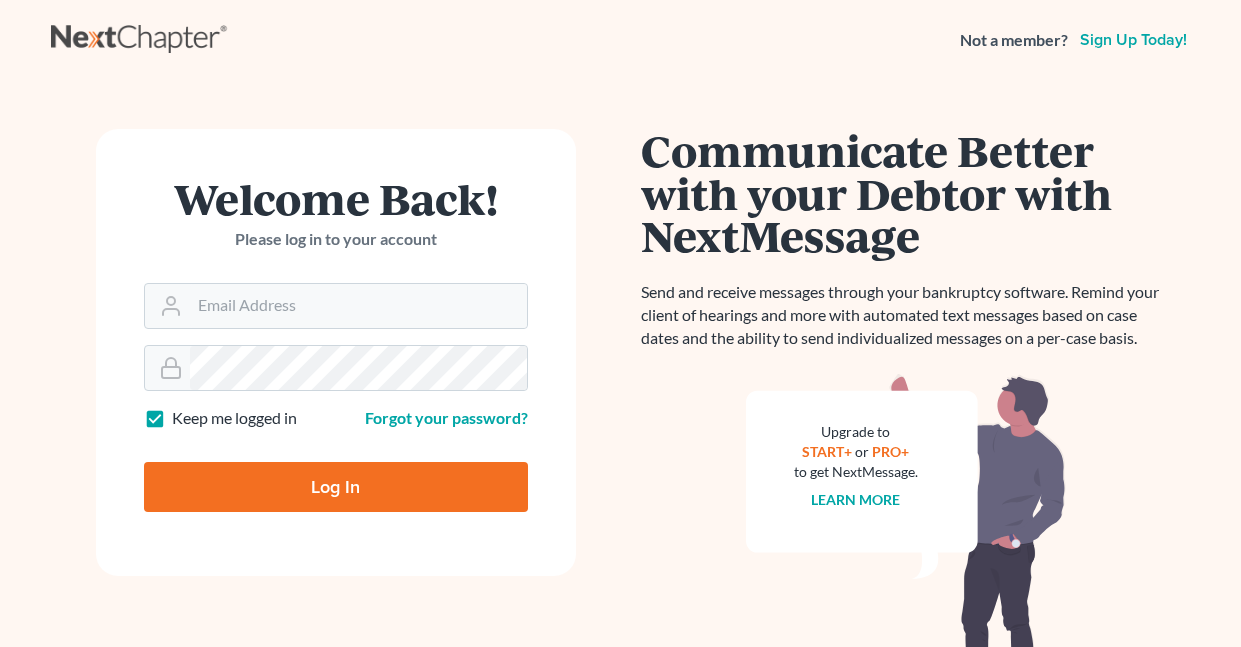 scroll, scrollTop: 0, scrollLeft: 0, axis: both 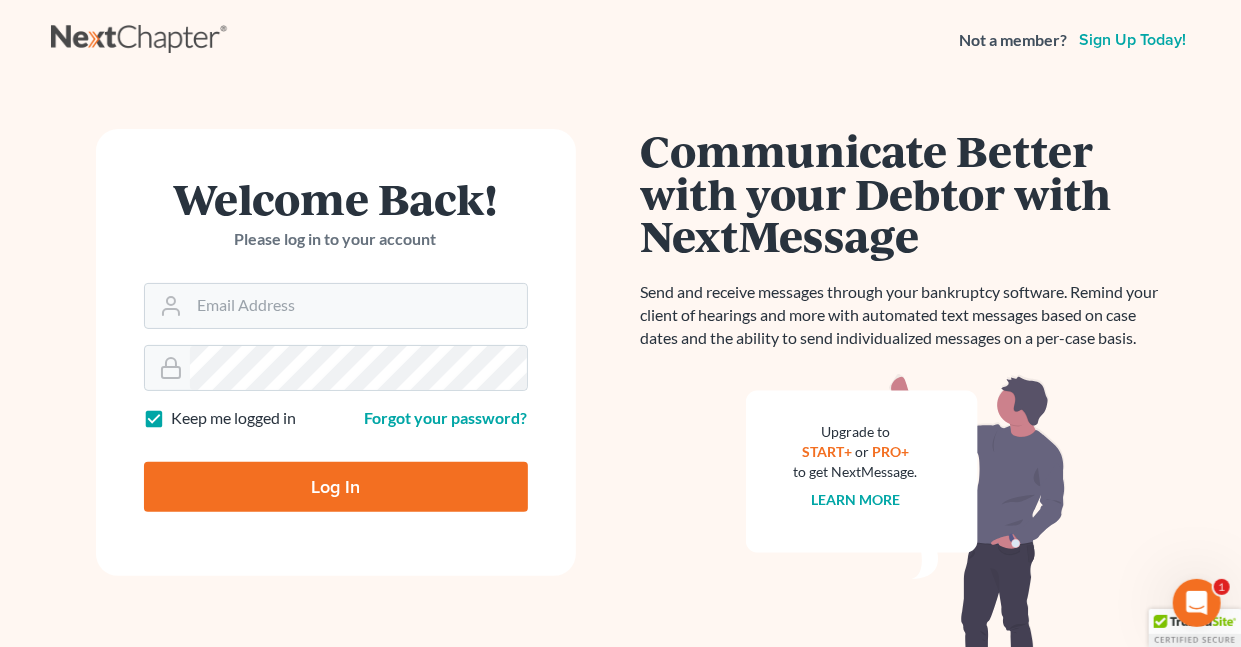 click on "Keep me logged in" at bounding box center [234, 418] 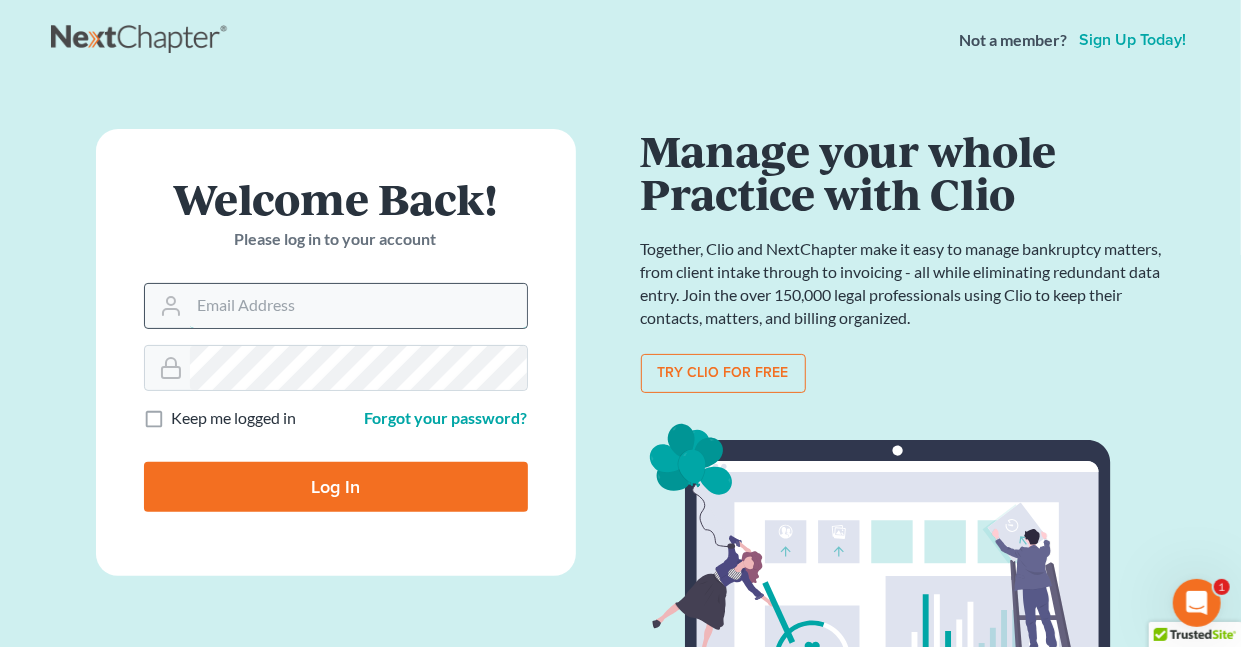 click on "Email Address" at bounding box center (358, 306) 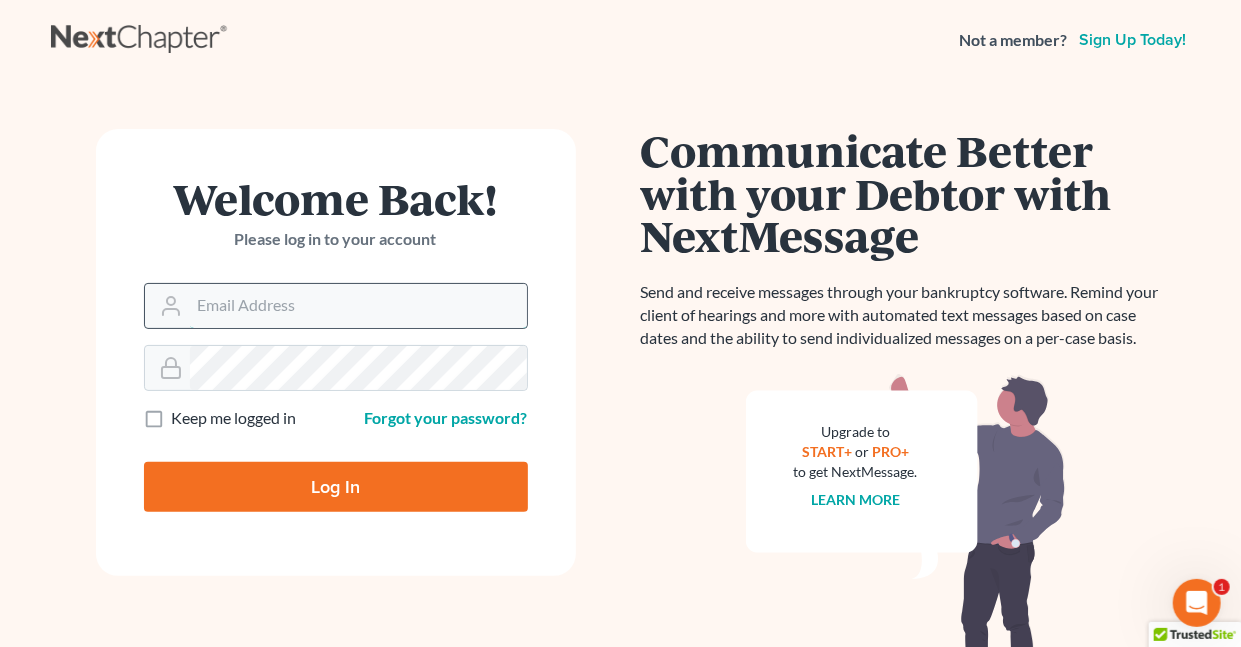 type on "[EMAIL]" 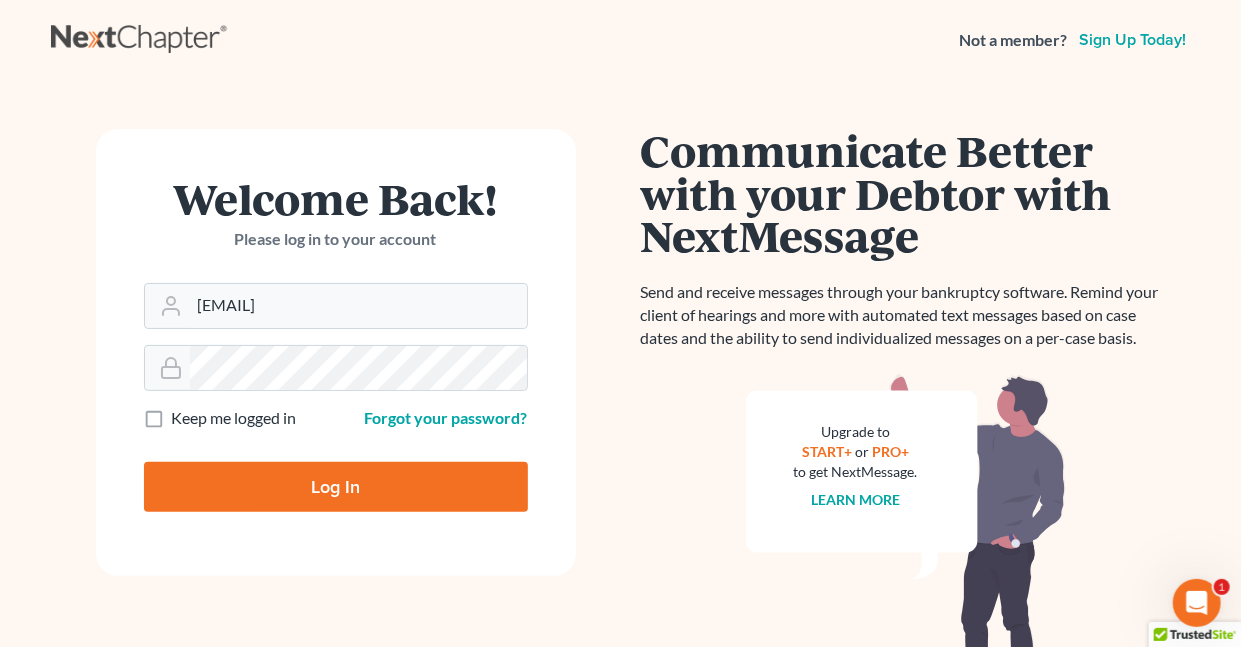 click on "Log In" at bounding box center (336, 487) 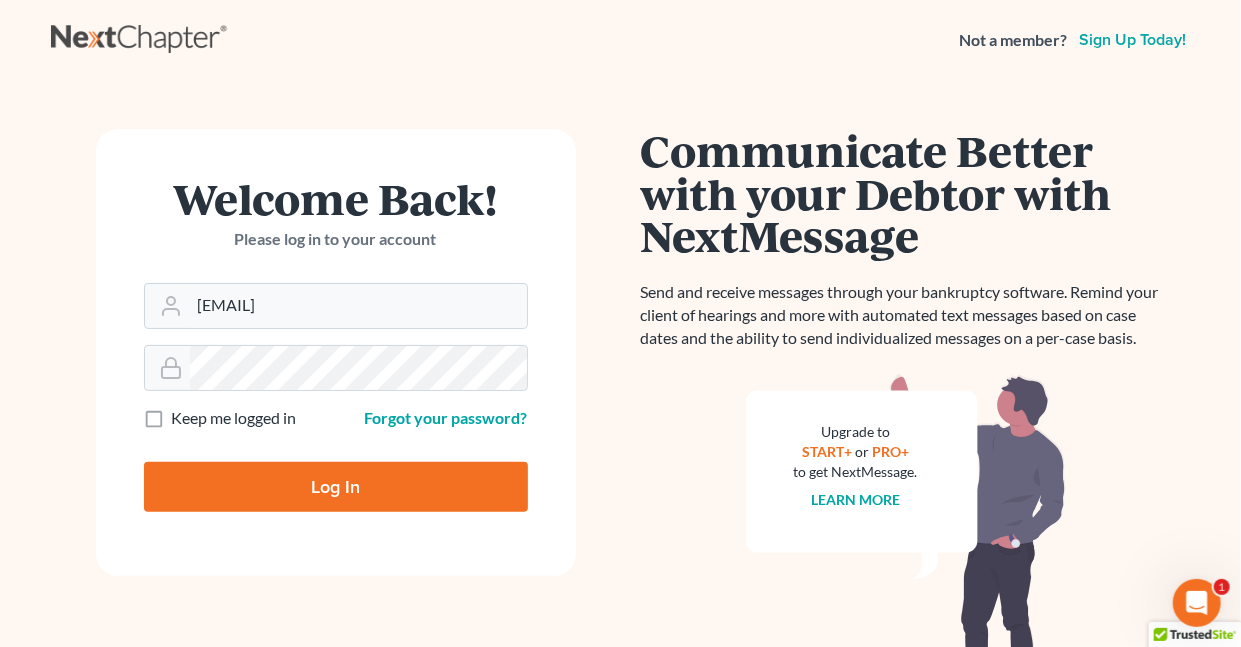 type on "Thinking..." 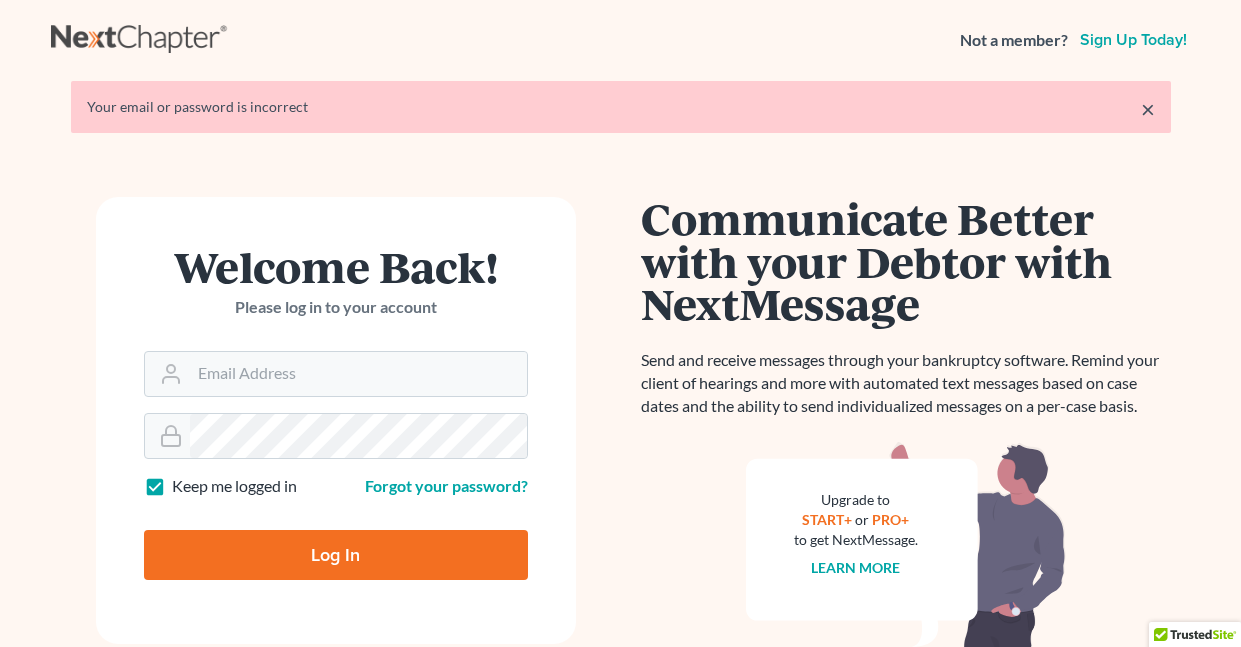 scroll, scrollTop: 0, scrollLeft: 0, axis: both 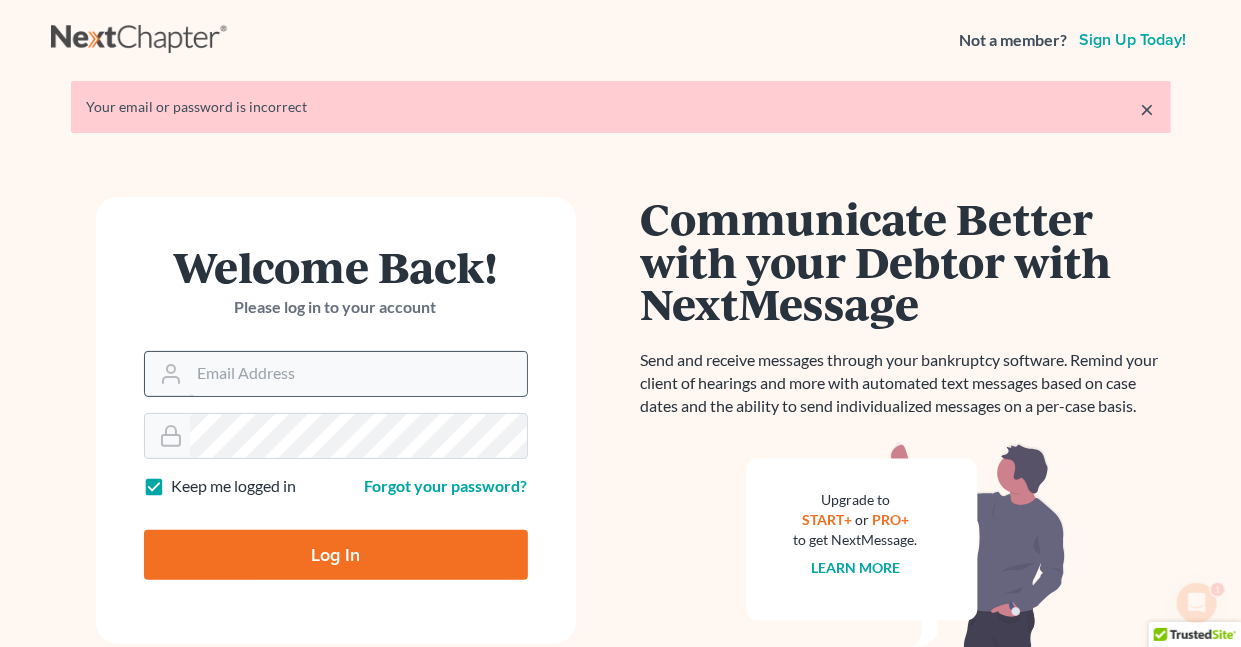 click on "Email Address" at bounding box center (358, 374) 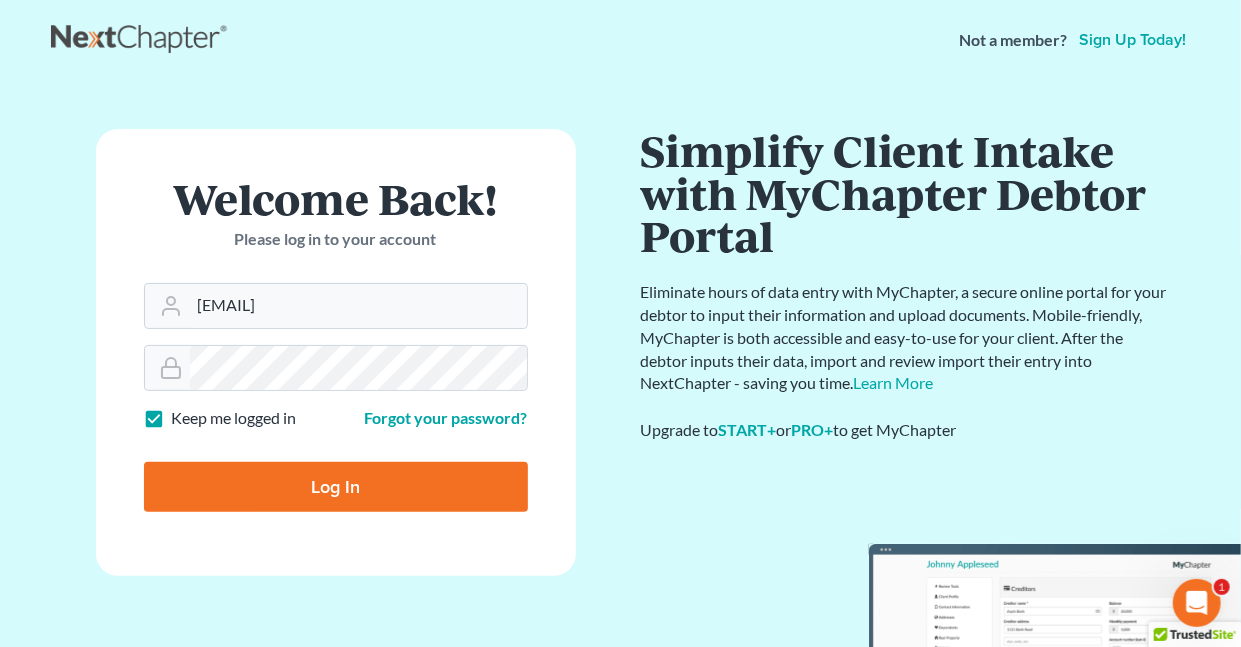 click on "Keep me logged in" at bounding box center [234, 418] 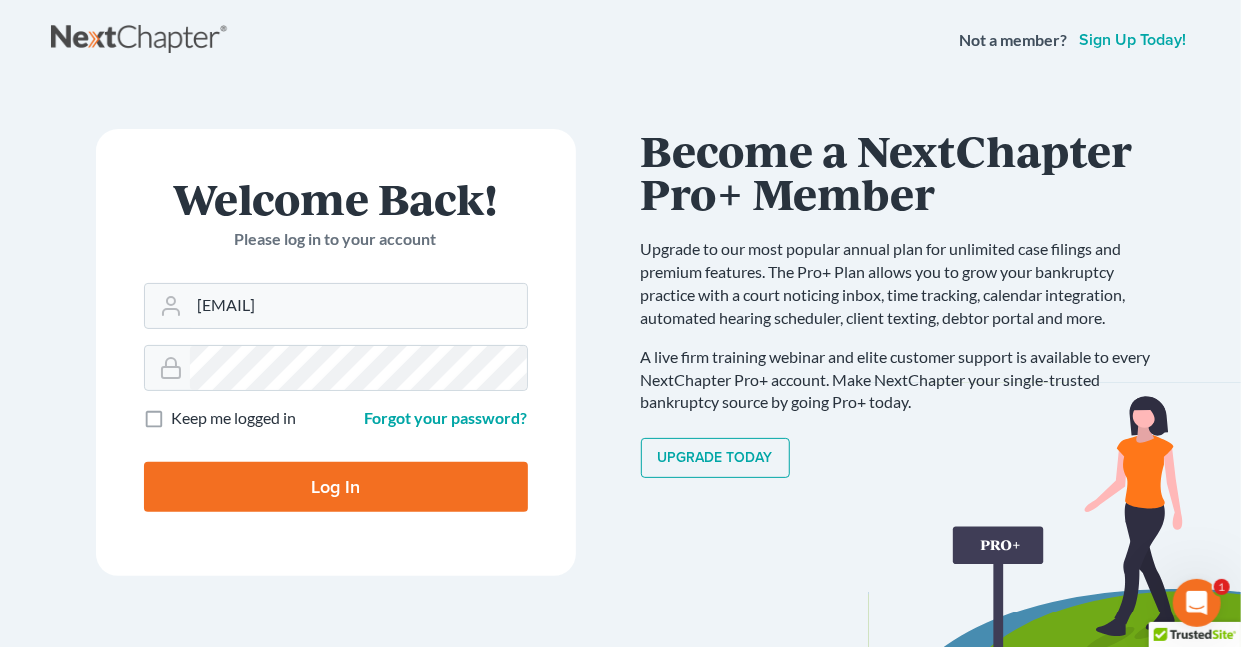 click on "Log In" at bounding box center [336, 487] 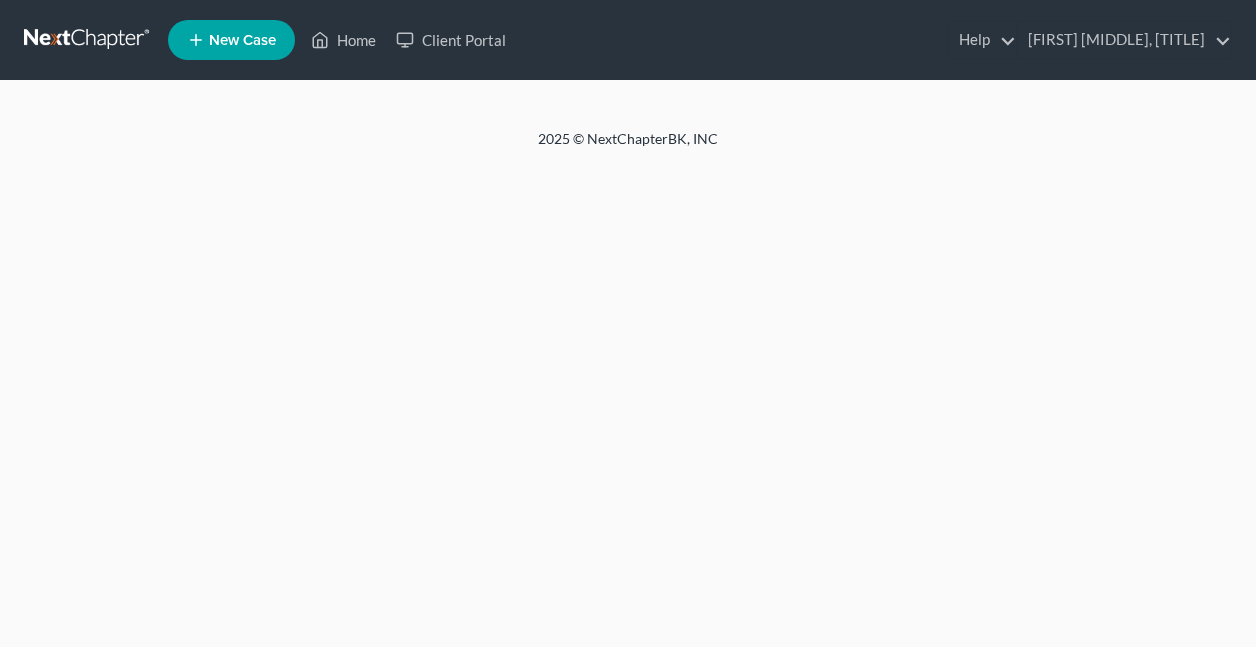 scroll, scrollTop: 0, scrollLeft: 0, axis: both 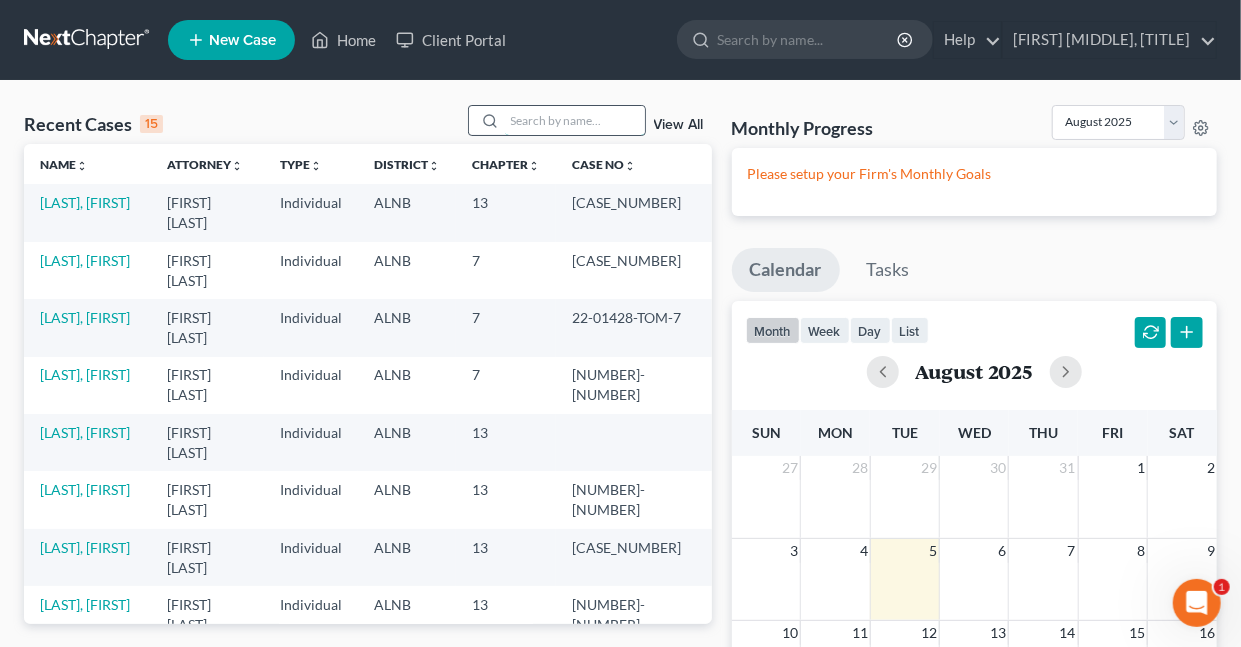 click at bounding box center [575, 120] 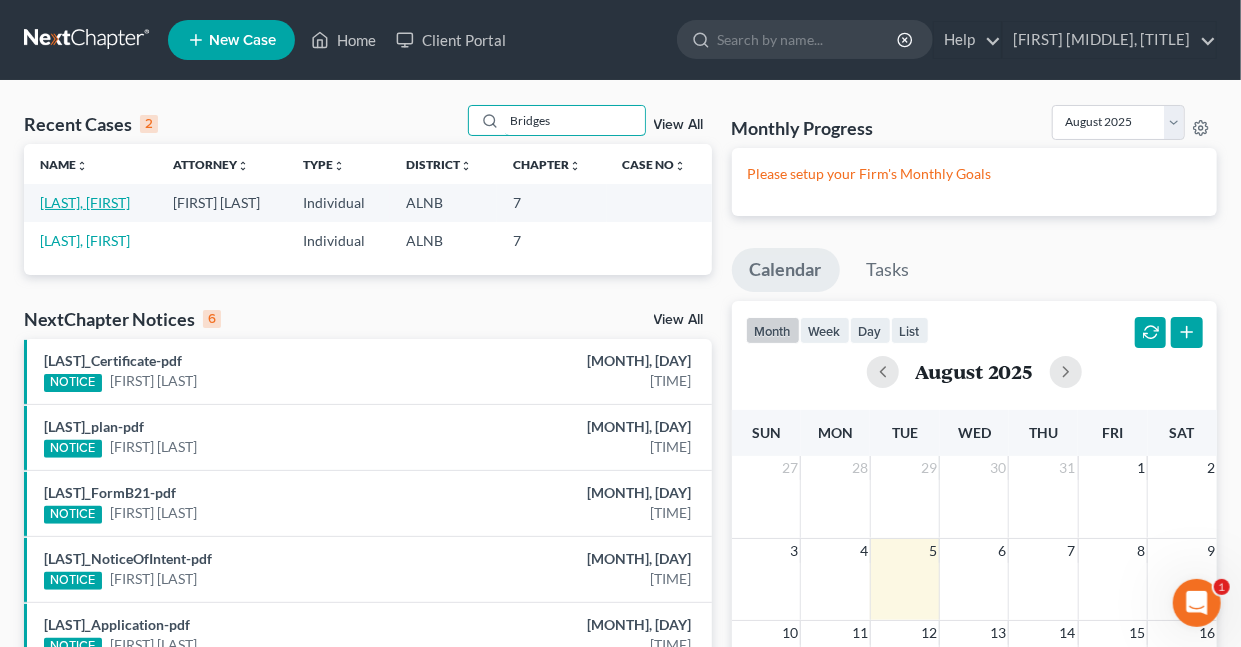 type on "Bridges" 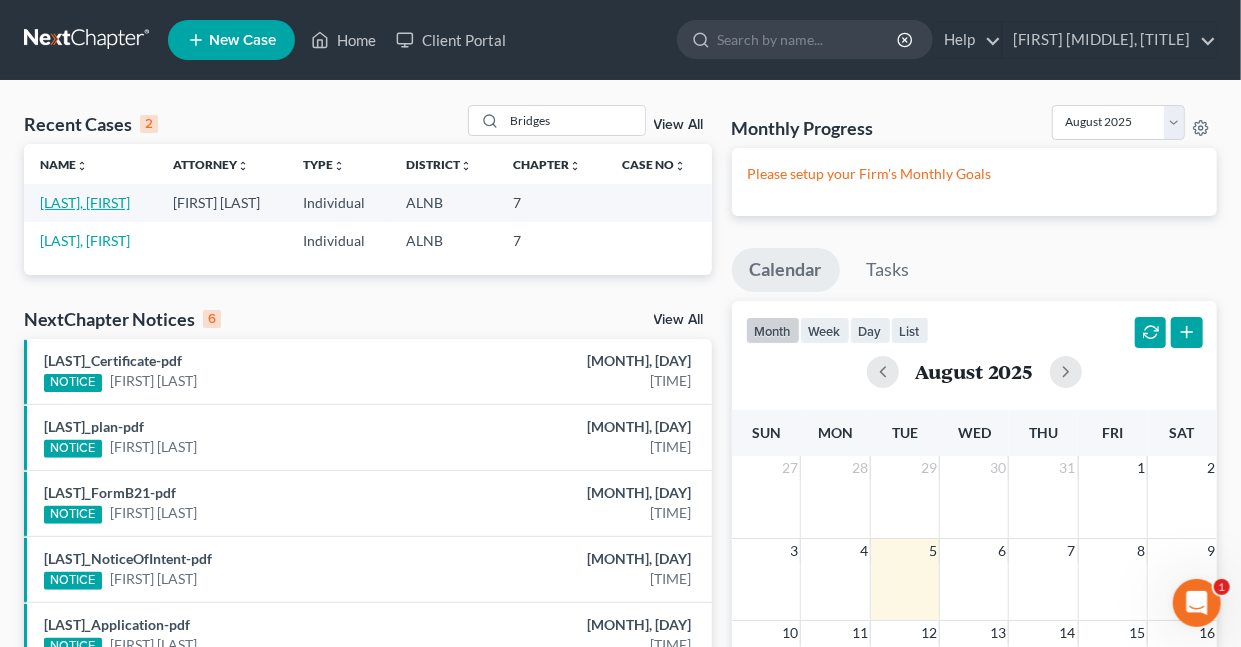 click on "[LAST], [FIRST]" at bounding box center [85, 202] 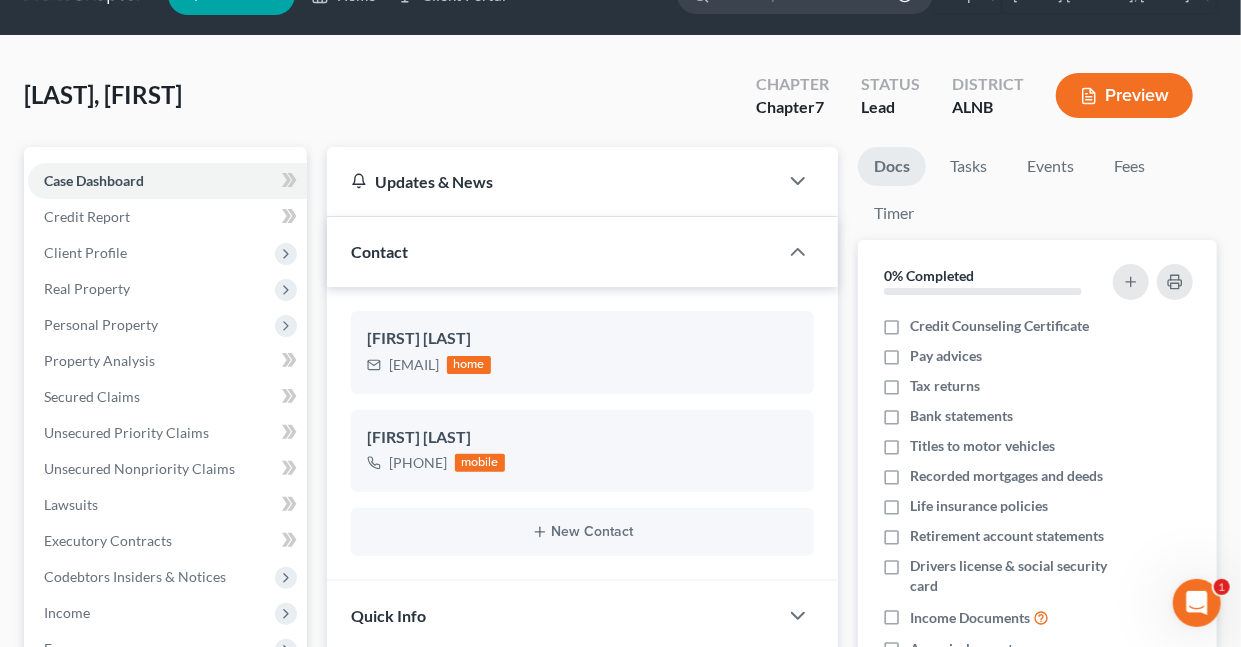 scroll, scrollTop: 49, scrollLeft: 0, axis: vertical 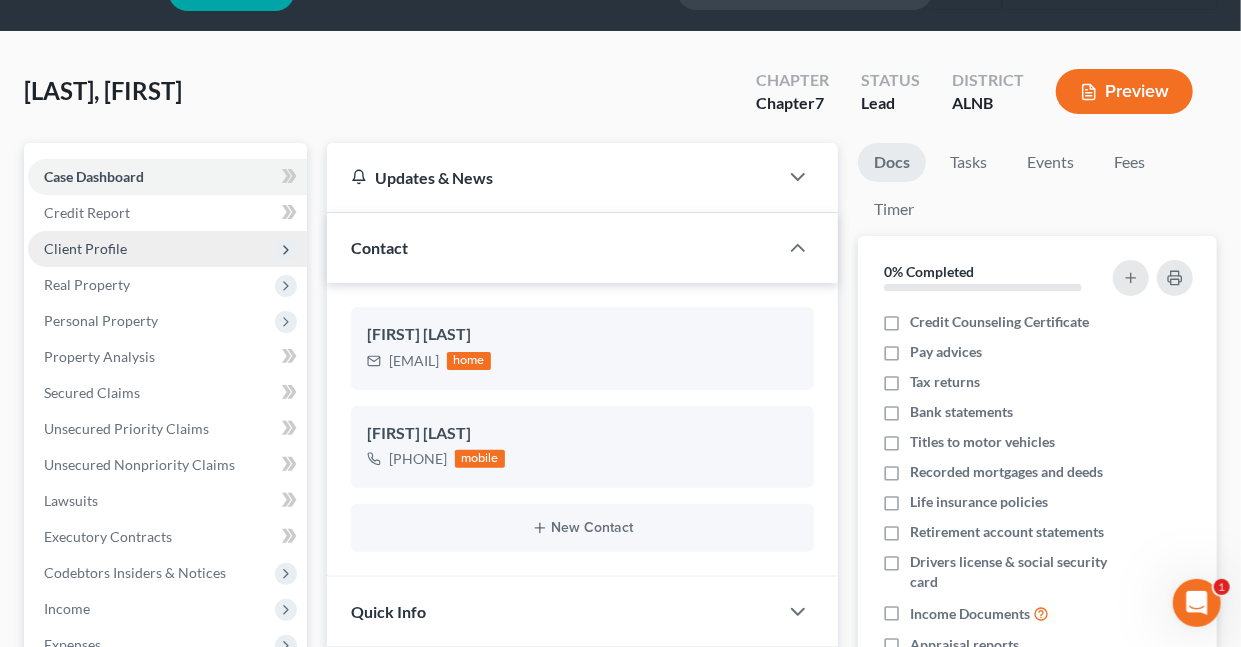 click on "Client Profile" at bounding box center [85, 248] 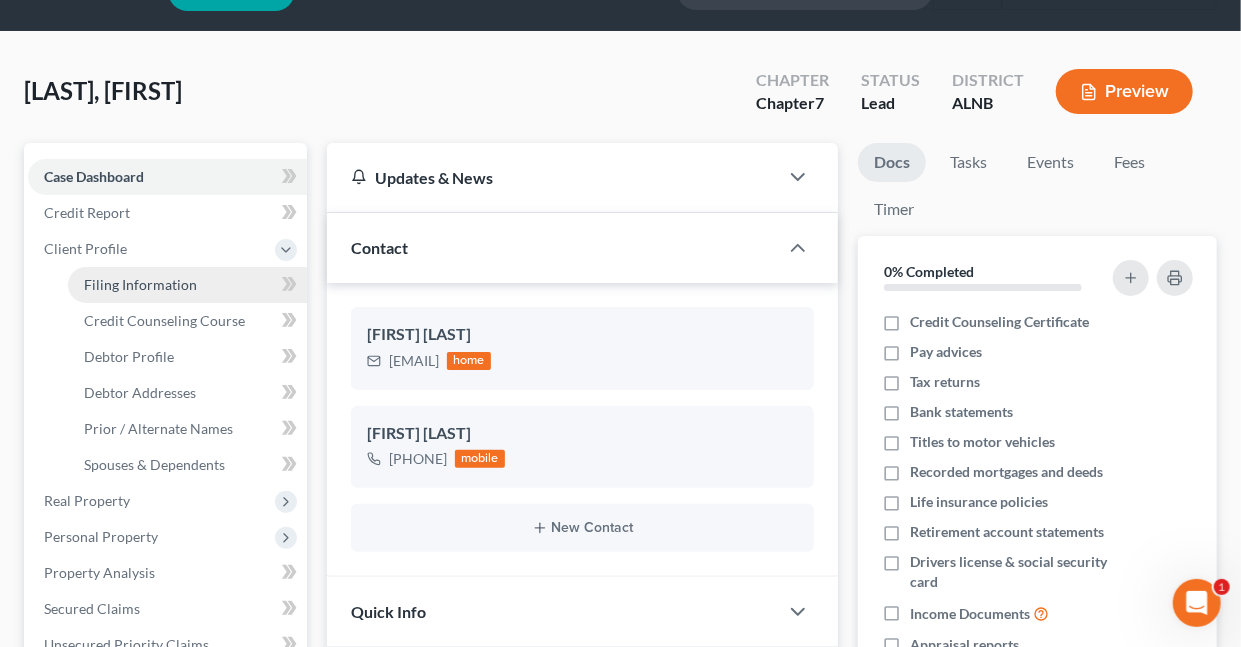 click on "Filing Information" at bounding box center (140, 284) 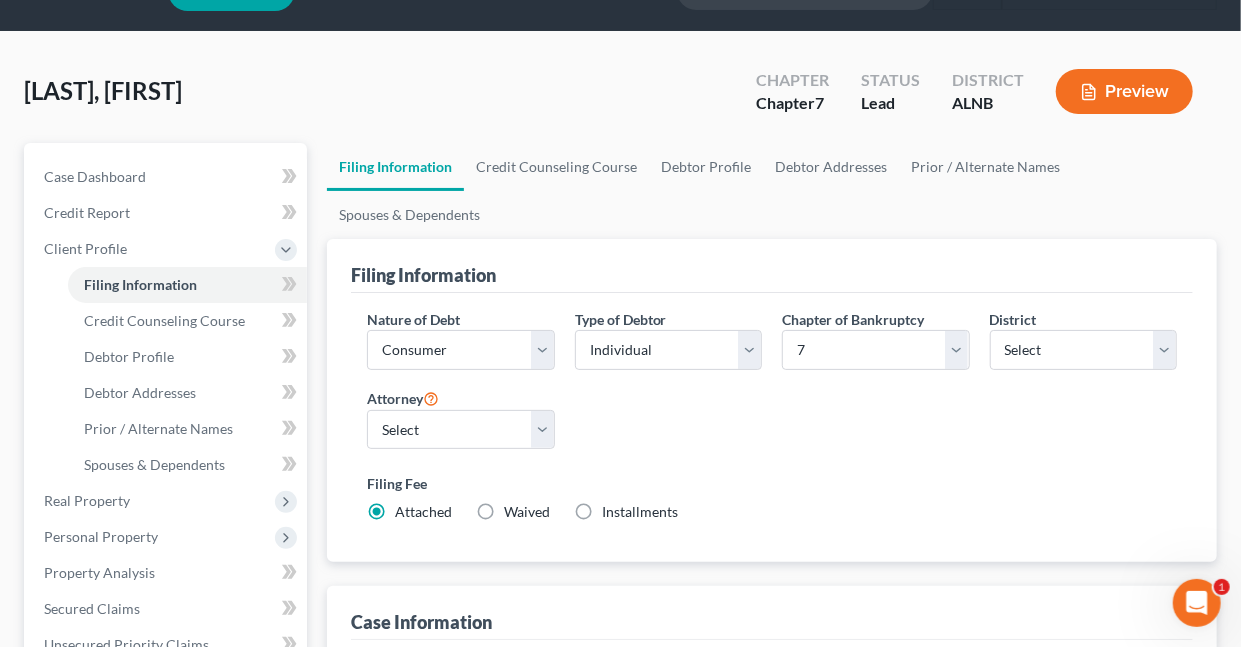 scroll, scrollTop: 0, scrollLeft: 0, axis: both 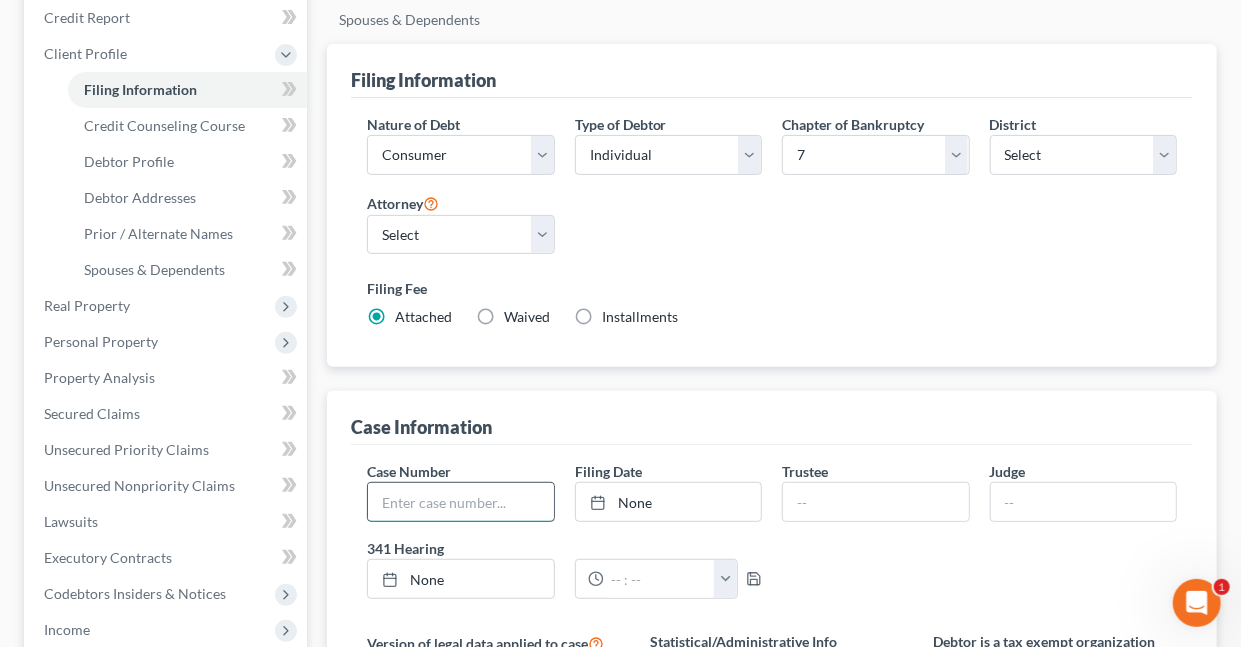 click at bounding box center (460, 502) 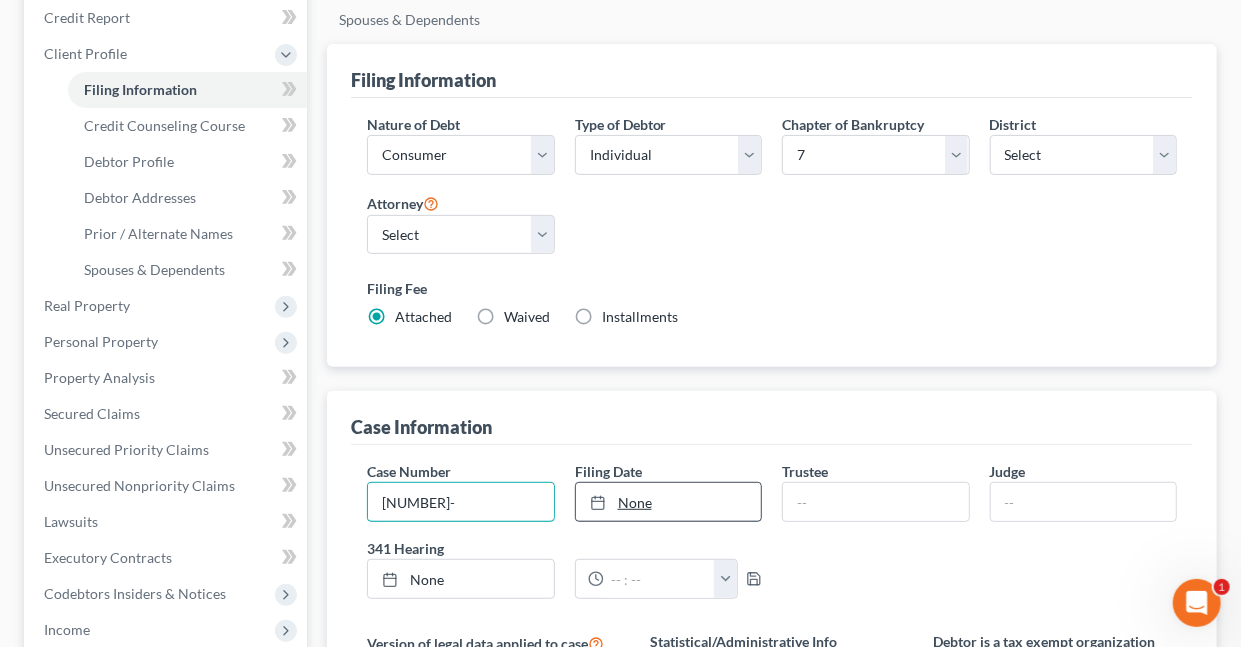 type on "[NUMBER]-" 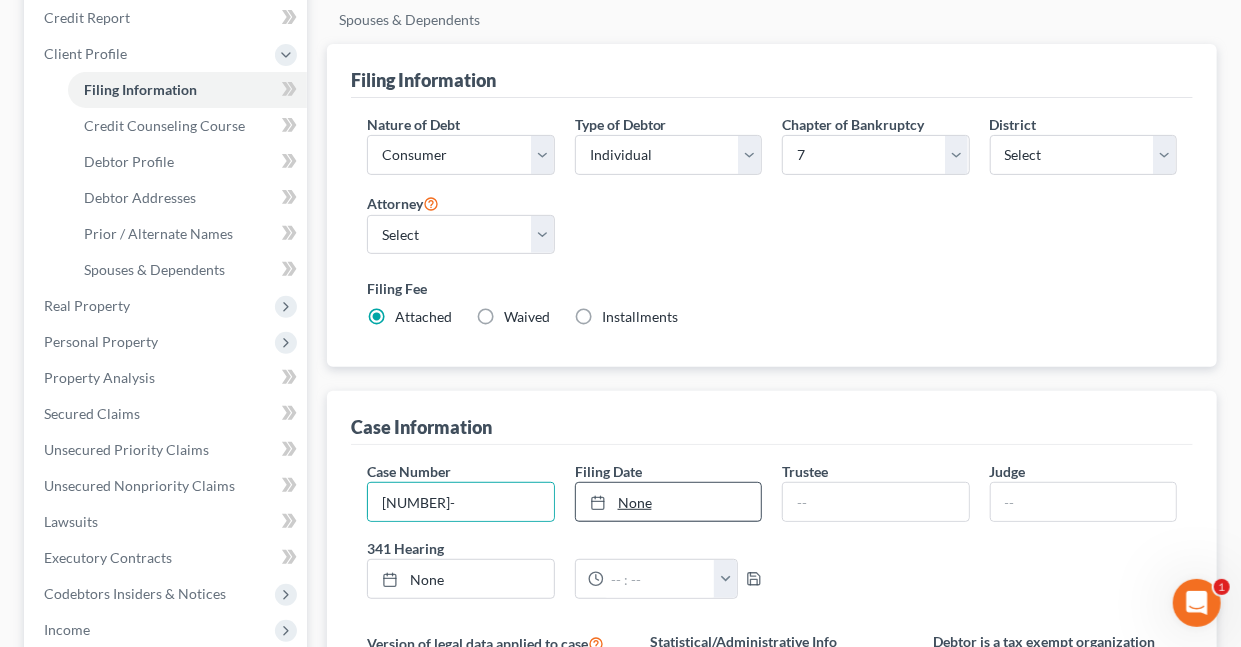 type on "8/5/2025" 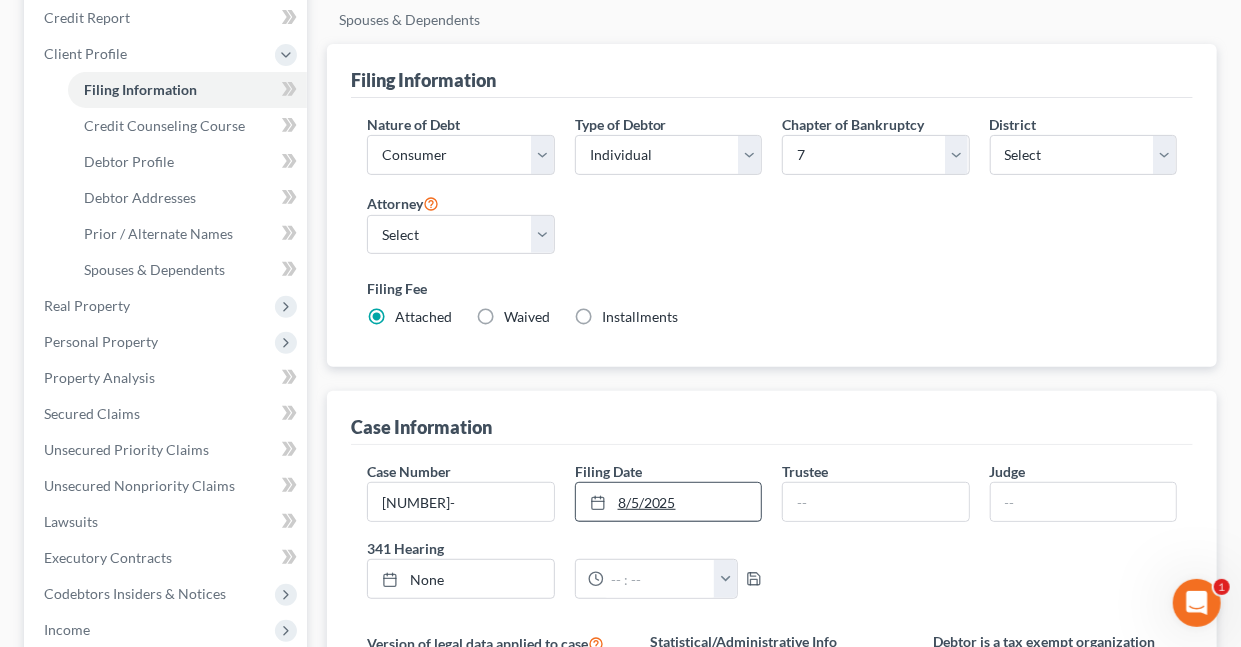 click on "8/5/2025" at bounding box center [668, 502] 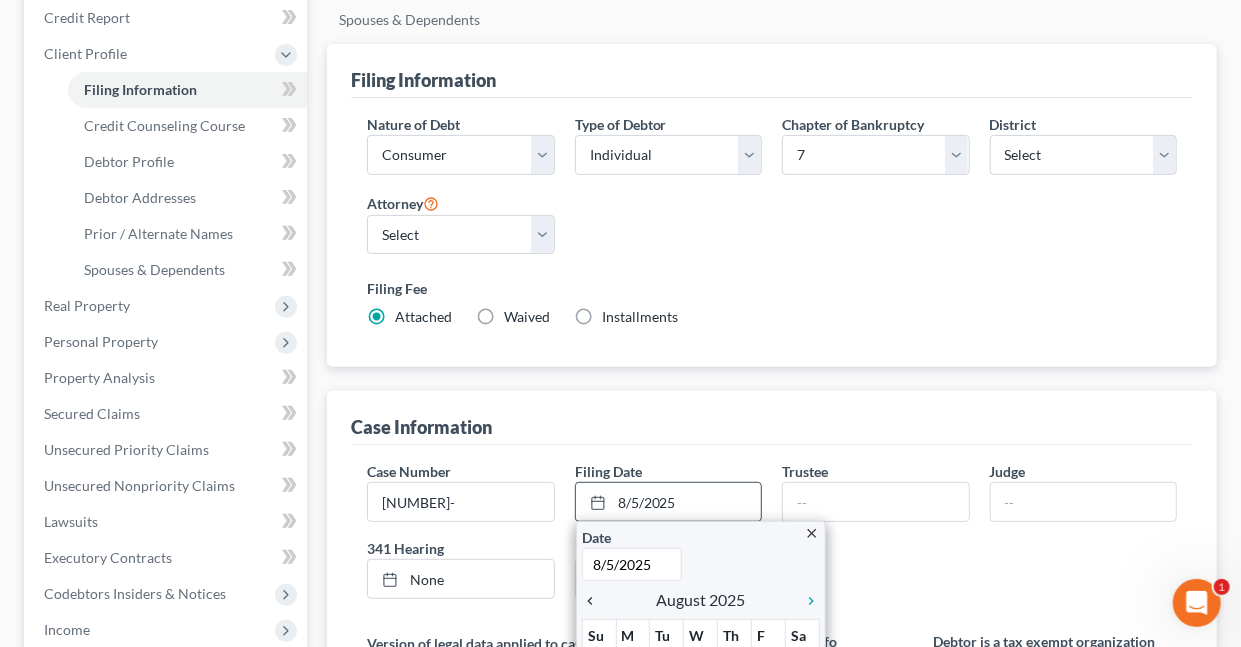 click on "chevron_left" at bounding box center [595, 601] 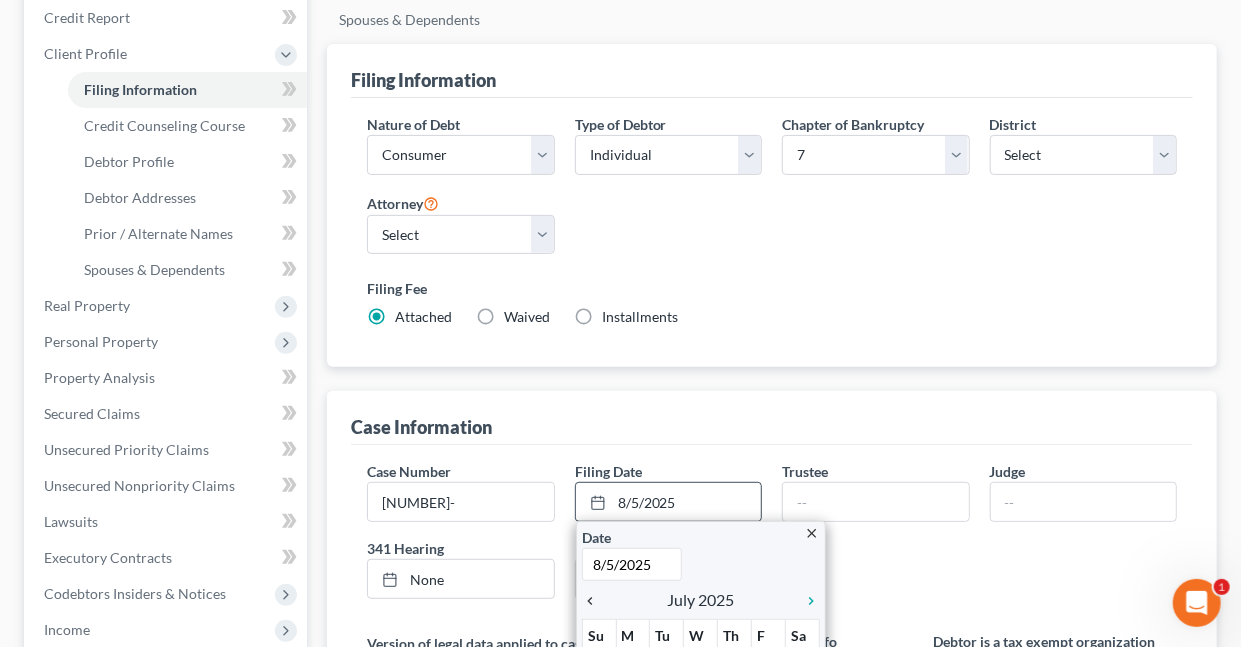 click on "chevron_left" at bounding box center [595, 601] 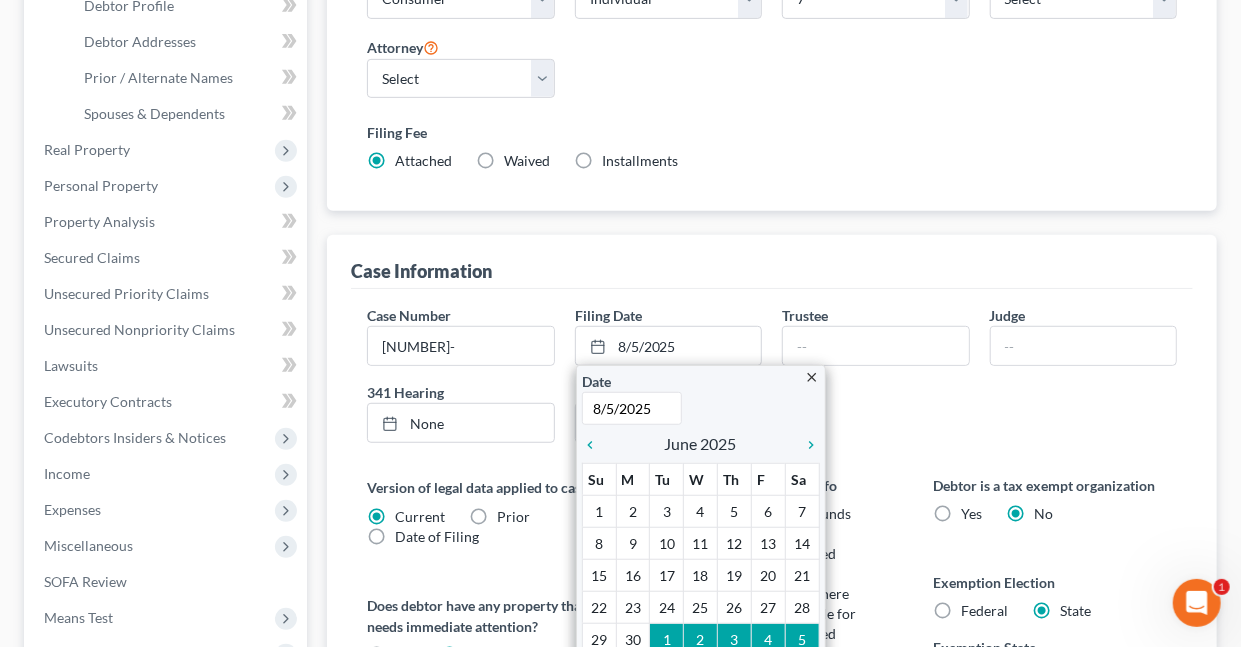 scroll, scrollTop: 404, scrollLeft: 0, axis: vertical 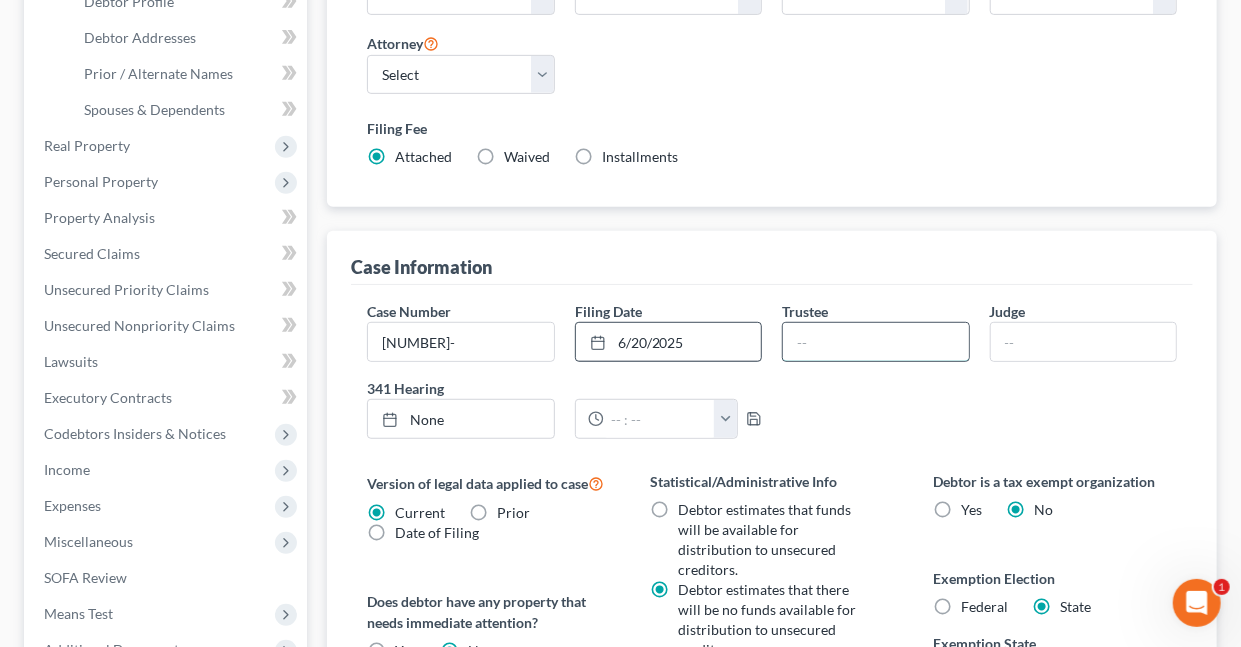click at bounding box center [875, 342] 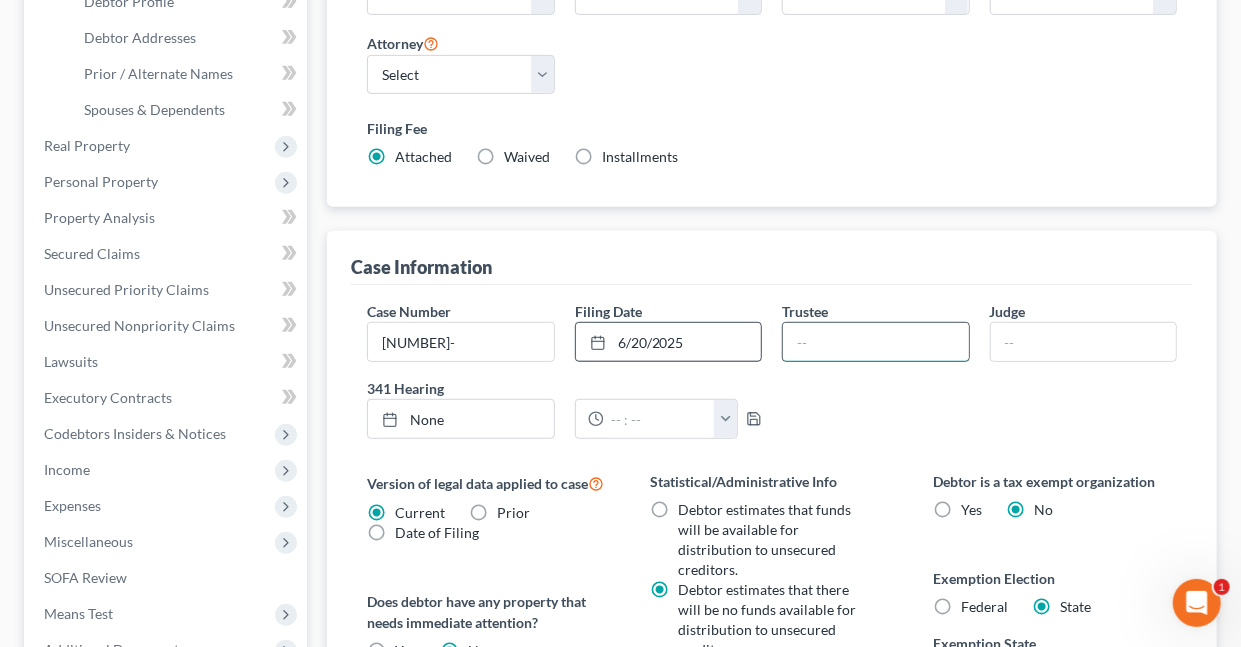 type on "[FIRST] [MIDDLE] [LAST]" 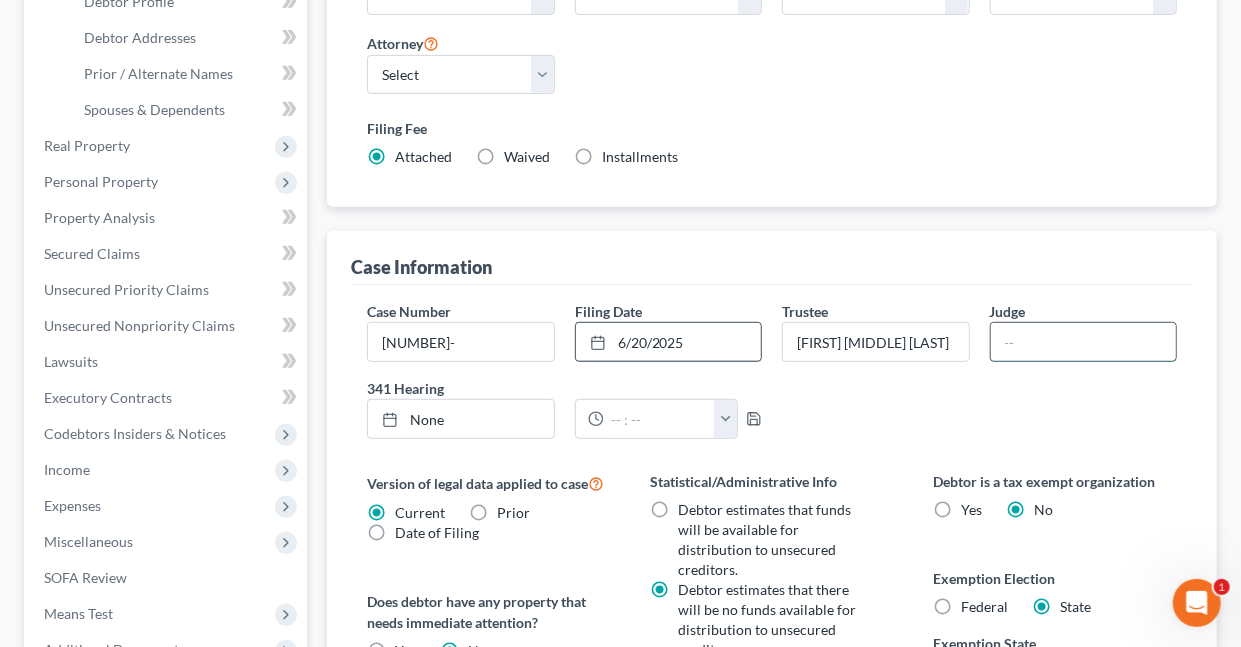click at bounding box center (1083, 342) 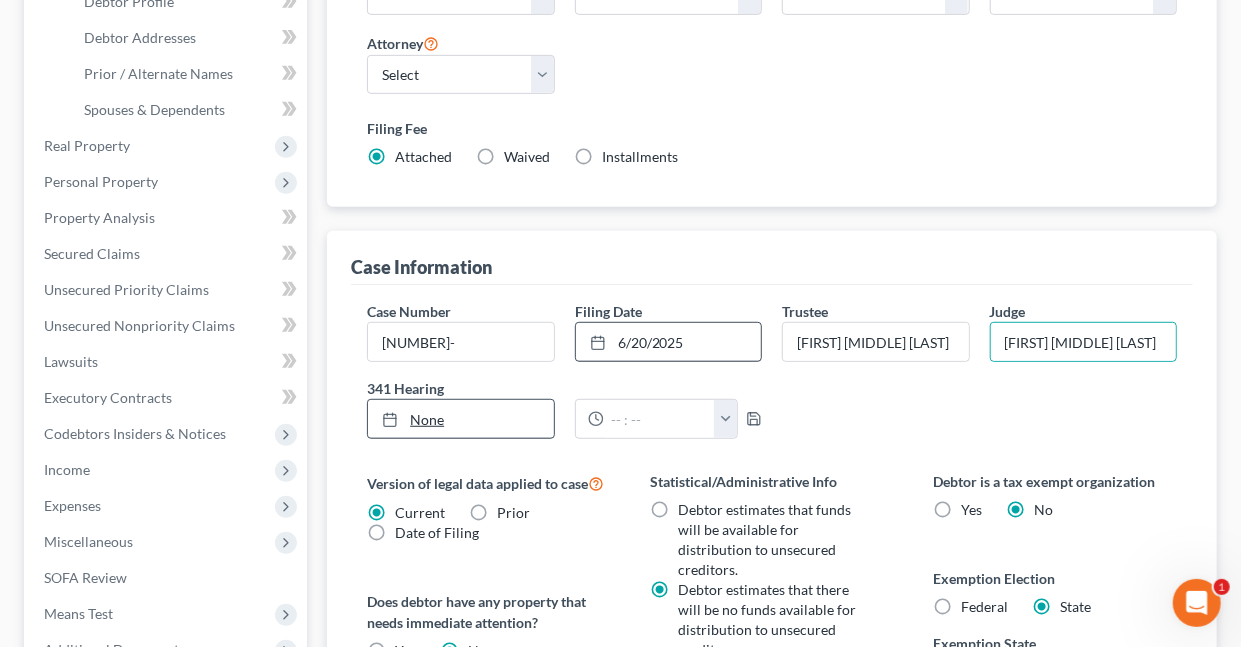click on "None" at bounding box center (460, 419) 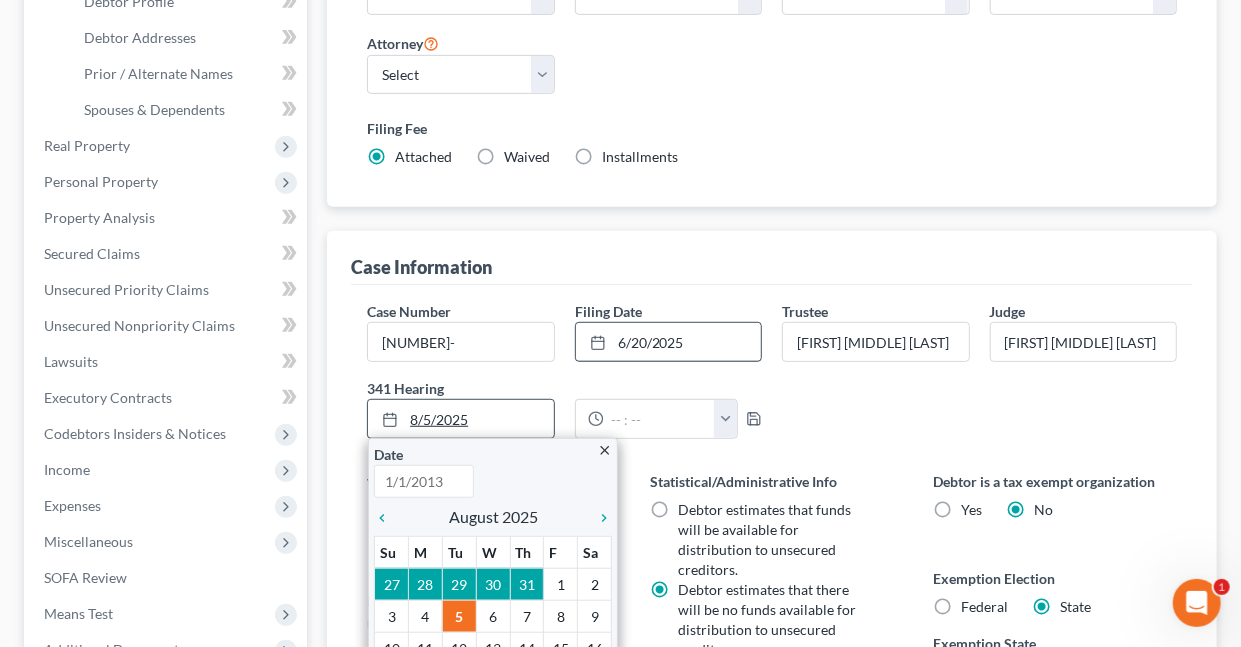 type on "8/5/2025" 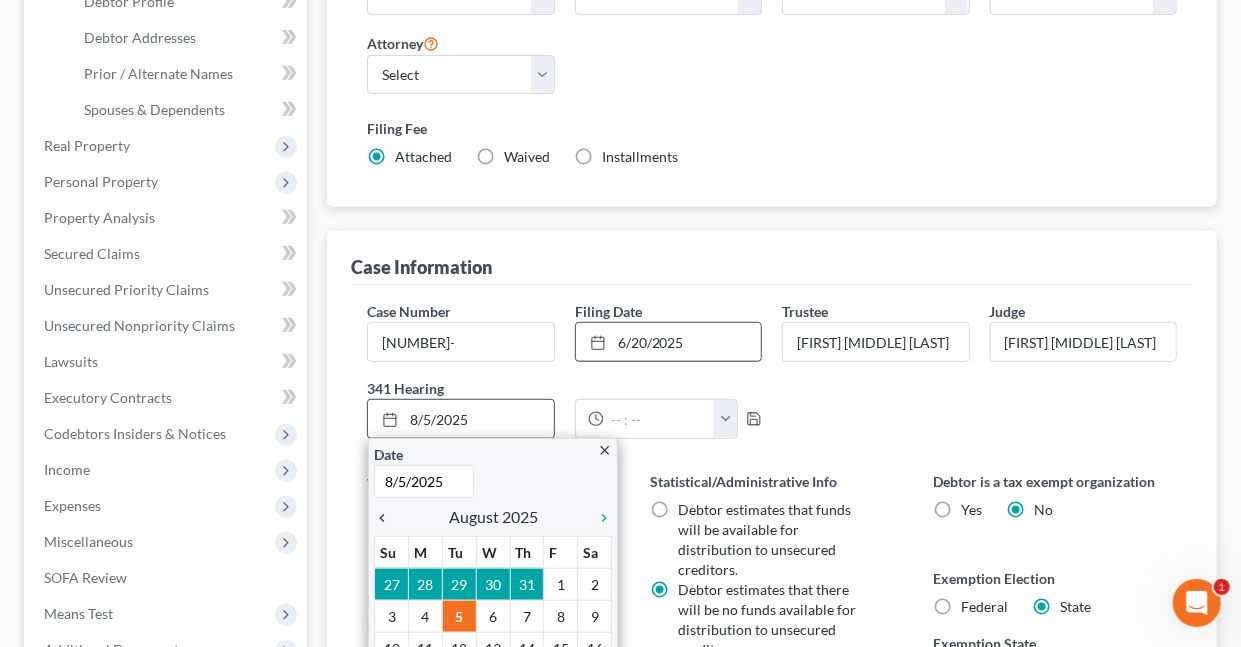 click on "chevron_left" at bounding box center [387, 518] 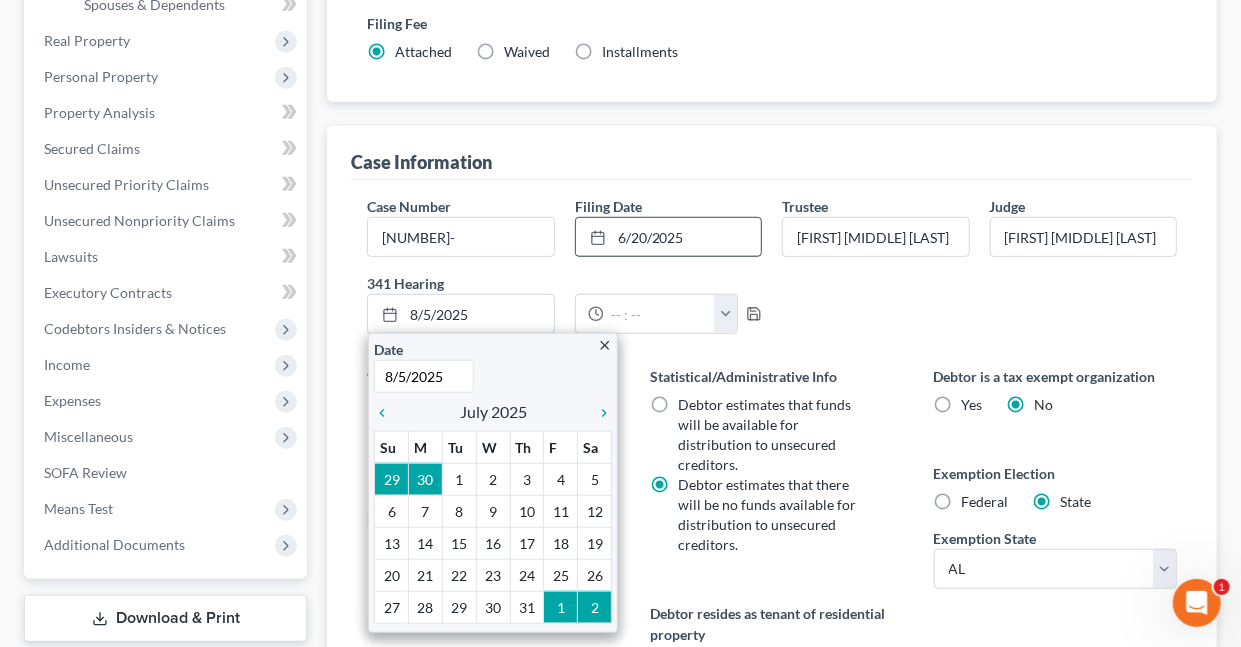 scroll, scrollTop: 518, scrollLeft: 0, axis: vertical 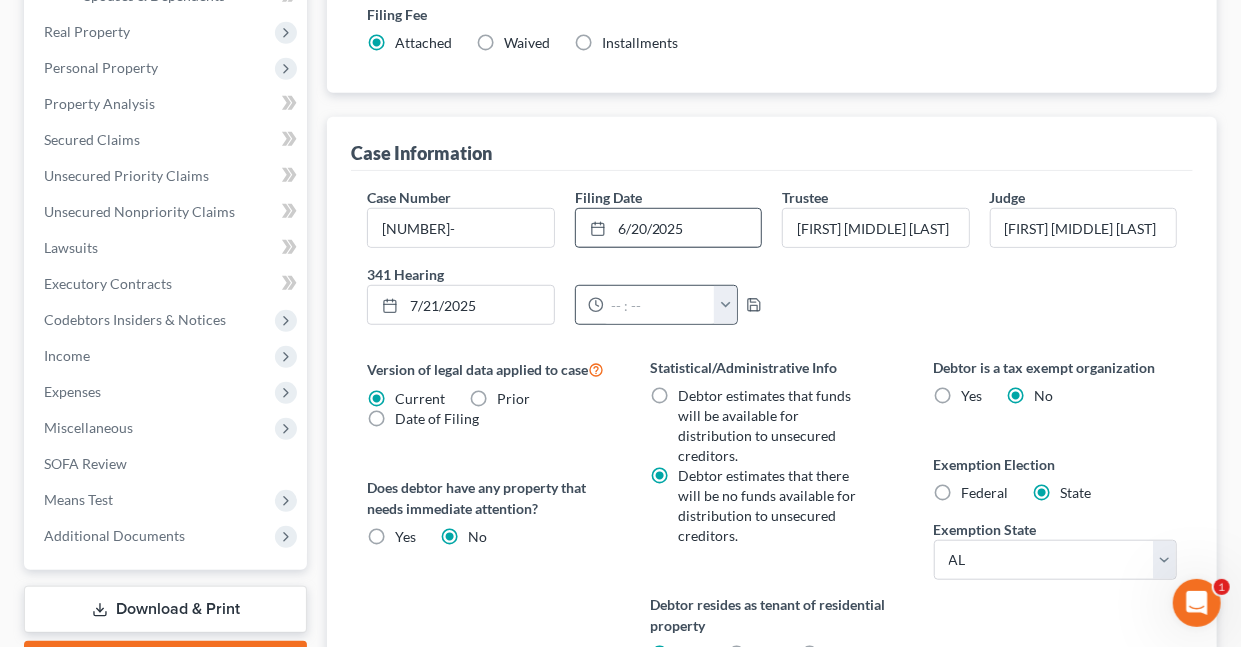 click at bounding box center (725, 305) 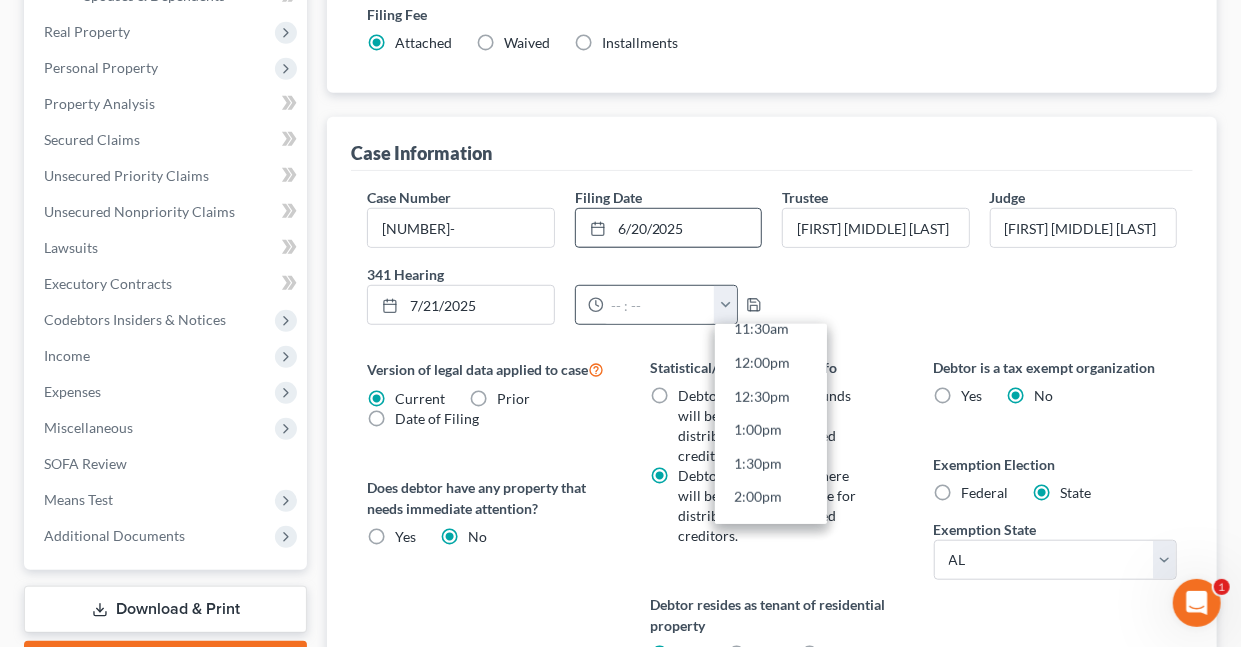 scroll, scrollTop: 816, scrollLeft: 0, axis: vertical 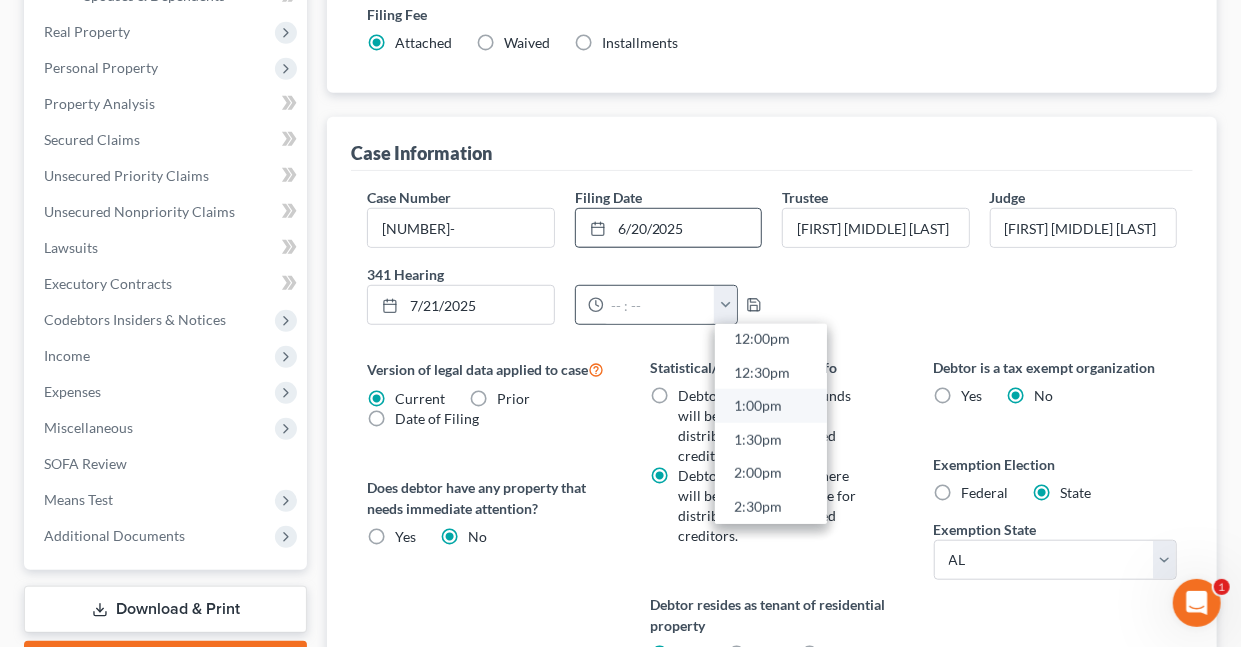click on "1:00pm" at bounding box center [771, 407] 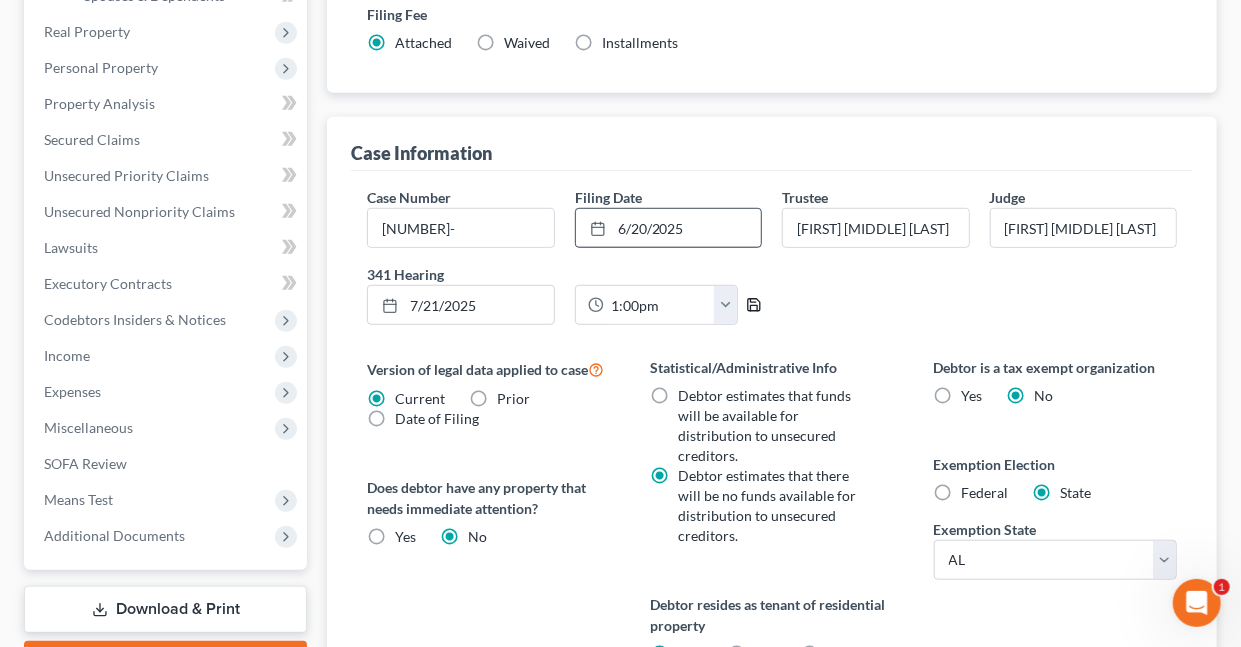 click 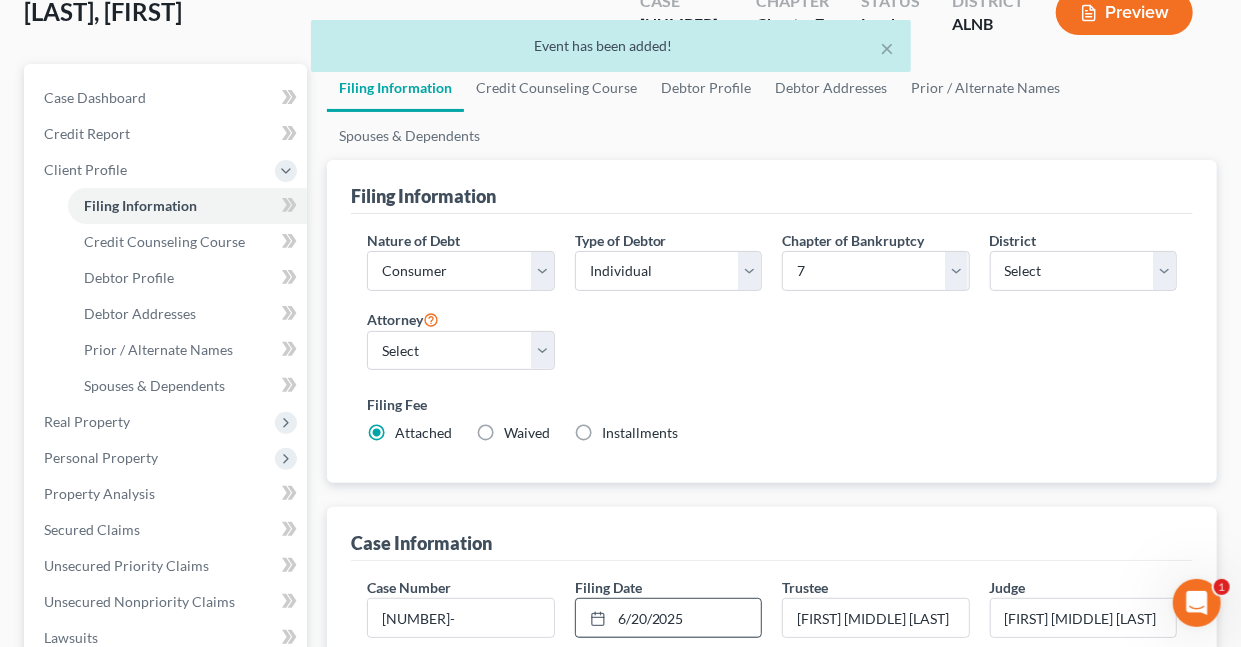 scroll, scrollTop: 0, scrollLeft: 0, axis: both 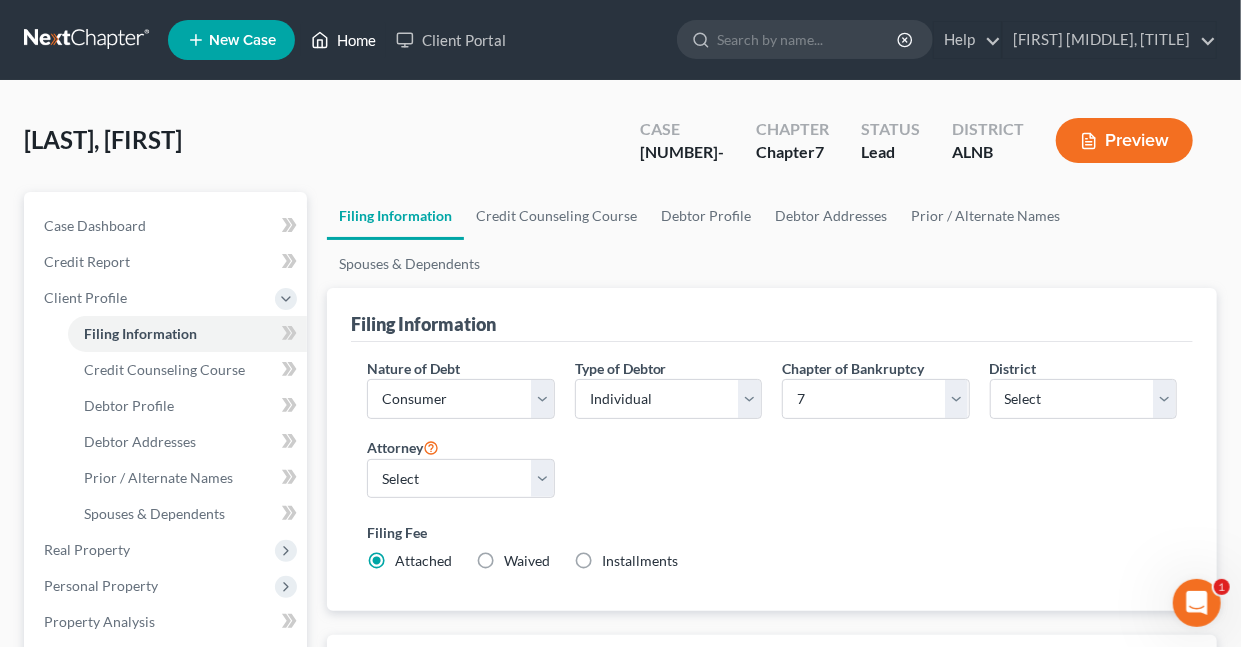click on "Home" at bounding box center [343, 40] 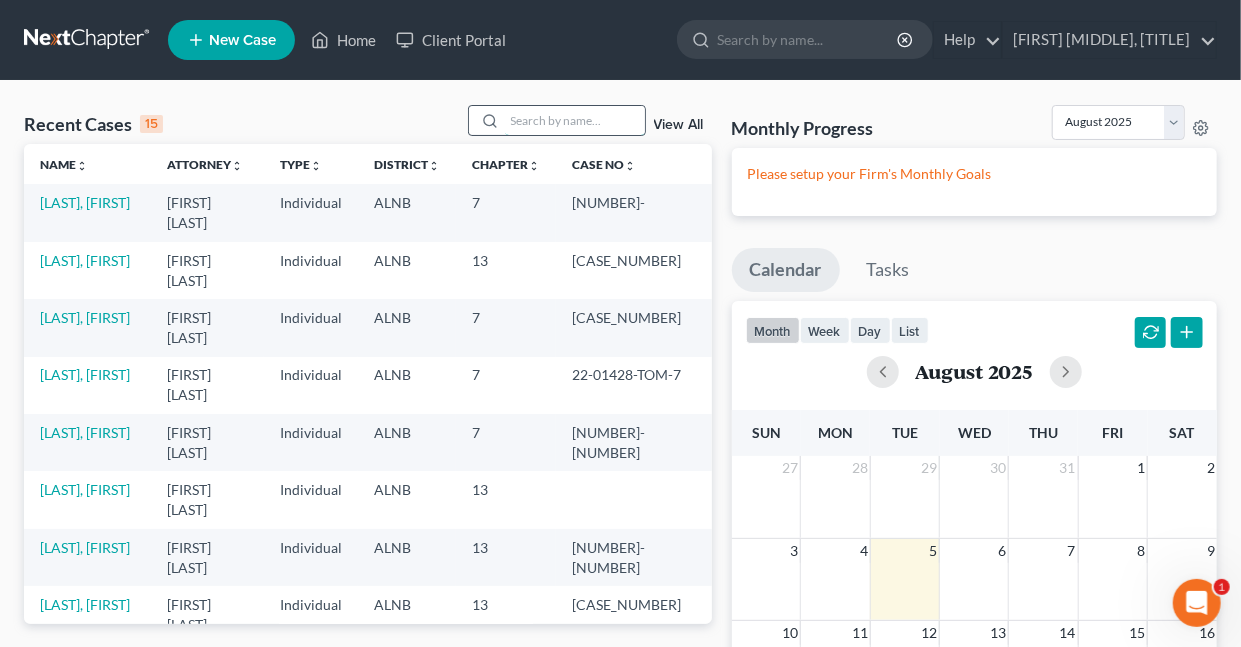click at bounding box center [575, 120] 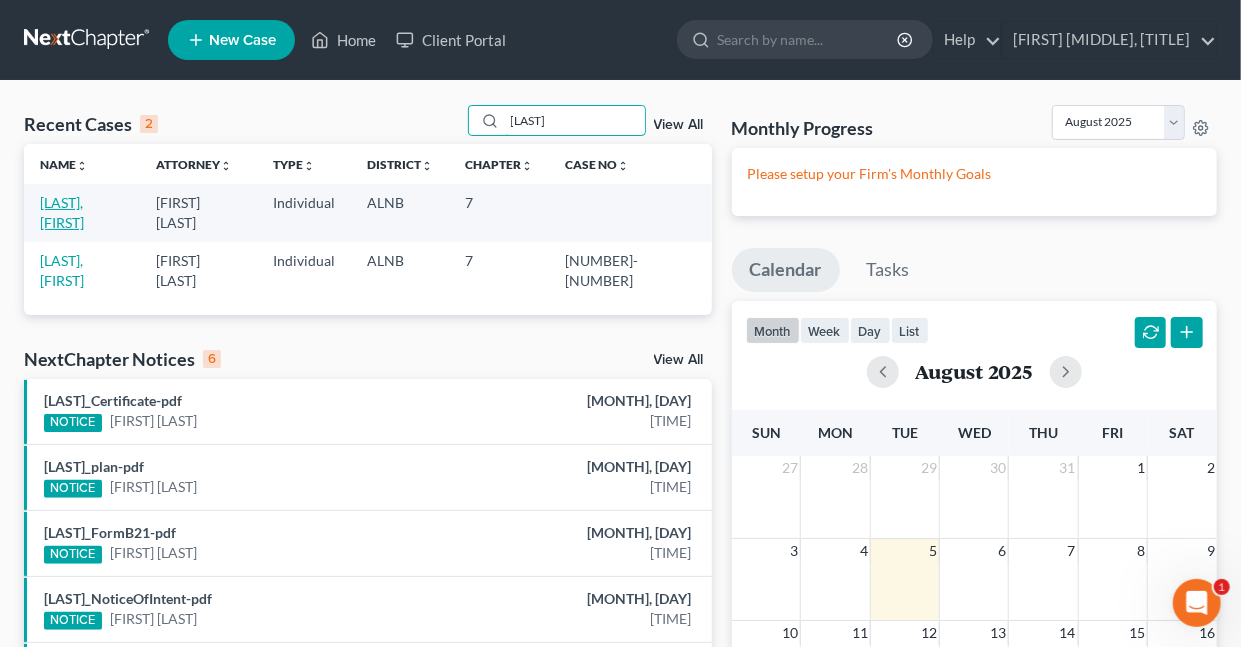 type on "[LAST]" 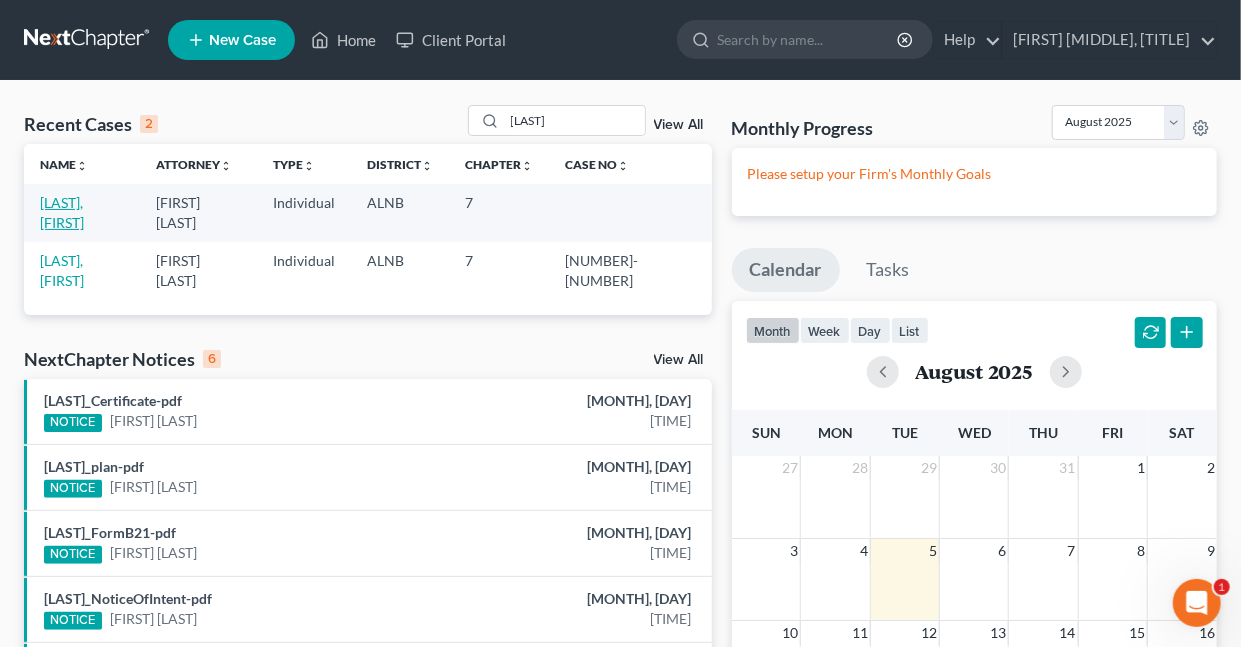 click on "[LAST], [FIRST]" at bounding box center [62, 212] 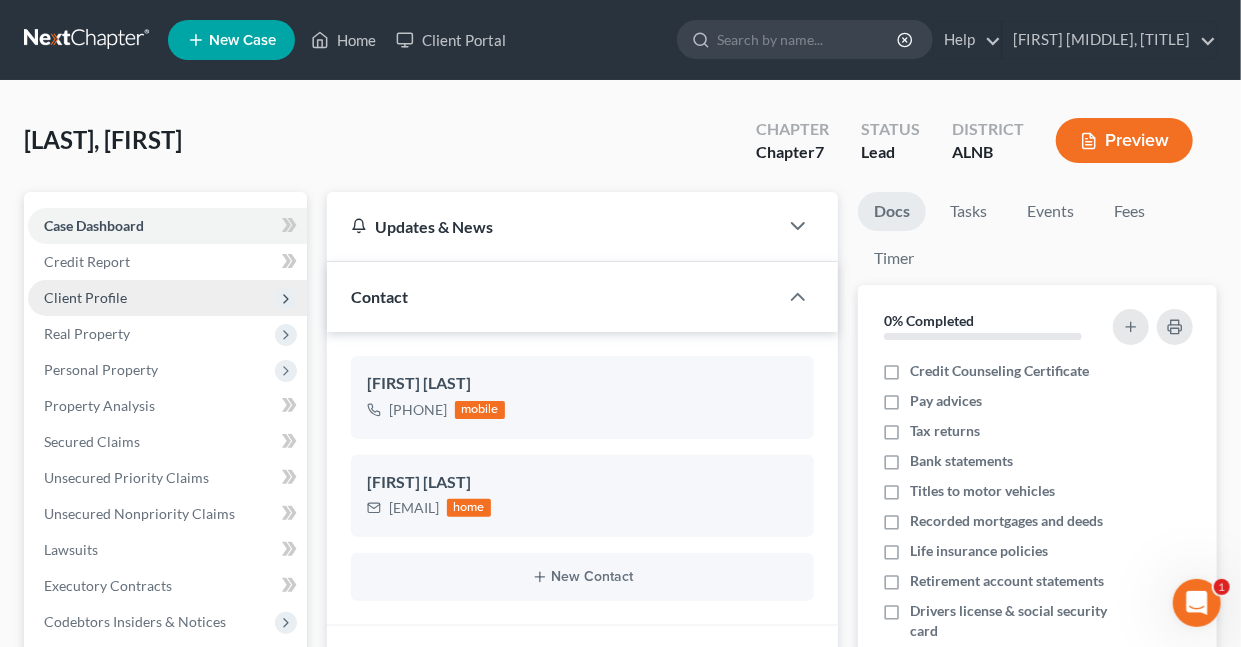 click on "Client Profile" at bounding box center (85, 297) 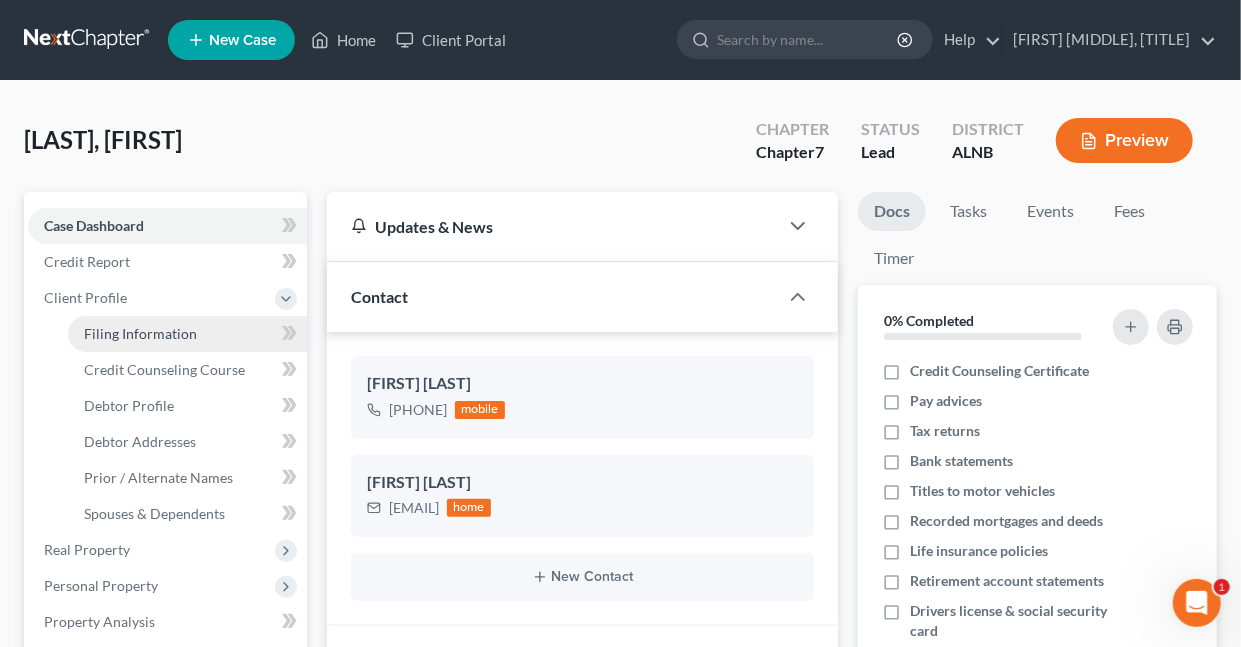 click on "Filing Information" at bounding box center (140, 333) 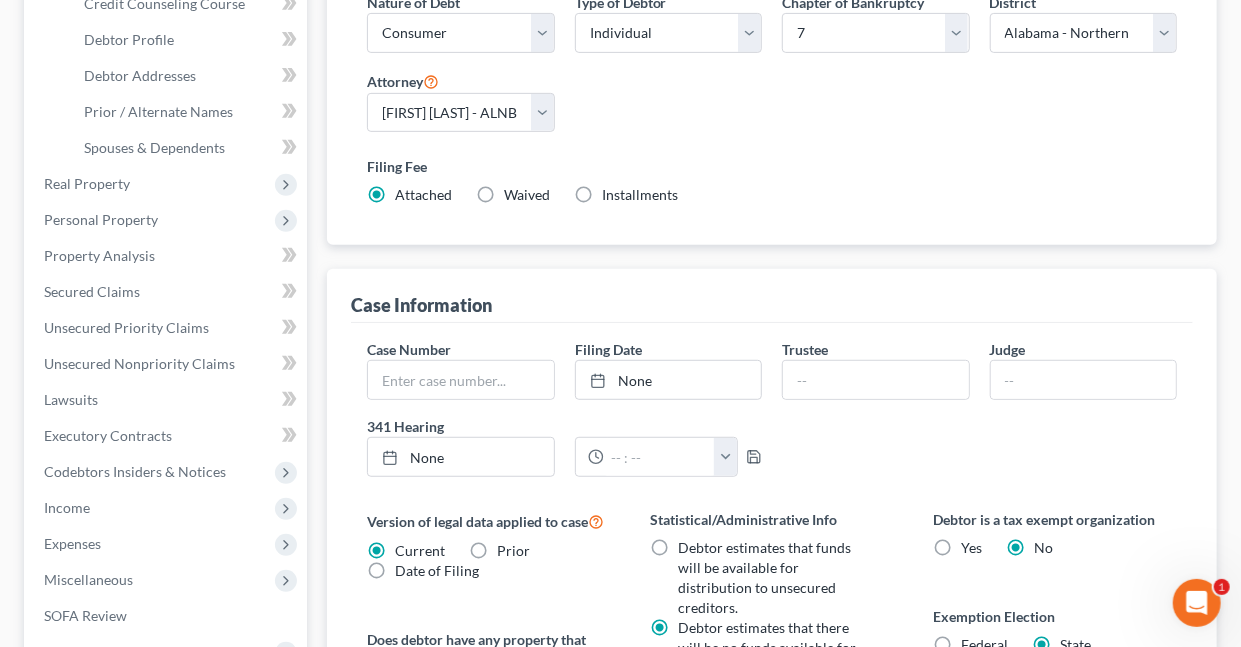 scroll, scrollTop: 456, scrollLeft: 0, axis: vertical 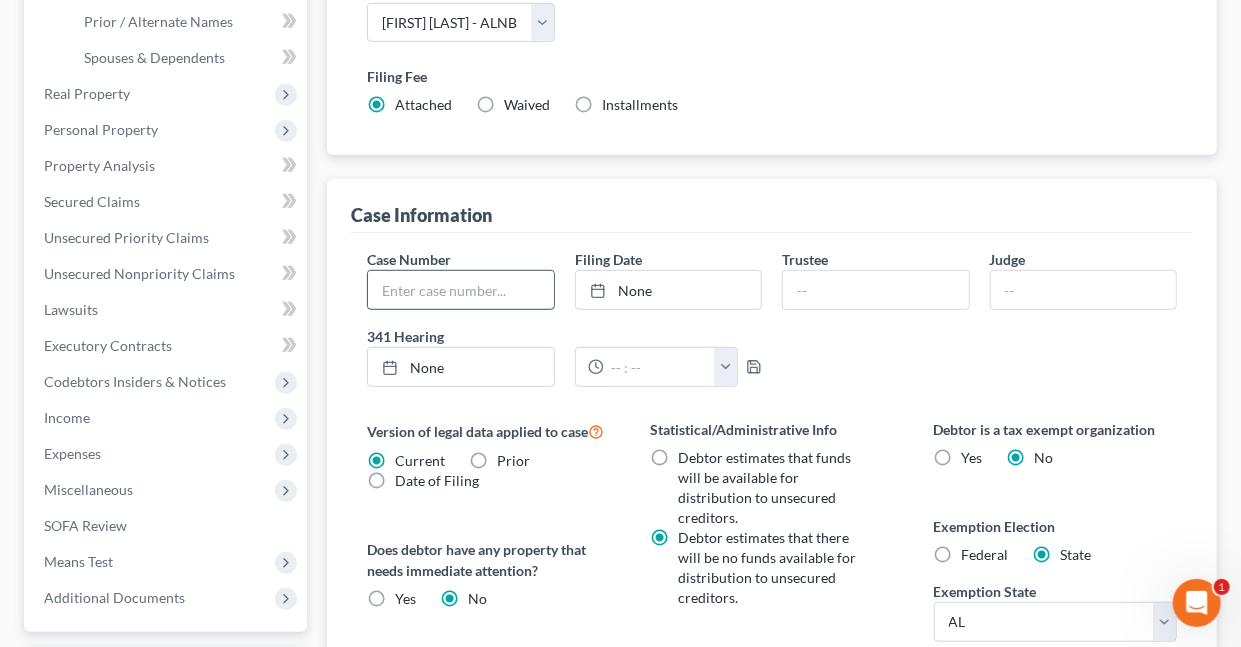 click at bounding box center [460, 290] 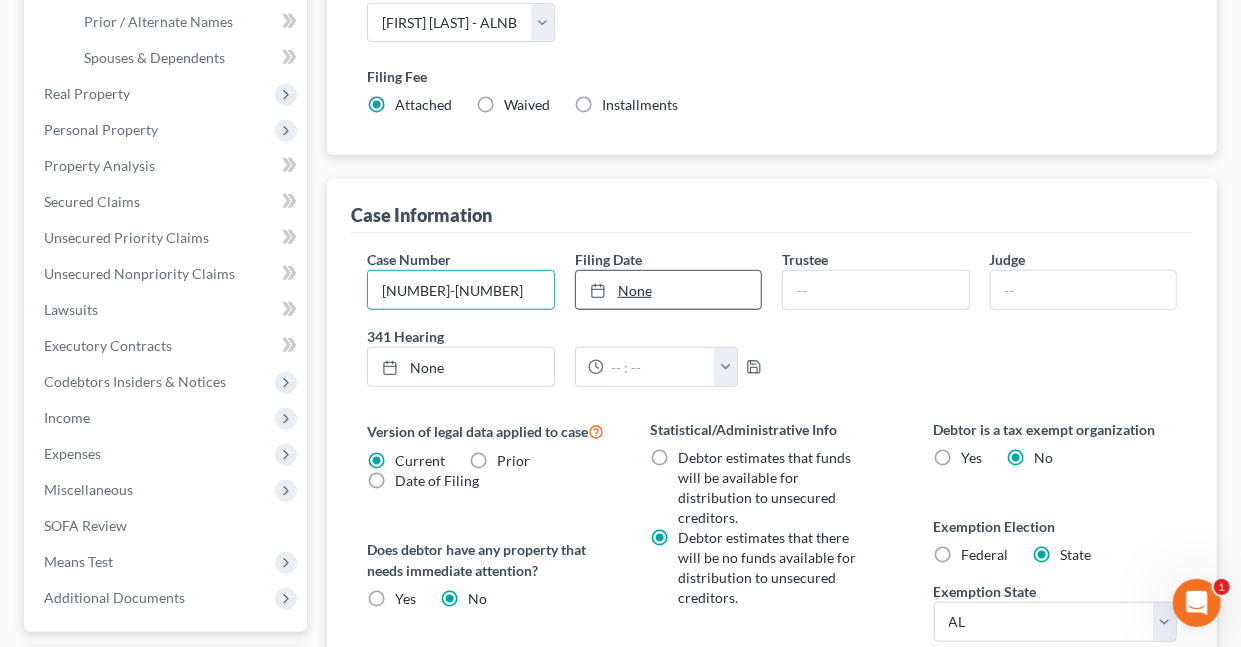 type on "[NUMBER]-[NUMBER]" 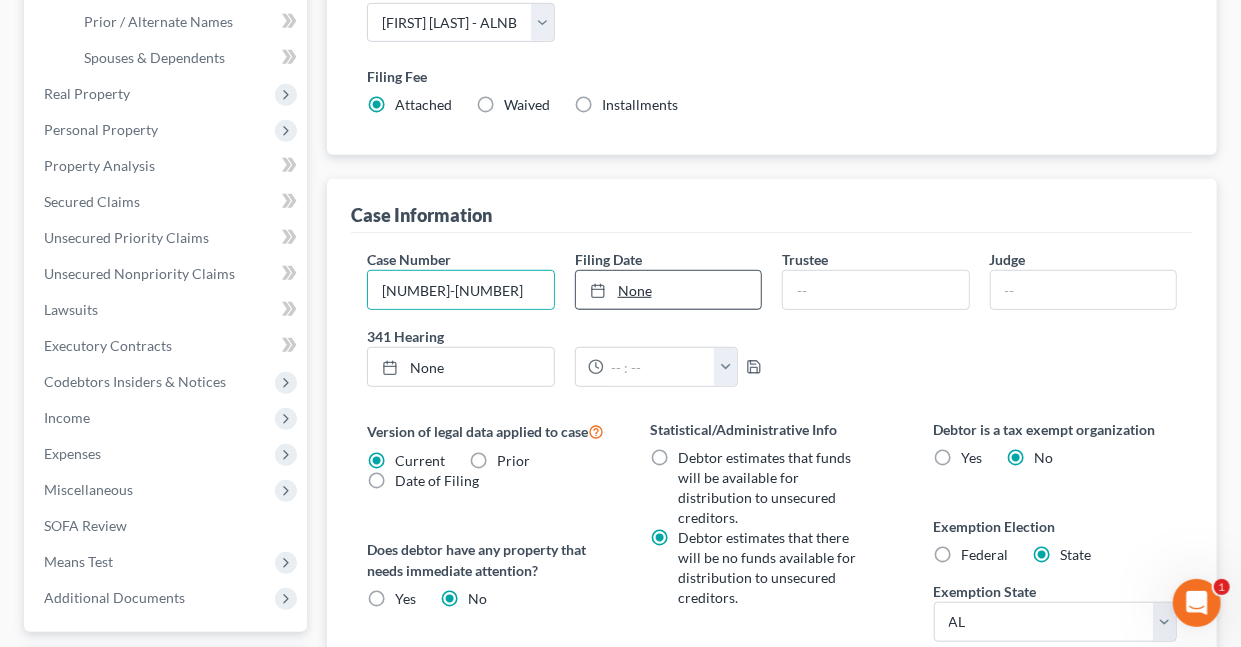type on "8/5/2025" 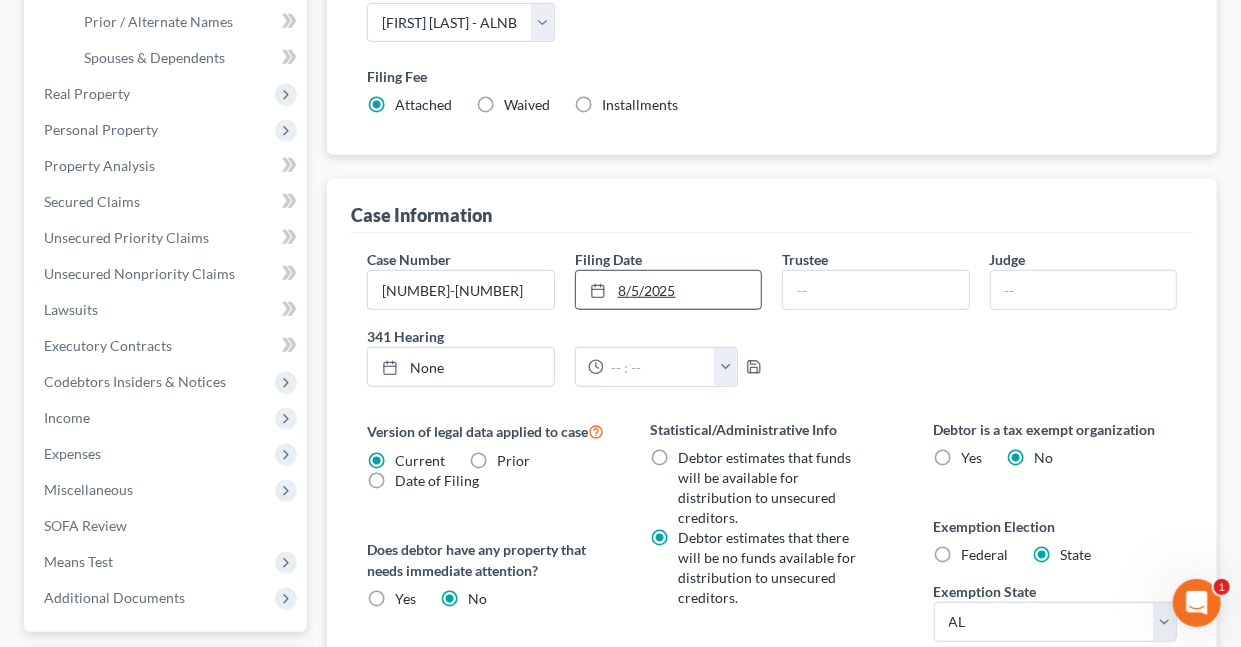 click on "8/5/2025" at bounding box center [668, 290] 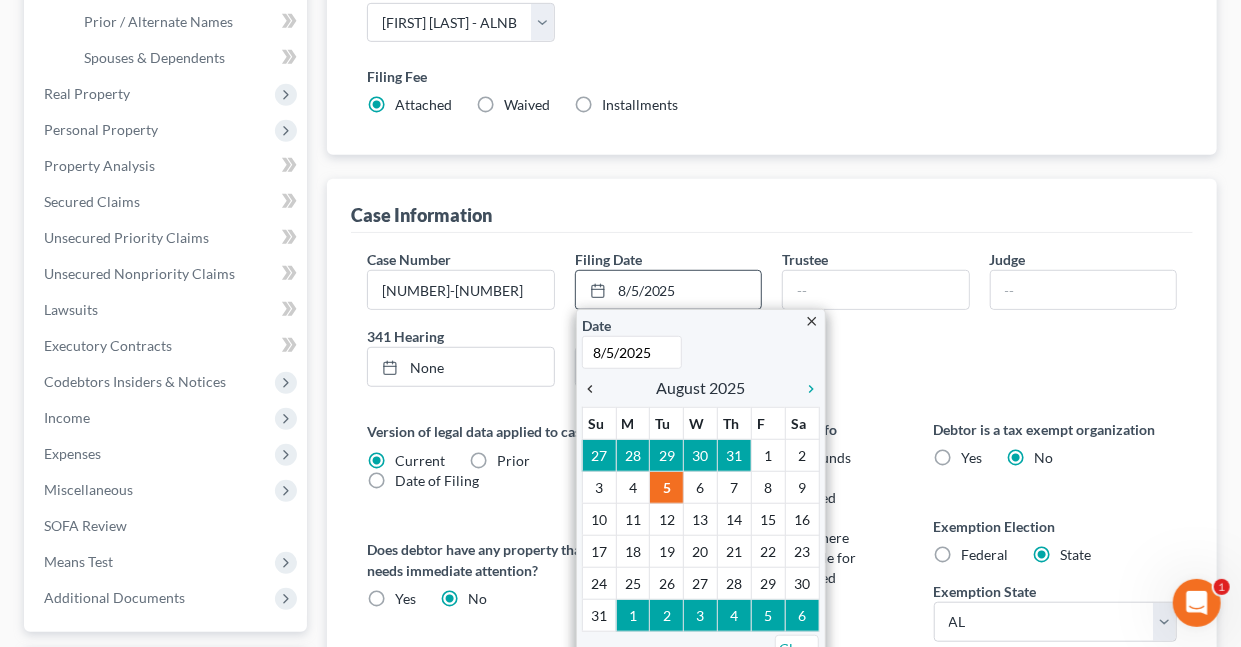 click on "chevron_left" at bounding box center [595, 389] 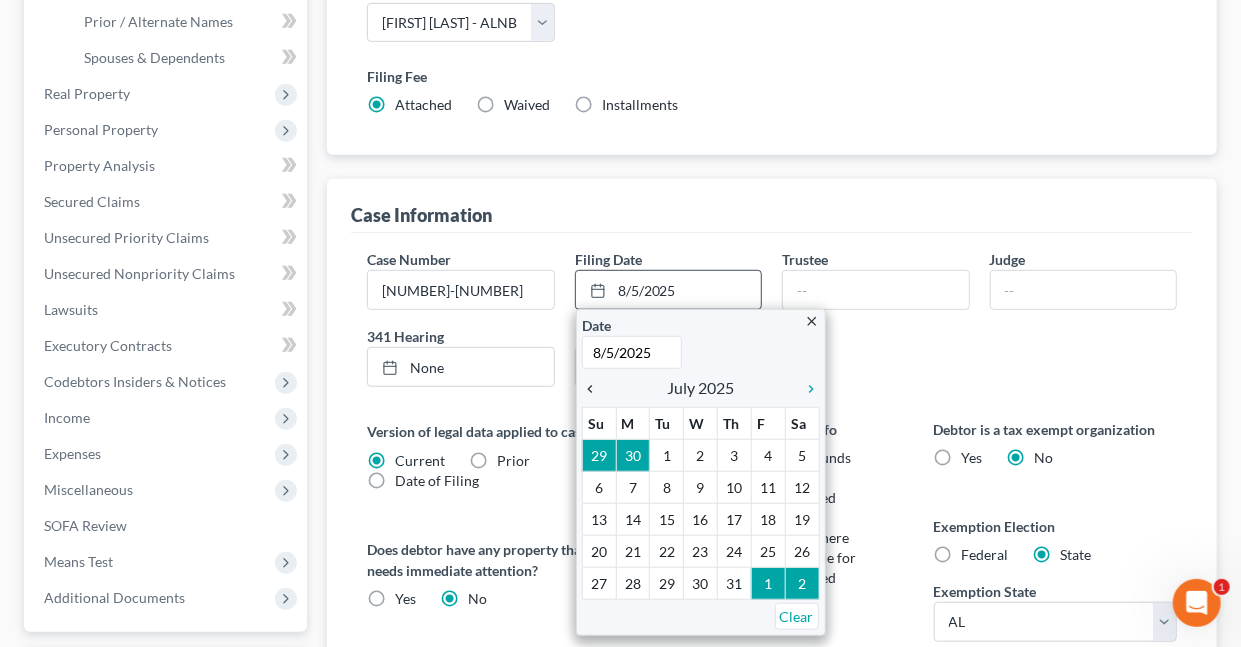 click on "chevron_left" at bounding box center (595, 389) 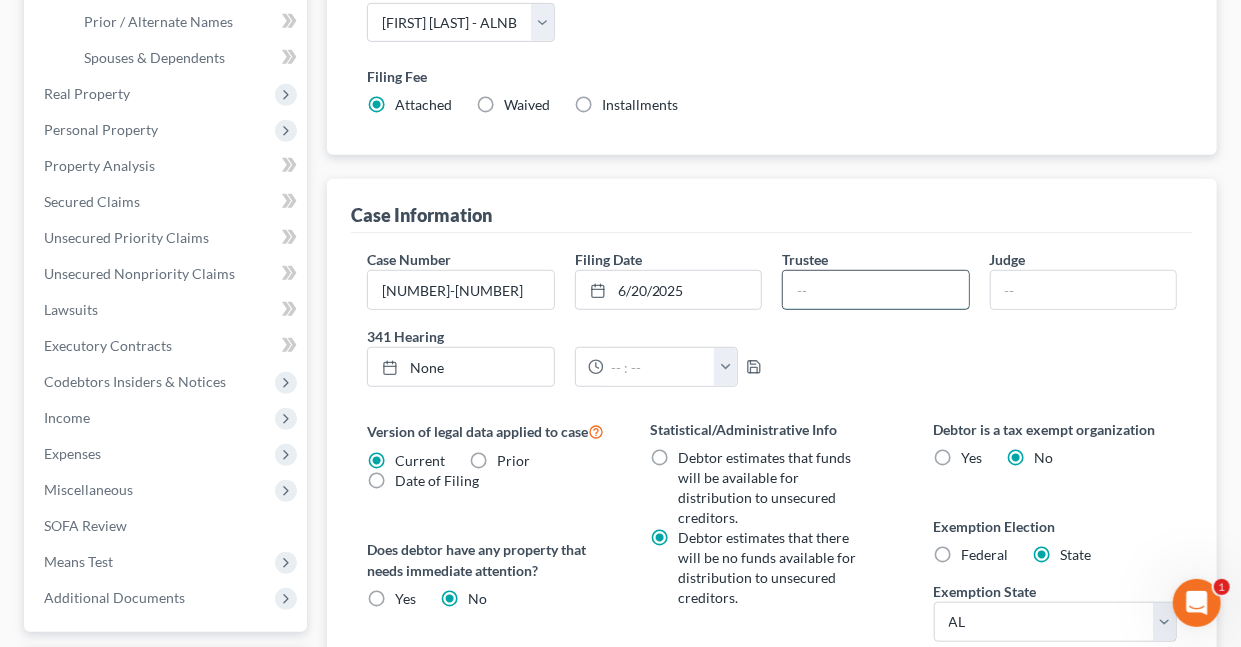 click at bounding box center [875, 290] 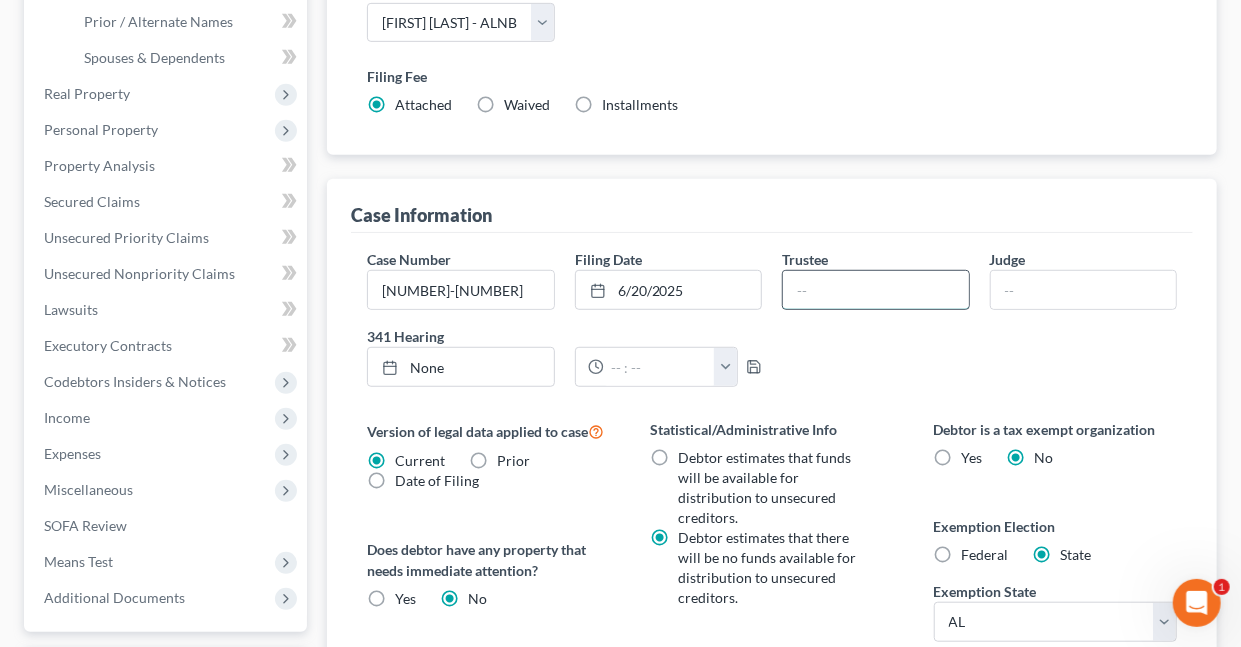 type on "[FIRST] [MIDDLE] [LAST]" 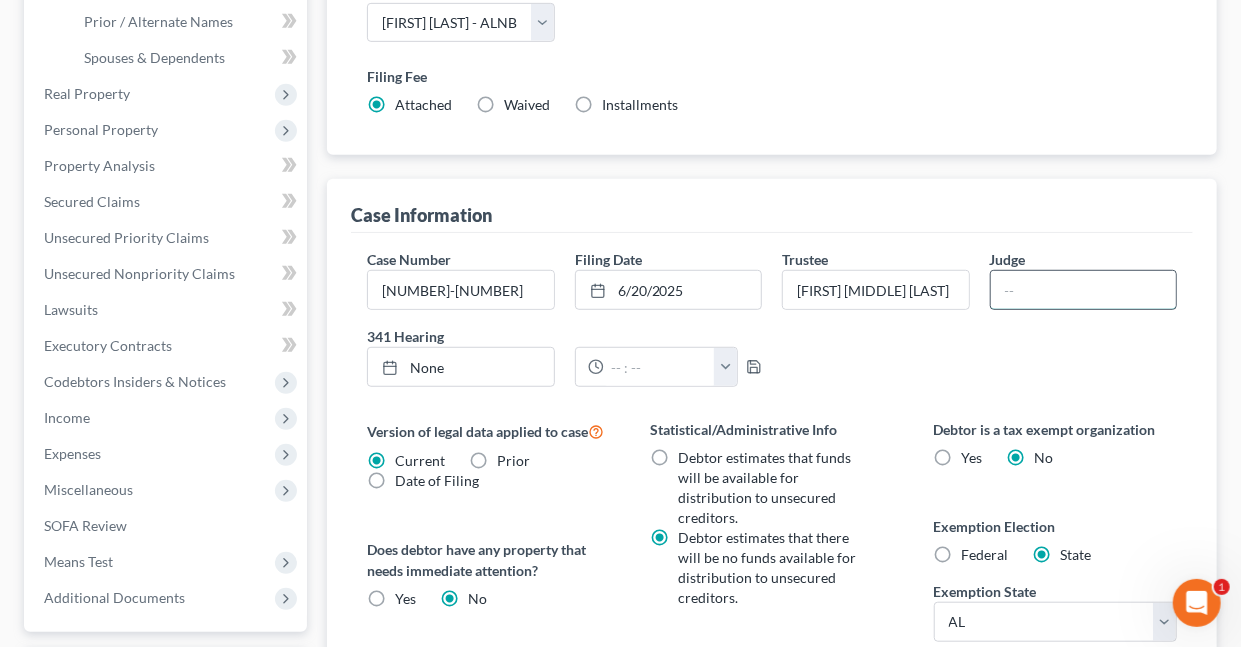 click at bounding box center [1083, 290] 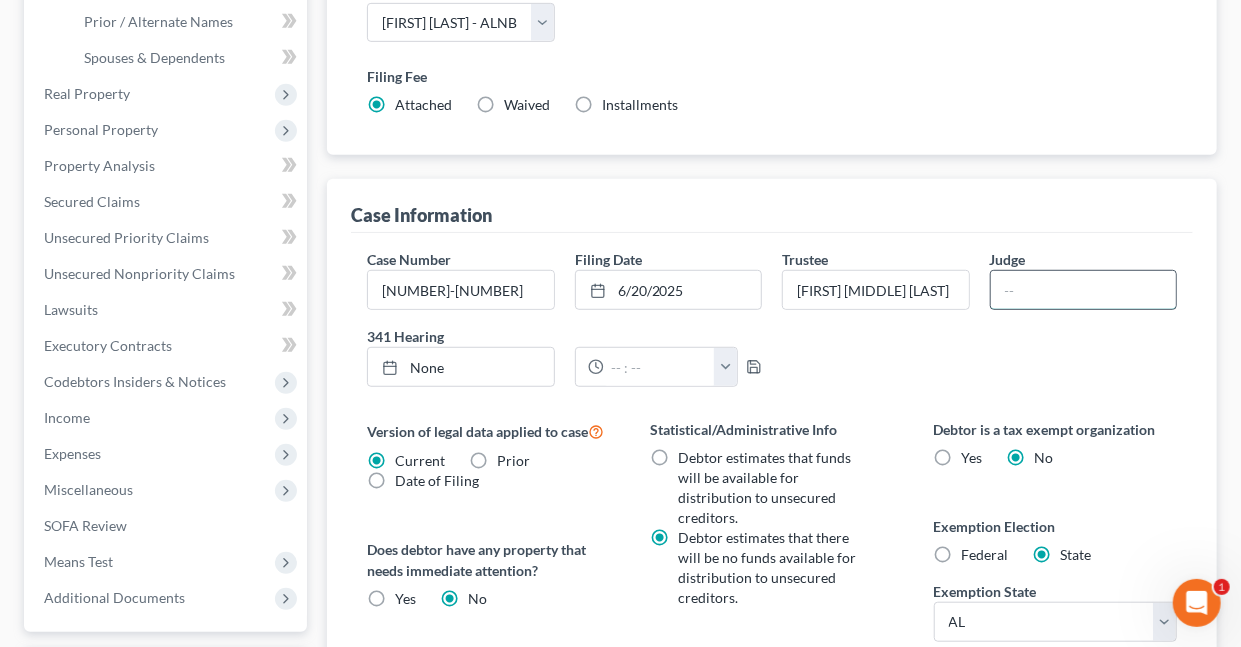 type on "[FIRST] [MIDDLE] [LAST]" 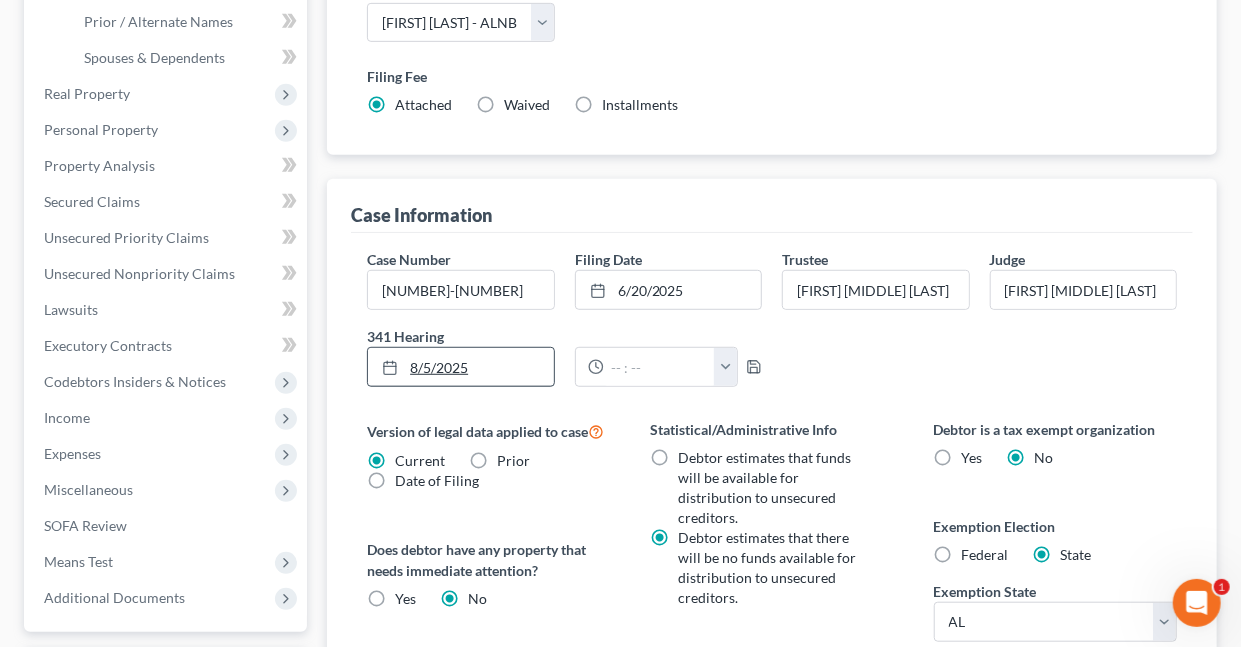 click on "8/5/2025" at bounding box center [460, 367] 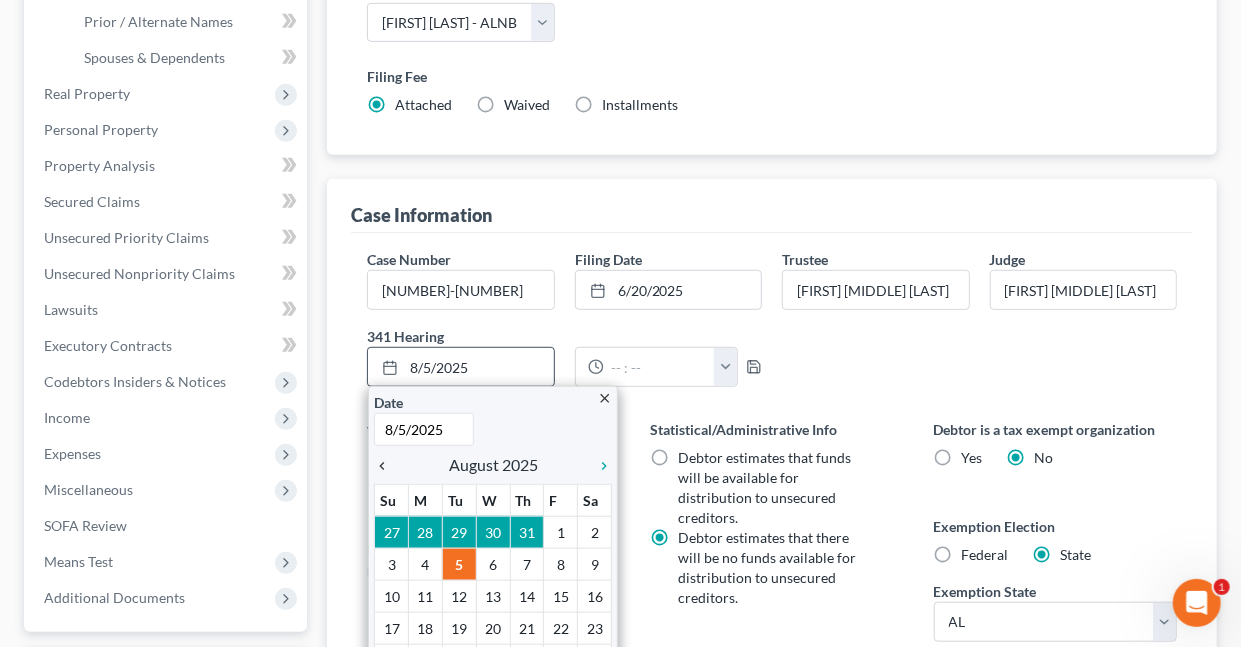click on "chevron_left" at bounding box center (387, 466) 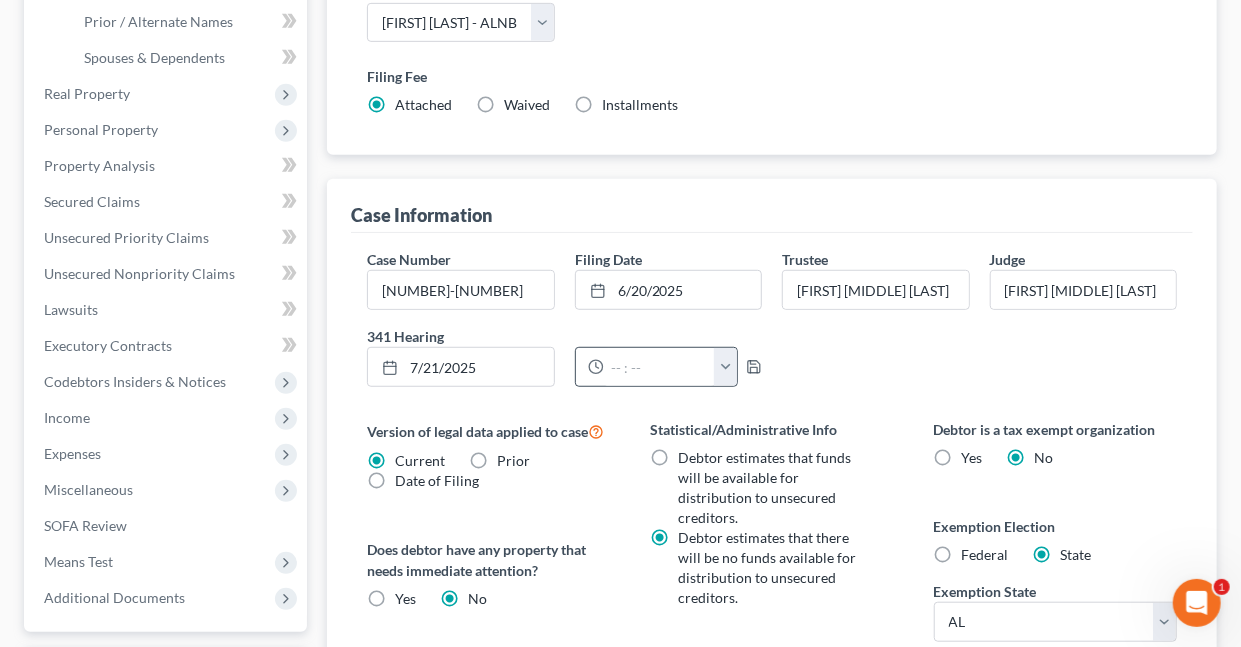 click at bounding box center (725, 367) 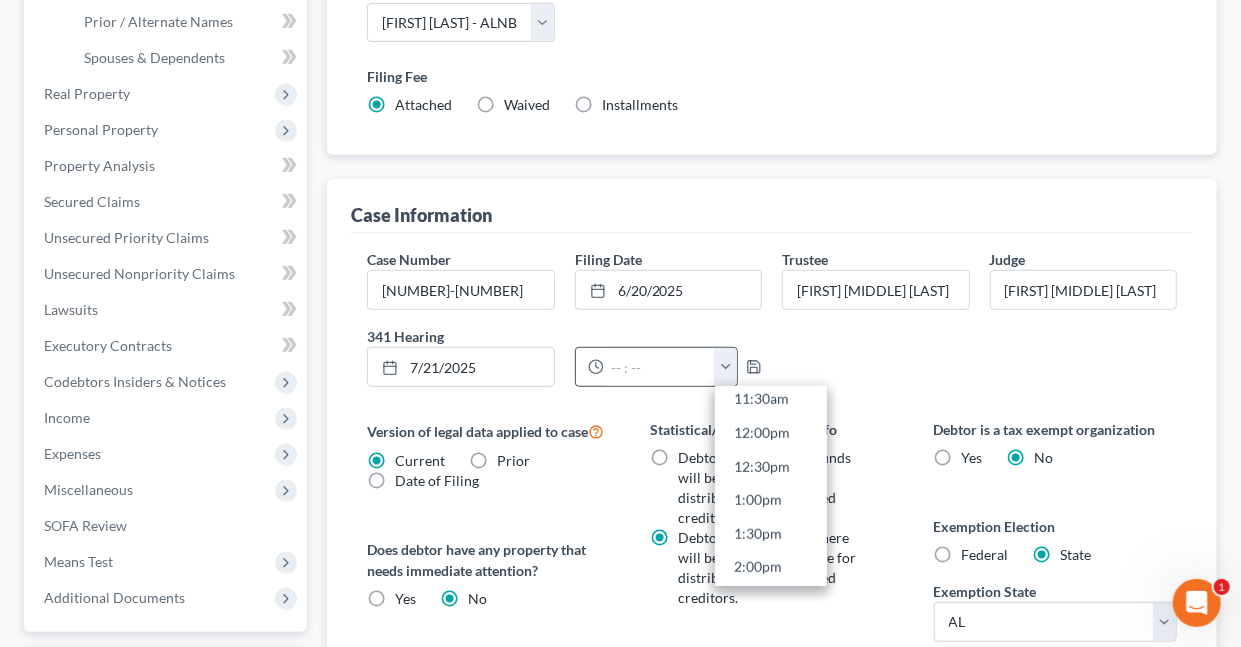 scroll, scrollTop: 800, scrollLeft: 0, axis: vertical 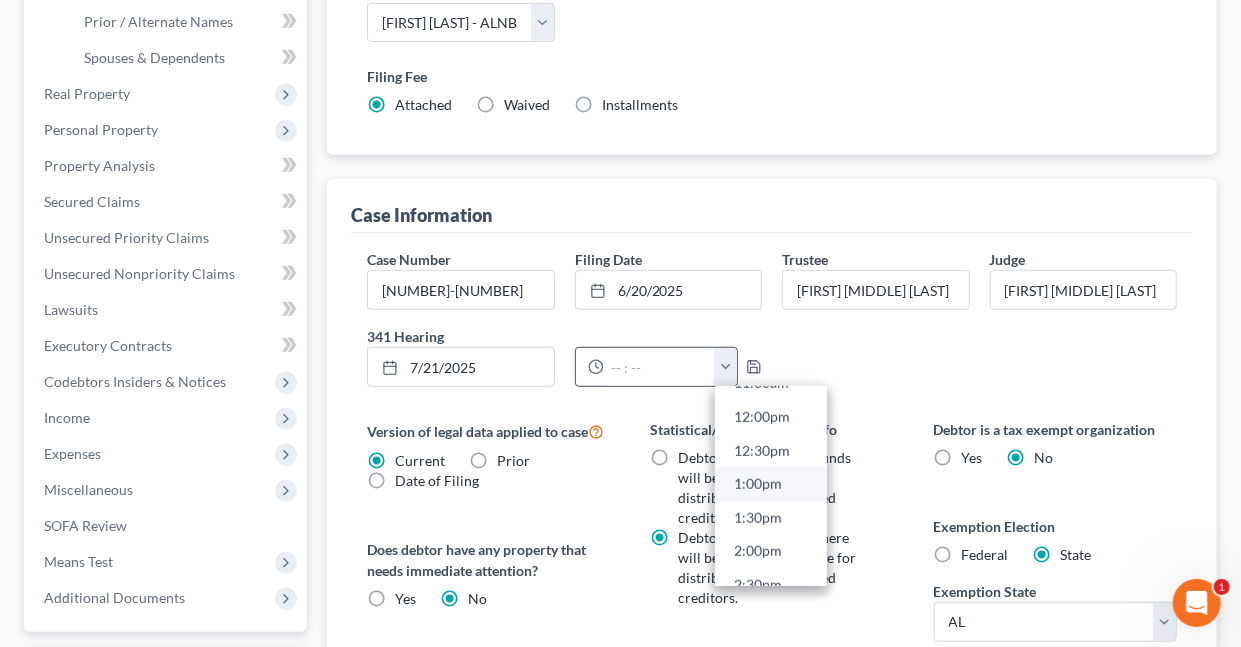 click on "1:00pm" at bounding box center (771, 485) 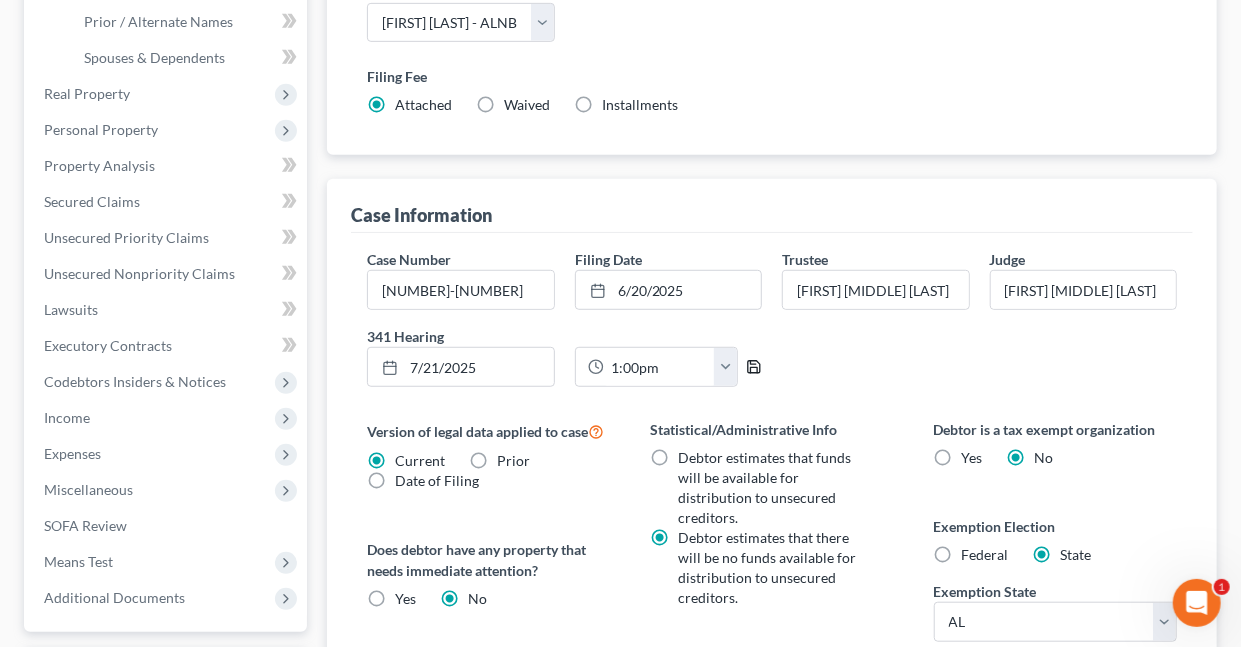 click 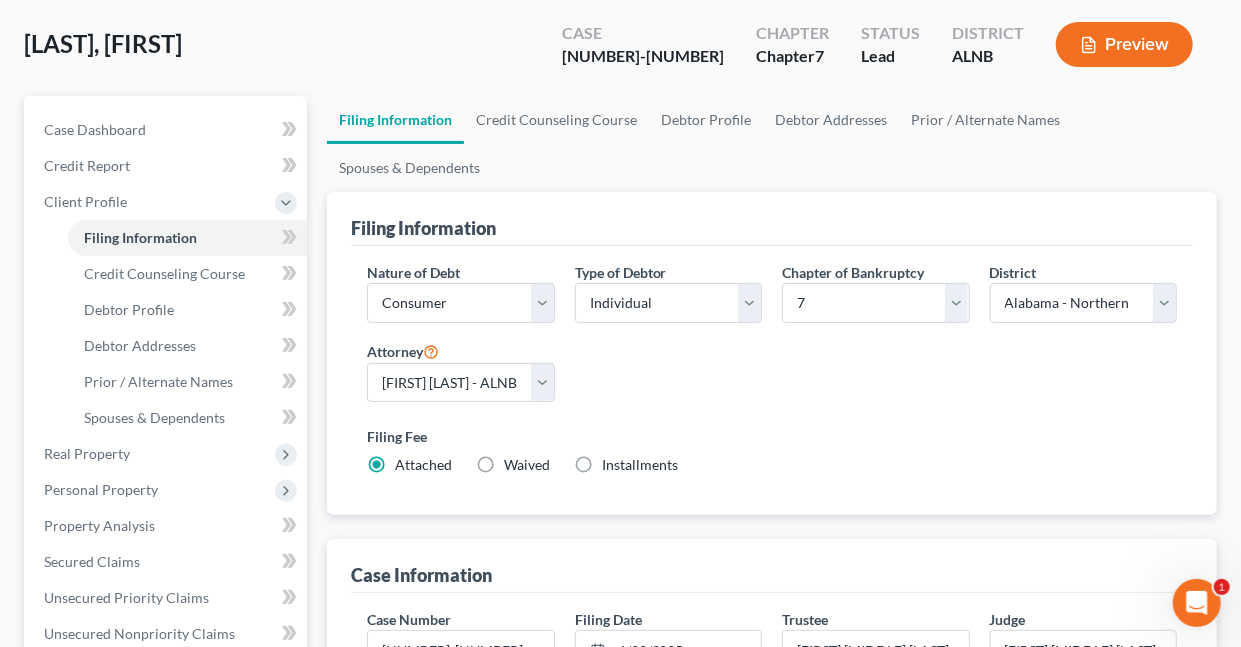 scroll, scrollTop: 0, scrollLeft: 0, axis: both 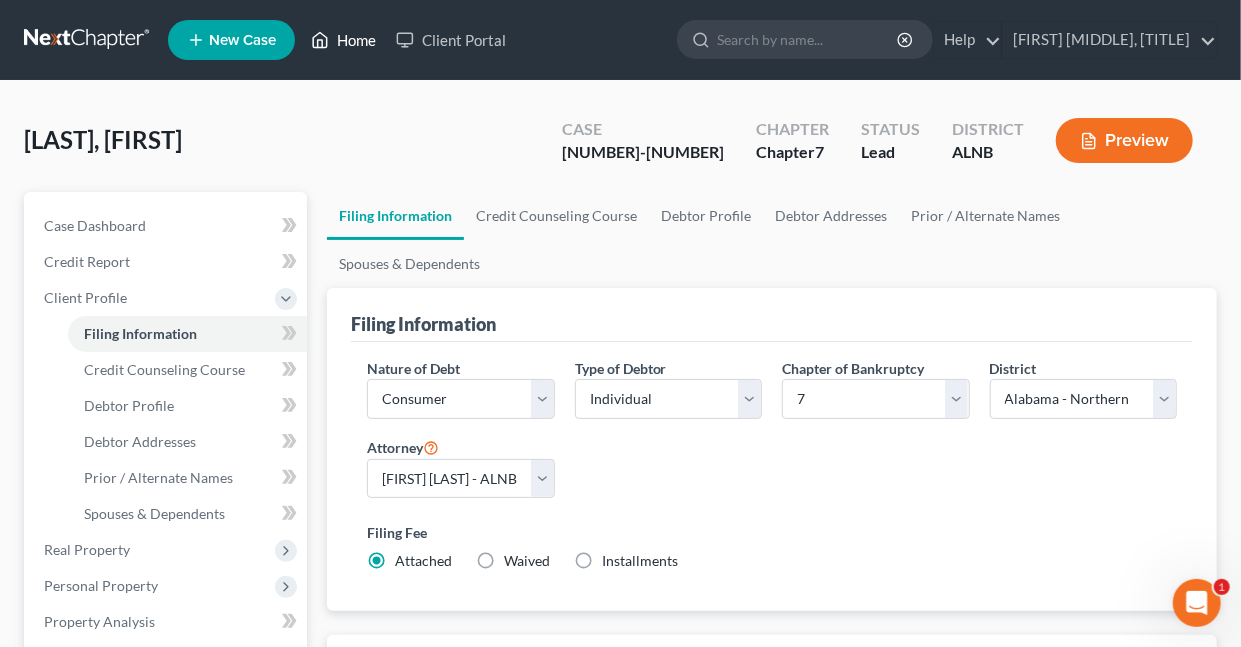drag, startPoint x: 344, startPoint y: 39, endPoint x: 363, endPoint y: 39, distance: 19 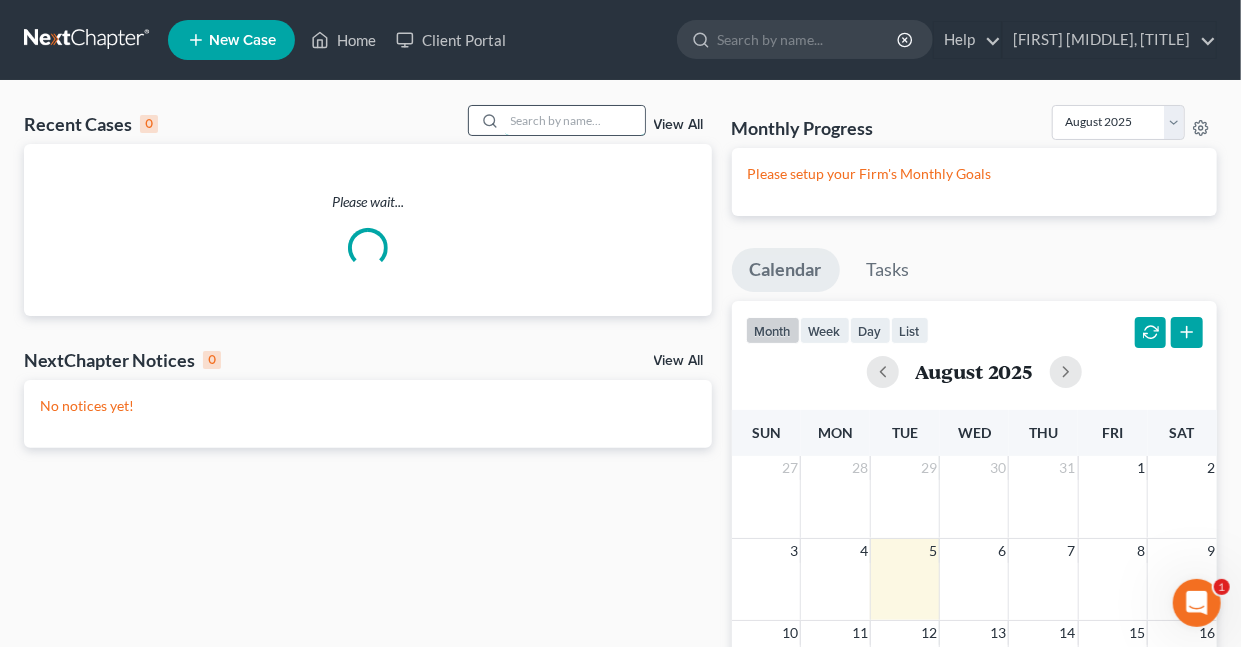 click at bounding box center (575, 120) 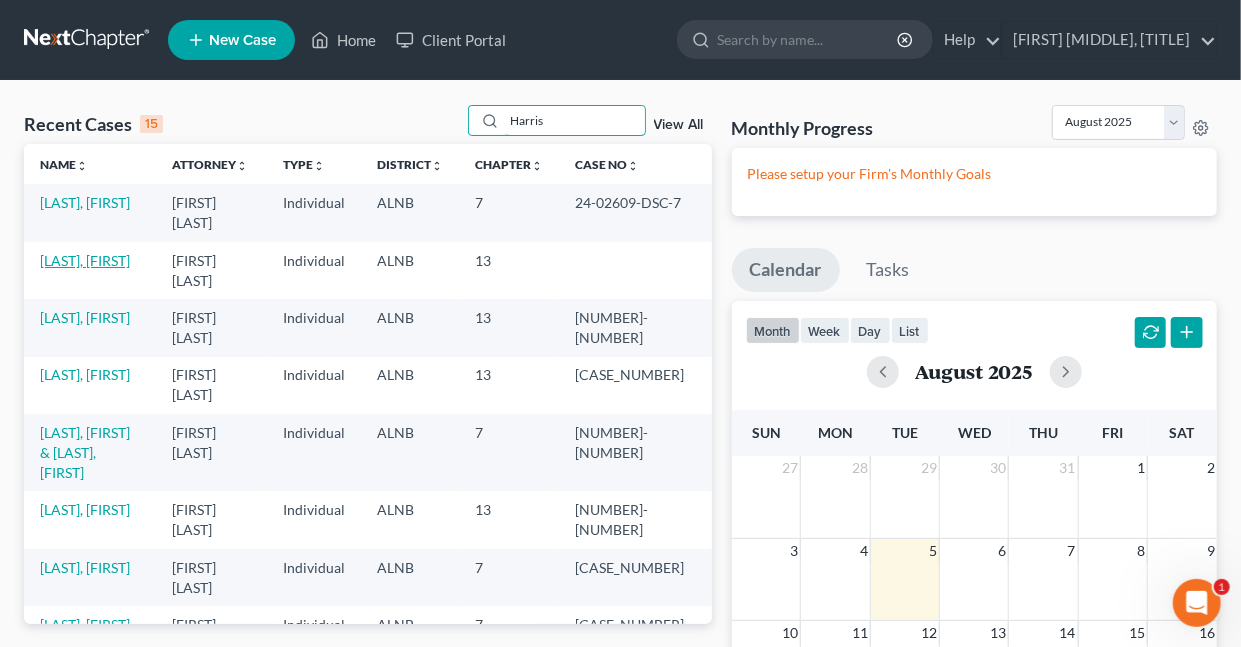 type on "Harris" 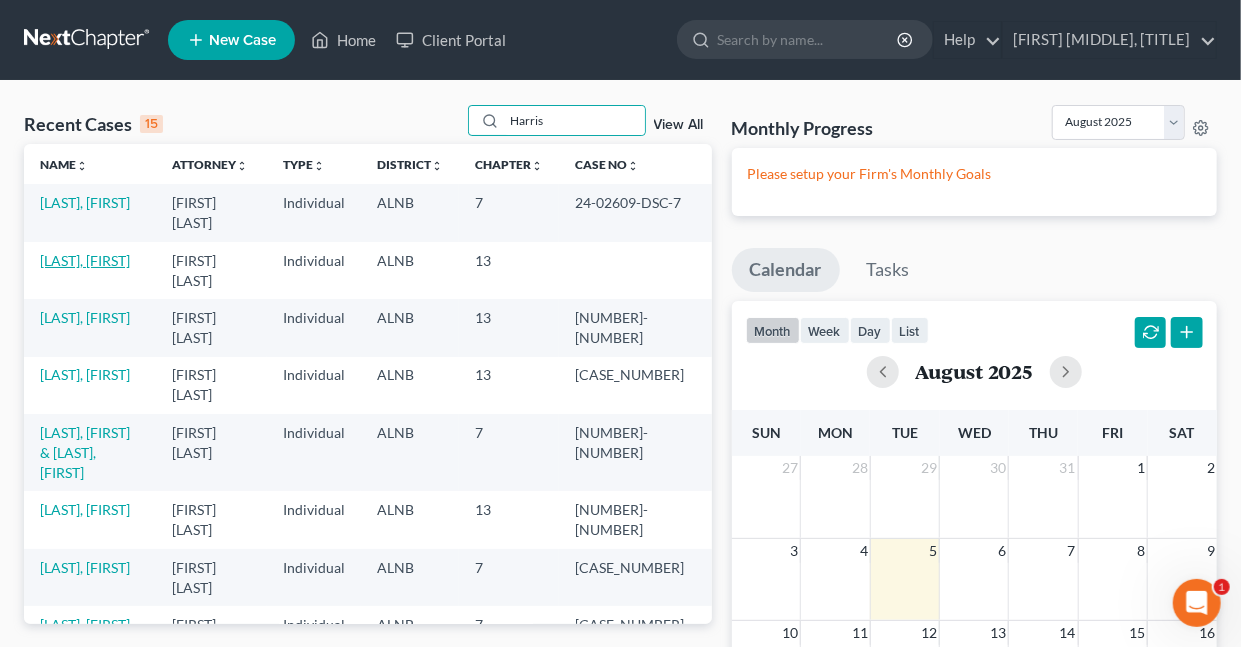 click on "[LAST], [FIRST]" at bounding box center [85, 260] 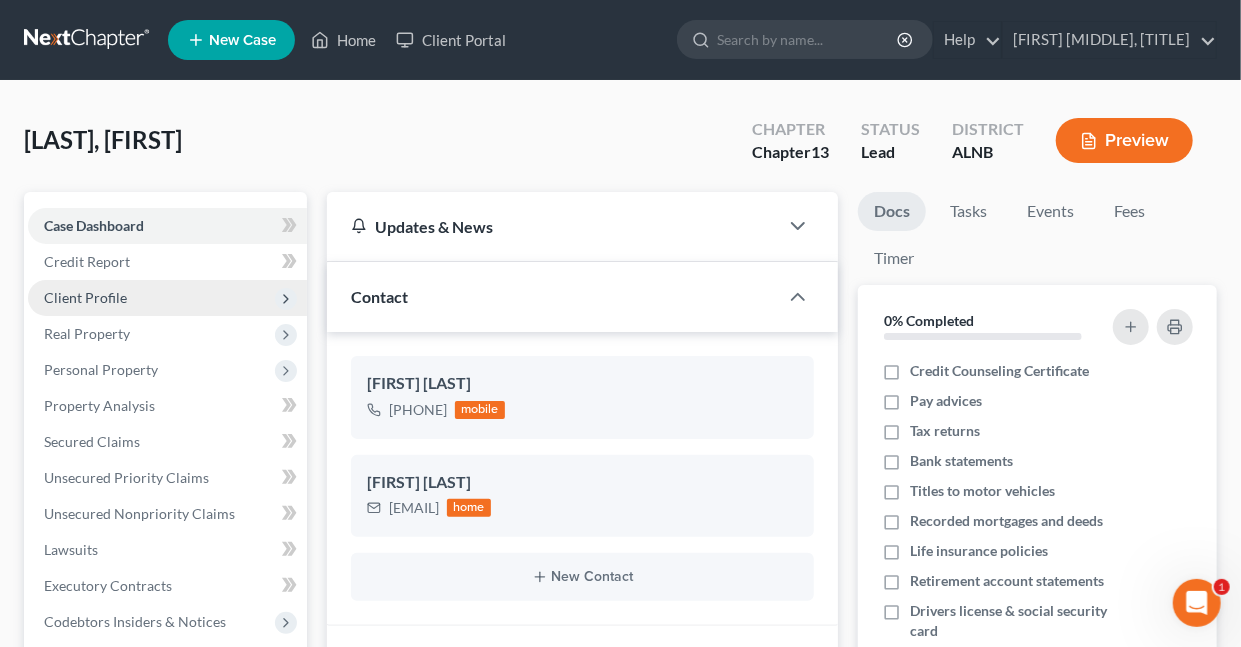 click on "Client Profile" at bounding box center (85, 297) 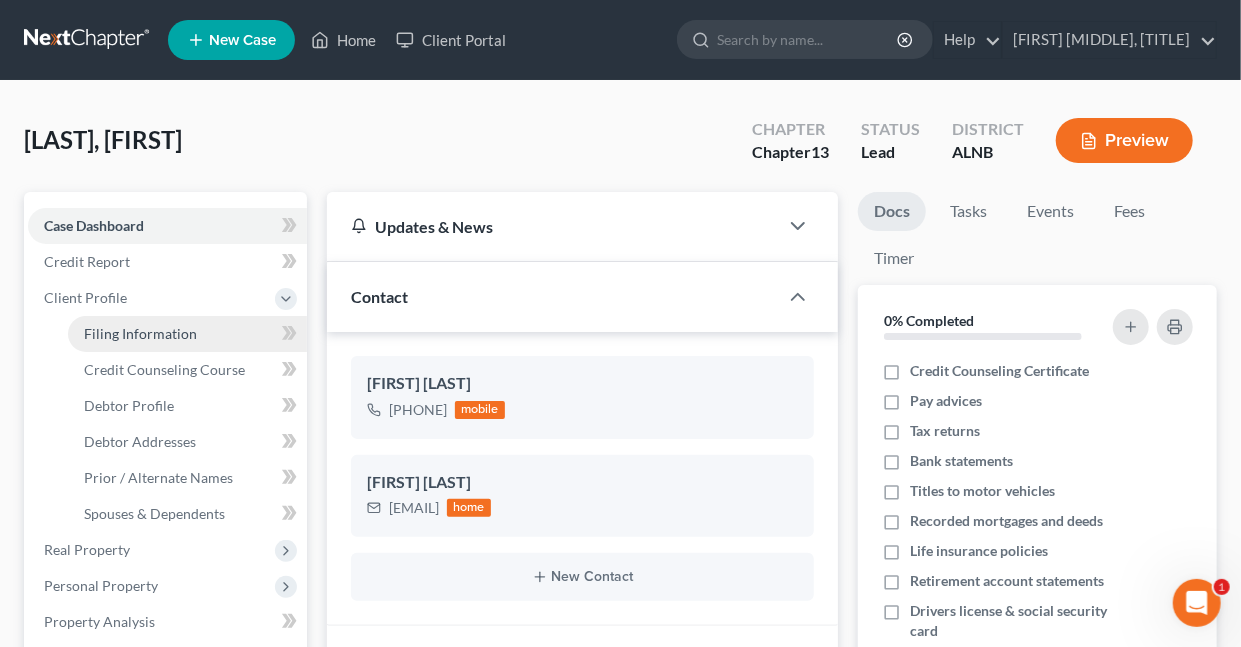 click on "Filing Information" at bounding box center [140, 333] 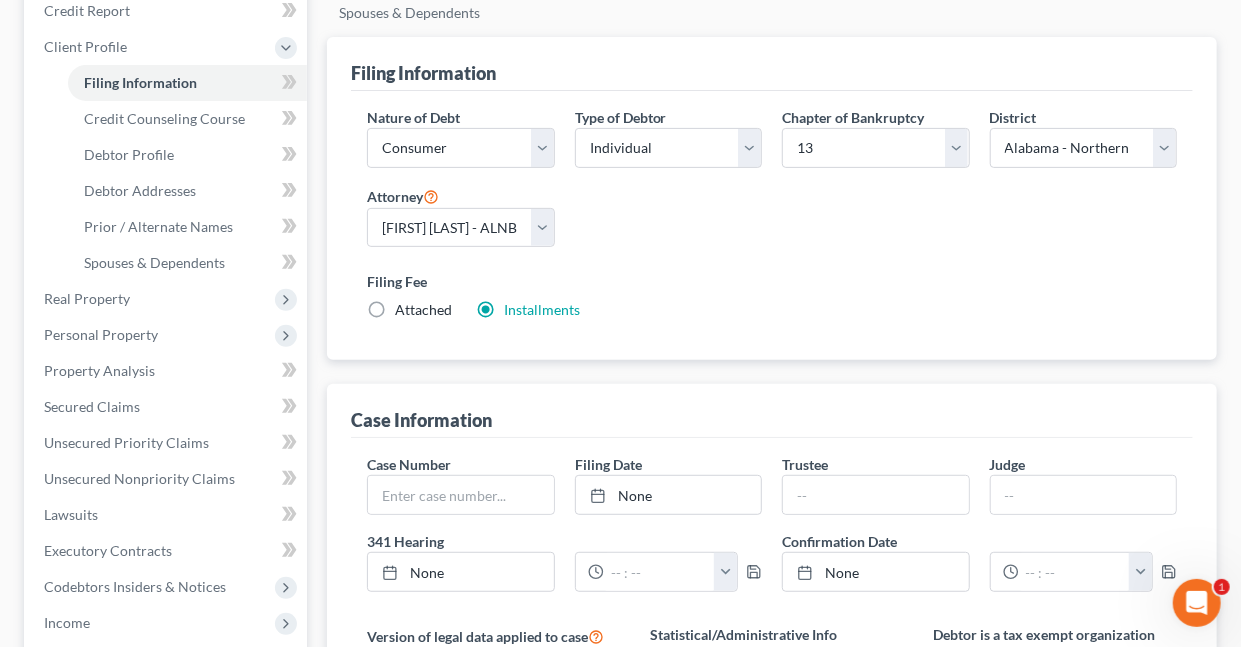 scroll, scrollTop: 253, scrollLeft: 0, axis: vertical 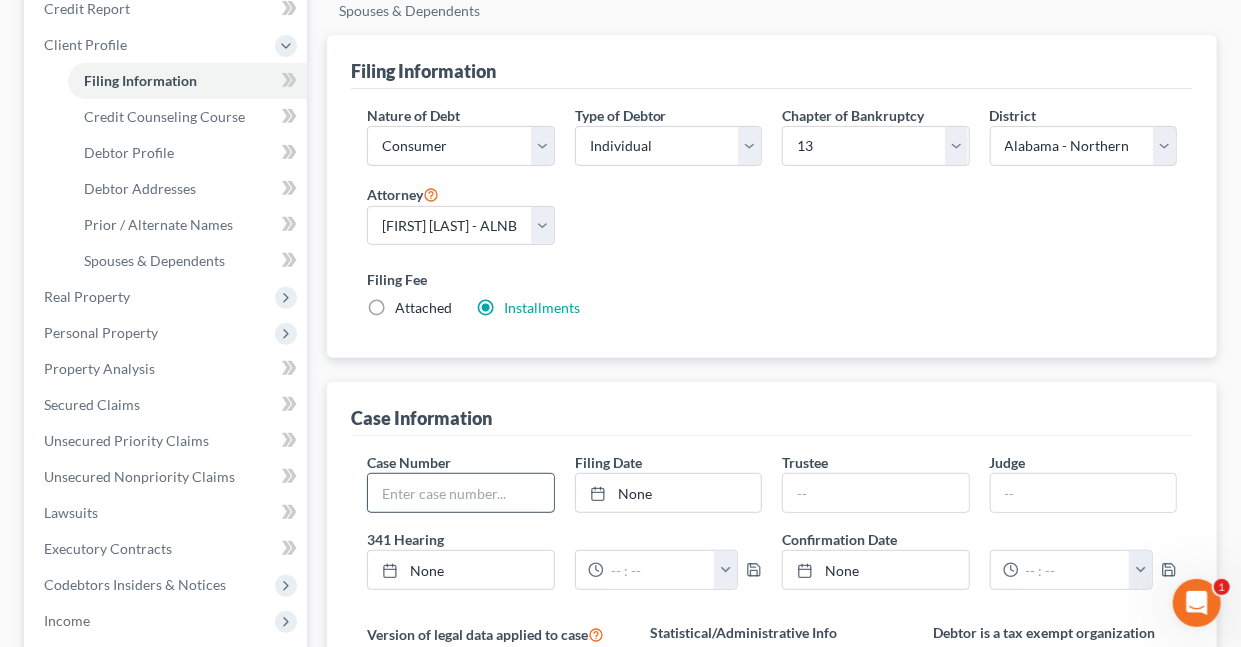 click at bounding box center (460, 493) 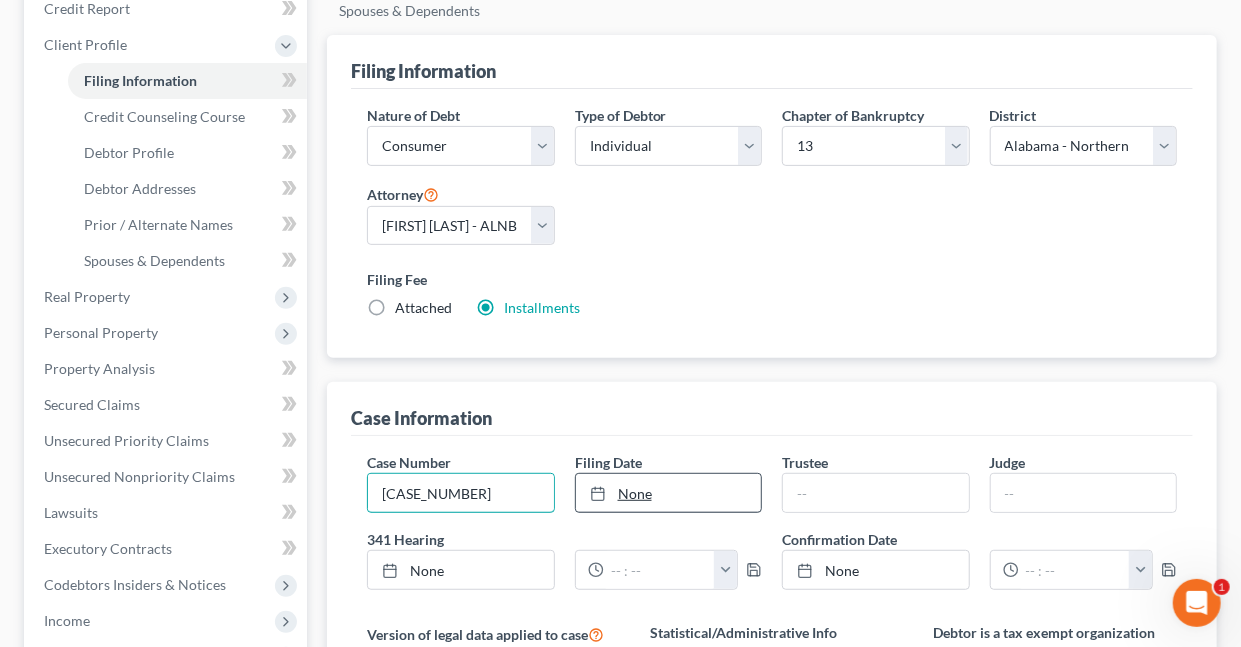 type on "[CASE_NUMBER]" 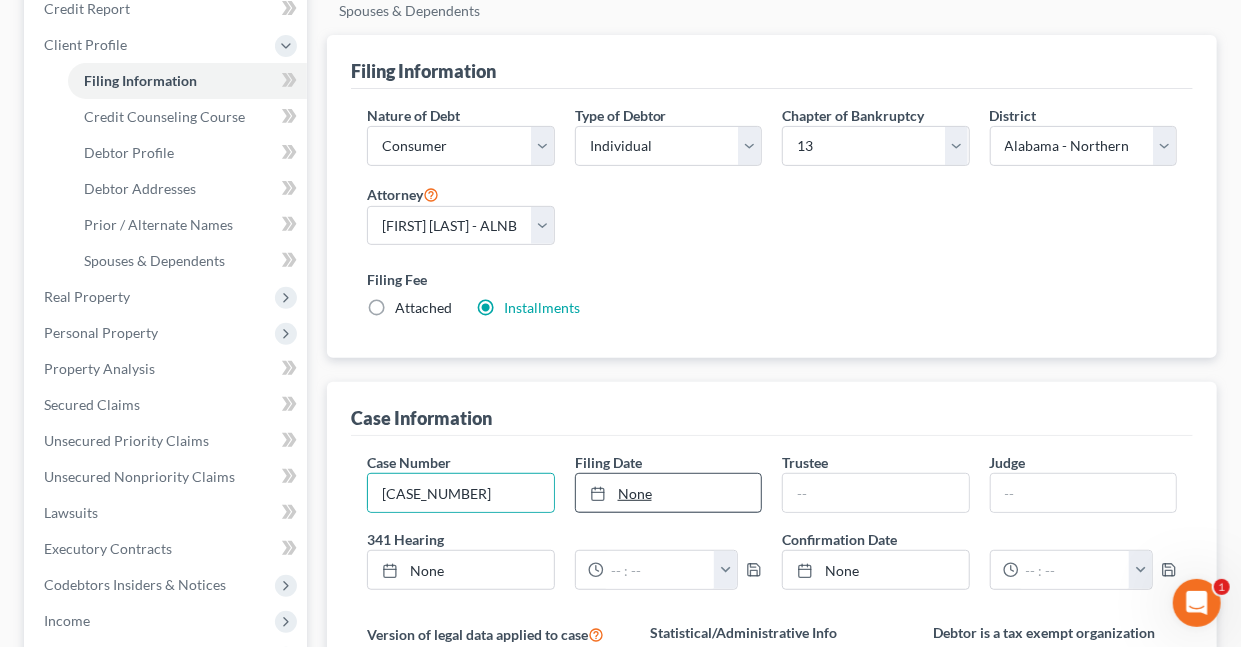 type on "8/5/2025" 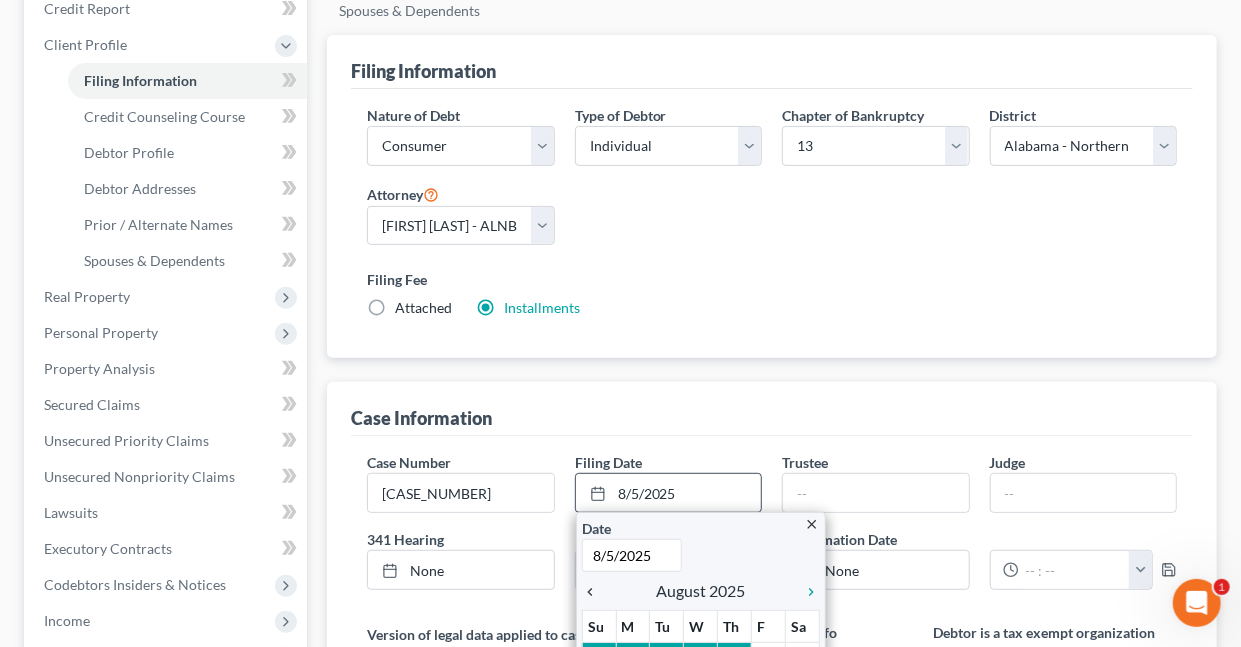 click on "chevron_left" at bounding box center (595, 592) 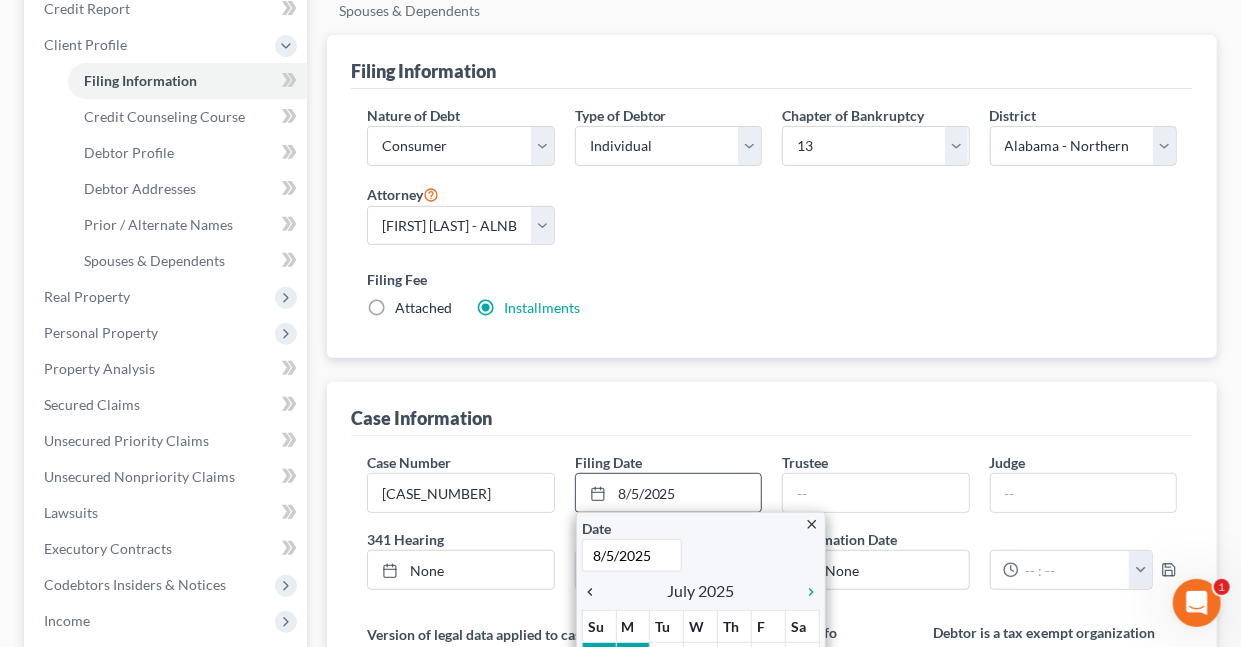 click on "chevron_left" at bounding box center [595, 592] 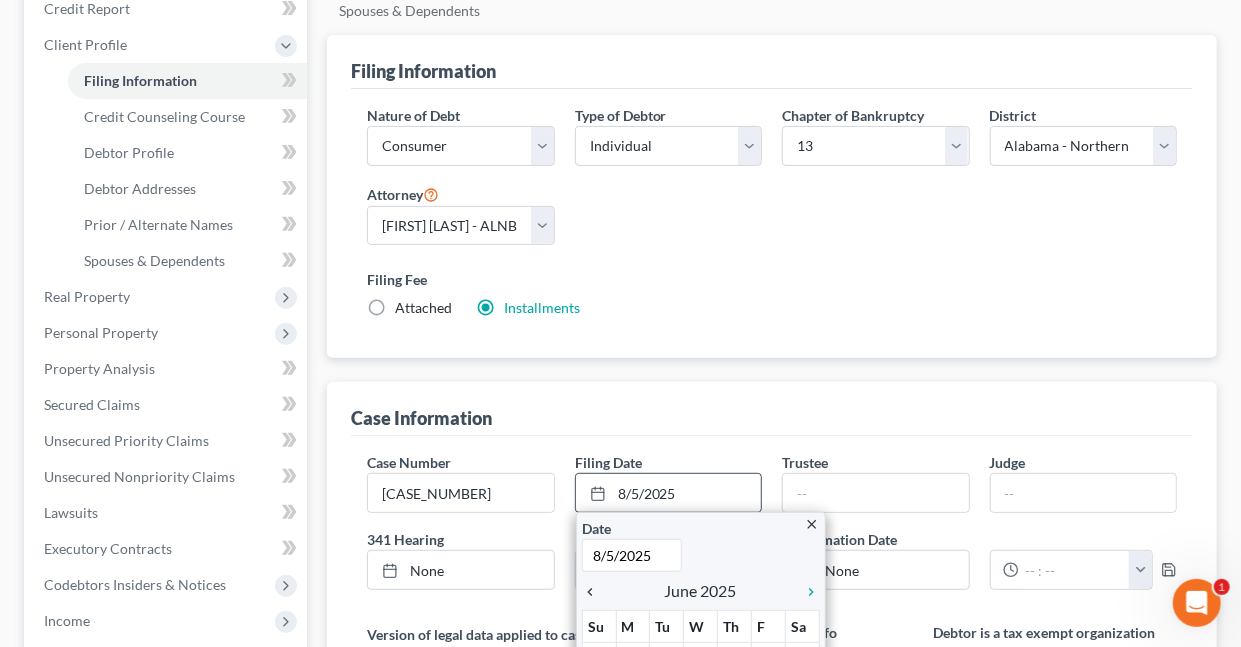 click on "chevron_left" at bounding box center [595, 592] 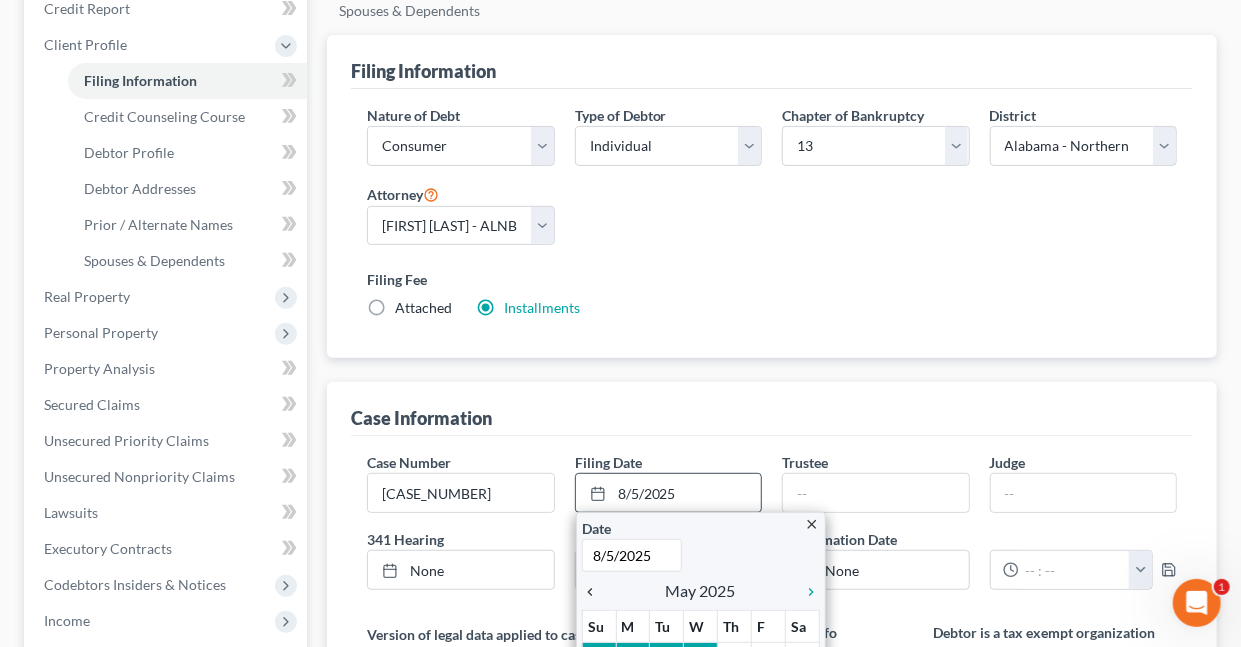 click on "chevron_left" at bounding box center (595, 592) 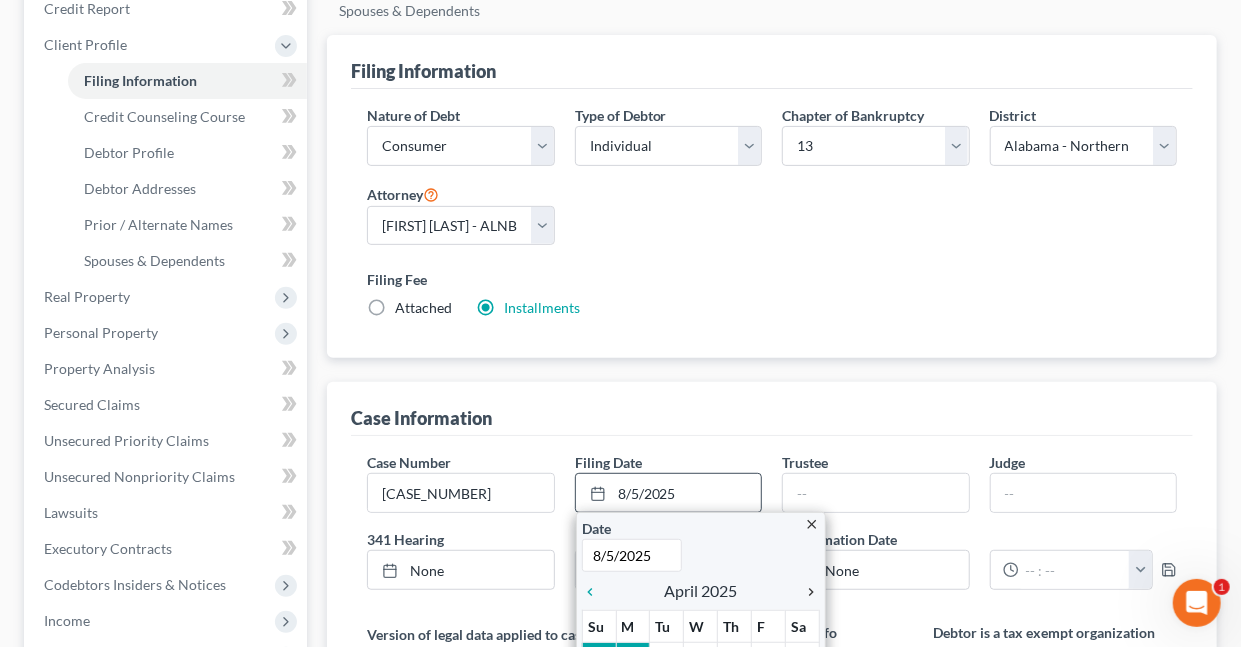 click on "chevron_right" at bounding box center [807, 592] 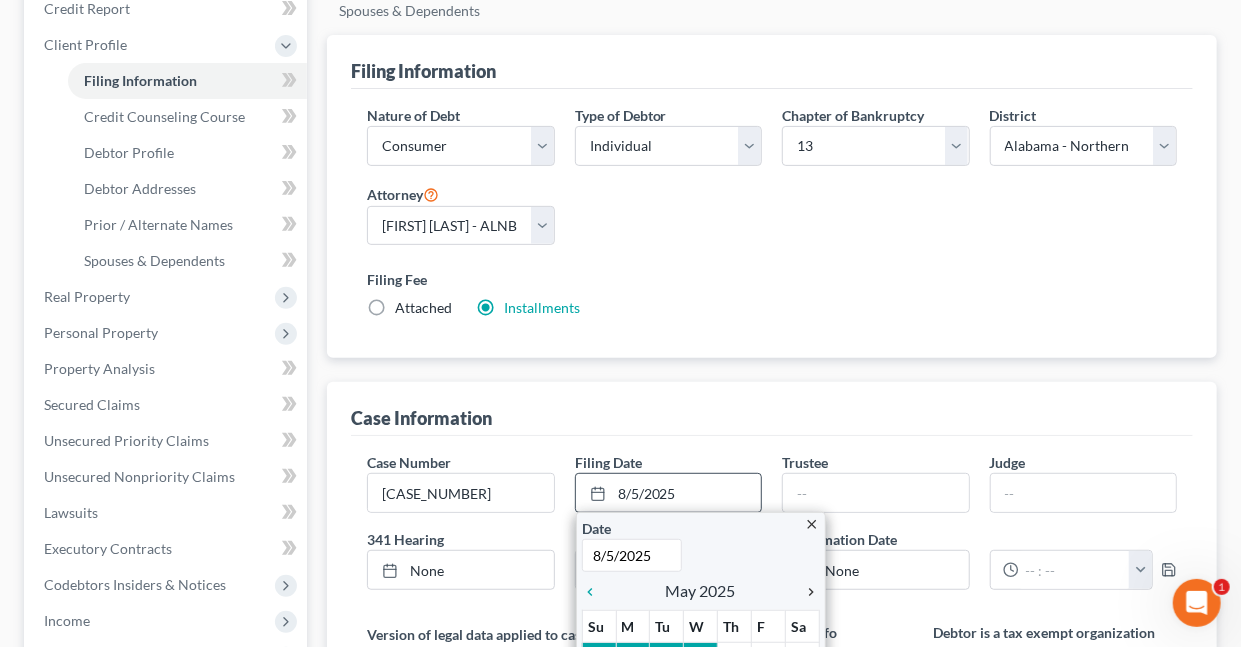 click on "chevron_right" at bounding box center (807, 592) 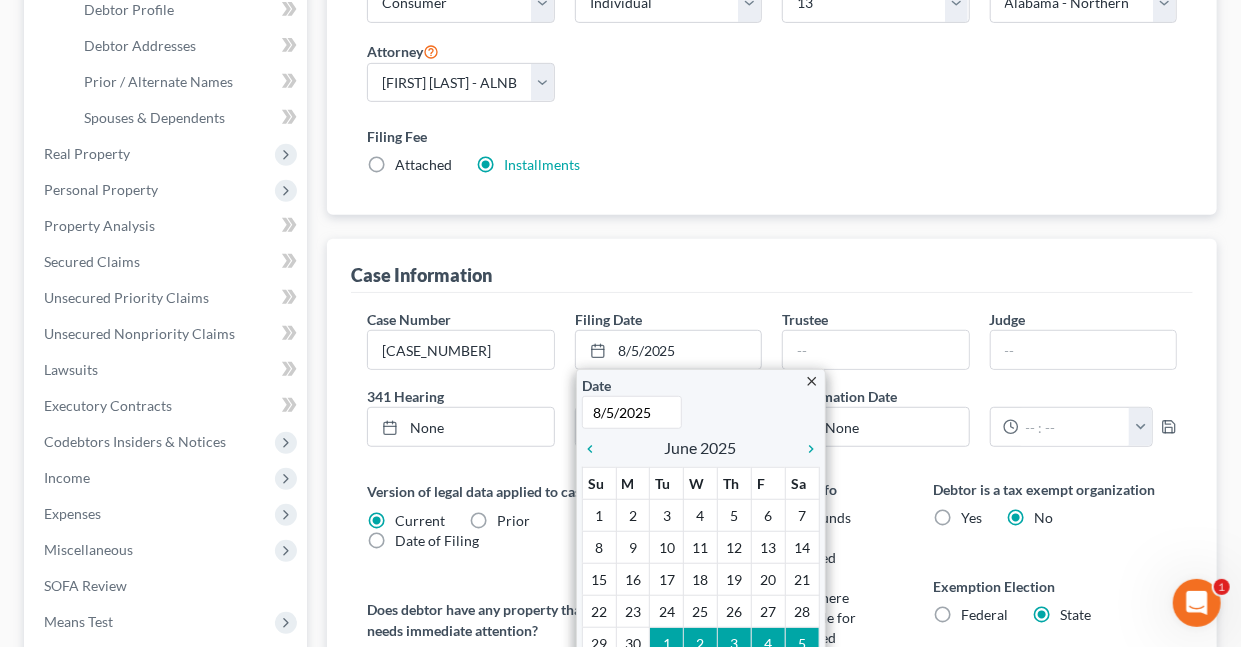 scroll, scrollTop: 477, scrollLeft: 0, axis: vertical 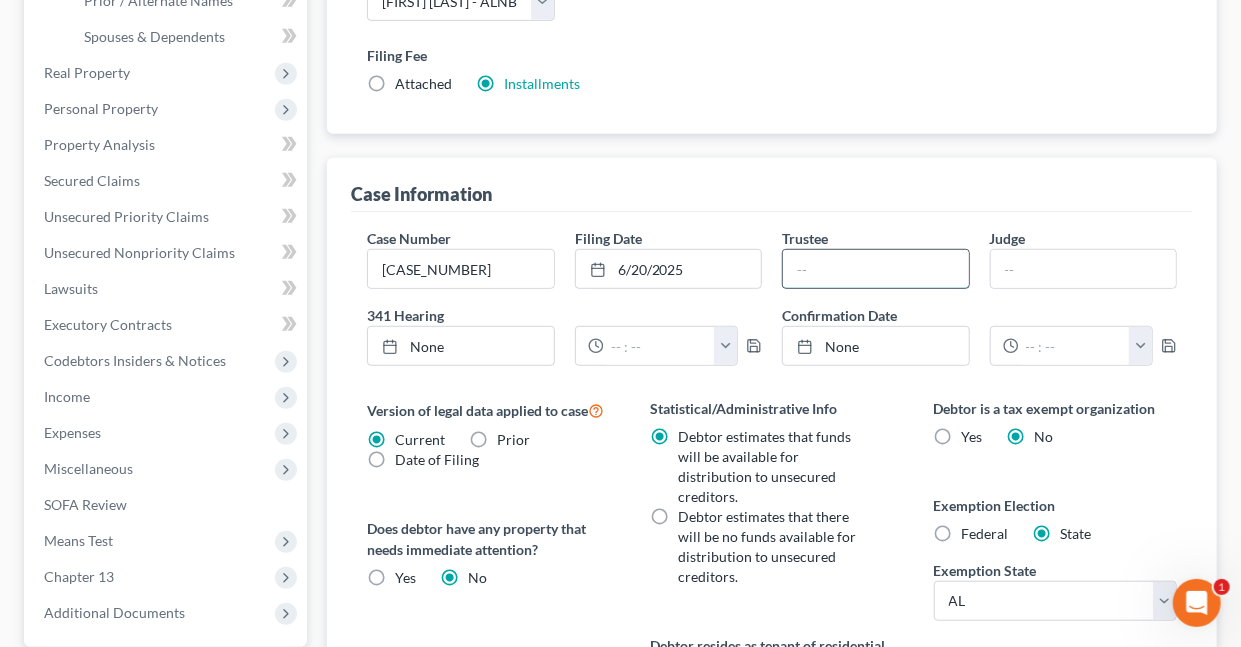 click at bounding box center (875, 269) 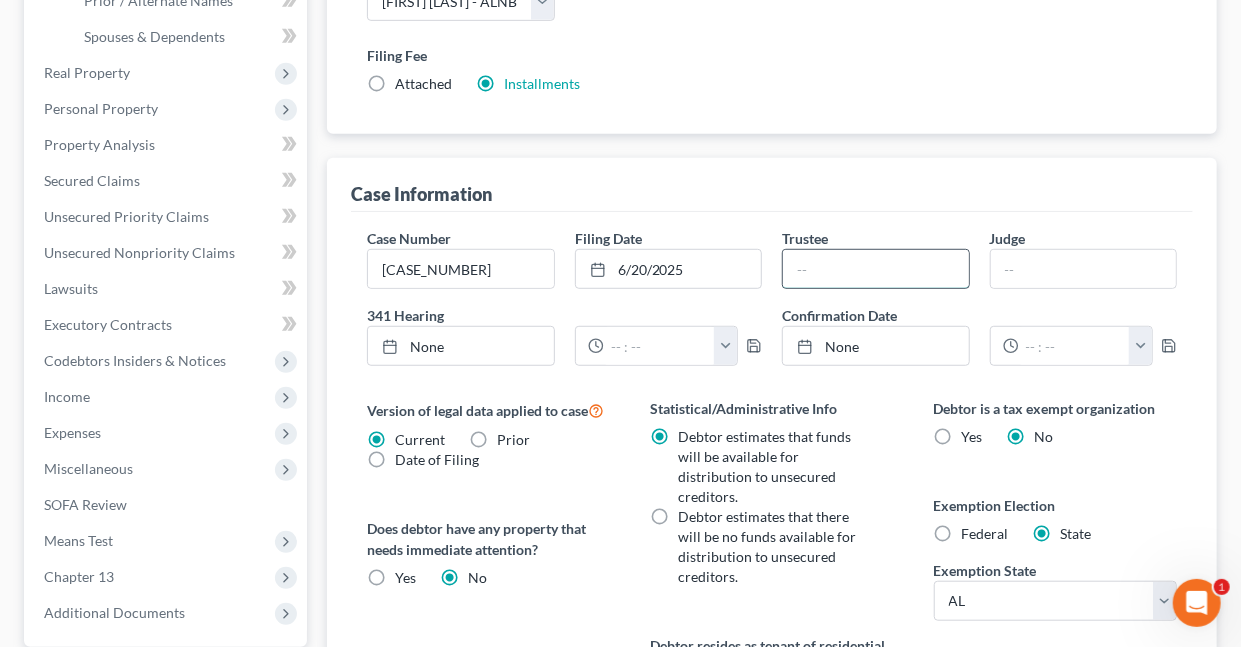 type on "[FIRST] [MIDDLE] [LAST]" 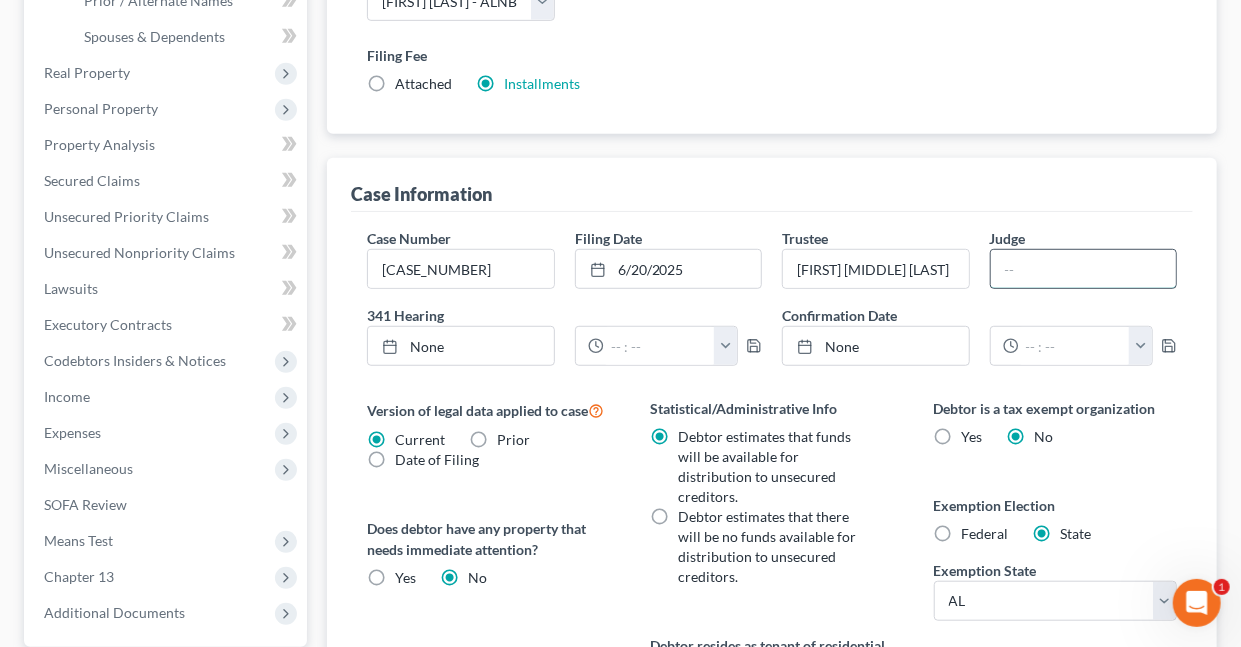 click at bounding box center [1083, 269] 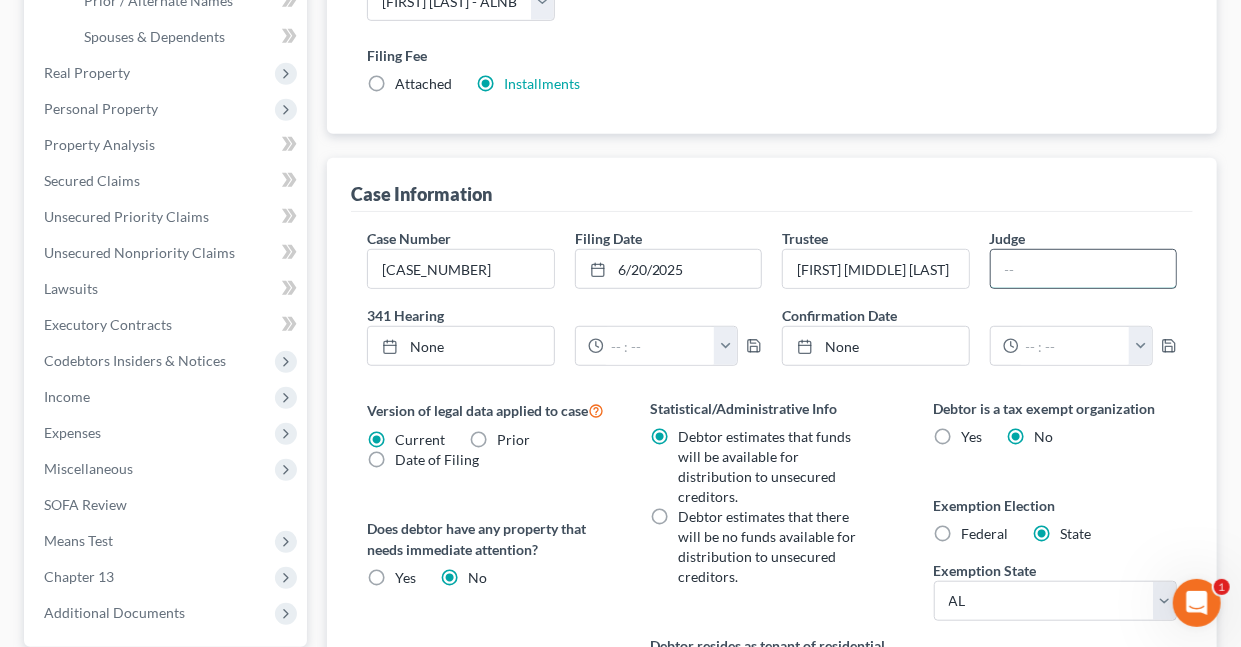 type on "[FIRST] [LAST]" 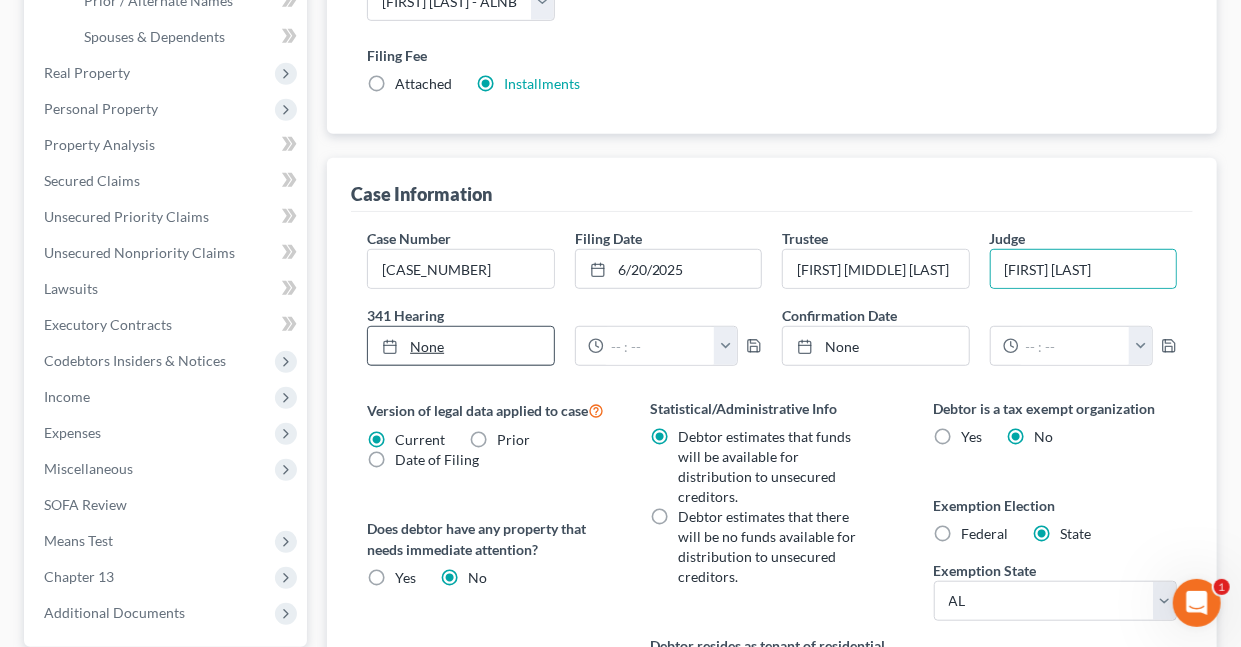 click on "None" at bounding box center (460, 346) 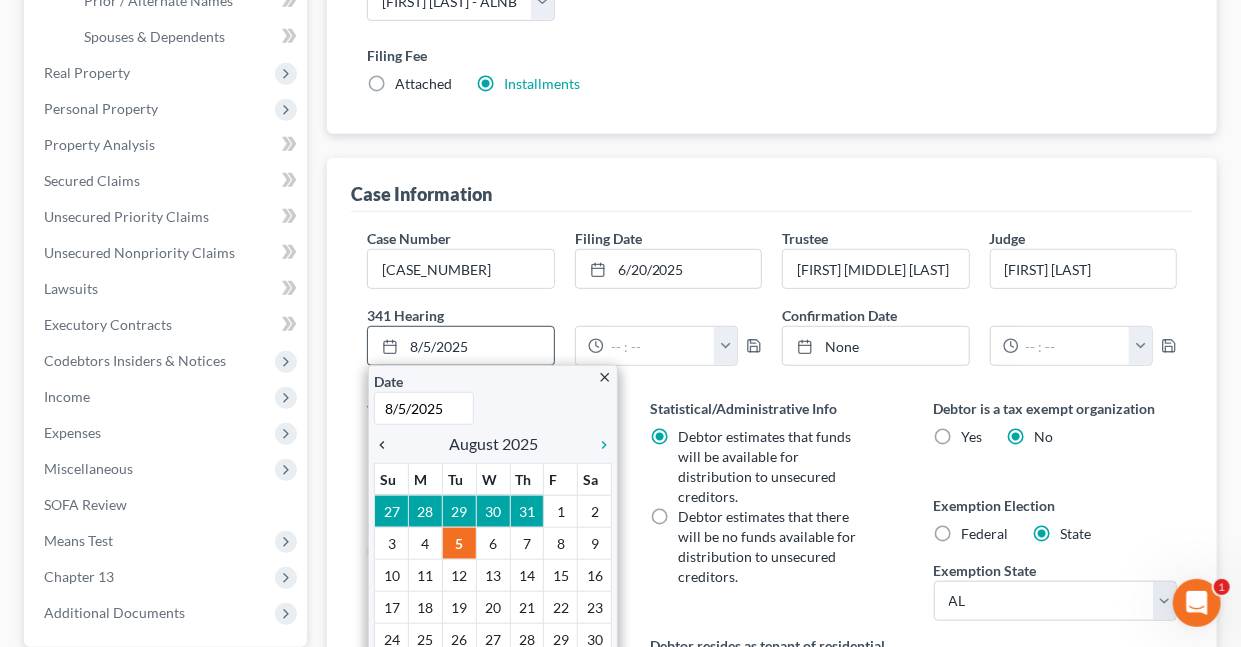click on "chevron_left" at bounding box center (387, 445) 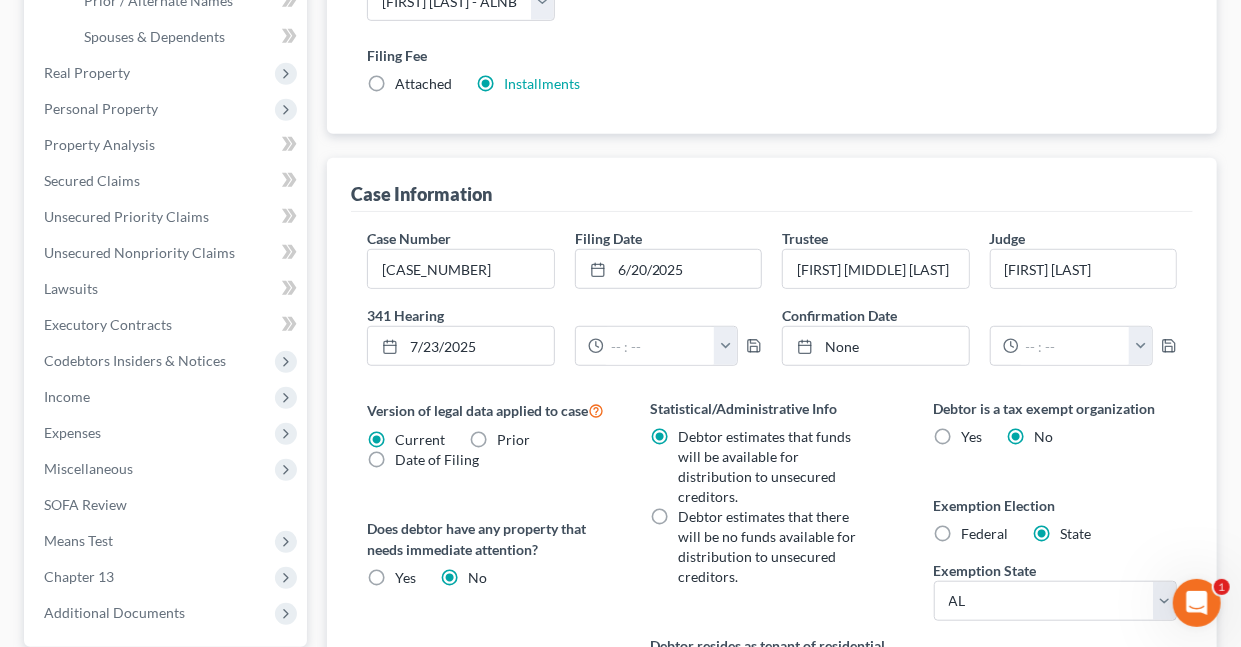 drag, startPoint x: 495, startPoint y: 601, endPoint x: 477, endPoint y: 542, distance: 61.68468 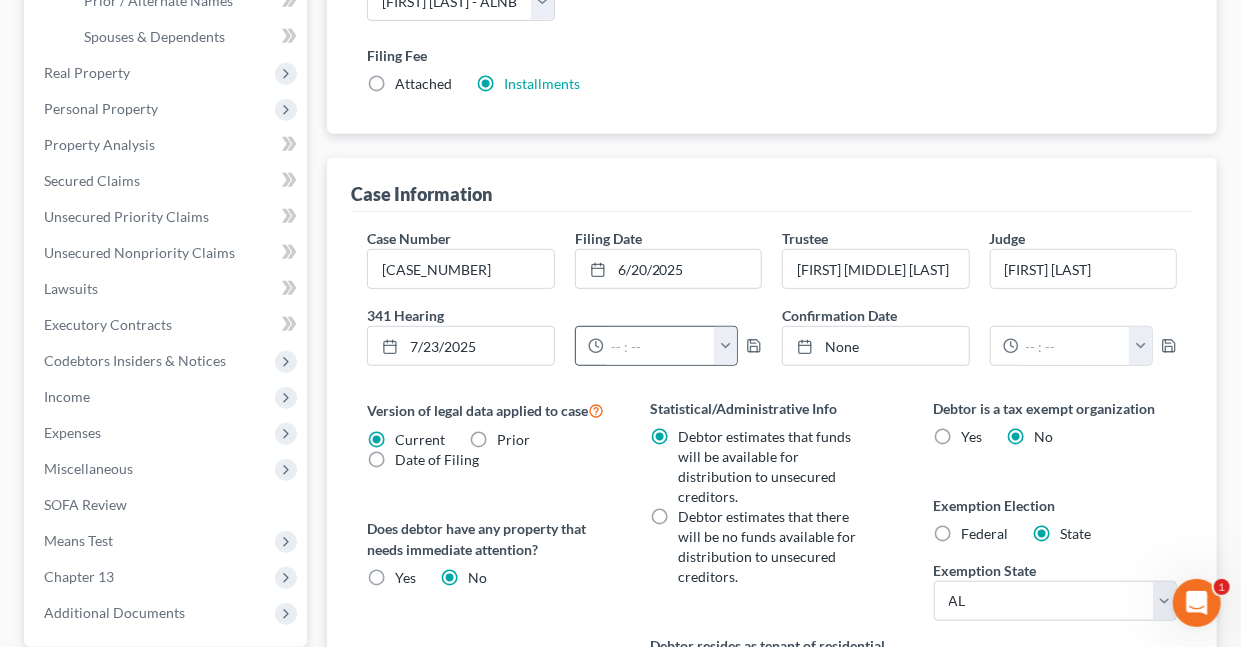 click at bounding box center [725, 346] 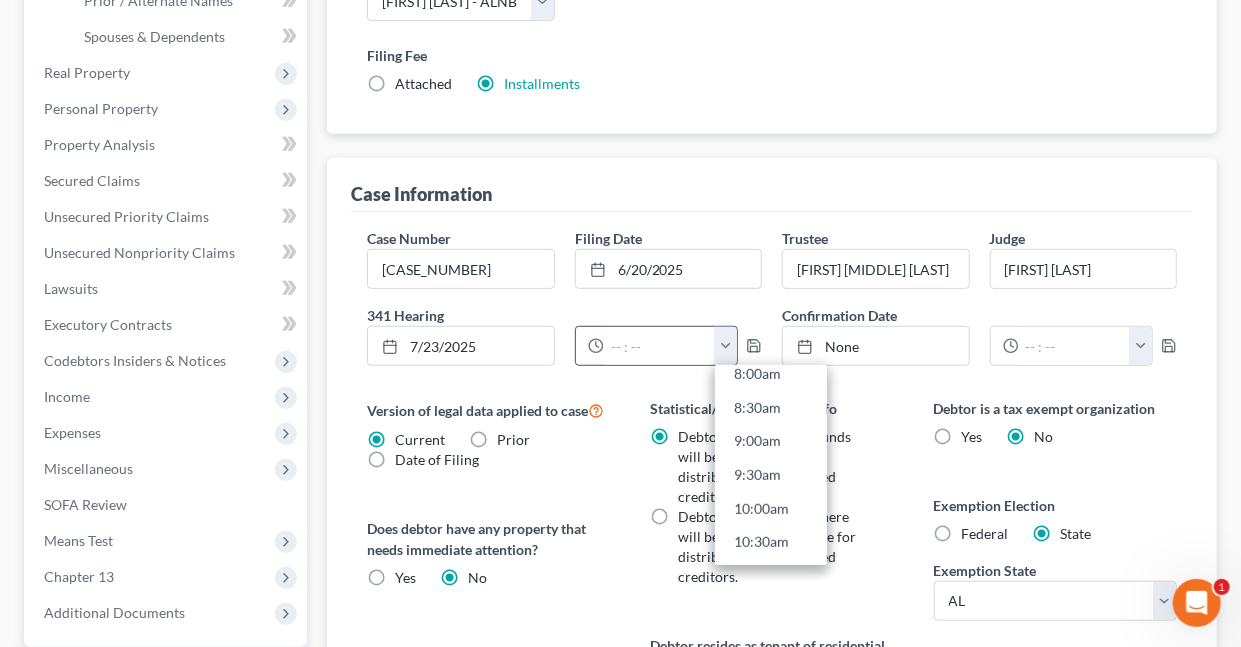 scroll, scrollTop: 560, scrollLeft: 0, axis: vertical 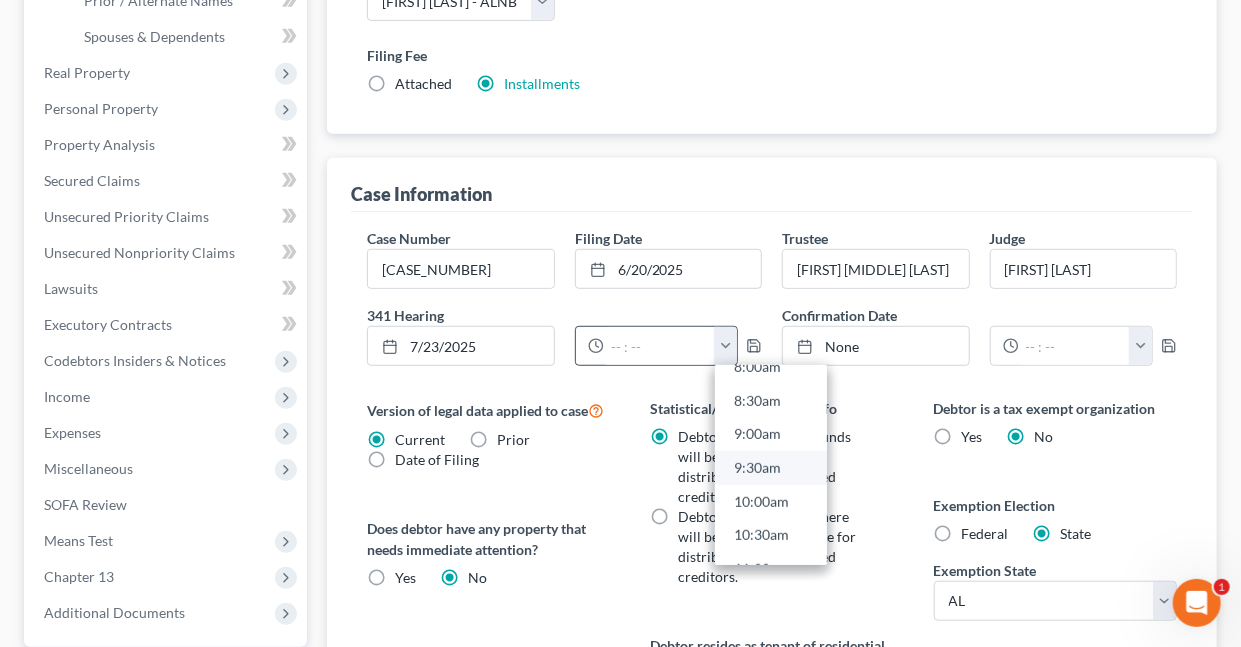 click on "9:30am" at bounding box center (771, 468) 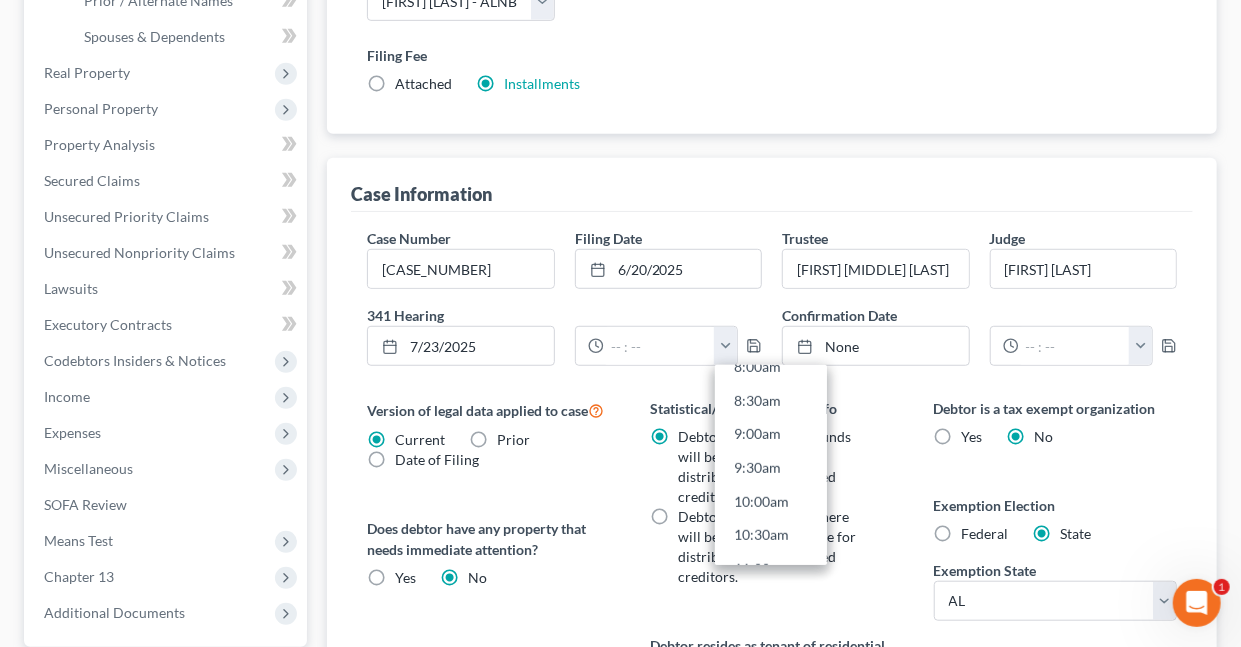 type on "9:30am" 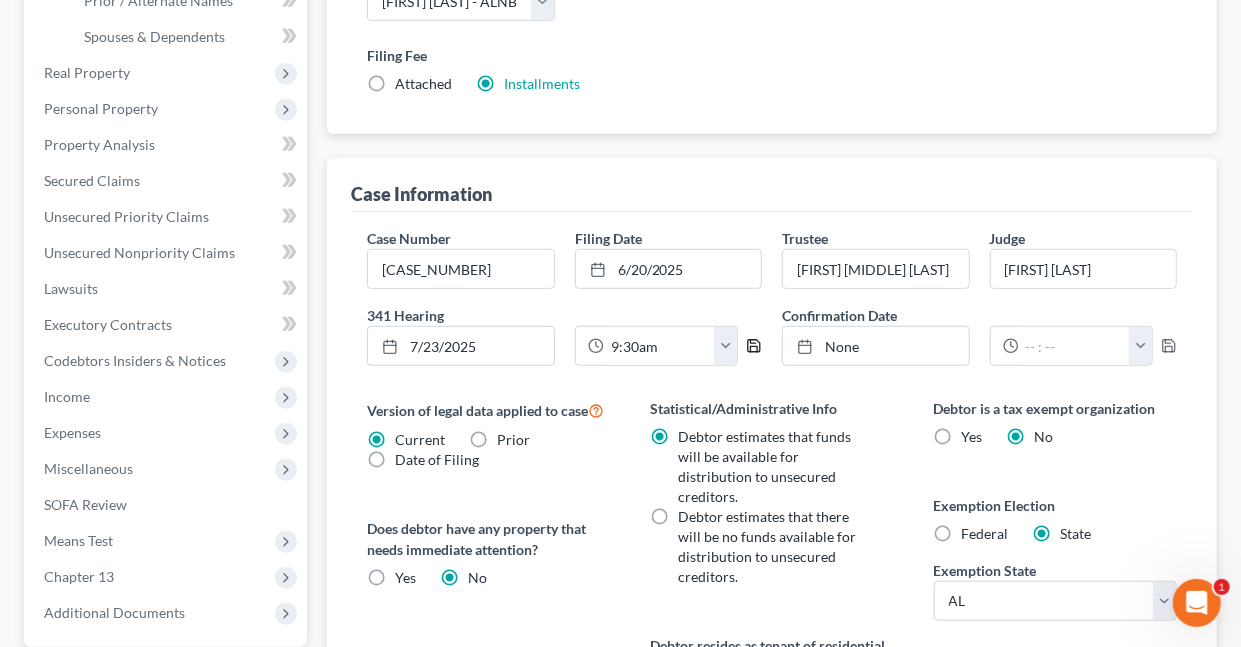click 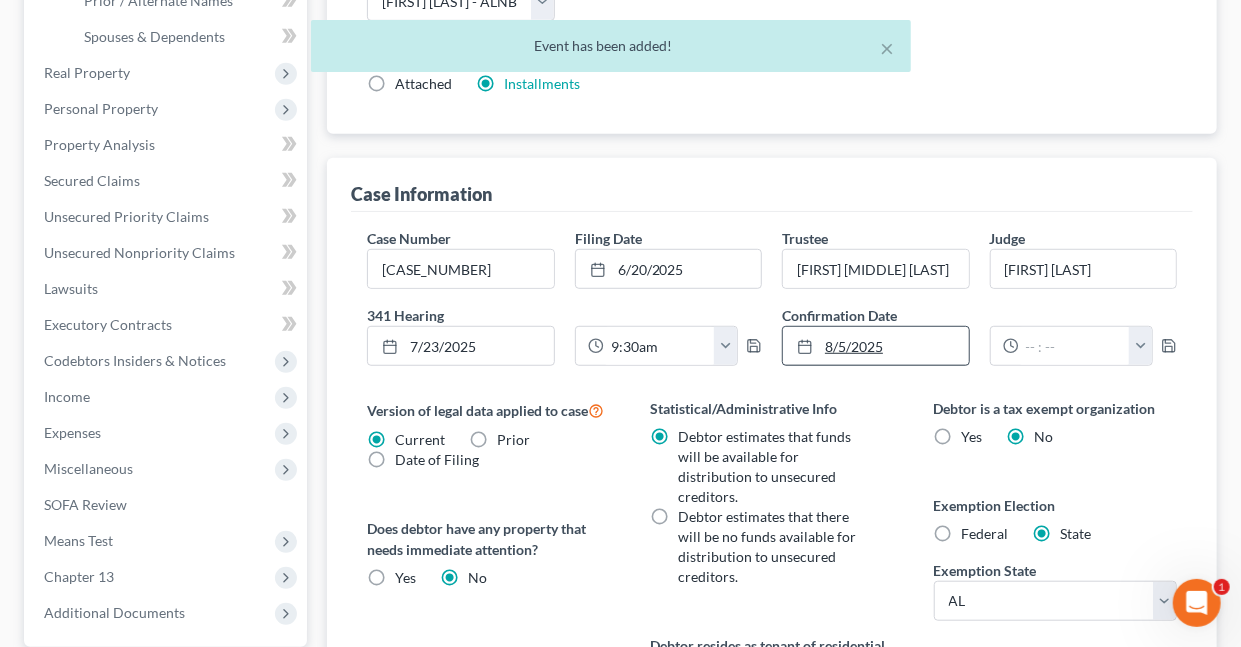 type on "8/5/2025" 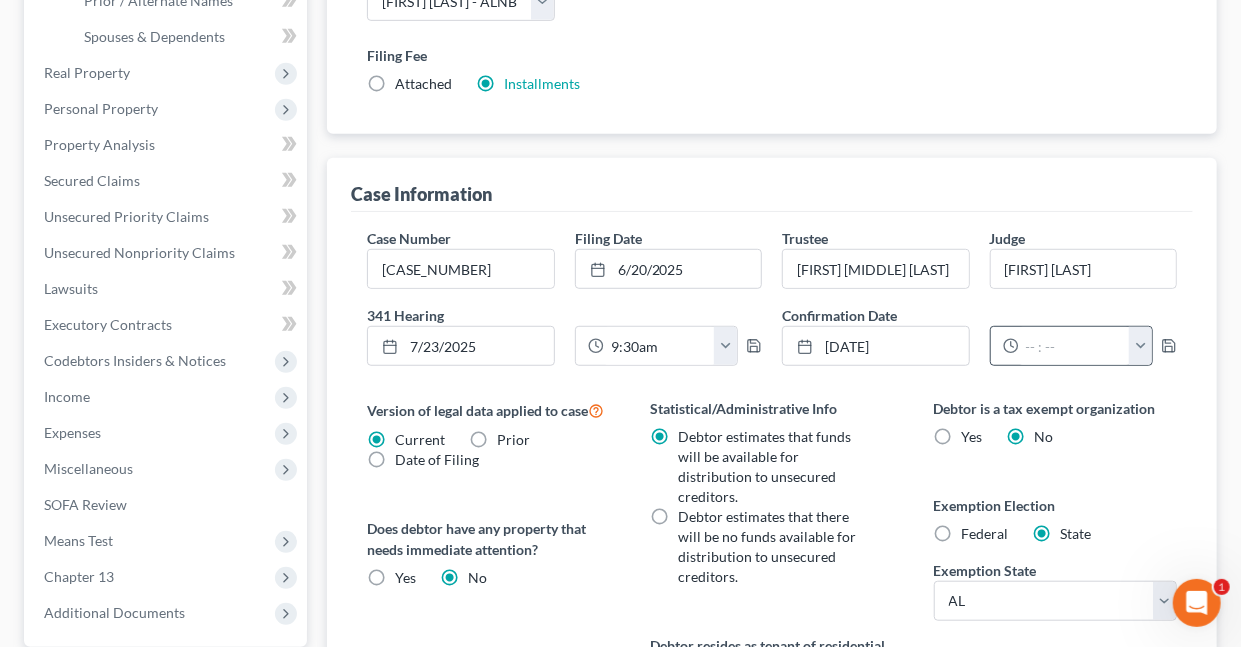 click at bounding box center [1140, 346] 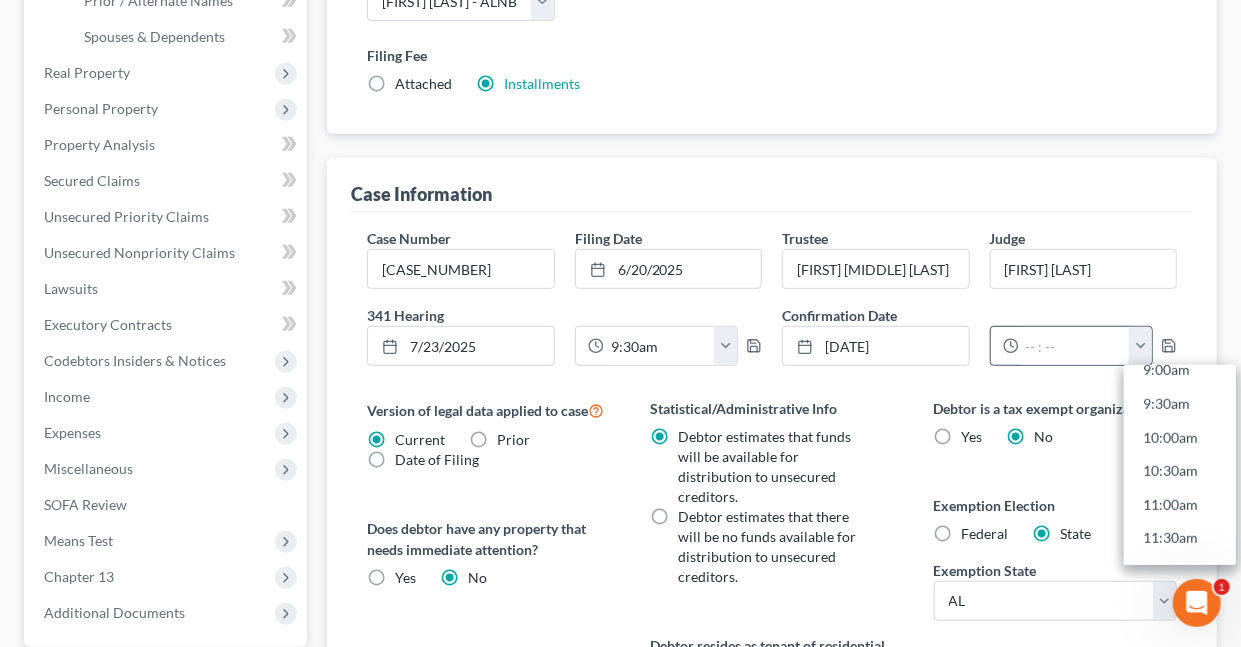scroll, scrollTop: 633, scrollLeft: 0, axis: vertical 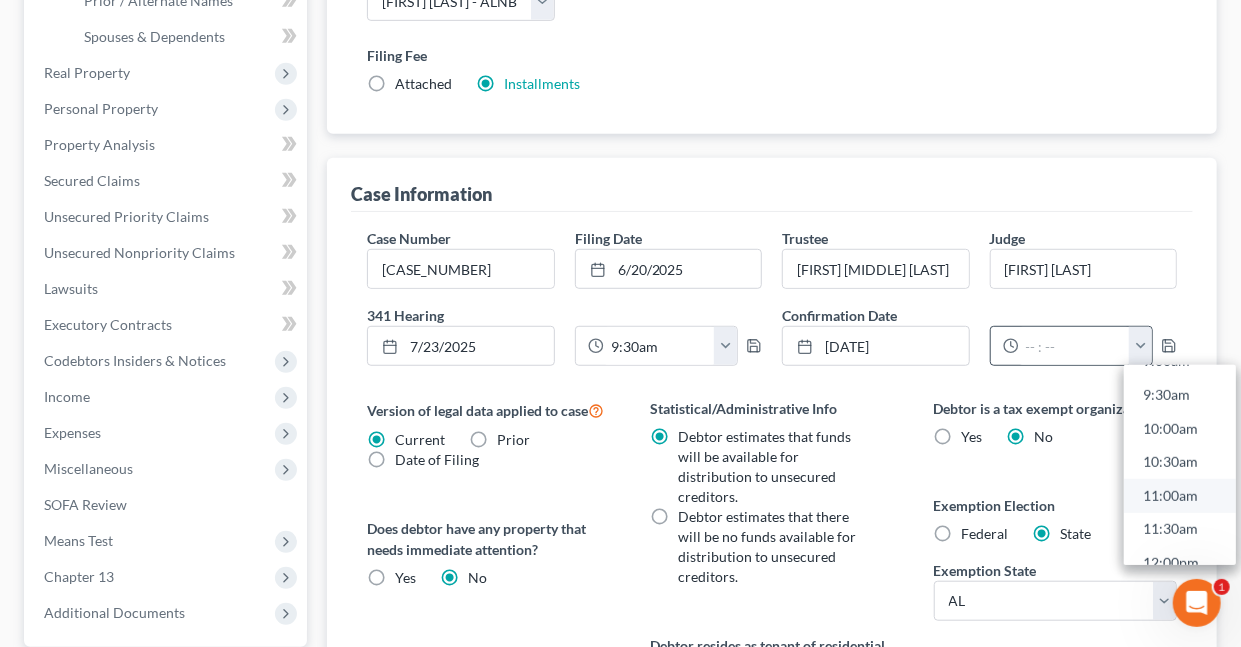 click on "11:00am" at bounding box center (1180, 496) 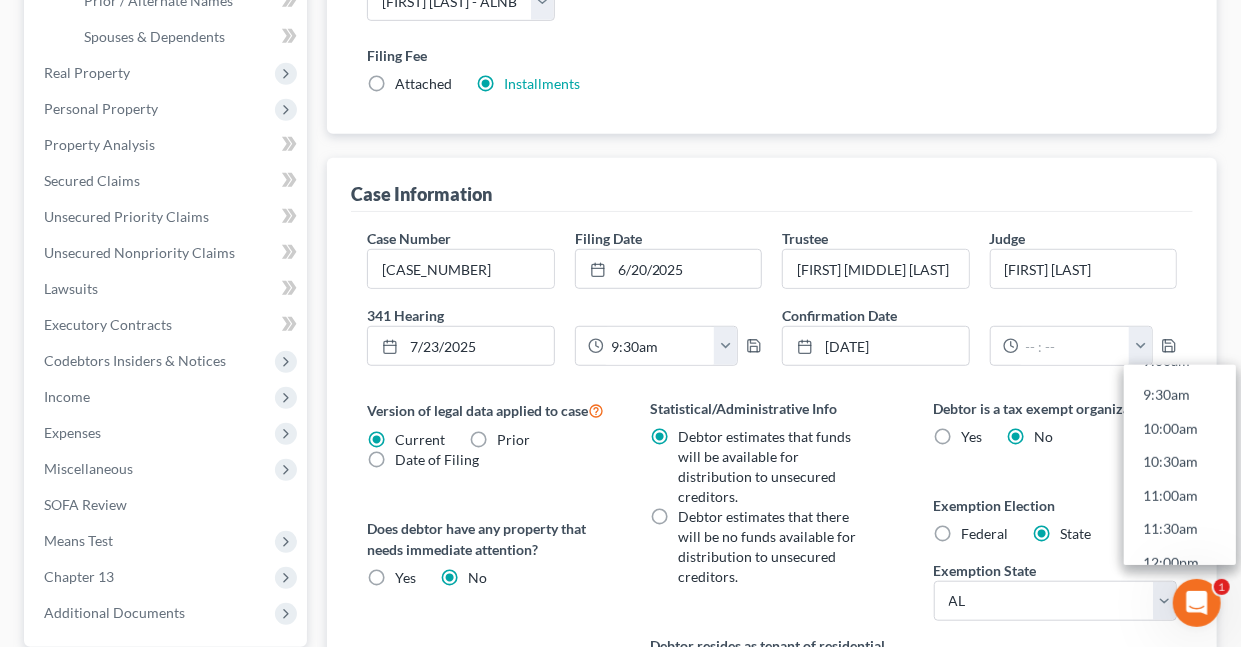 type on "11:00am" 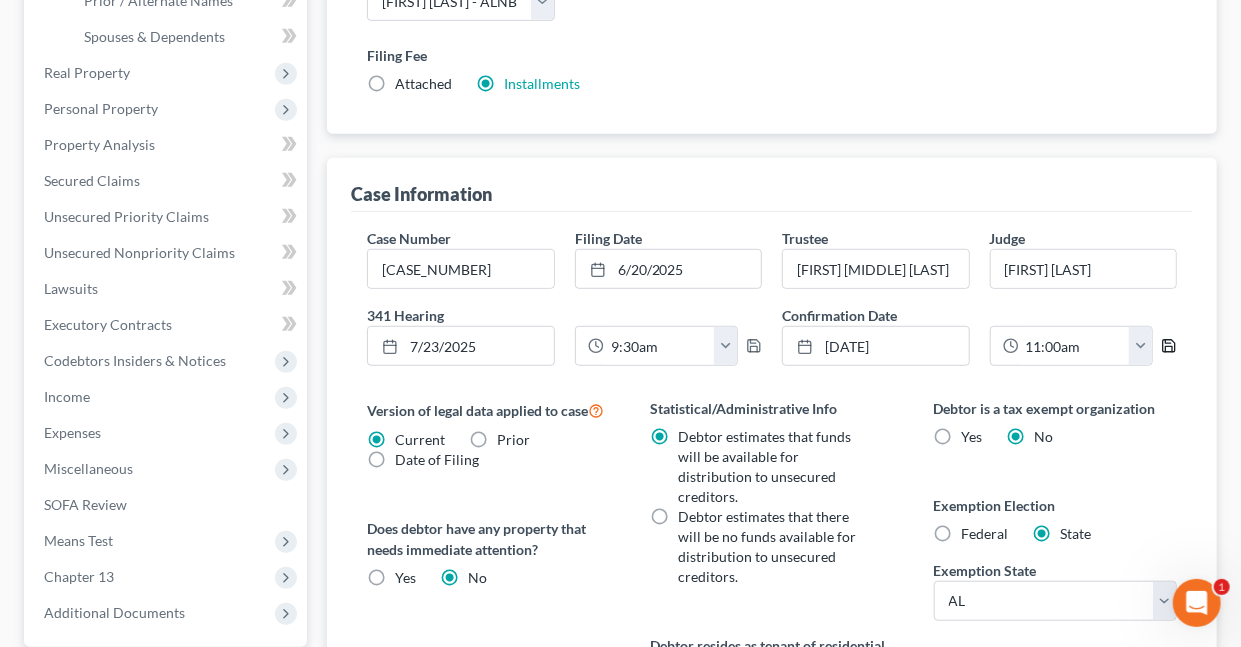 click 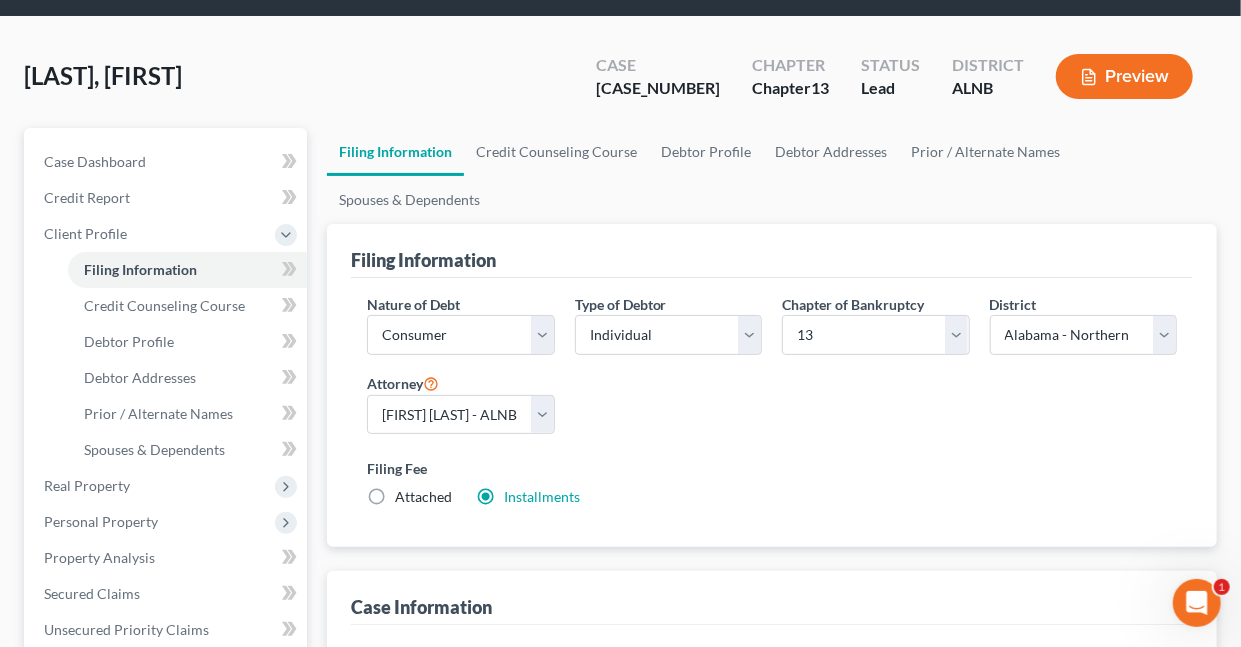 scroll, scrollTop: 0, scrollLeft: 0, axis: both 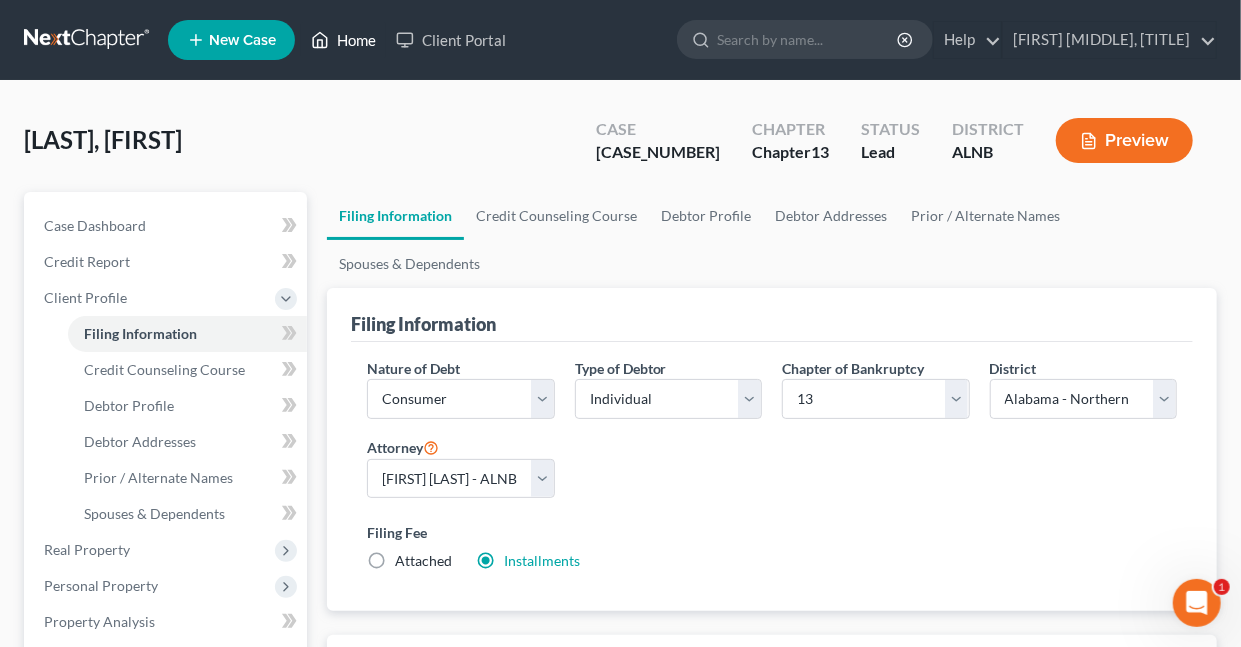 click on "Home" at bounding box center [343, 40] 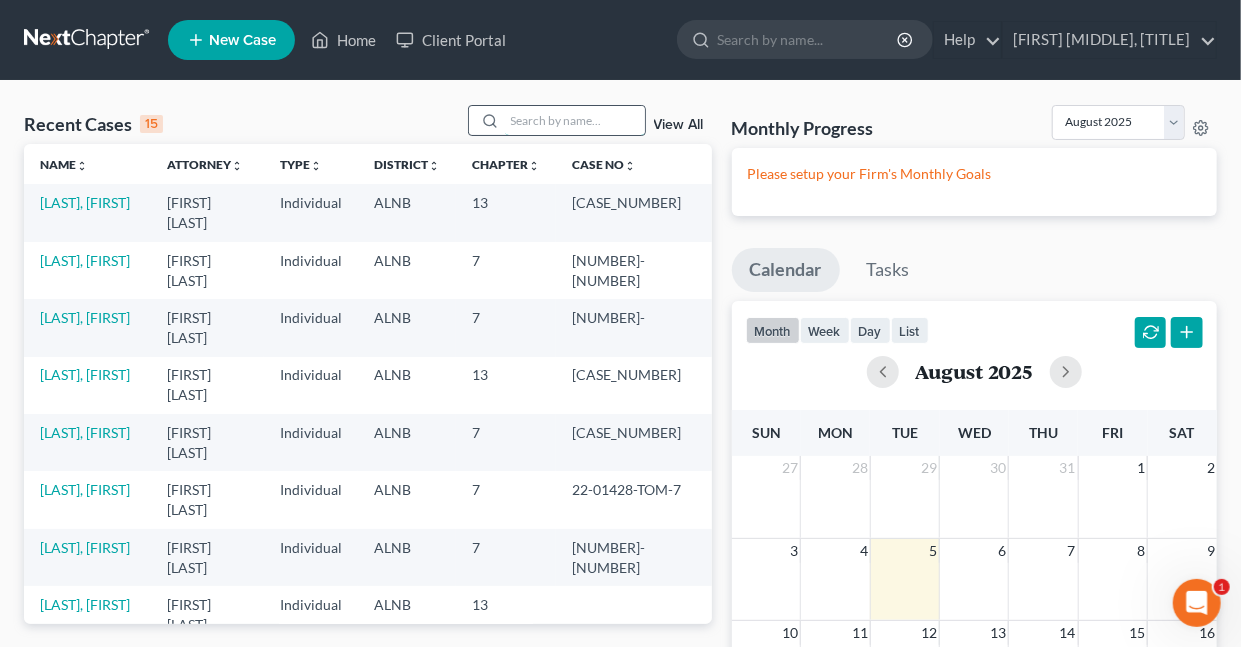 click at bounding box center [575, 120] 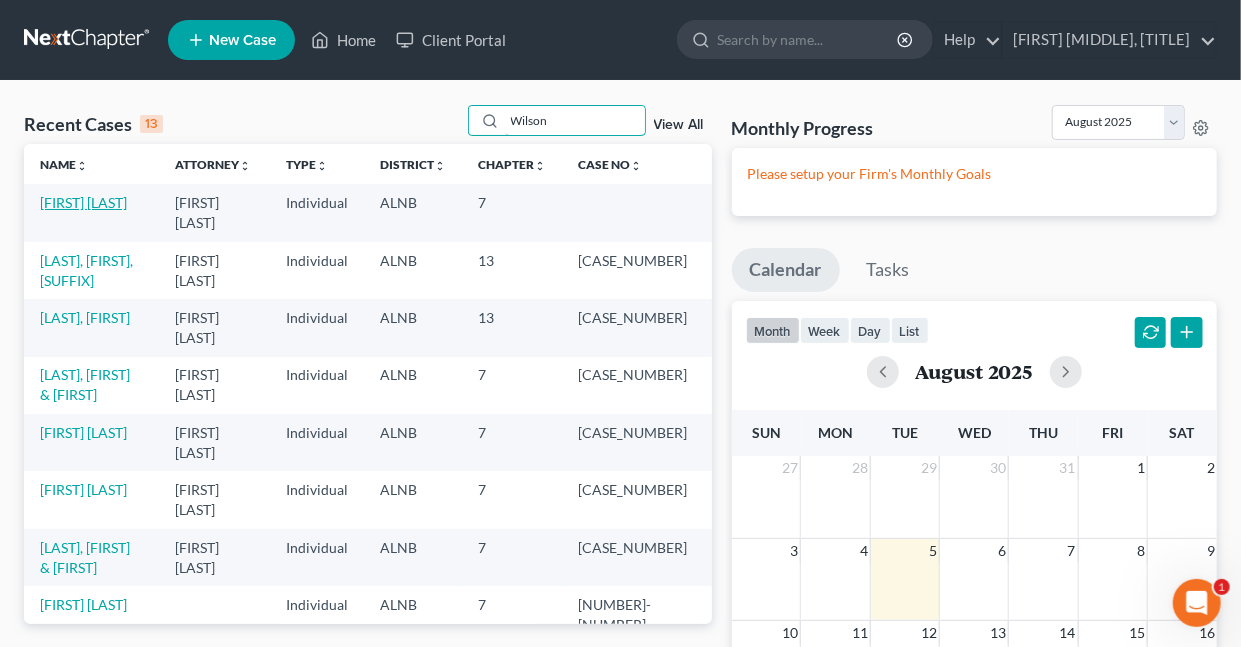 type on "Wilson" 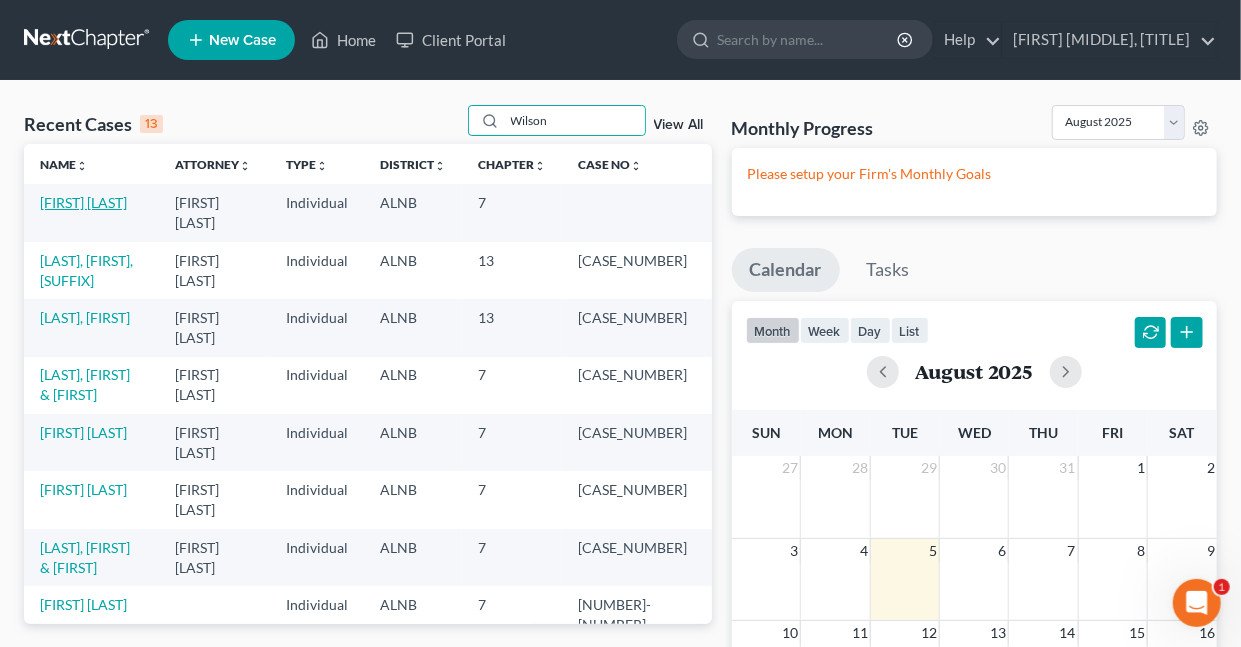 click on "[FIRST] [LAST]" at bounding box center (83, 202) 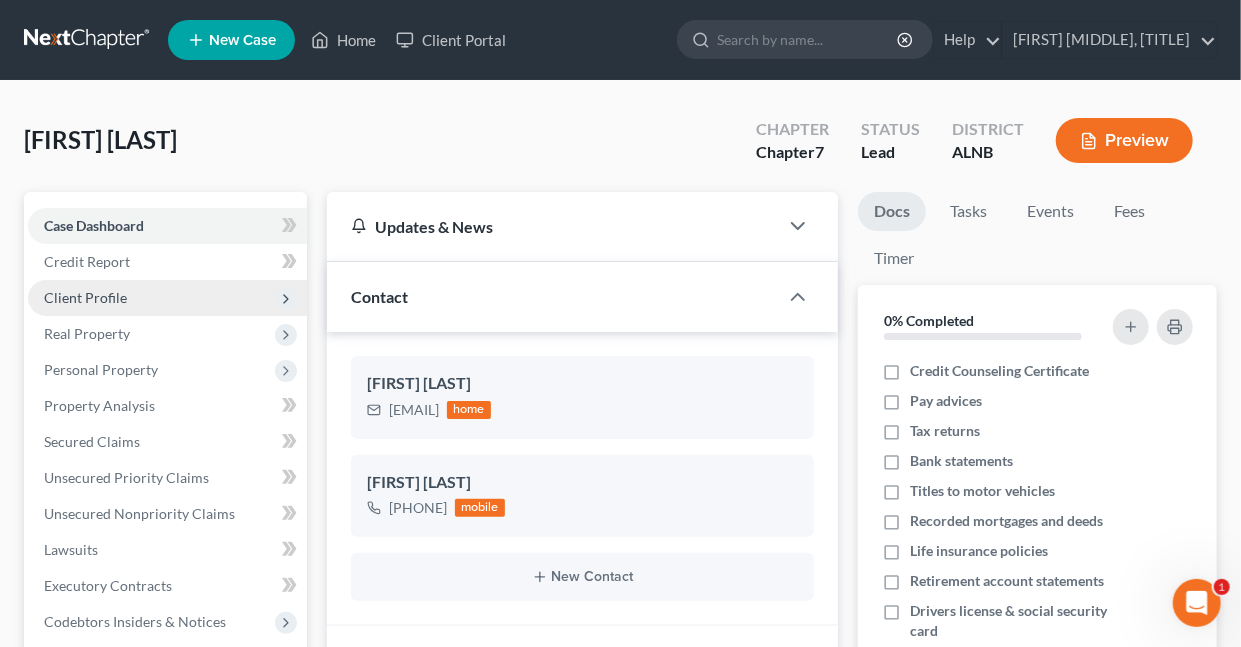 click on "Client Profile" at bounding box center (85, 297) 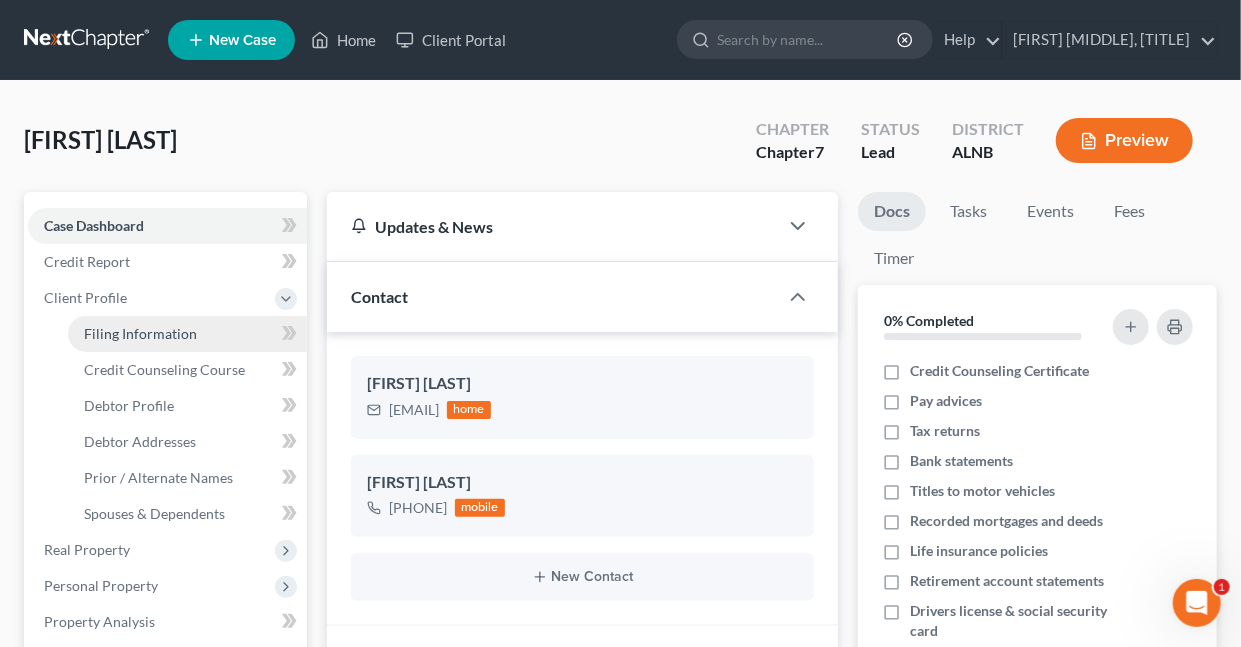 click on "Filing Information" at bounding box center [140, 333] 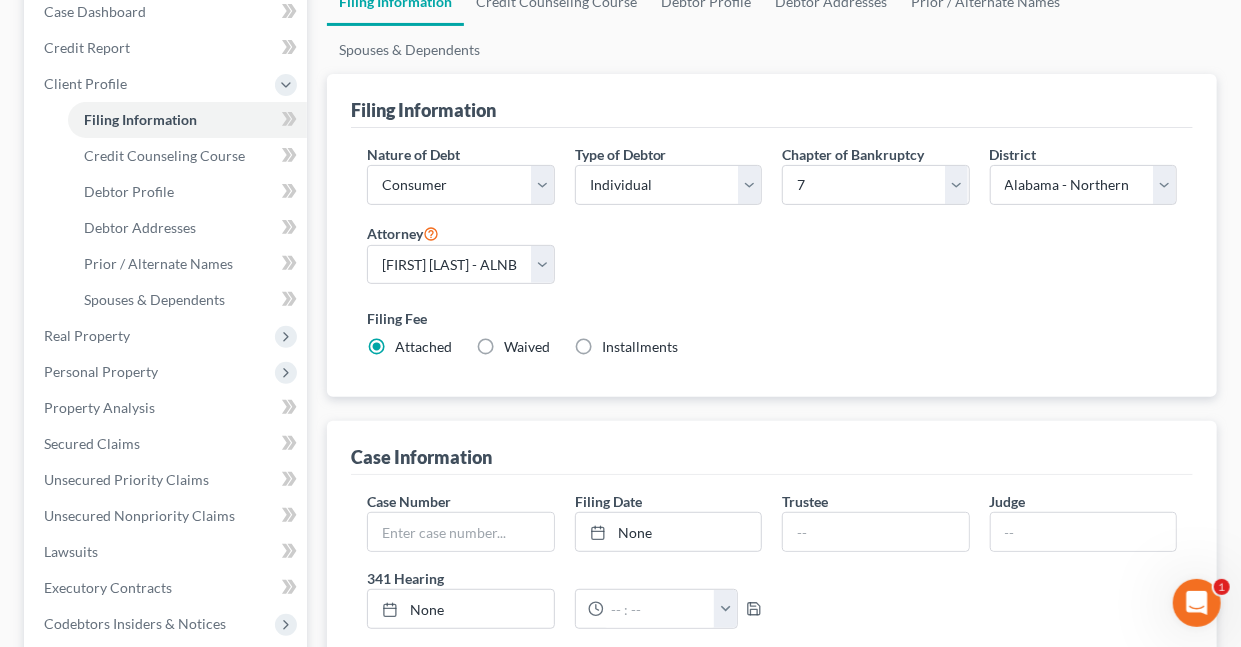 scroll, scrollTop: 277, scrollLeft: 0, axis: vertical 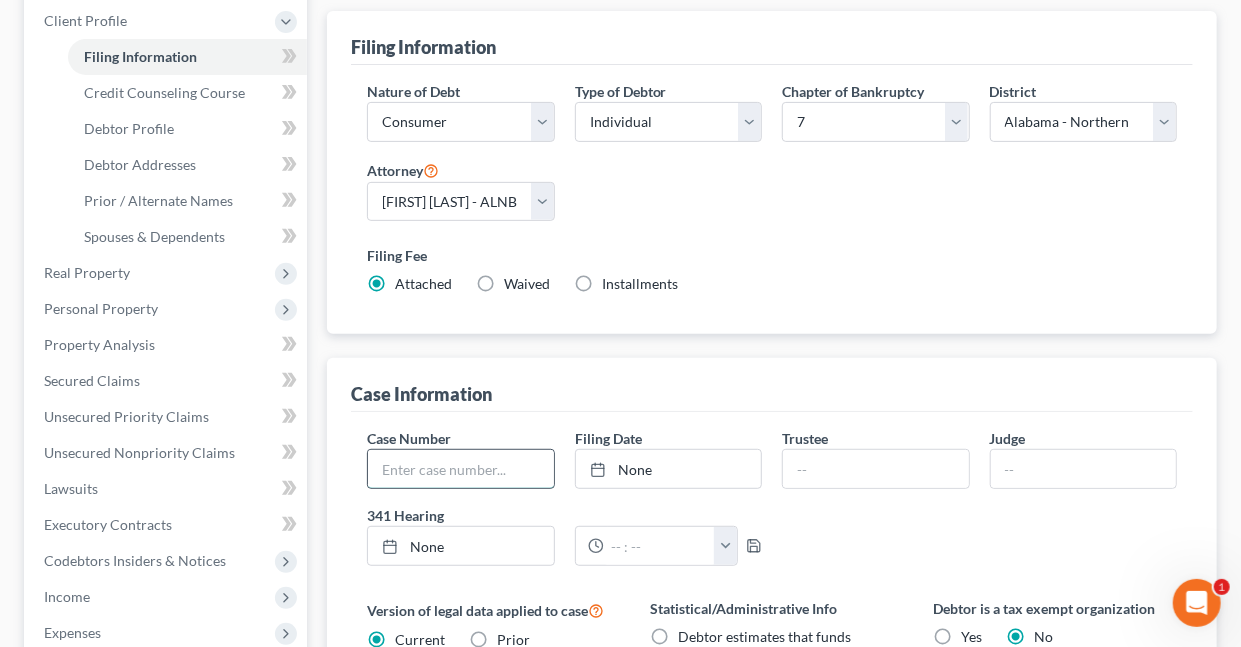 drag, startPoint x: 526, startPoint y: 465, endPoint x: 517, endPoint y: 477, distance: 15 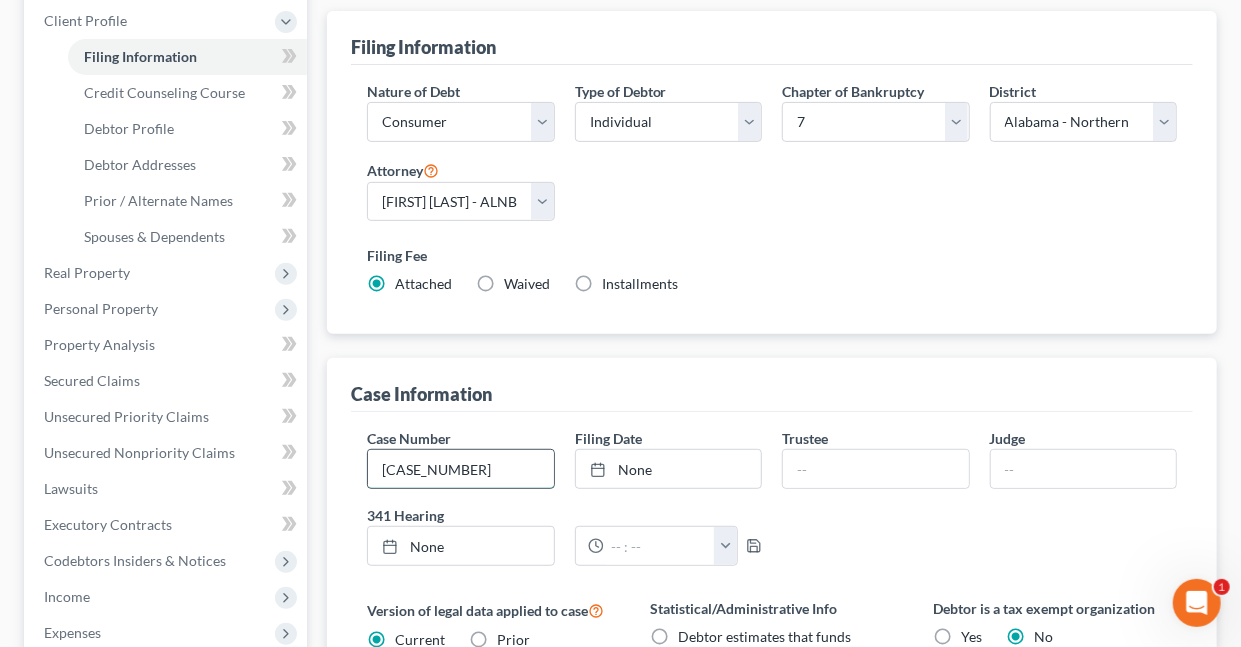 type on "[CASE_NUMBER]" 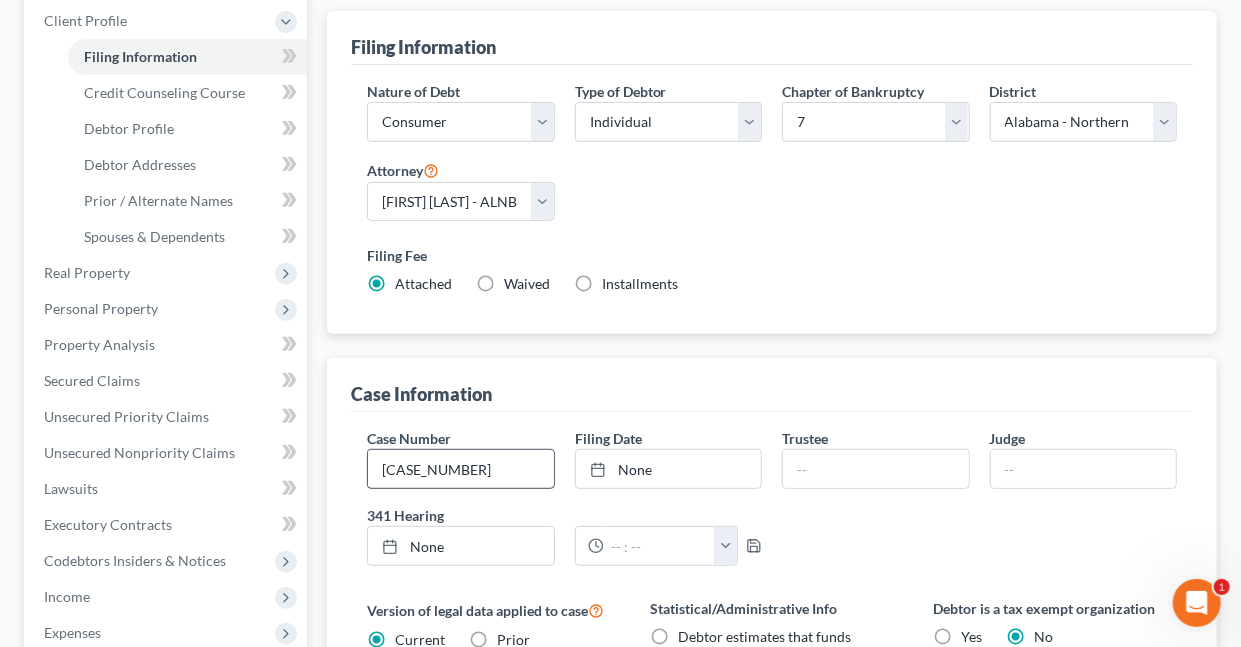 type on "8/5/2025" 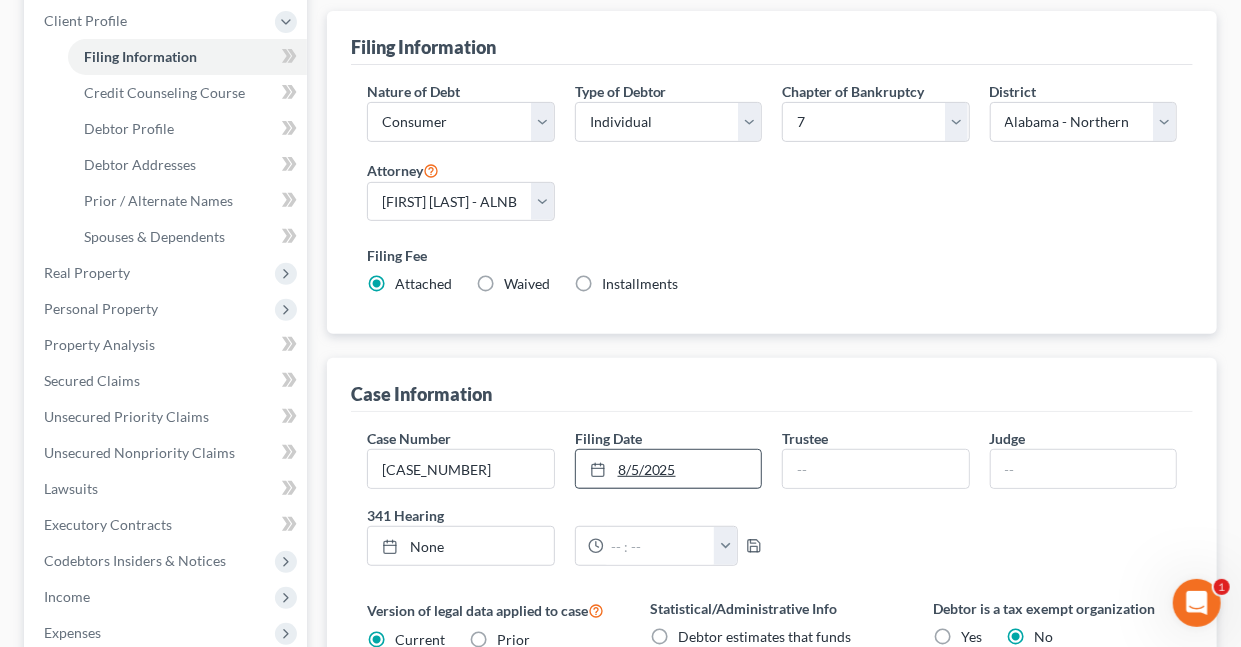 click 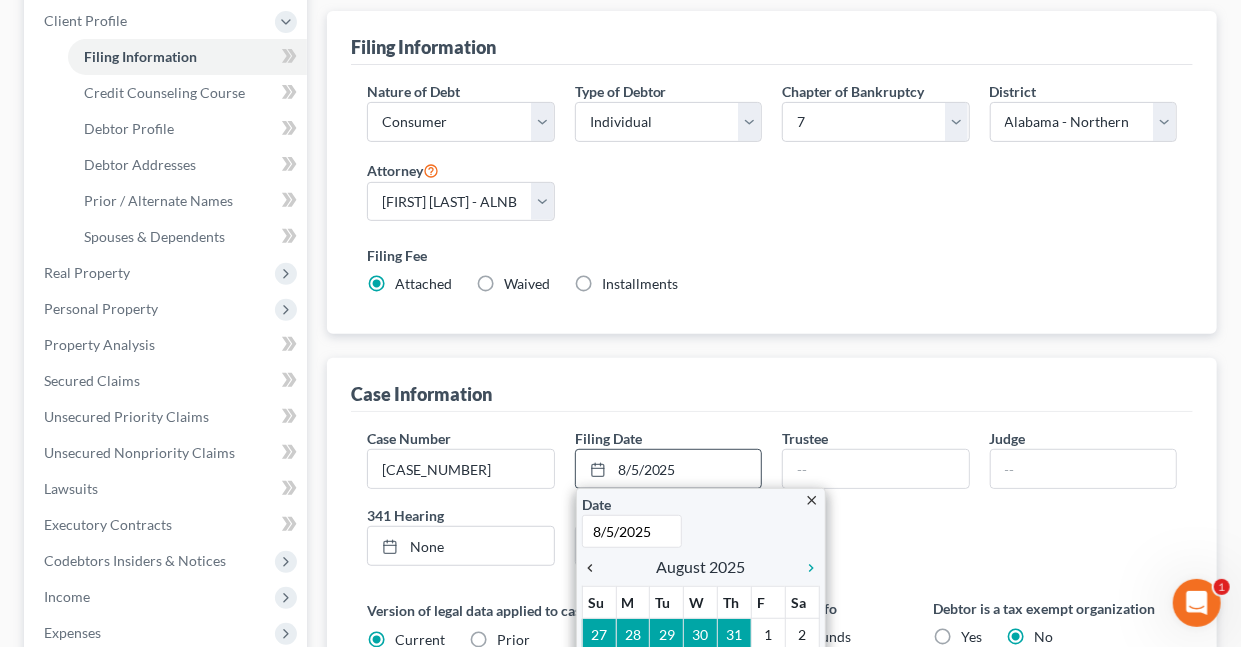 click on "chevron_left" at bounding box center (595, 568) 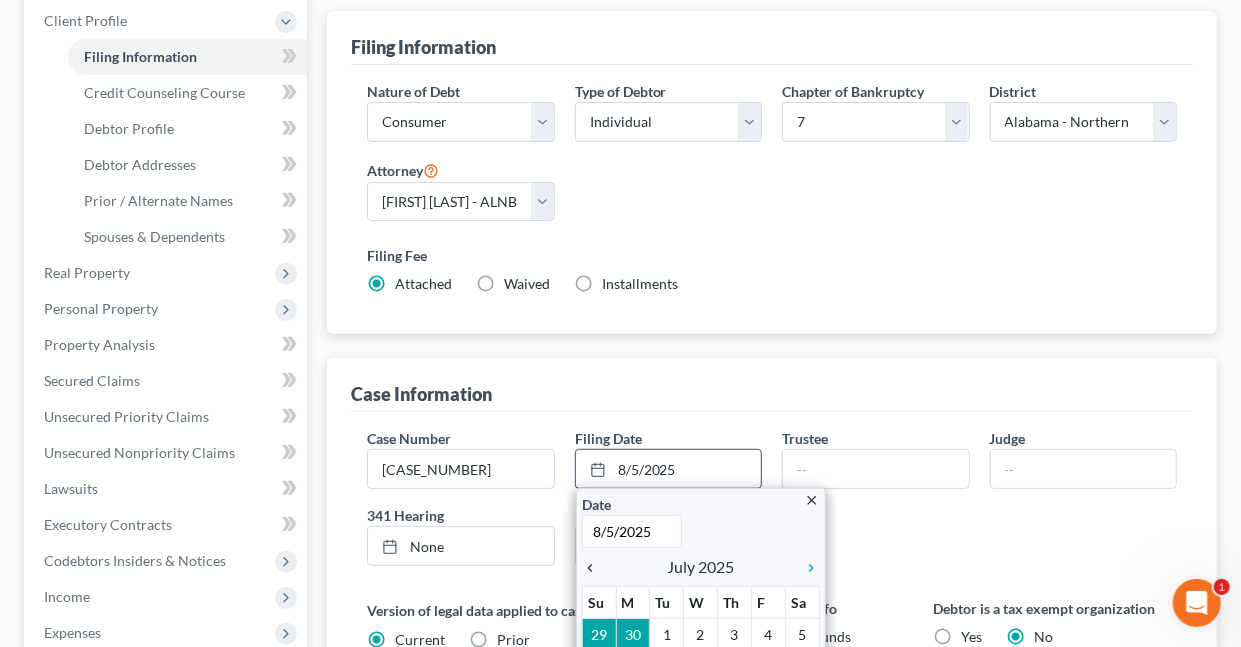click on "chevron_left" at bounding box center [595, 568] 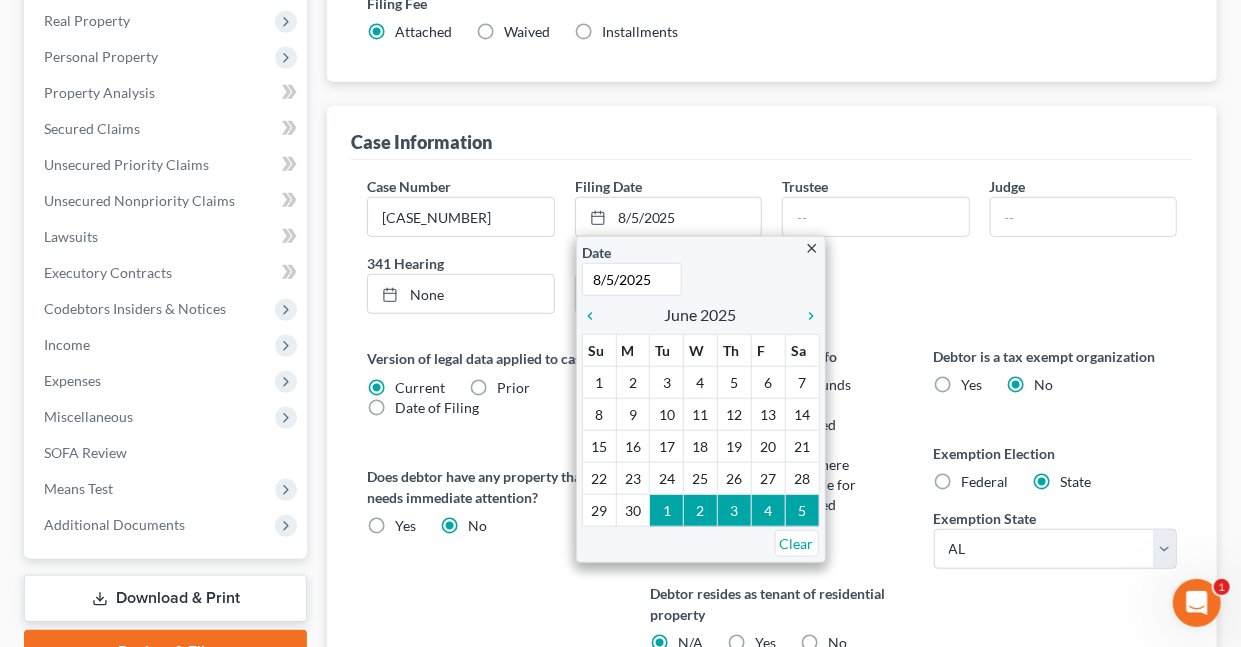 scroll, scrollTop: 612, scrollLeft: 0, axis: vertical 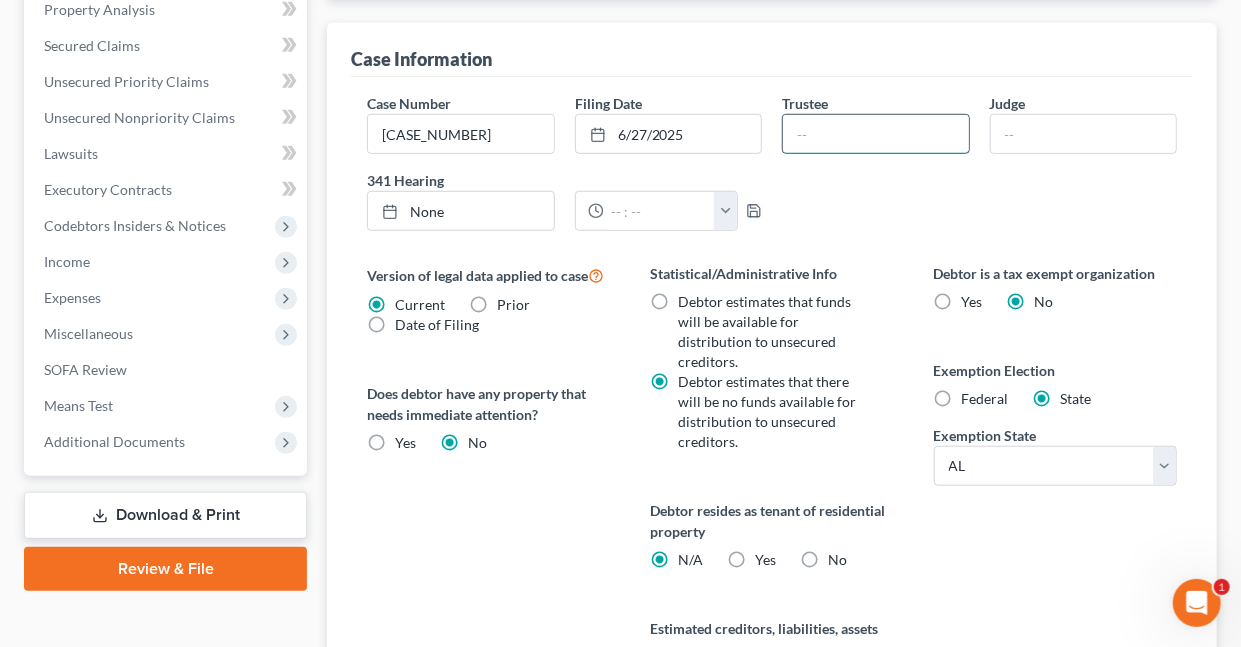 click at bounding box center (875, 134) 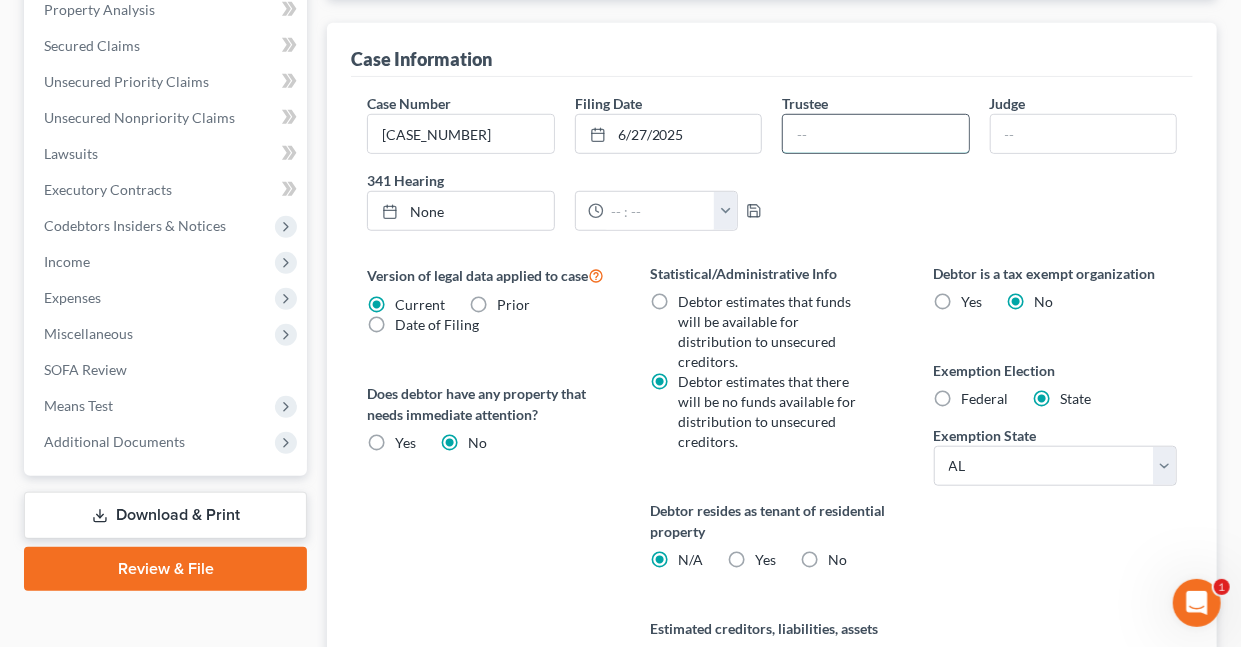 type on "[FIRST] [MIDDLE] [LAST]" 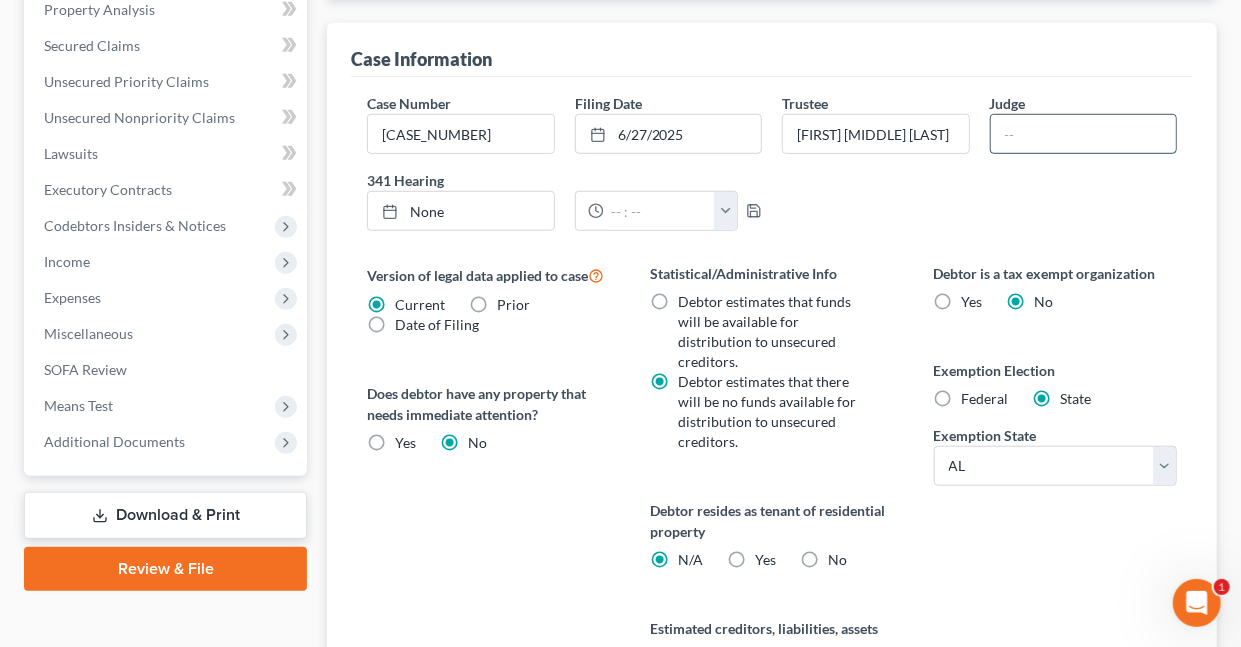 click at bounding box center [1083, 134] 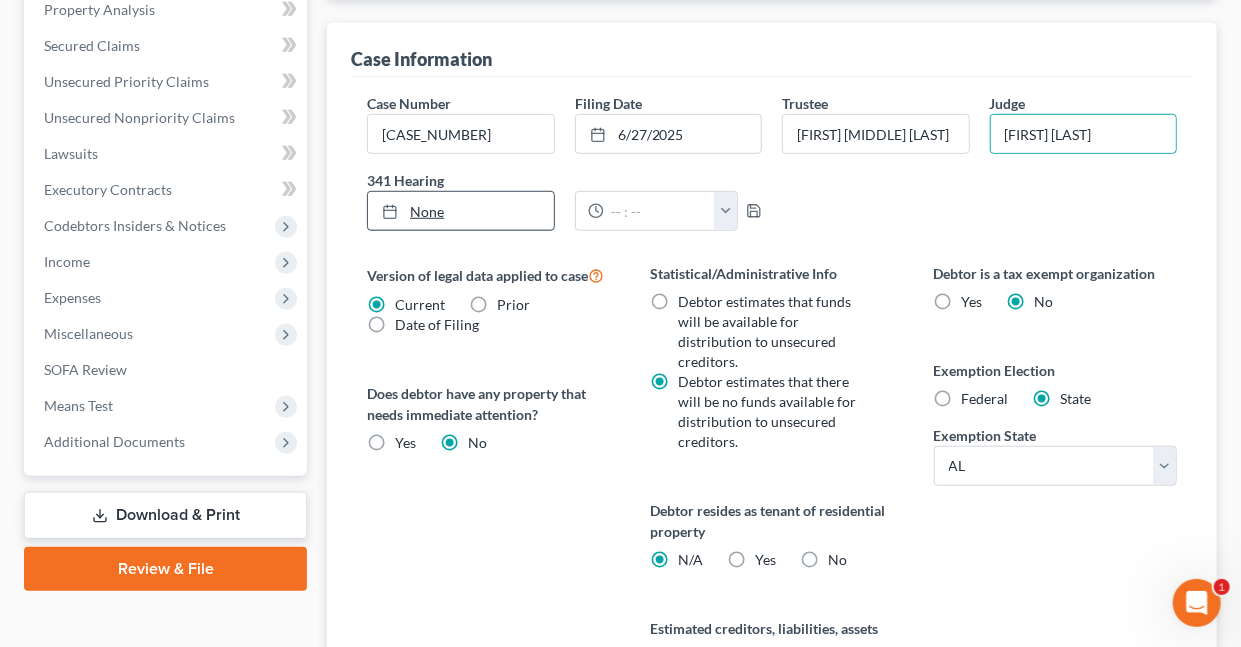click on "None" at bounding box center (460, 211) 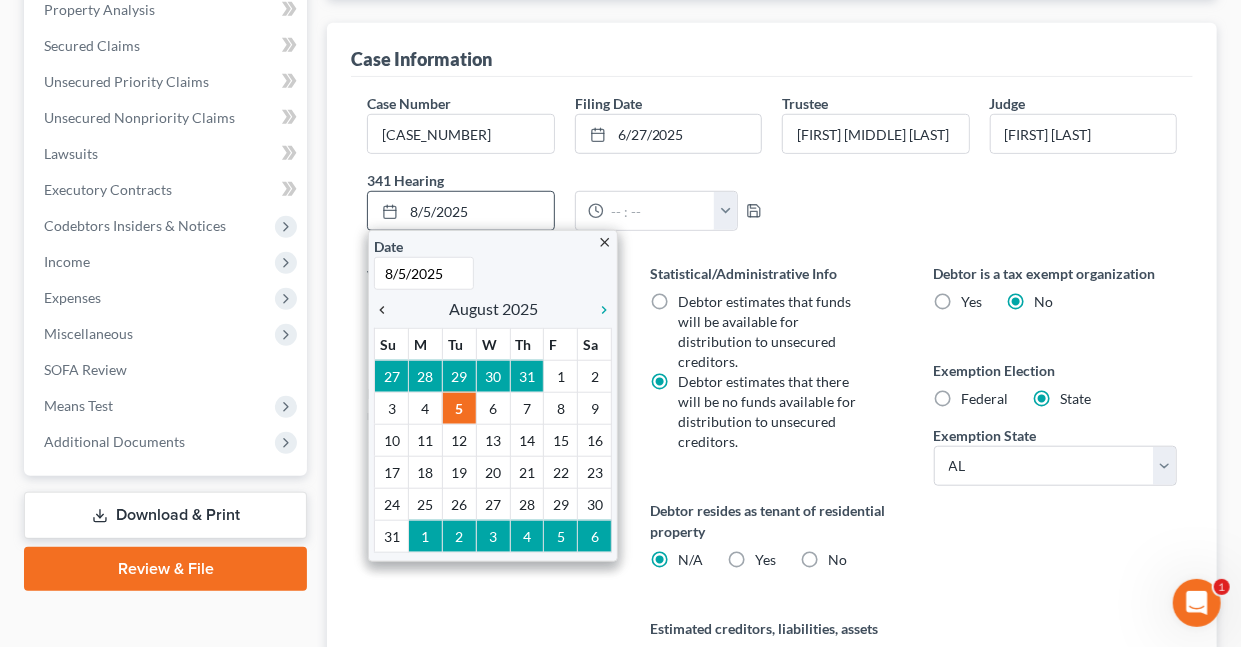 click on "chevron_left" at bounding box center (387, 310) 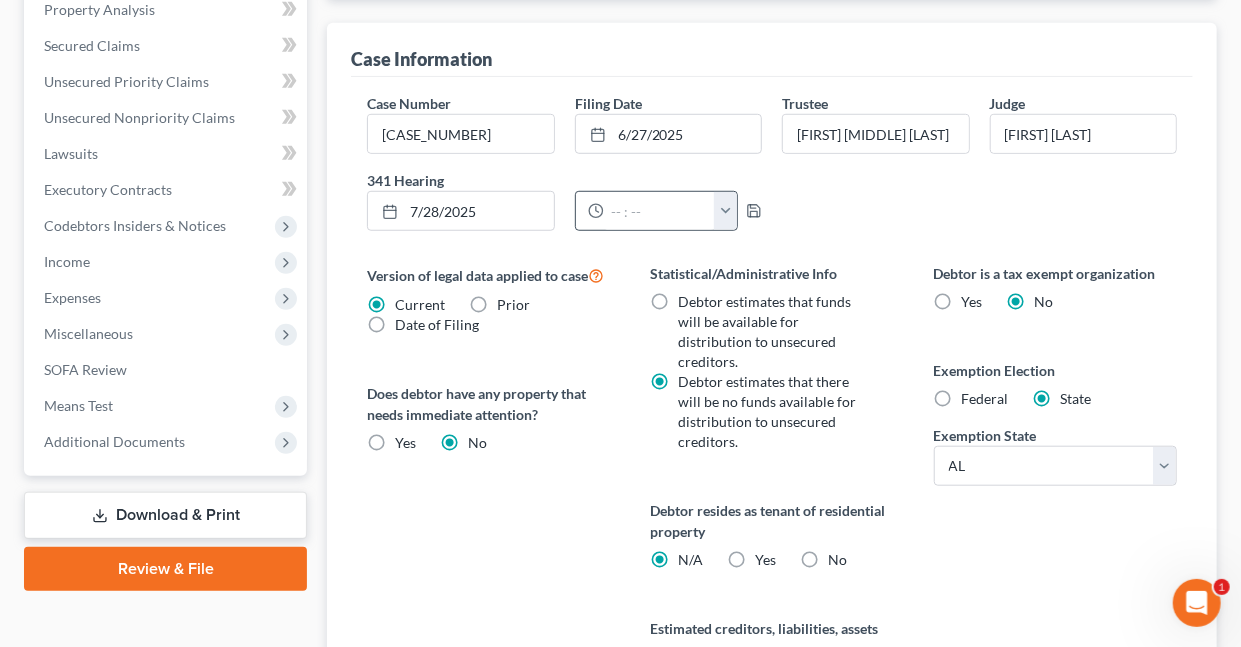 click at bounding box center (725, 211) 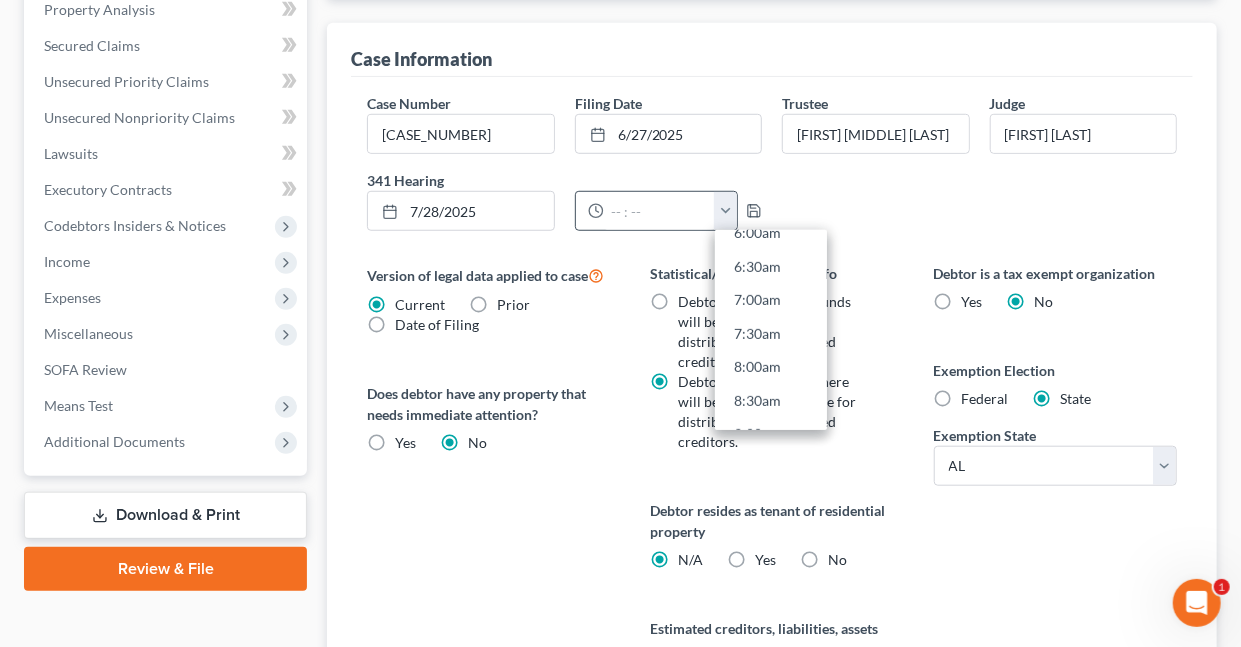 scroll, scrollTop: 457, scrollLeft: 0, axis: vertical 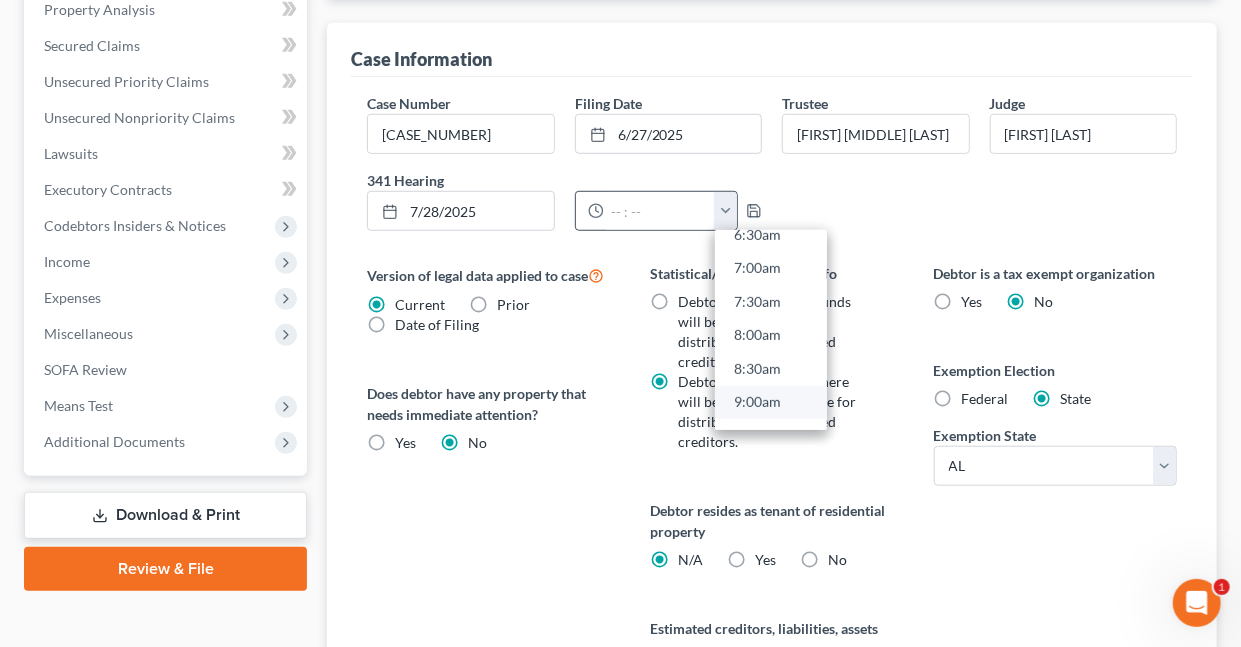 click on "9:00am" at bounding box center [771, 403] 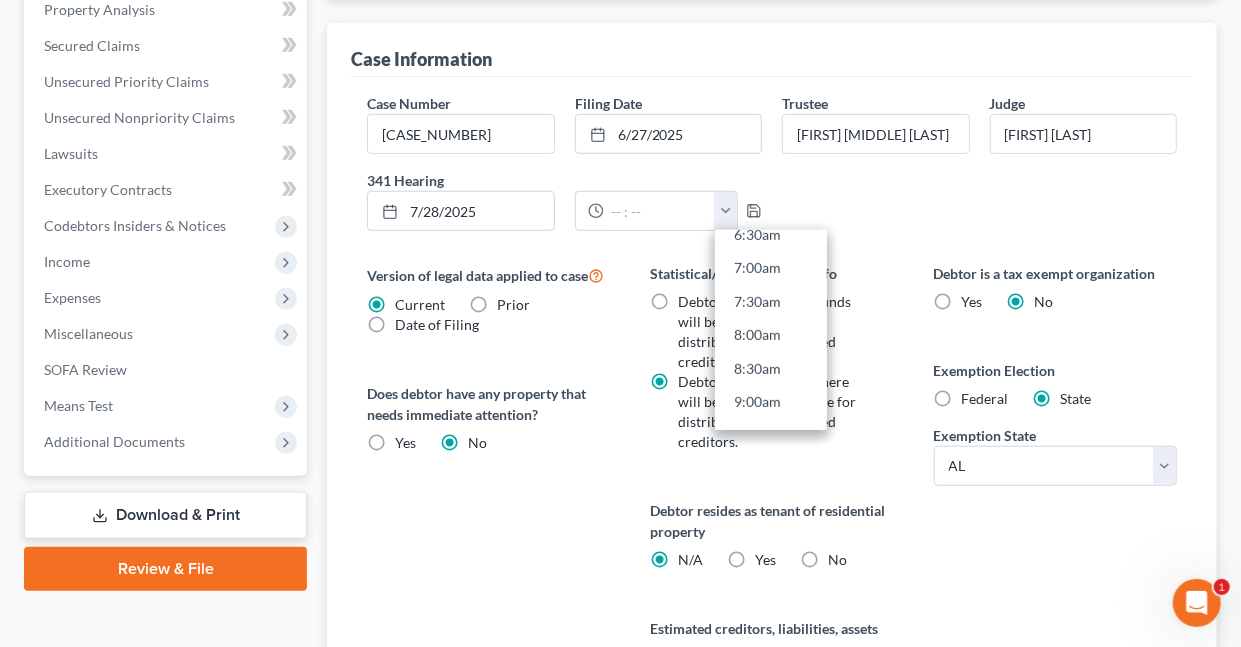 type on "9:00am" 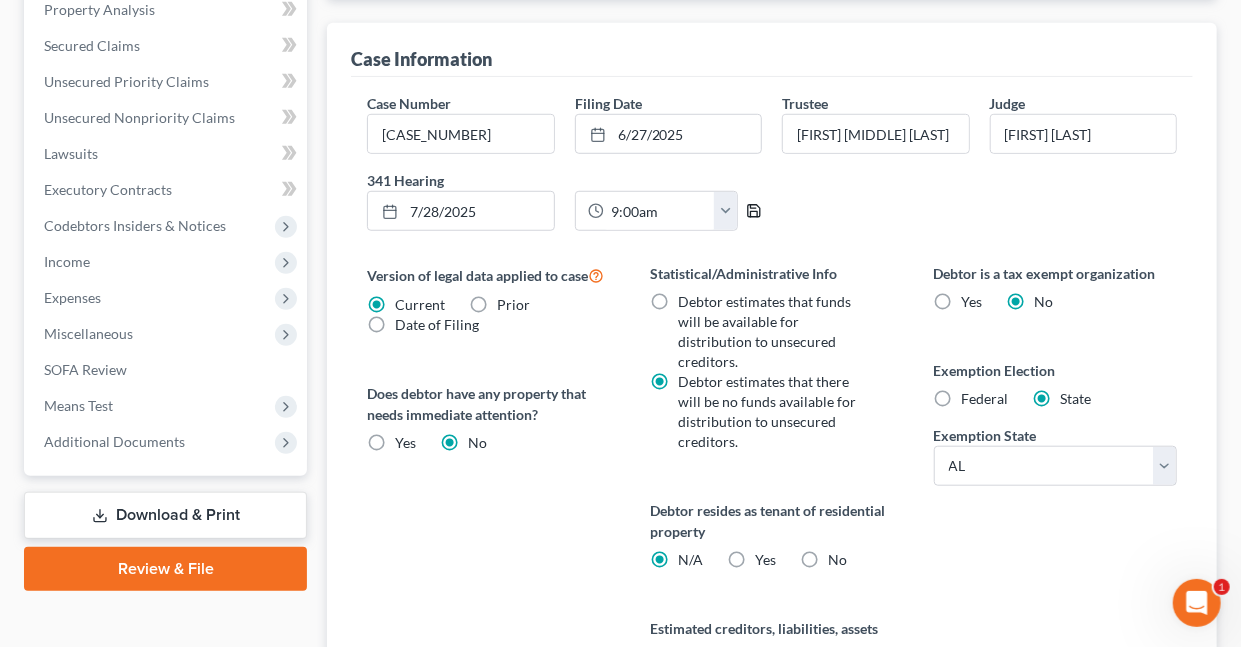 click 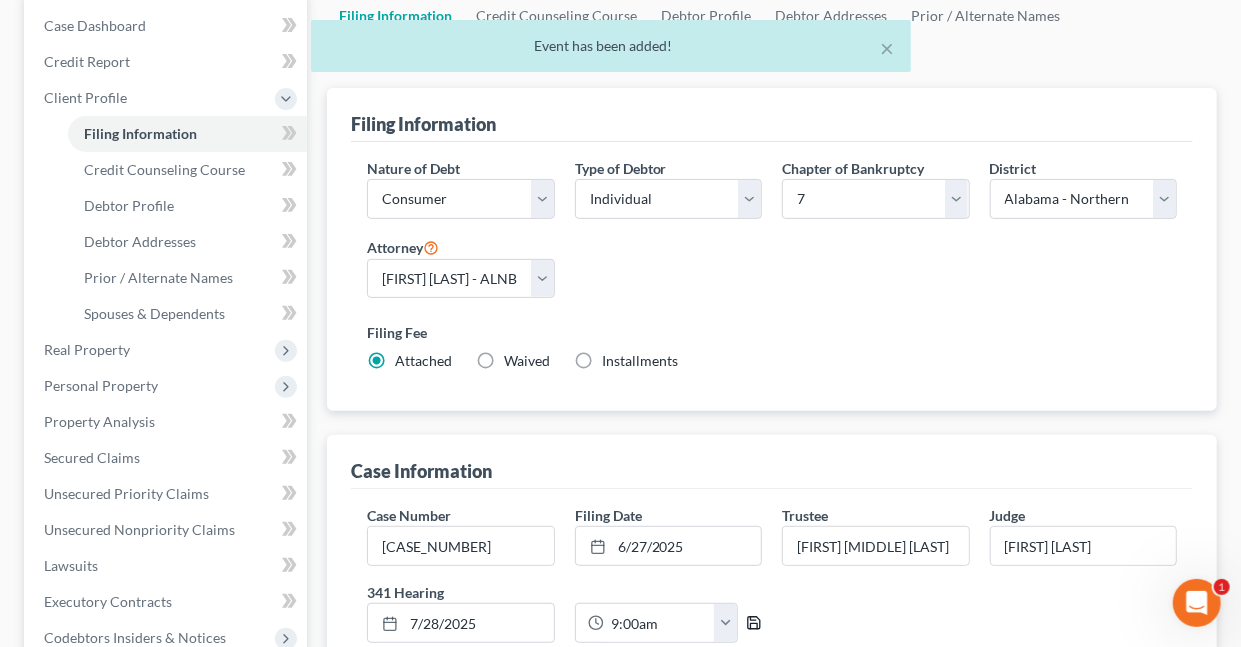 scroll, scrollTop: 0, scrollLeft: 0, axis: both 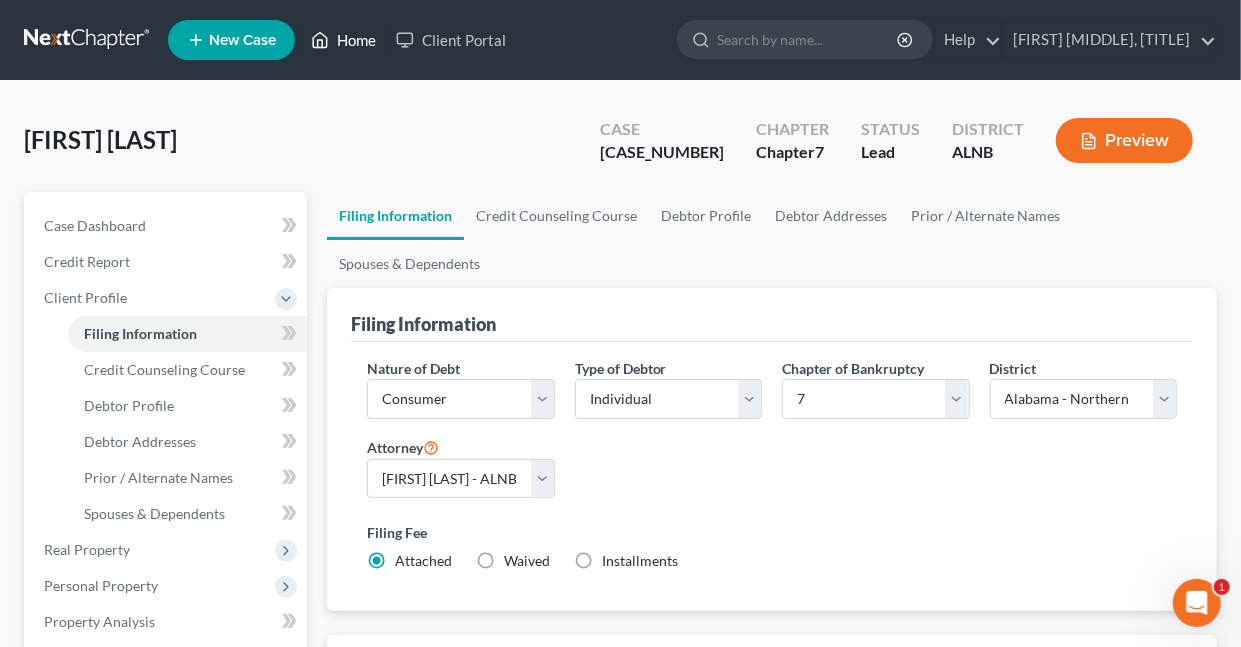 click on "Home" at bounding box center (343, 40) 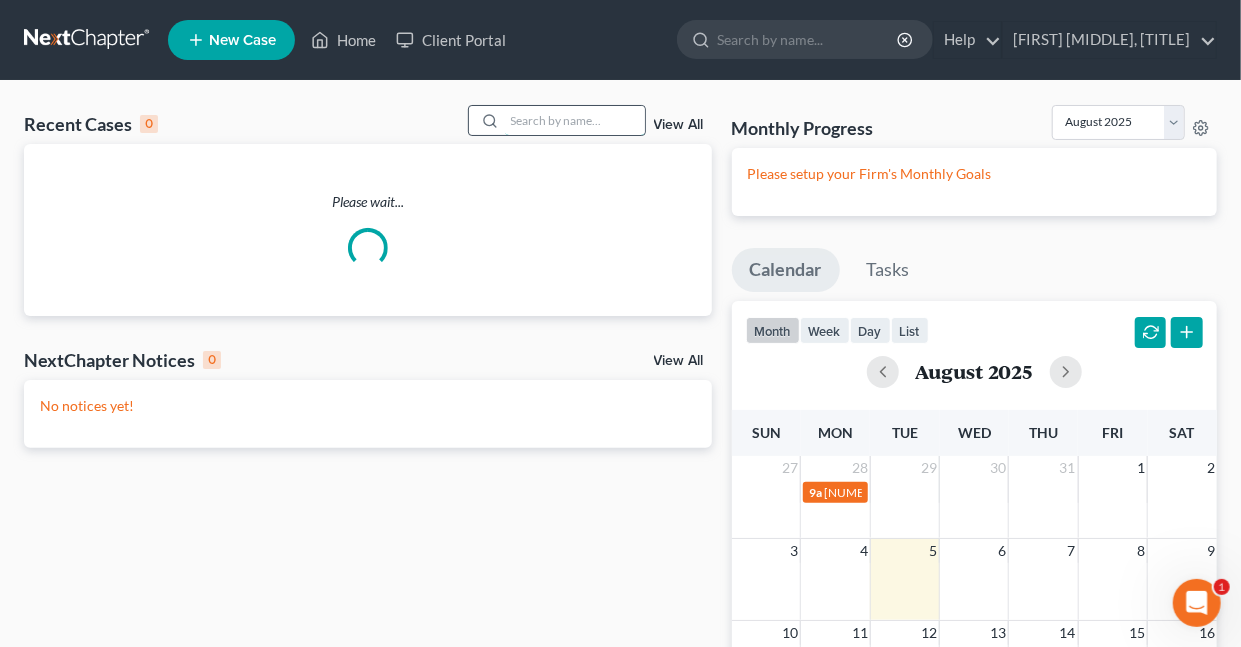 click at bounding box center (575, 120) 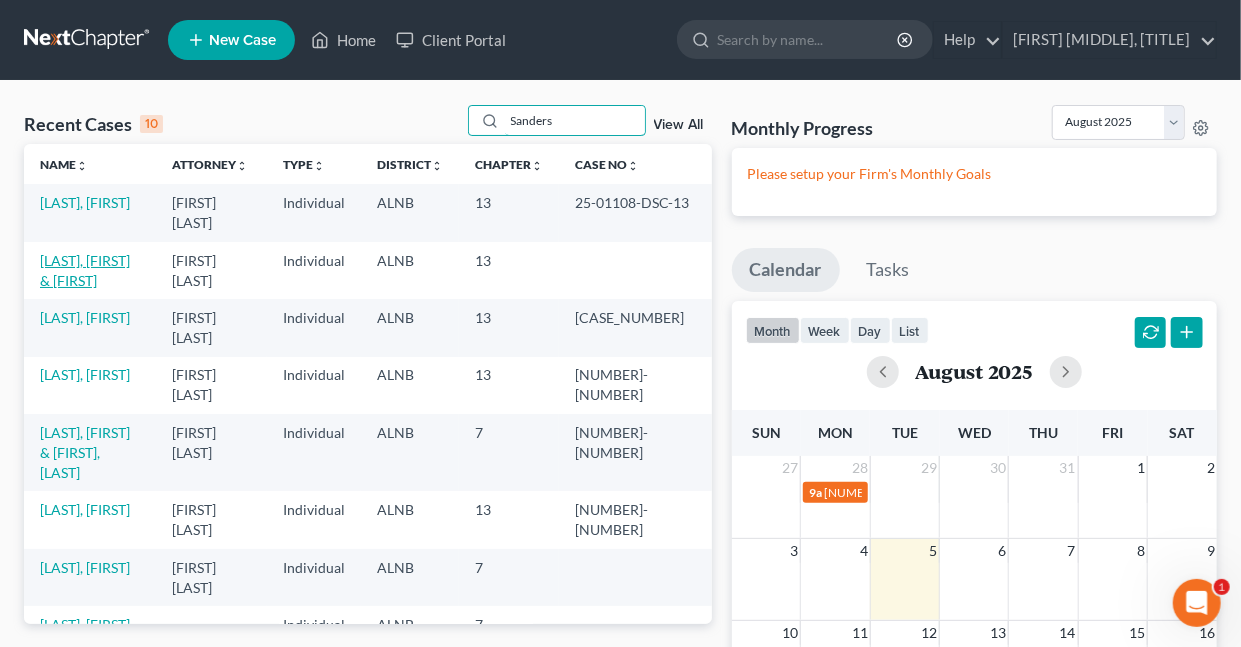 type on "Sanders" 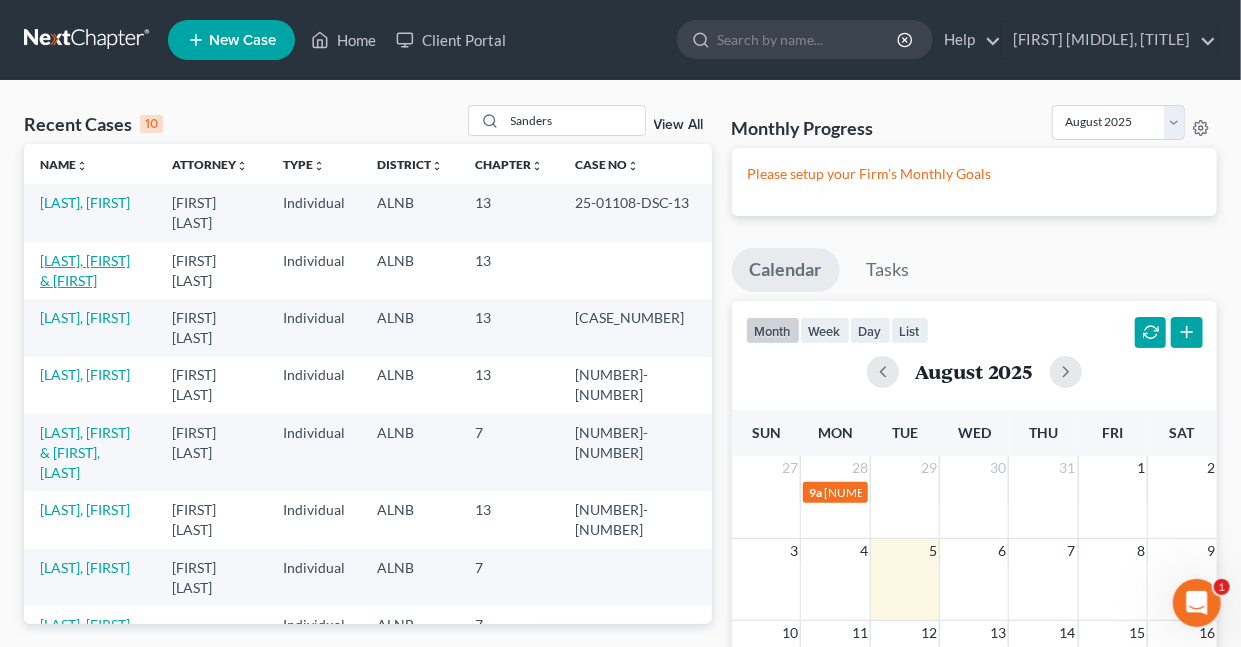 click on "[LAST], [FIRST] & [FIRST]" at bounding box center (85, 270) 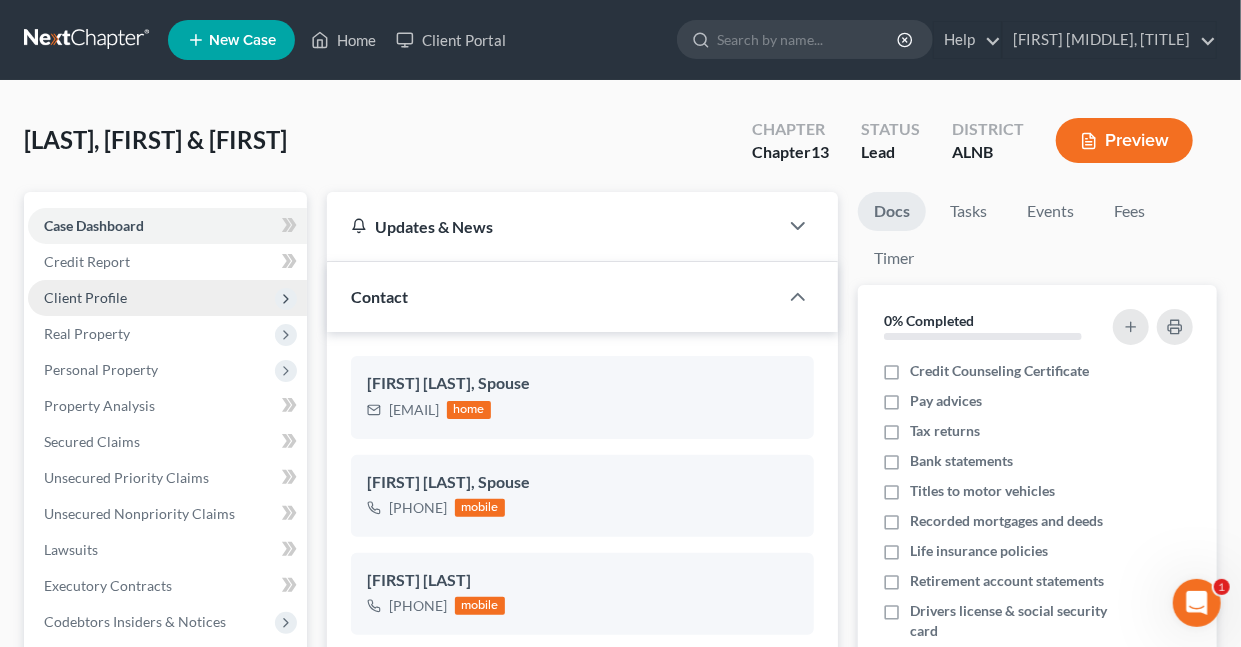 click on "Client Profile" at bounding box center [85, 297] 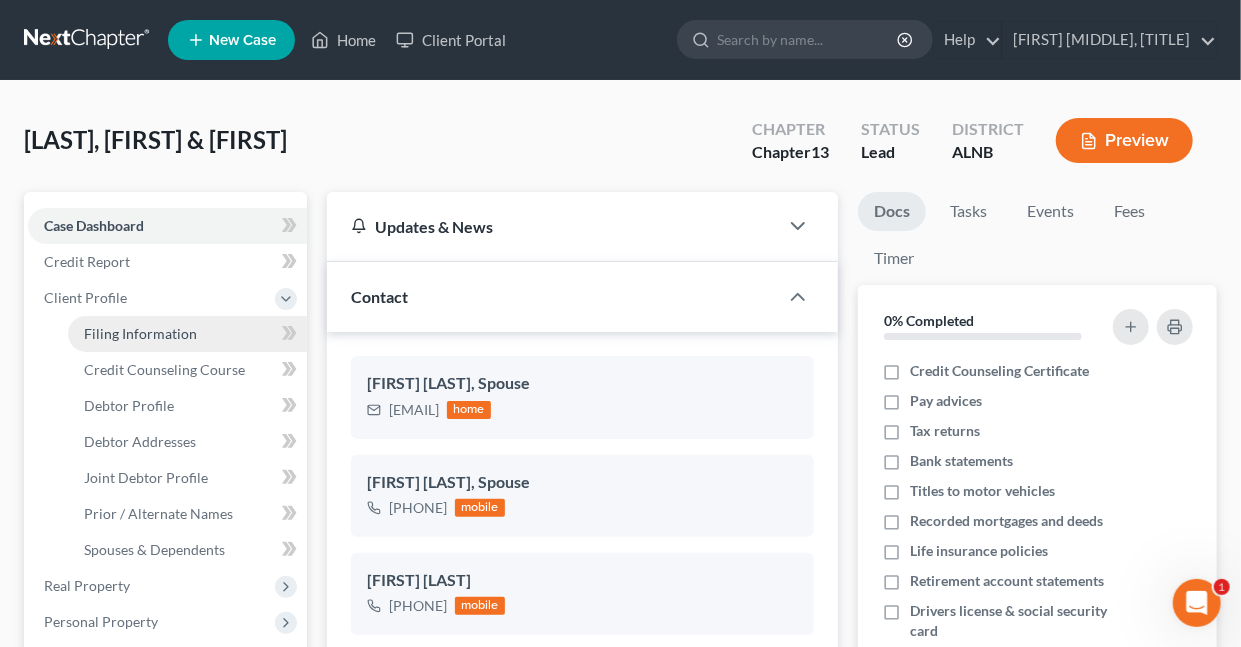 click on "Filing Information" at bounding box center [140, 333] 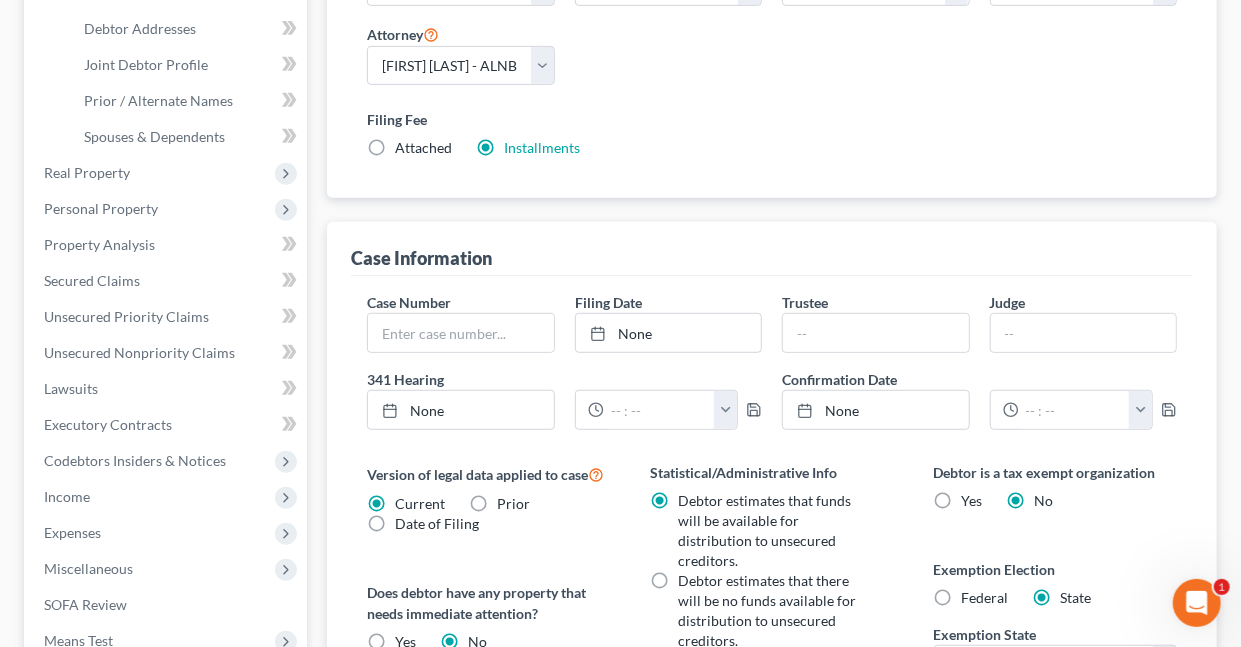 scroll, scrollTop: 476, scrollLeft: 0, axis: vertical 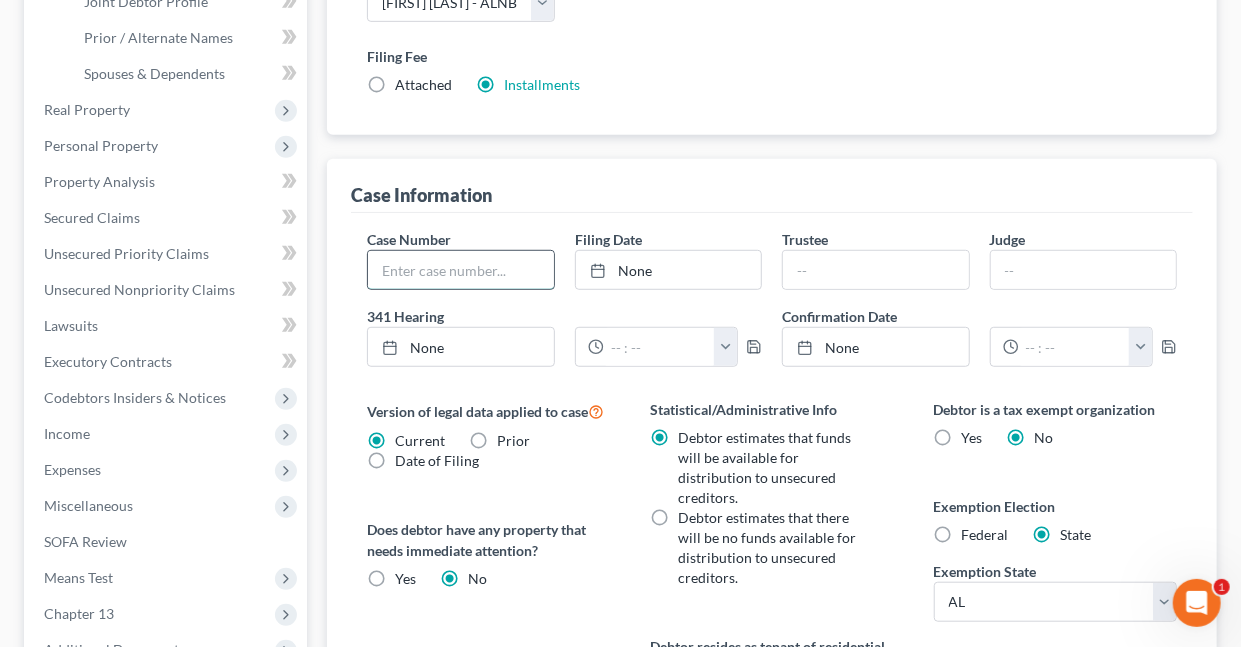 drag, startPoint x: 451, startPoint y: 264, endPoint x: 446, endPoint y: 273, distance: 10.29563 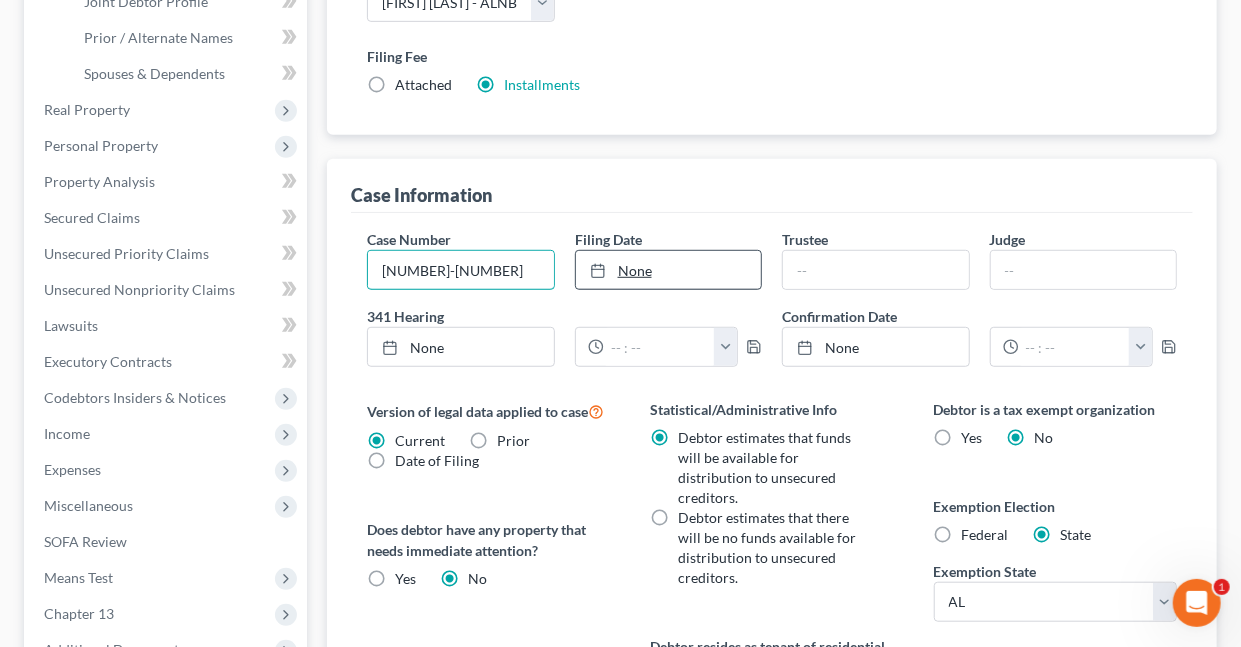 type on "[NUMBER]-[NUMBER]" 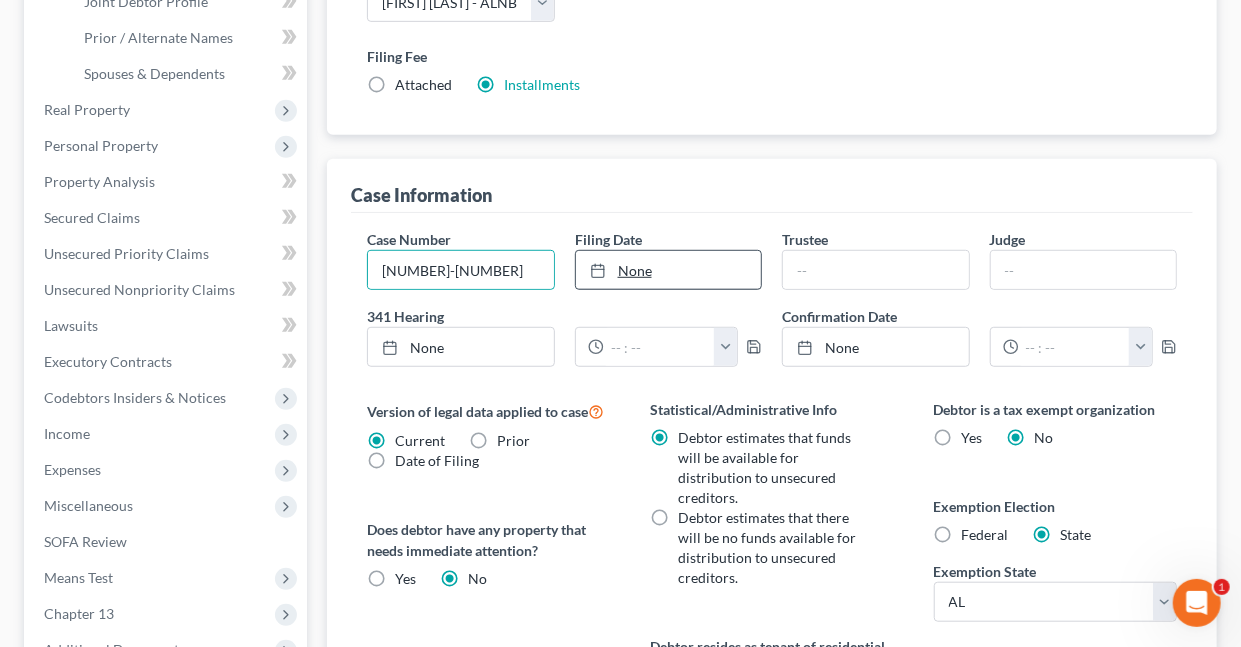 type on "8/5/2025" 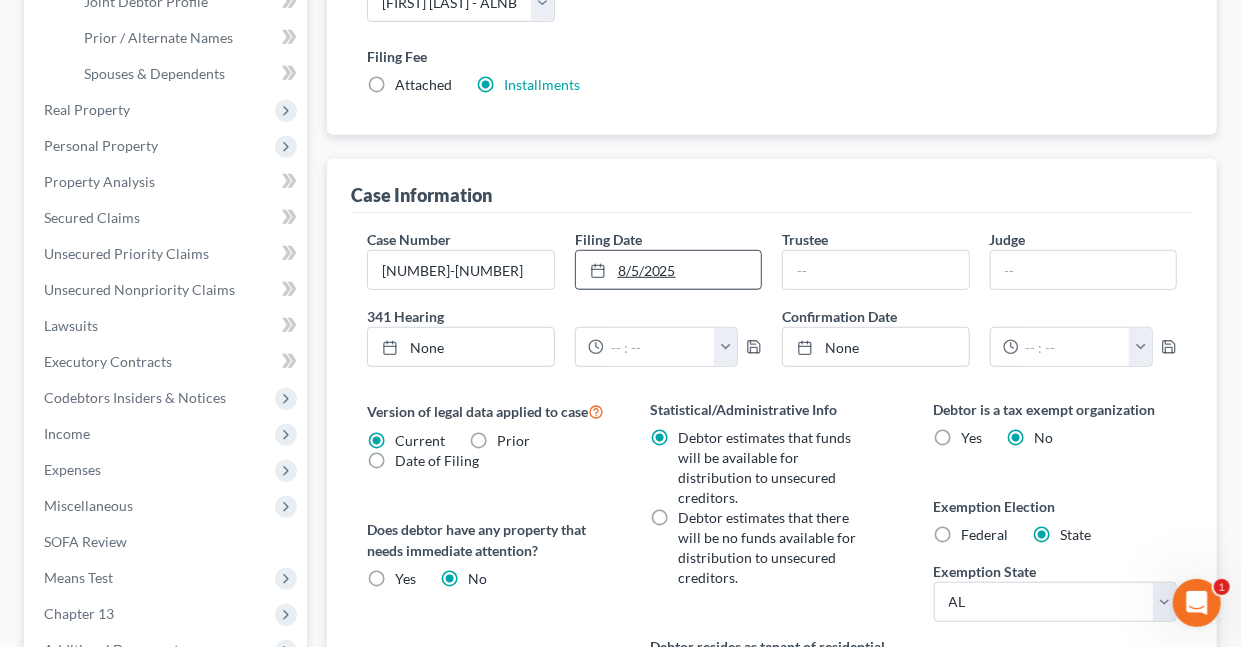 click on "8/5/2025" at bounding box center (668, 270) 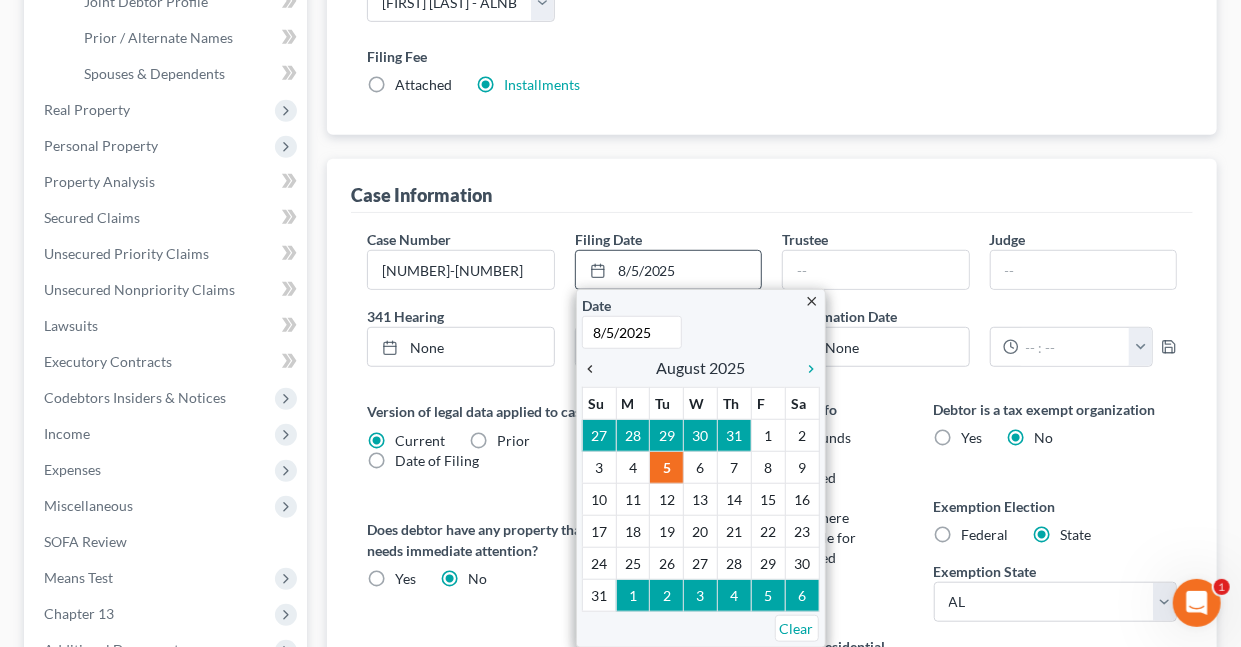 click on "chevron_left" at bounding box center [595, 369] 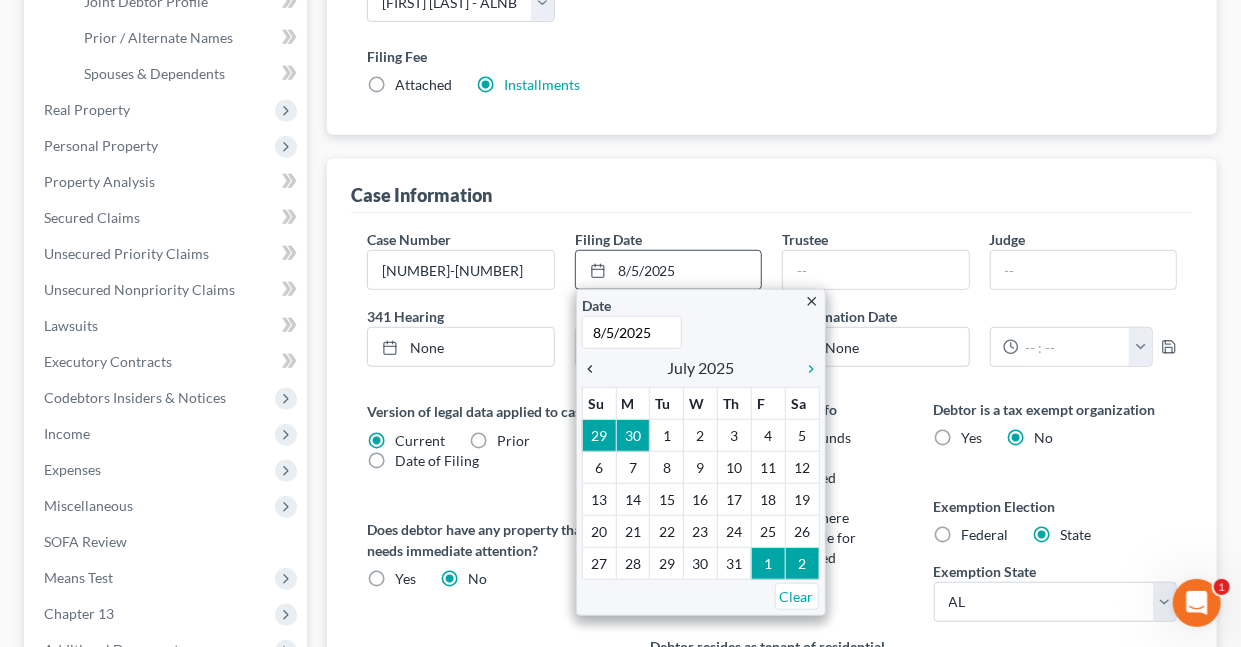 click on "chevron_left" at bounding box center [595, 369] 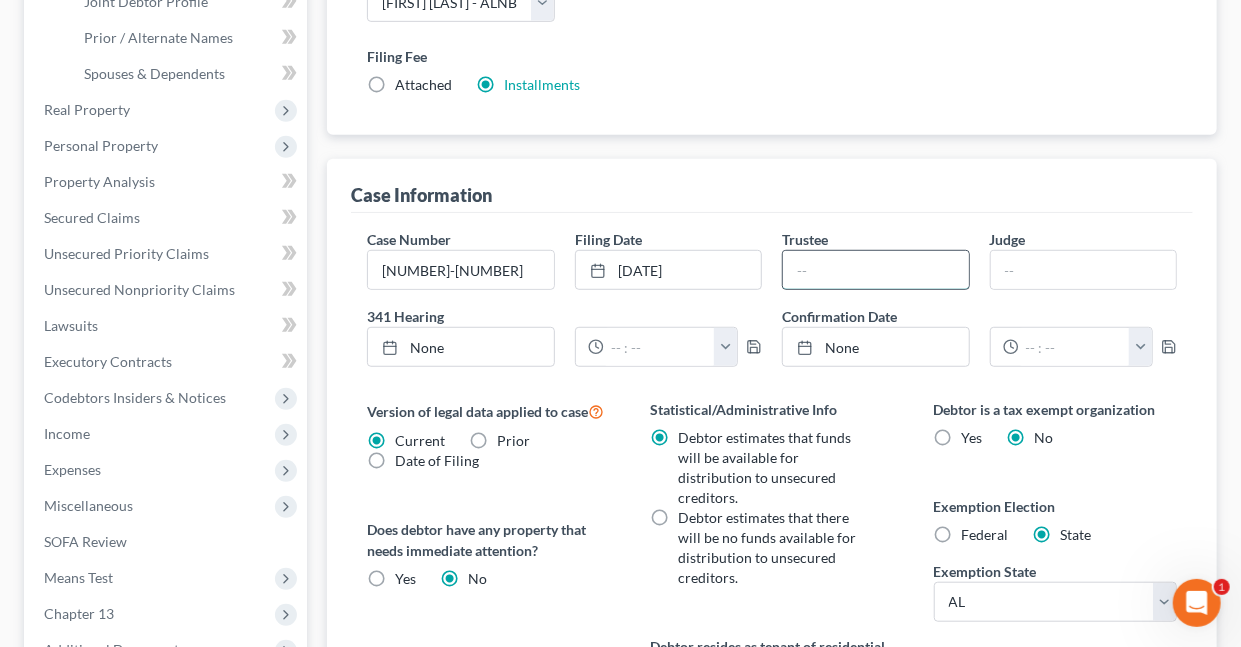 click at bounding box center [875, 270] 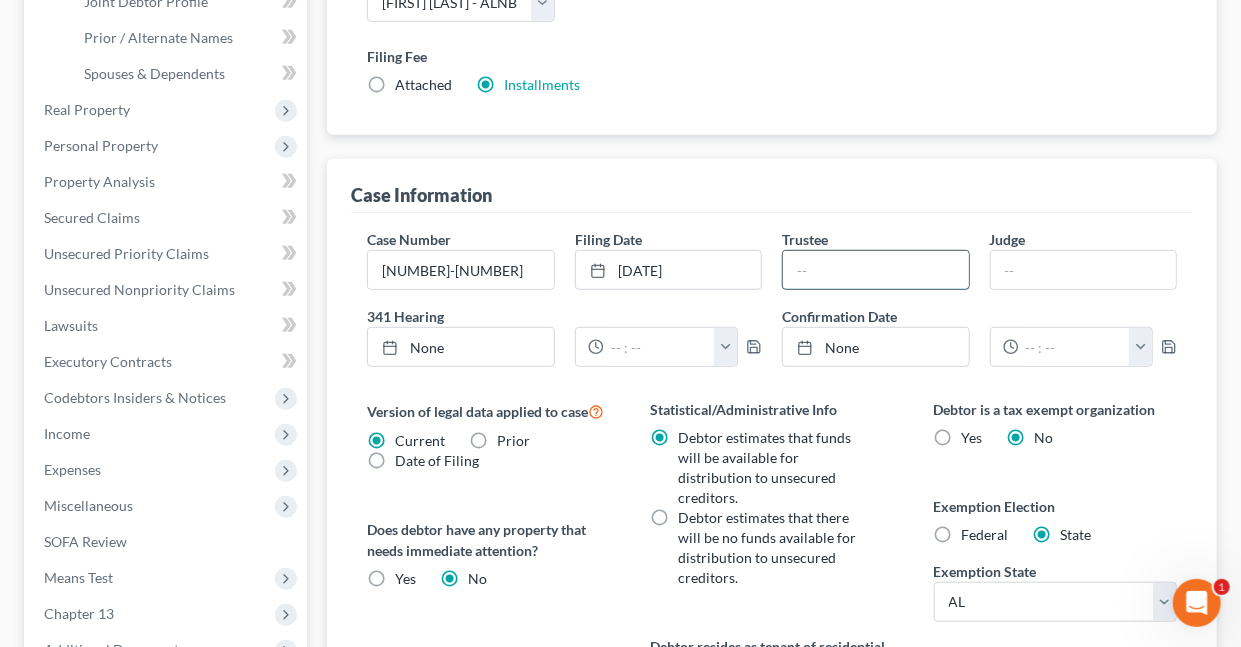 type on "[FIRST] [MIDDLE] [LAST]" 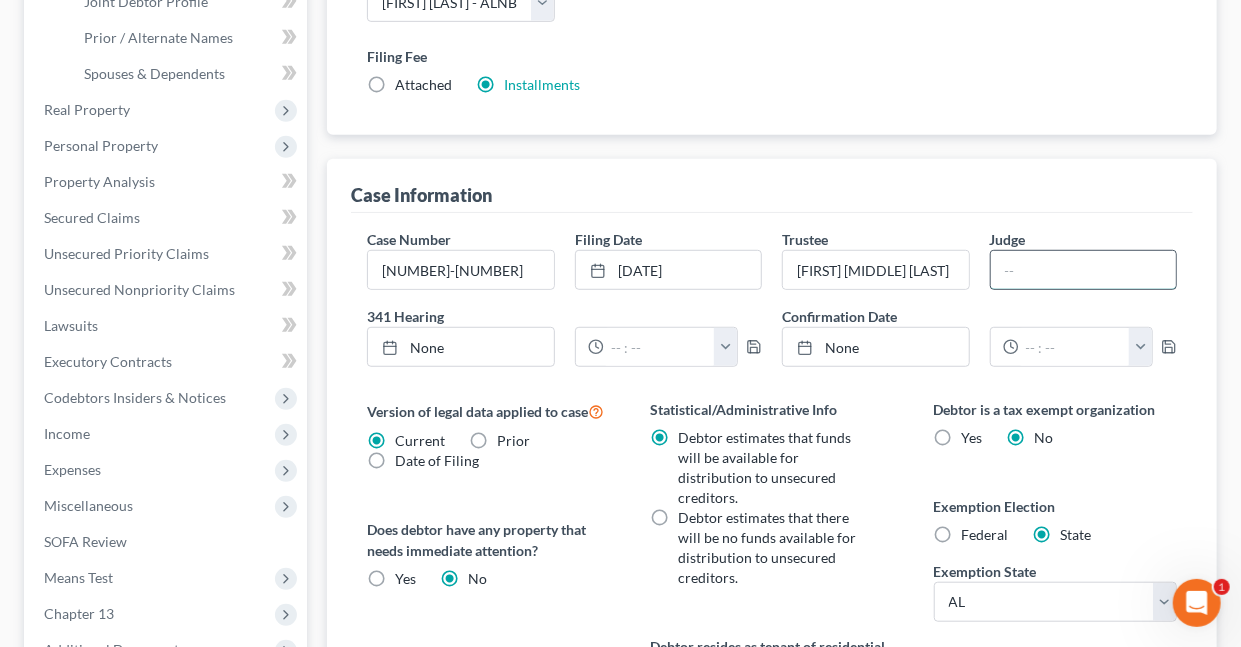 click at bounding box center [1083, 270] 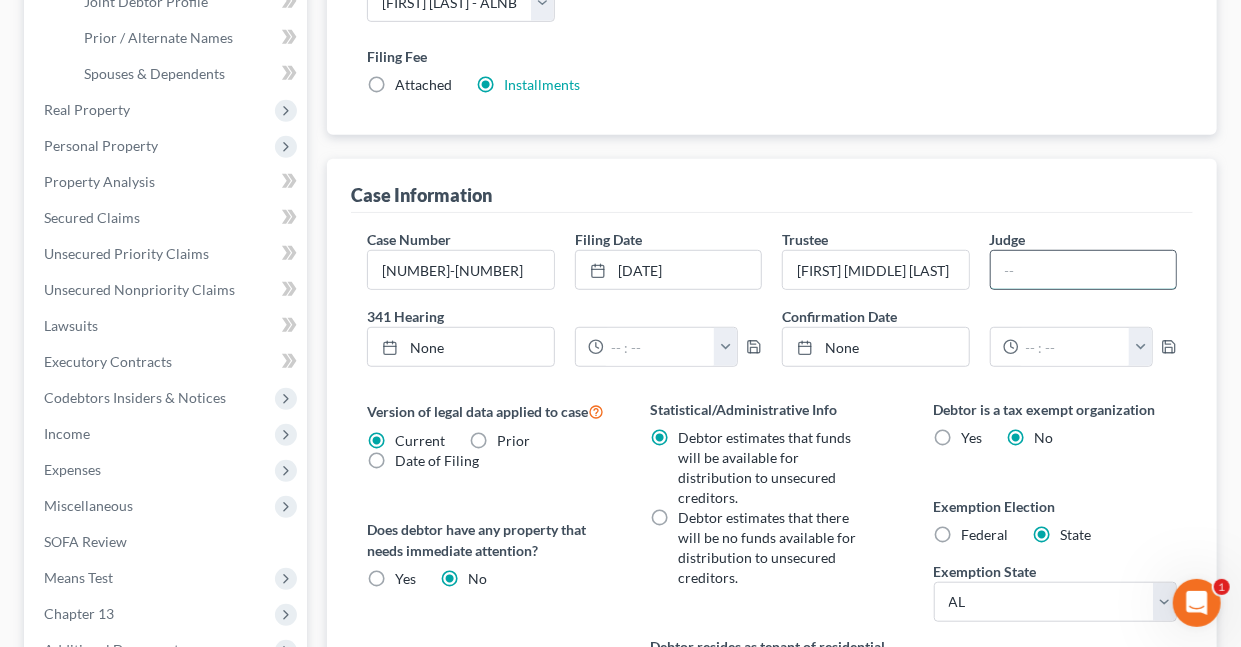 type on "[FIRST] [LAST]" 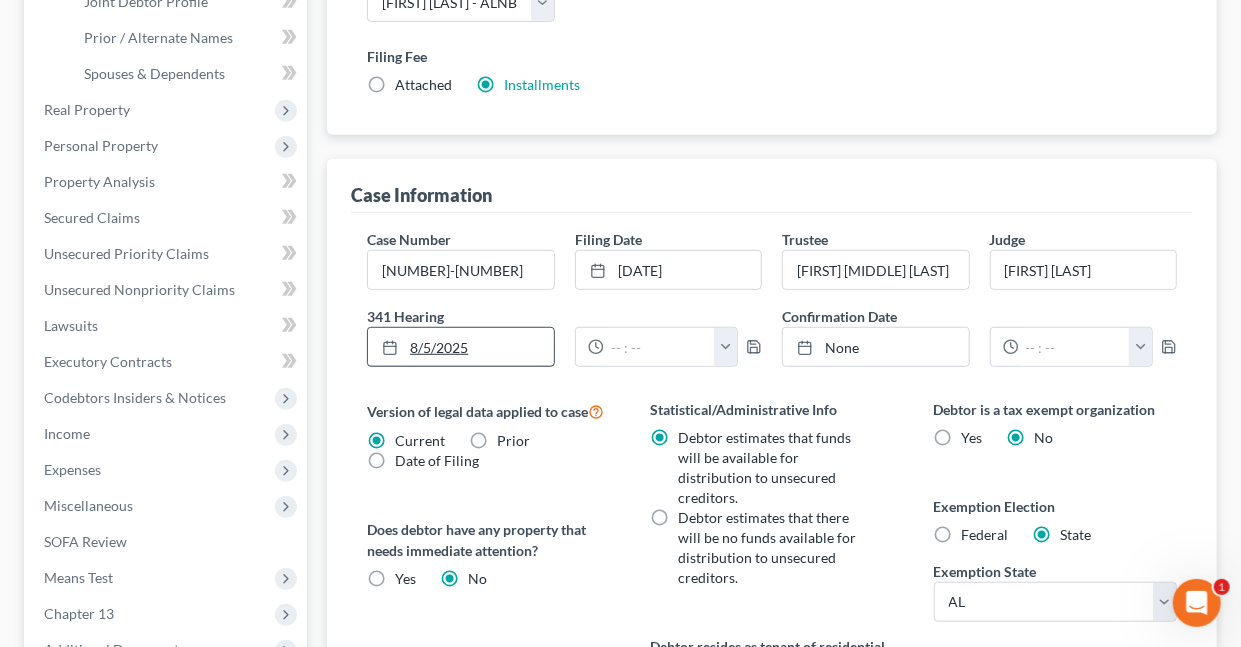 type on "8/5/2025" 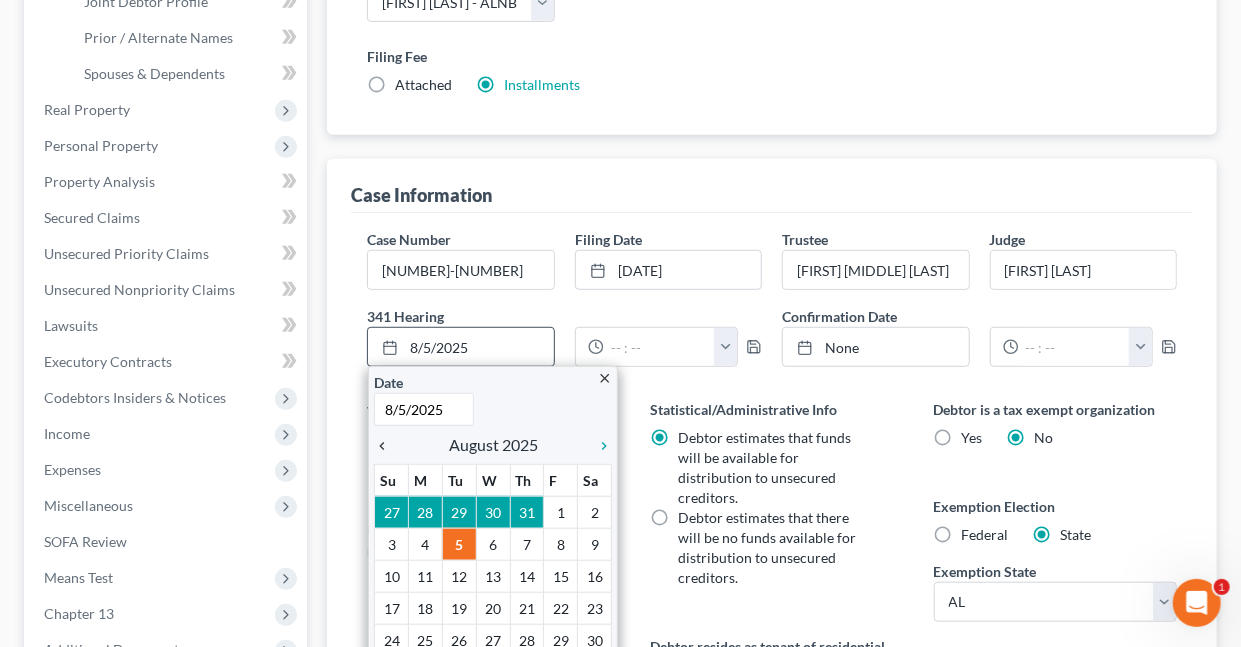 click on "chevron_left" at bounding box center [387, 446] 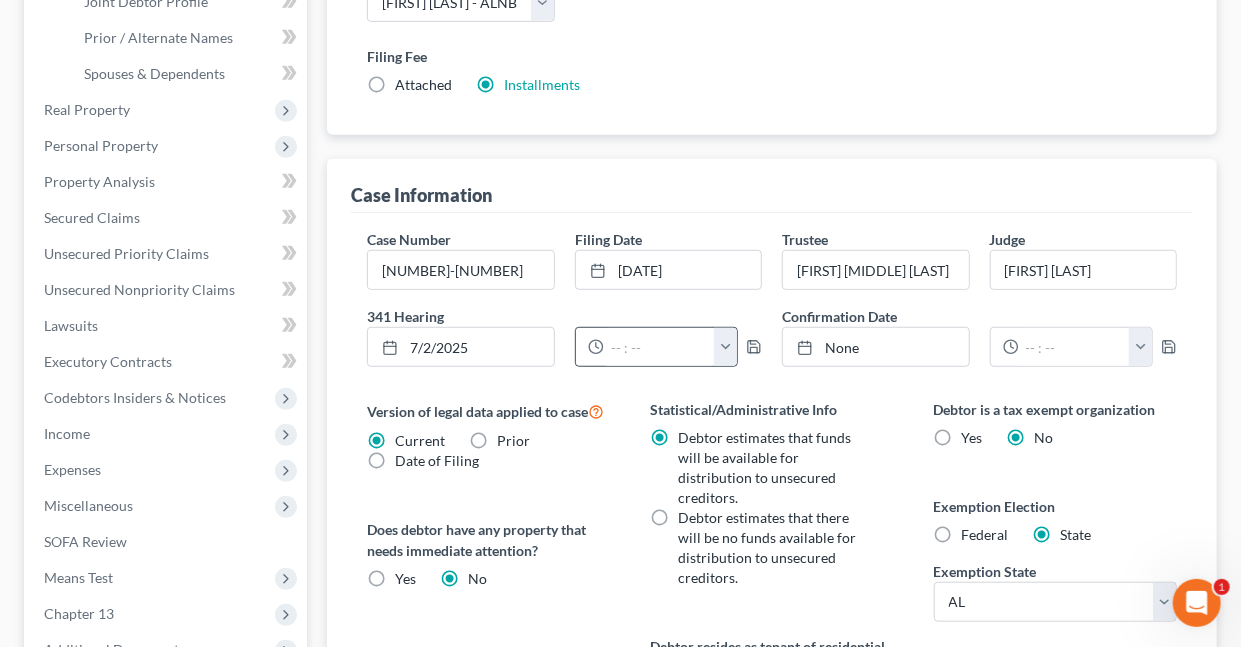 click at bounding box center [725, 347] 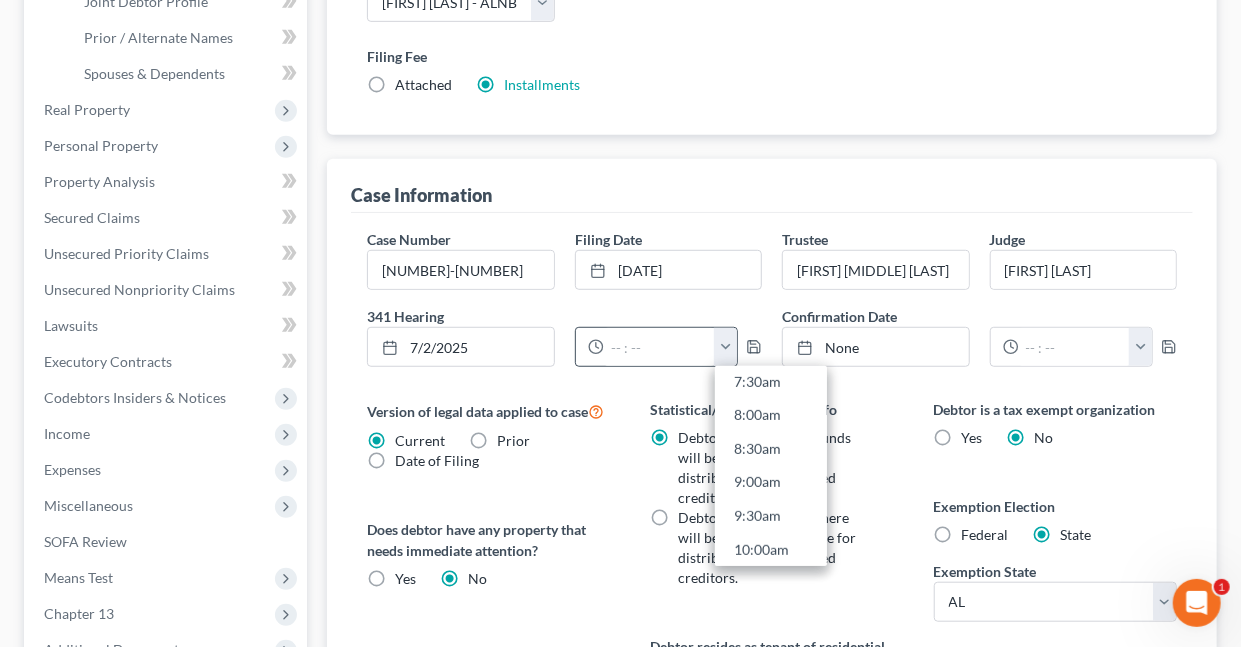scroll, scrollTop: 553, scrollLeft: 0, axis: vertical 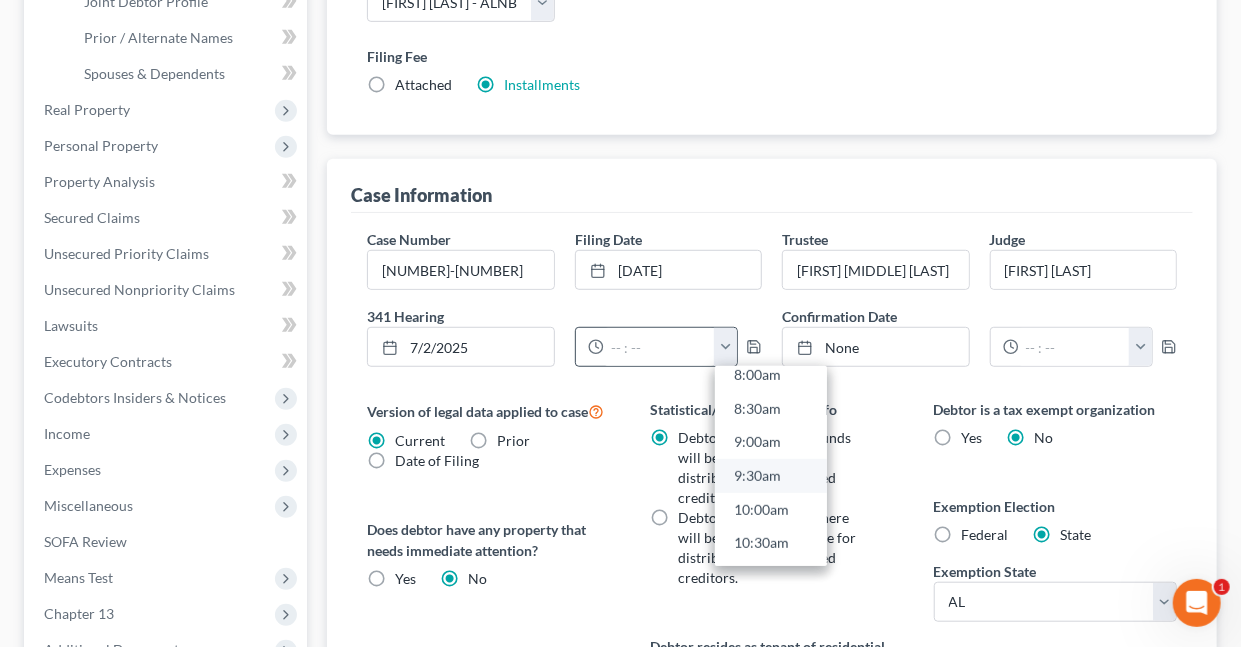 click on "9:30am" at bounding box center (771, 476) 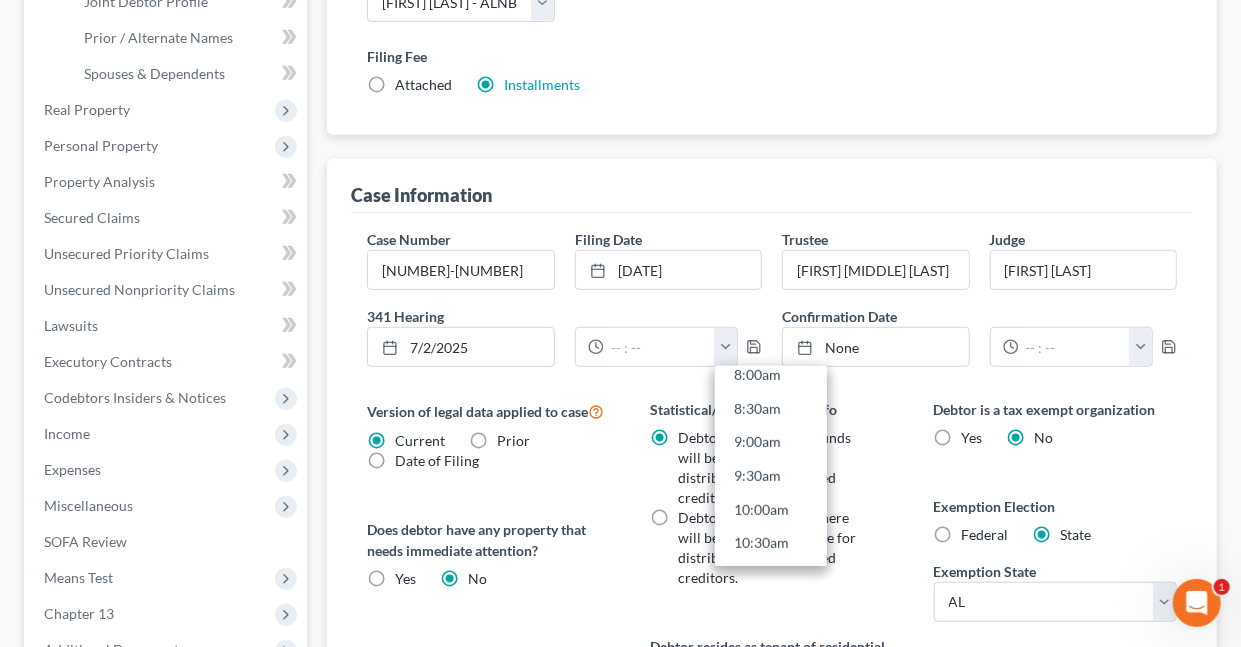 type on "9:30am" 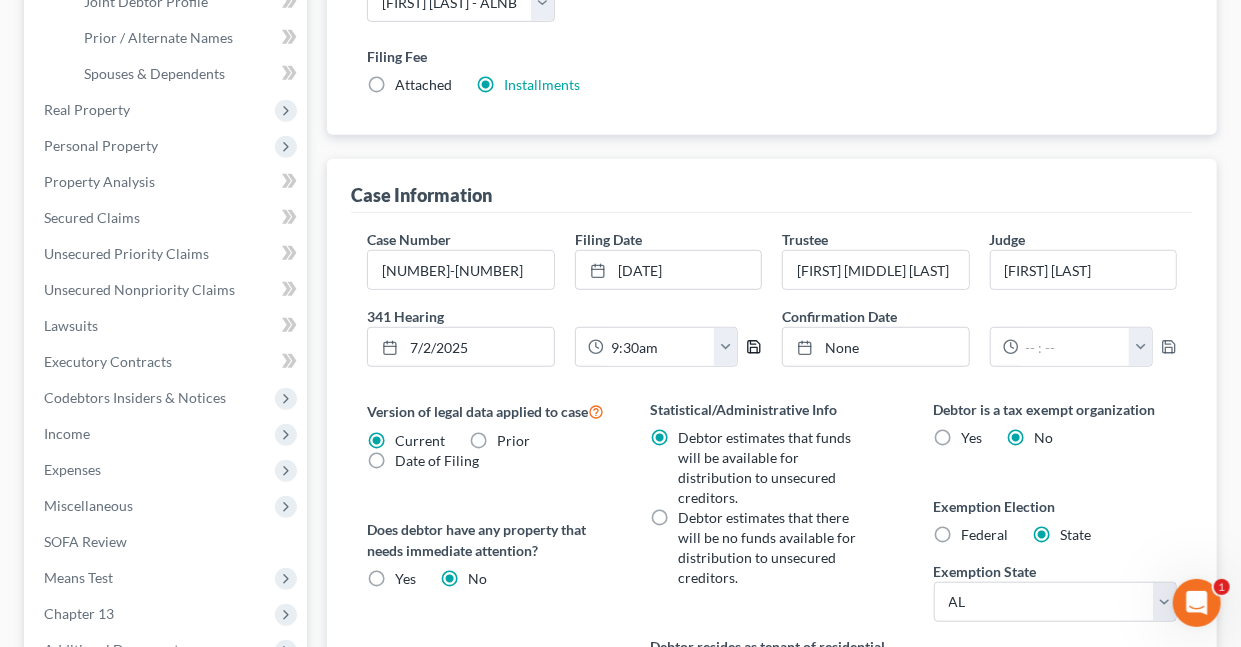 click 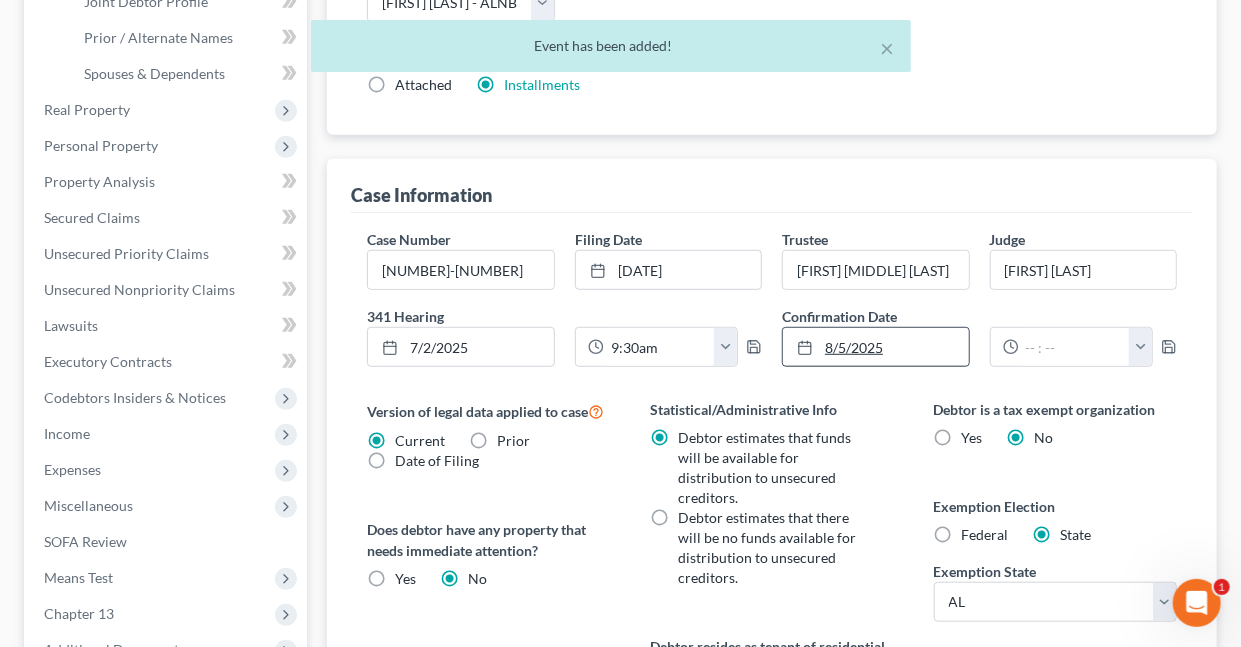 type on "8/5/2025" 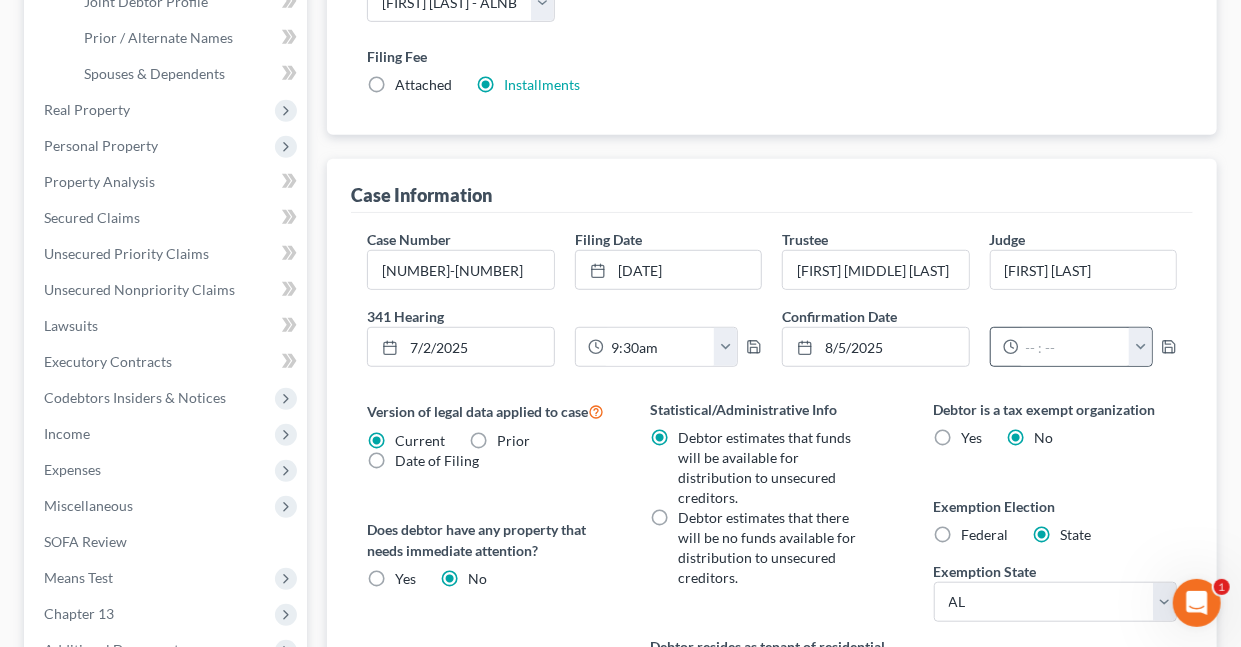 click at bounding box center (1140, 347) 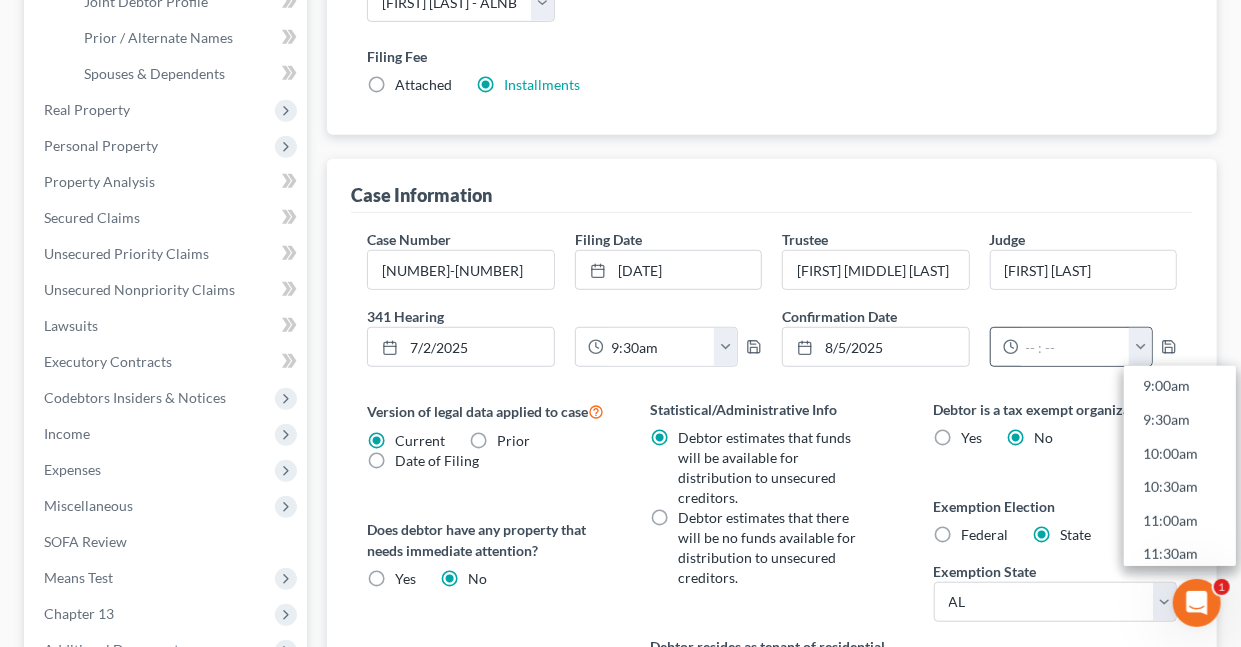scroll, scrollTop: 641, scrollLeft: 0, axis: vertical 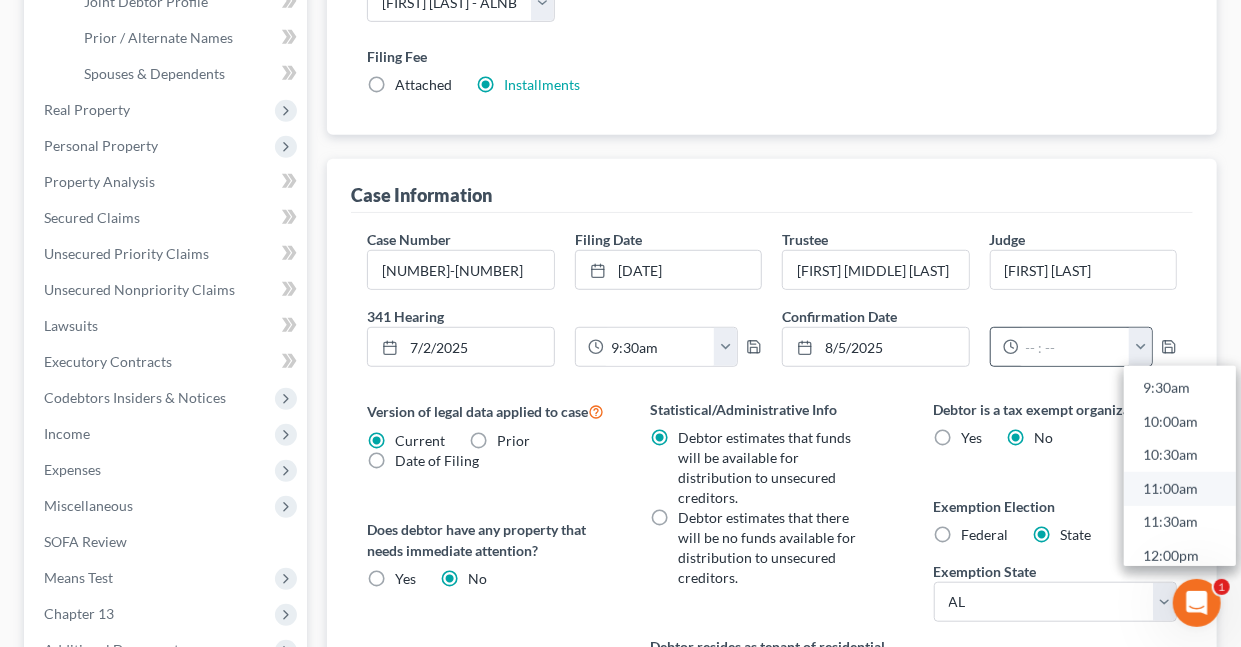 click on "11:00am" at bounding box center [1180, 489] 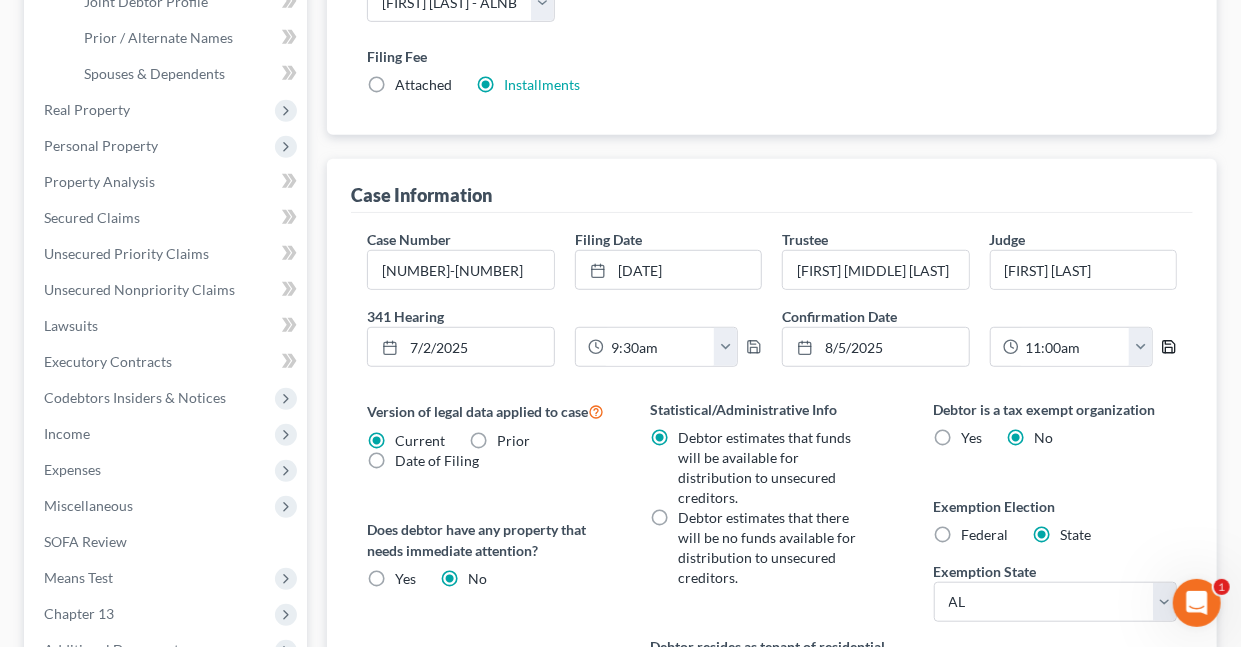 click 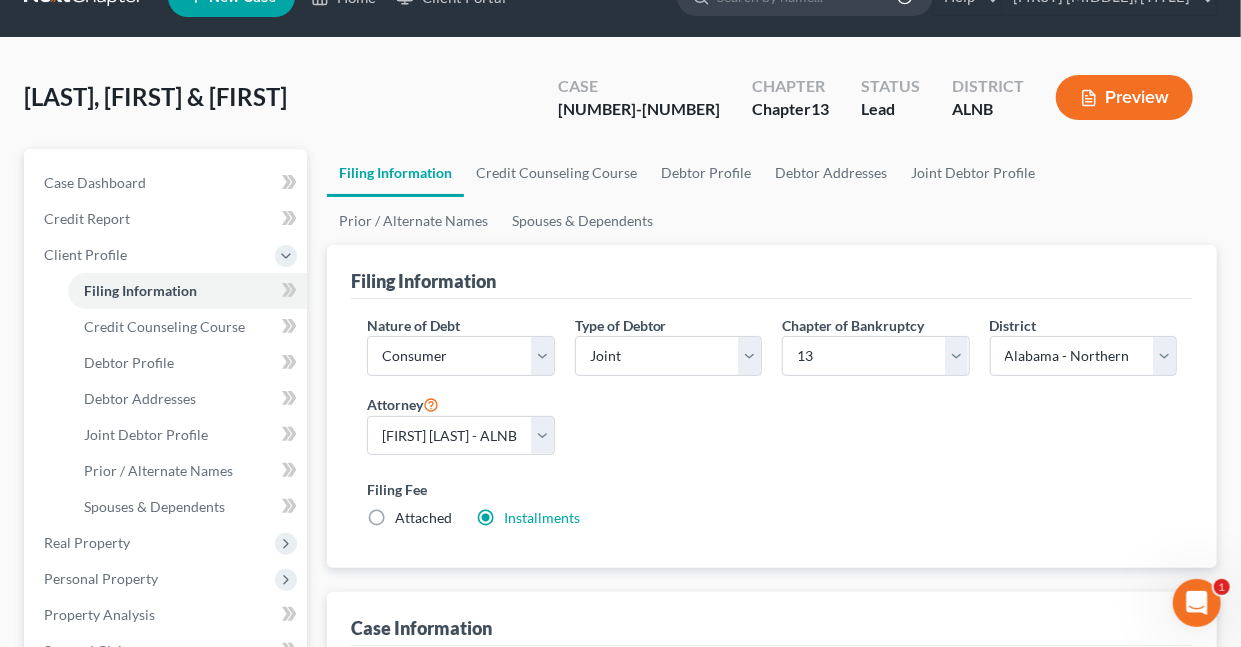 scroll, scrollTop: 0, scrollLeft: 0, axis: both 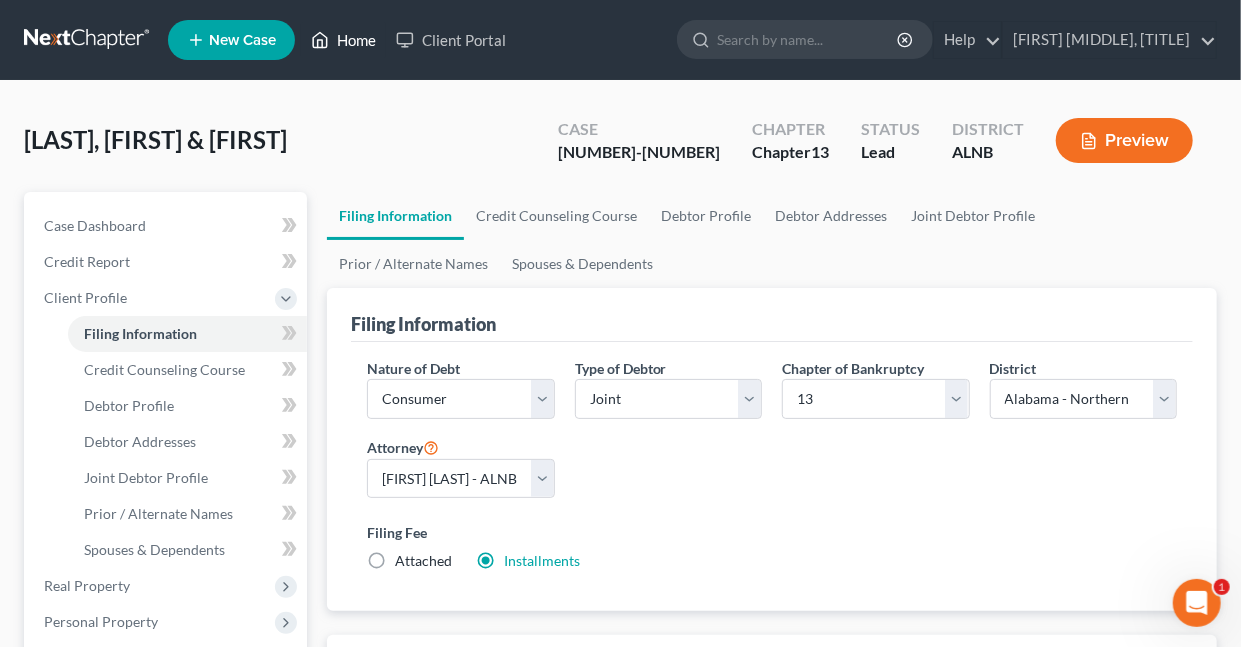 click on "Home" at bounding box center (343, 40) 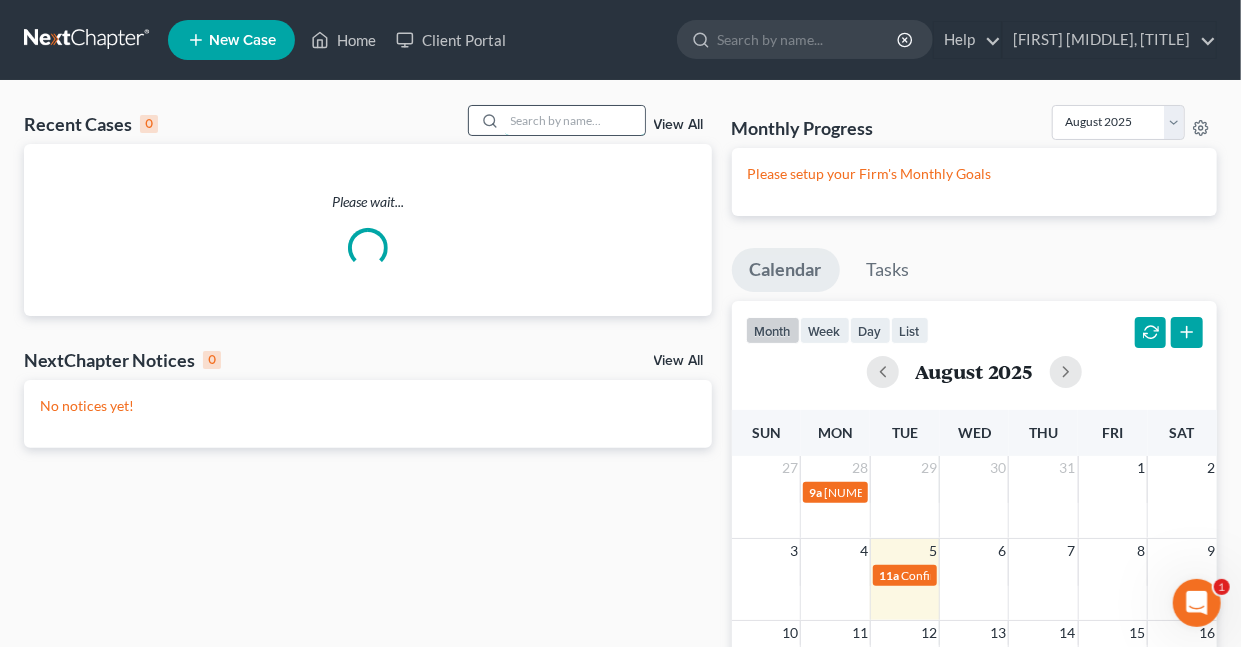 click at bounding box center (575, 120) 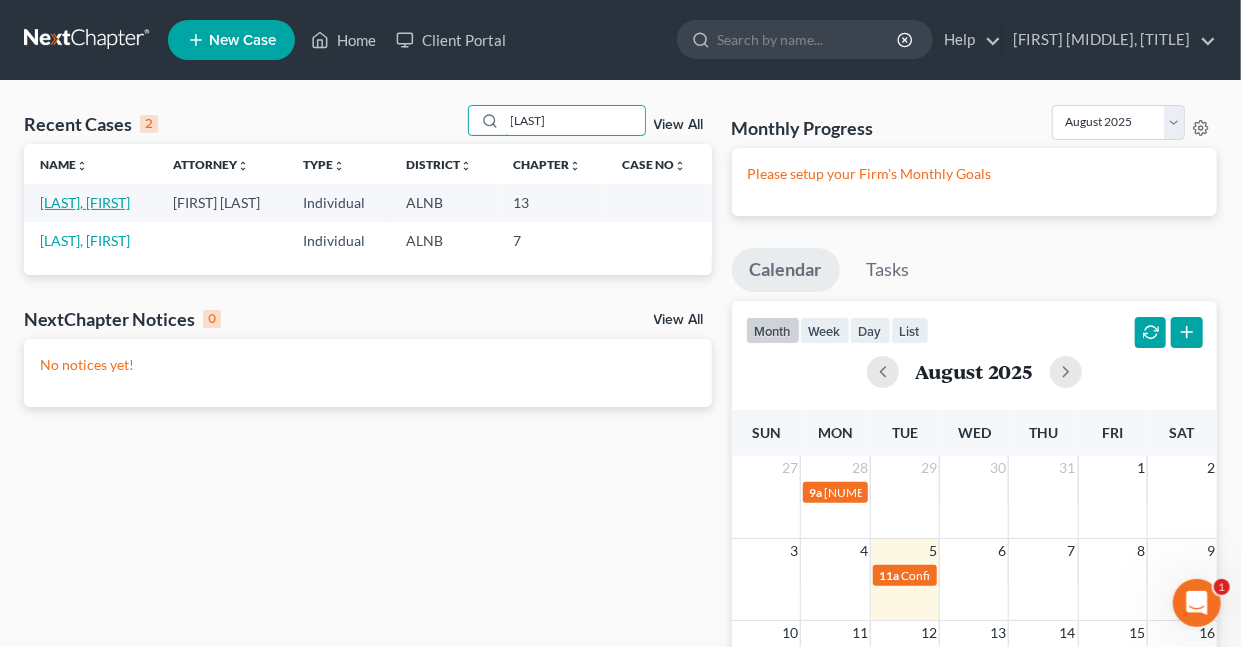 type on "[LAST]" 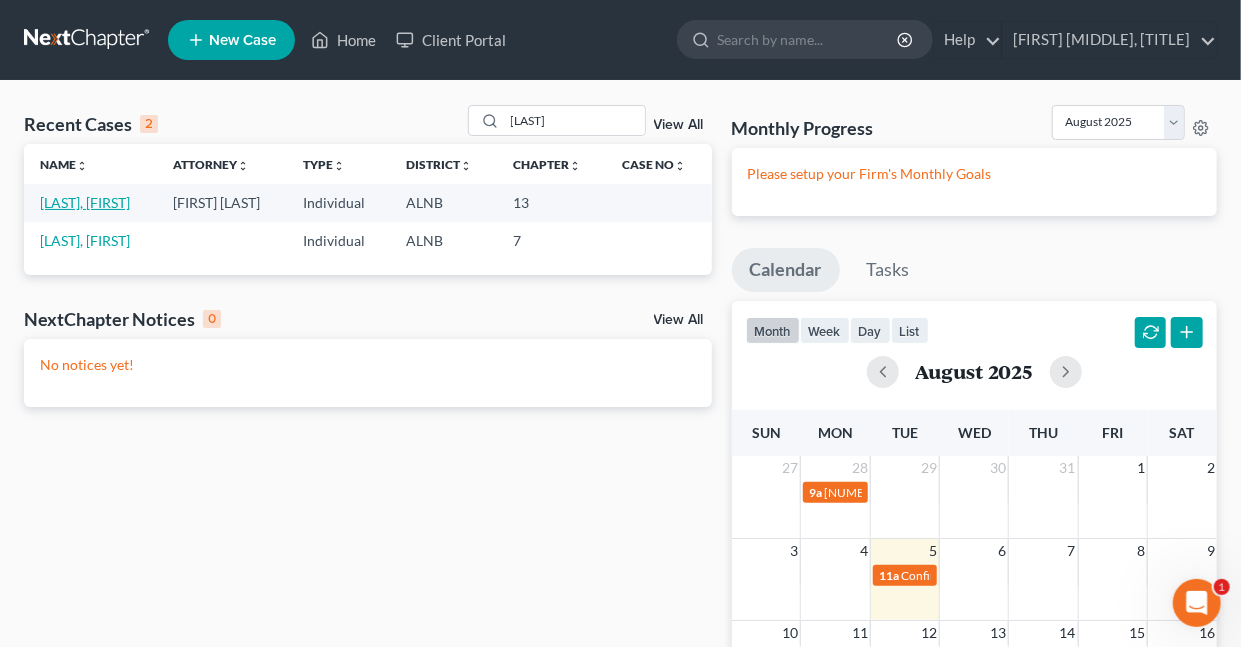 click on "[LAST], [FIRST]" at bounding box center [85, 202] 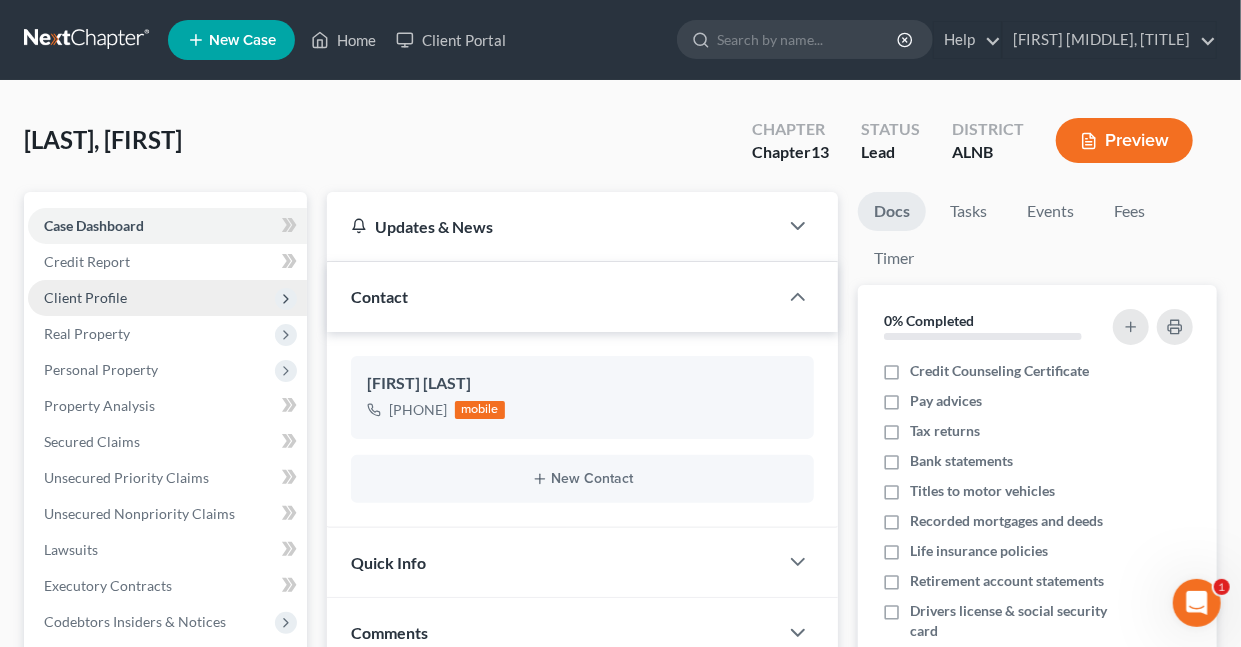 click on "Client Profile" at bounding box center (85, 297) 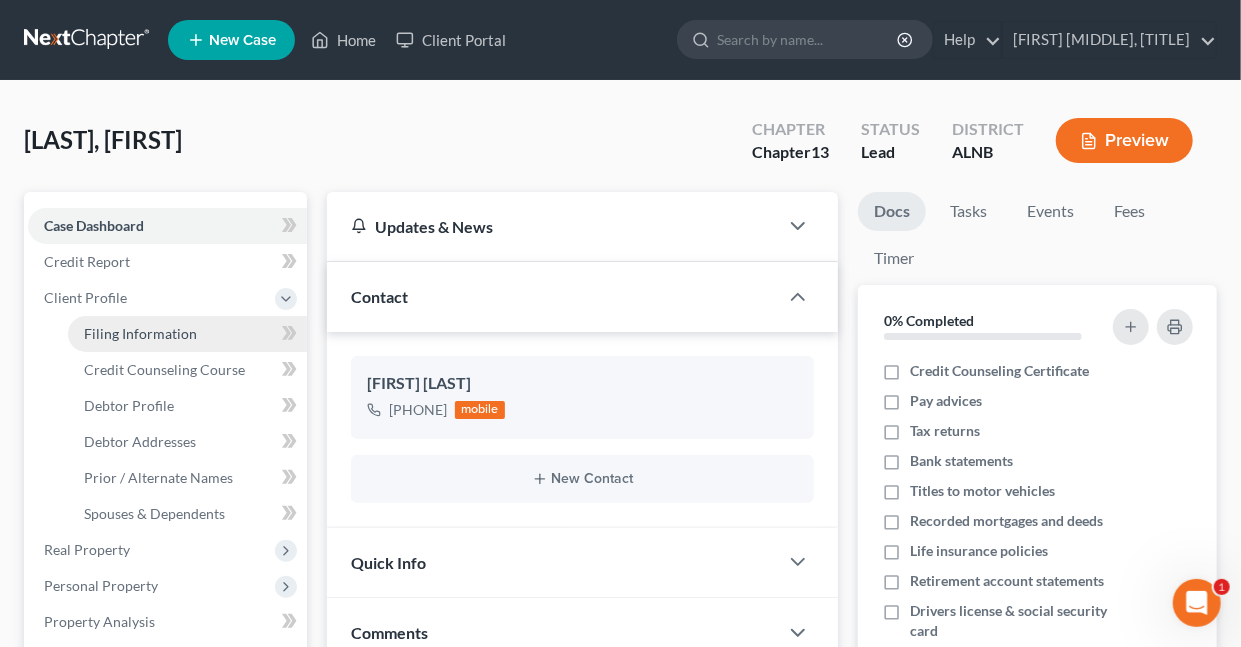 click on "Filing Information" at bounding box center (140, 333) 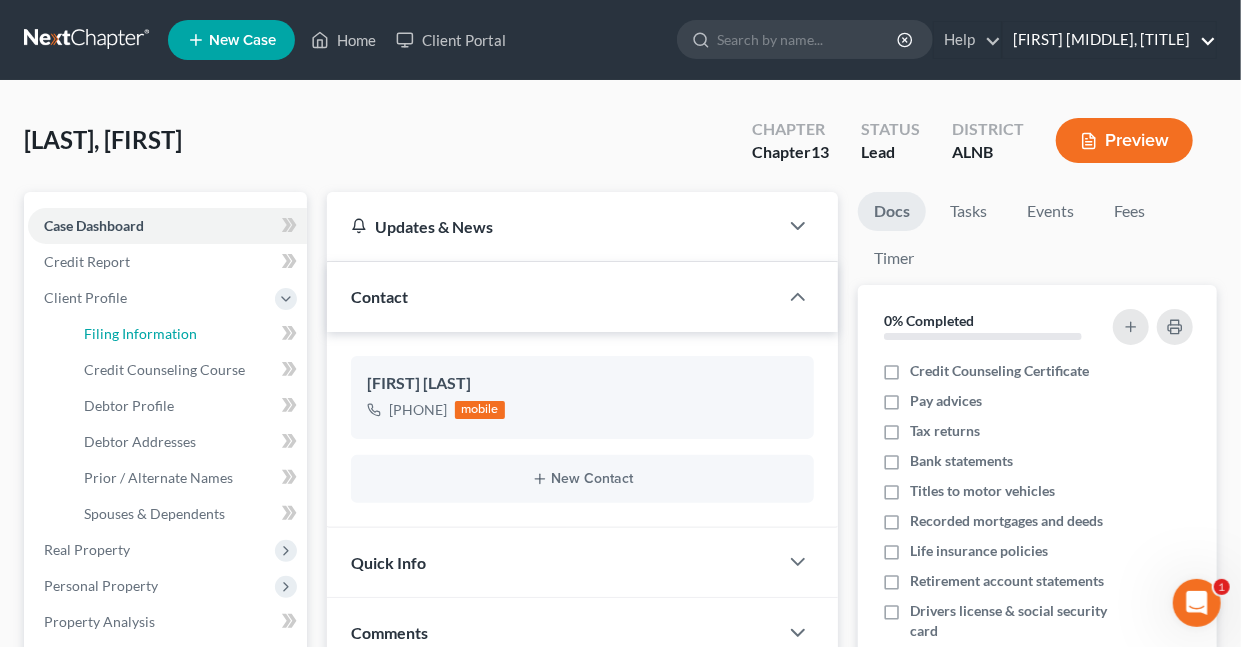 select on "1" 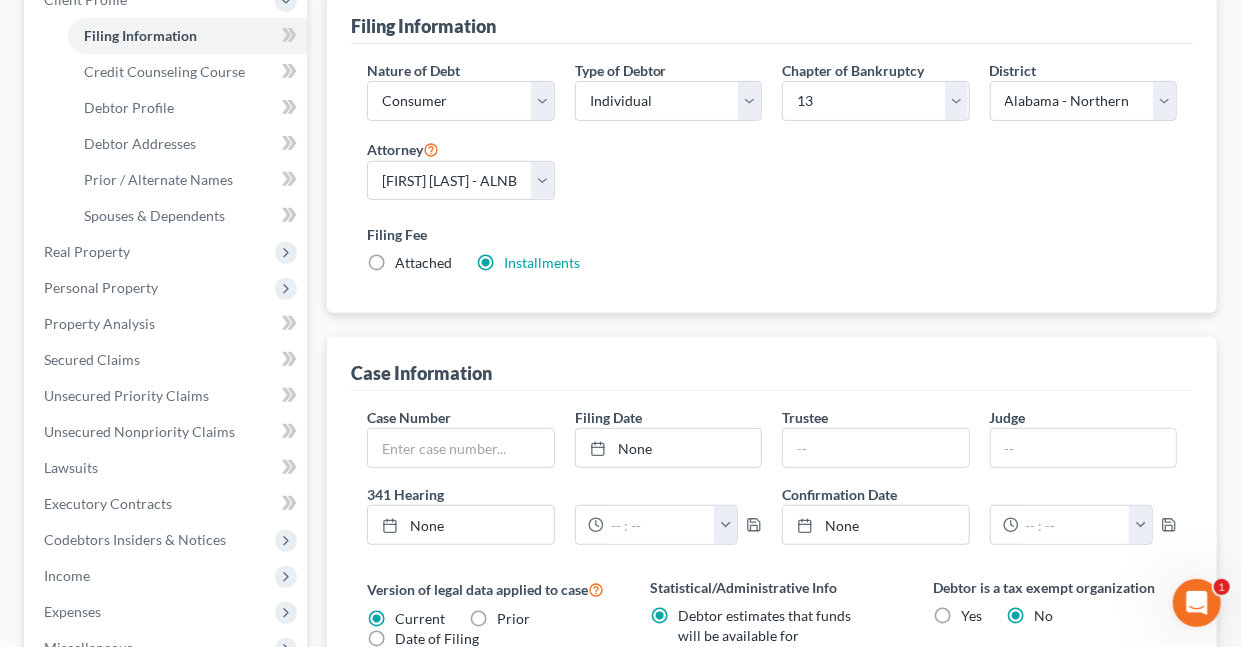 scroll, scrollTop: 342, scrollLeft: 0, axis: vertical 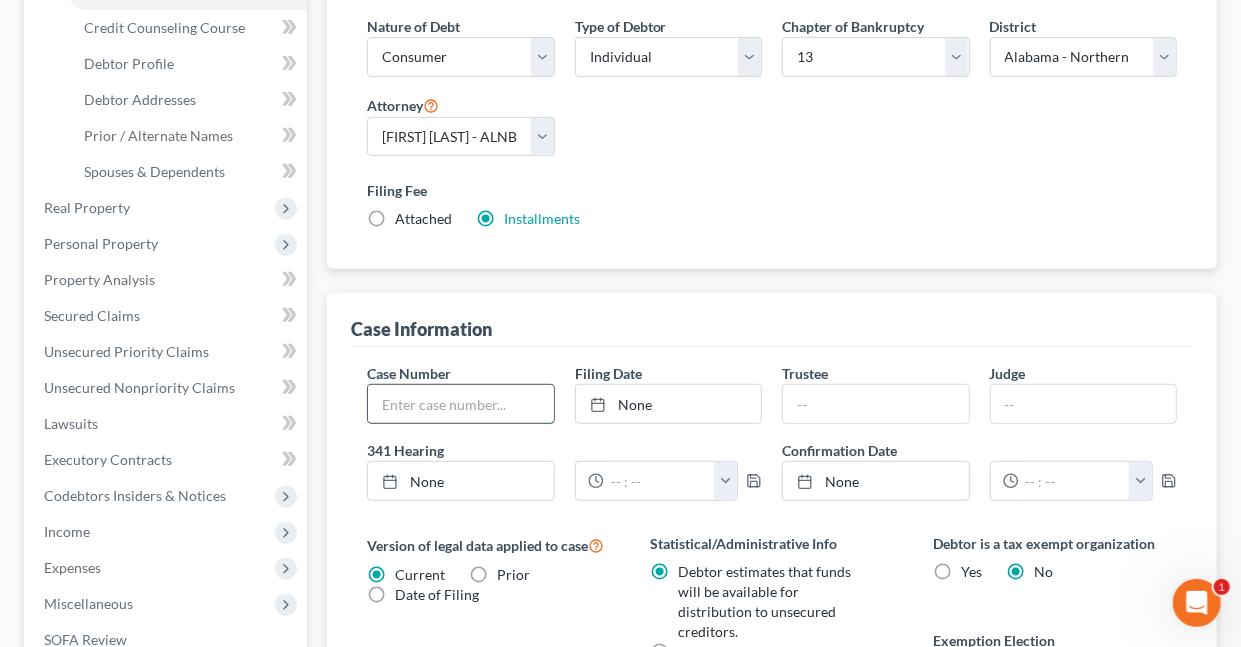 click at bounding box center (460, 404) 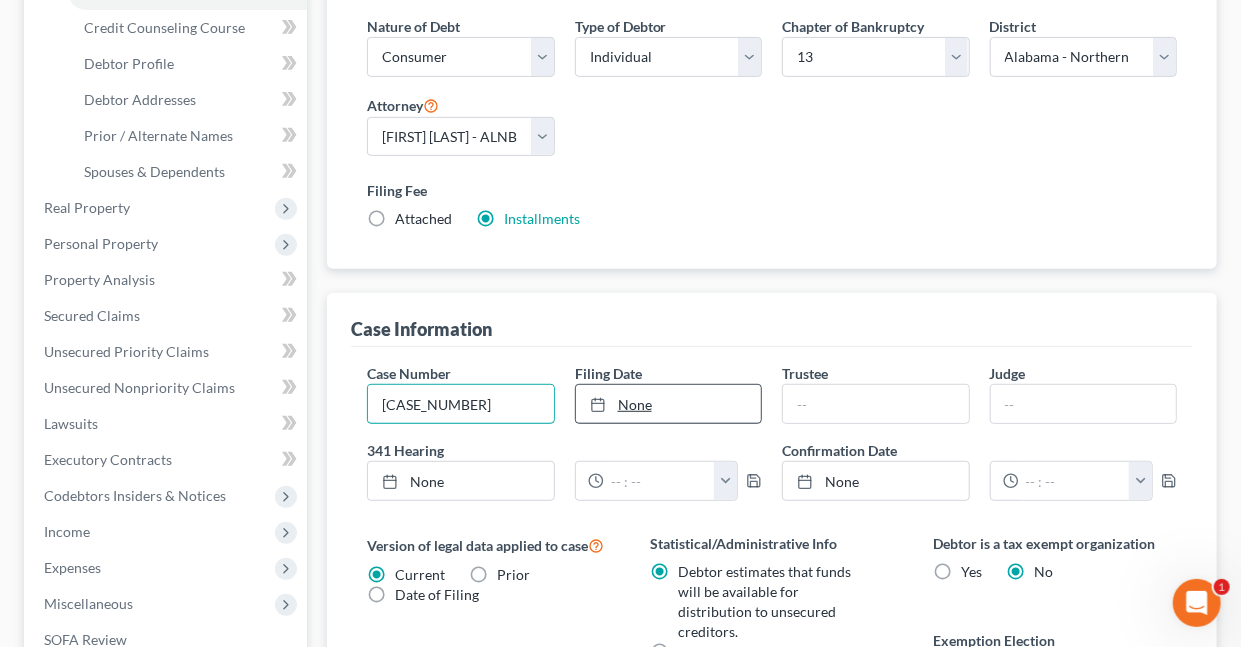type on "[CASE_NUMBER]" 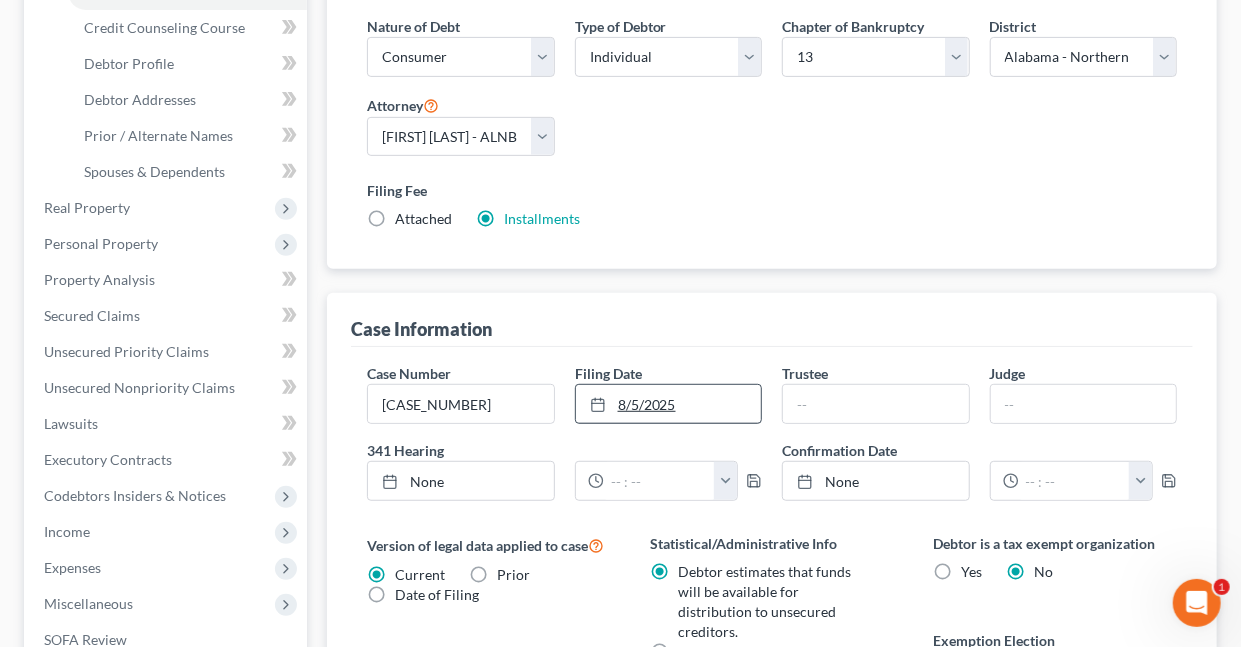click on "8/5/2025" at bounding box center (668, 404) 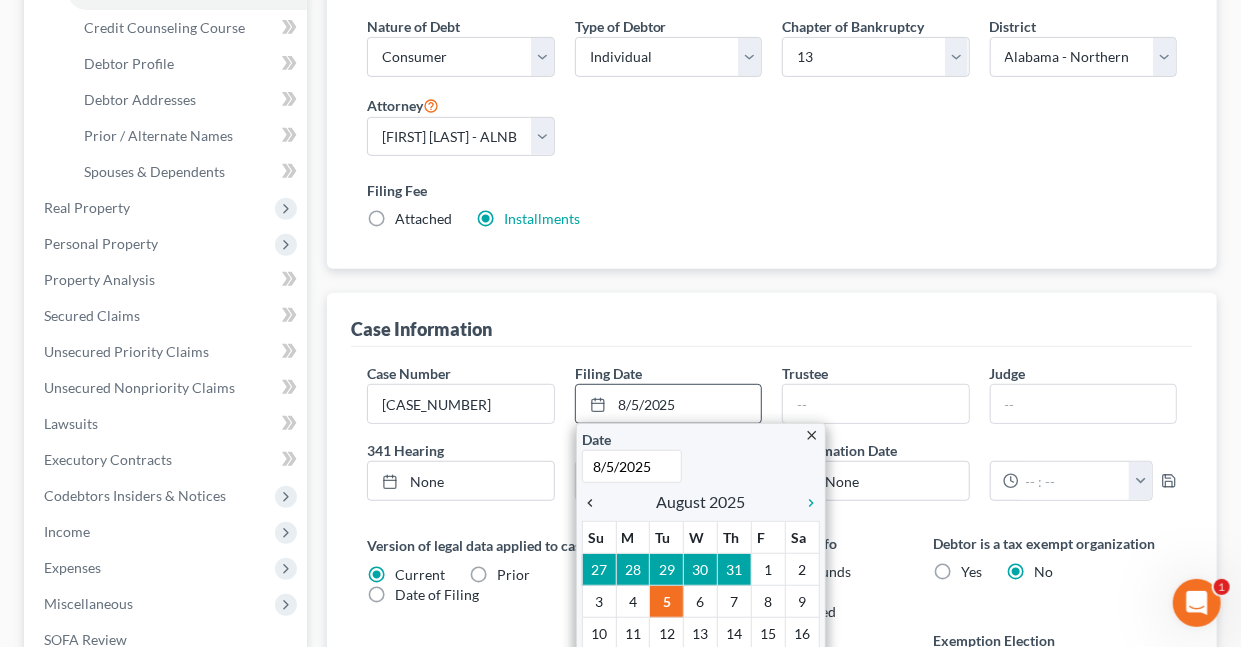 click on "chevron_left" at bounding box center [595, 503] 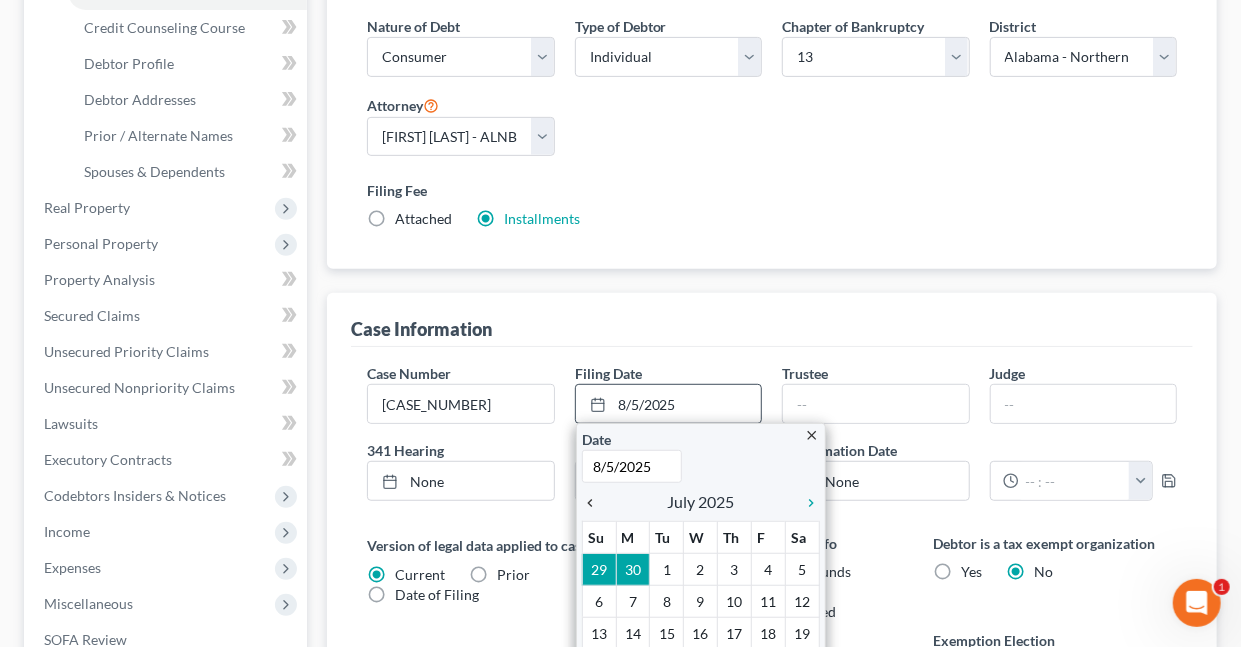 click on "chevron_left" at bounding box center (595, 503) 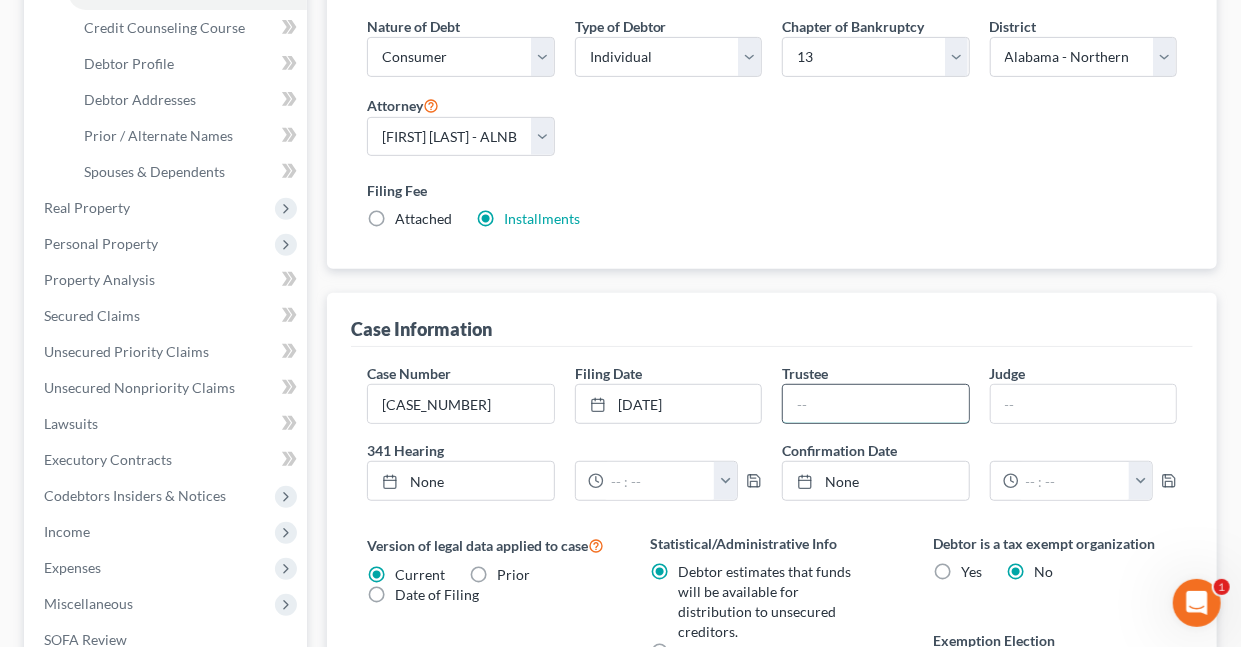 click at bounding box center (875, 404) 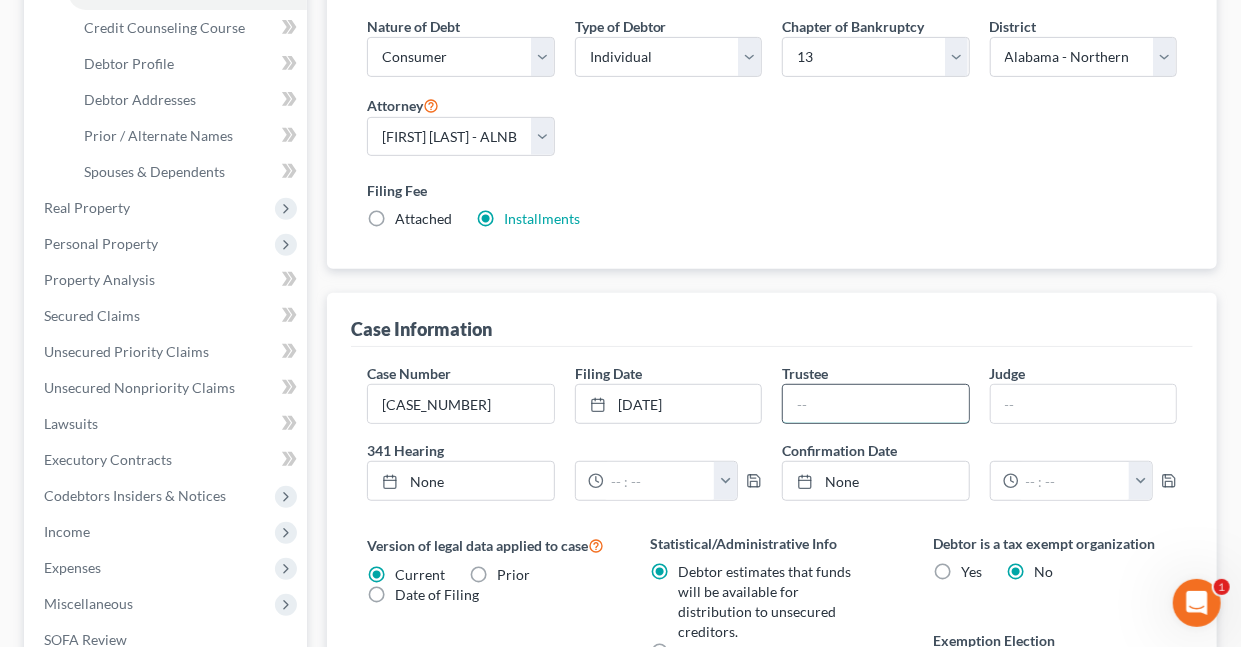 type on "[FIRST] [MIDDLE] [LAST]" 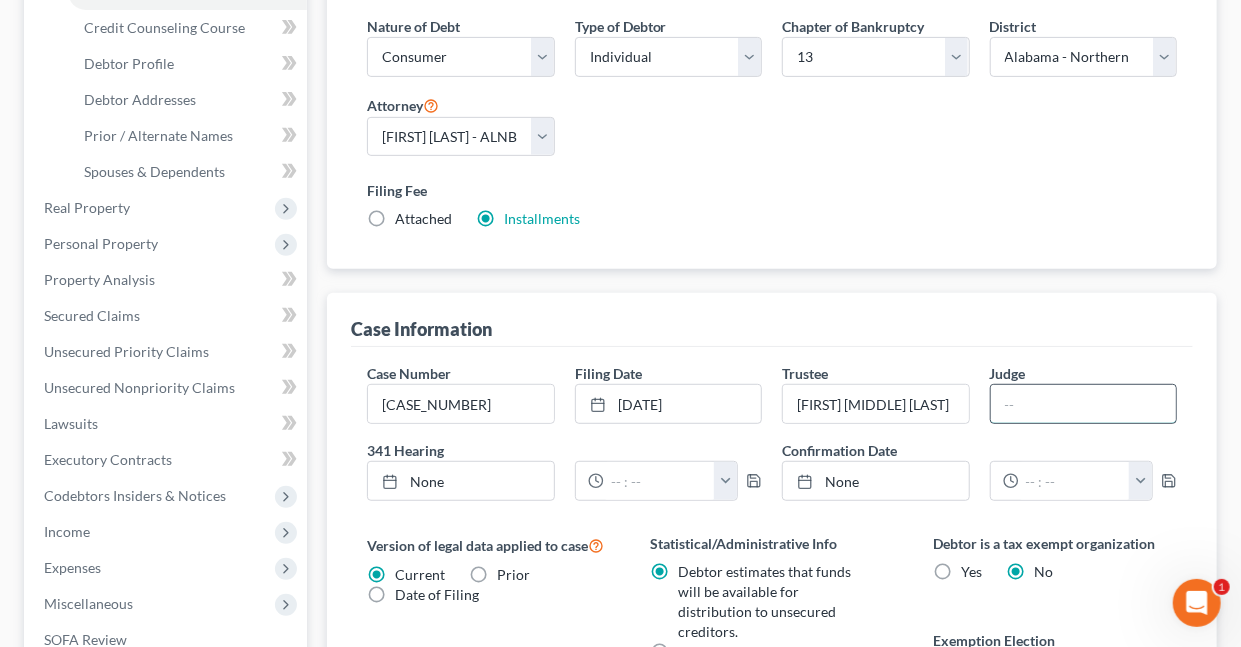 click at bounding box center [1083, 404] 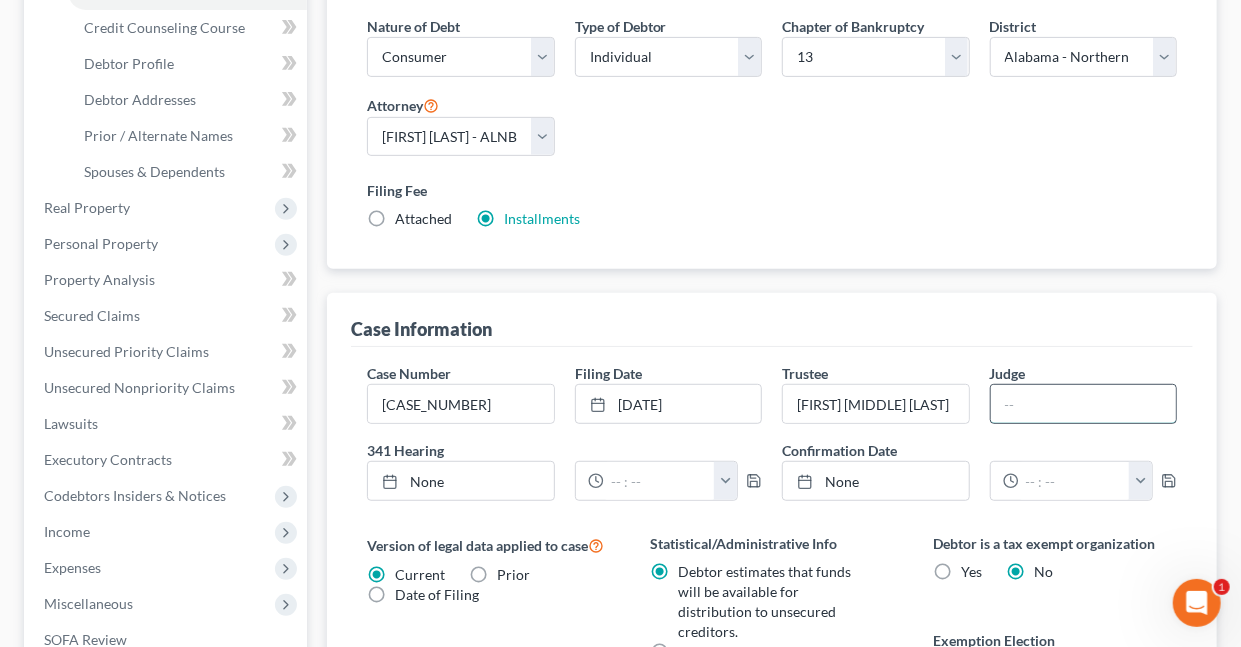 type on "[FIRST] [MIDDLE] [LAST]" 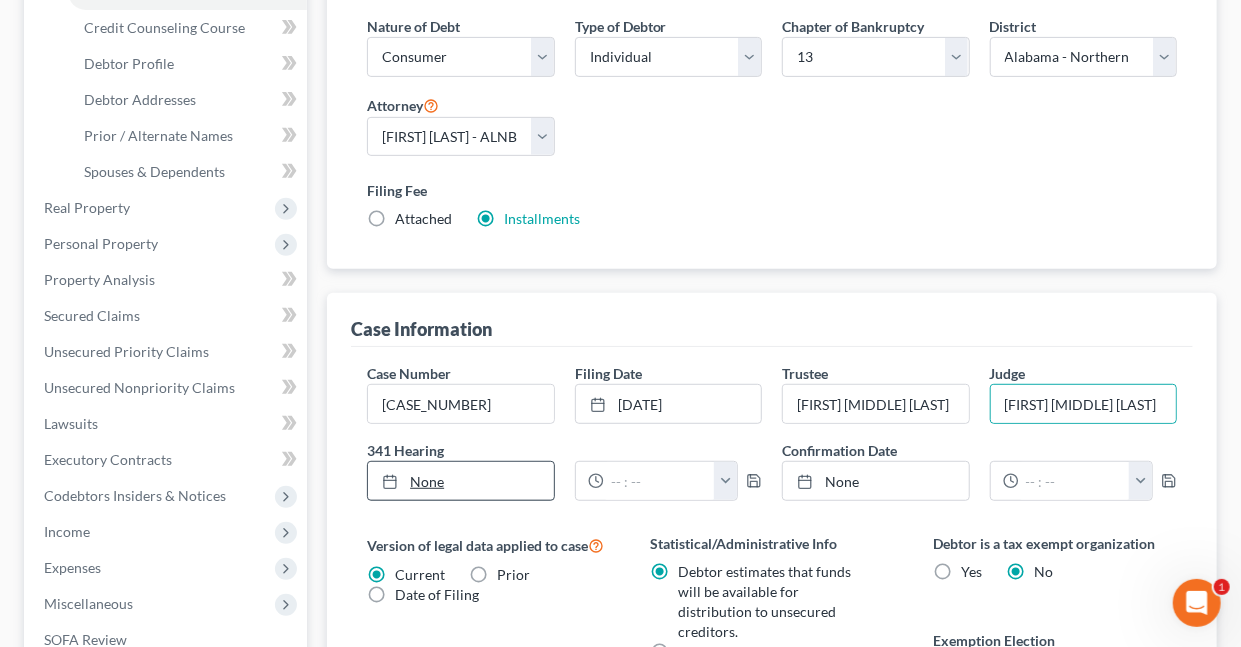 type on "8/5/2025" 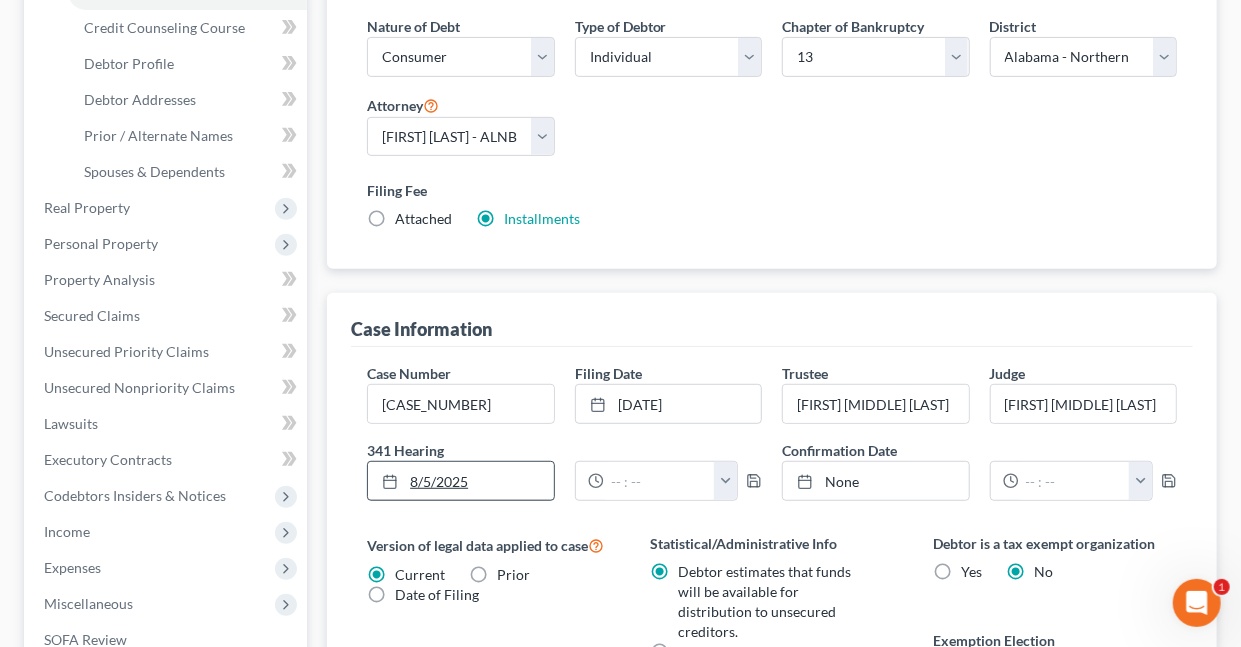 click on "8/5/2025" at bounding box center (460, 481) 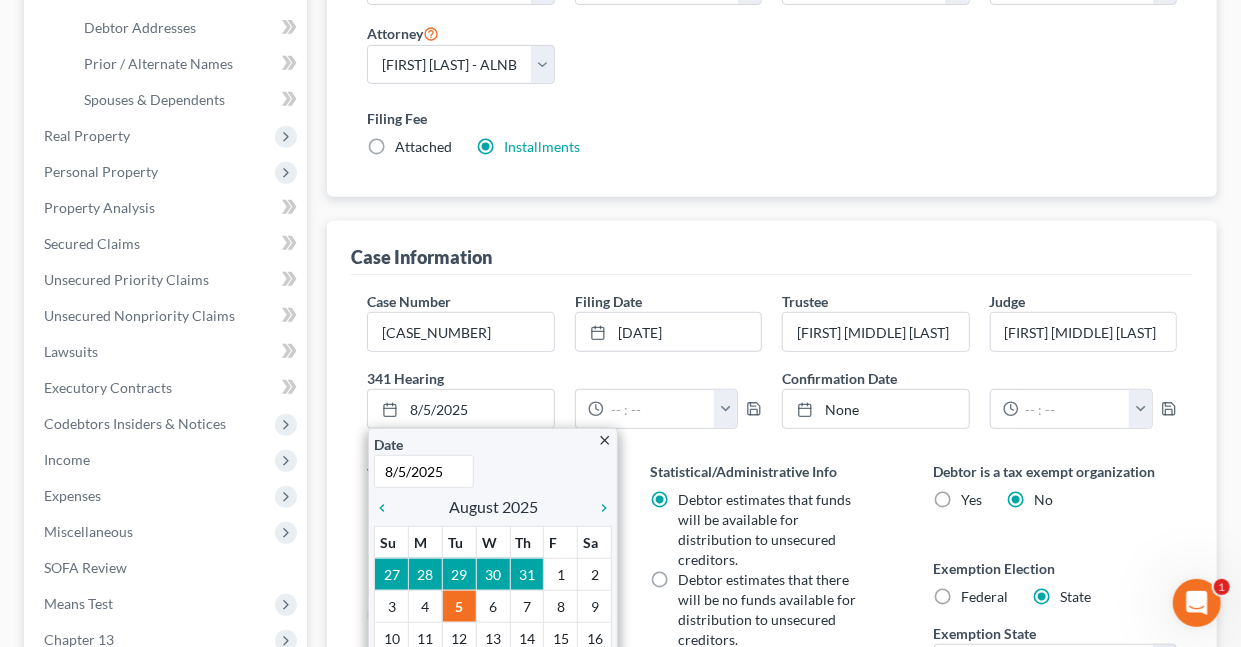 scroll, scrollTop: 466, scrollLeft: 0, axis: vertical 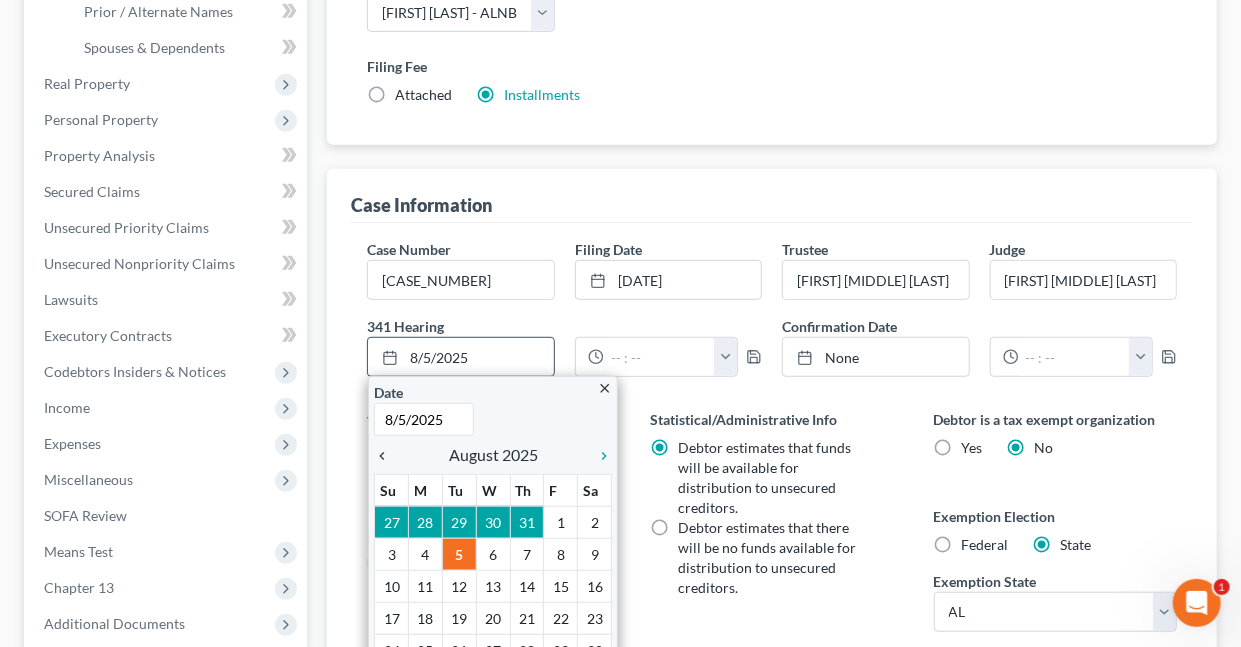 click on "chevron_left" at bounding box center [387, 456] 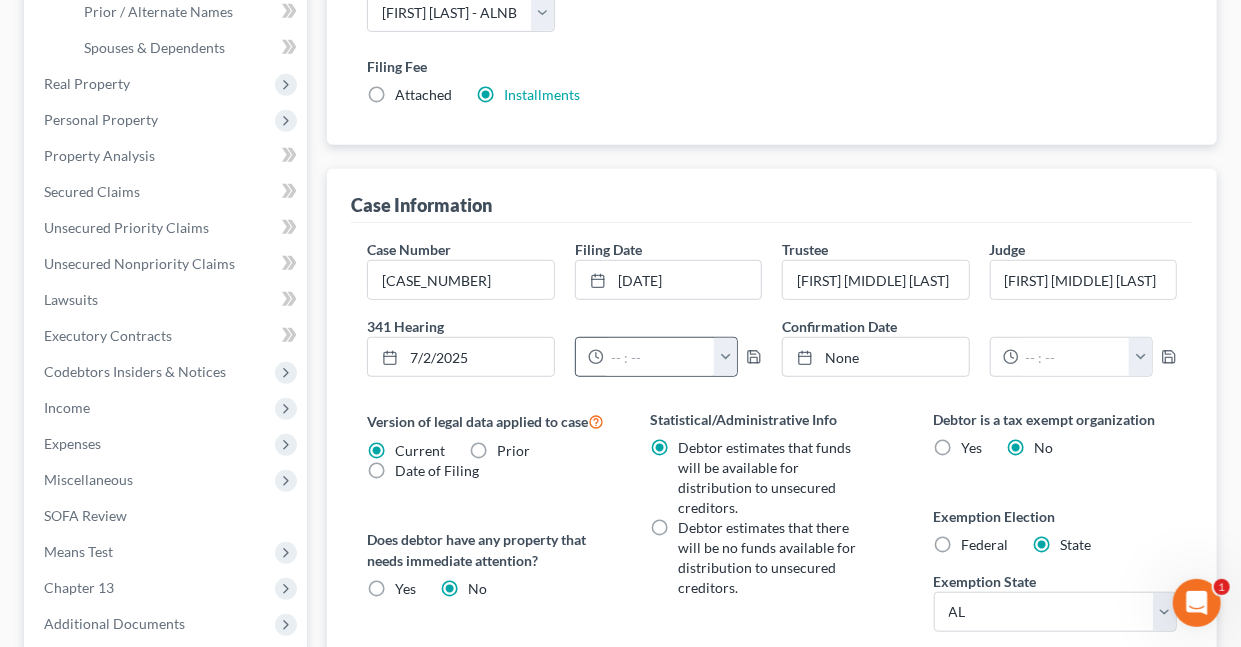 click at bounding box center [725, 357] 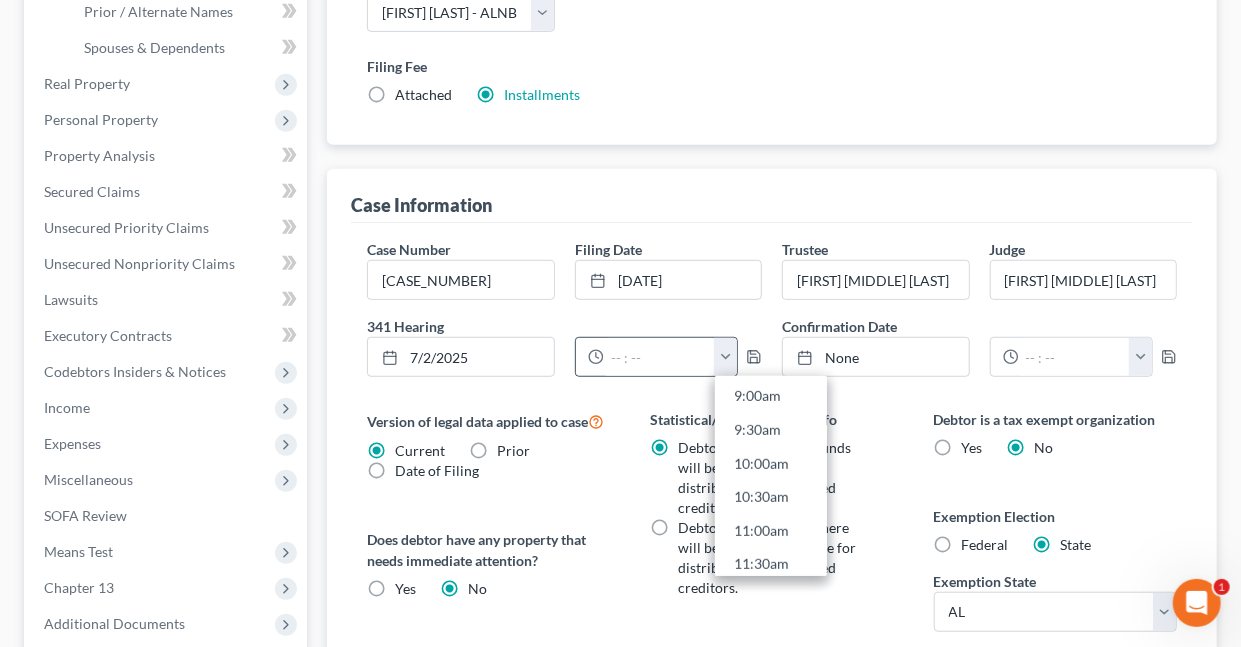 scroll, scrollTop: 577, scrollLeft: 0, axis: vertical 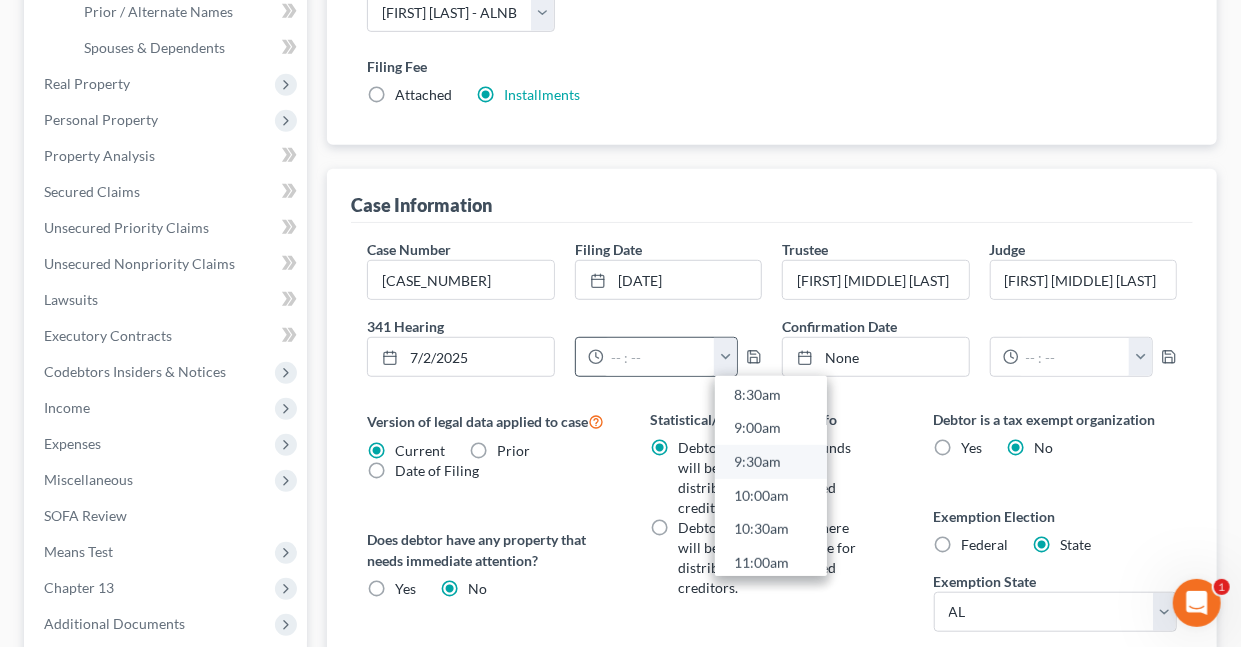 click on "9:30am" at bounding box center (771, 462) 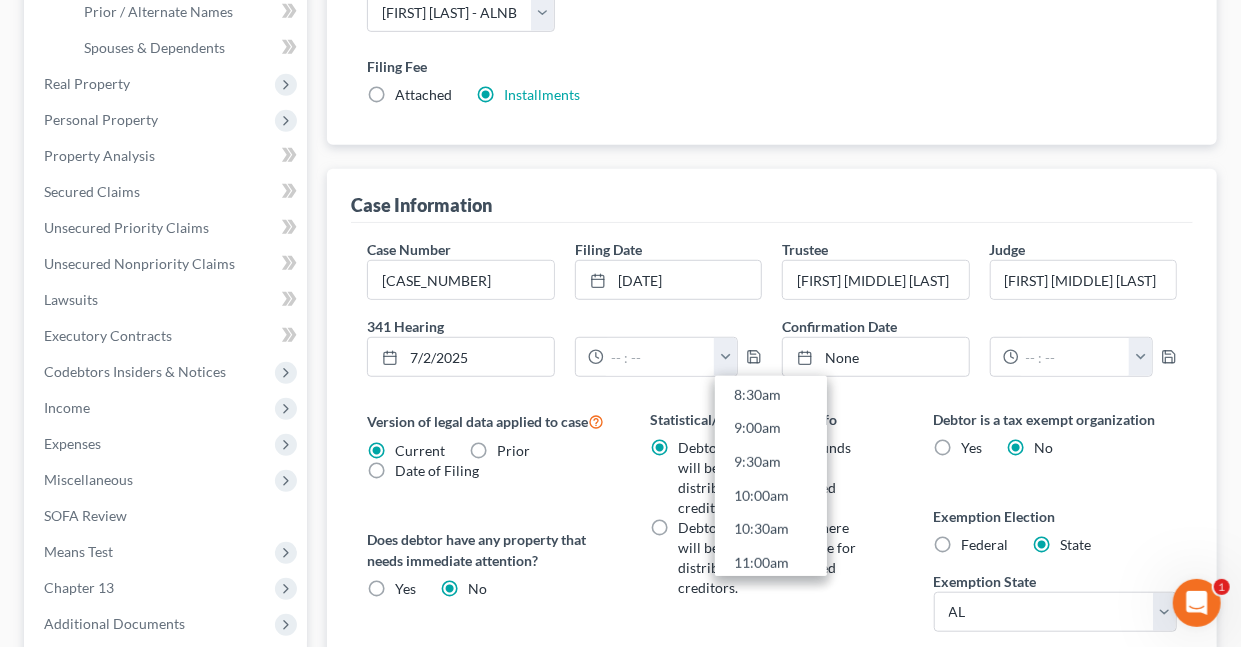 type on "9:30am" 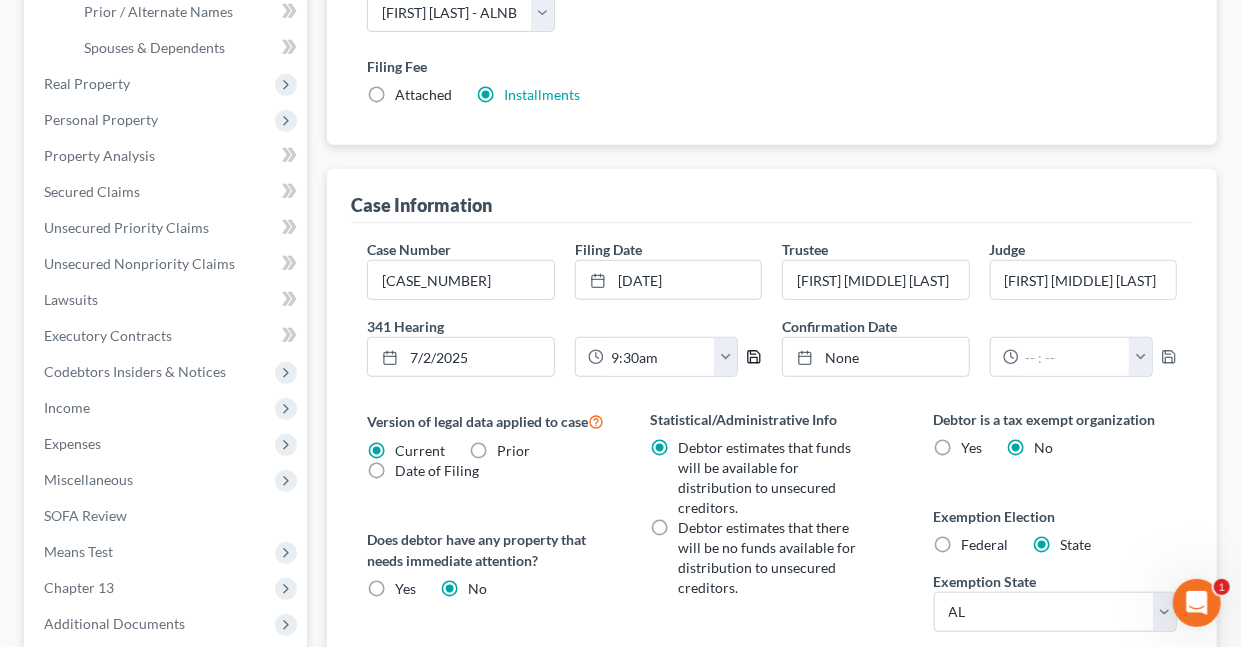 click 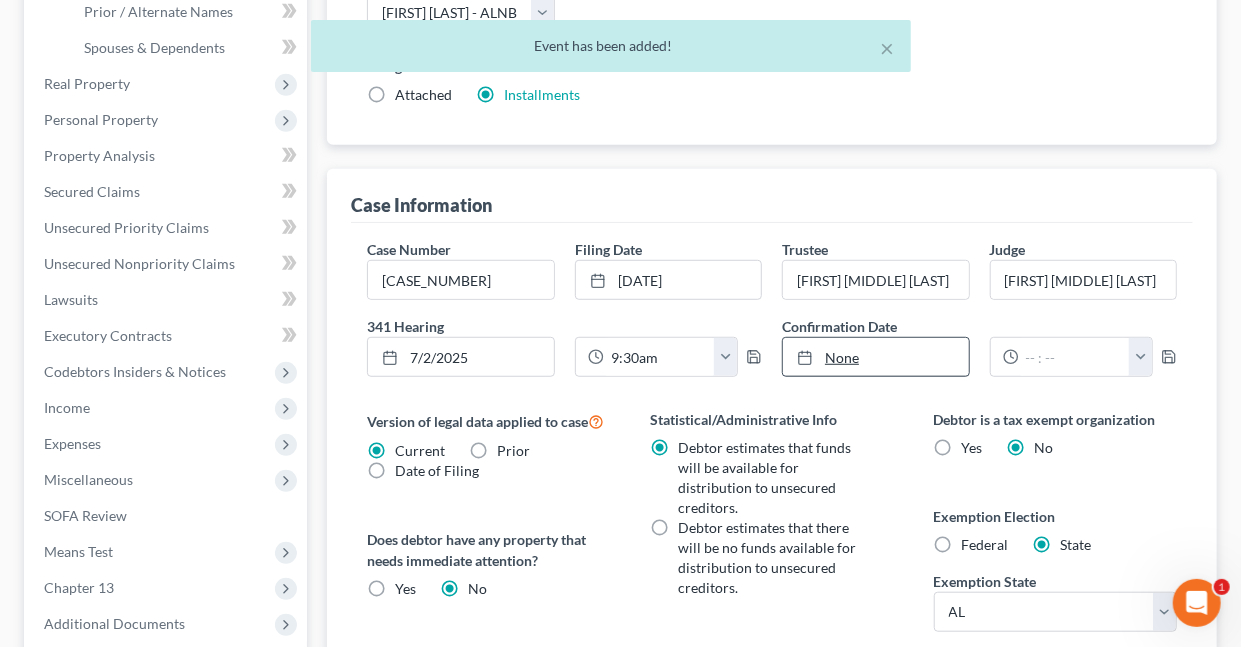 click on "None" at bounding box center (875, 357) 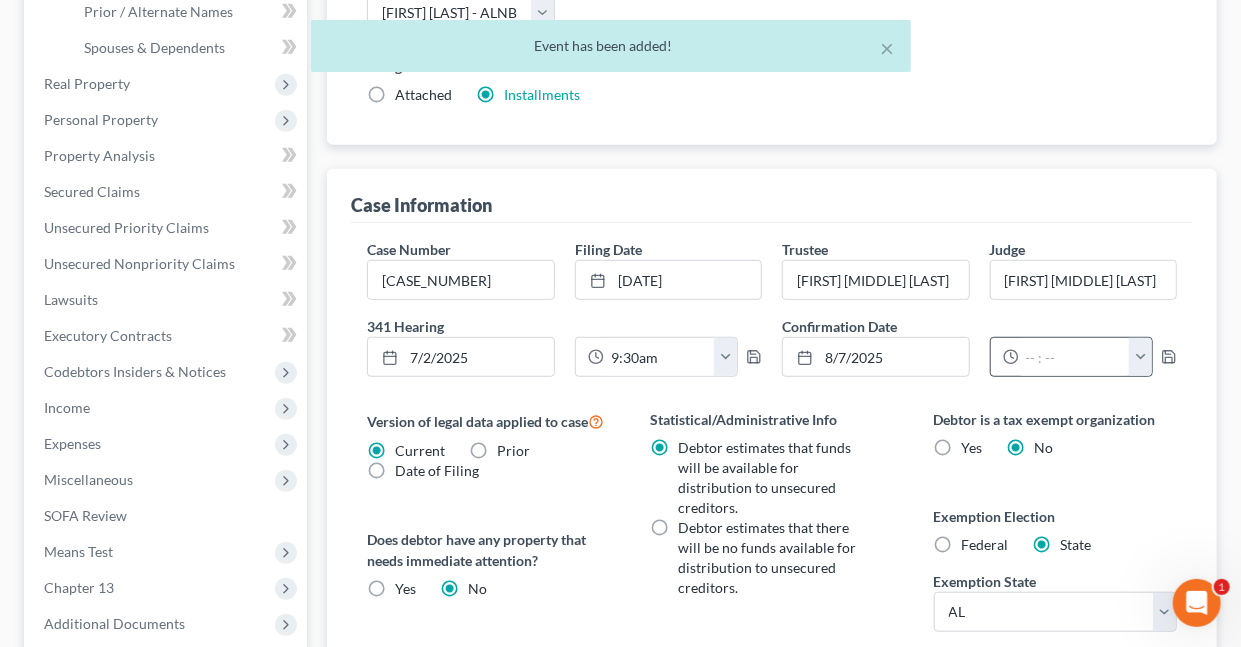 click at bounding box center [1140, 357] 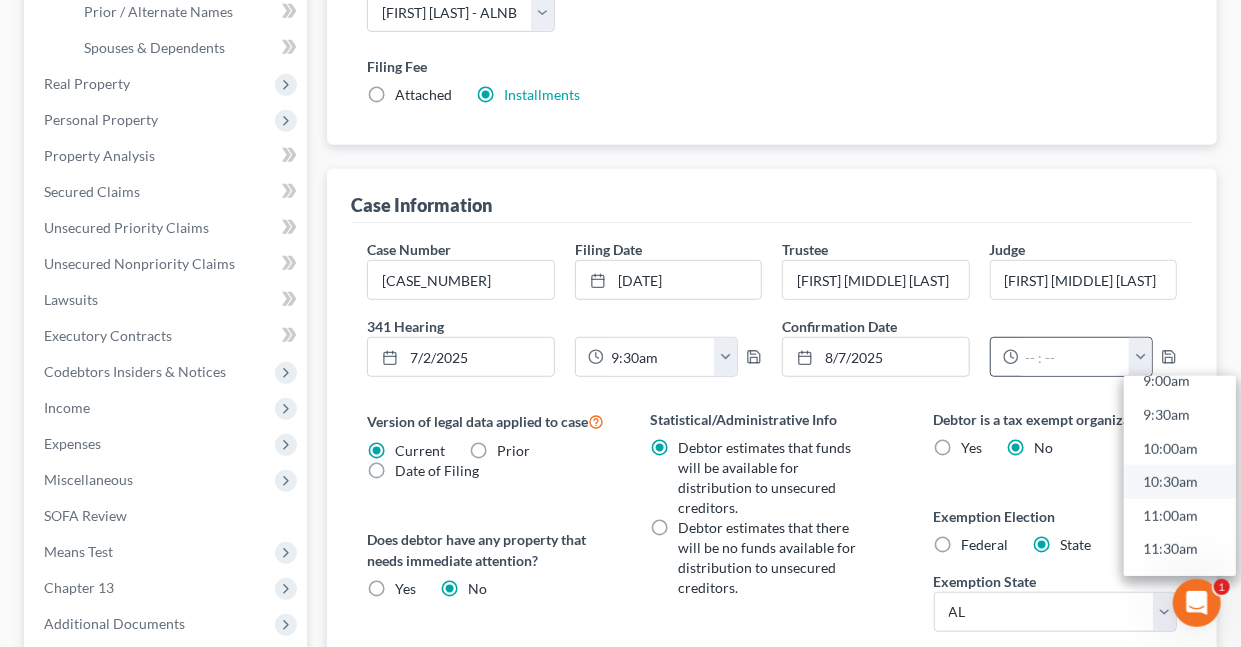 scroll, scrollTop: 633, scrollLeft: 0, axis: vertical 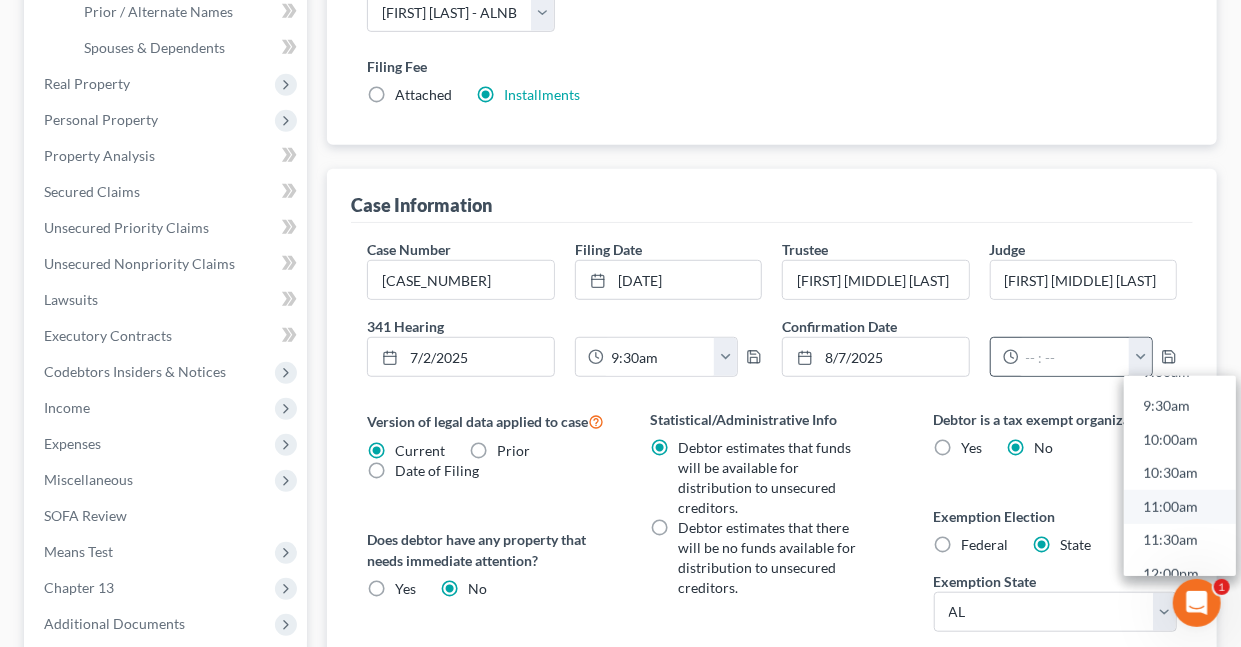 click on "11:00am" at bounding box center [1180, 507] 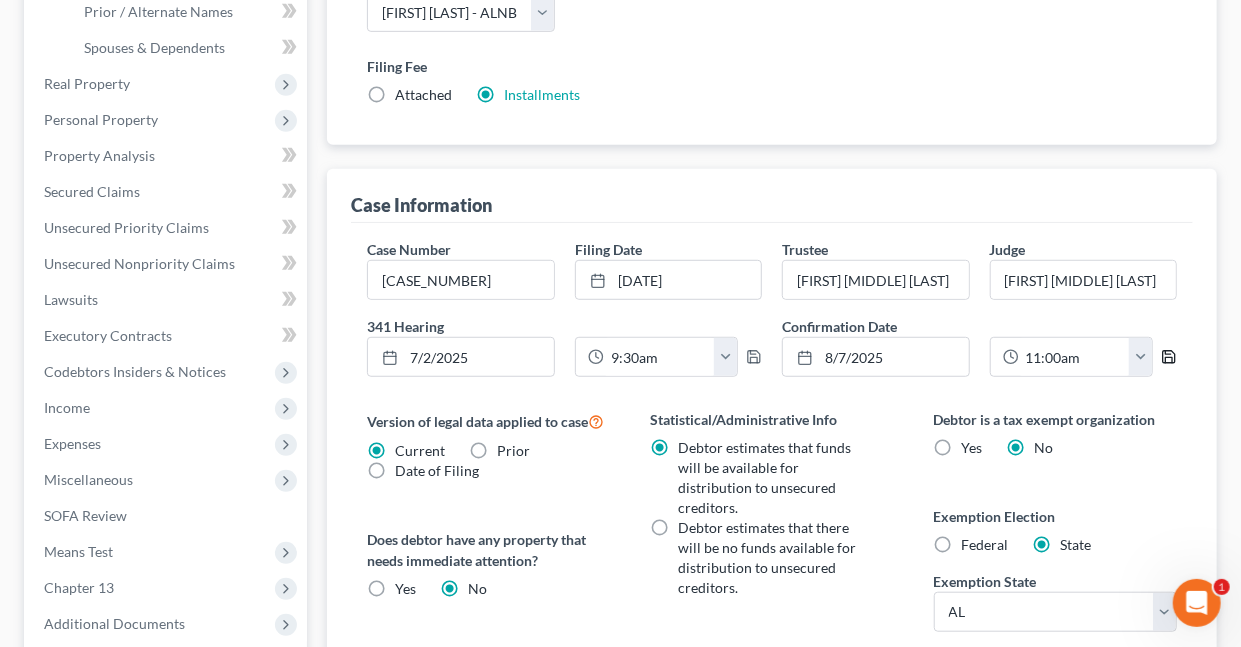 click 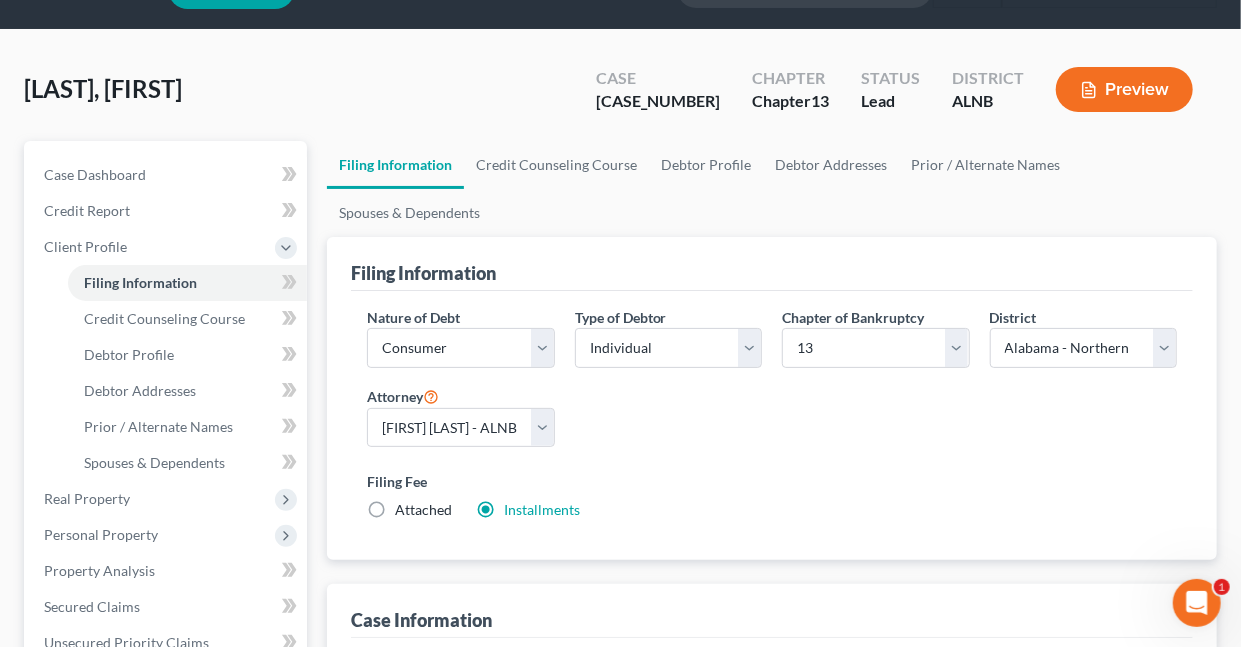 scroll, scrollTop: 0, scrollLeft: 0, axis: both 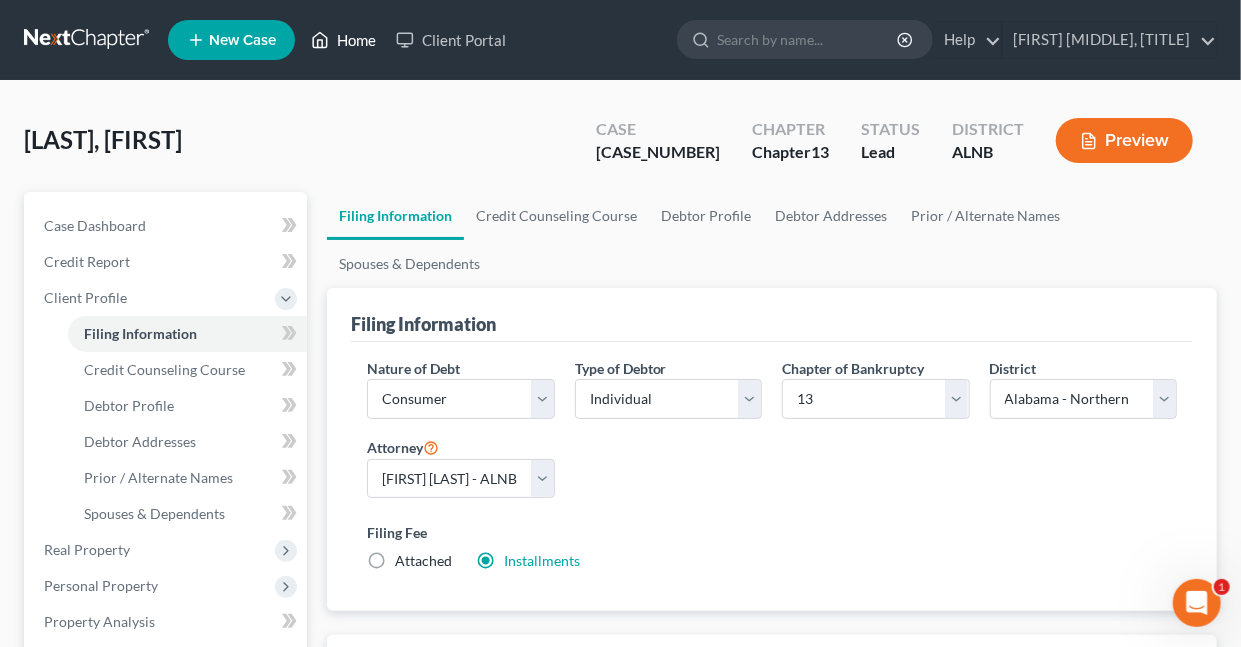 click on "Home" at bounding box center [343, 40] 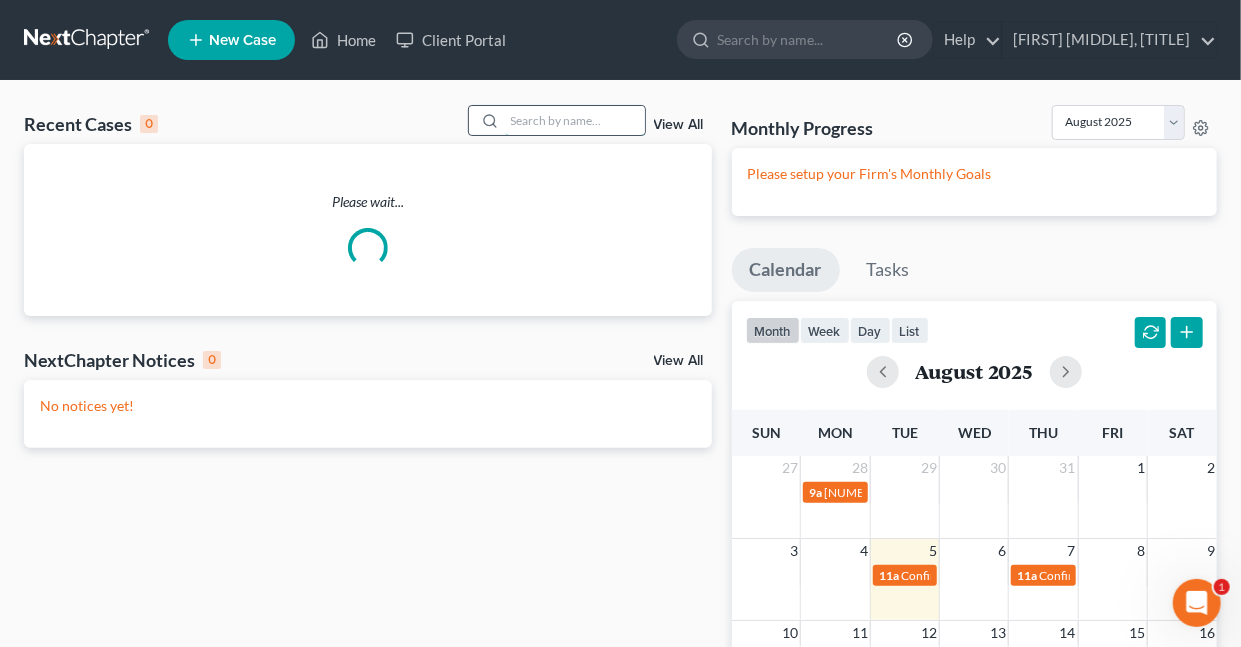 click at bounding box center (575, 120) 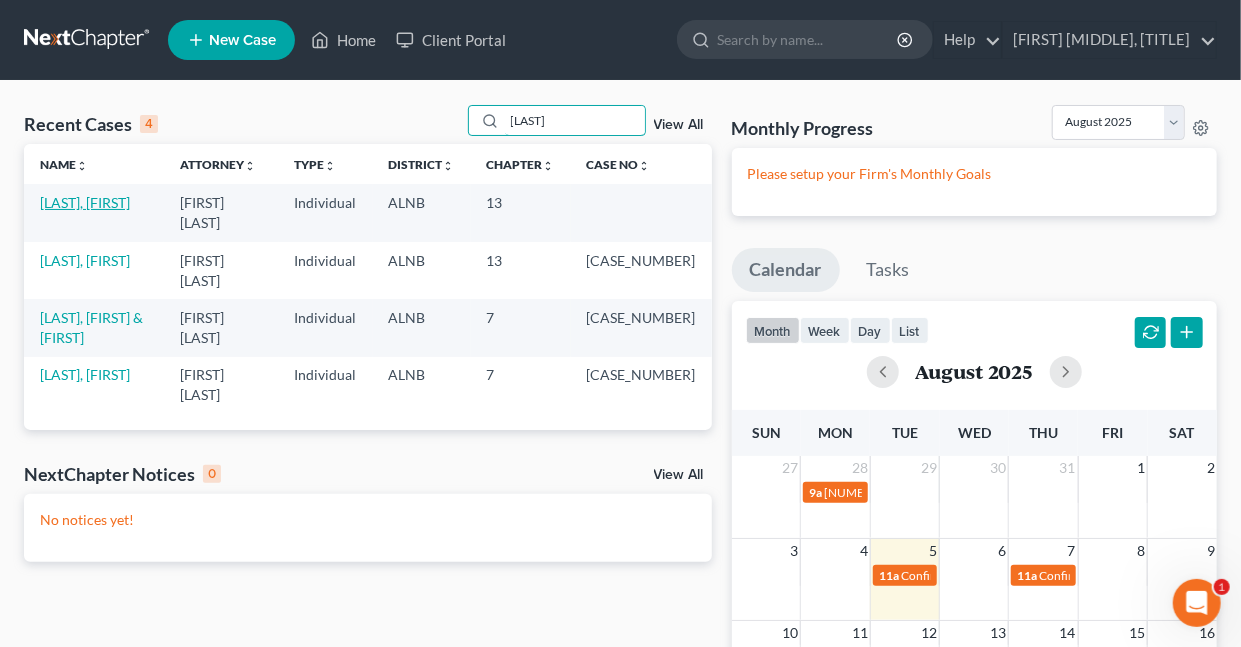 type on "[LAST]" 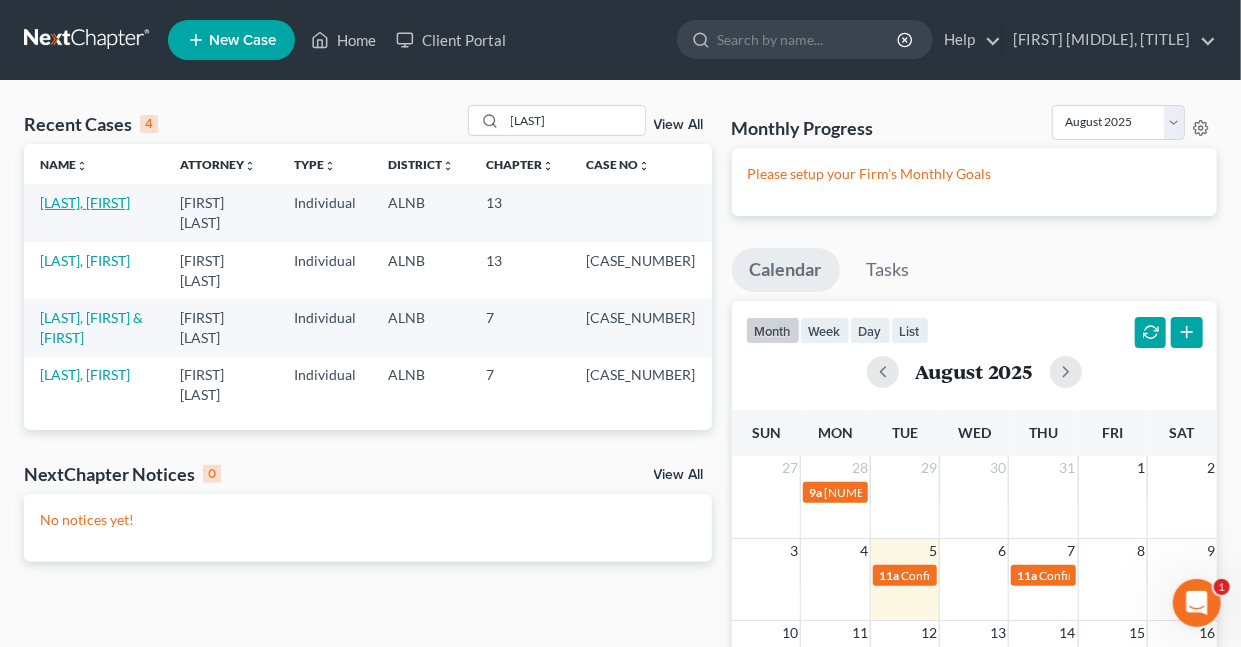 click on "[LAST], [FIRST]" at bounding box center [85, 202] 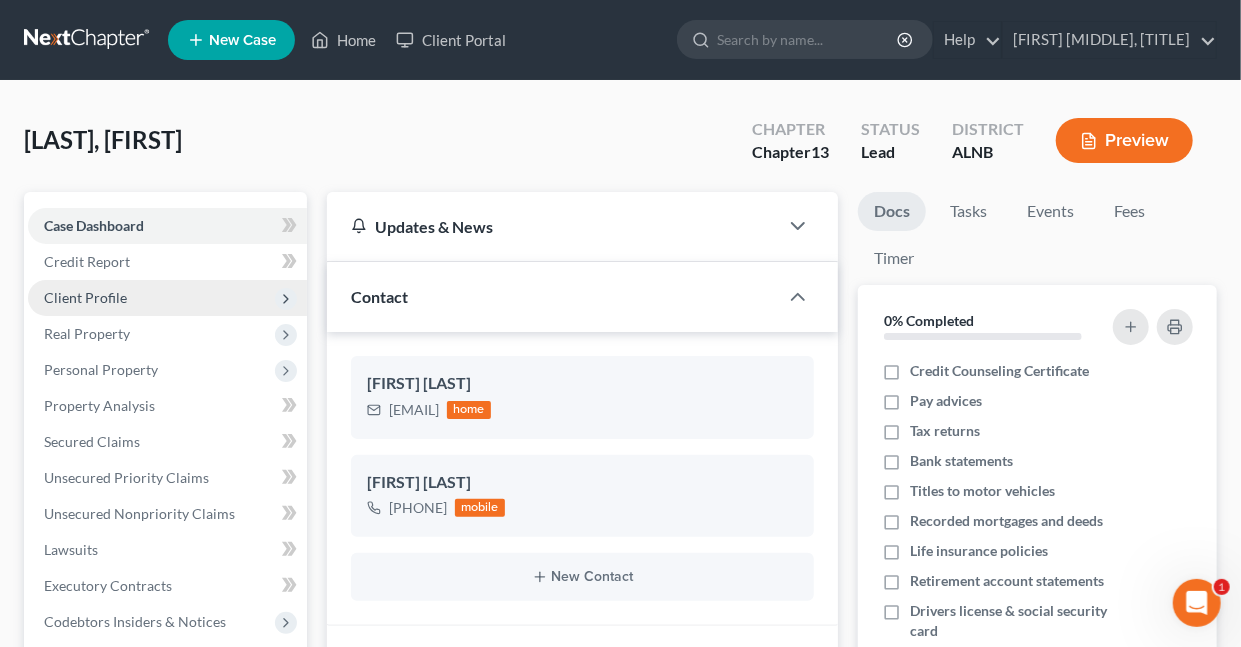 click on "Client Profile" at bounding box center [85, 297] 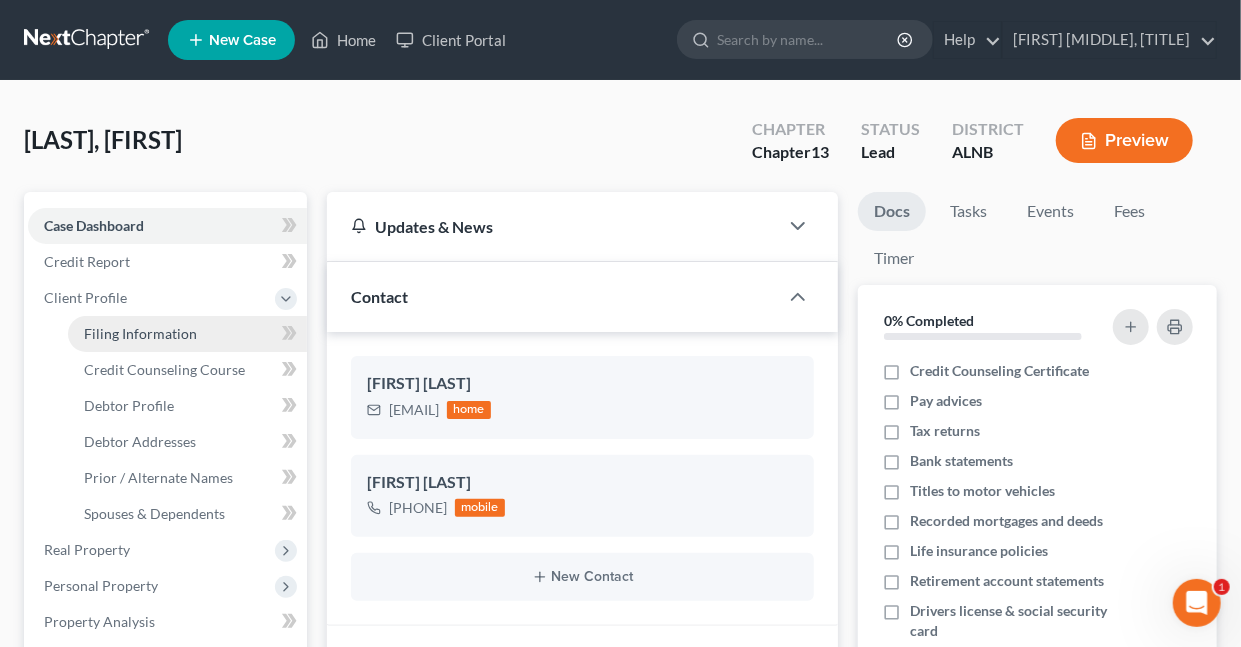 click on "Filing Information" at bounding box center (140, 333) 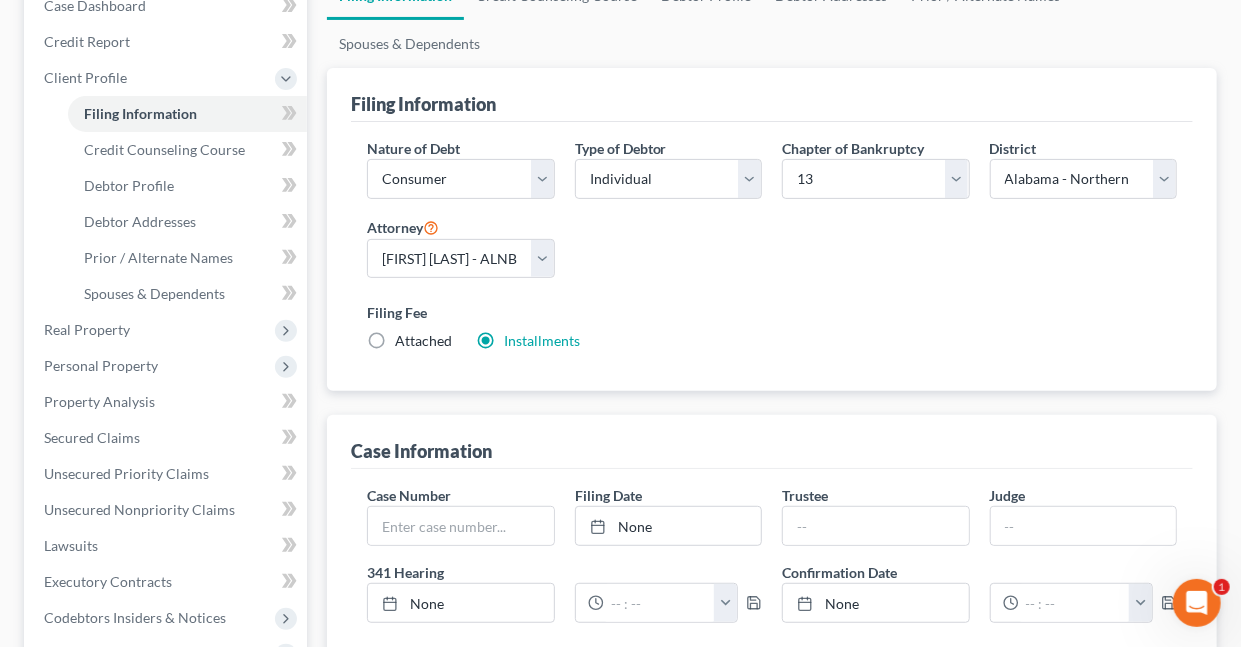 scroll, scrollTop: 255, scrollLeft: 0, axis: vertical 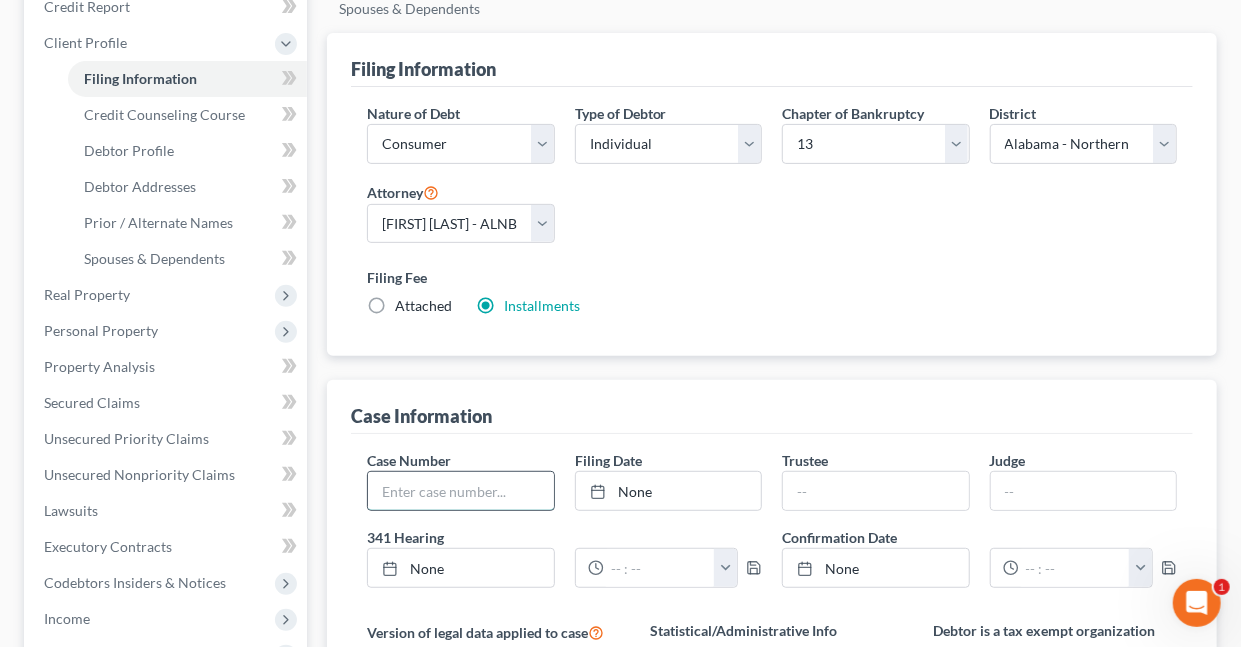 click at bounding box center [460, 491] 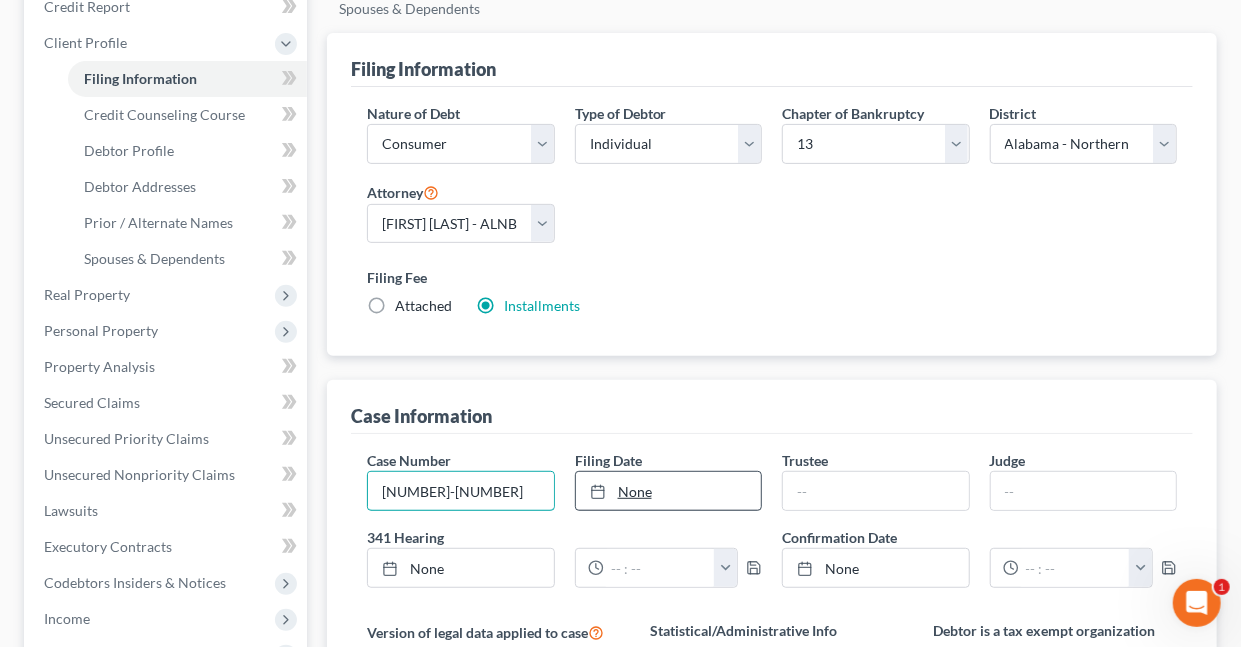 type on "[NUMBER]-[NUMBER]" 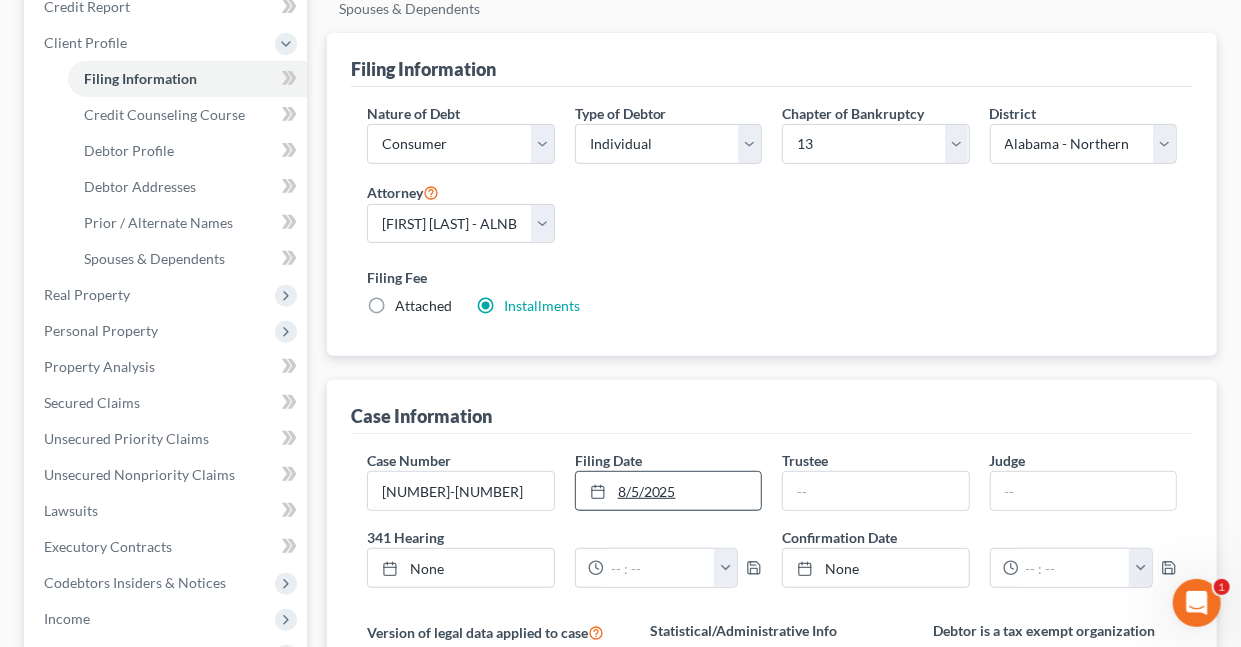 type on "8/5/2025" 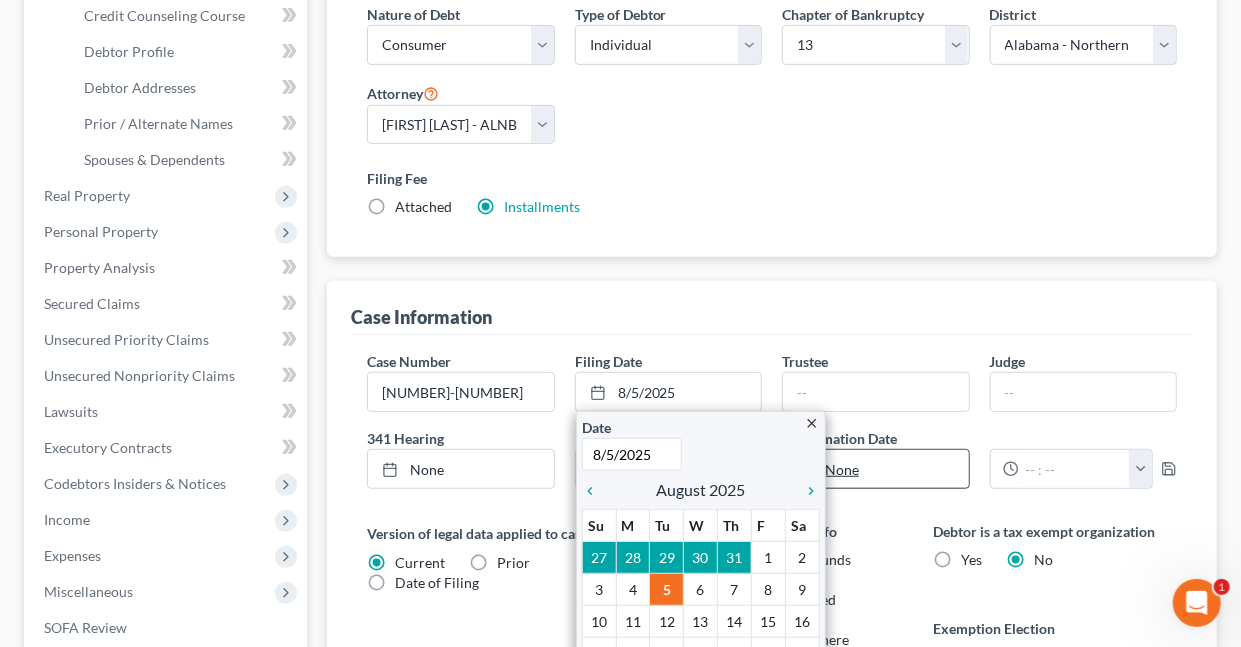 scroll, scrollTop: 382, scrollLeft: 0, axis: vertical 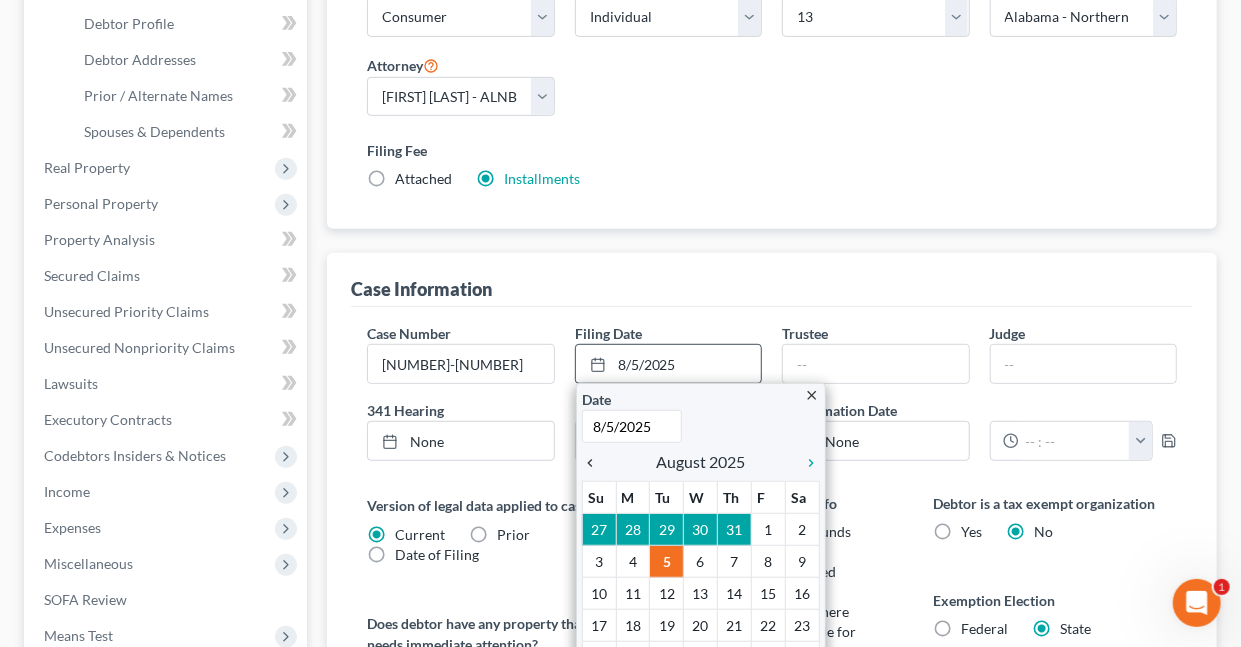 click on "chevron_left" at bounding box center (595, 463) 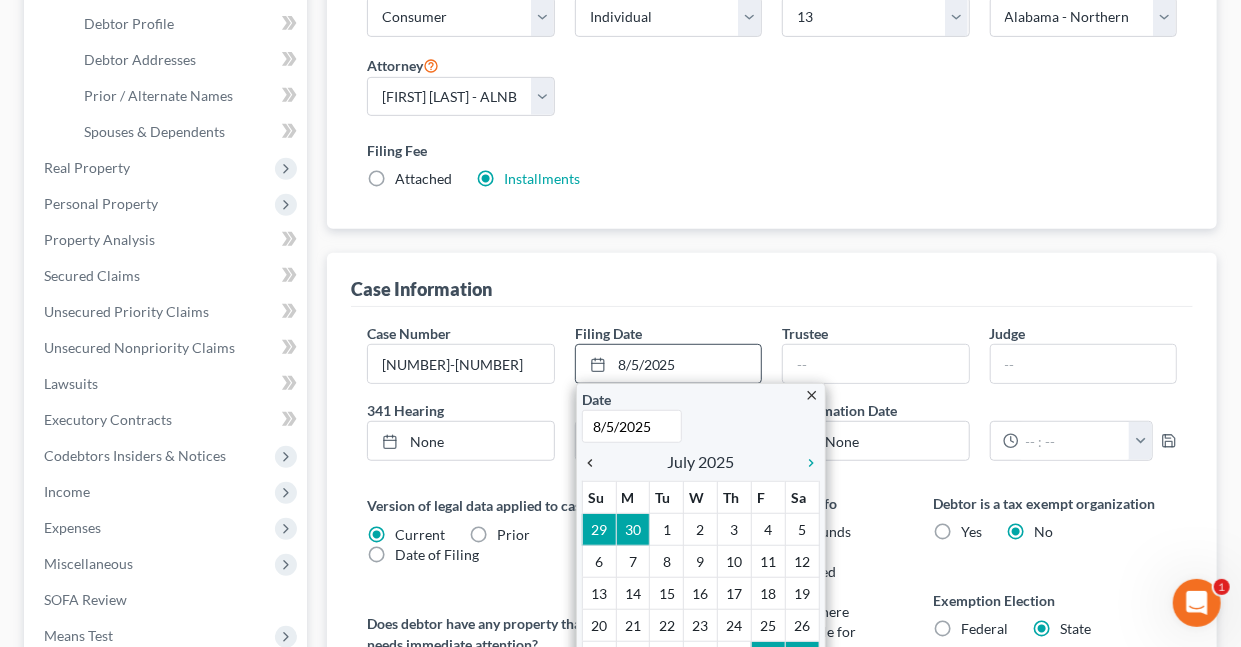 click on "chevron_left" at bounding box center (595, 463) 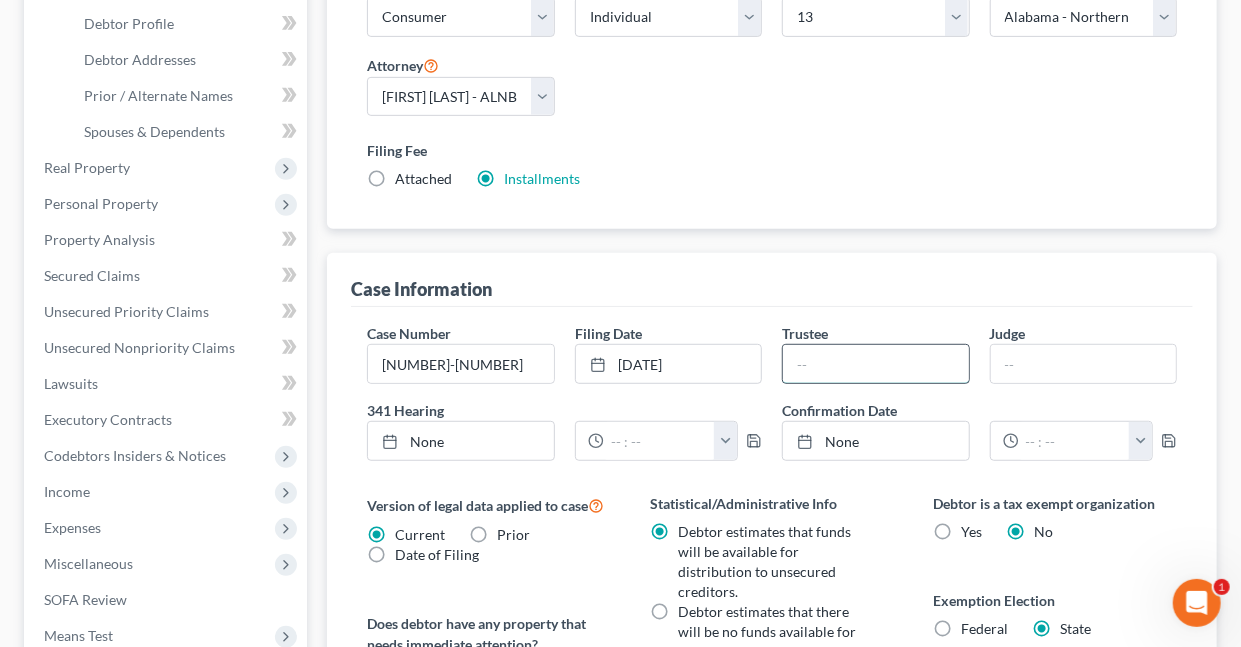 click at bounding box center (875, 364) 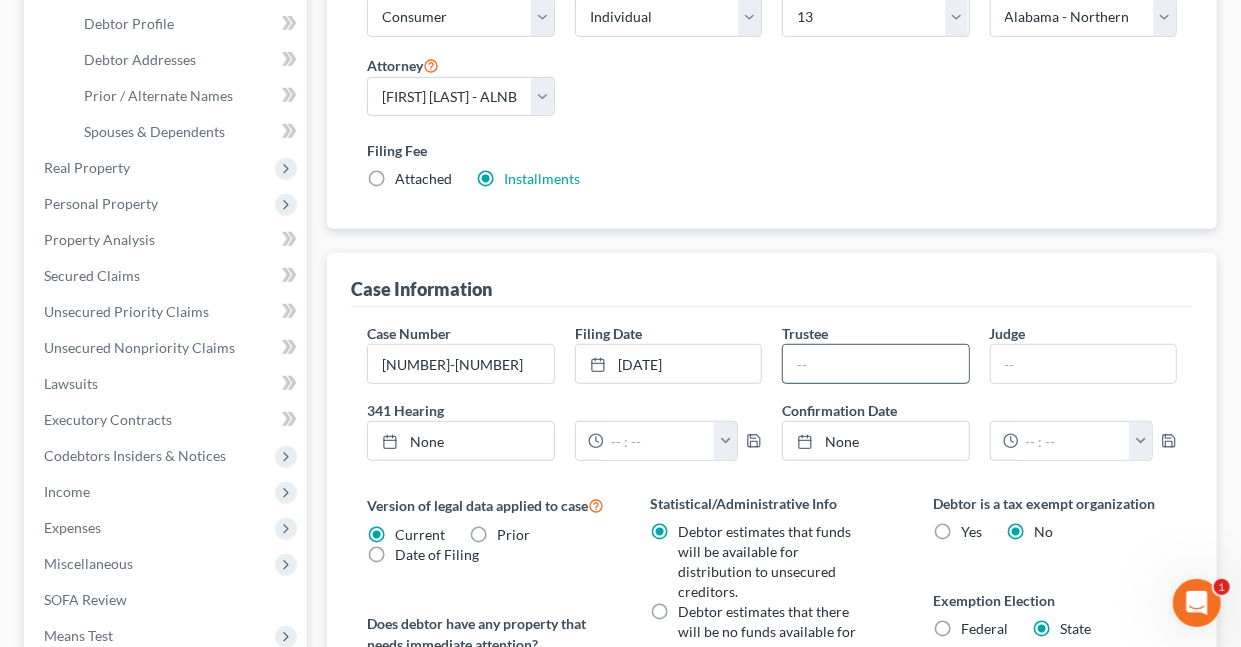 type on "[FIRST] [MIDDLE] [LAST]" 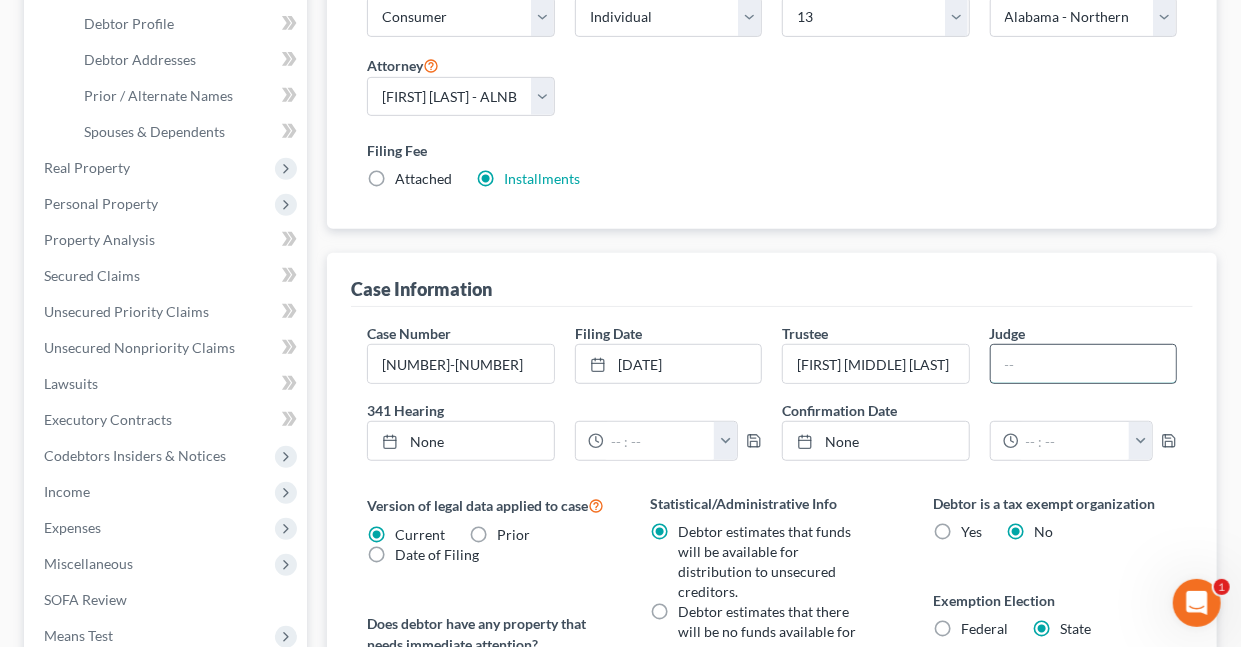 click at bounding box center [1083, 364] 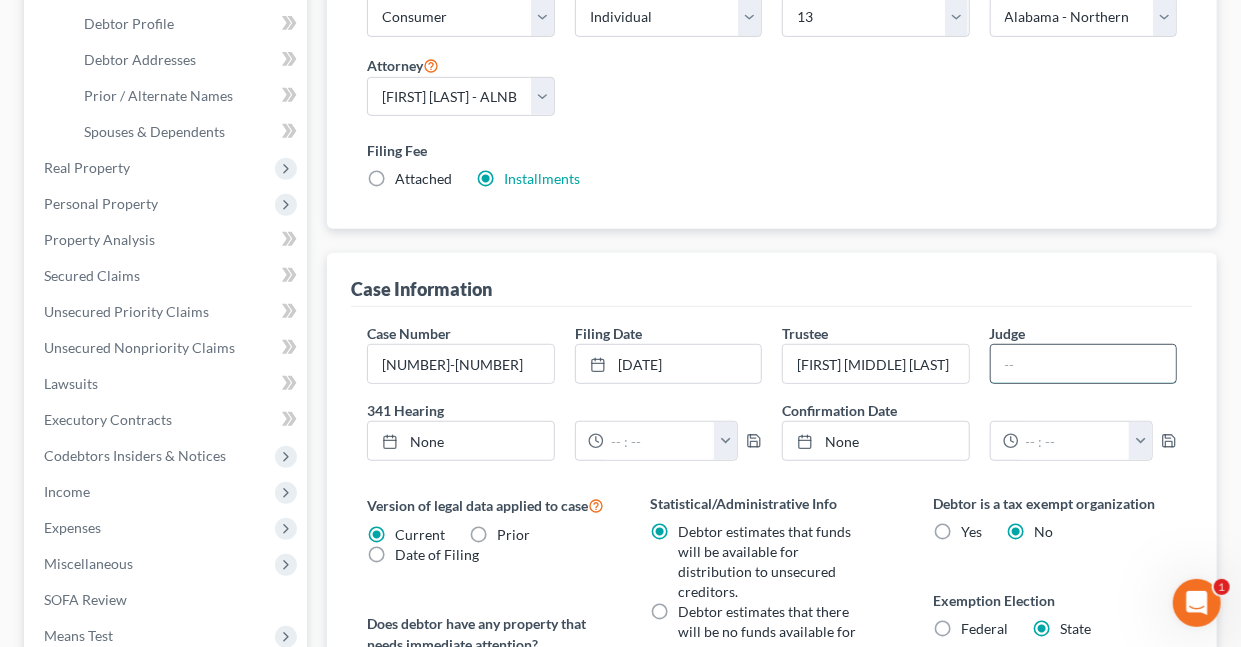 type on "[FIRST] [MIDDLE] [LAST]" 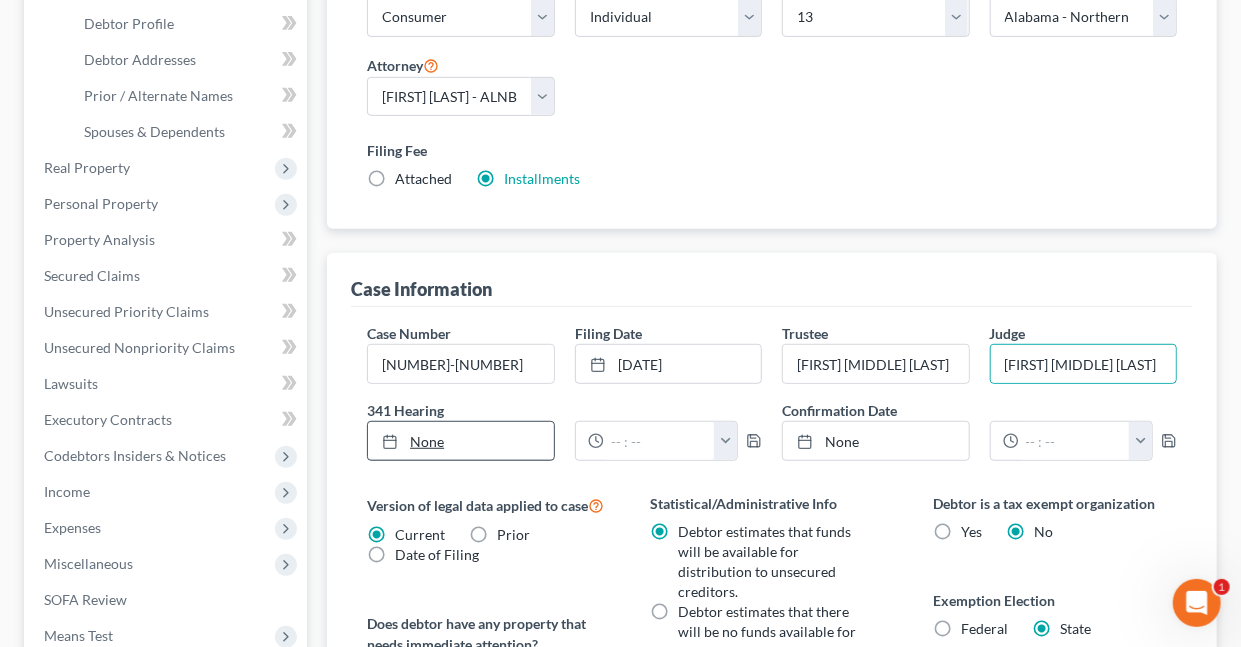 type on "8/5/2025" 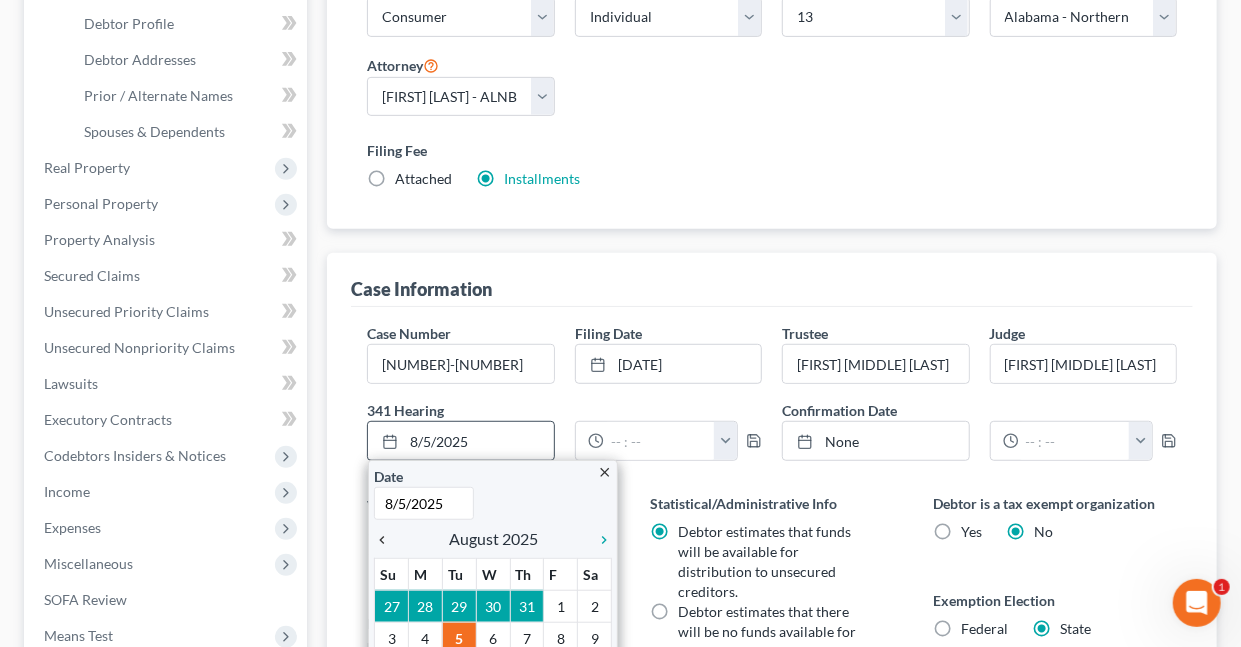 click on "chevron_left" at bounding box center [387, 540] 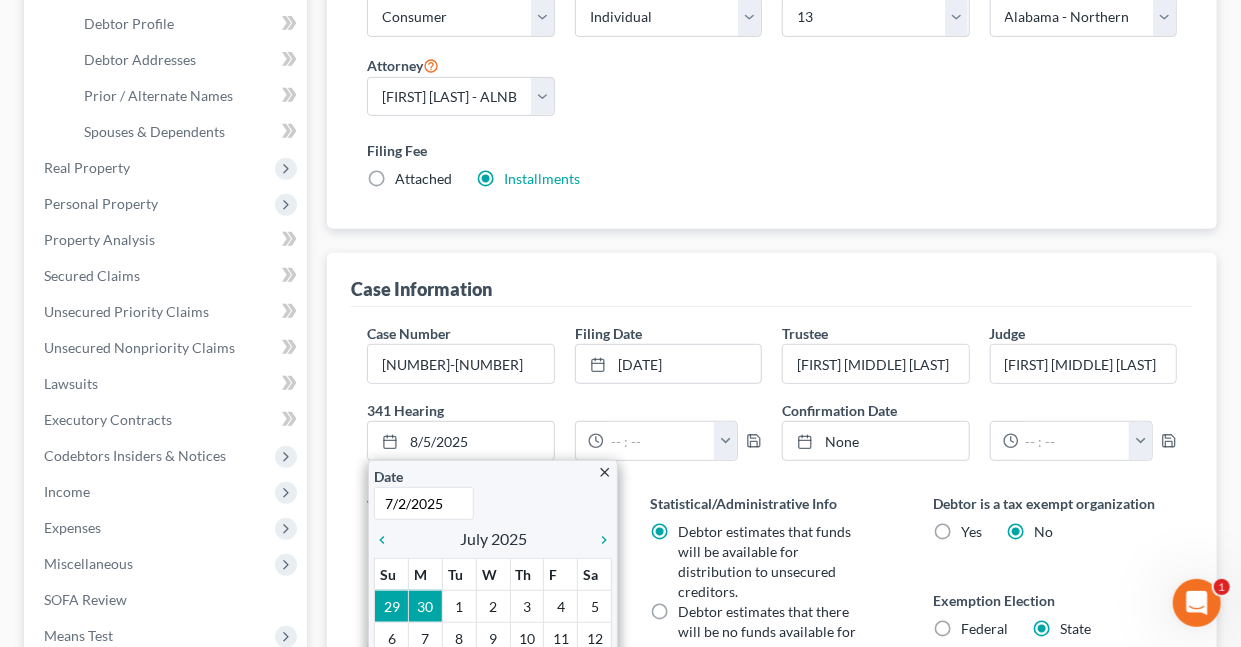 drag, startPoint x: 495, startPoint y: 599, endPoint x: 496, endPoint y: 580, distance: 19.026299 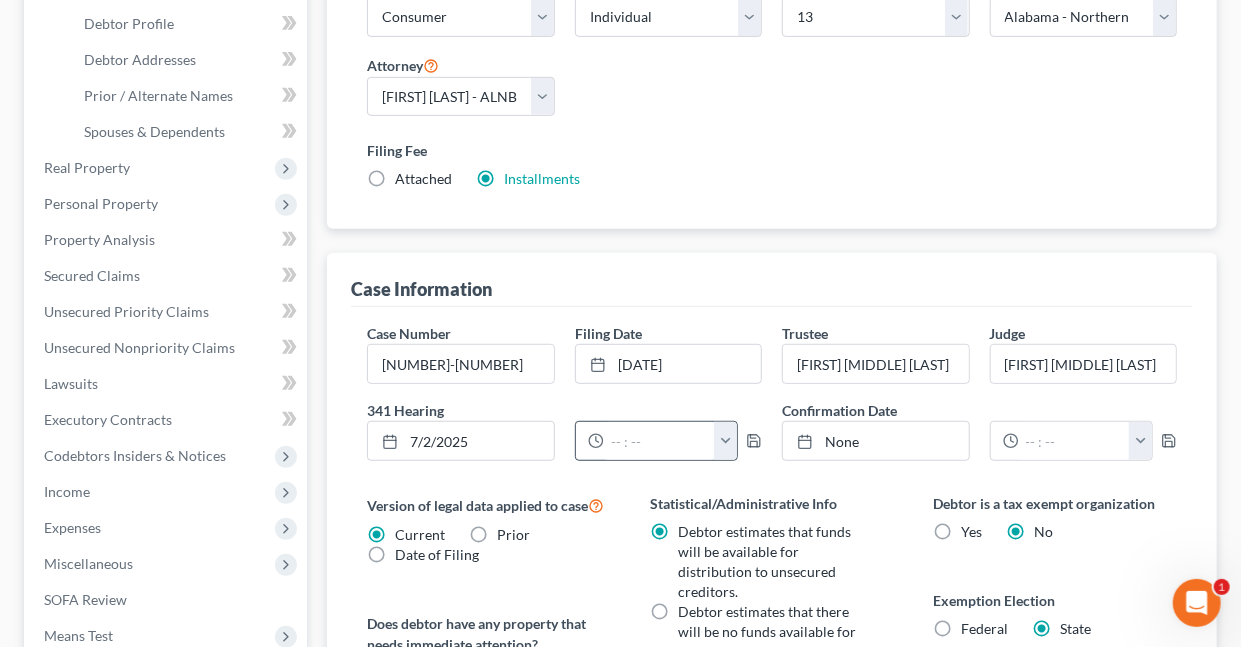 click at bounding box center [725, 441] 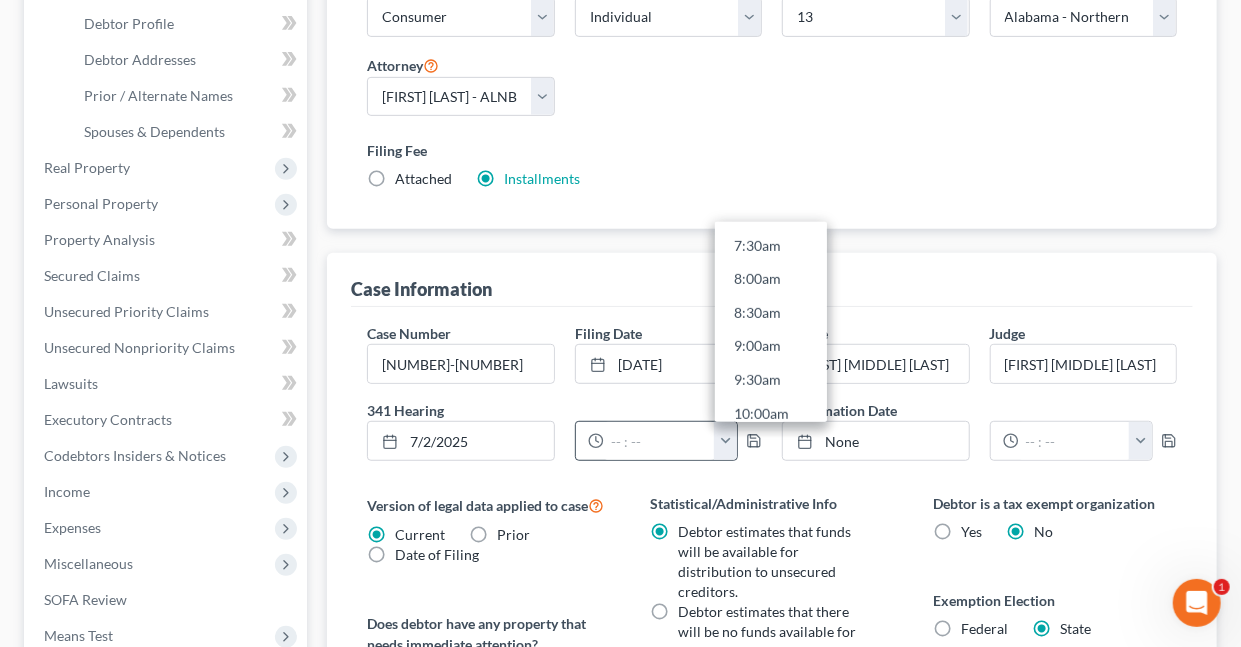 scroll, scrollTop: 529, scrollLeft: 0, axis: vertical 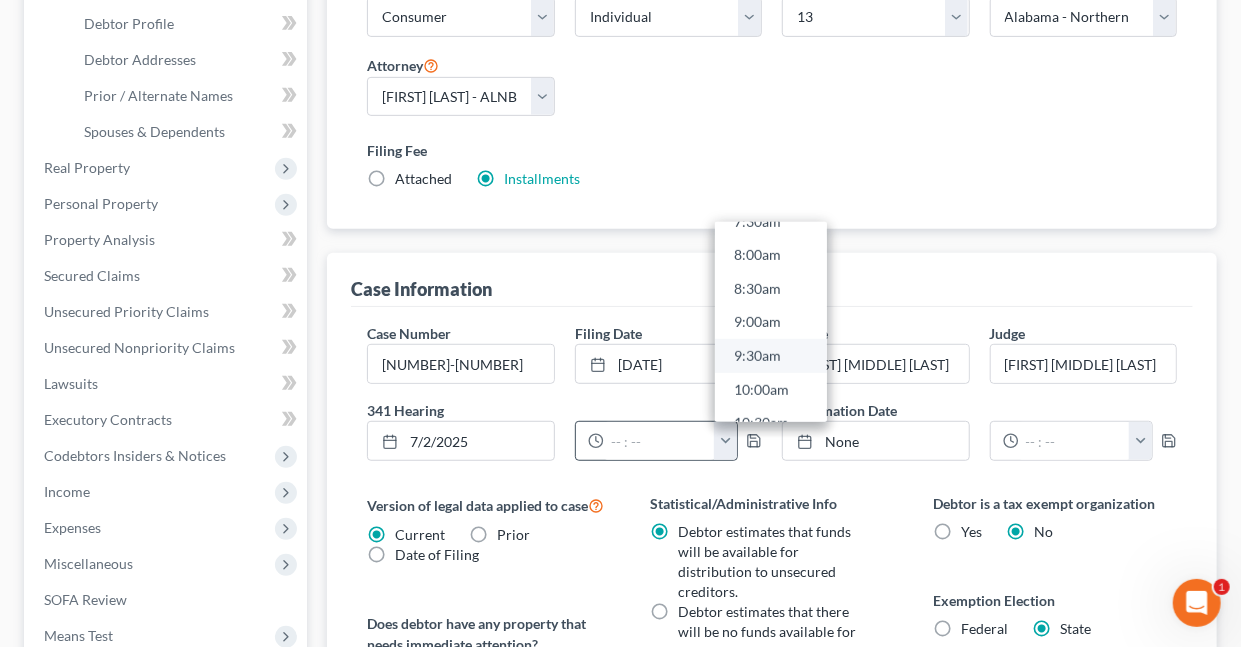click on "9:30am" at bounding box center [771, 356] 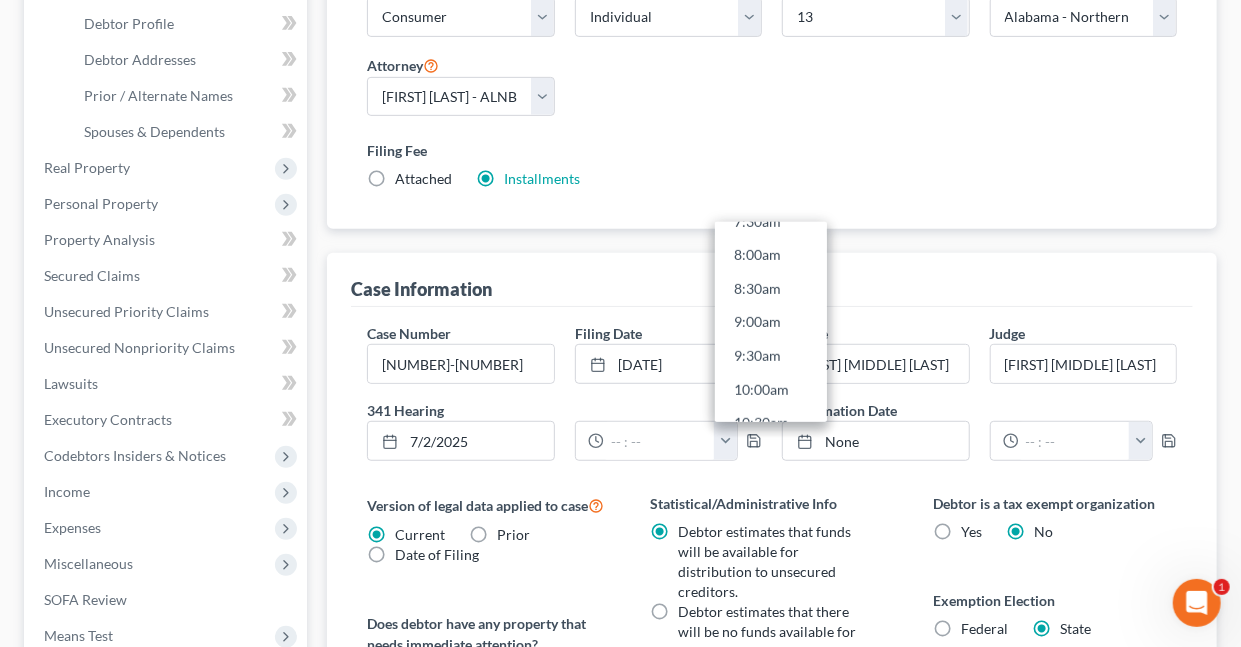type on "9:30am" 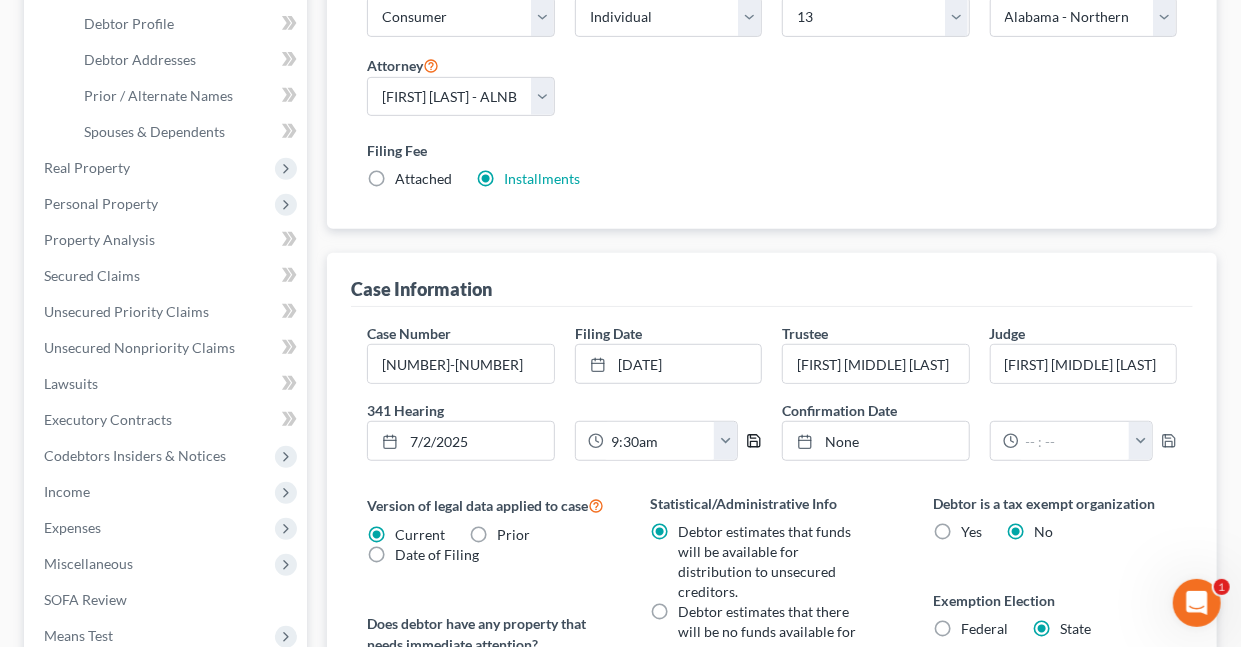 click 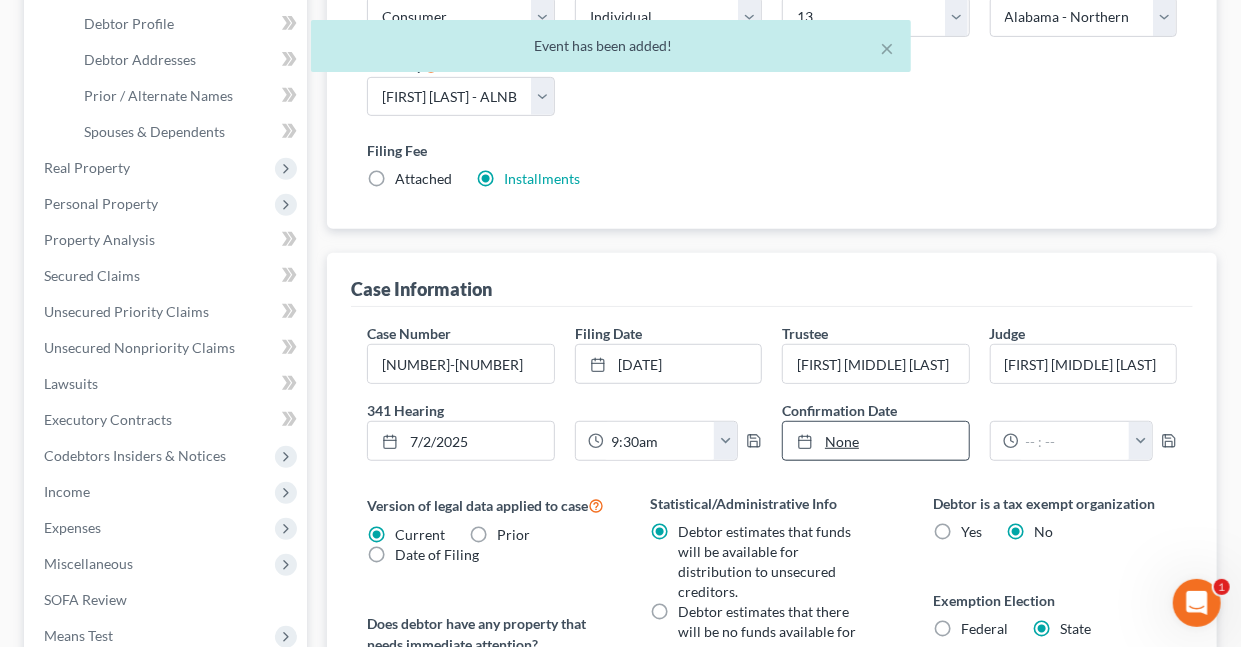type on "8/5/2025" 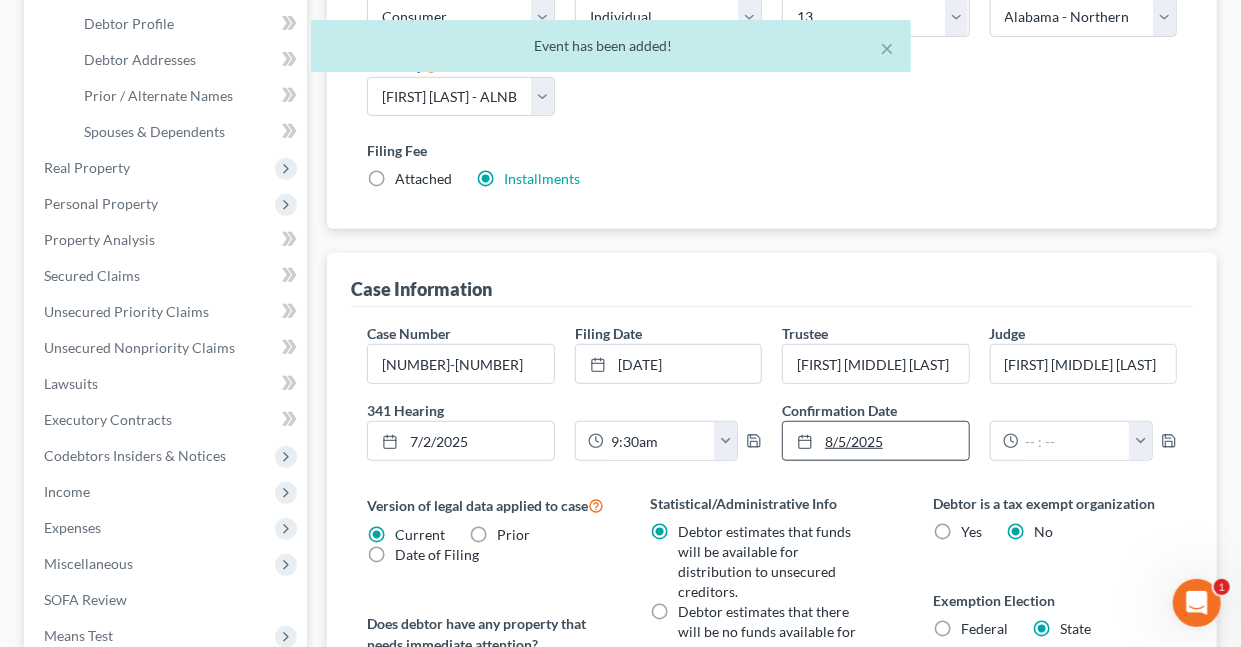 click on "8/5/2025" at bounding box center [875, 441] 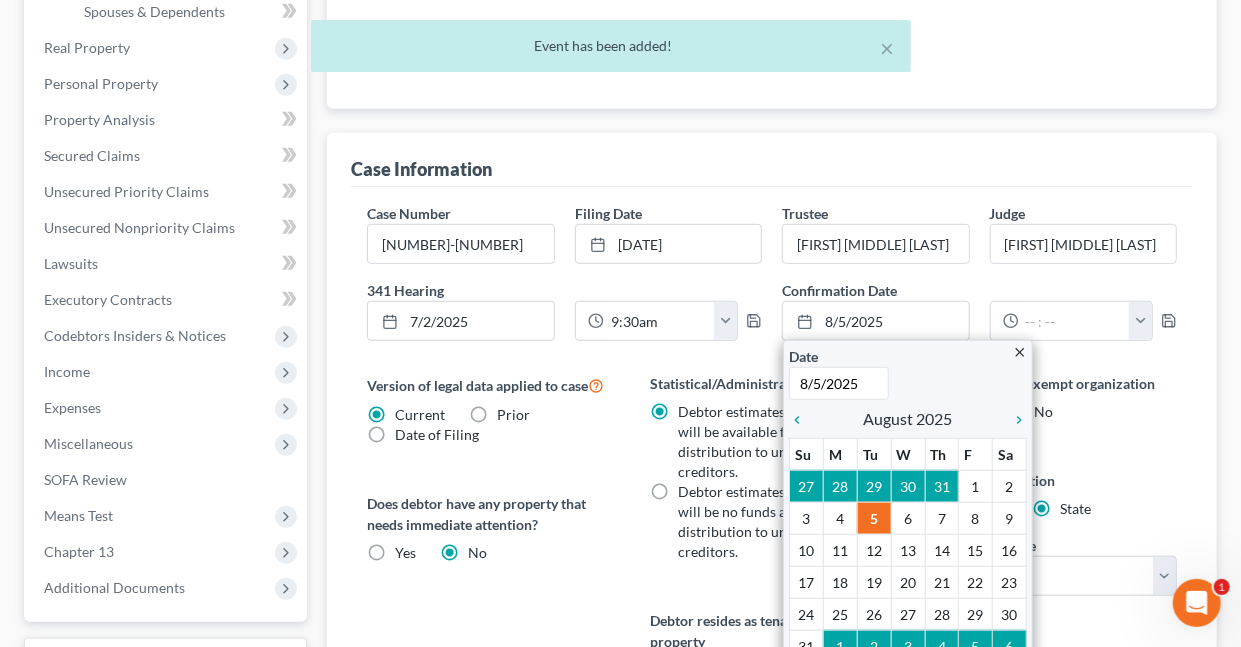scroll, scrollTop: 537, scrollLeft: 0, axis: vertical 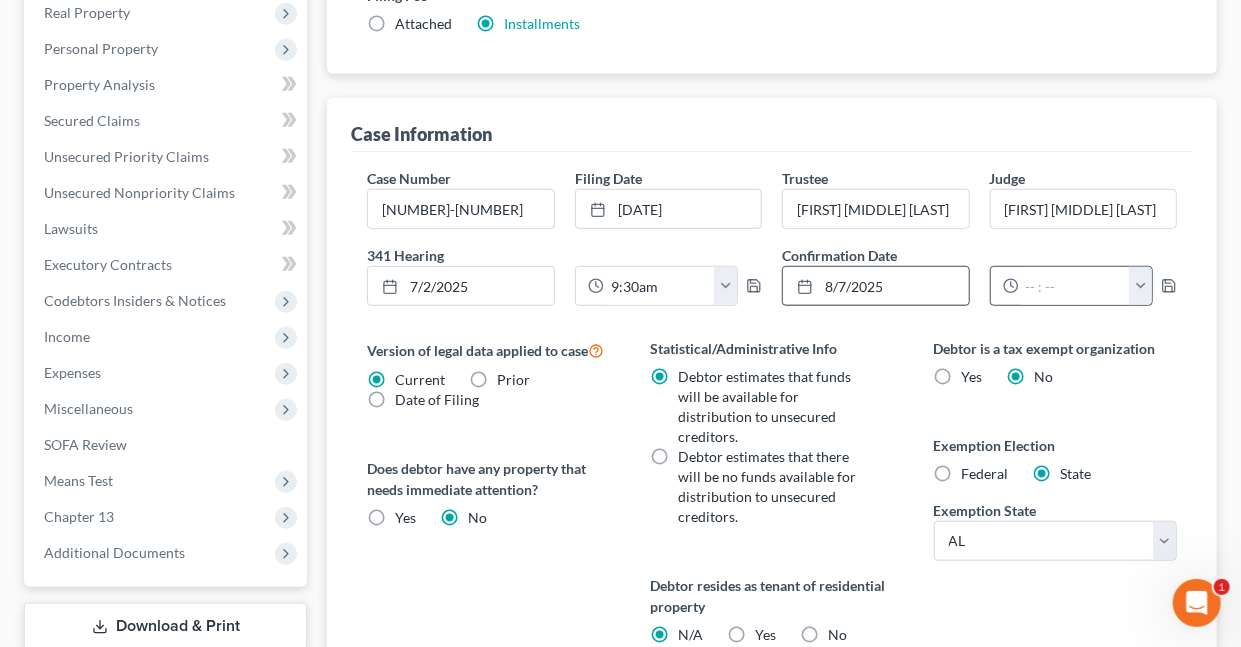 click at bounding box center (1140, 286) 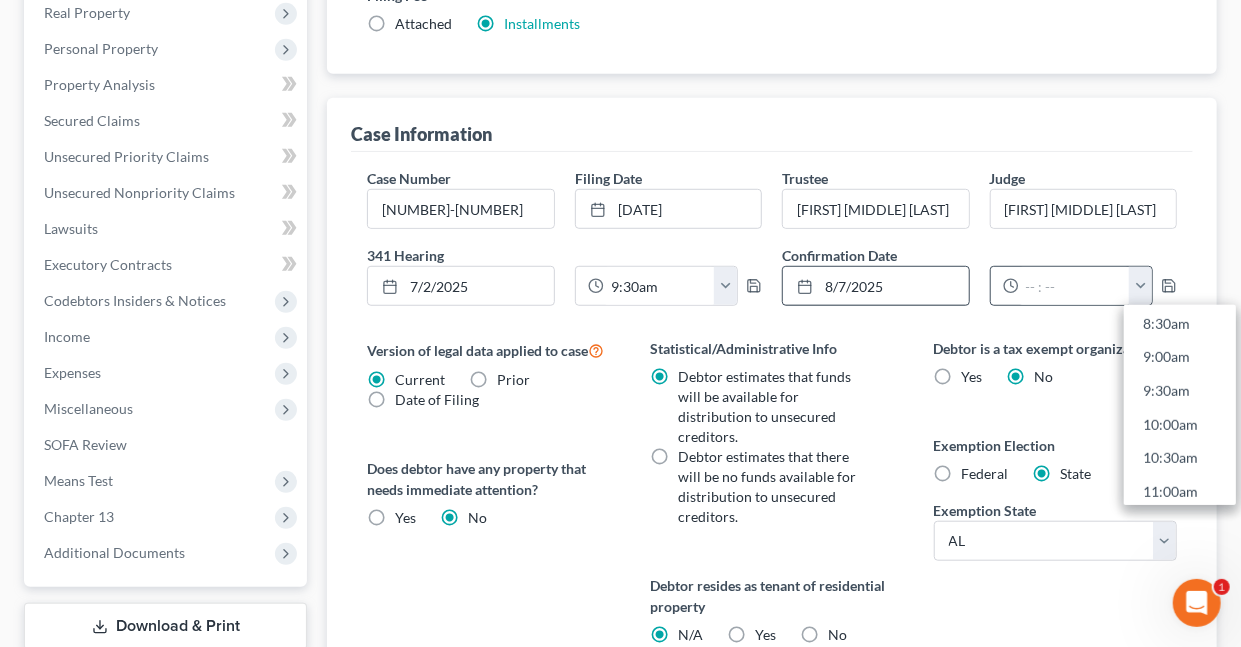 scroll, scrollTop: 617, scrollLeft: 0, axis: vertical 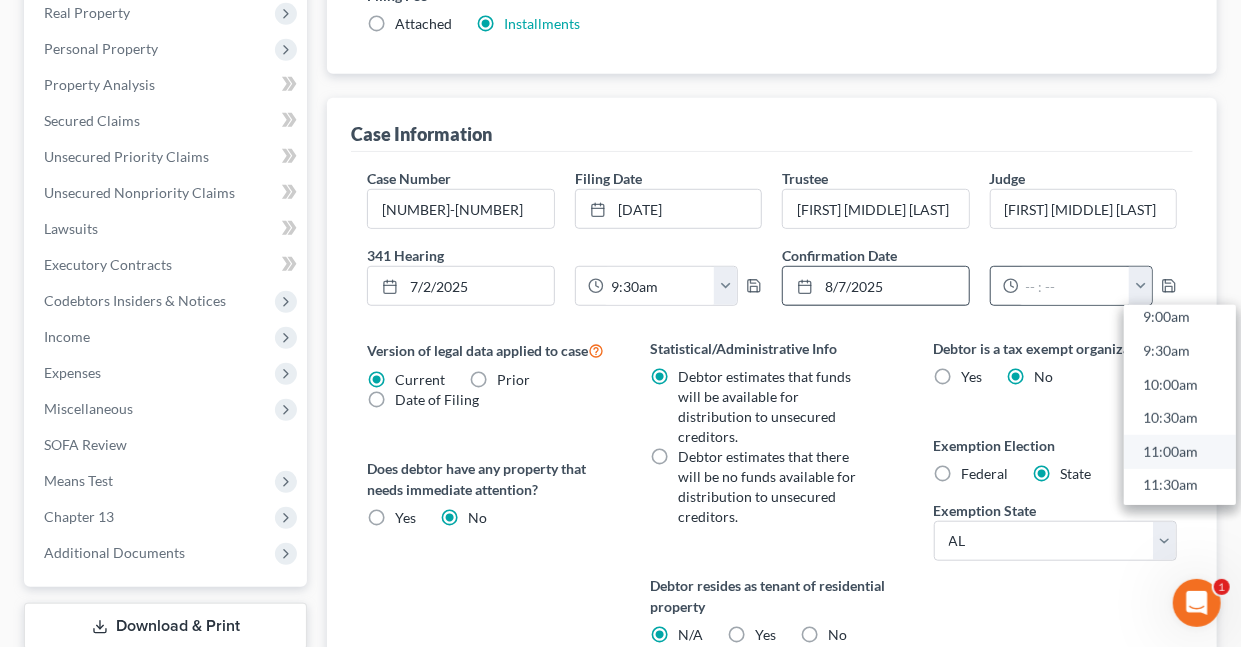 click on "11:00am" at bounding box center (1180, 452) 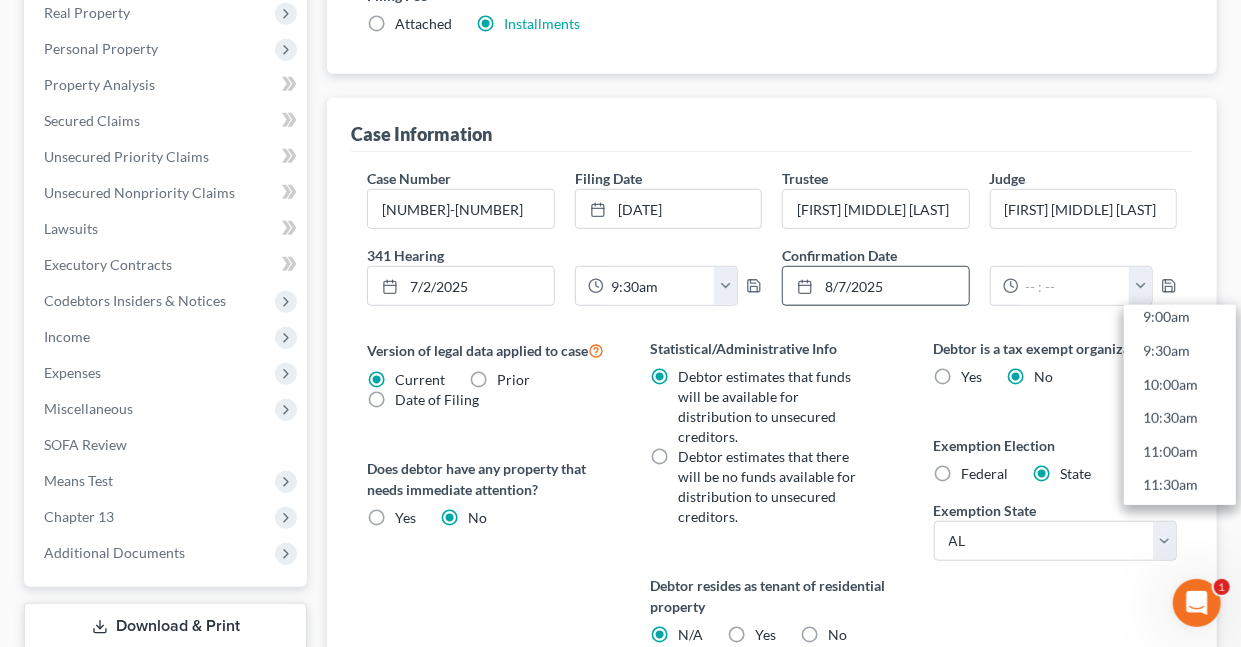 type on "11:00am" 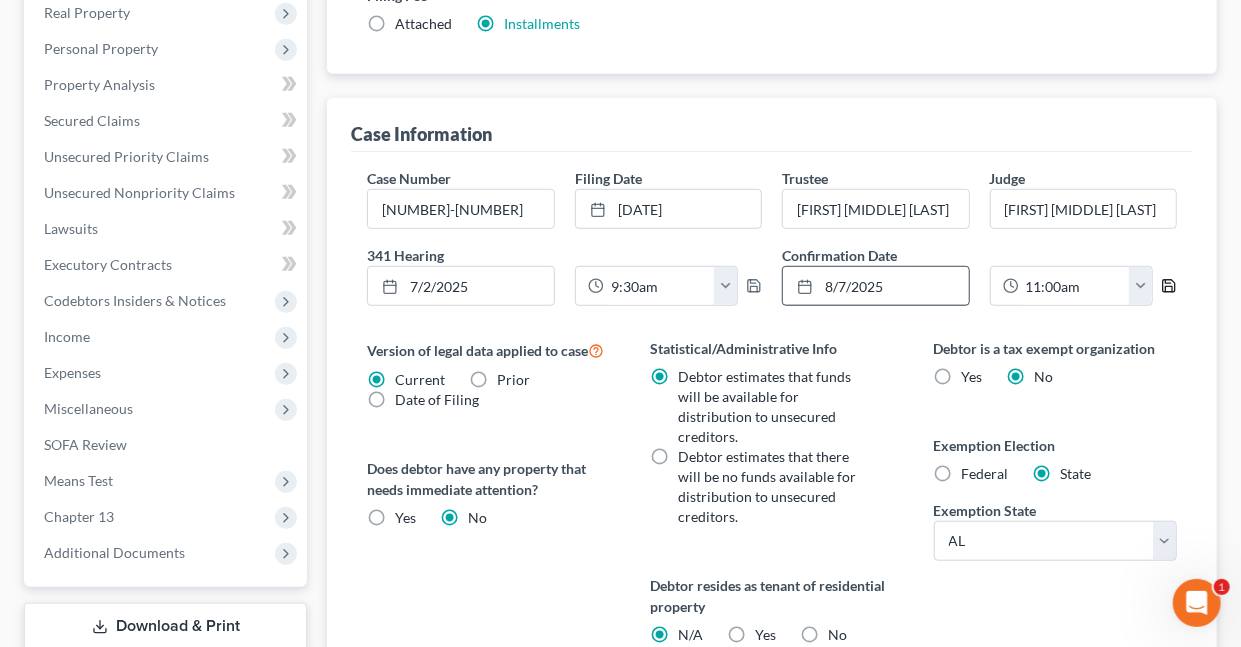 click 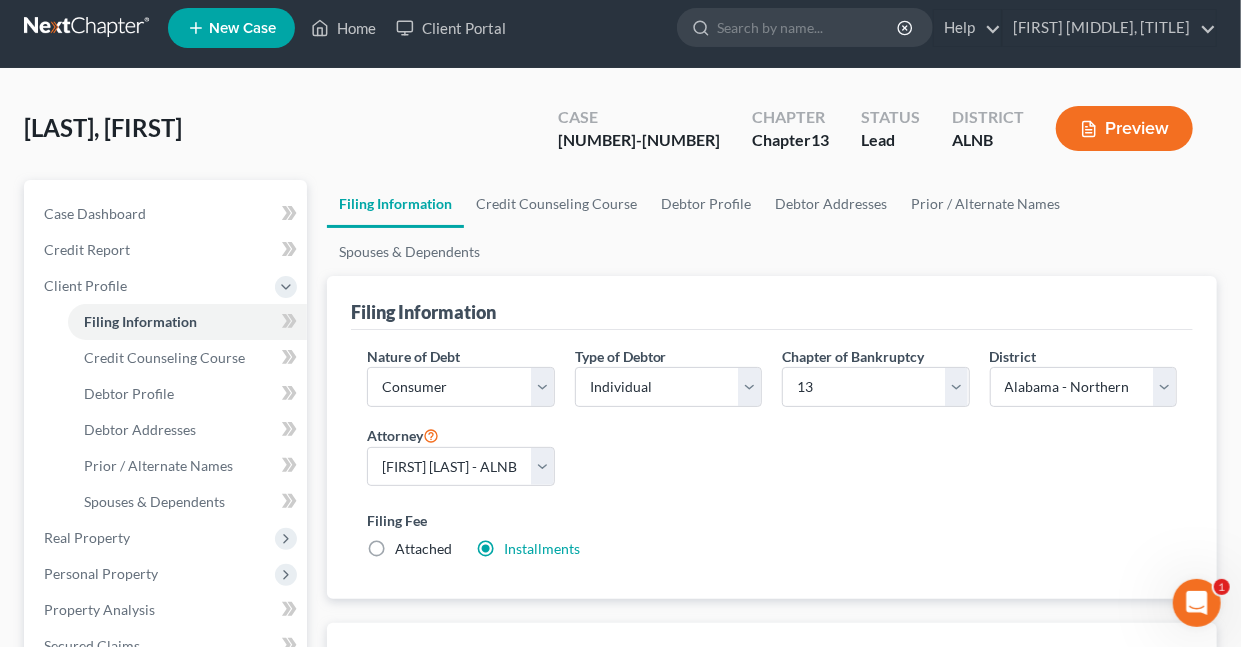 scroll, scrollTop: 0, scrollLeft: 0, axis: both 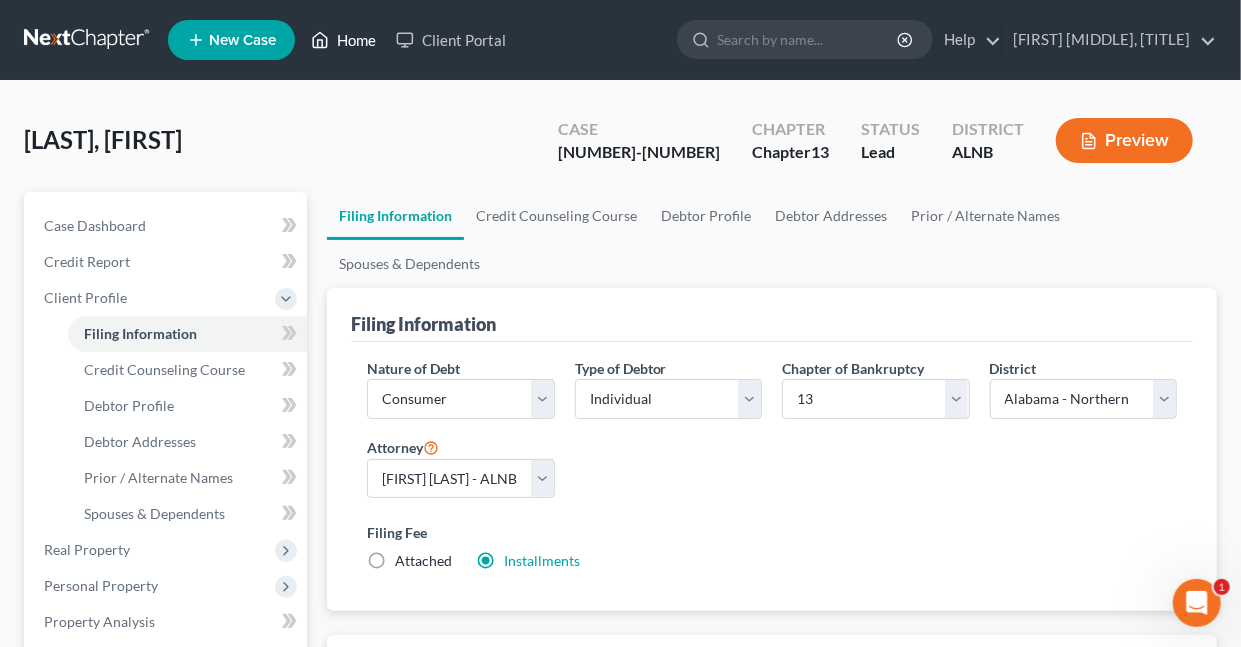 click on "Home" at bounding box center [343, 40] 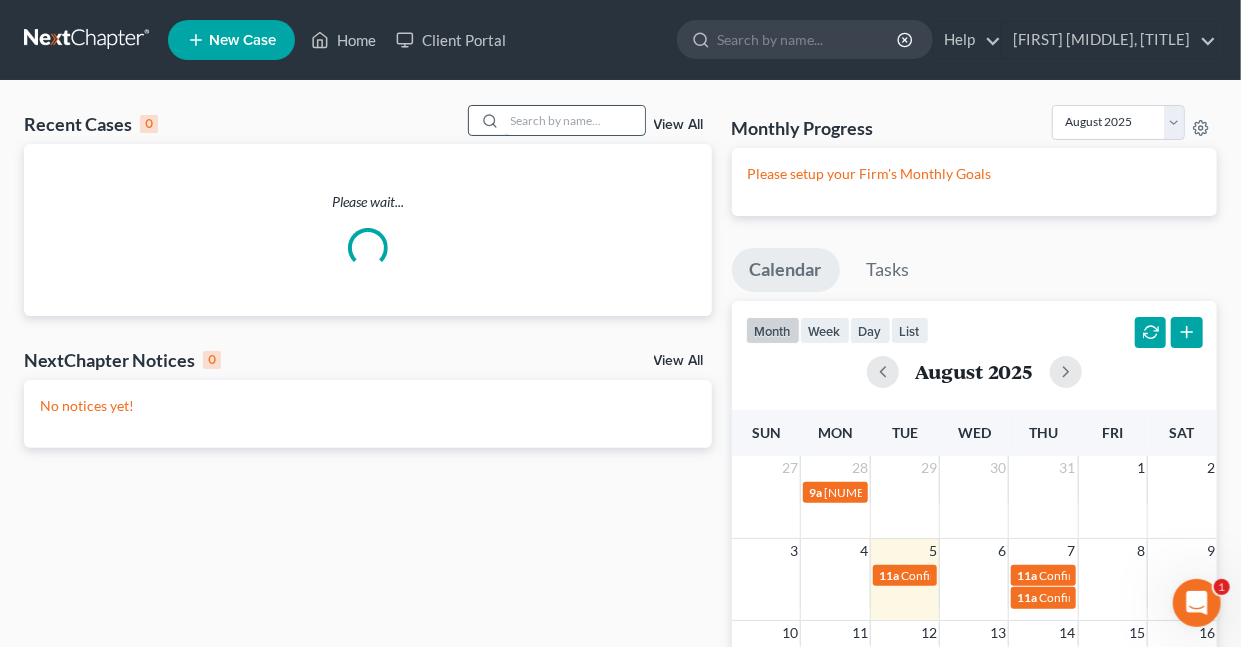 click at bounding box center [575, 120] 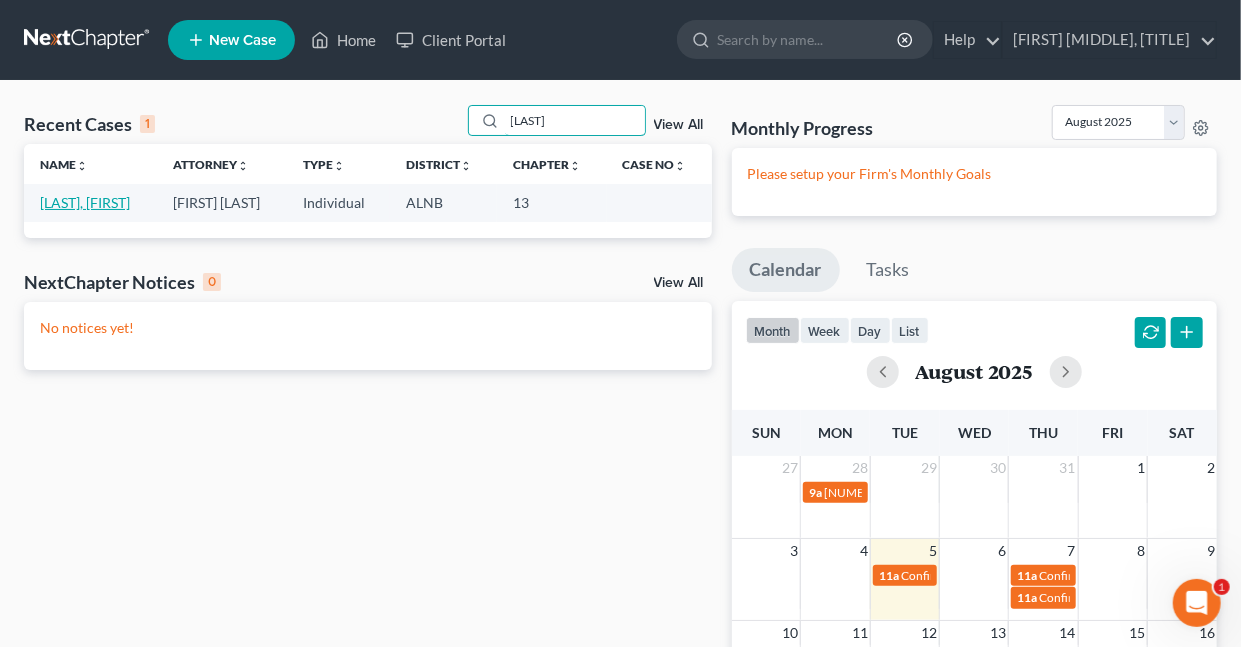 type on "[LAST]" 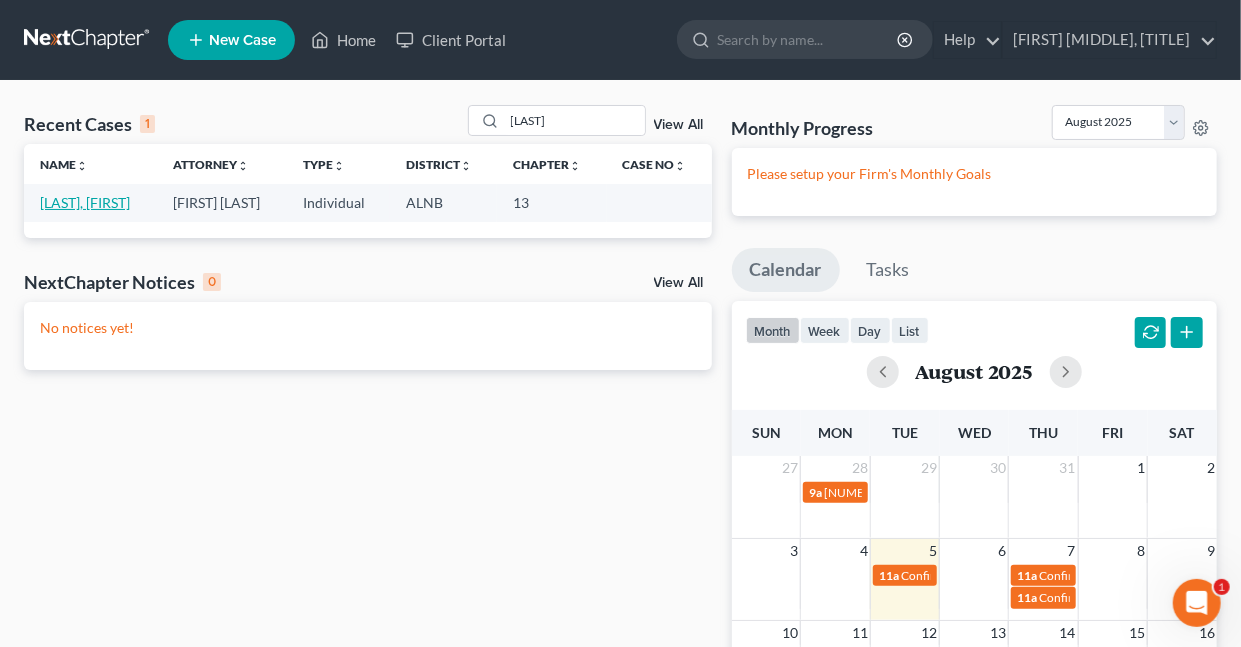 click on "[LAST], [FIRST]" at bounding box center [85, 202] 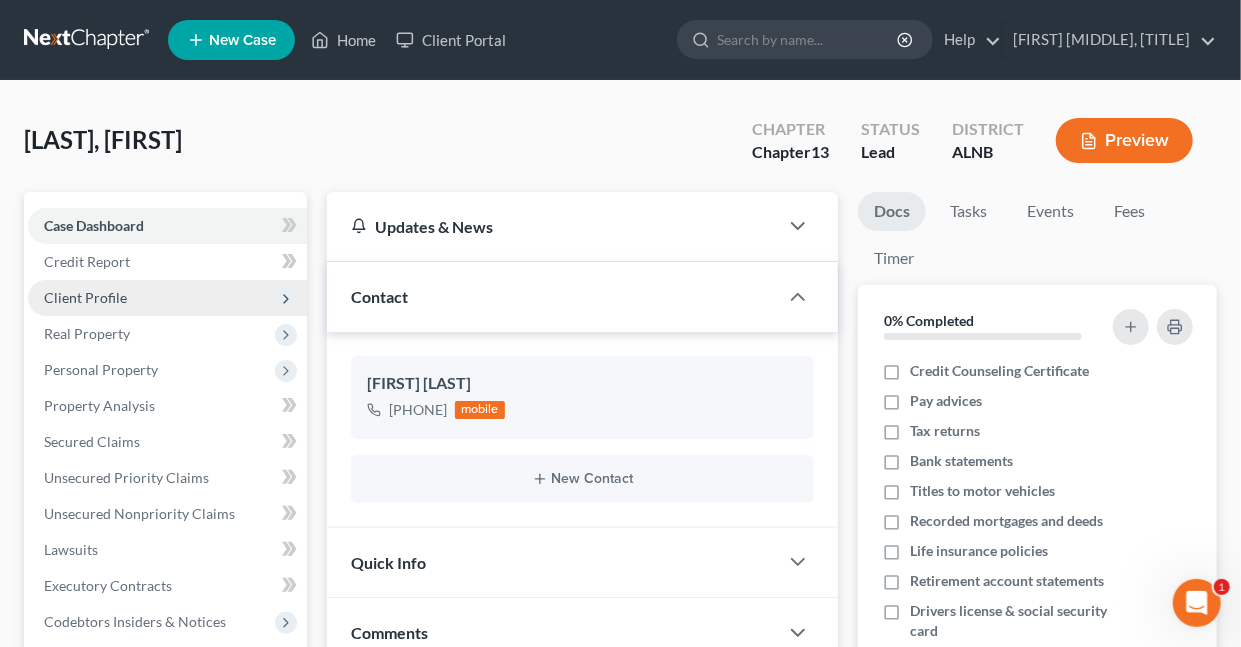 click on "Client Profile" at bounding box center (85, 297) 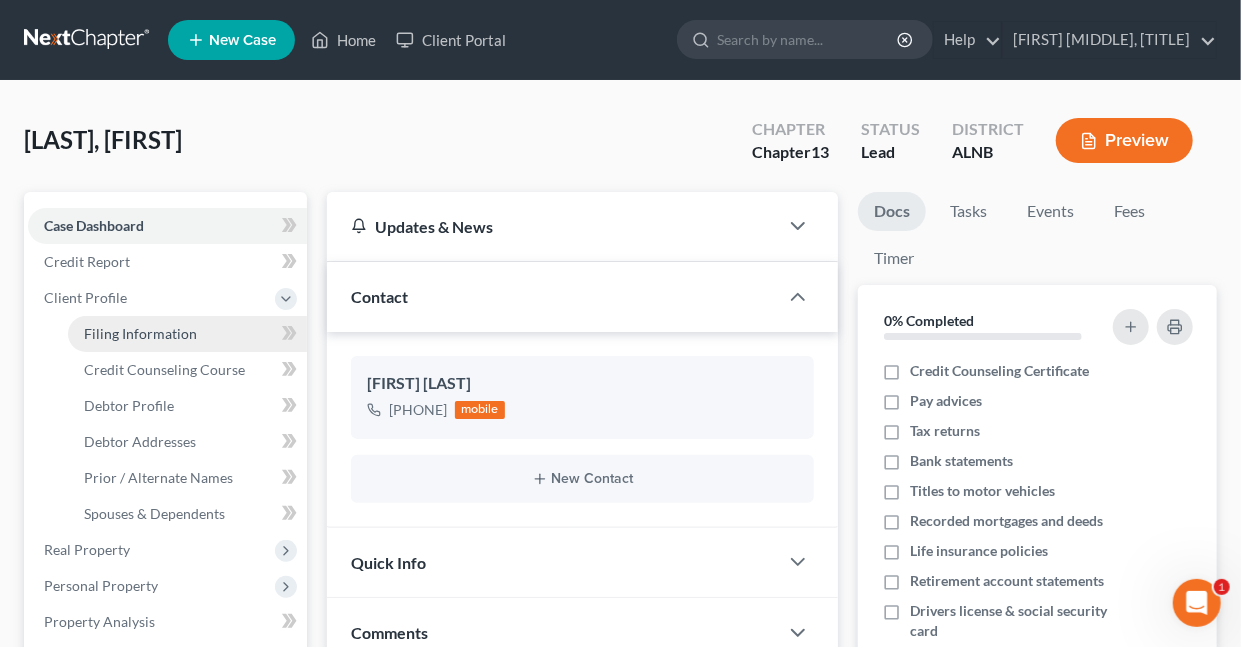 click on "Filing Information" at bounding box center [140, 333] 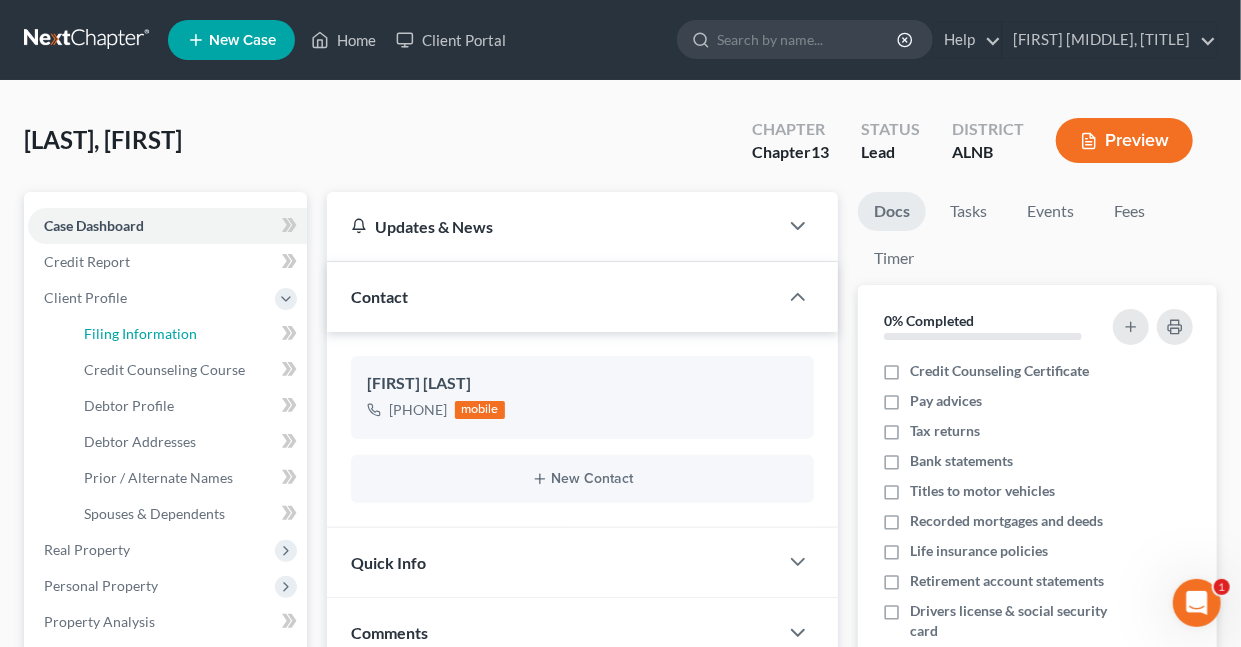 select on "1" 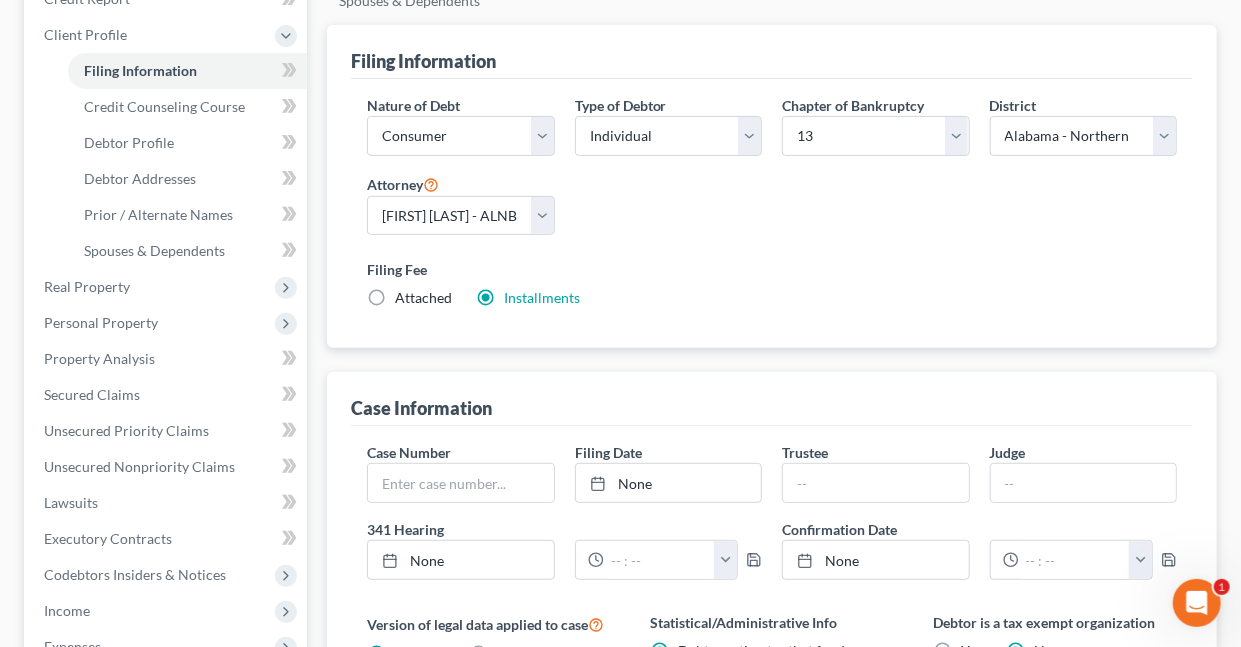 scroll, scrollTop: 385, scrollLeft: 0, axis: vertical 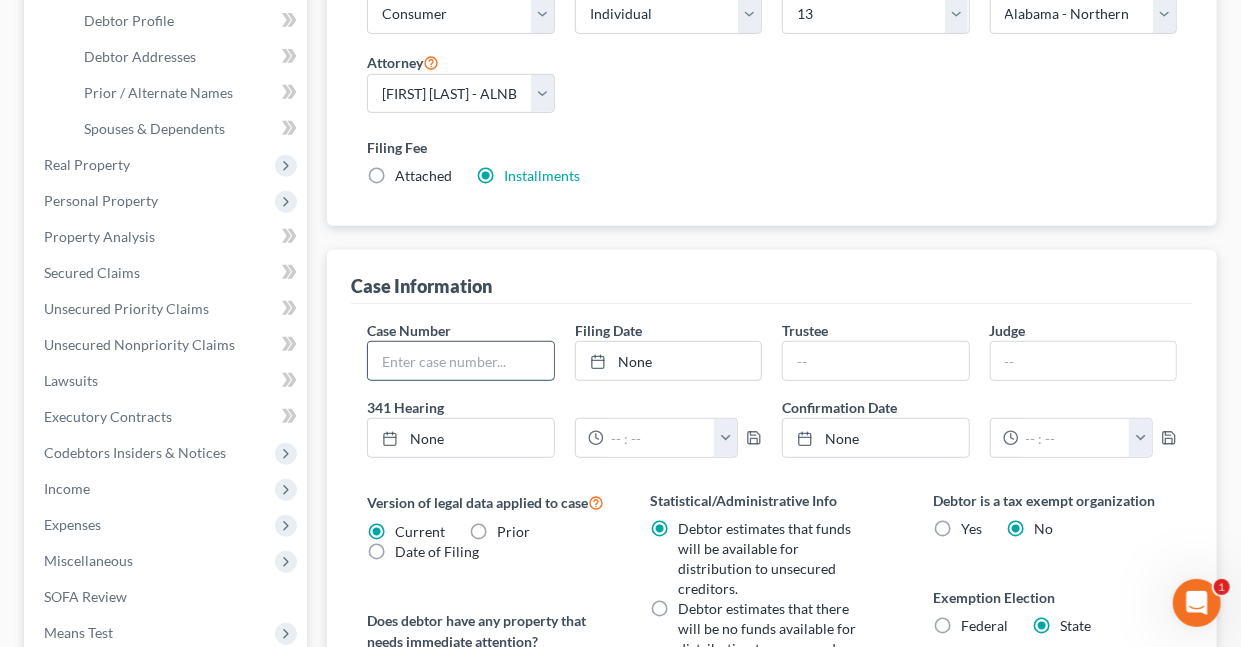 drag, startPoint x: 507, startPoint y: 358, endPoint x: 495, endPoint y: 371, distance: 17.691807 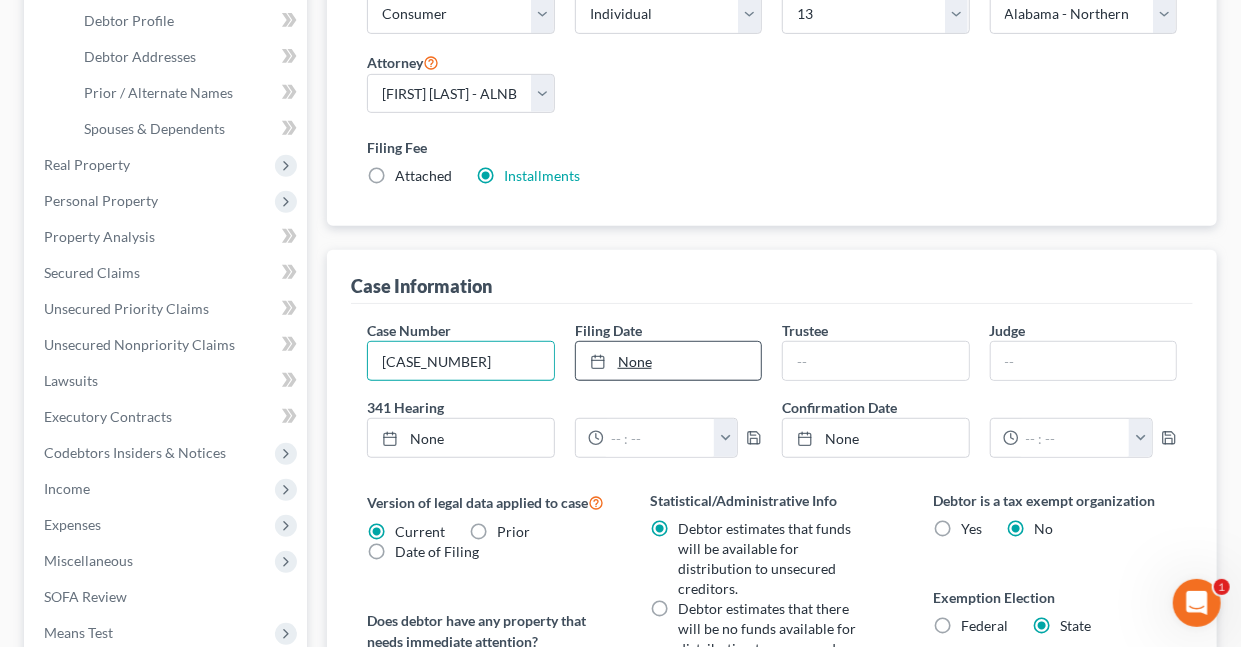type on "[CASE_NUMBER]" 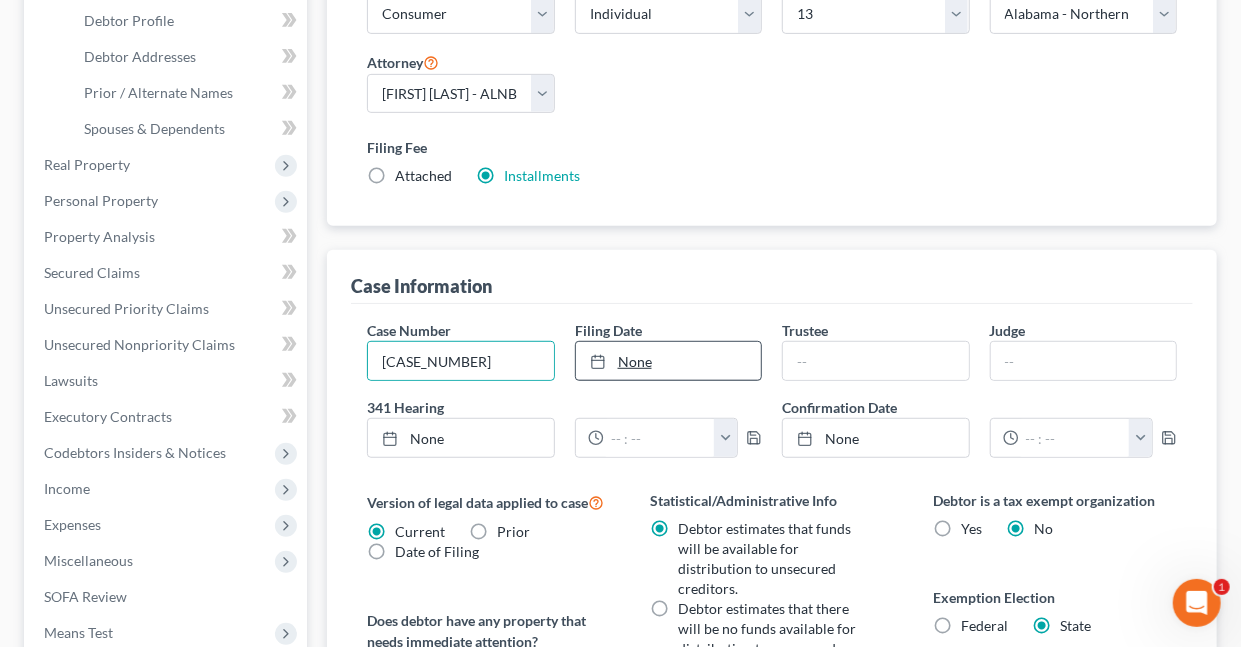 type on "8/5/2025" 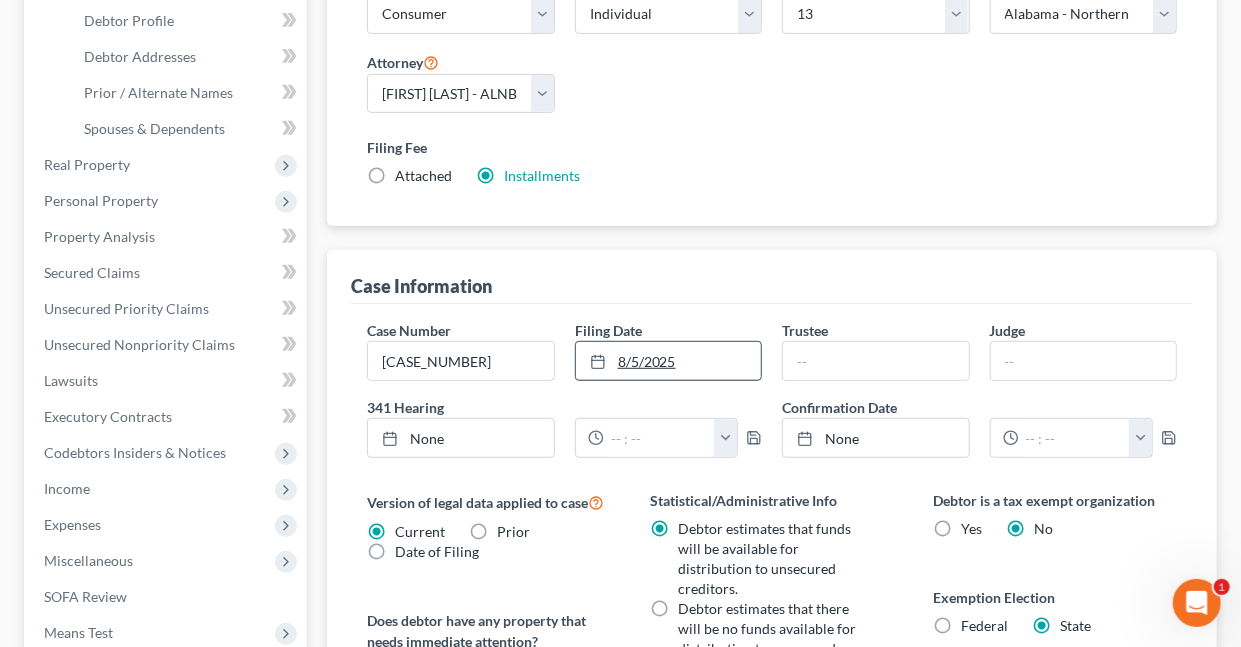 click on "8/5/2025" at bounding box center [668, 361] 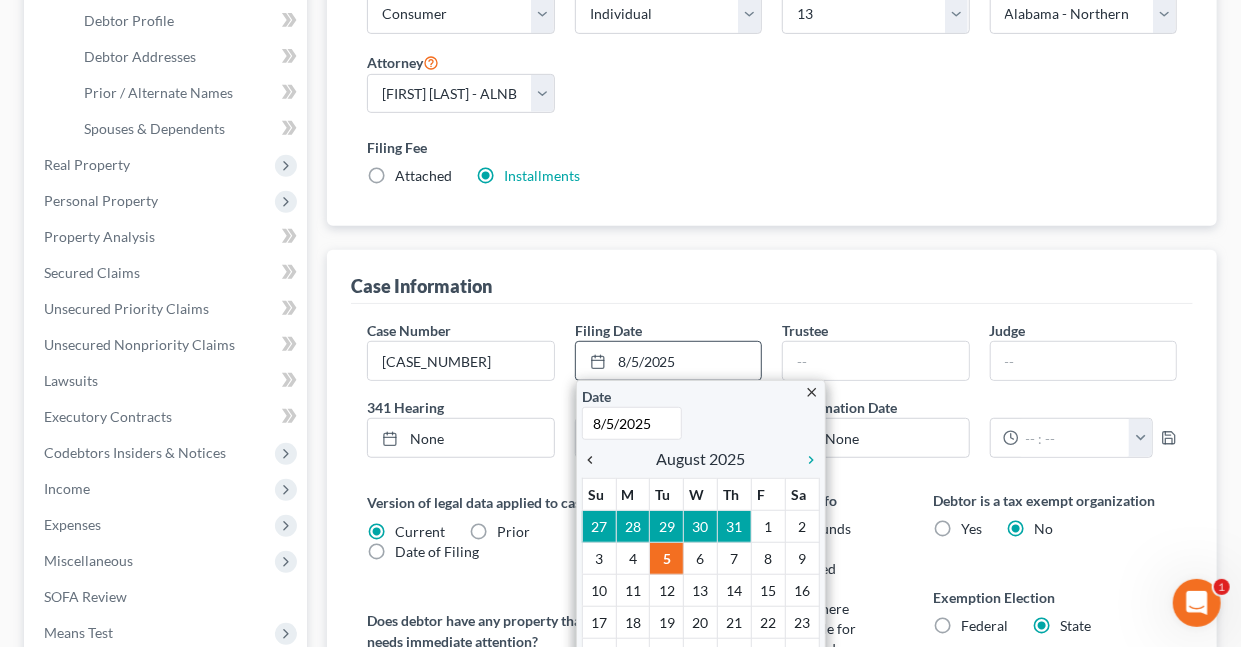 click on "chevron_left" at bounding box center [595, 460] 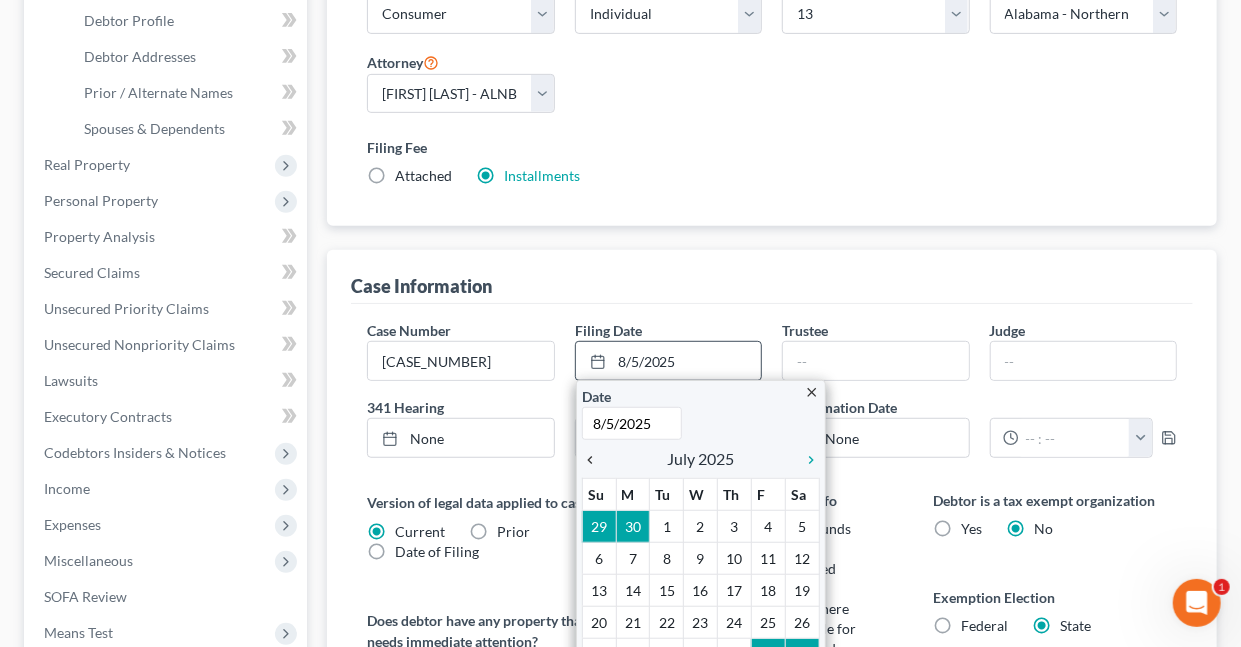 click on "chevron_left" at bounding box center [595, 460] 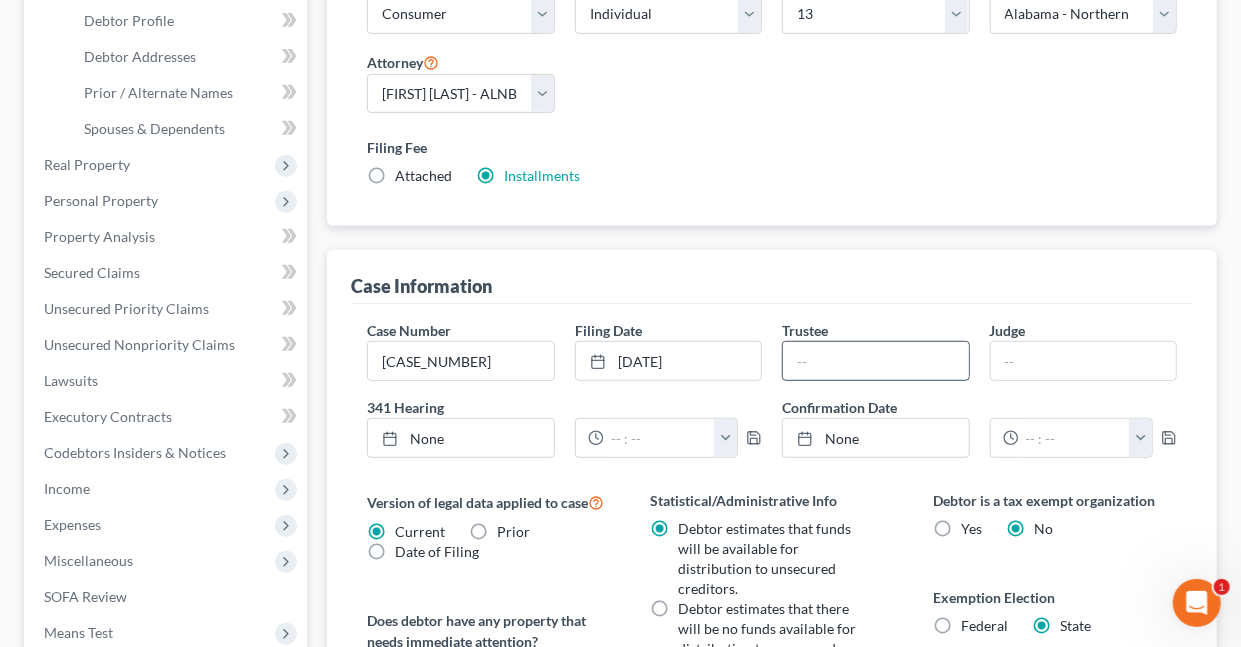 click at bounding box center (875, 361) 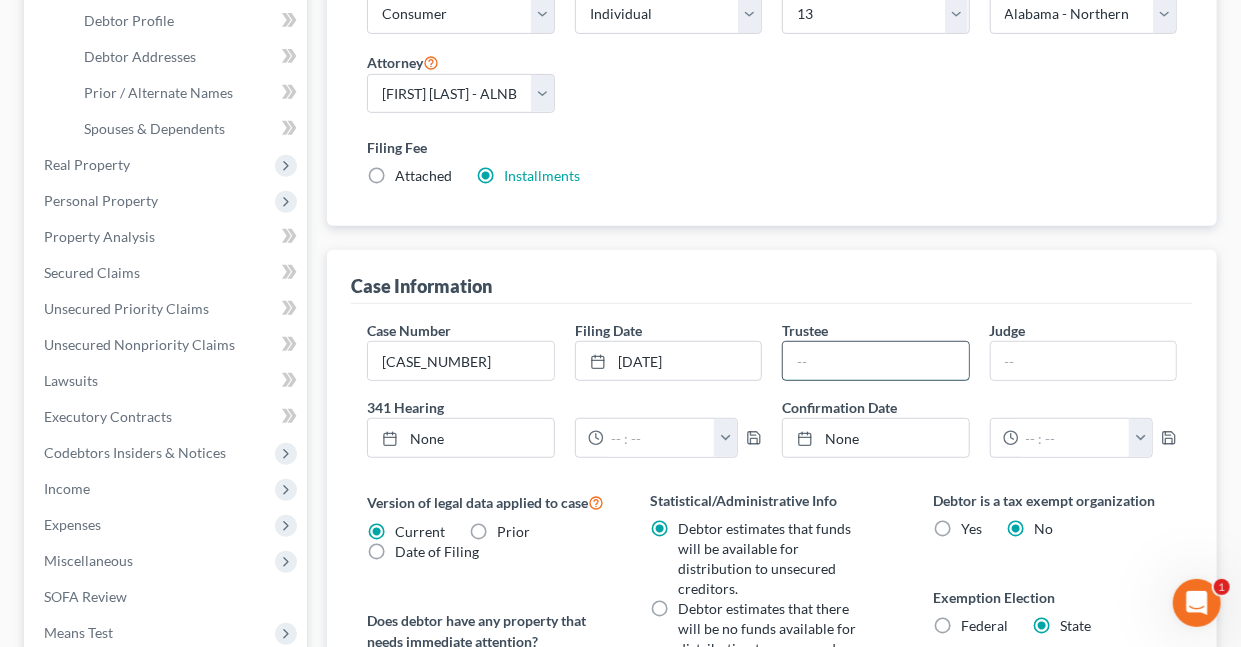 type on "[FIRST] [MIDDLE] [LAST]" 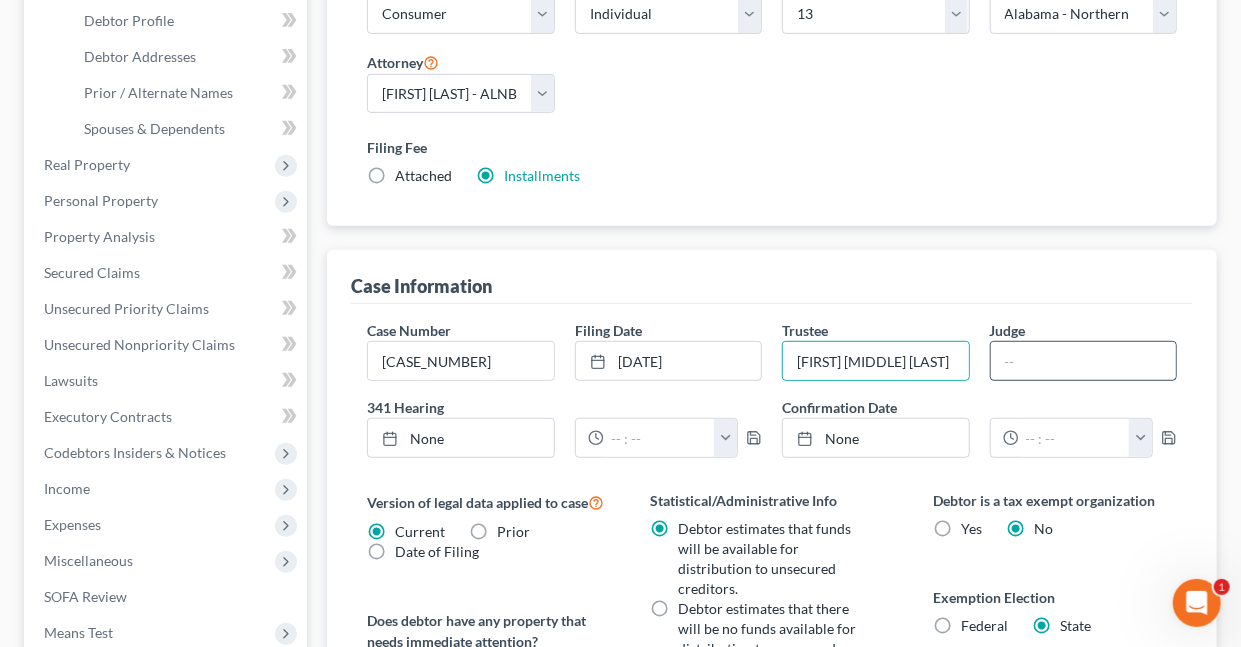 click at bounding box center [1083, 361] 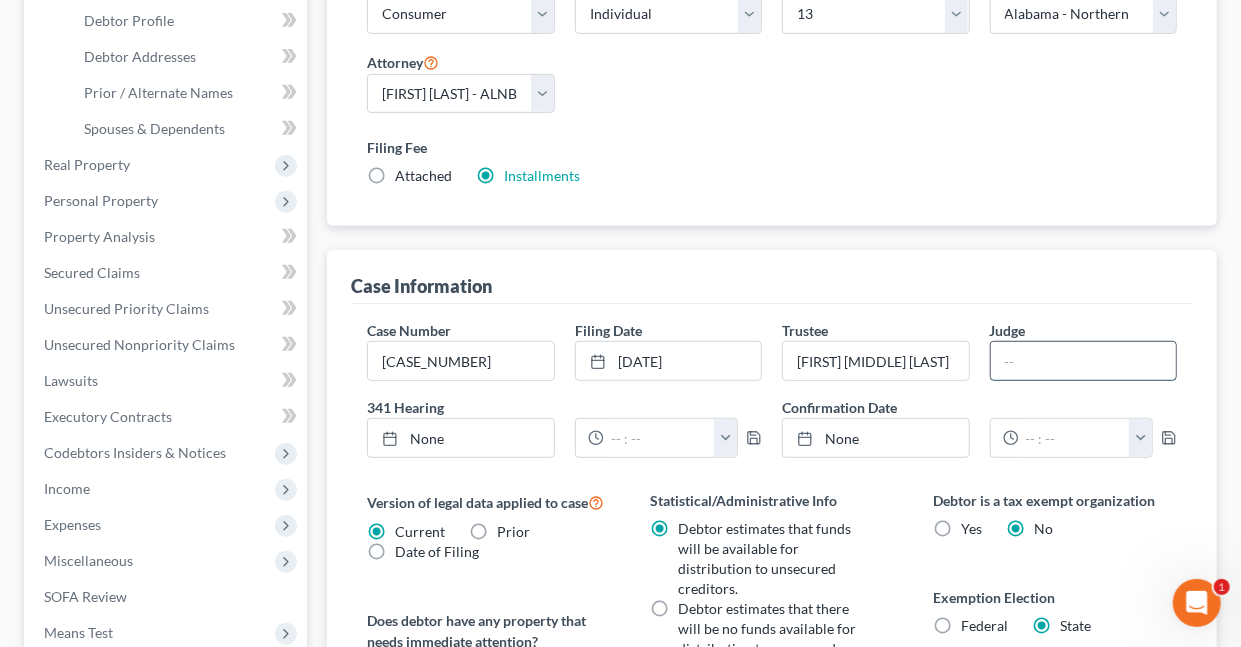 type on "[FIRST] [MIDDLE] [LAST]" 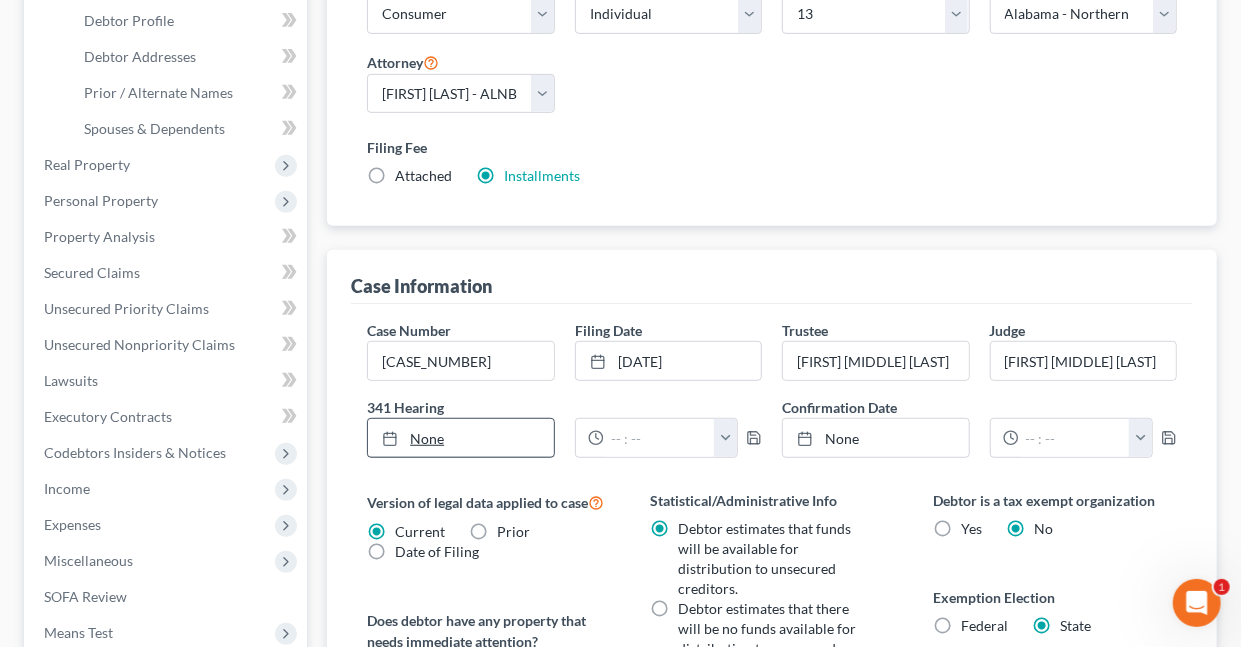 click on "None" at bounding box center (460, 438) 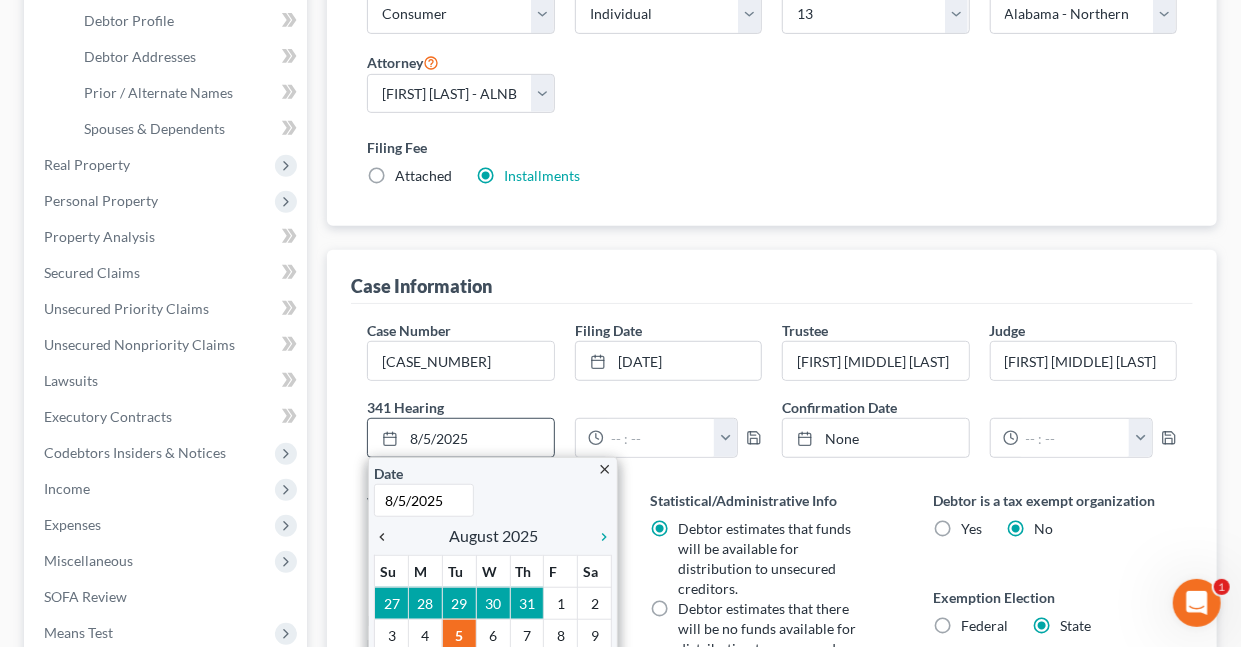 click on "chevron_left" at bounding box center (387, 537) 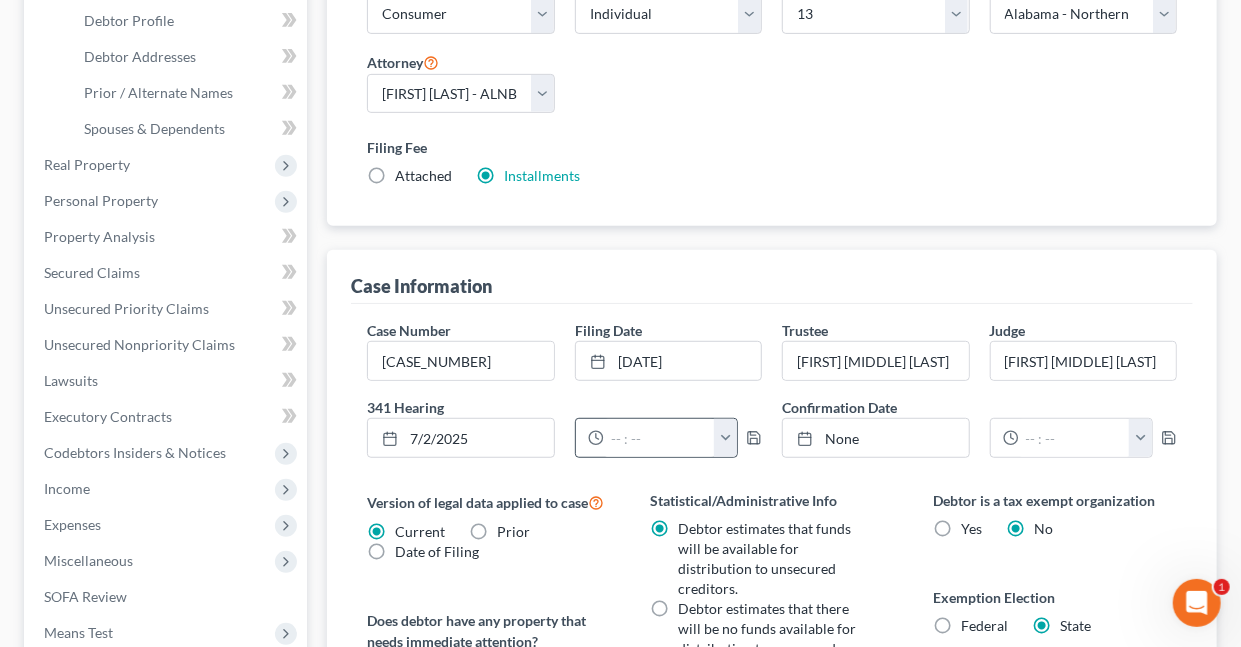 click at bounding box center [725, 438] 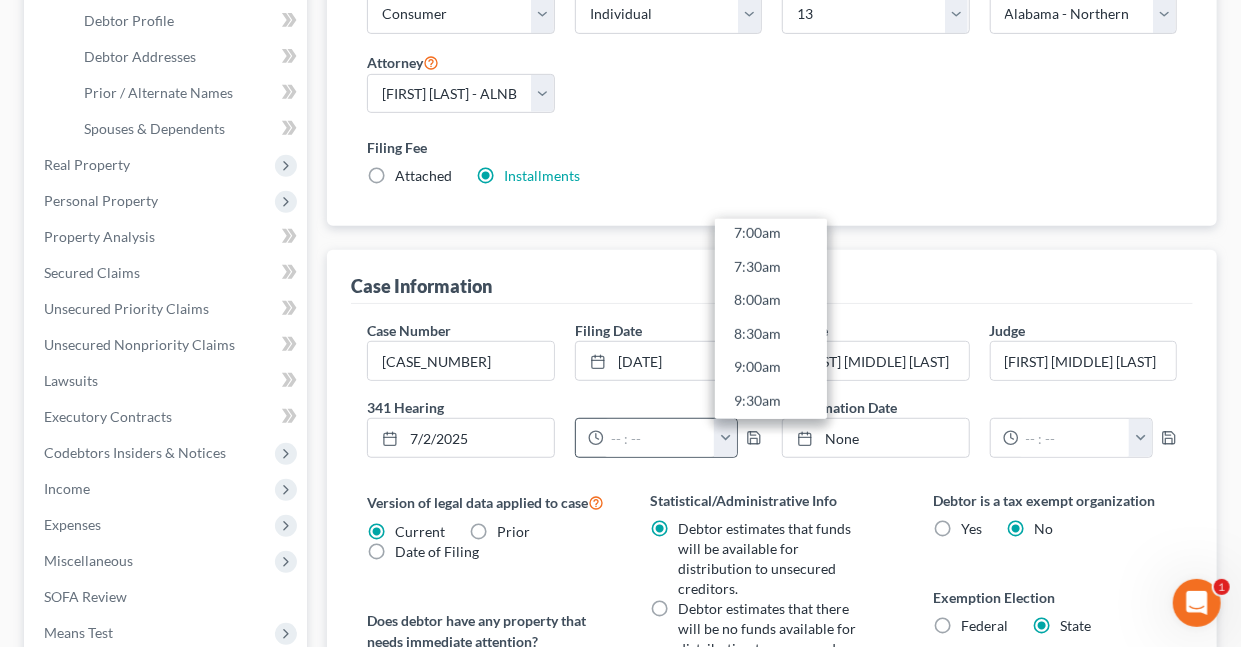 scroll, scrollTop: 505, scrollLeft: 0, axis: vertical 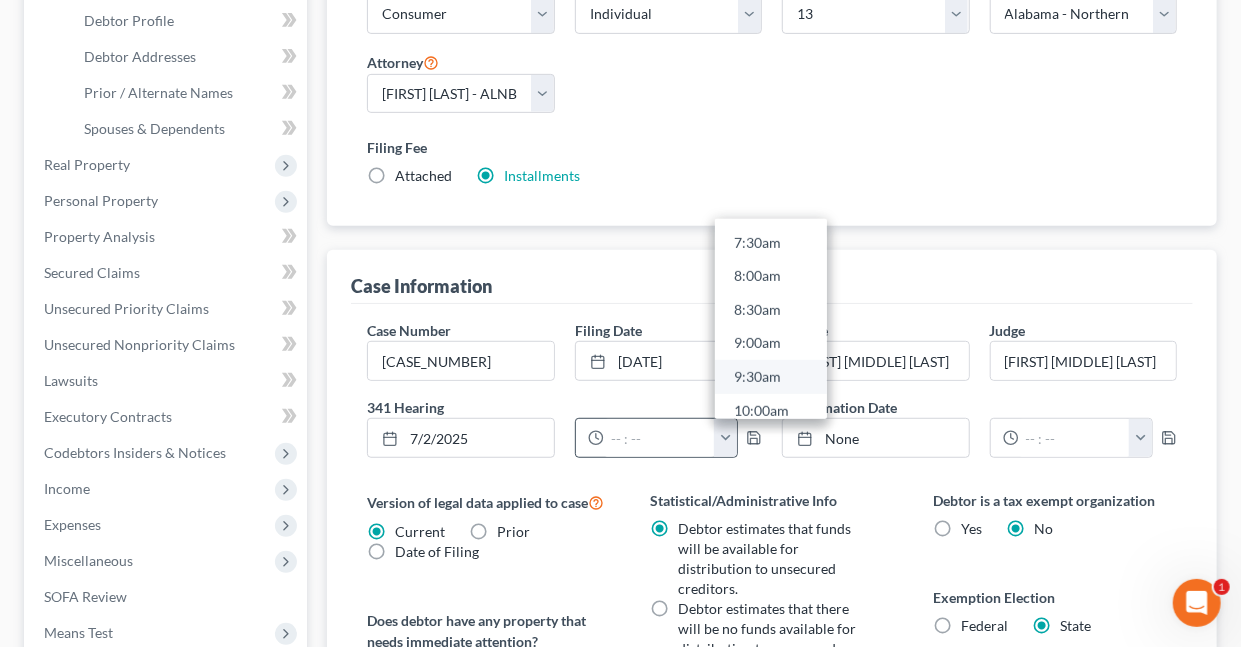 click on "9:30am" at bounding box center (771, 377) 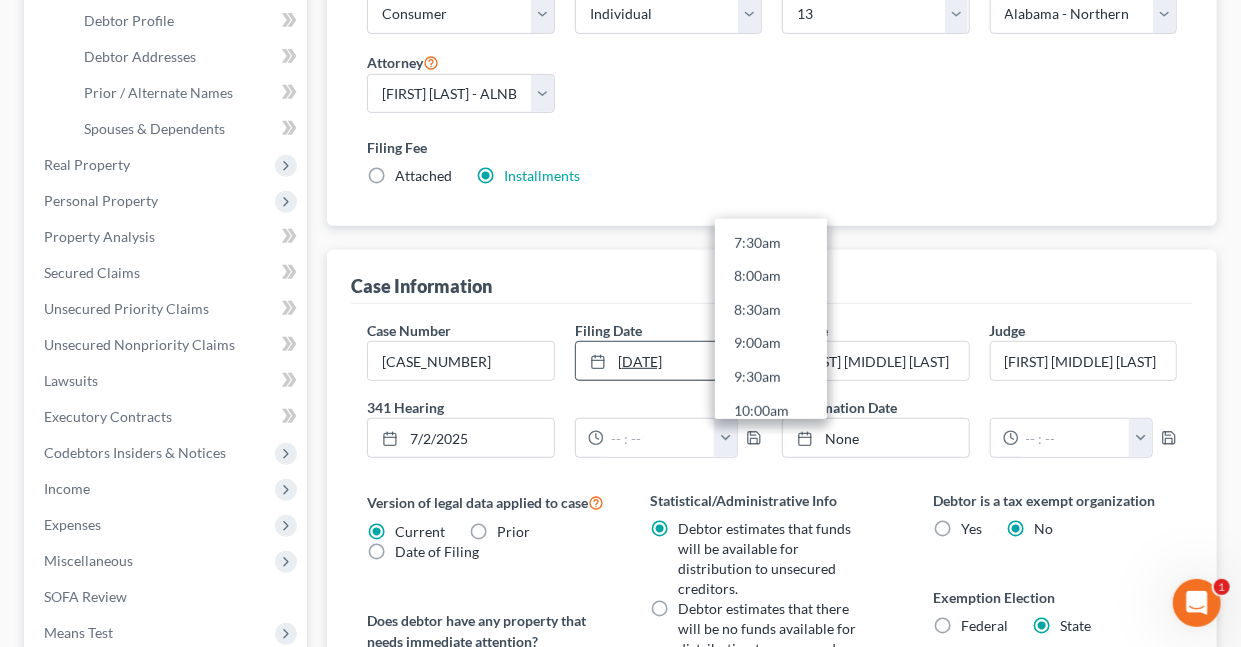 type on "9:30am" 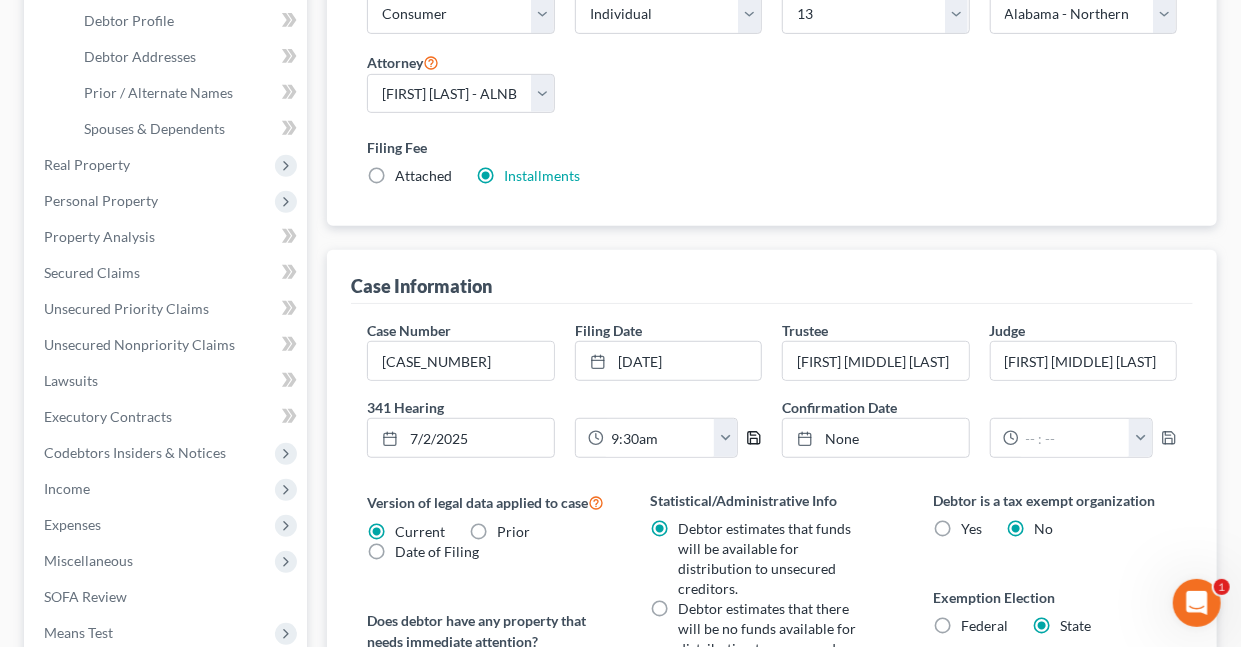 click 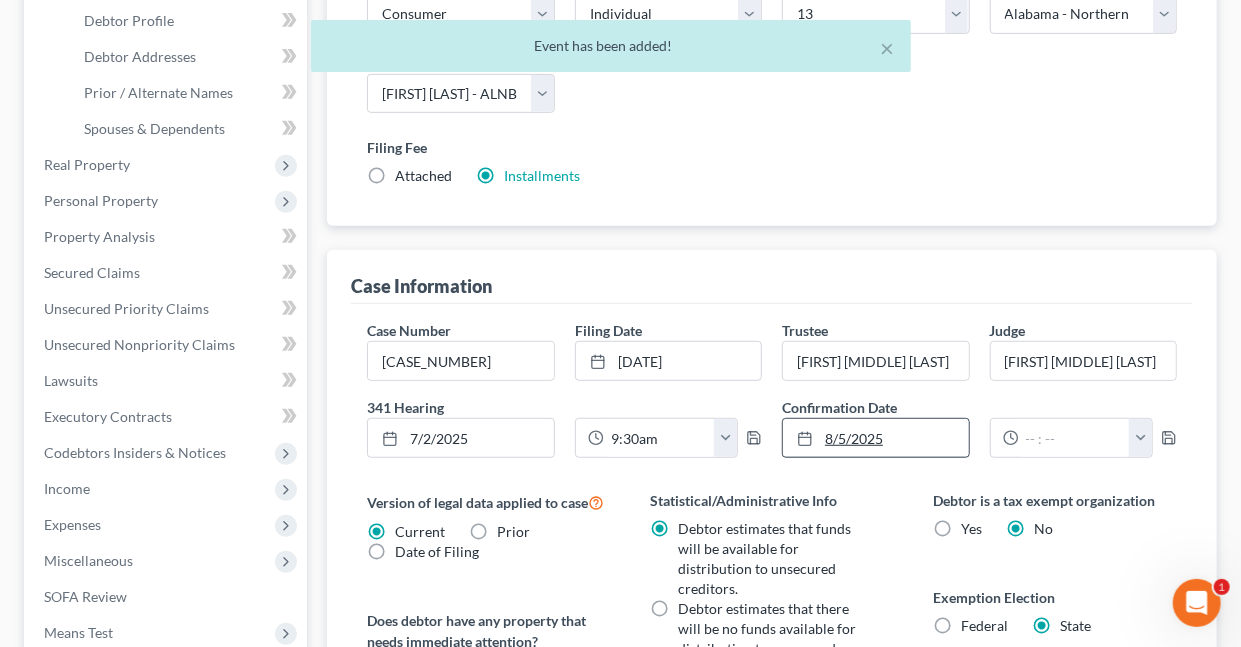 type on "8/5/2025" 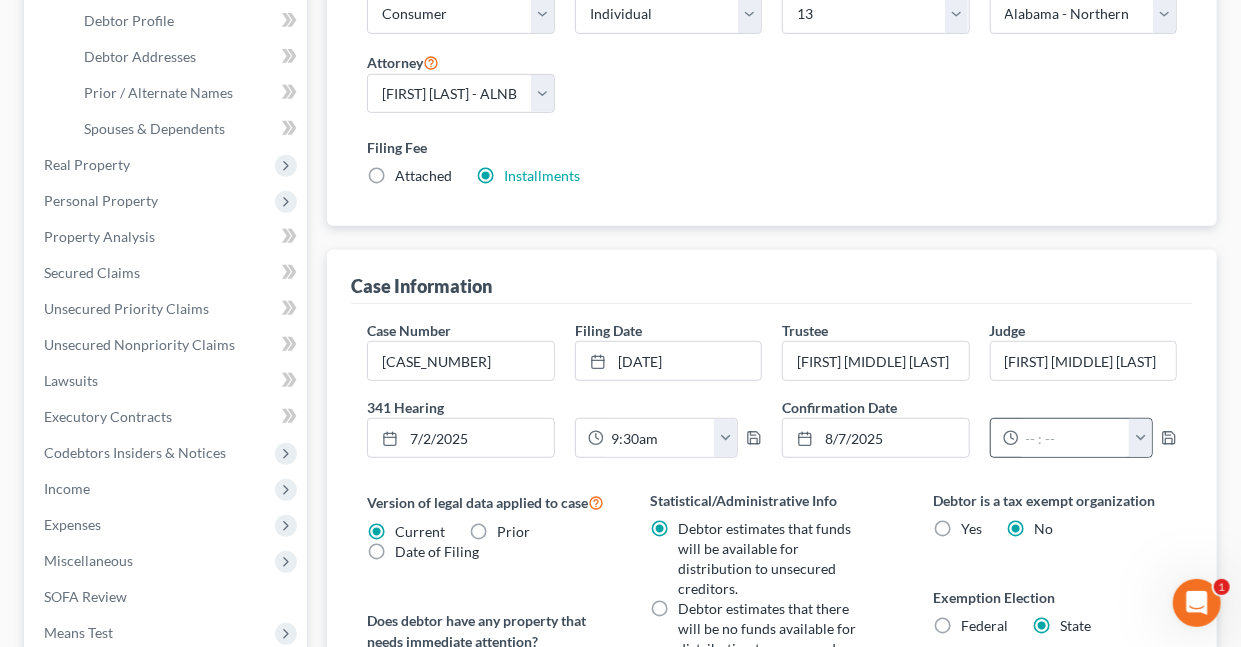 click at bounding box center [1140, 438] 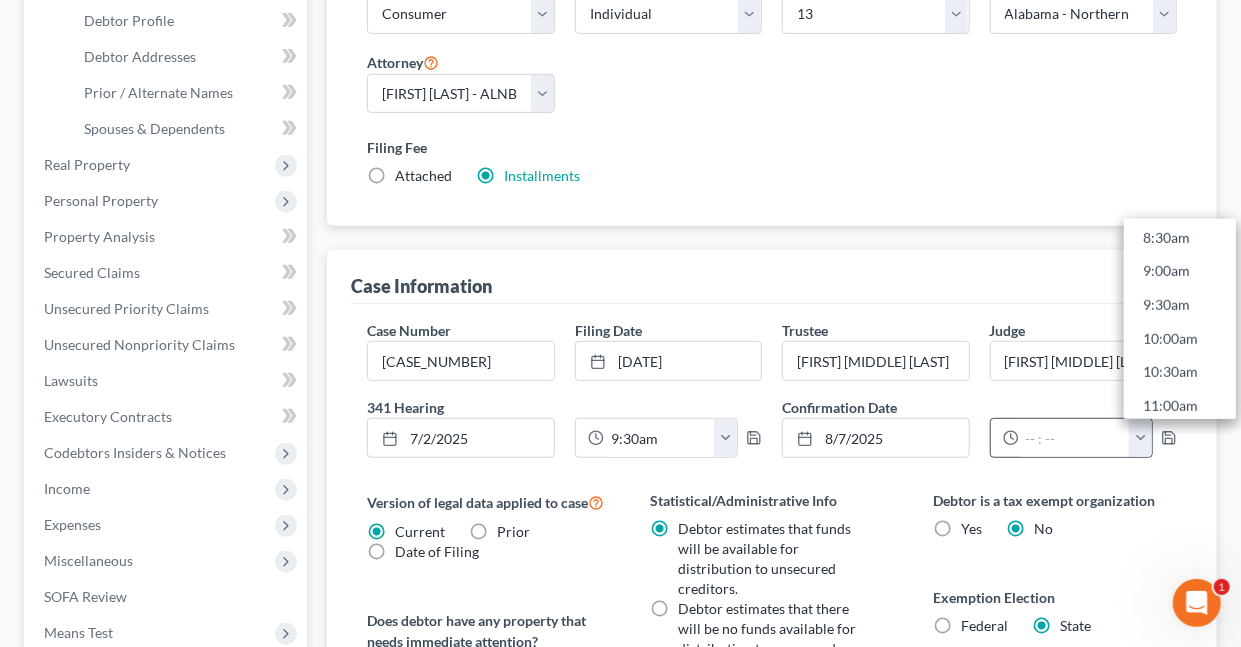 scroll, scrollTop: 617, scrollLeft: 0, axis: vertical 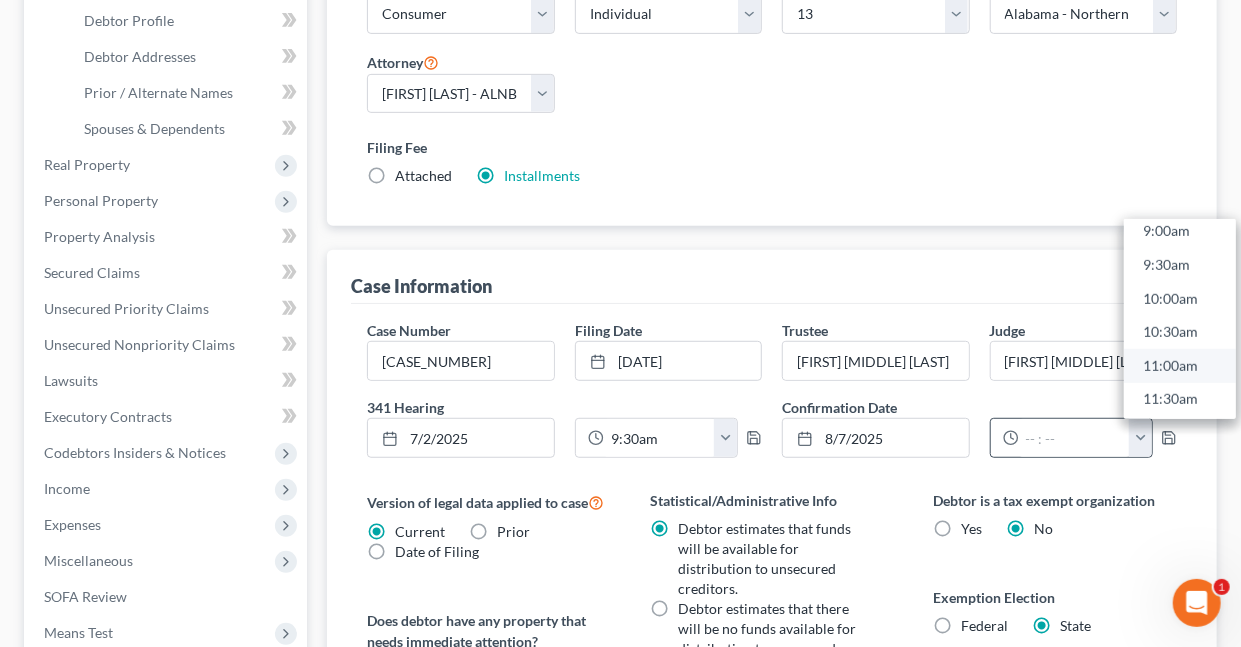 click on "11:00am" at bounding box center [1180, 366] 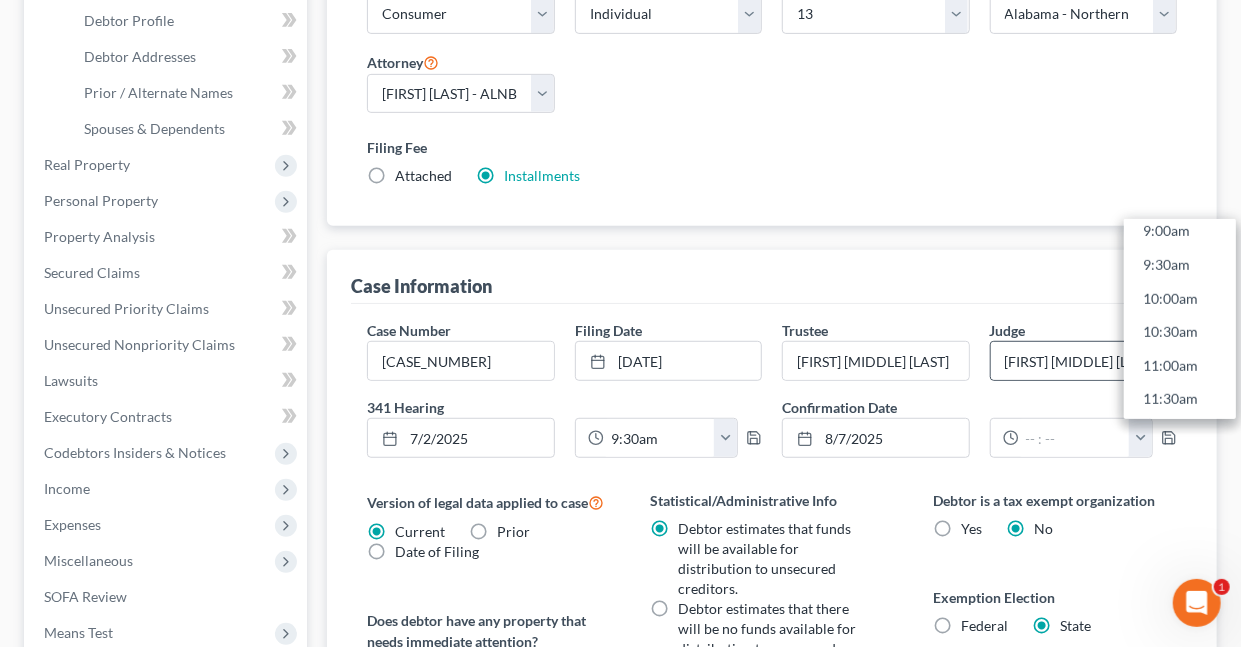 type on "11:00am" 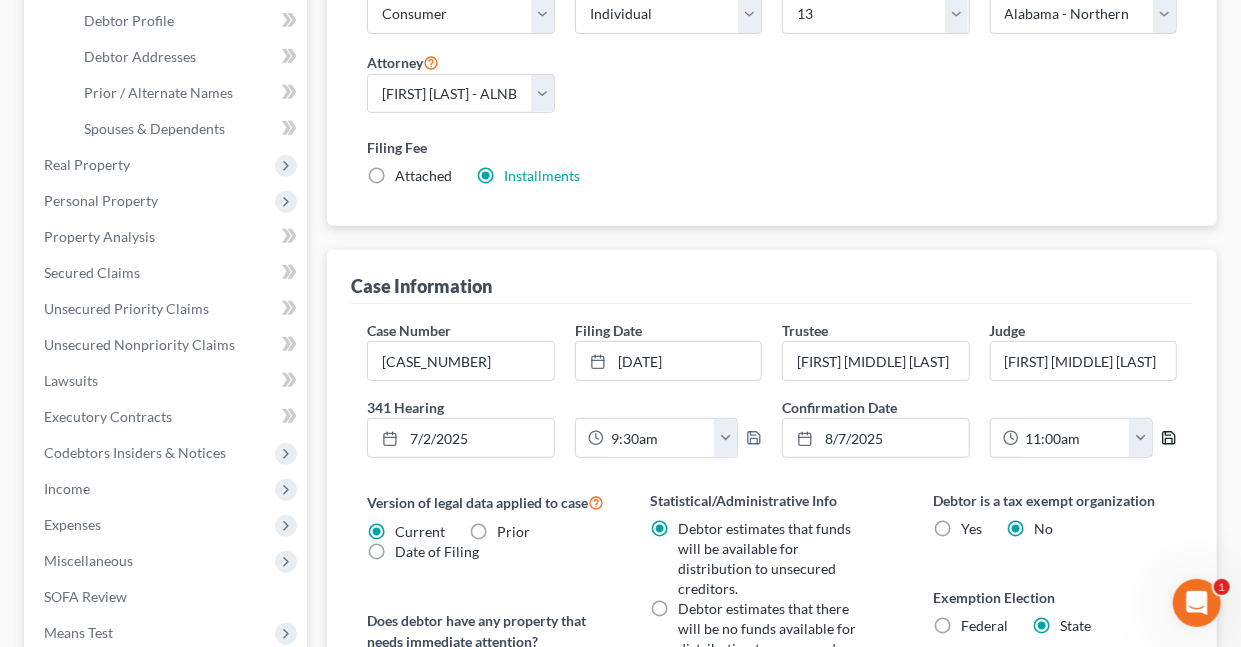 click 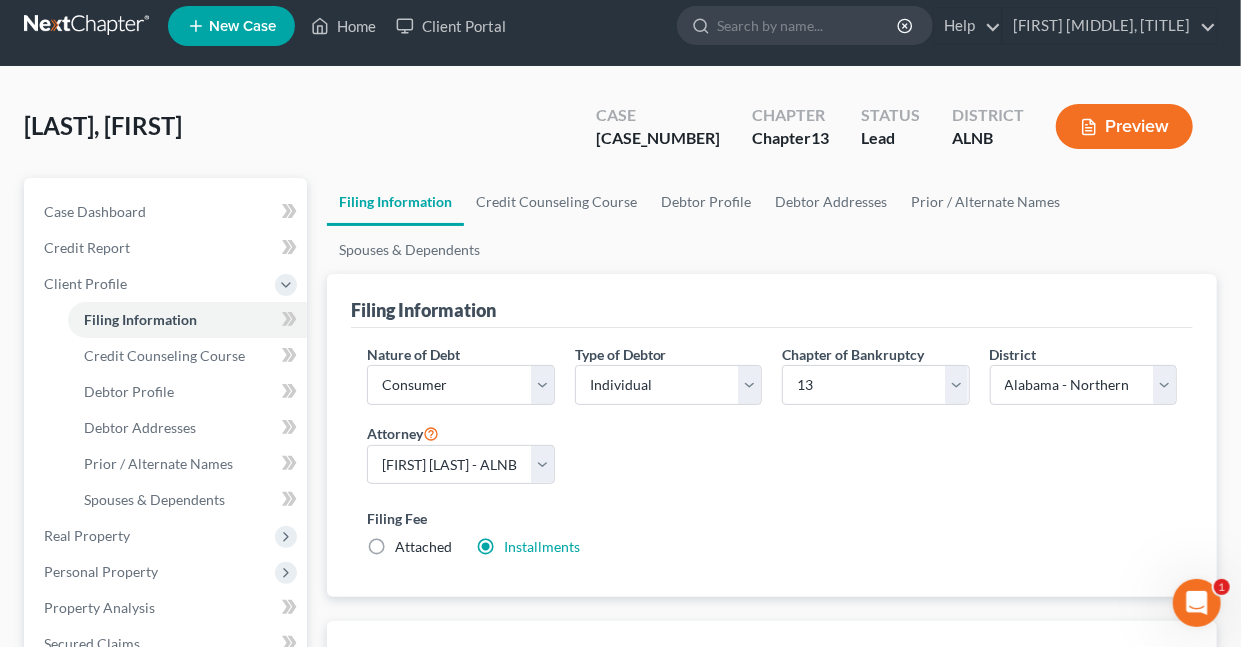 scroll, scrollTop: 0, scrollLeft: 0, axis: both 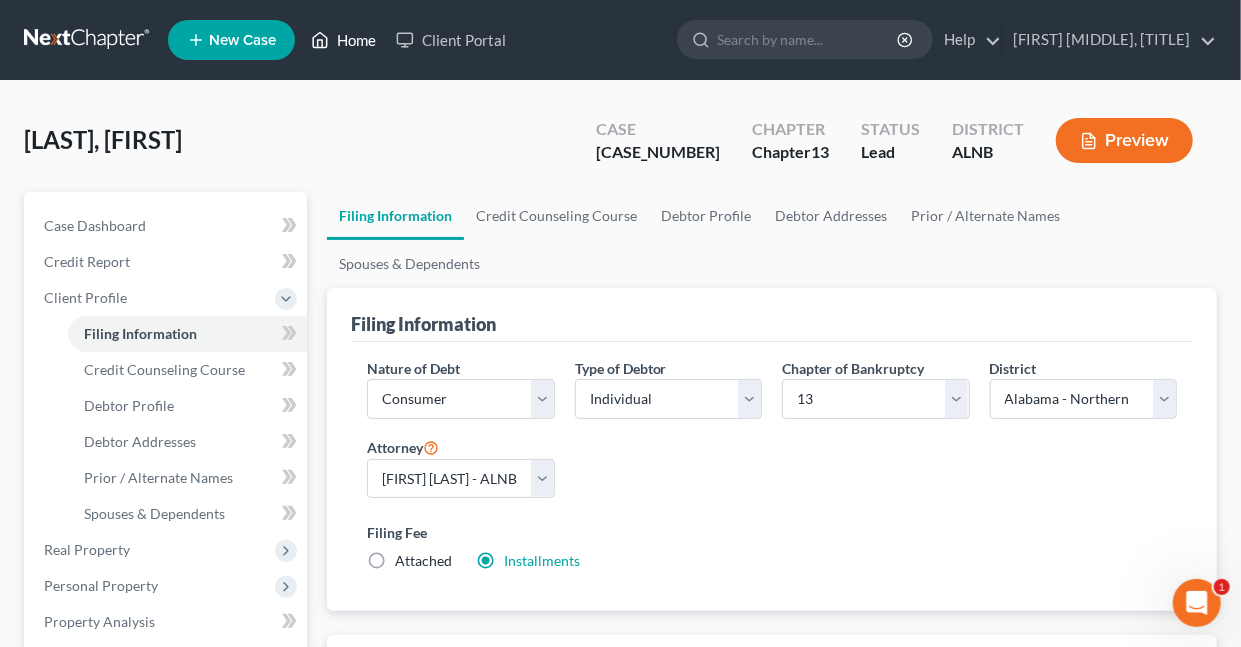 click on "Home" at bounding box center [343, 40] 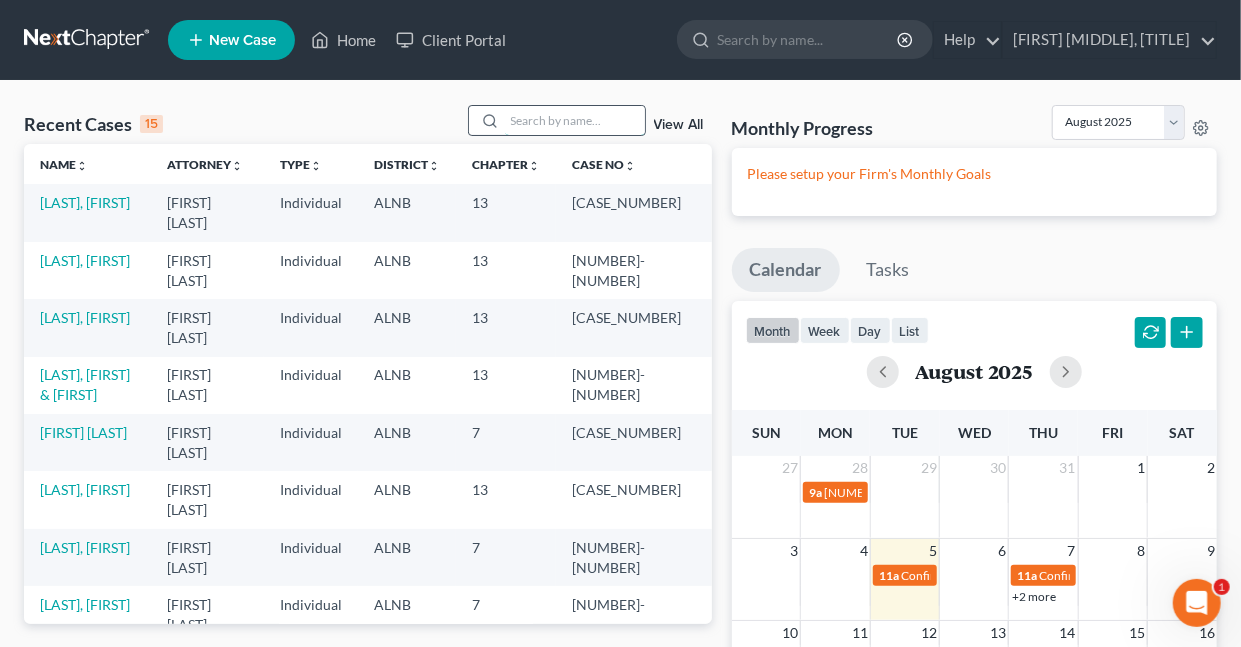 click at bounding box center (575, 120) 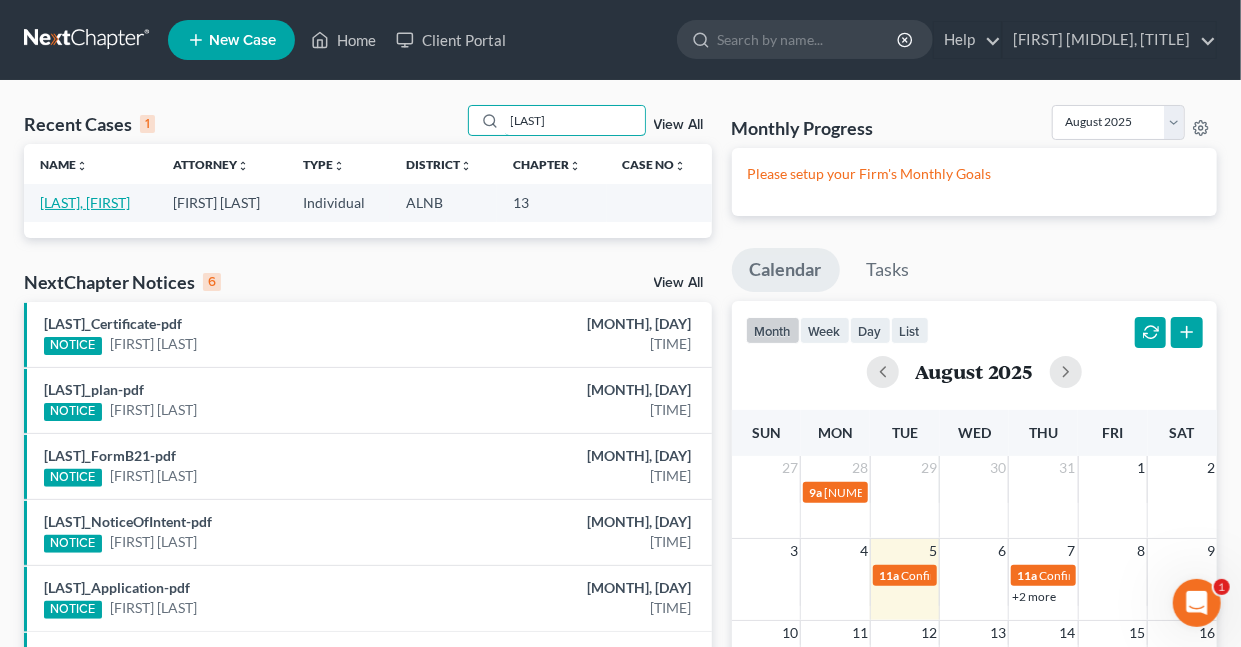 type on "[LAST]" 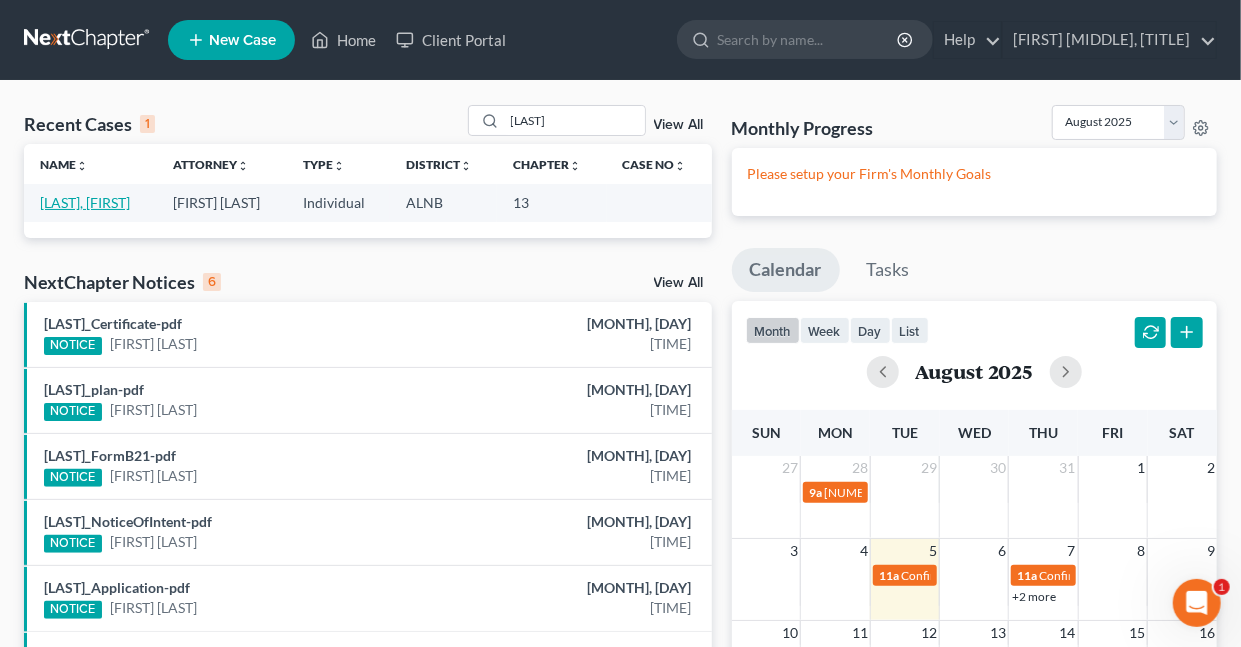click on "[LAST], [FIRST]" at bounding box center (85, 202) 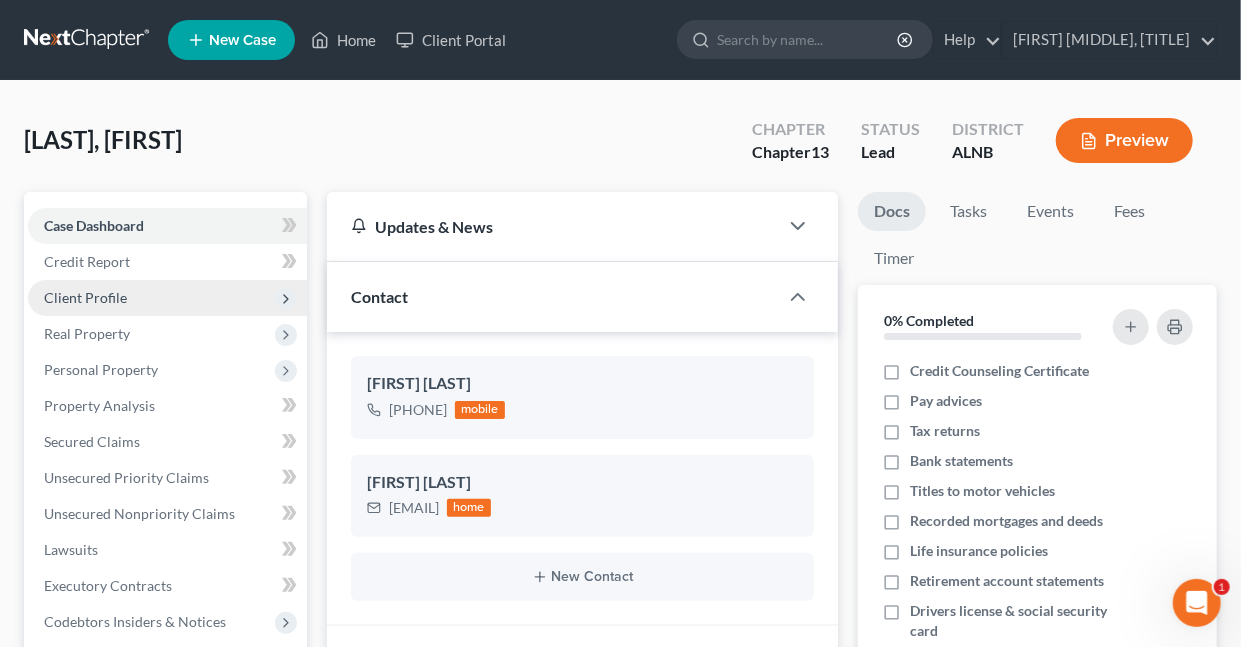 click on "Client Profile" at bounding box center [85, 297] 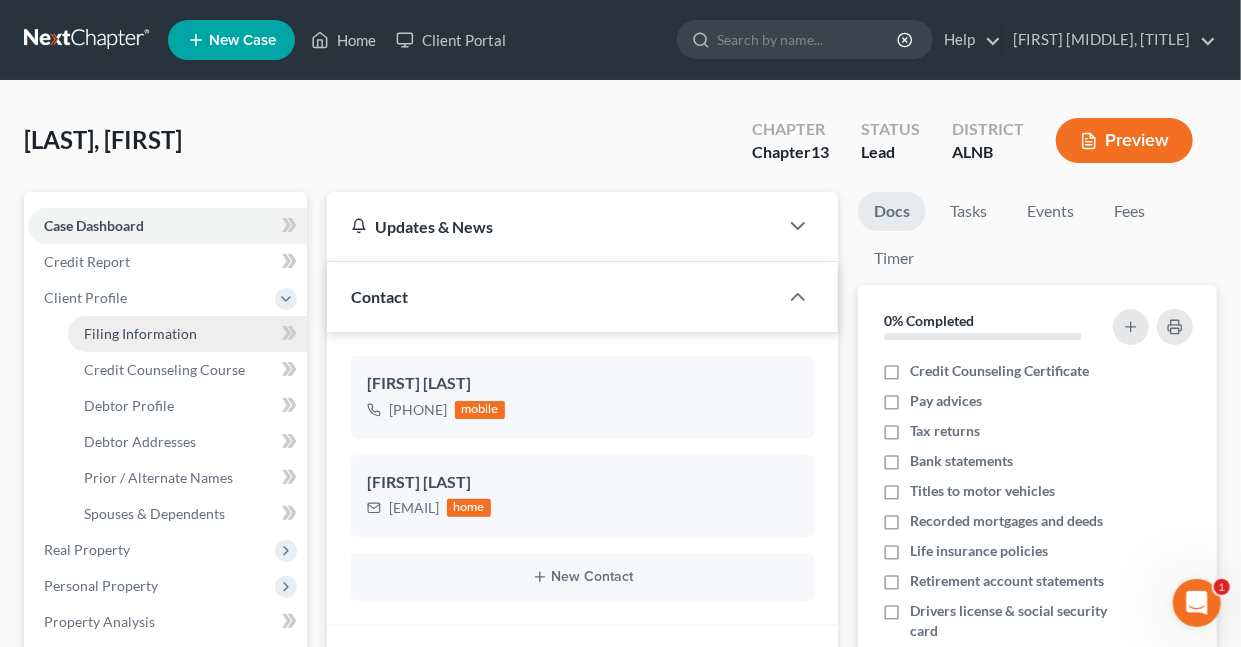 click on "Filing Information" at bounding box center (140, 333) 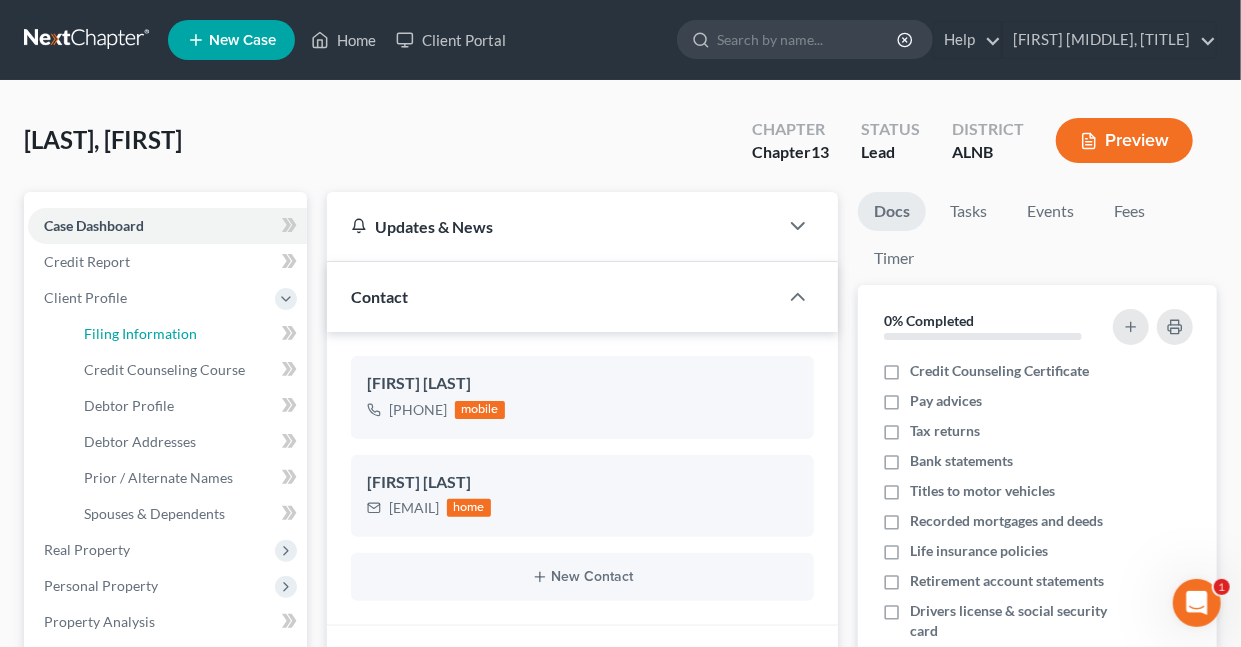 select on "1" 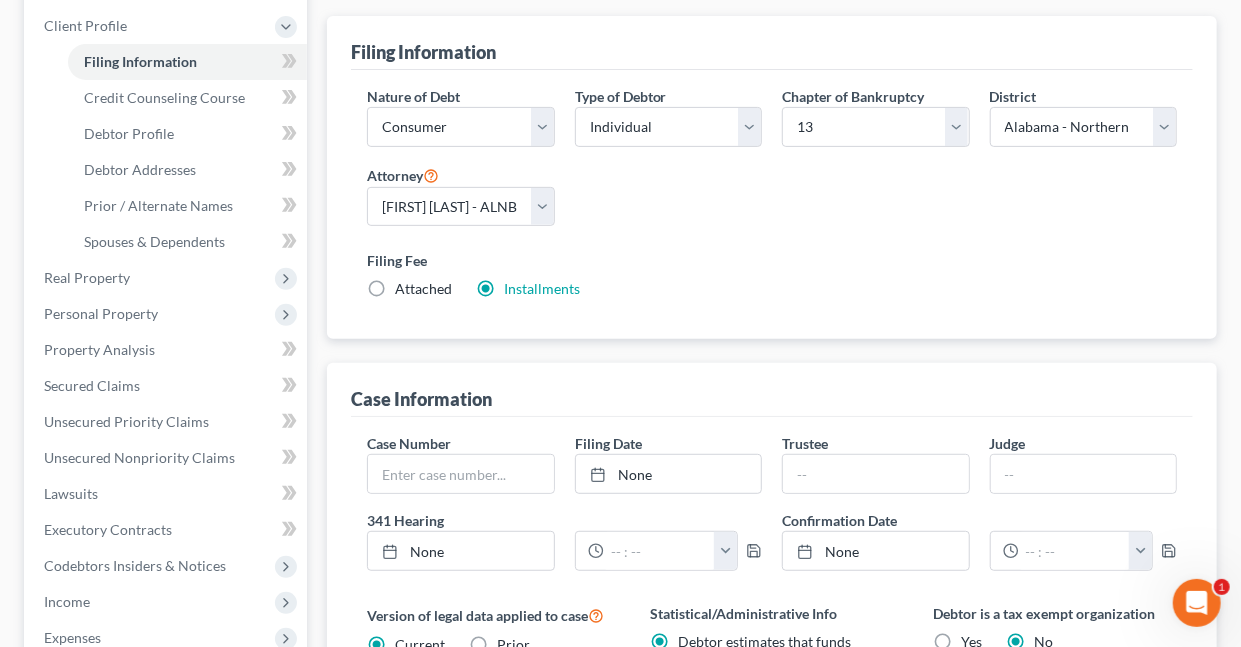 scroll, scrollTop: 344, scrollLeft: 0, axis: vertical 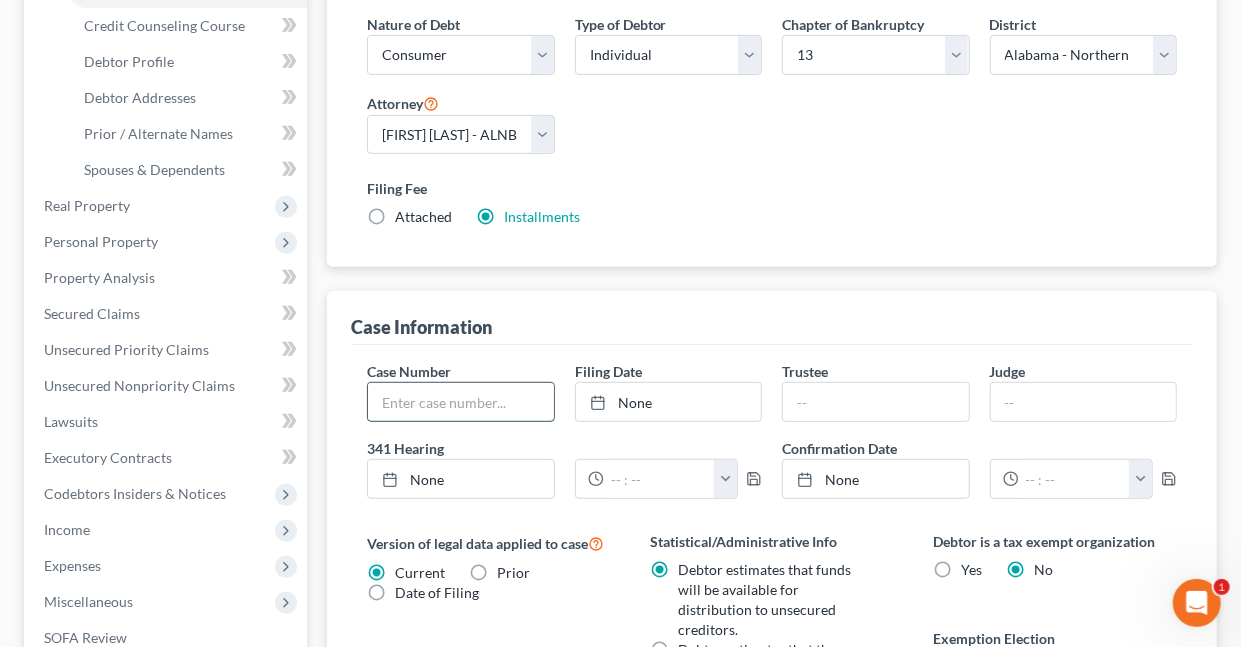 drag, startPoint x: 453, startPoint y: 393, endPoint x: 448, endPoint y: 408, distance: 15.811388 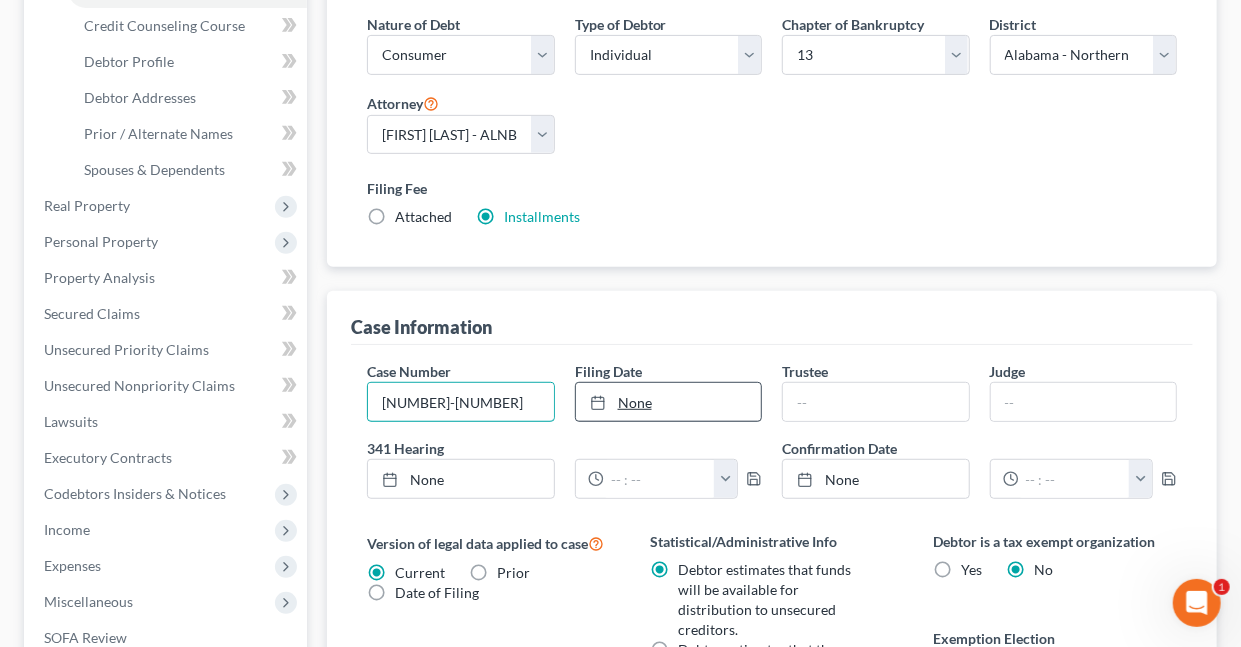 type on "[NUMBER]-[NUMBER]" 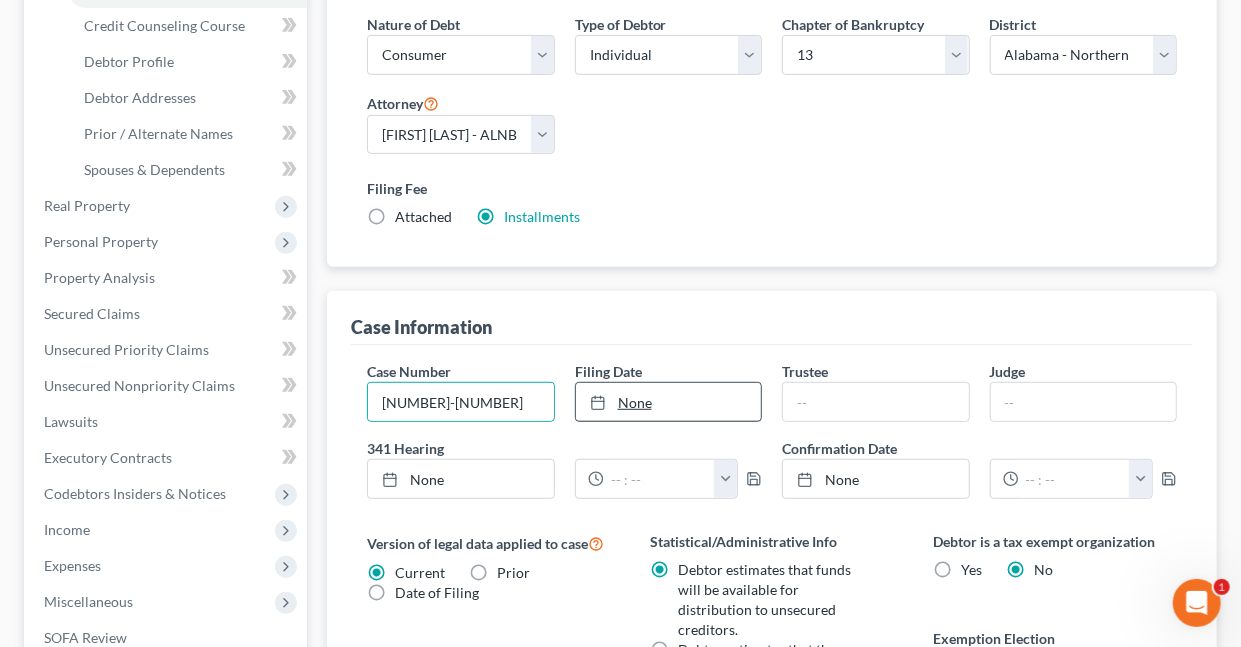 click on "None" at bounding box center [668, 402] 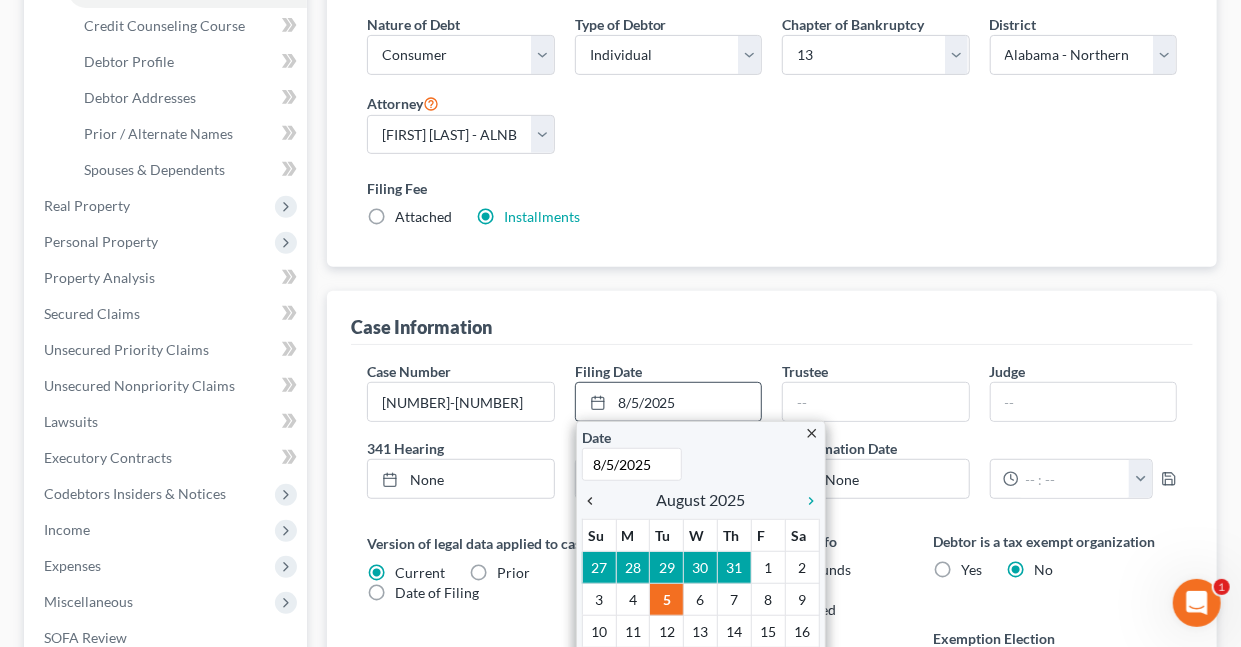click on "chevron_left" at bounding box center [595, 501] 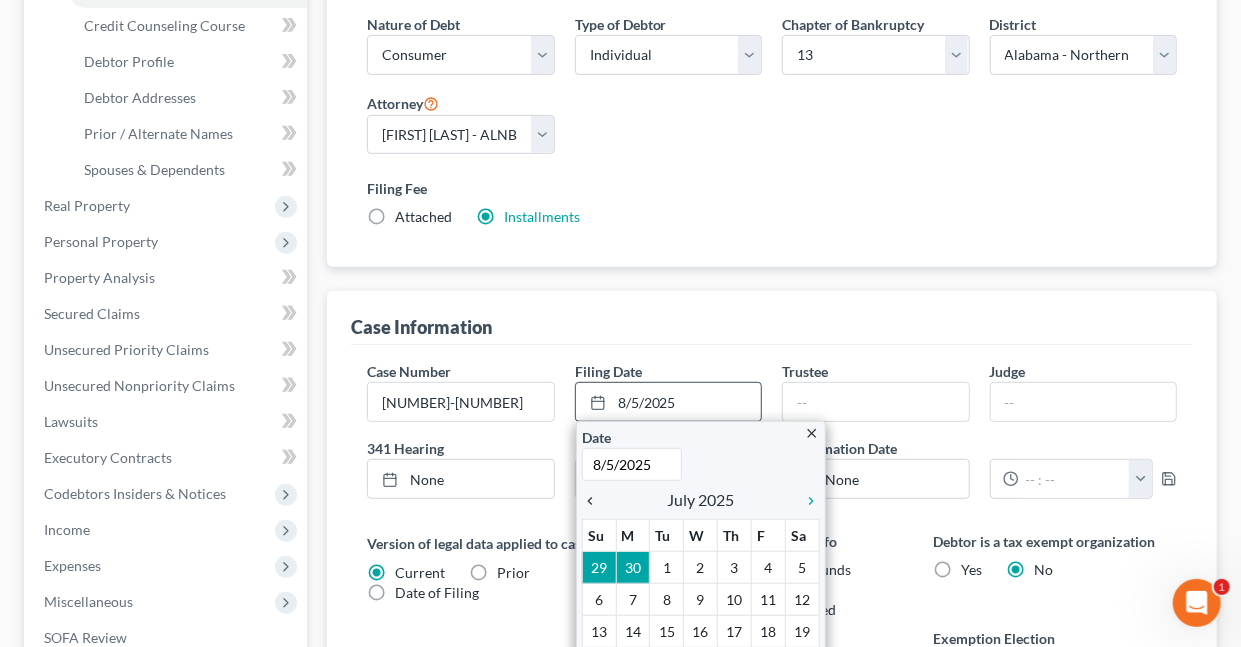 click on "chevron_left" at bounding box center (595, 501) 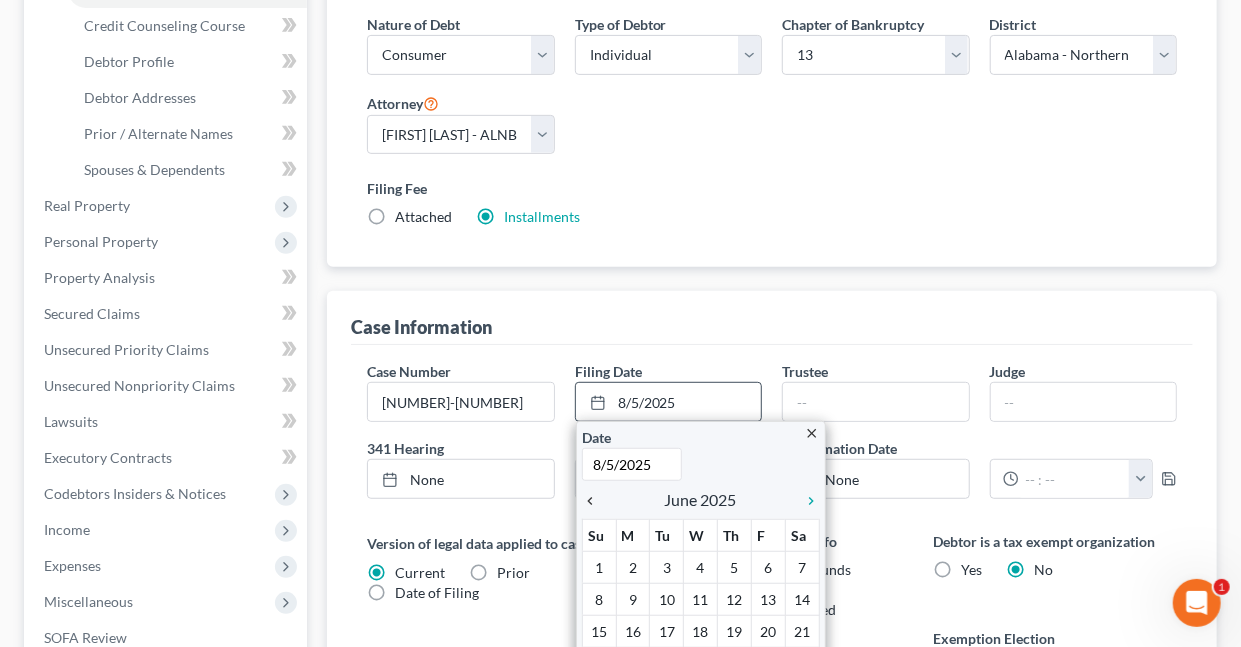 click on "chevron_left" at bounding box center [595, 501] 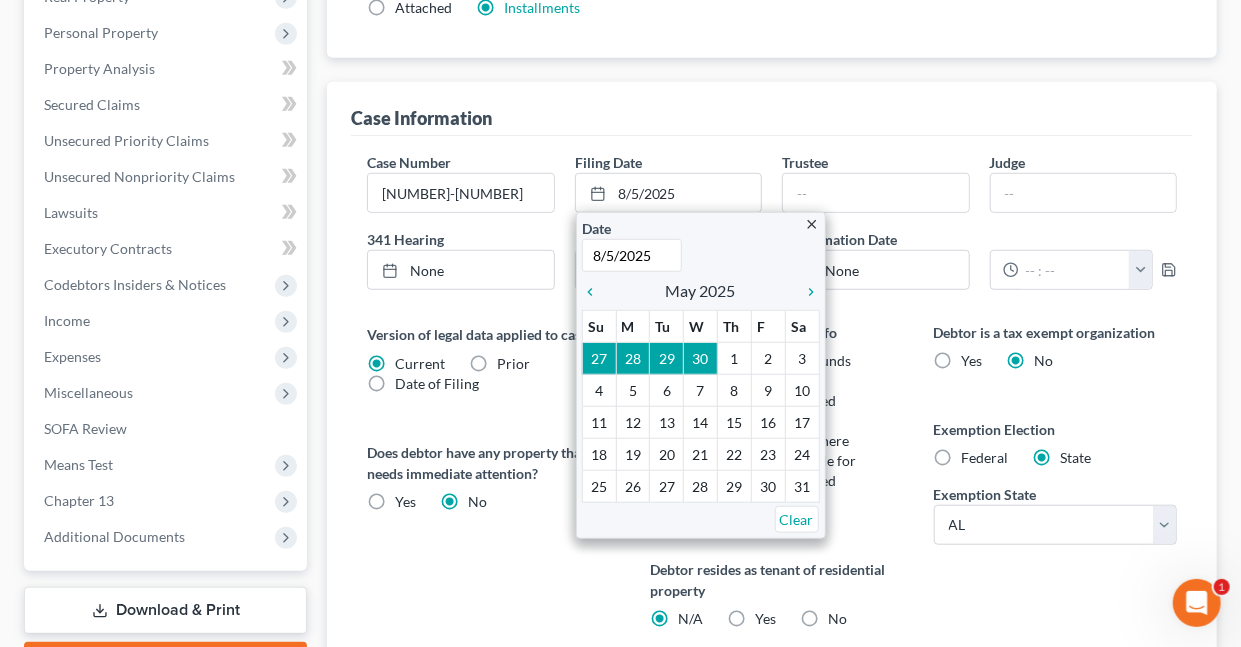 scroll, scrollTop: 627, scrollLeft: 0, axis: vertical 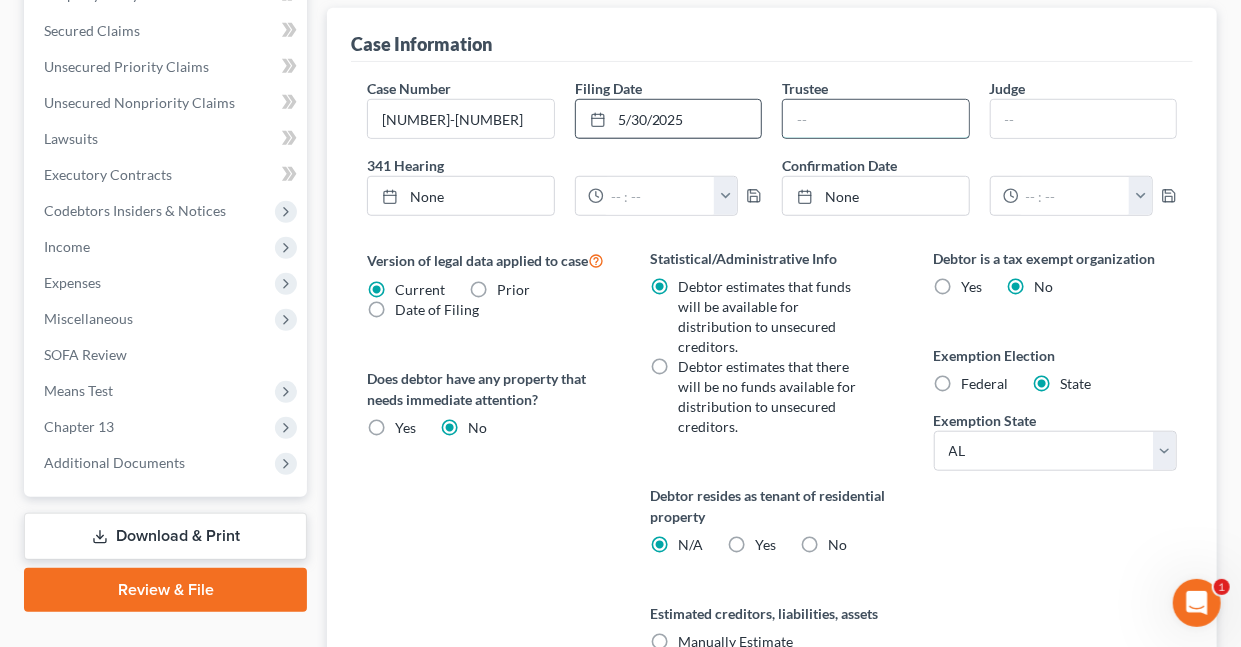 click at bounding box center (875, 119) 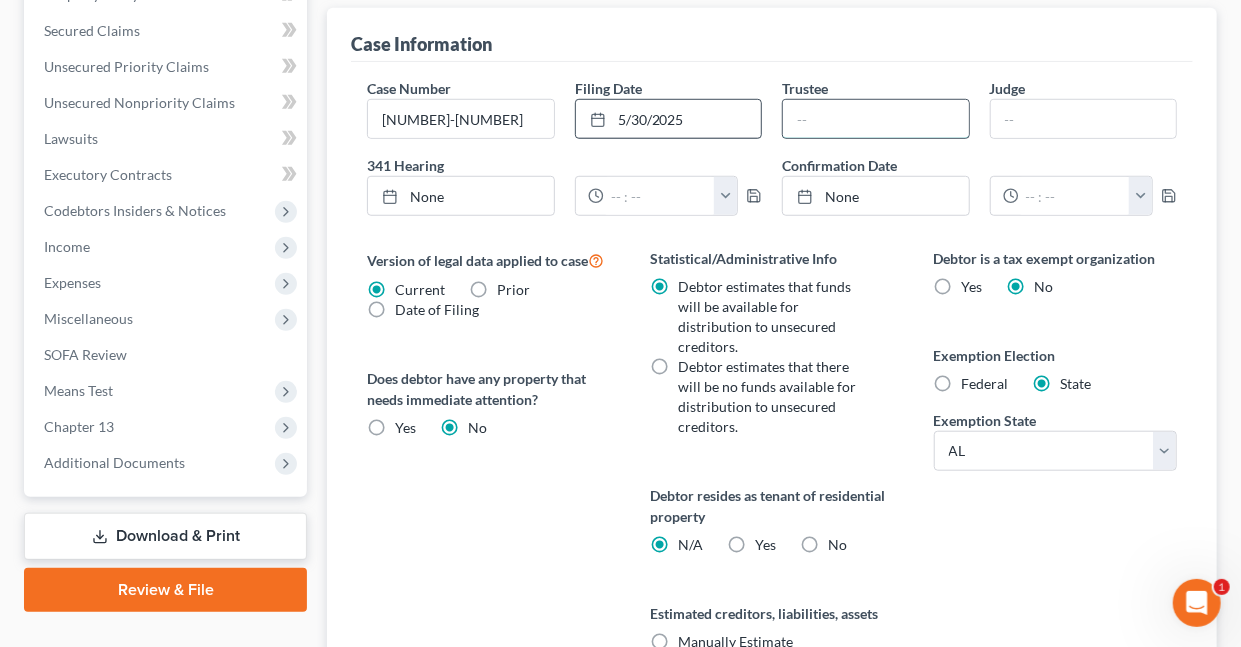 type on "[FIRST] [MIDDLE] [LAST]" 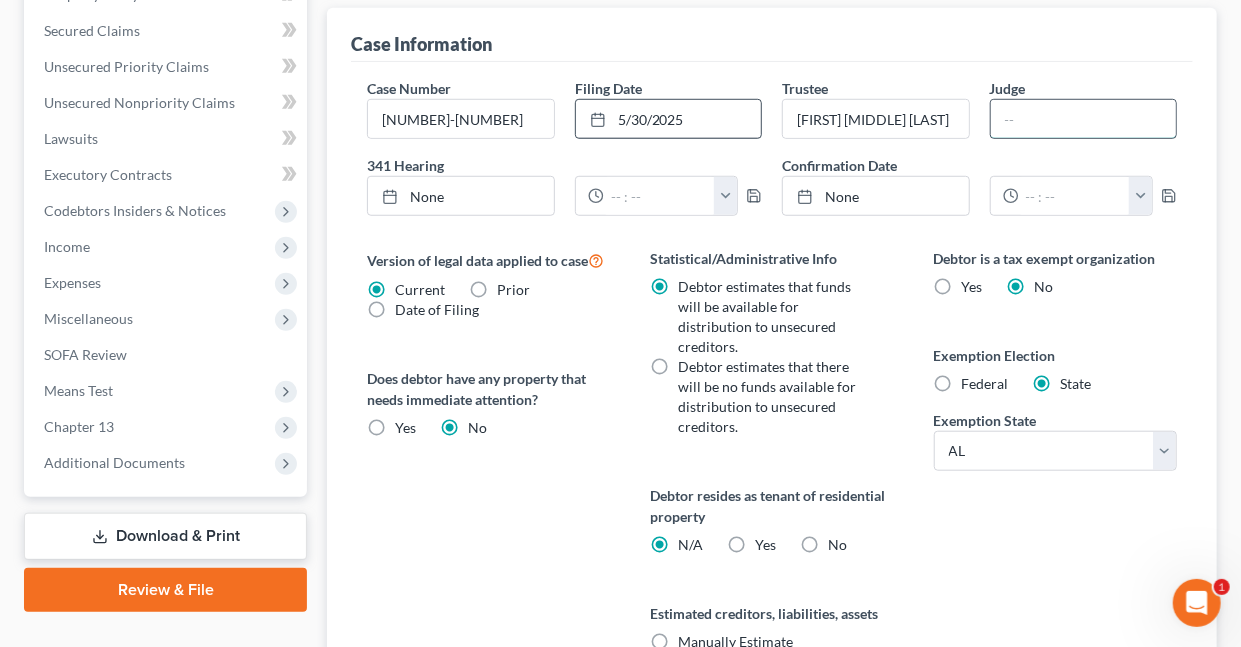 click at bounding box center (1083, 119) 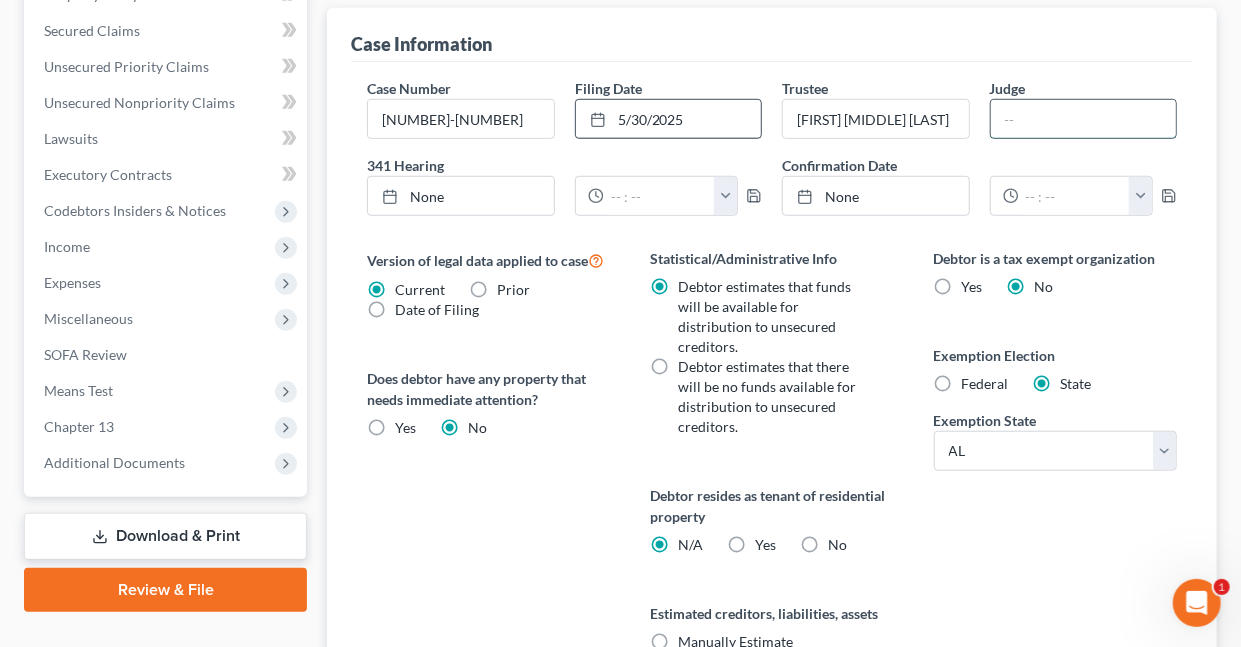 type on "[FIRST] [MIDDLE] [LAST]" 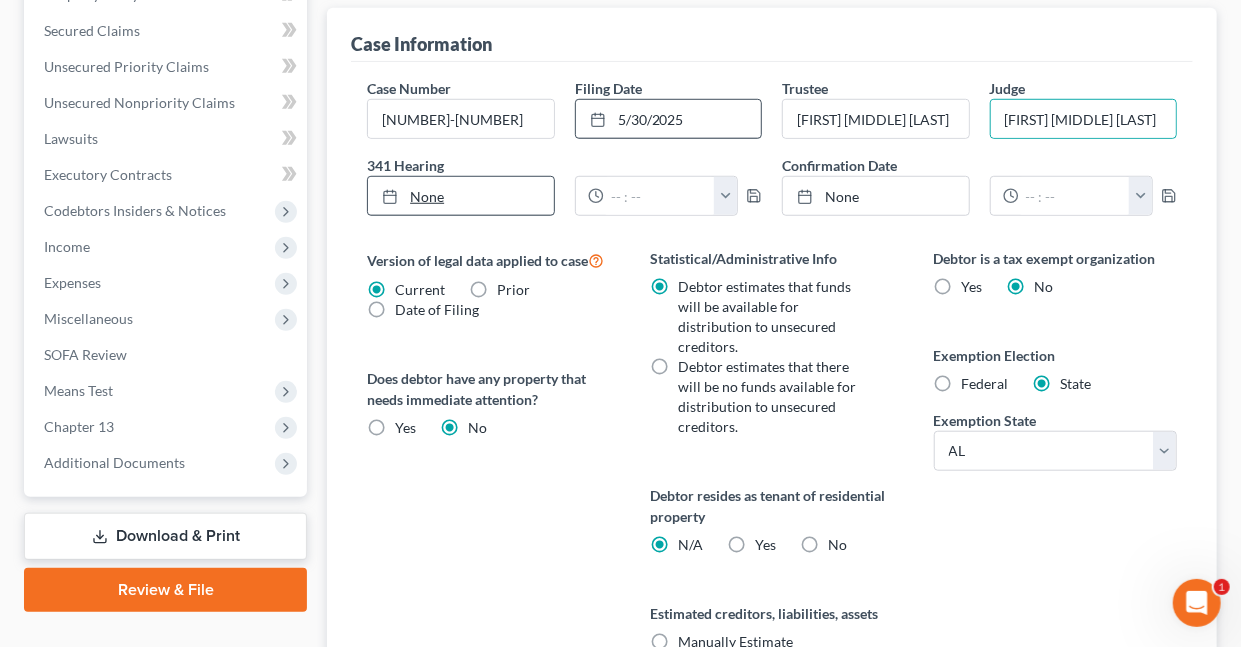 click on "None" at bounding box center [460, 196] 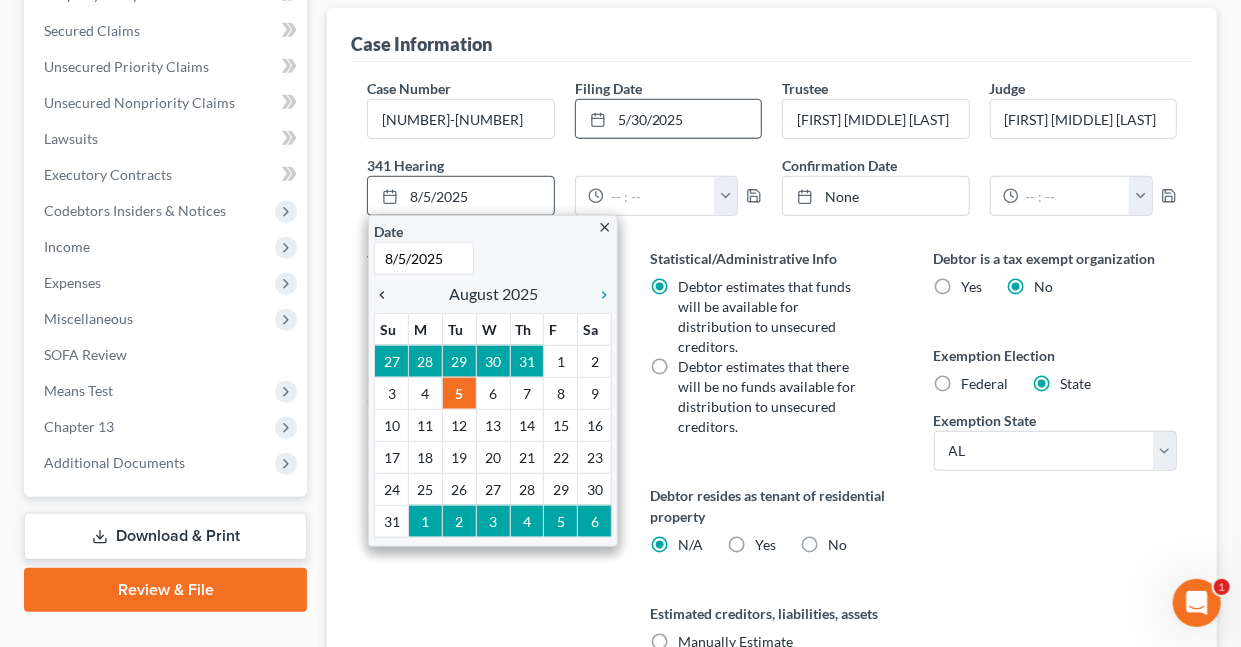 click on "chevron_left" at bounding box center [387, 295] 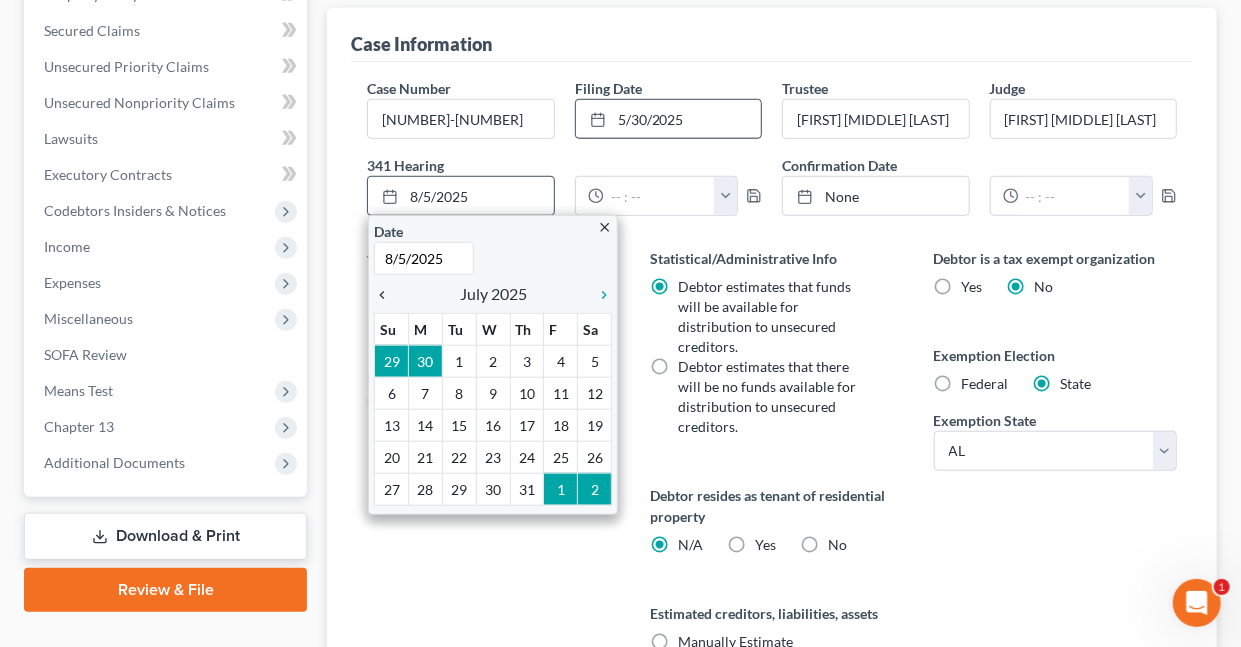 click on "chevron_left" at bounding box center [387, 295] 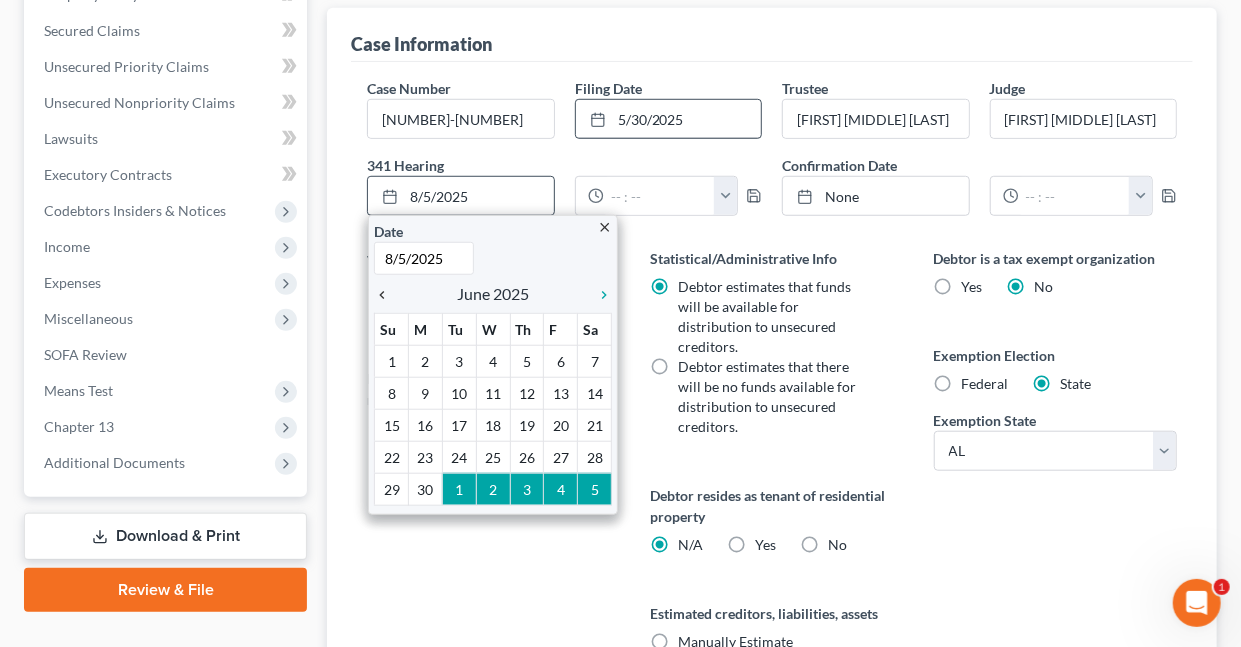 click on "chevron_left" at bounding box center [387, 295] 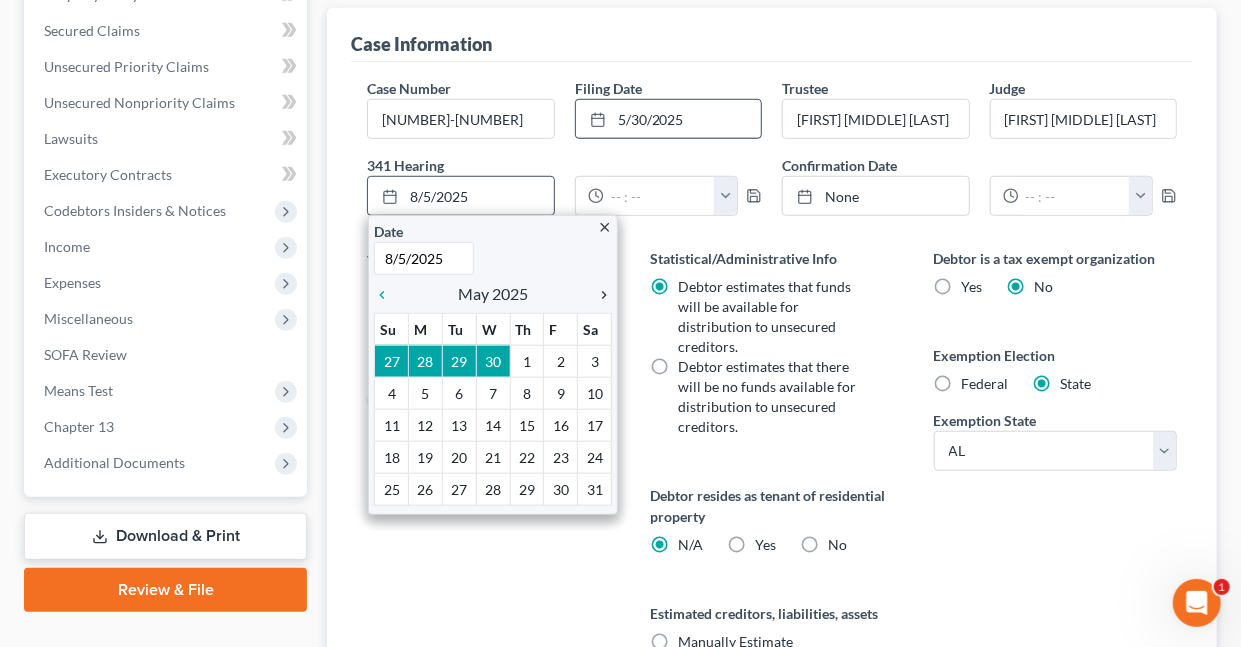 click on "chevron_right" at bounding box center (599, 295) 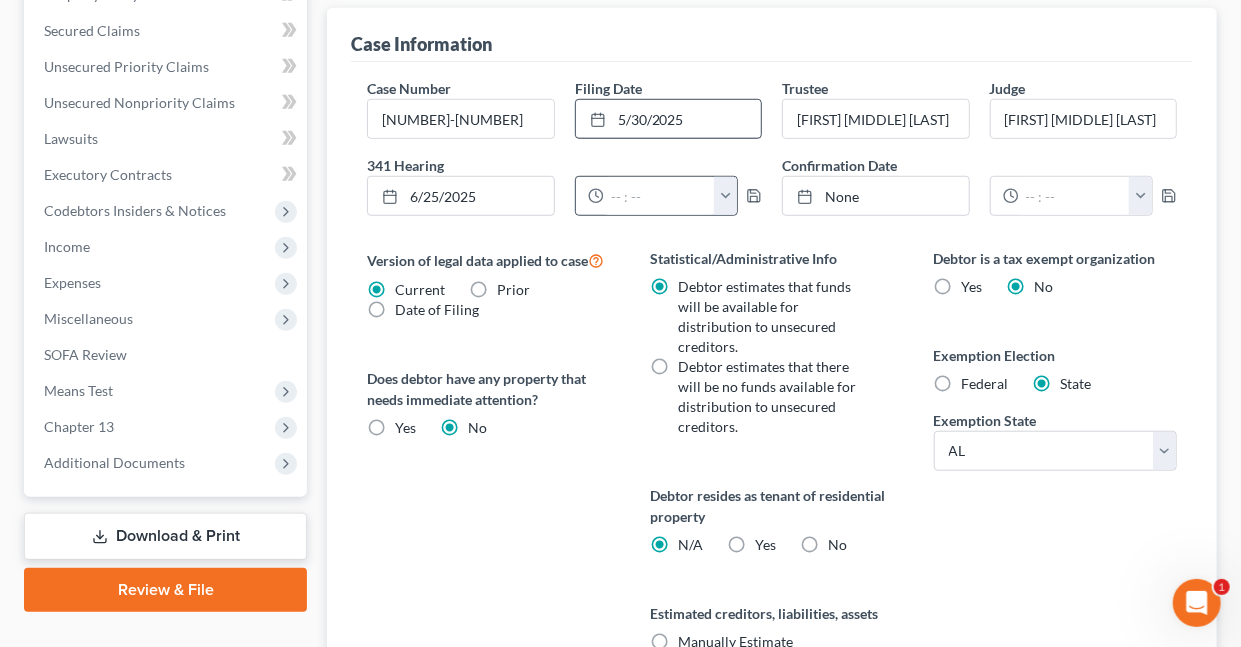 click at bounding box center [725, 196] 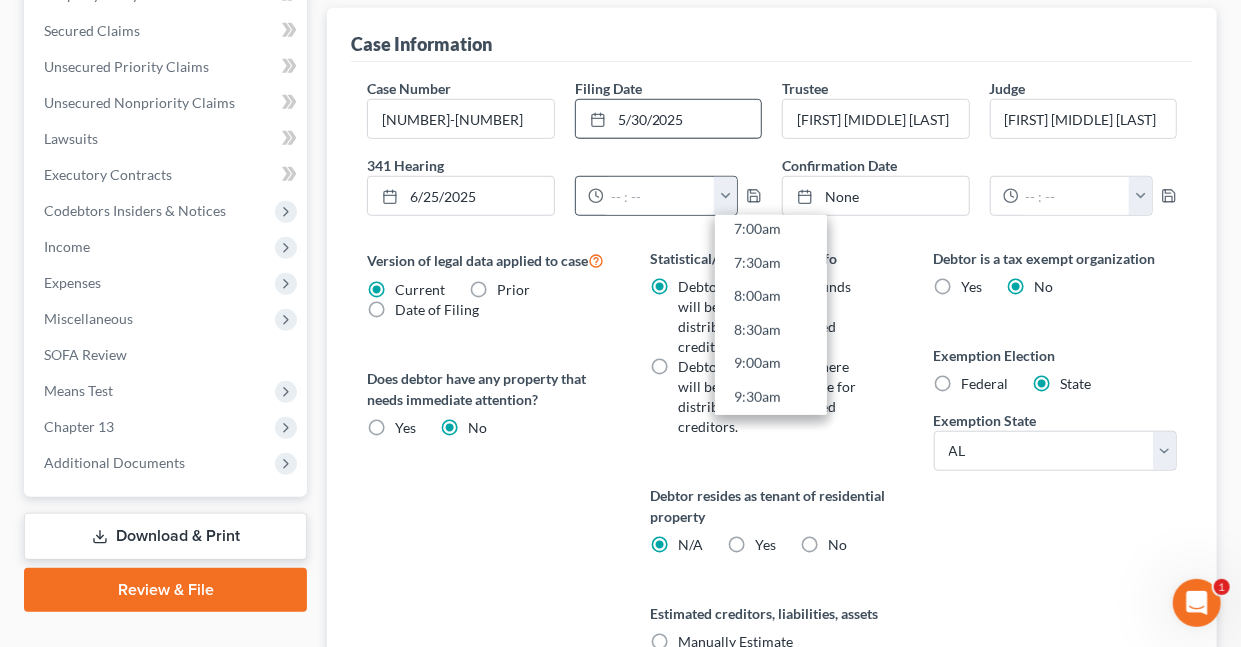 scroll, scrollTop: 489, scrollLeft: 0, axis: vertical 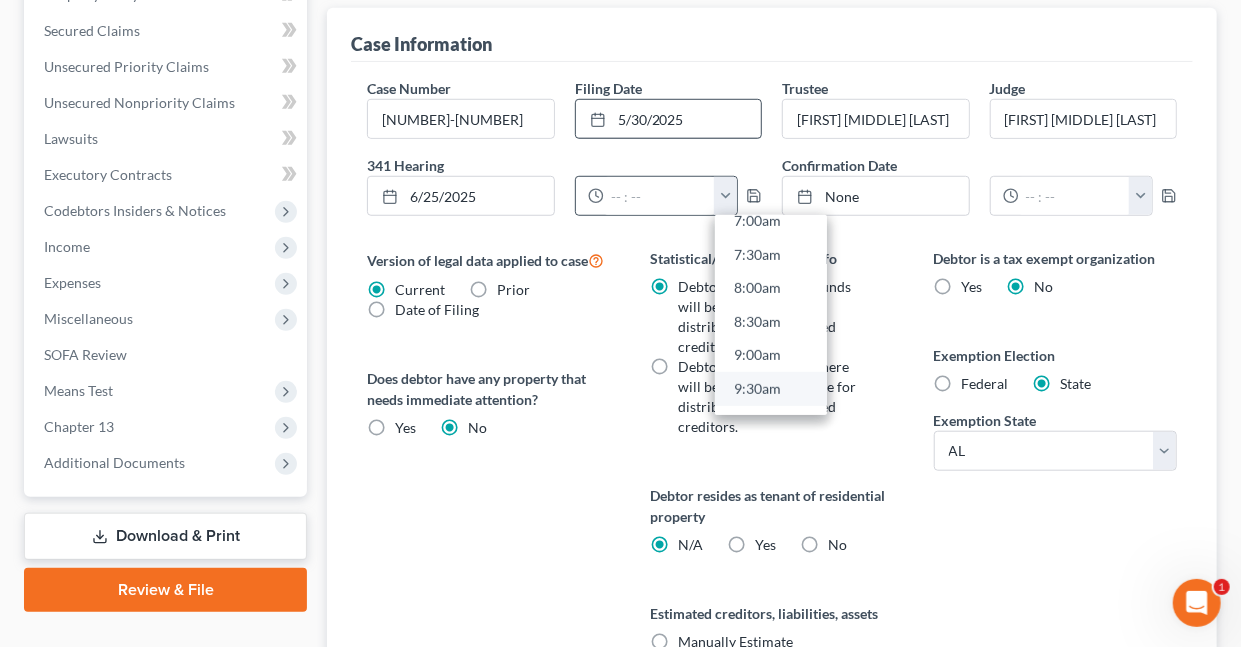 click on "9:30am" at bounding box center [771, 389] 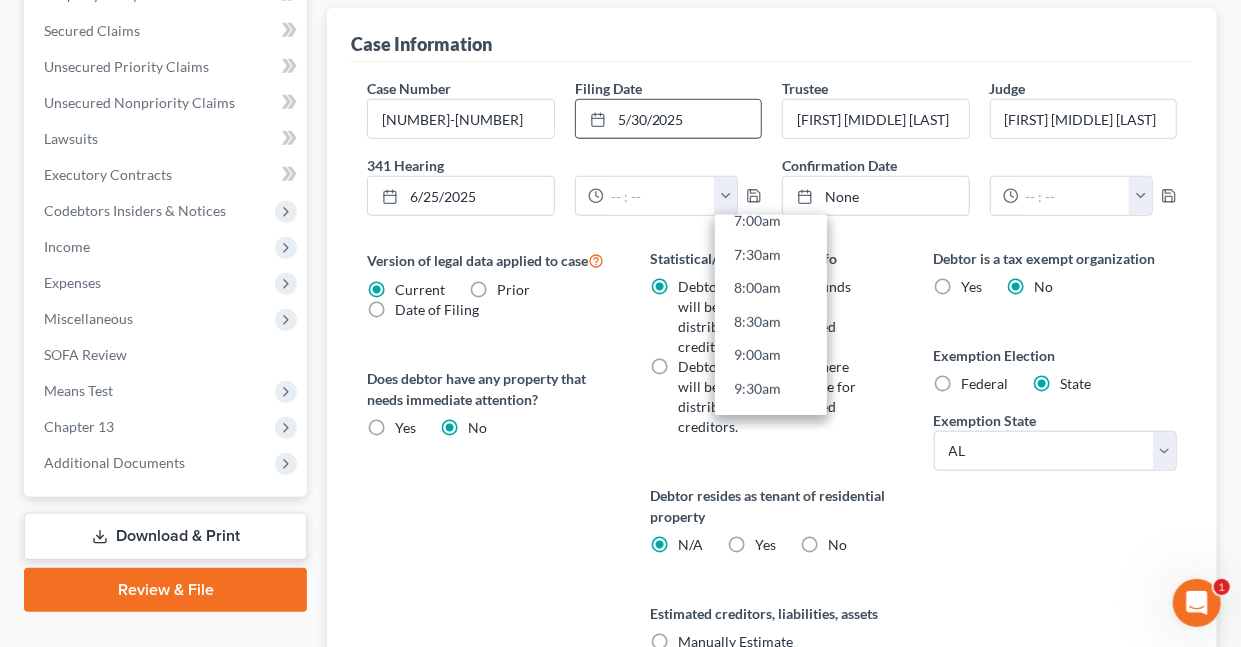 type on "9:30am" 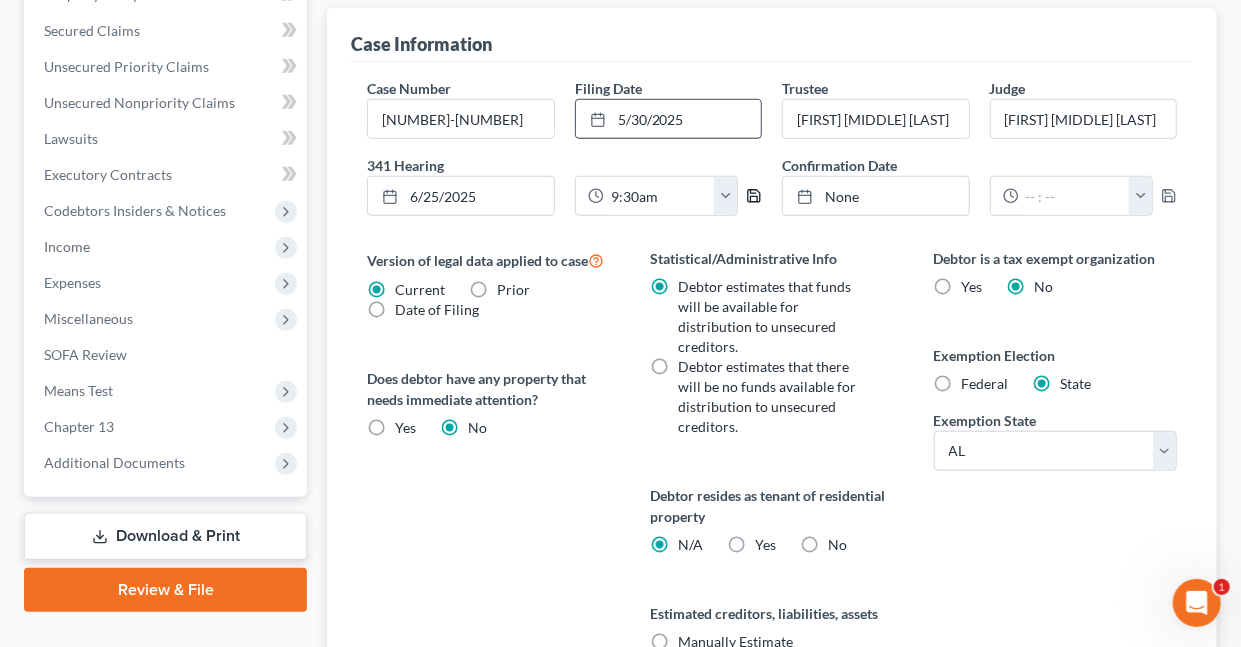 click 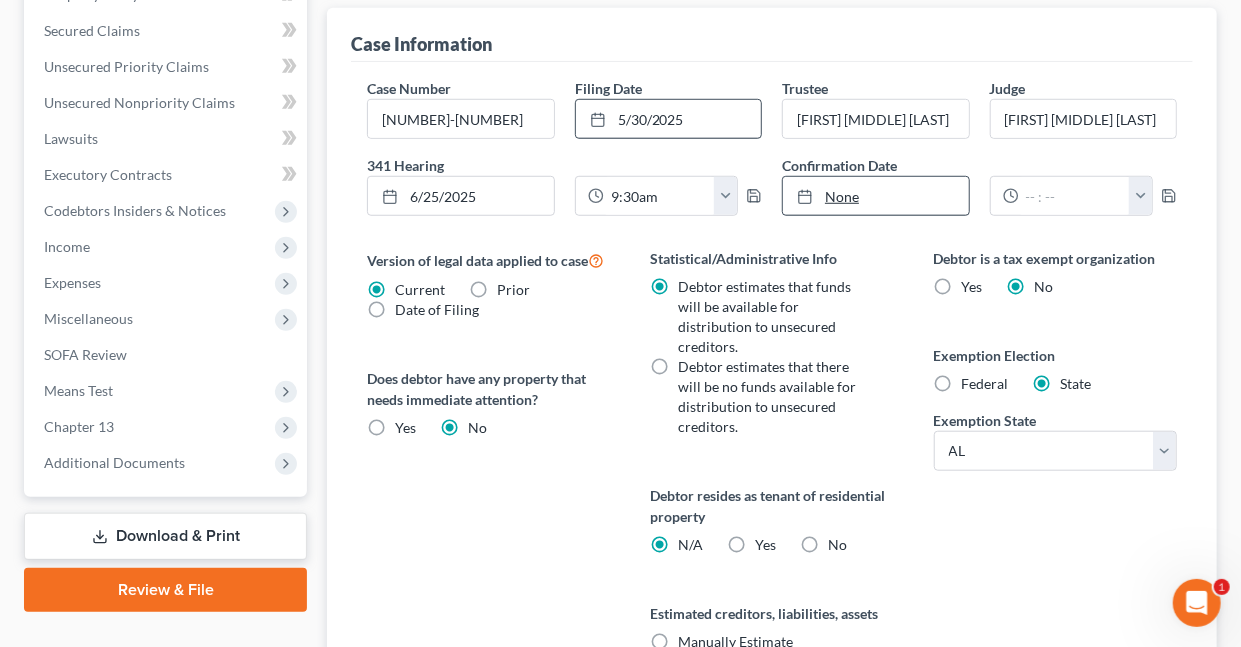 type on "8/5/2025" 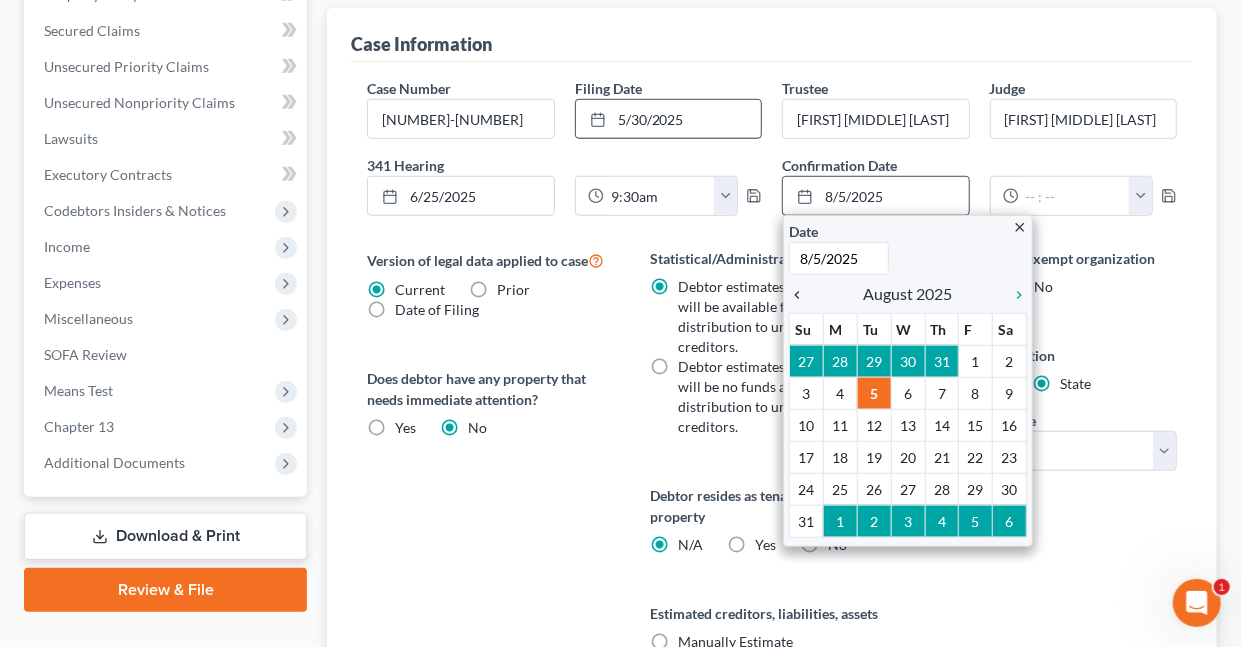 click on "chevron_left" at bounding box center (802, 295) 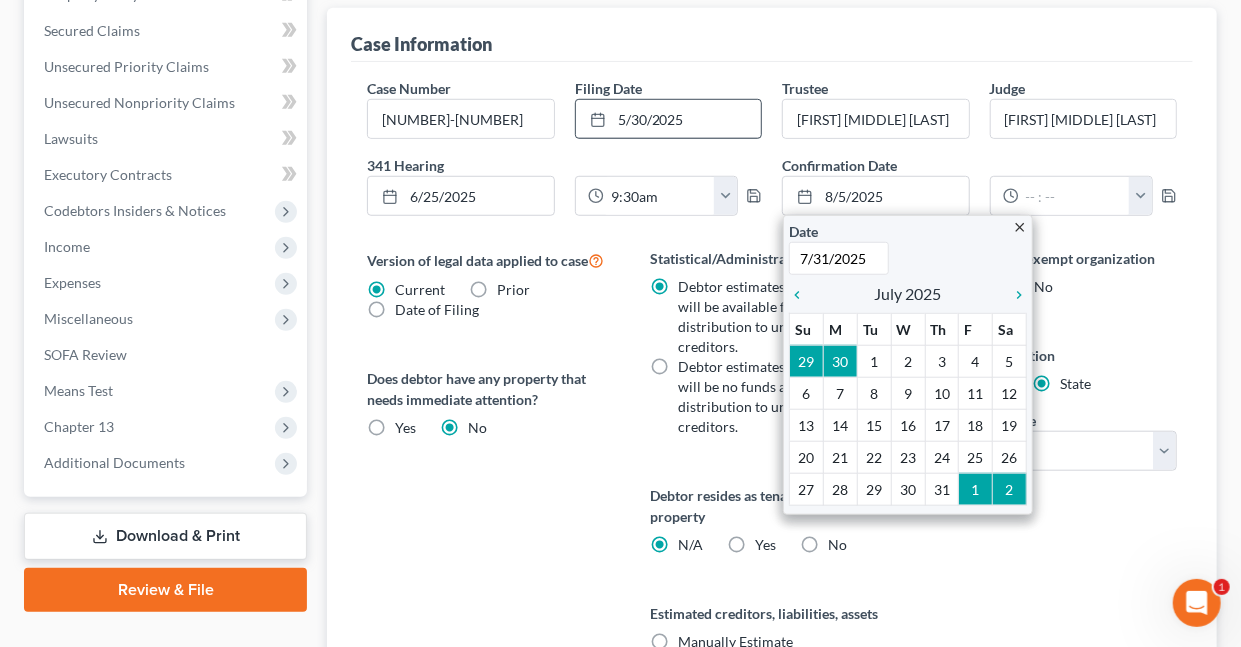 drag, startPoint x: 944, startPoint y: 482, endPoint x: 899, endPoint y: 399, distance: 94.41398 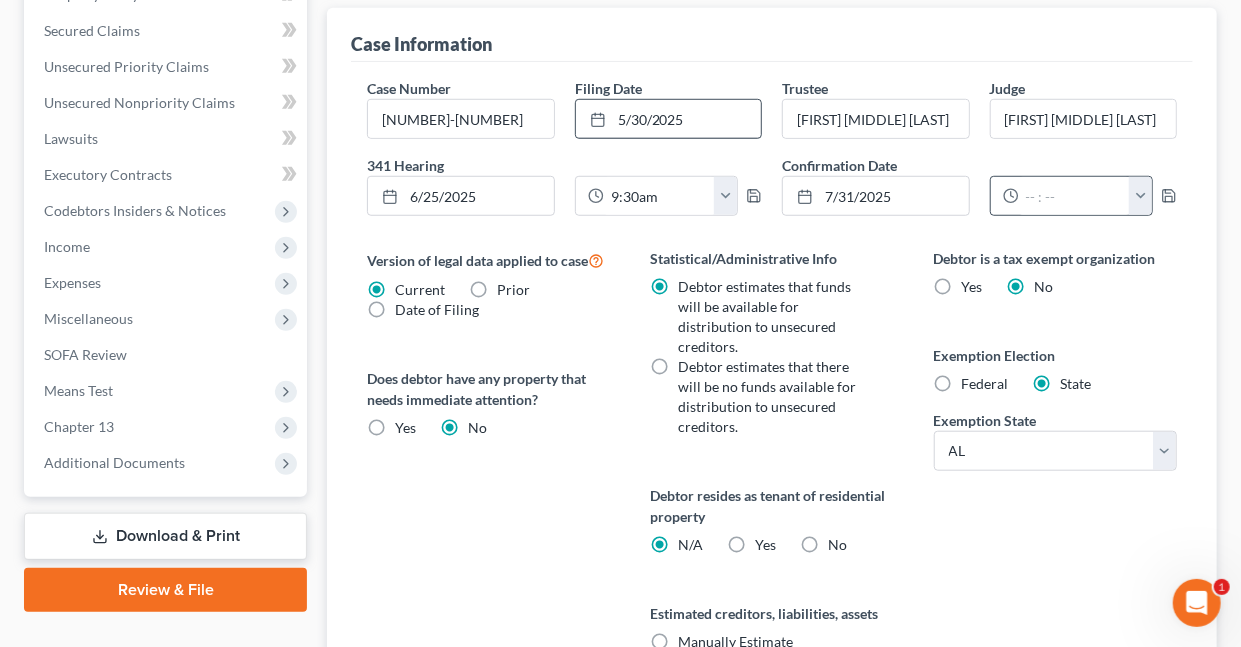click at bounding box center [1140, 196] 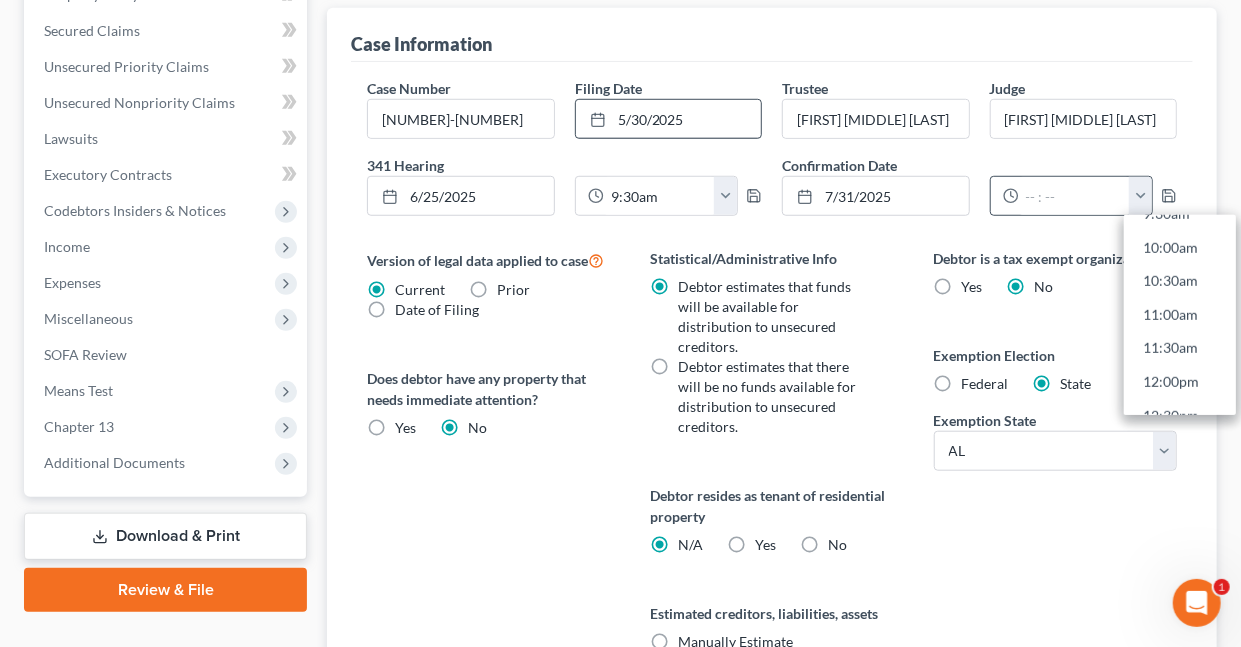 scroll, scrollTop: 672, scrollLeft: 0, axis: vertical 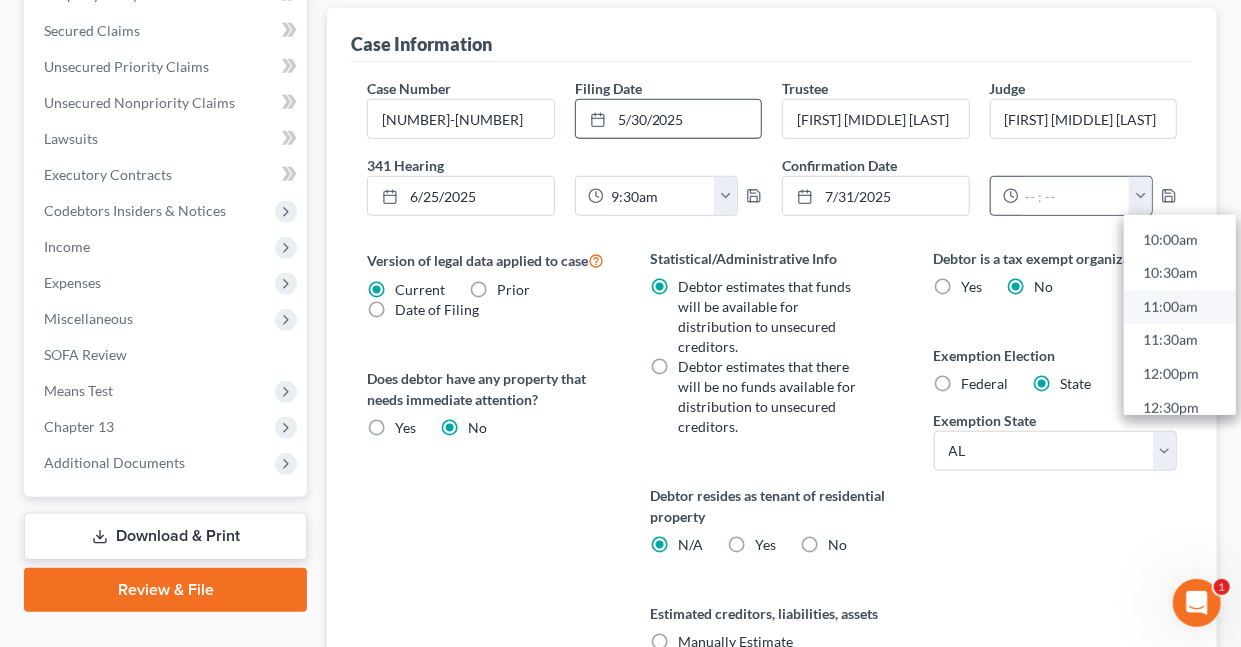 click on "11:00am" at bounding box center (1180, 307) 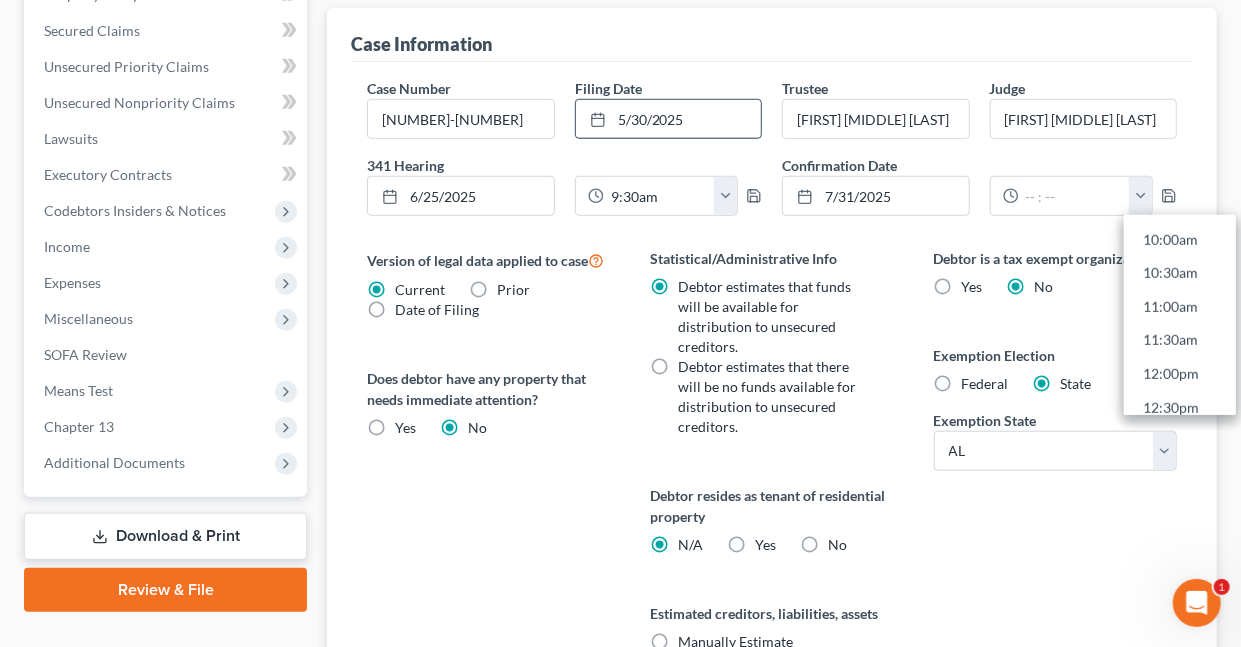 type on "11:00am" 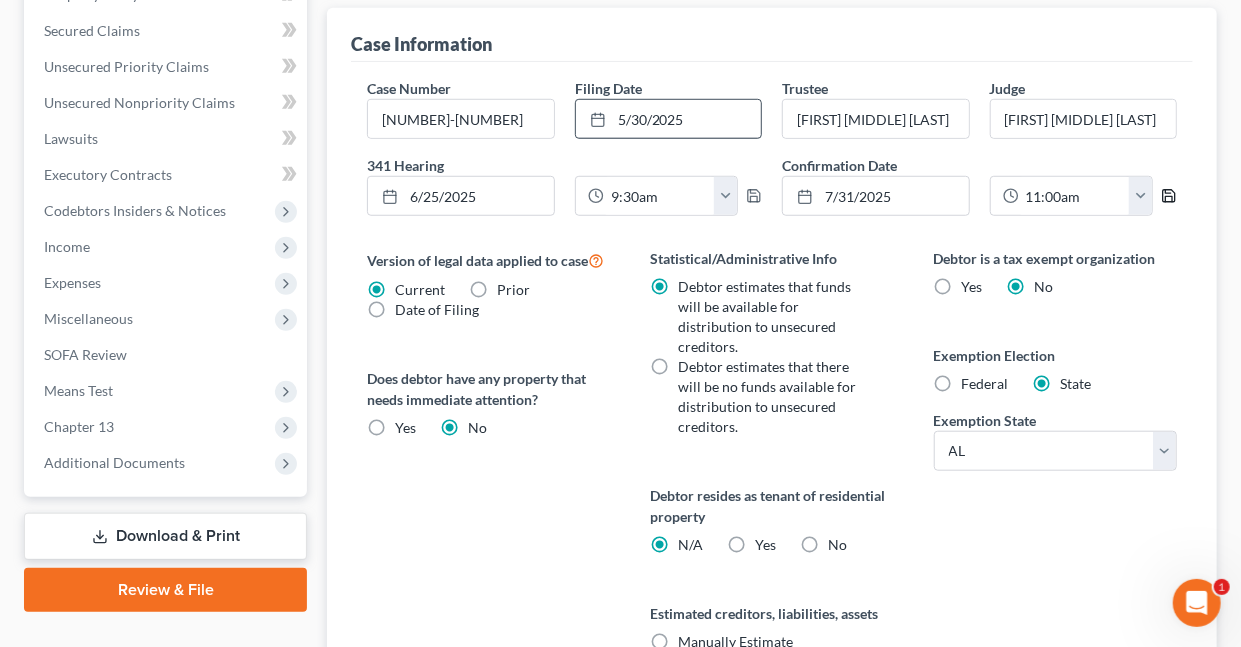click 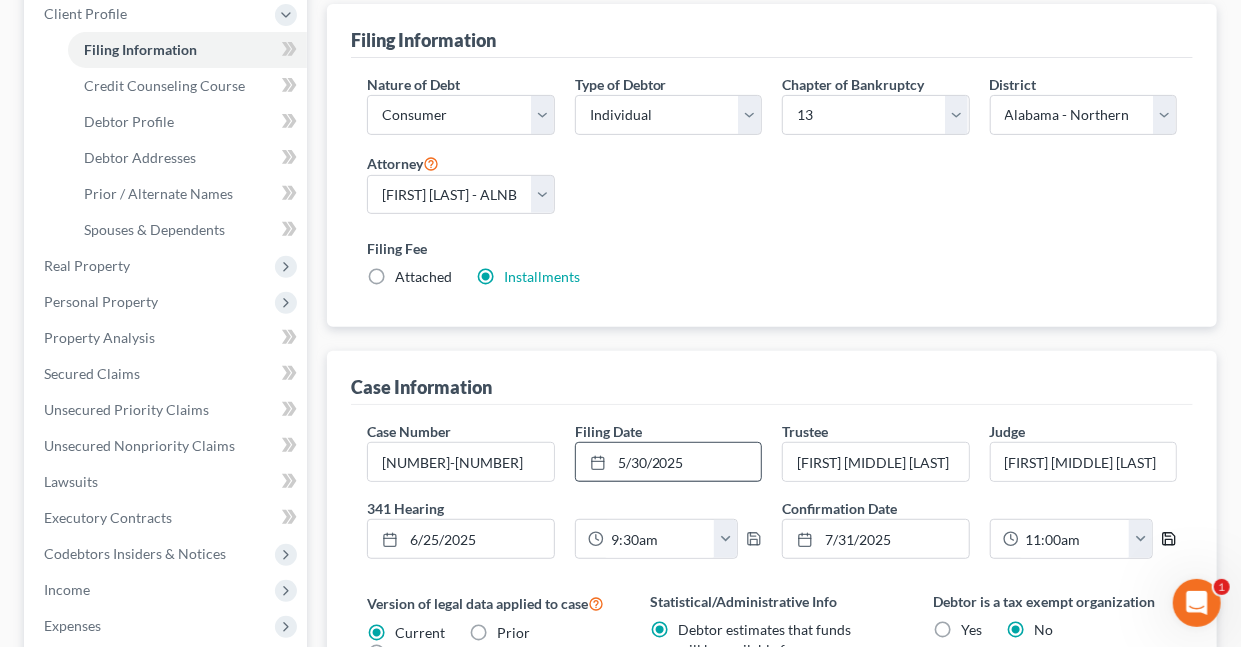 scroll, scrollTop: 0, scrollLeft: 0, axis: both 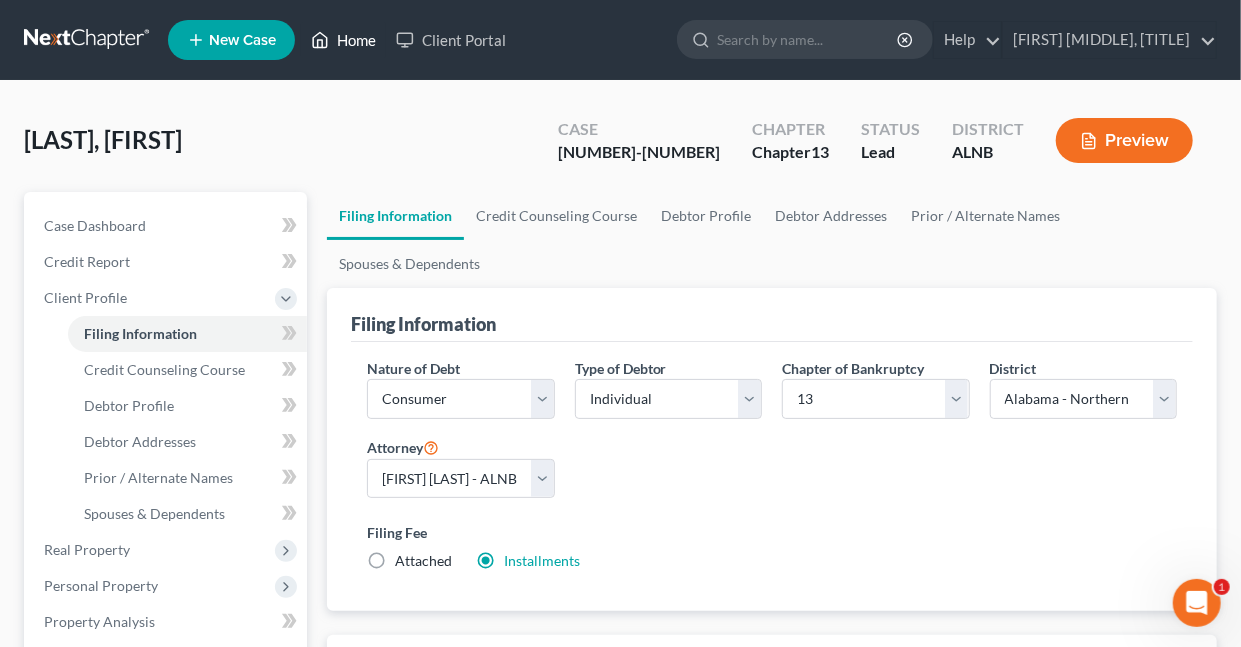 click on "Home" at bounding box center (343, 40) 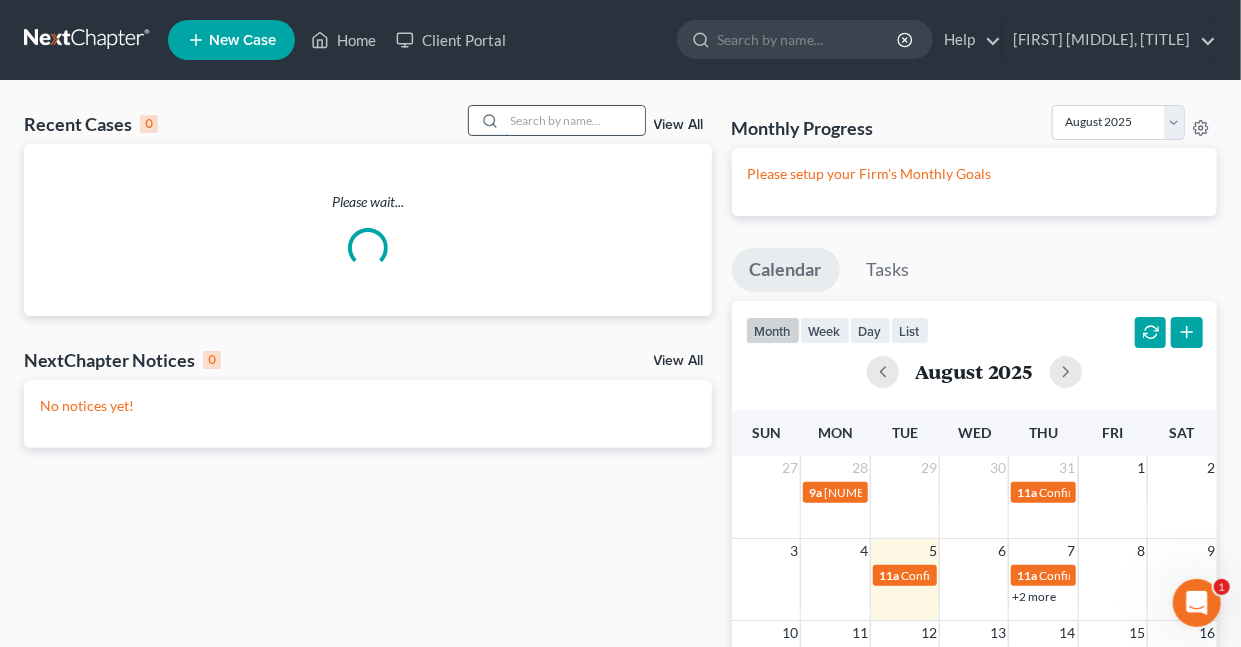 click at bounding box center [575, 120] 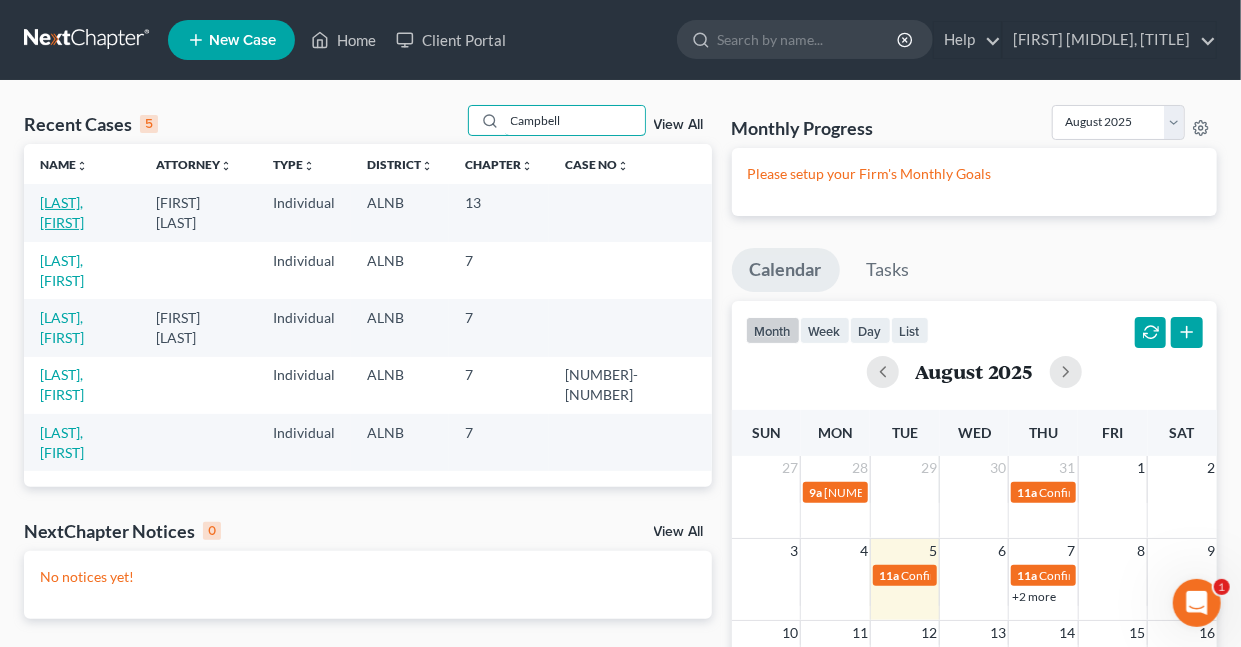 type on "Campbell" 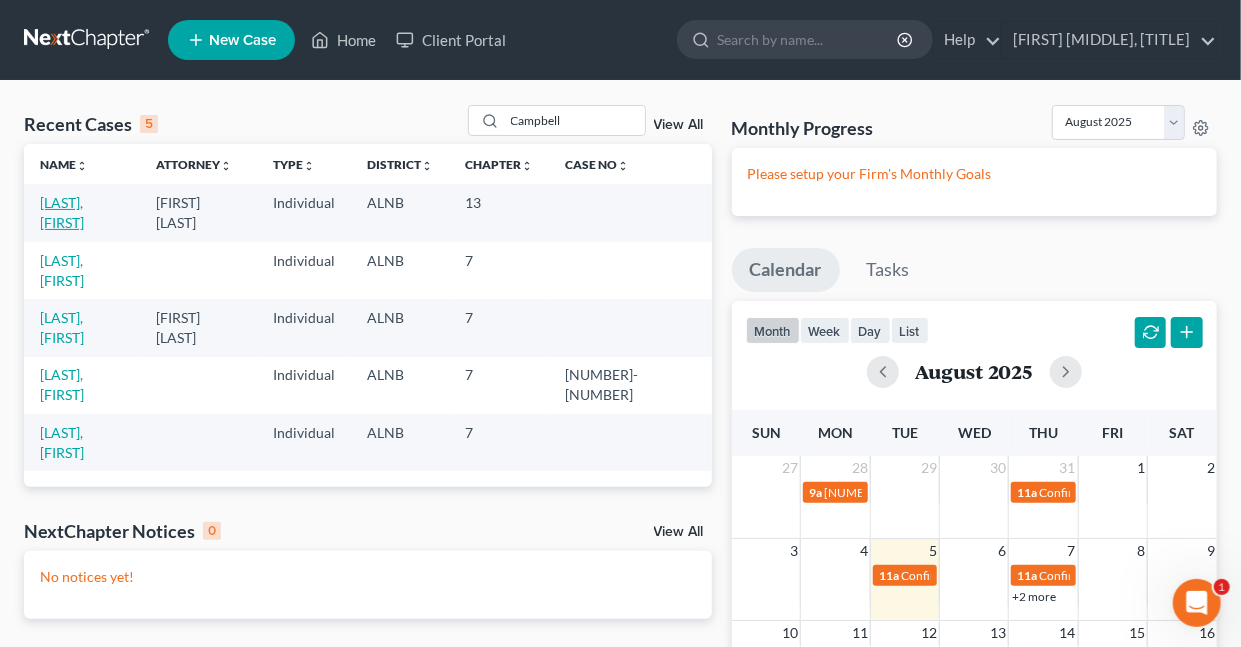 click on "[LAST], [FIRST]" at bounding box center (62, 212) 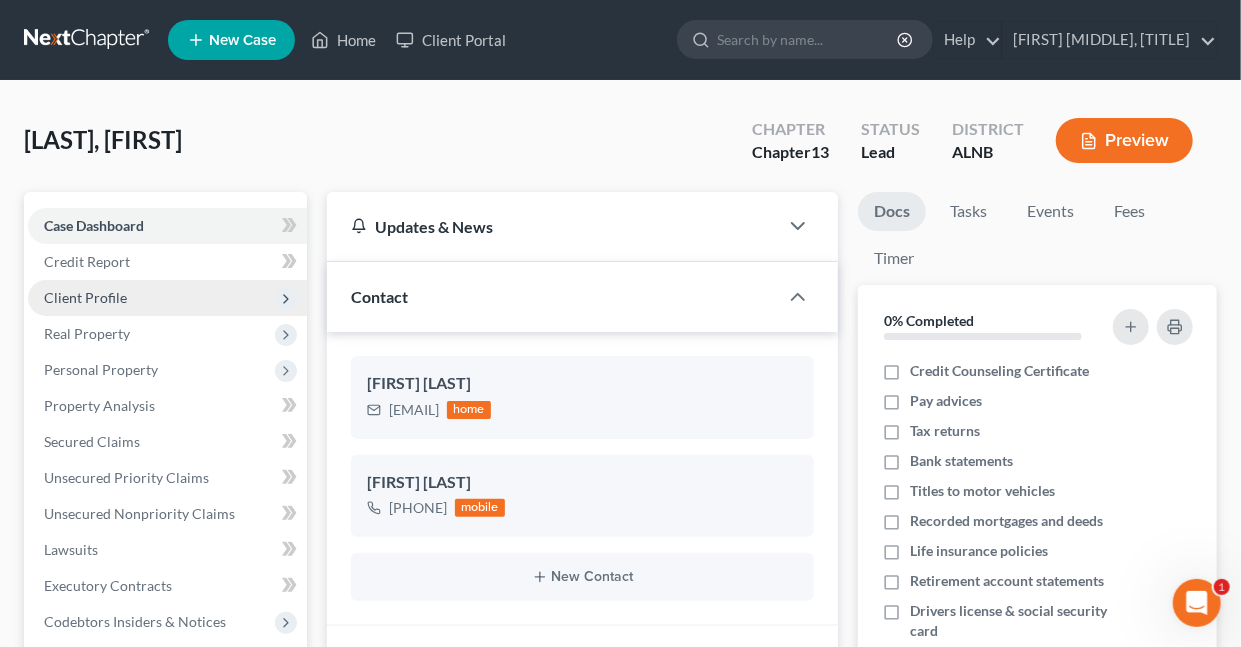 click on "Client Profile" at bounding box center [85, 297] 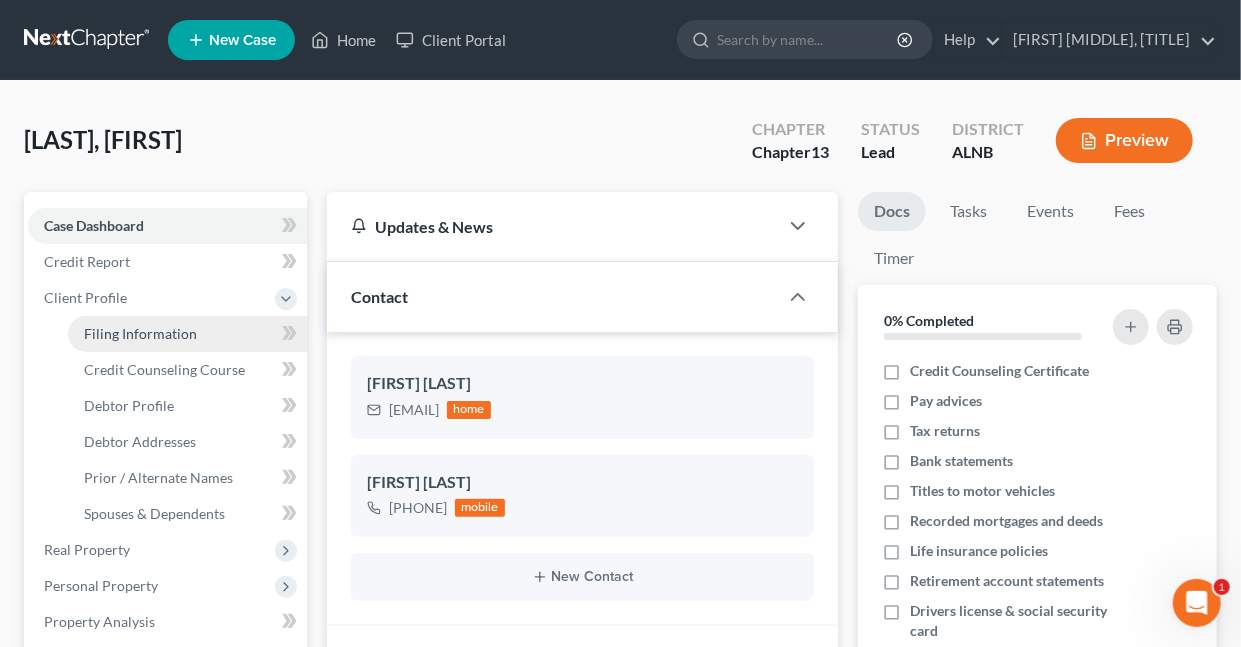 click on "Filing Information" at bounding box center (140, 333) 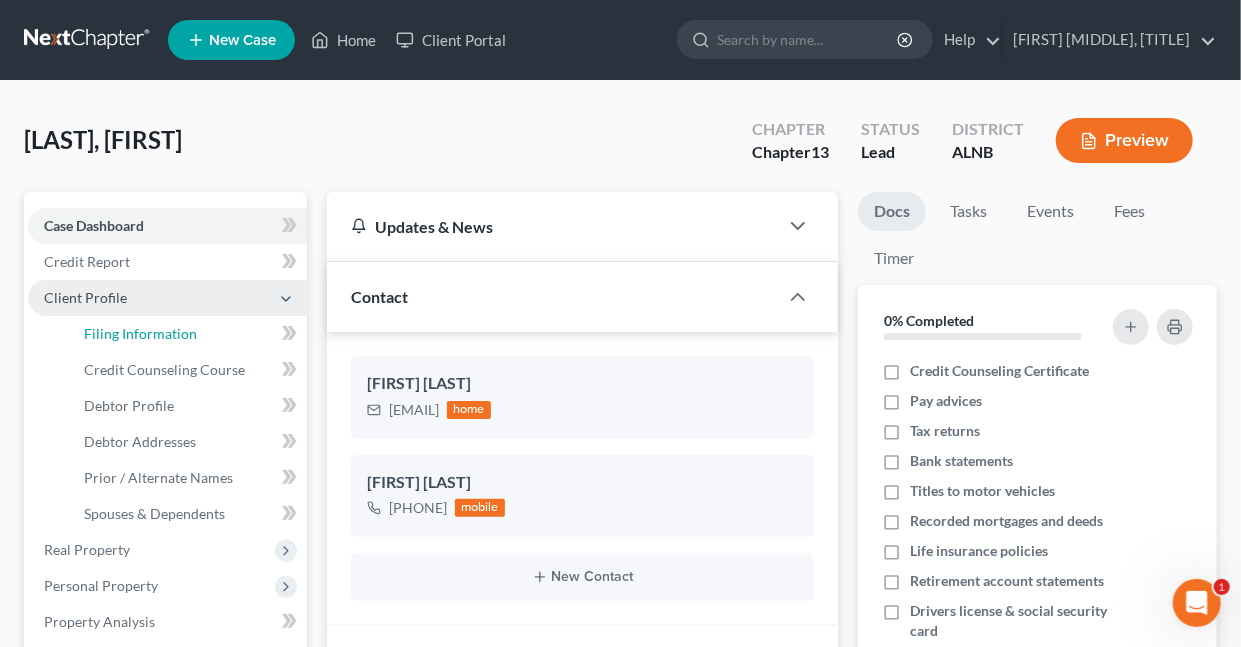 select on "1" 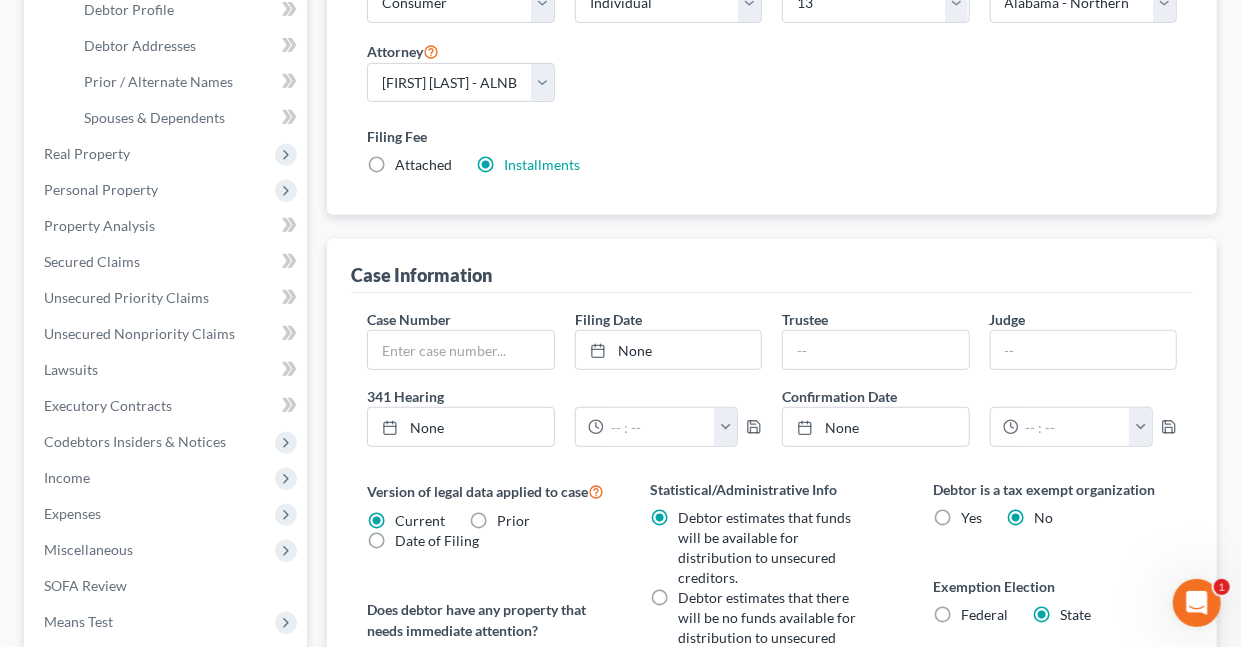 scroll, scrollTop: 400, scrollLeft: 0, axis: vertical 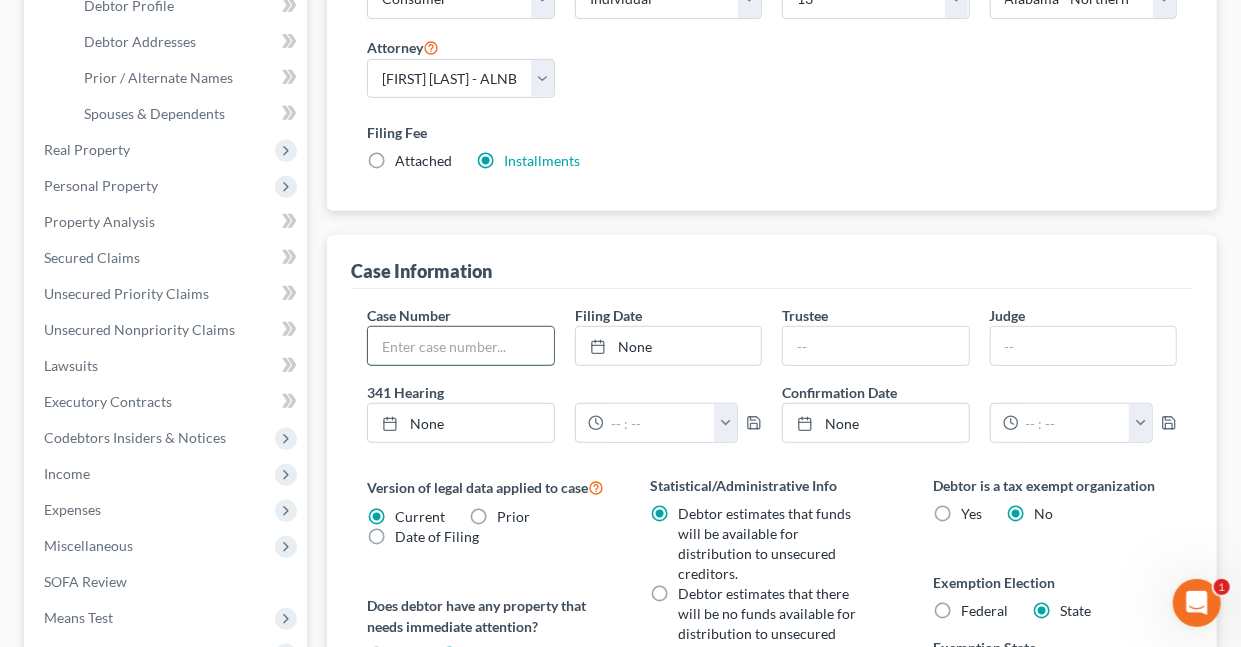 click at bounding box center (460, 346) 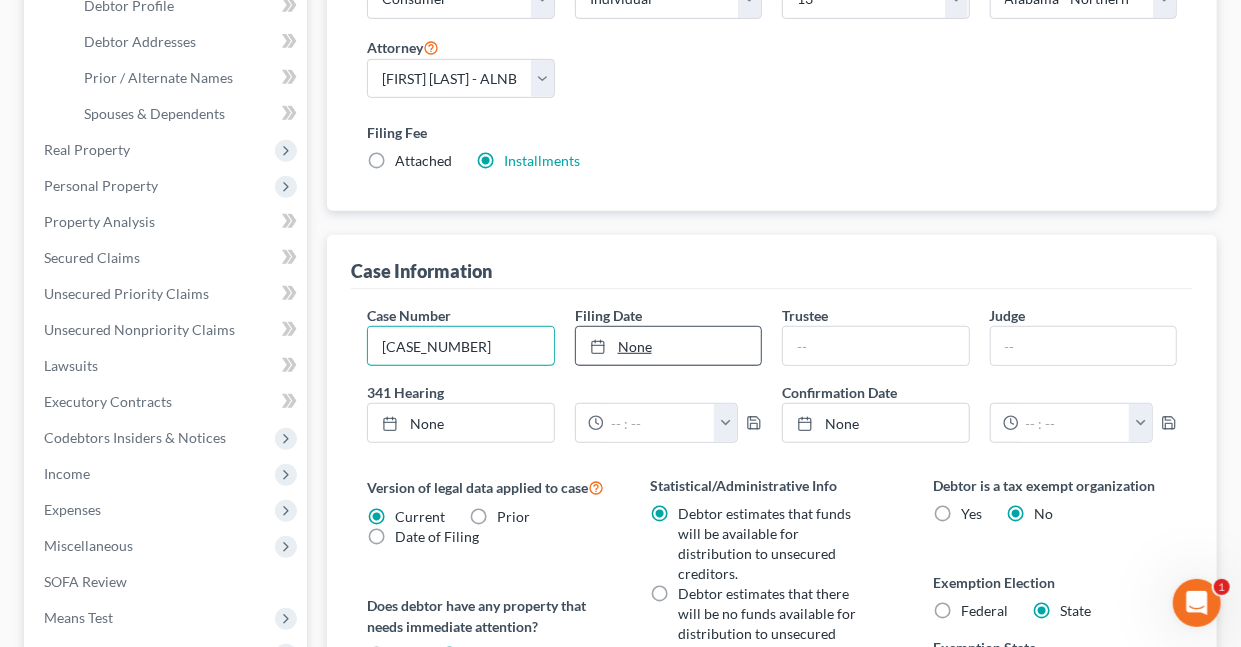 type on "[CASE_NUMBER]" 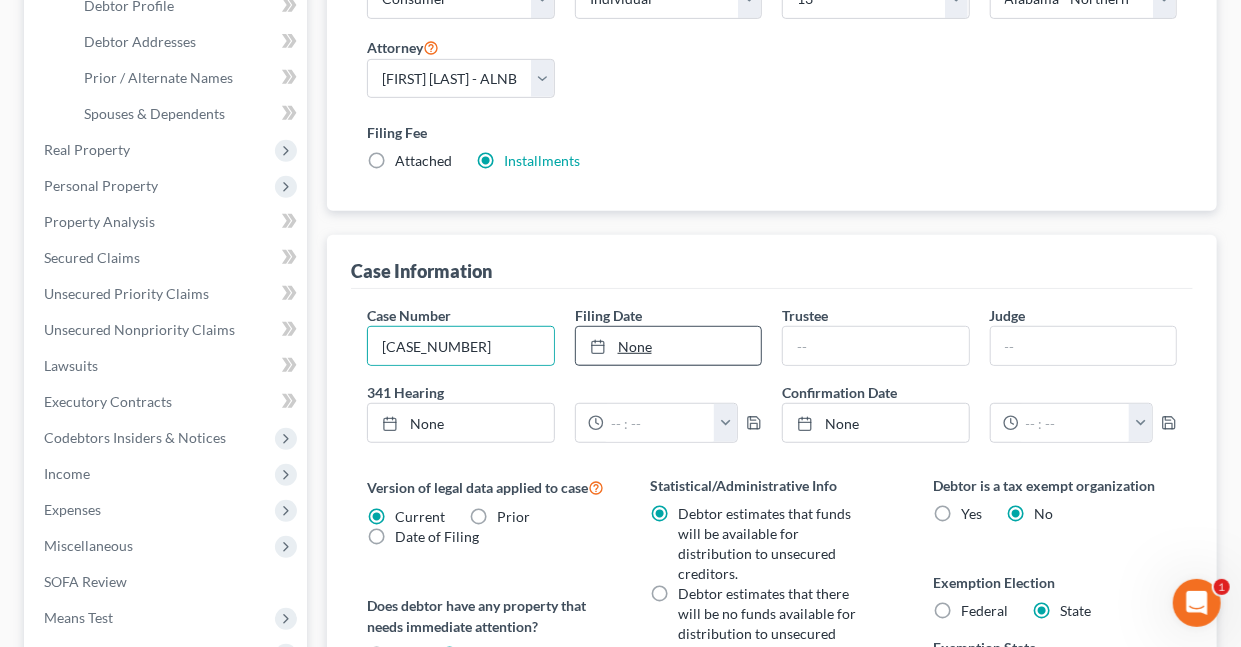click on "None" at bounding box center (668, 346) 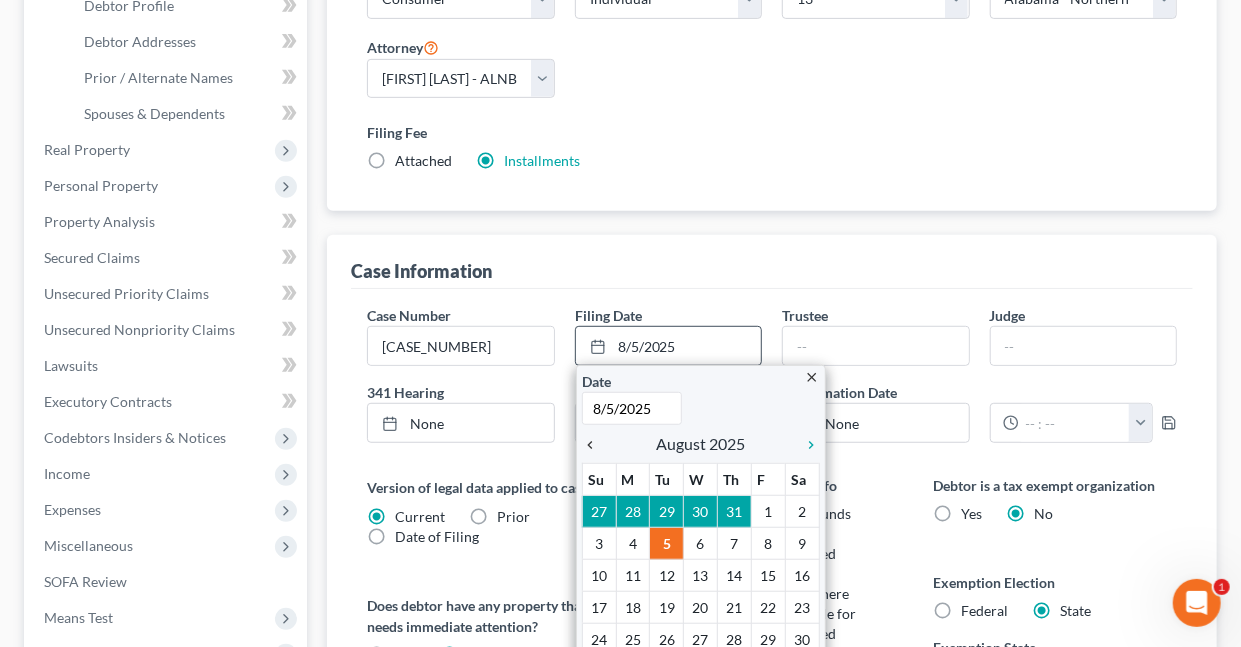 click on "chevron_left" at bounding box center (595, 445) 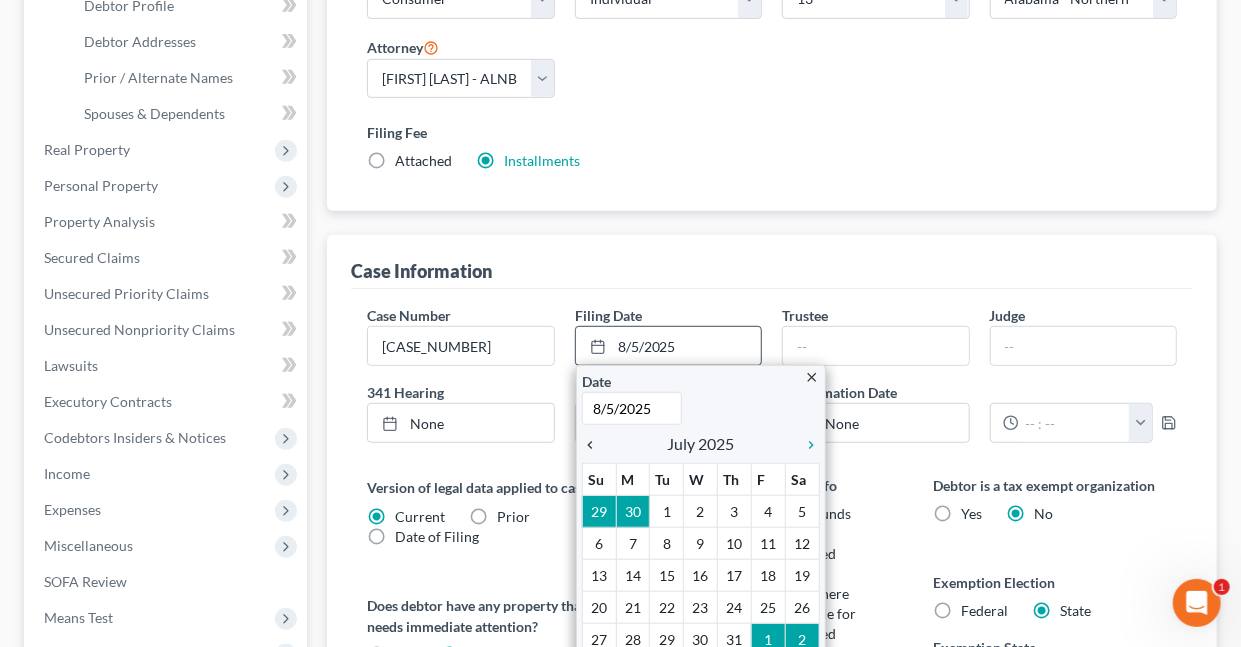 click on "chevron_left" at bounding box center [595, 445] 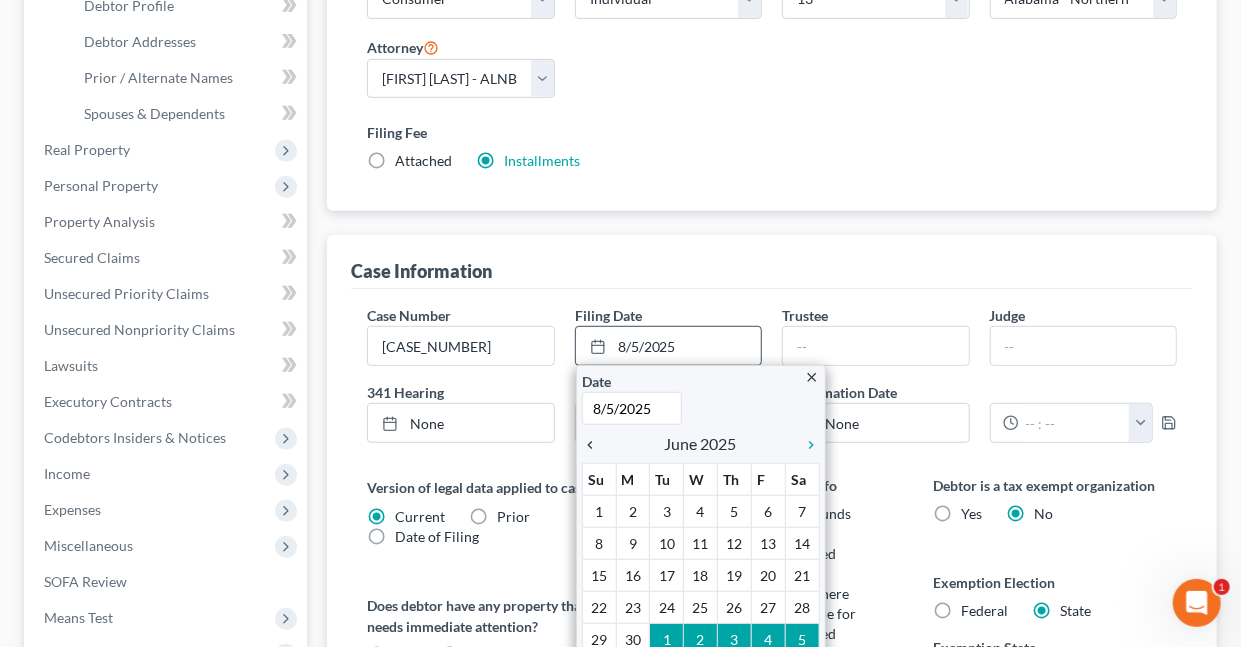 click on "chevron_left" at bounding box center [595, 445] 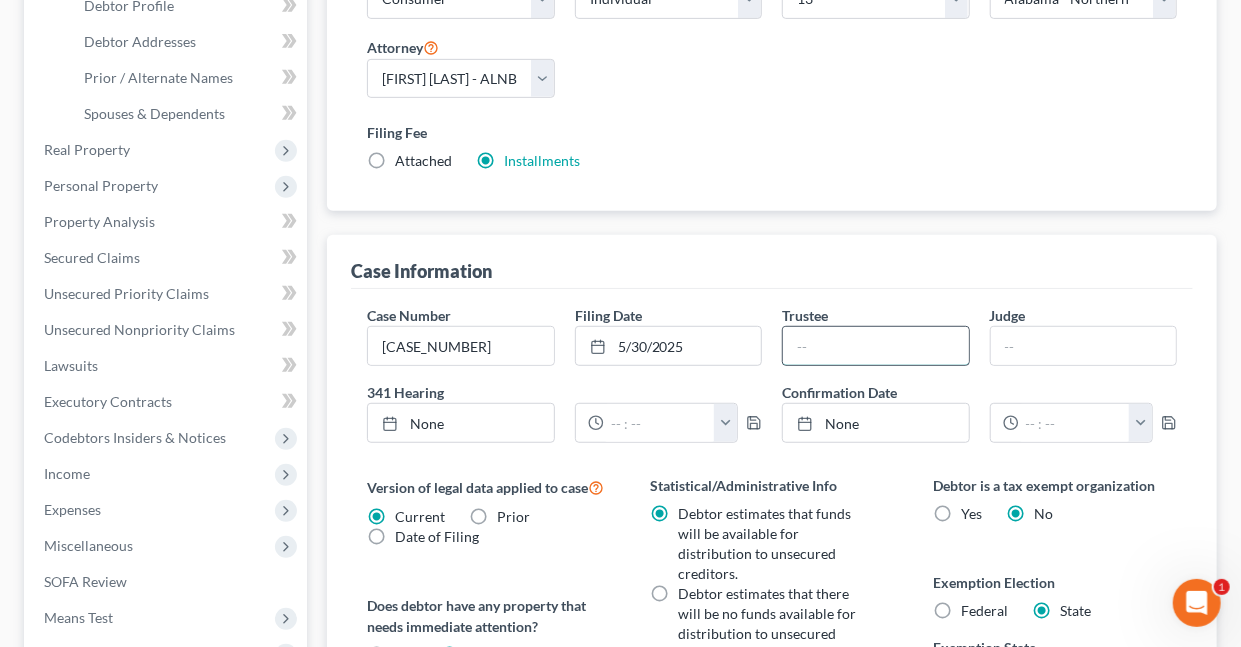 click at bounding box center [875, 346] 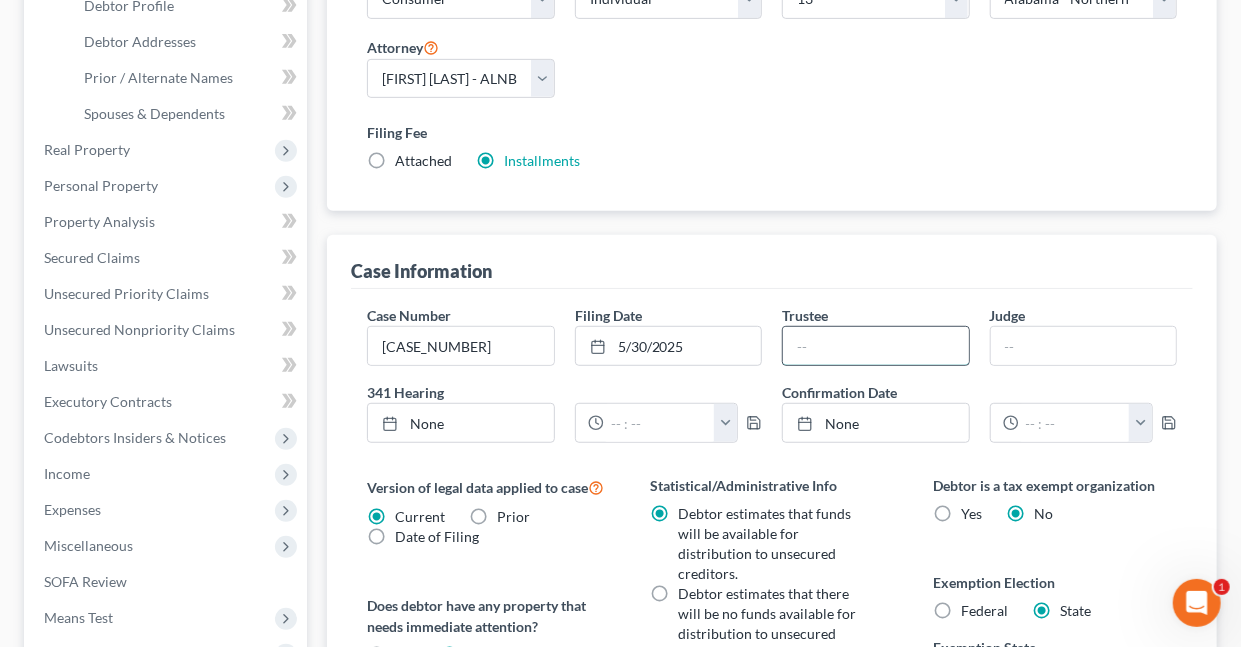 type on "[FIRST] [MIDDLE] [LAST]" 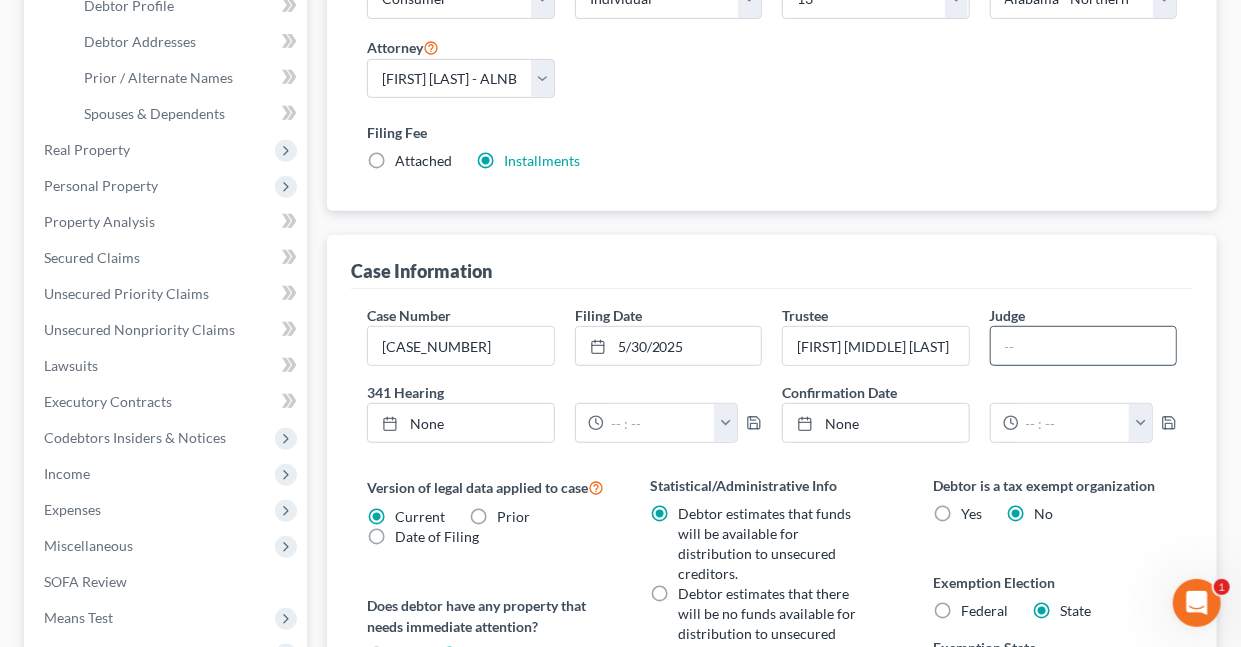 click at bounding box center [1083, 346] 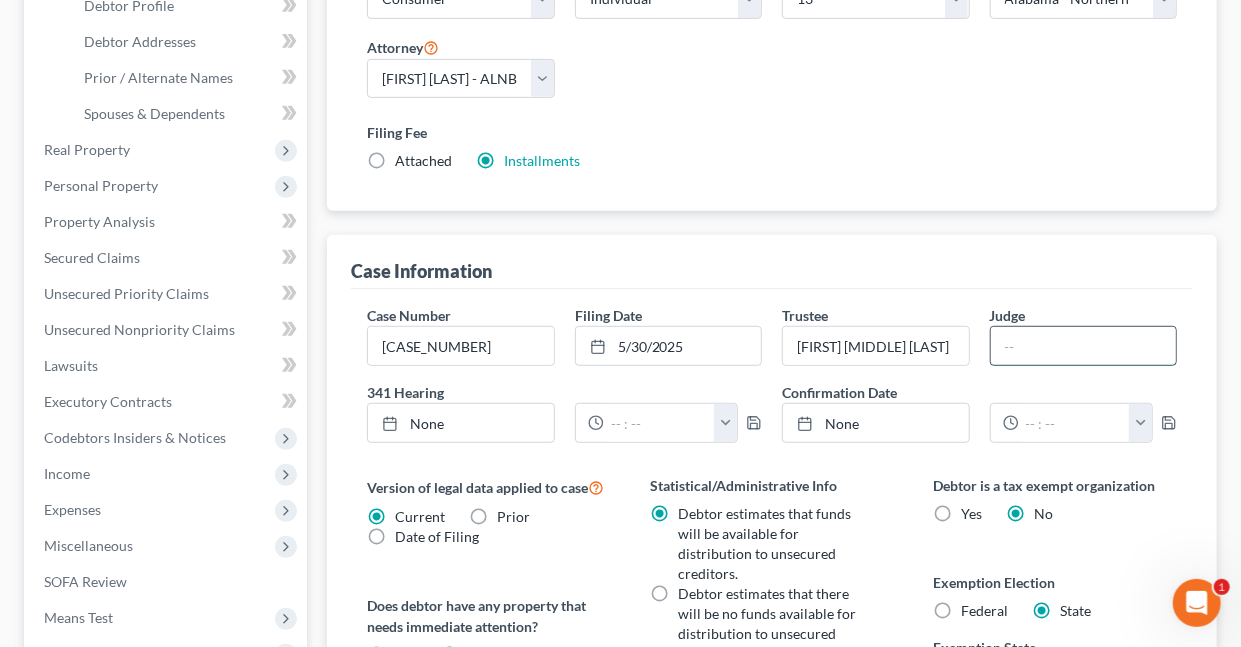 type on "[FIRST] [MIDDLE] [LAST]" 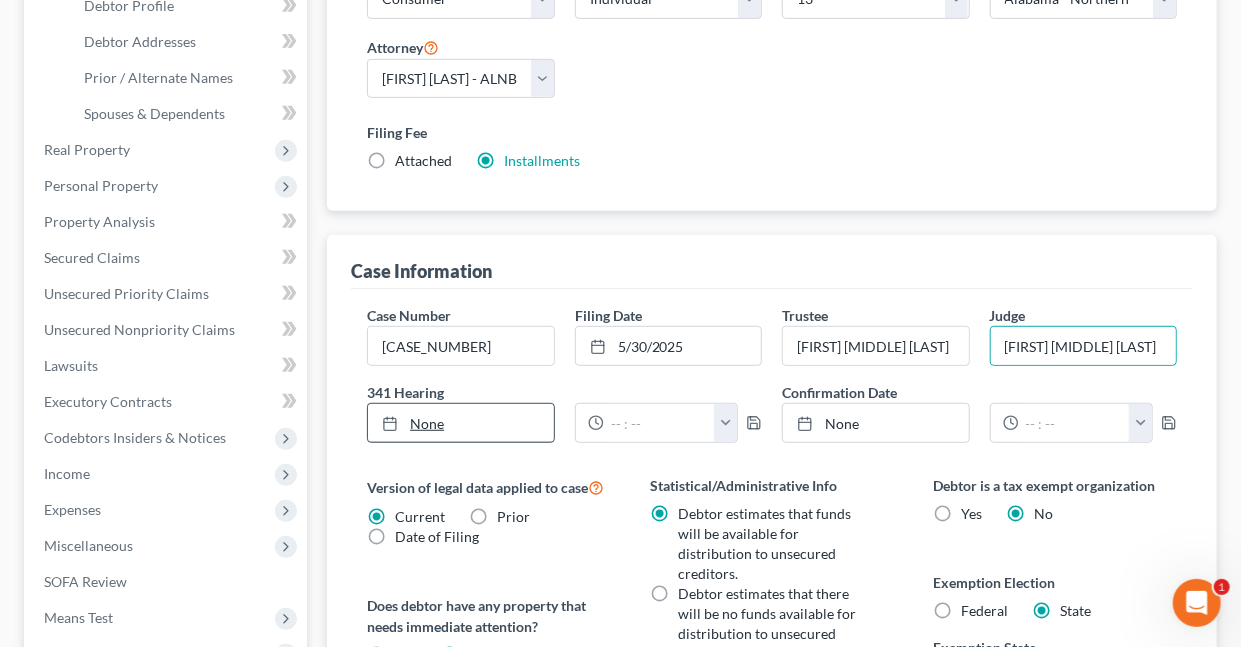 type on "8/5/2025" 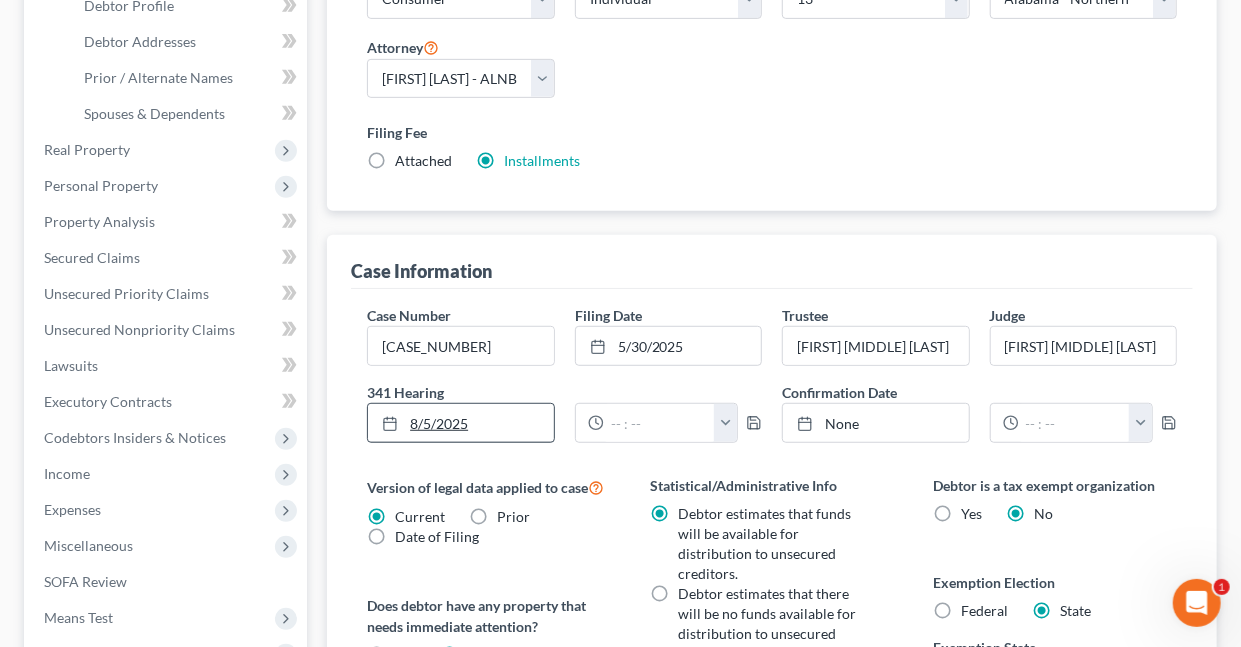 click on "8/5/2025" at bounding box center (460, 423) 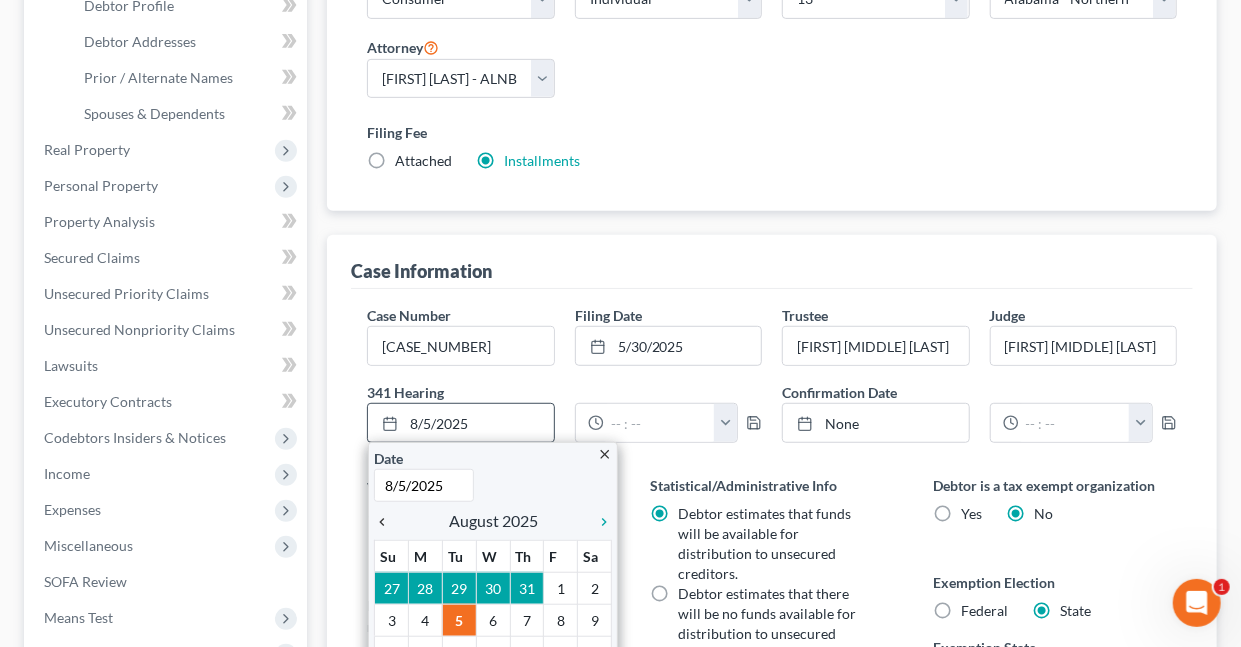 click on "chevron_left" at bounding box center (387, 522) 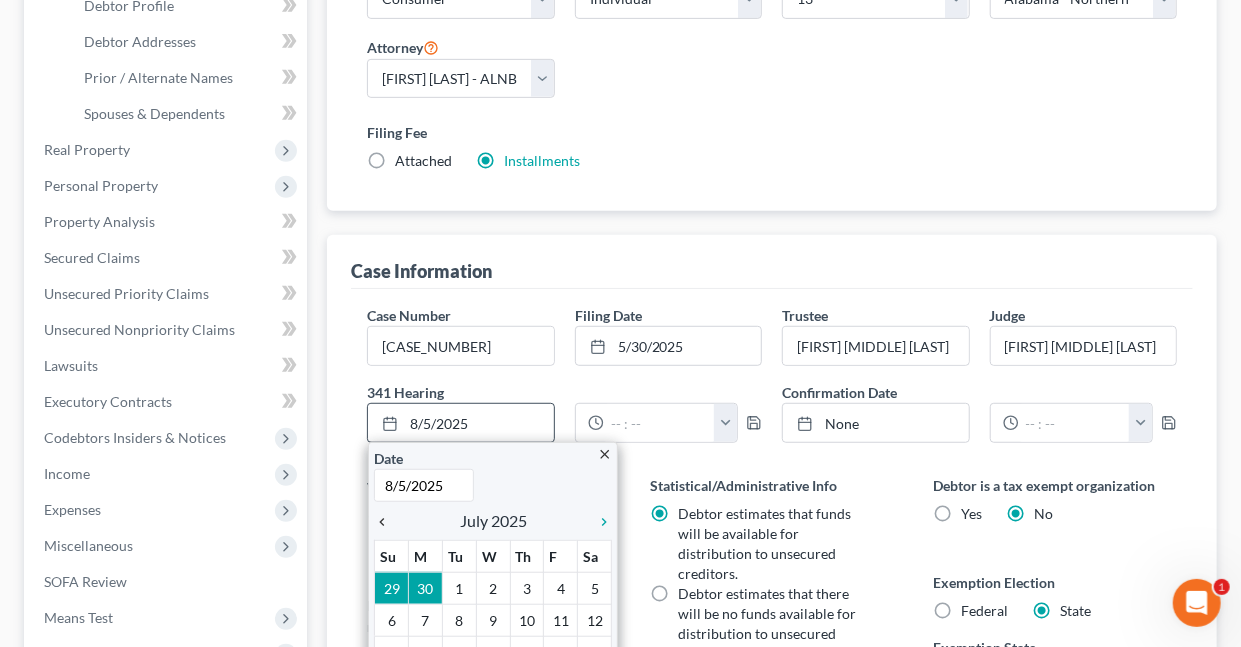 click on "chevron_left" at bounding box center (387, 522) 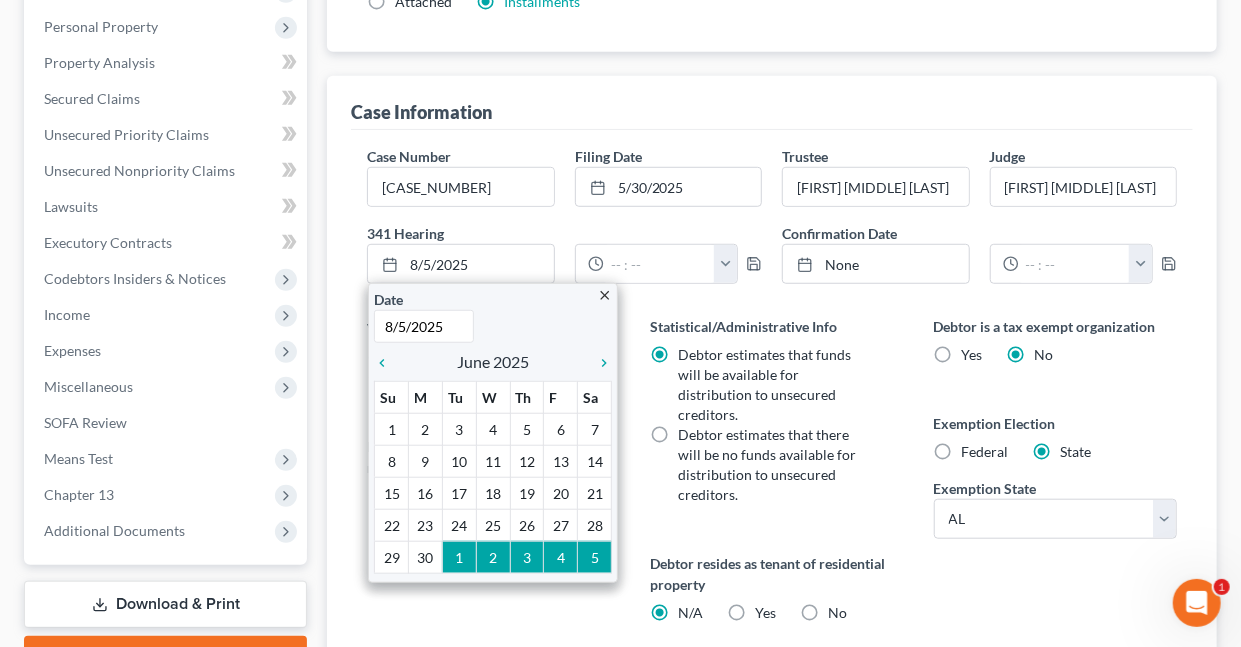 scroll, scrollTop: 572, scrollLeft: 0, axis: vertical 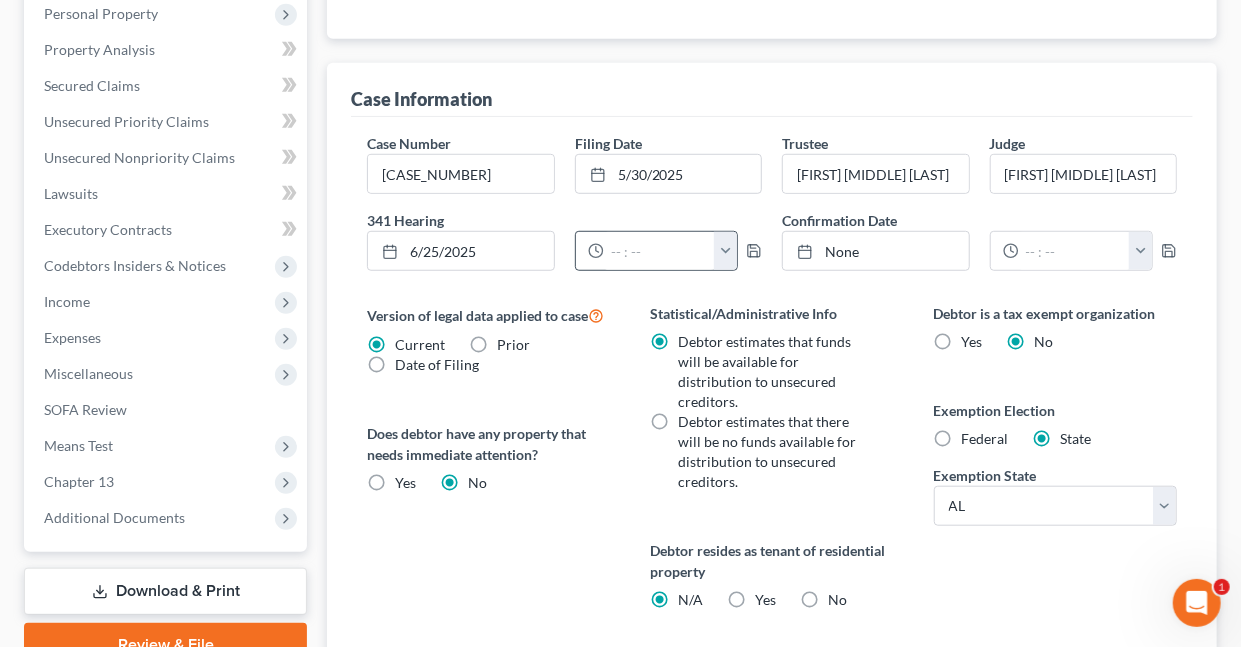 click at bounding box center (725, 251) 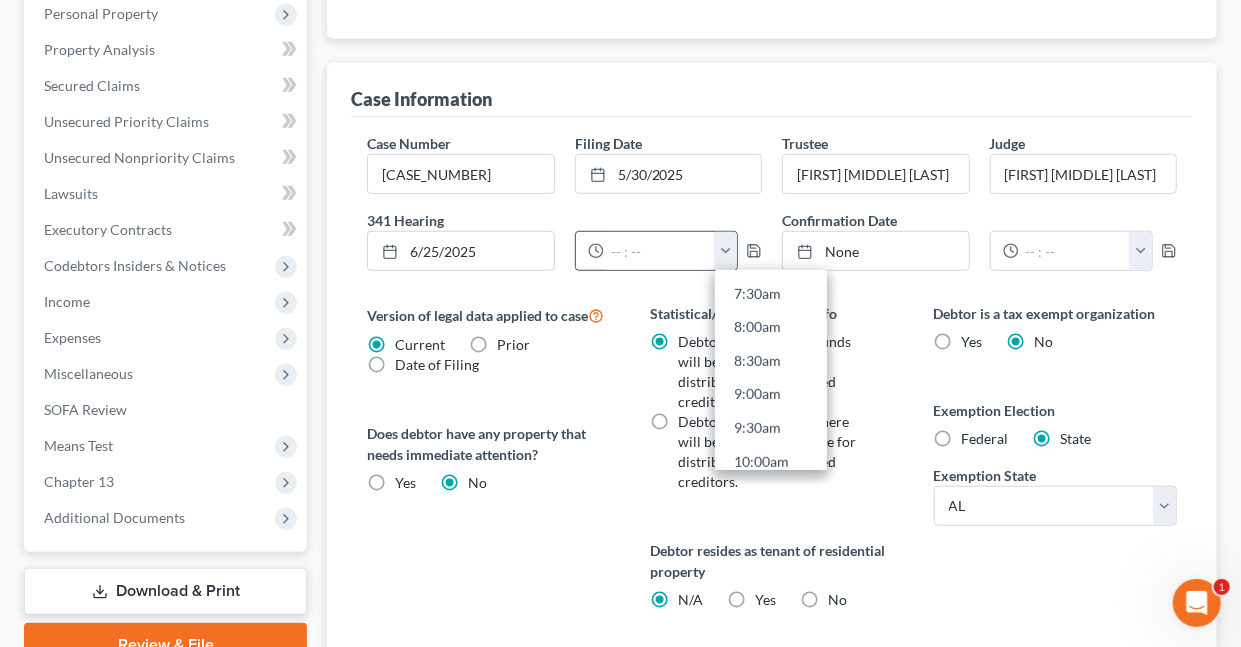 scroll, scrollTop: 513, scrollLeft: 0, axis: vertical 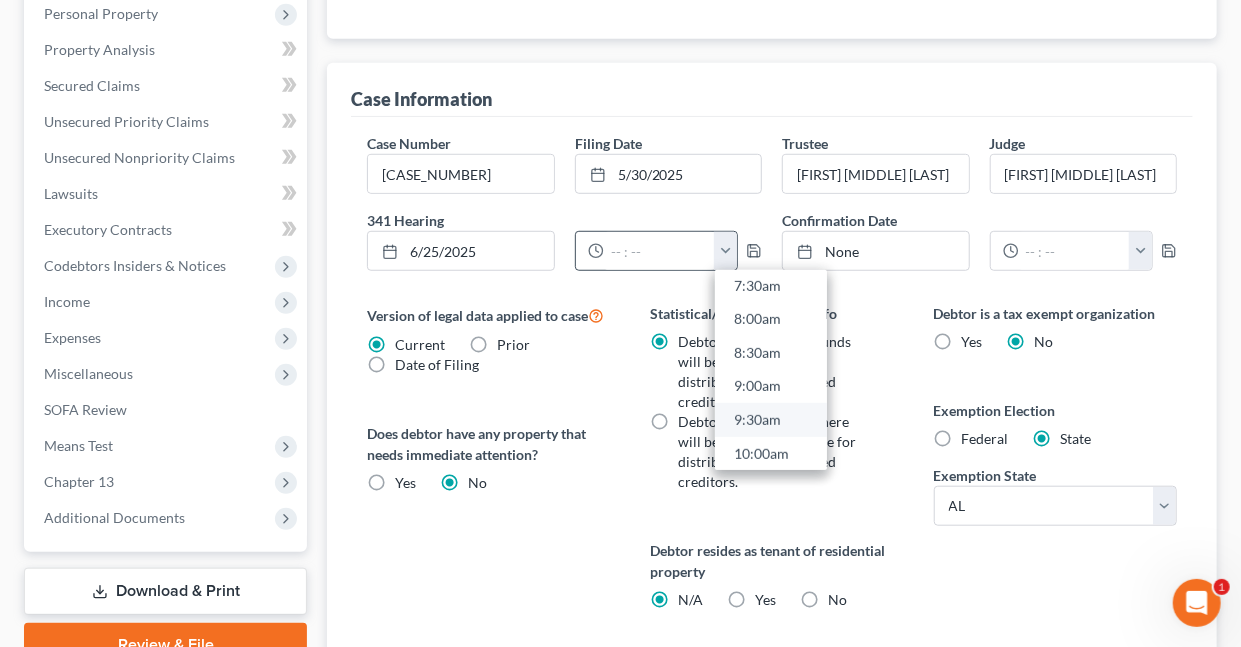 click on "9:30am" at bounding box center (771, 420) 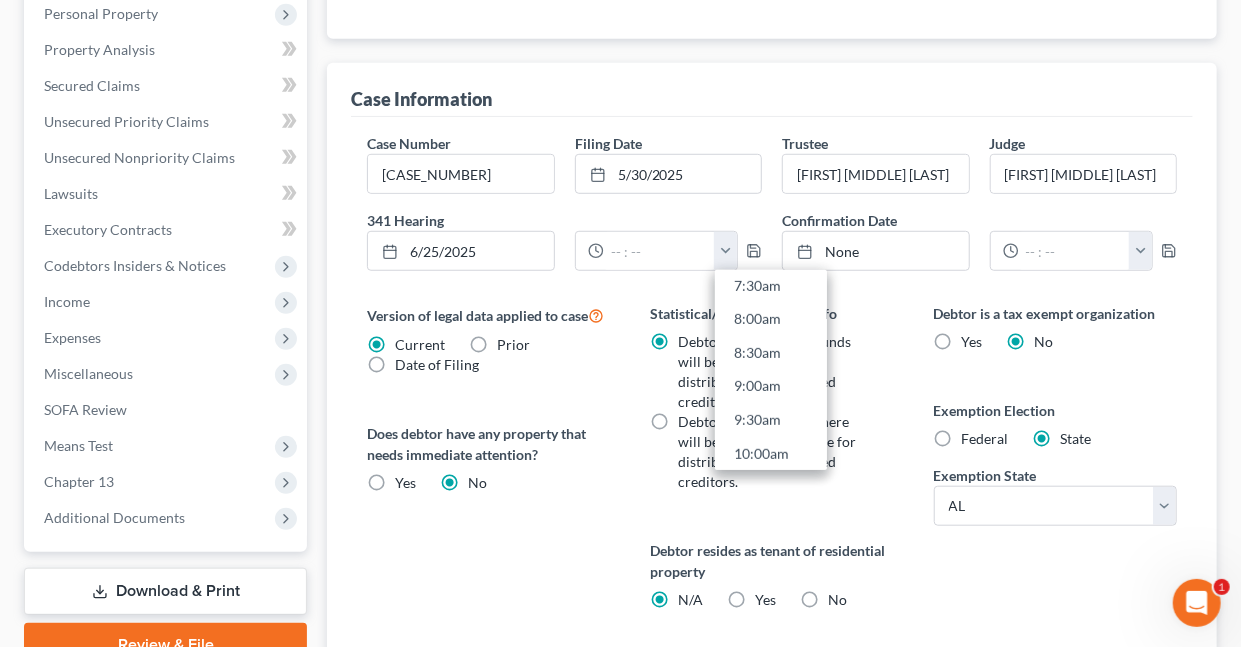 type on "9:30am" 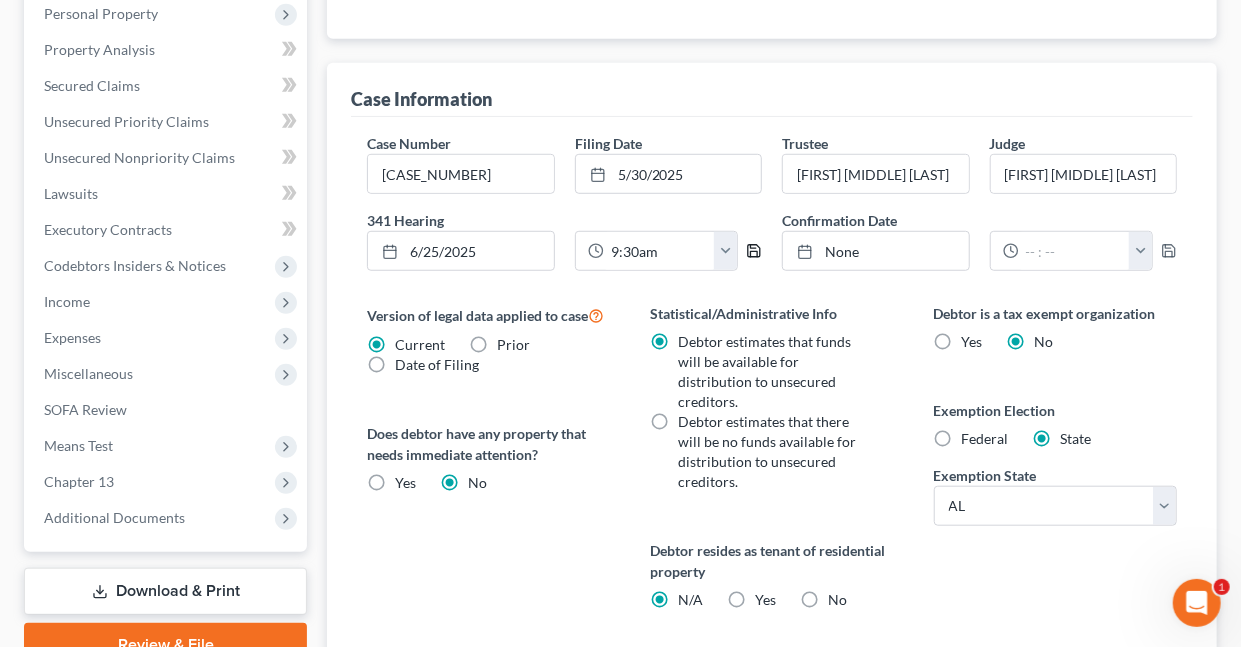 click 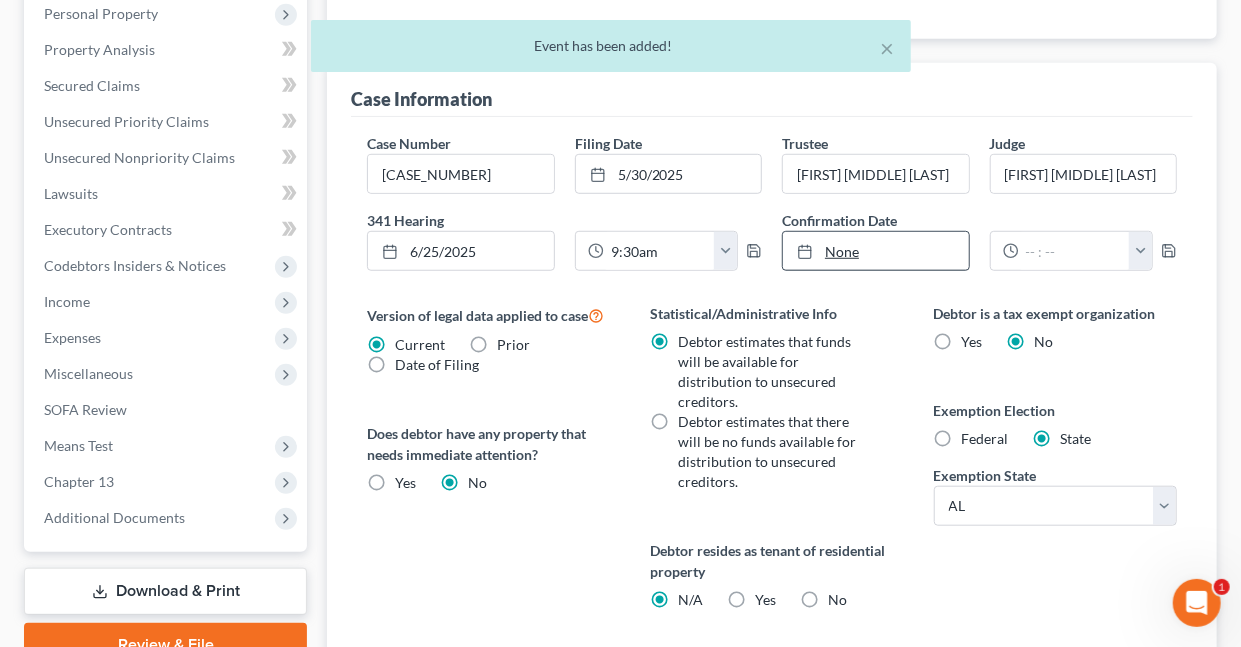 type on "8/5/2025" 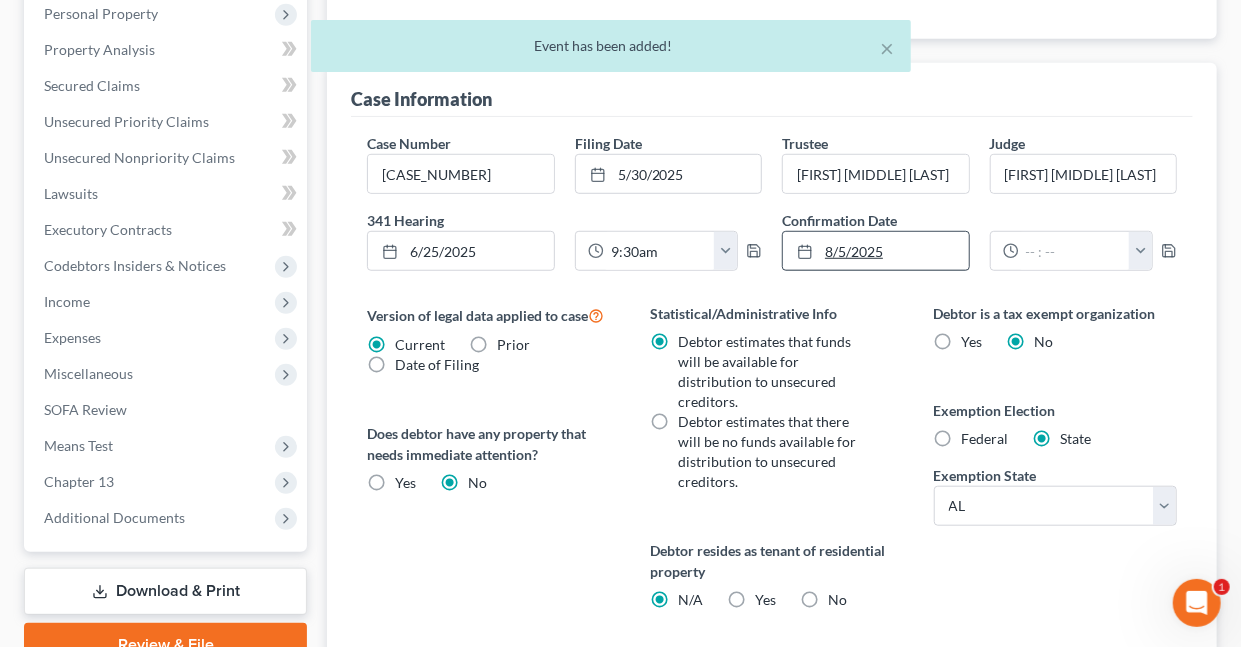 click on "8/5/2025" at bounding box center (875, 251) 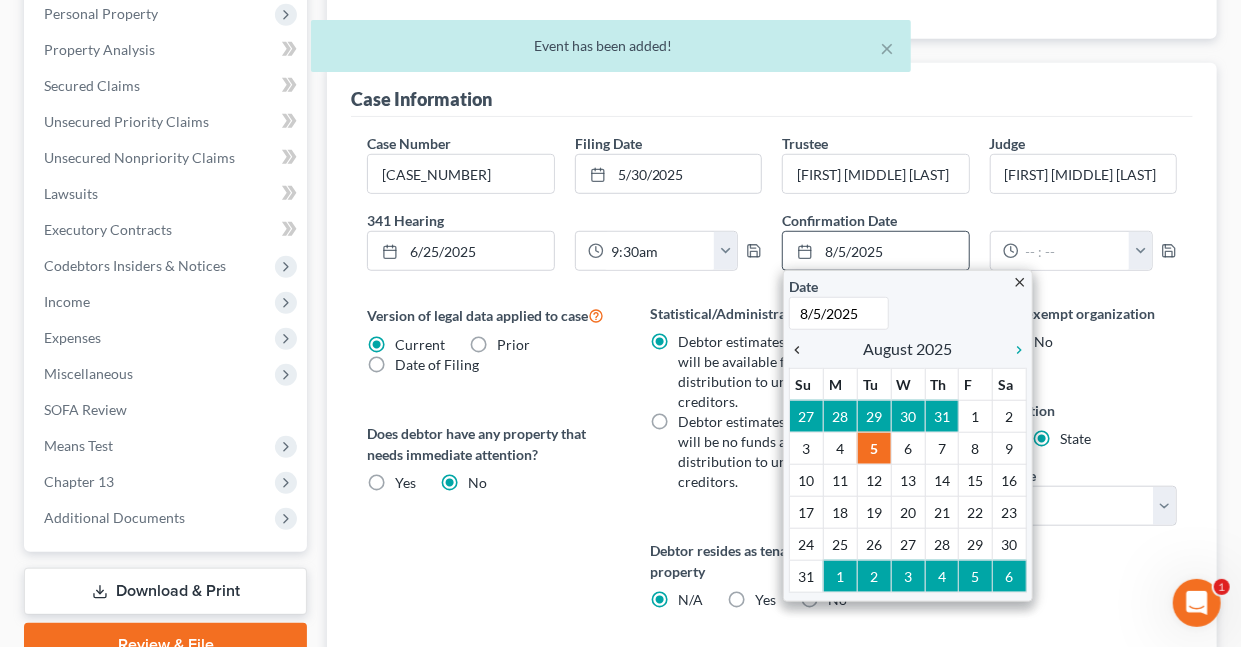 click on "chevron_left" at bounding box center (802, 350) 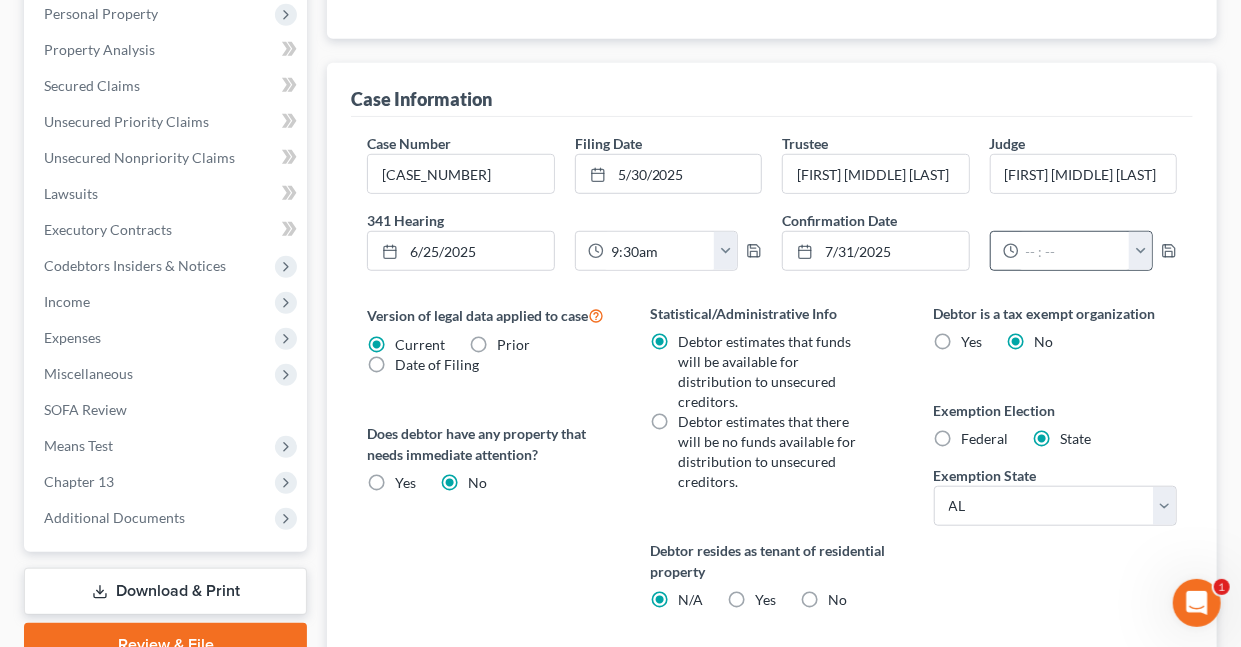 click at bounding box center [1140, 251] 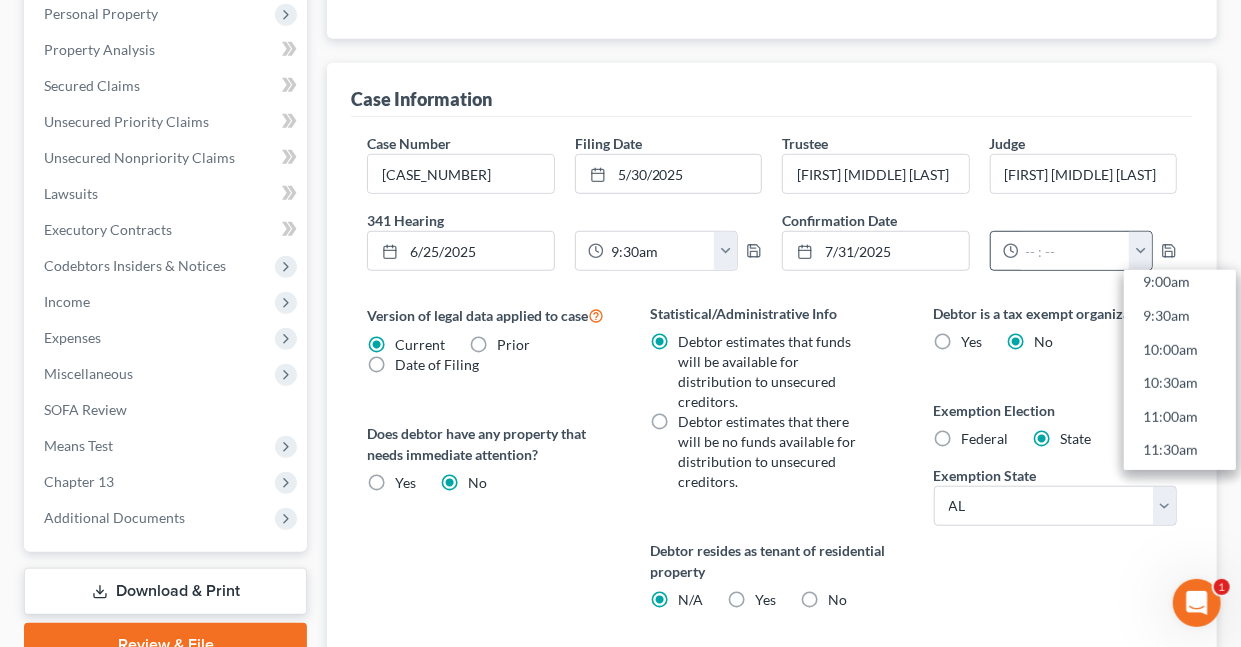 scroll, scrollTop: 672, scrollLeft: 0, axis: vertical 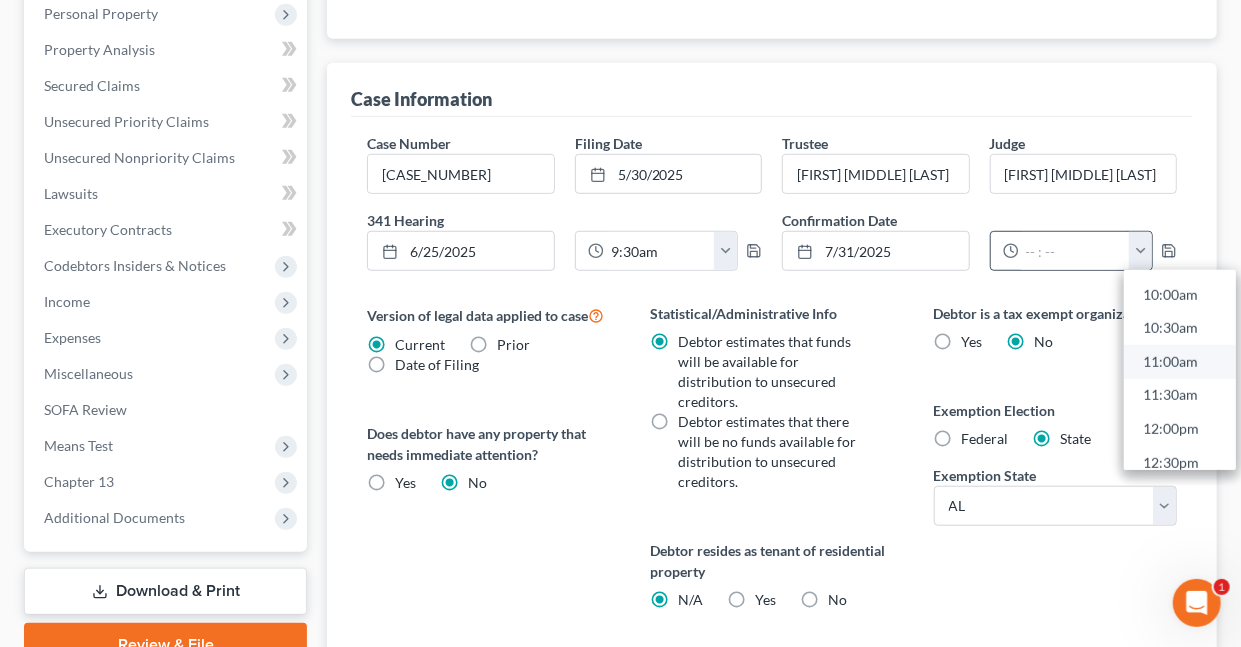 click on "11:00am" at bounding box center [1180, 362] 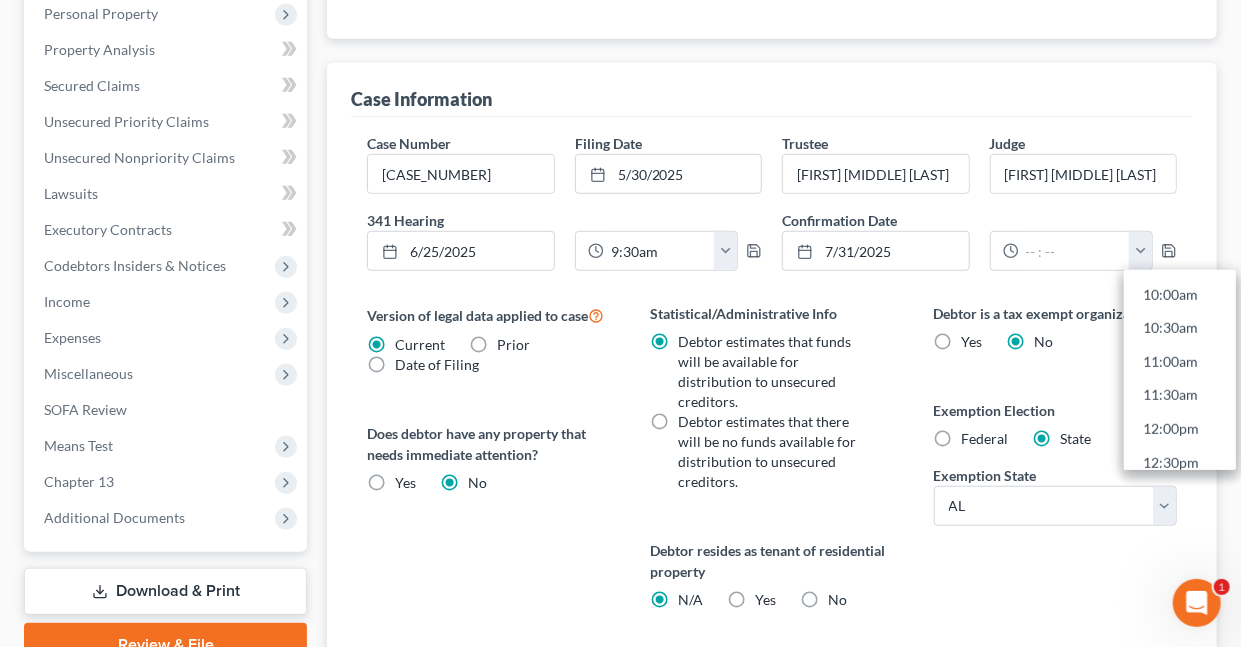 type on "11:00am" 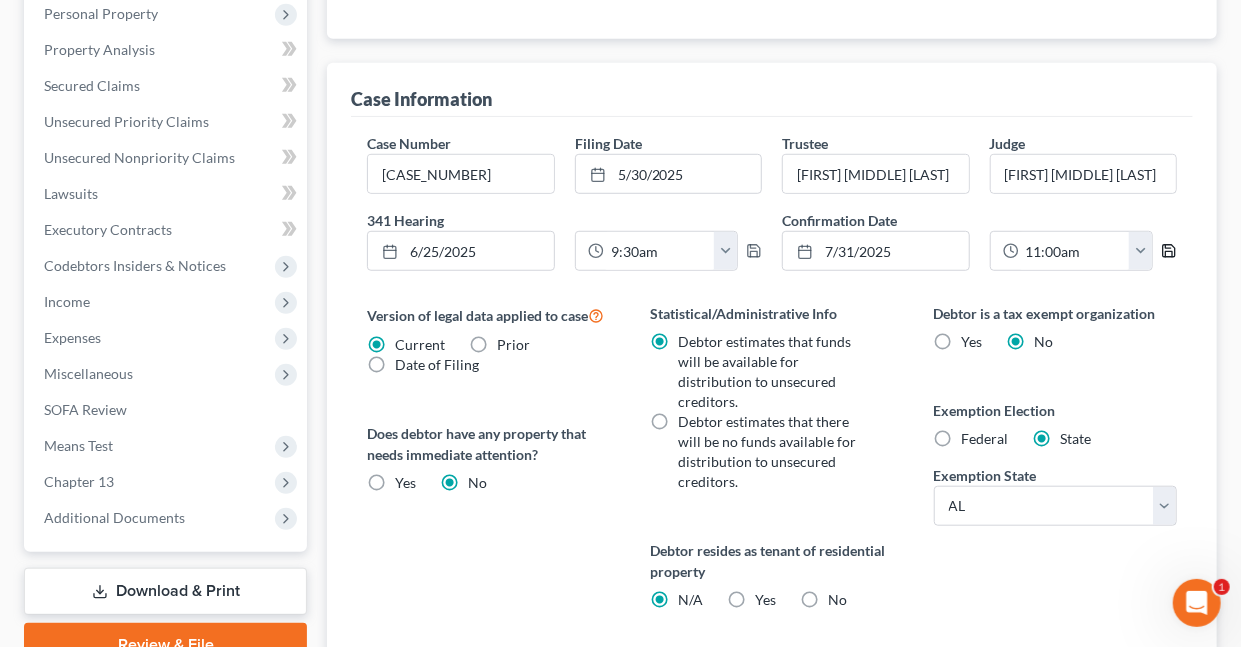 click 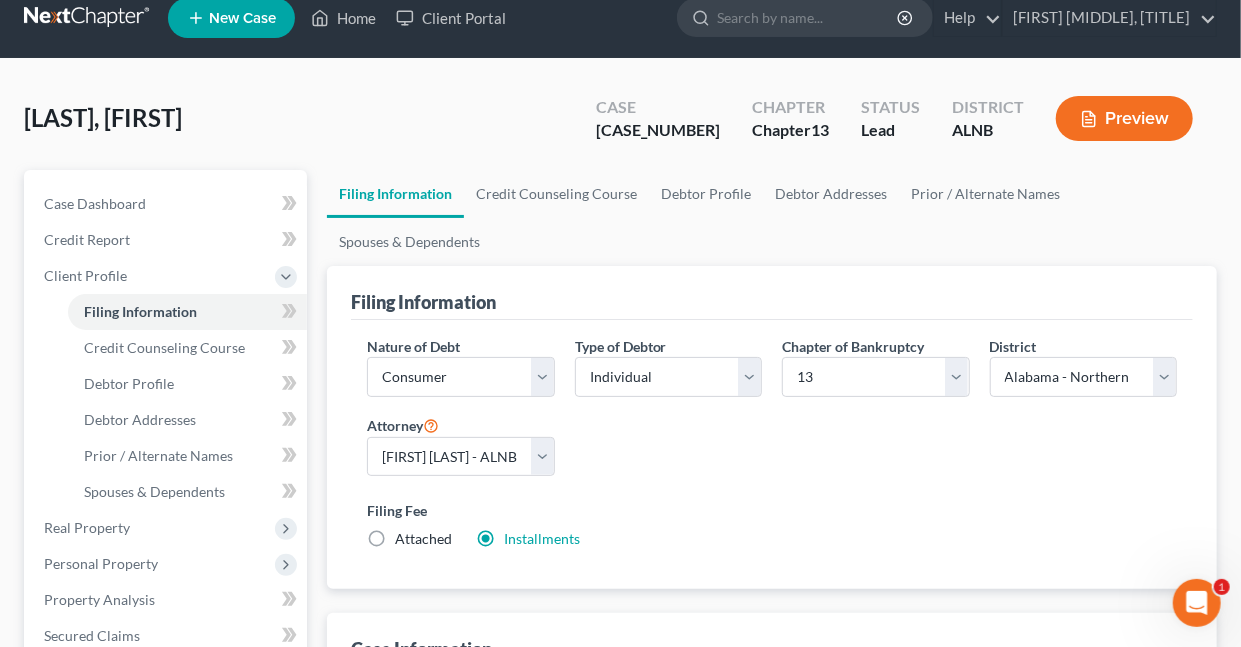 scroll, scrollTop: 0, scrollLeft: 0, axis: both 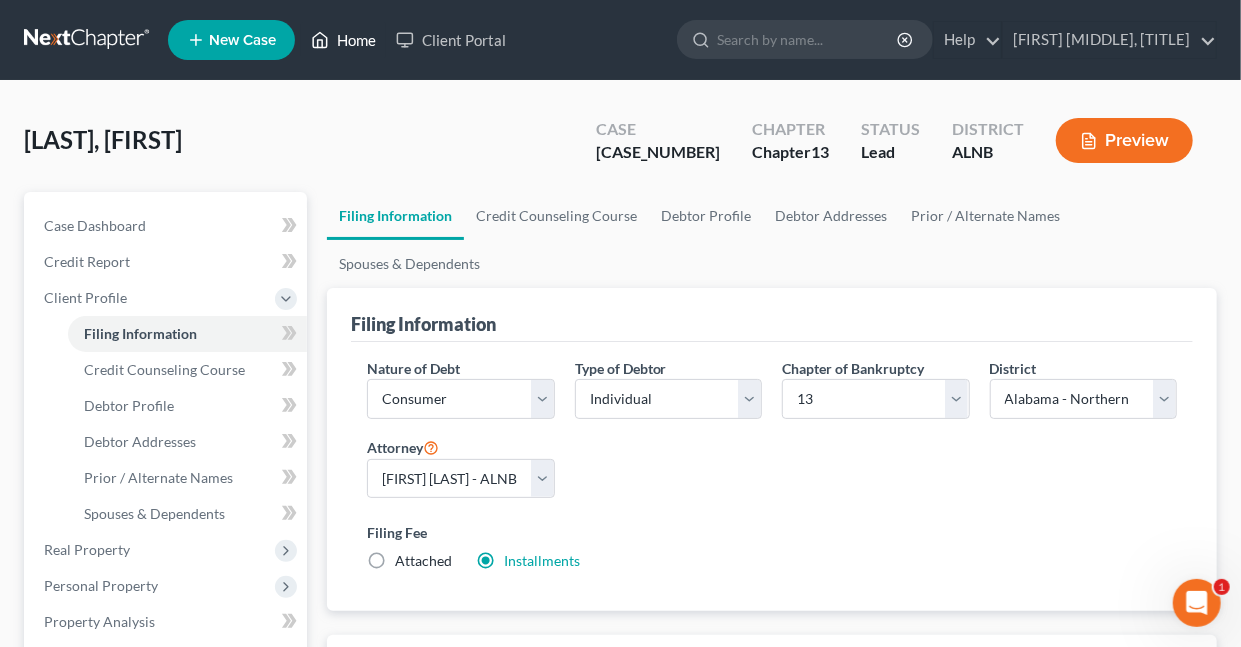 click on "Home" at bounding box center (343, 40) 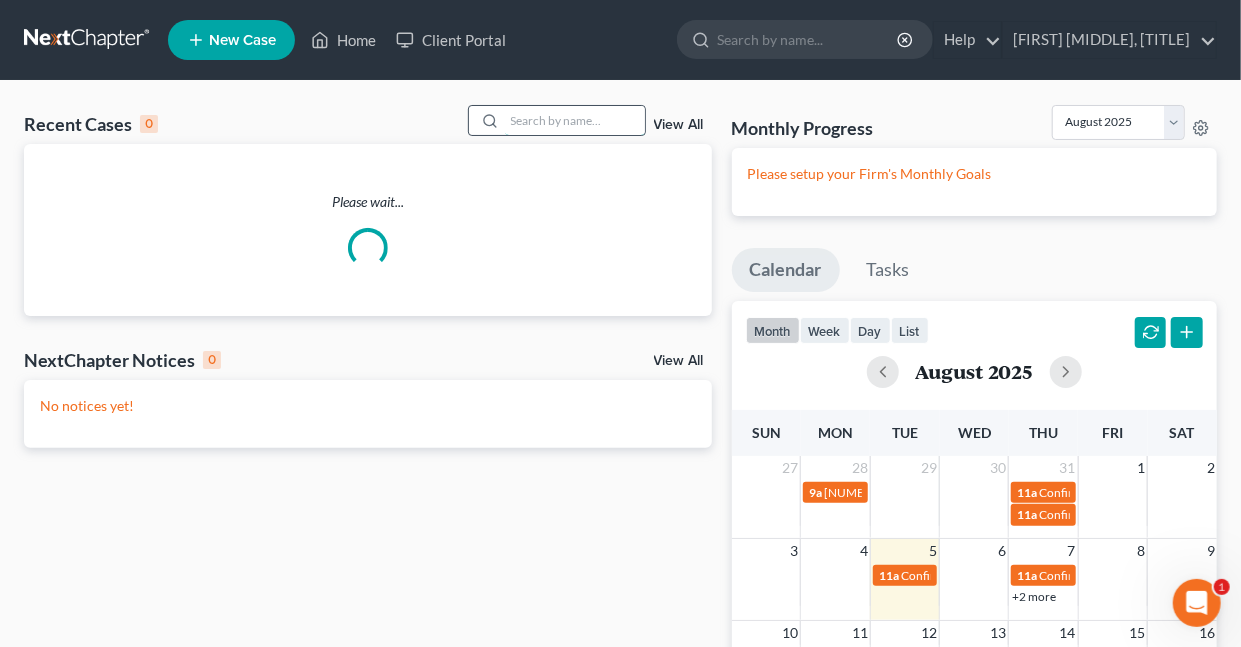 click at bounding box center [575, 120] 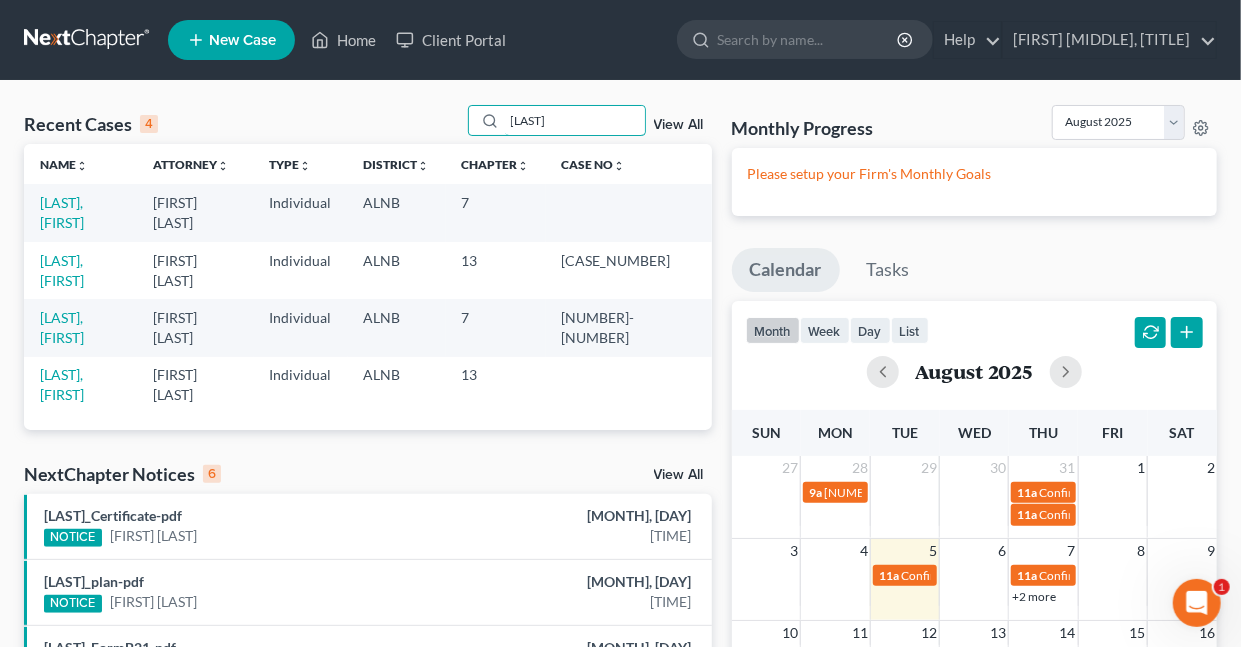 type on "[LAST]" 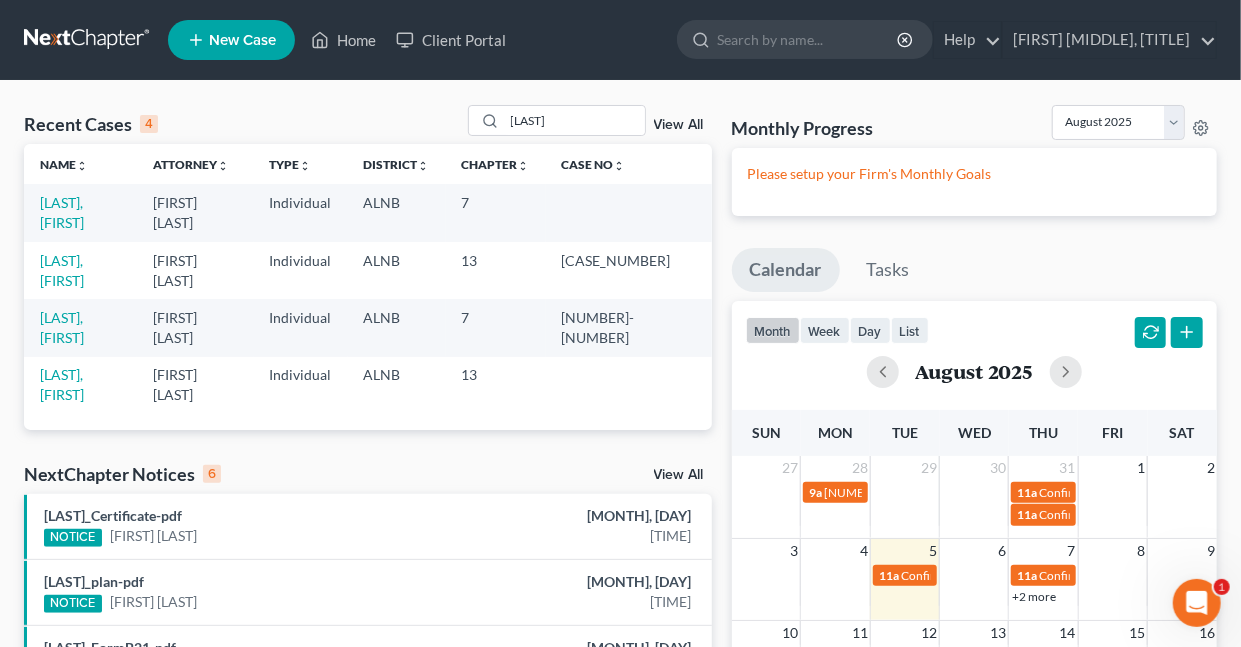 click on "[LAST], [FIRST]" at bounding box center (80, 212) 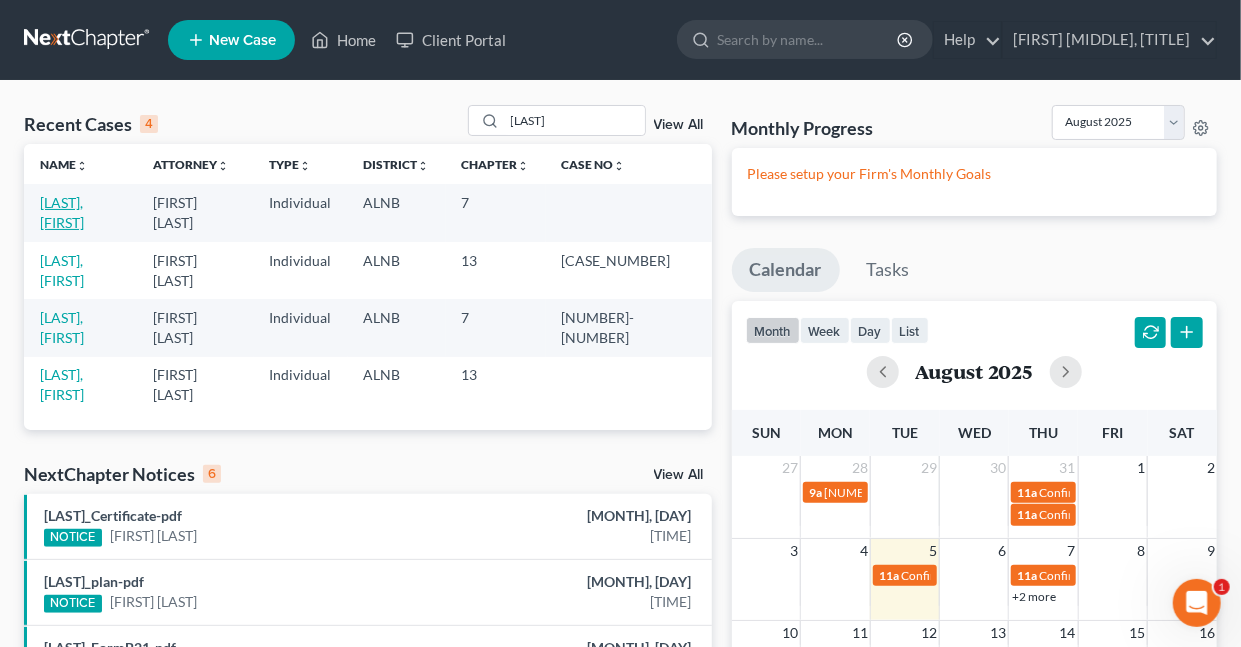click on "[LAST], [FIRST]" at bounding box center [62, 212] 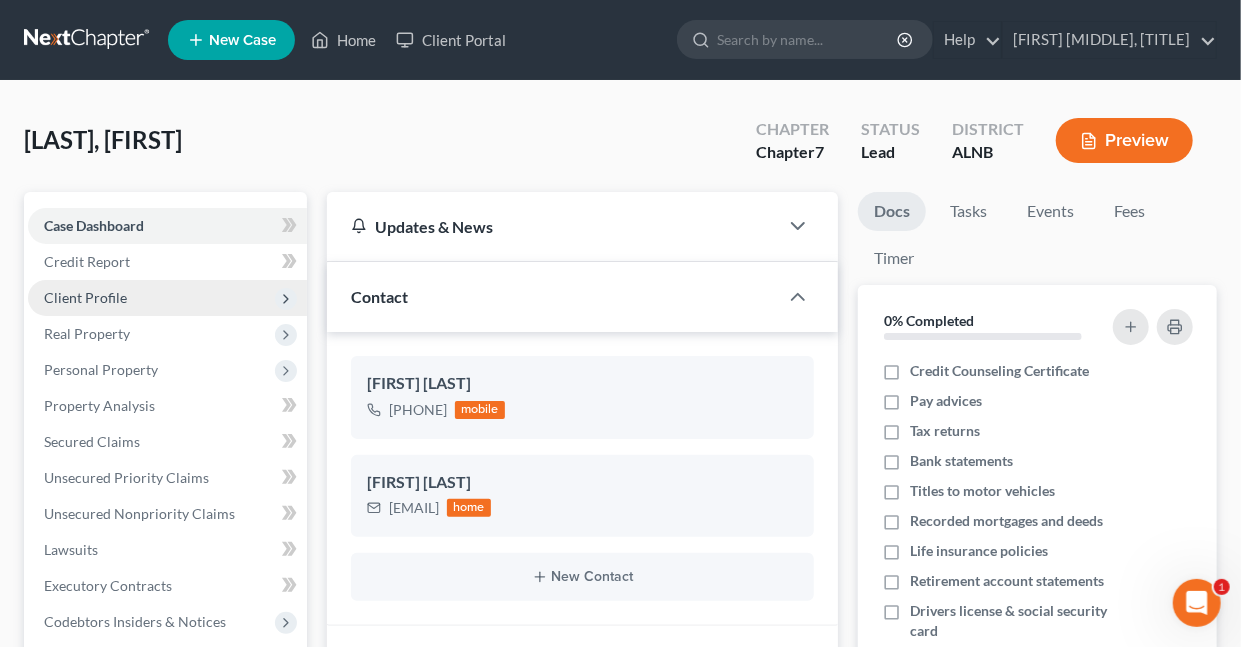 click on "Client Profile" at bounding box center [85, 297] 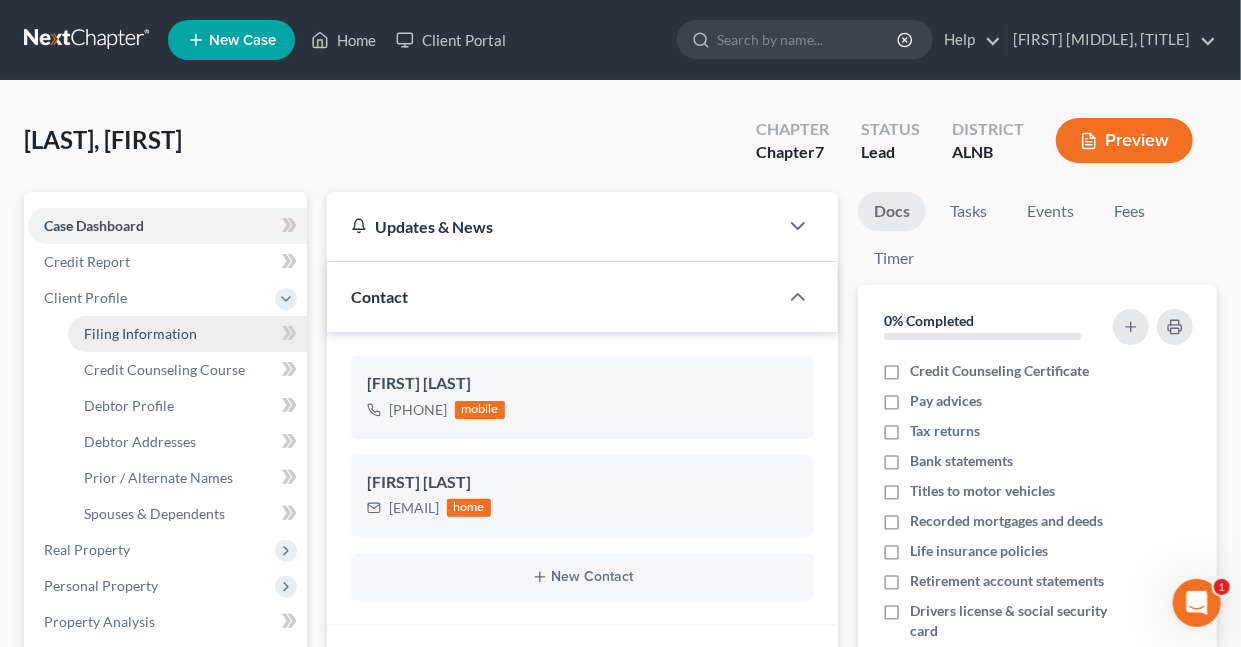 click on "Filing Information" at bounding box center (140, 333) 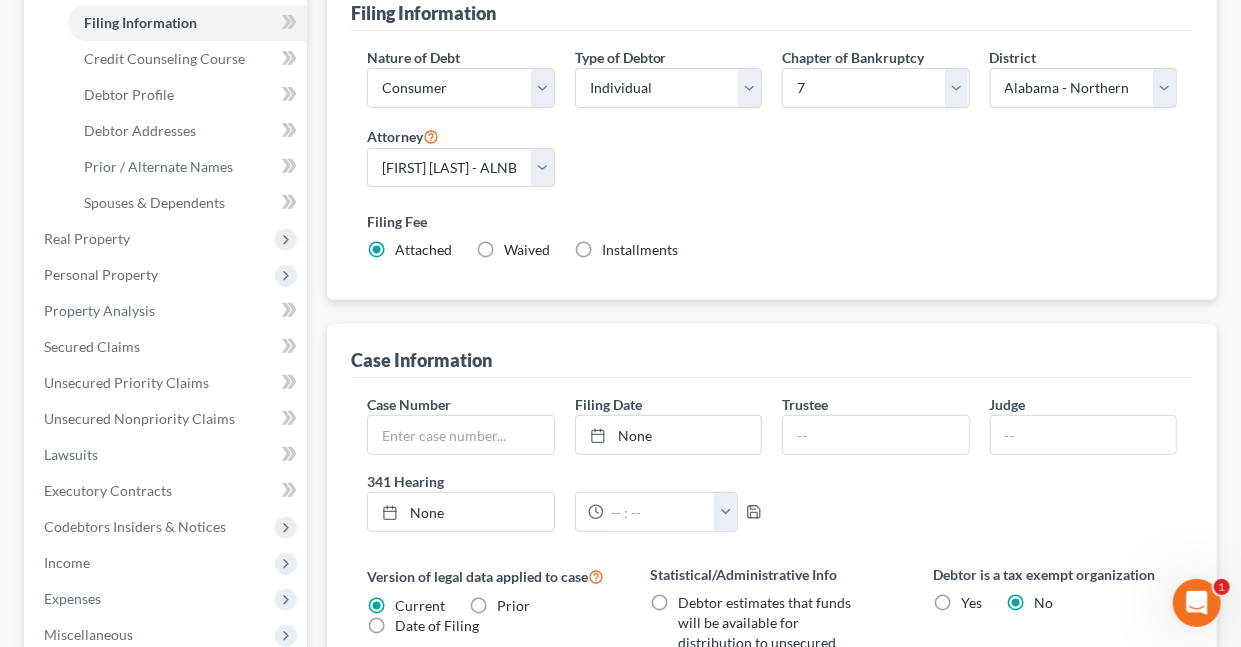 scroll, scrollTop: 336, scrollLeft: 0, axis: vertical 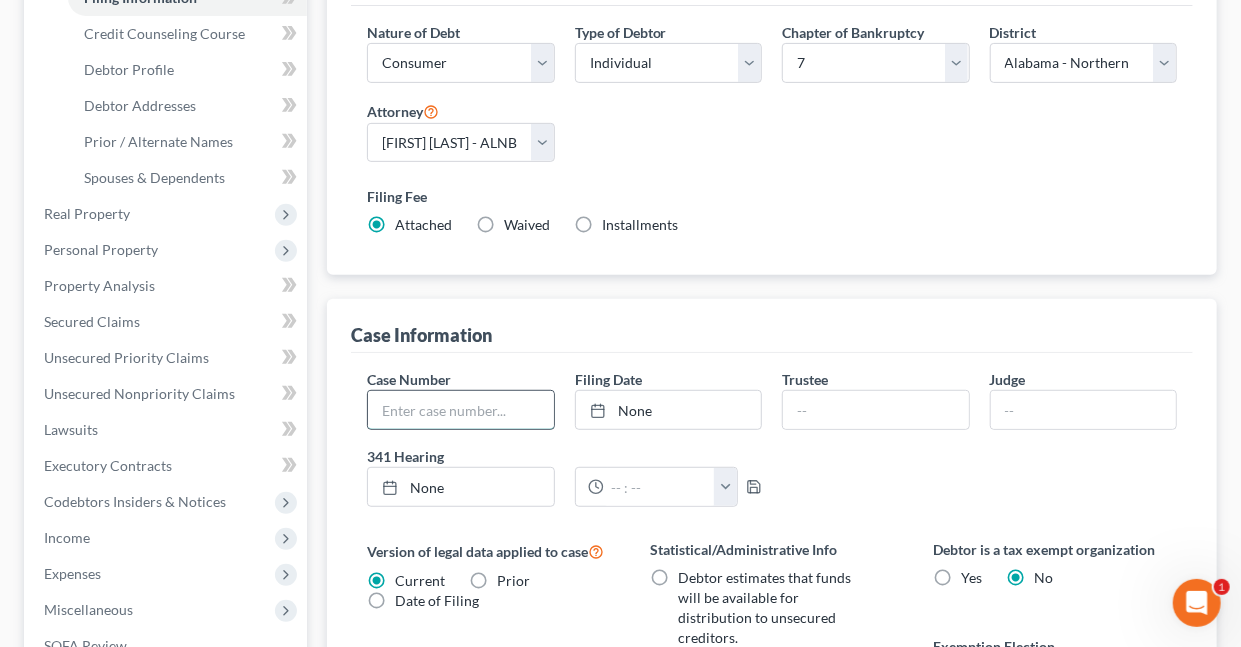click at bounding box center (460, 410) 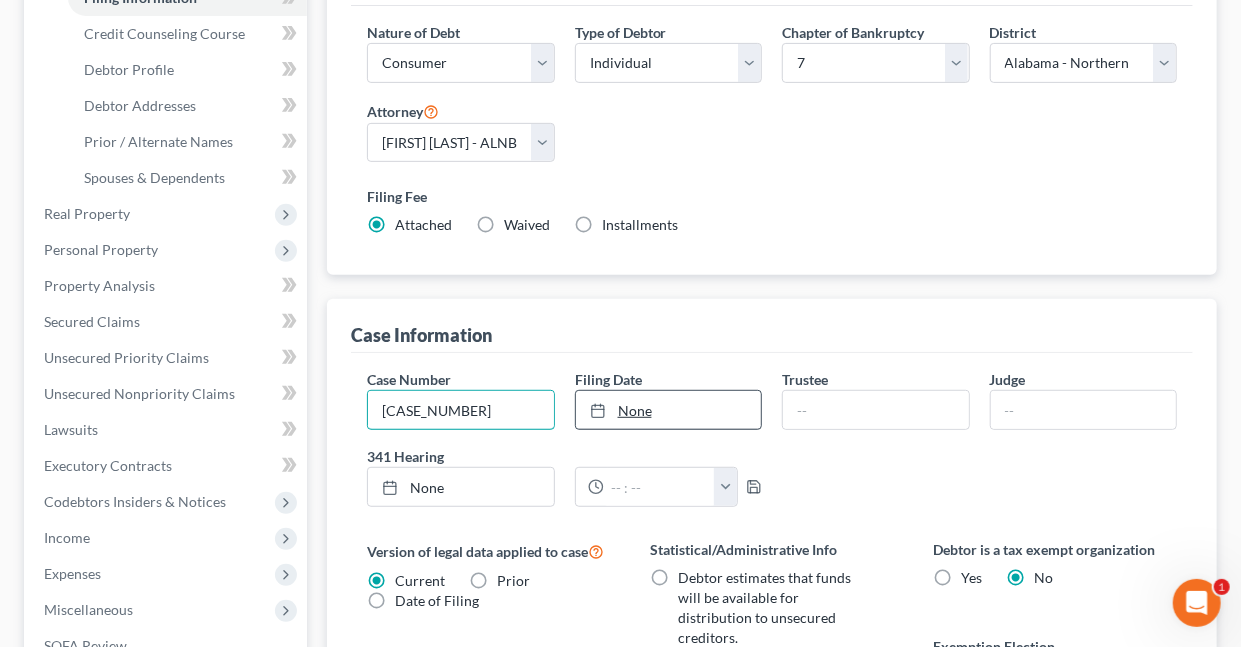 type on "[CASE_NUMBER]" 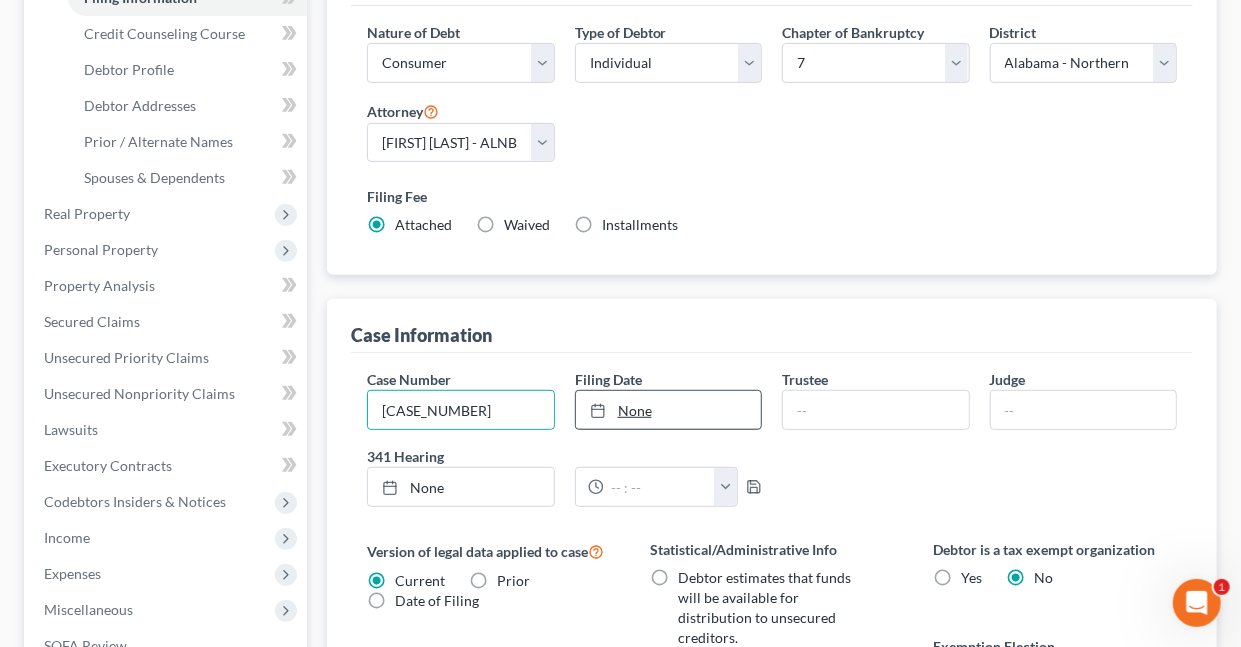 type on "8/5/2025" 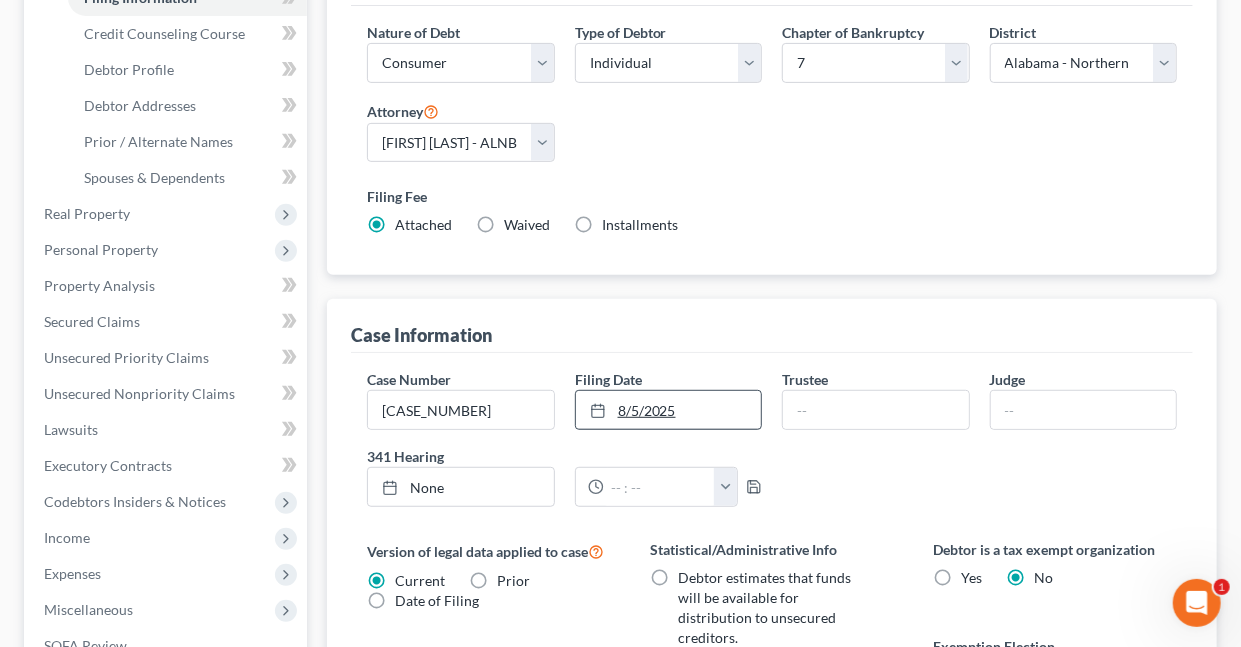 click on "8/5/2025" at bounding box center [668, 410] 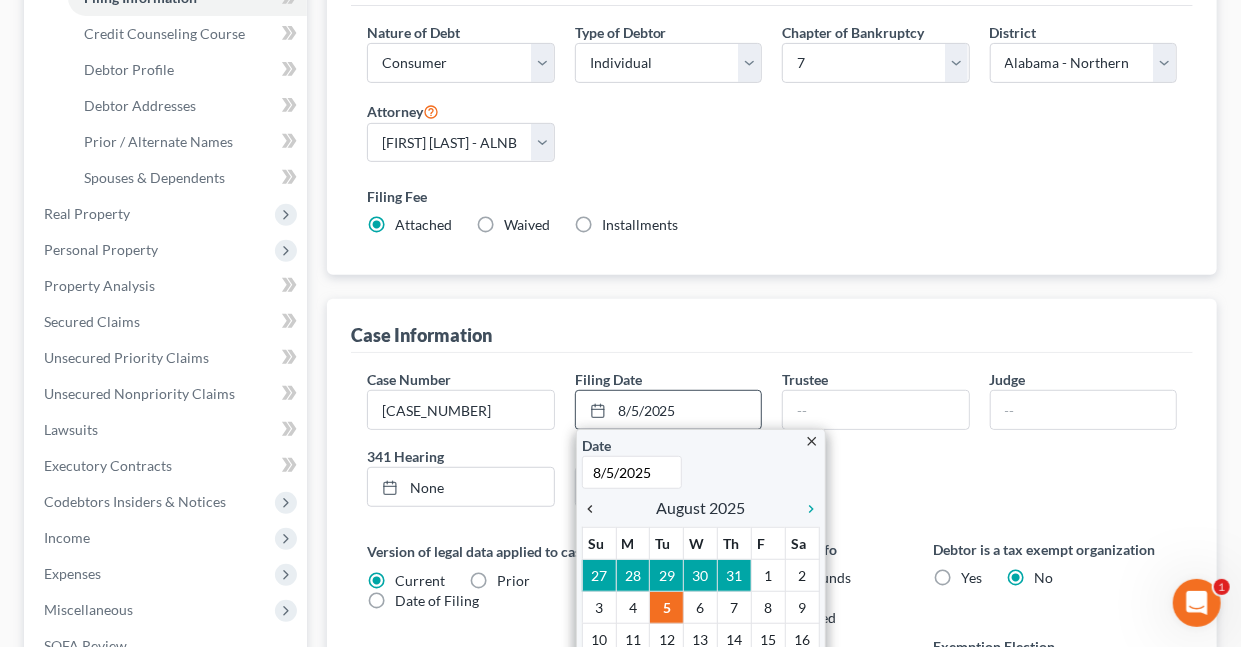 click on "chevron_left" at bounding box center [595, 509] 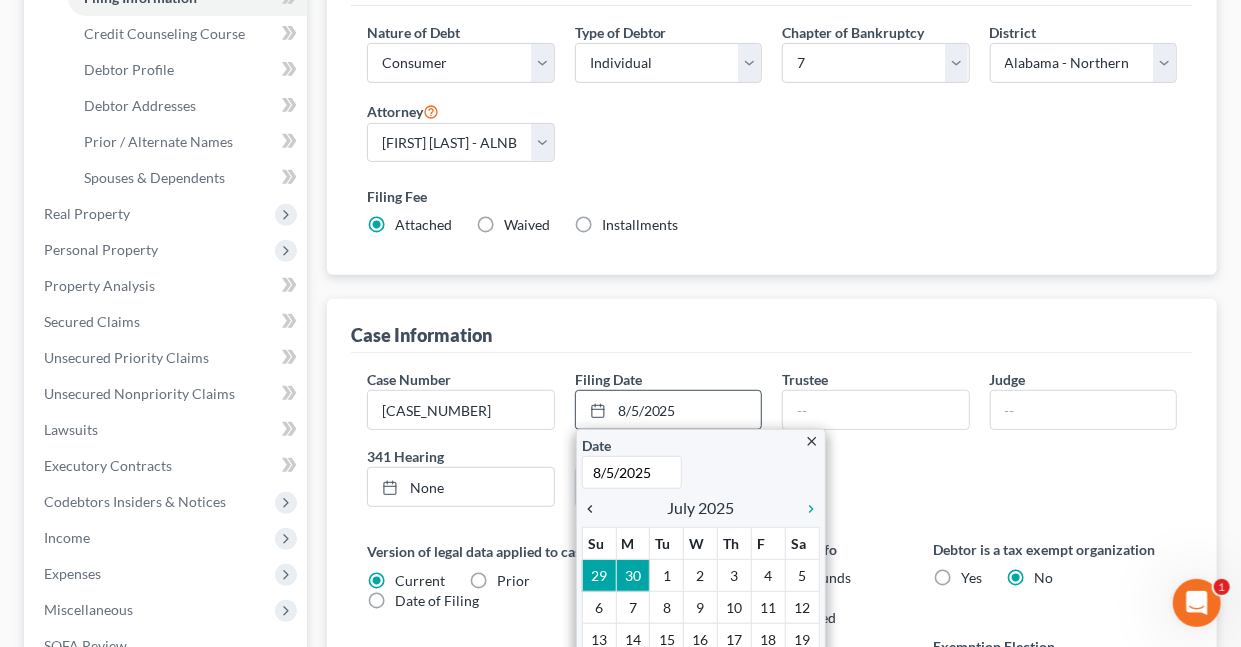 click on "chevron_left" at bounding box center (595, 509) 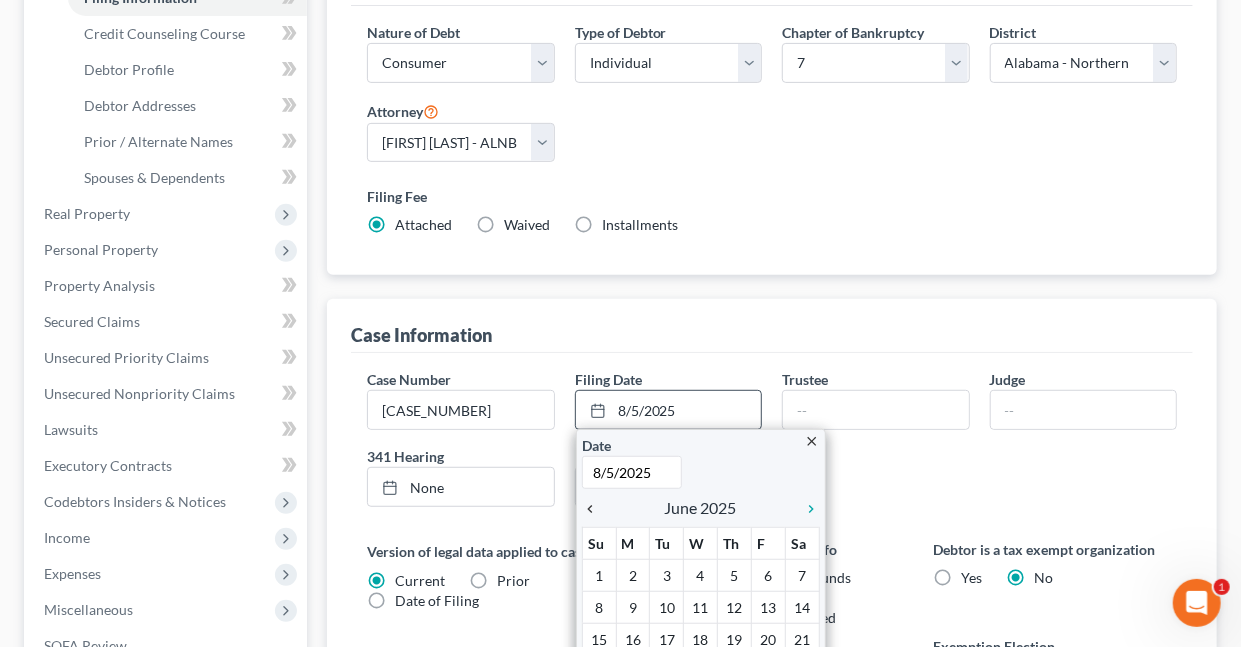 click on "chevron_left" at bounding box center [595, 509] 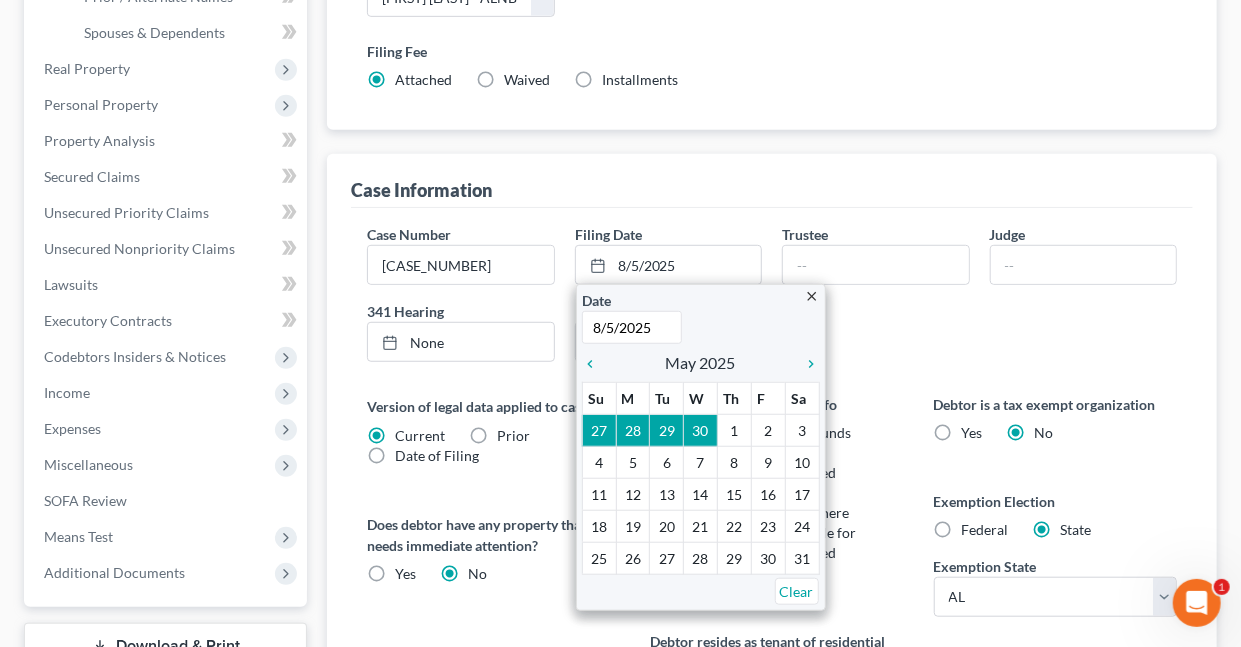 scroll, scrollTop: 492, scrollLeft: 0, axis: vertical 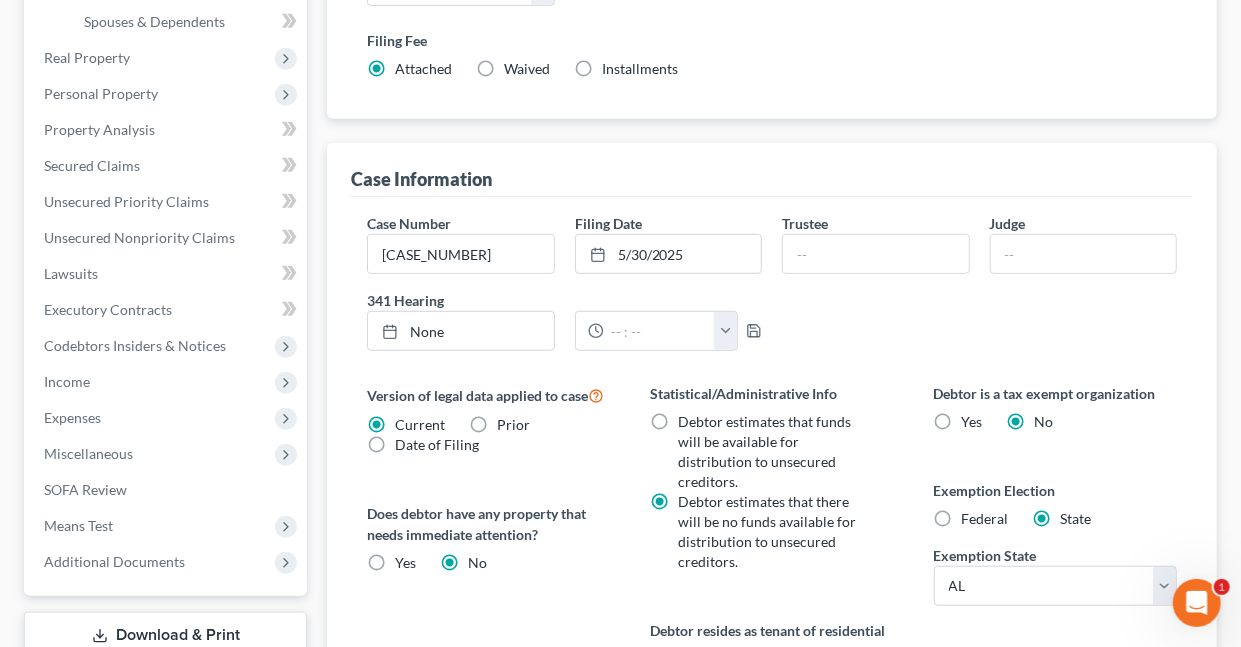 drag, startPoint x: 769, startPoint y: 536, endPoint x: 765, endPoint y: 521, distance: 15.524175 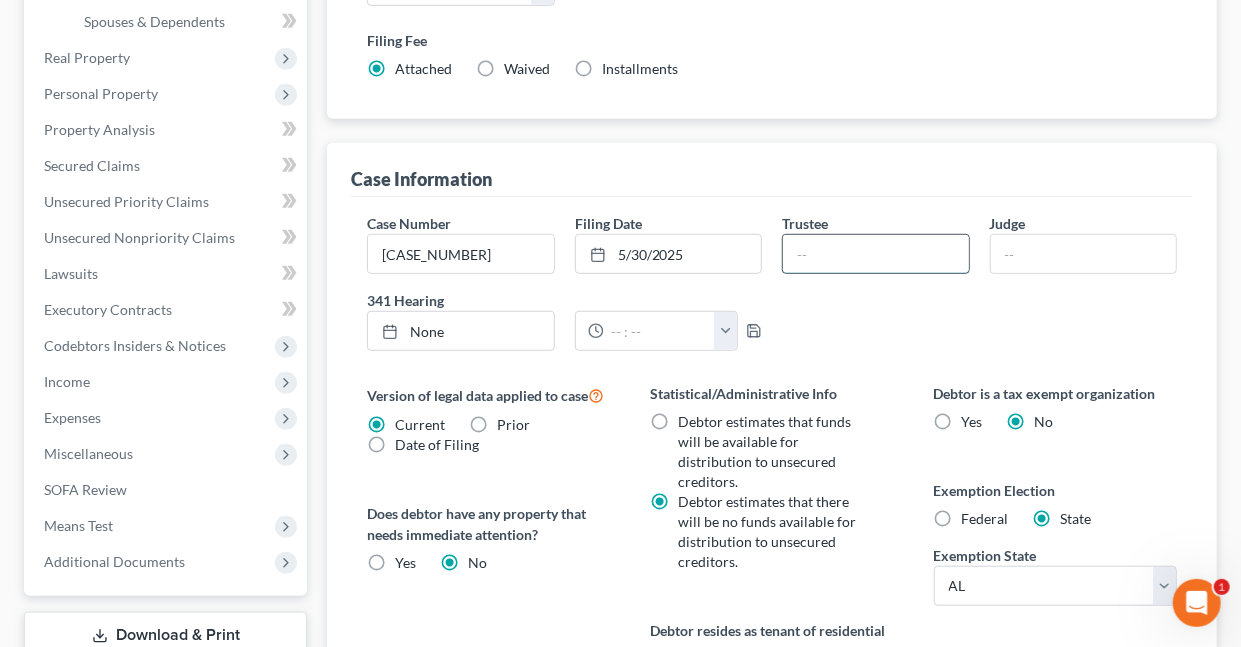 click at bounding box center (875, 254) 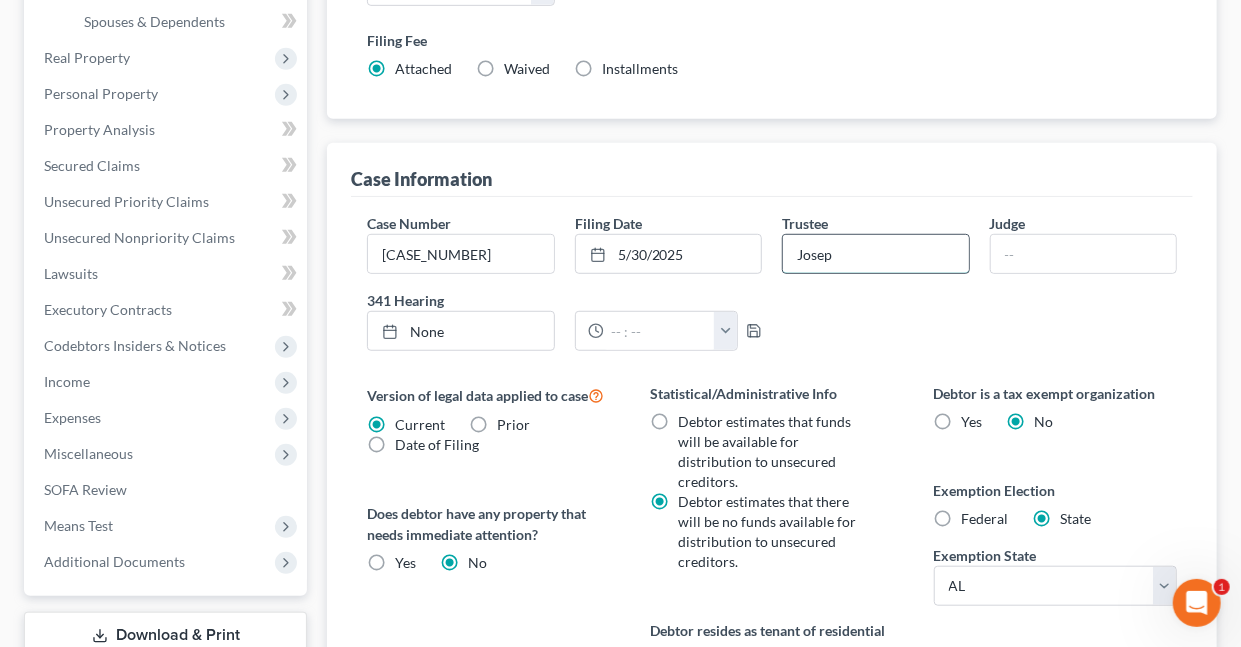 type on "[FIRST] [MIDDLE] [LAST]" 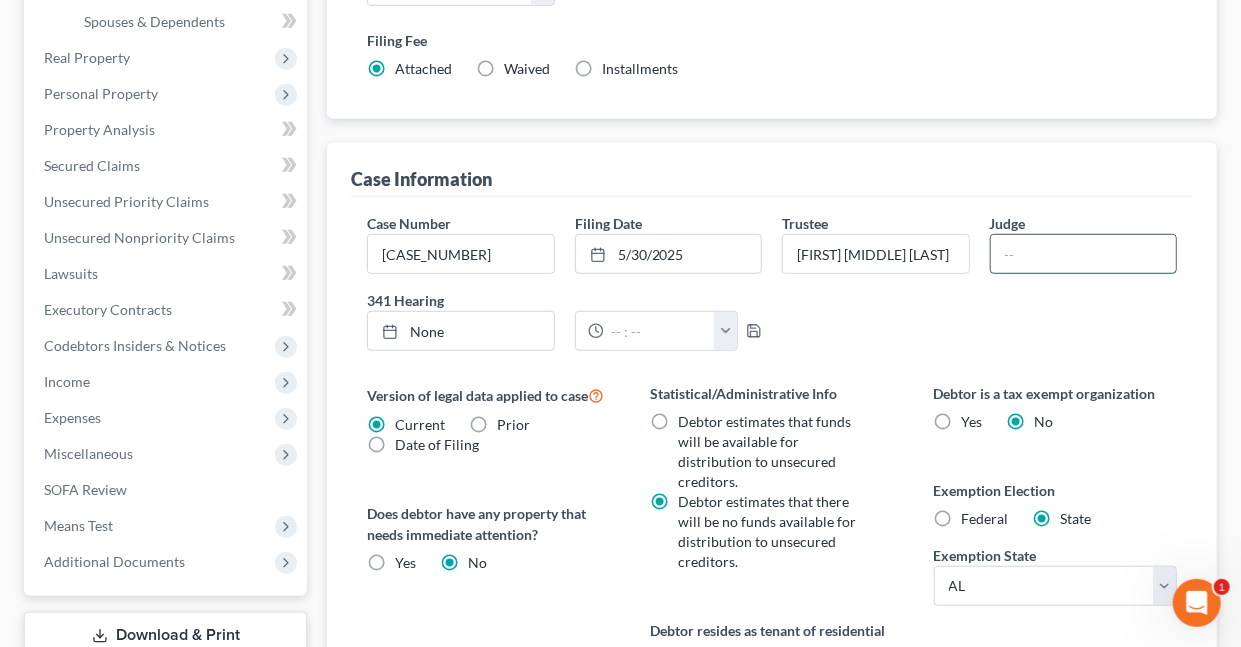click at bounding box center [1083, 254] 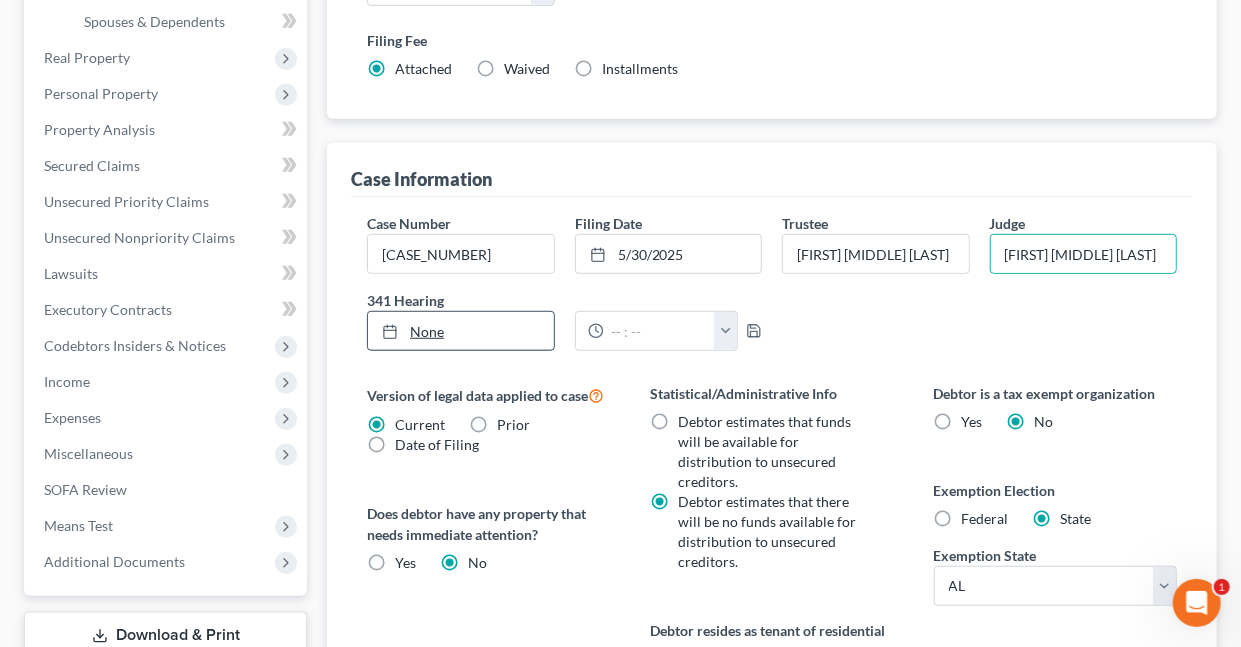 type on "8/5/2025" 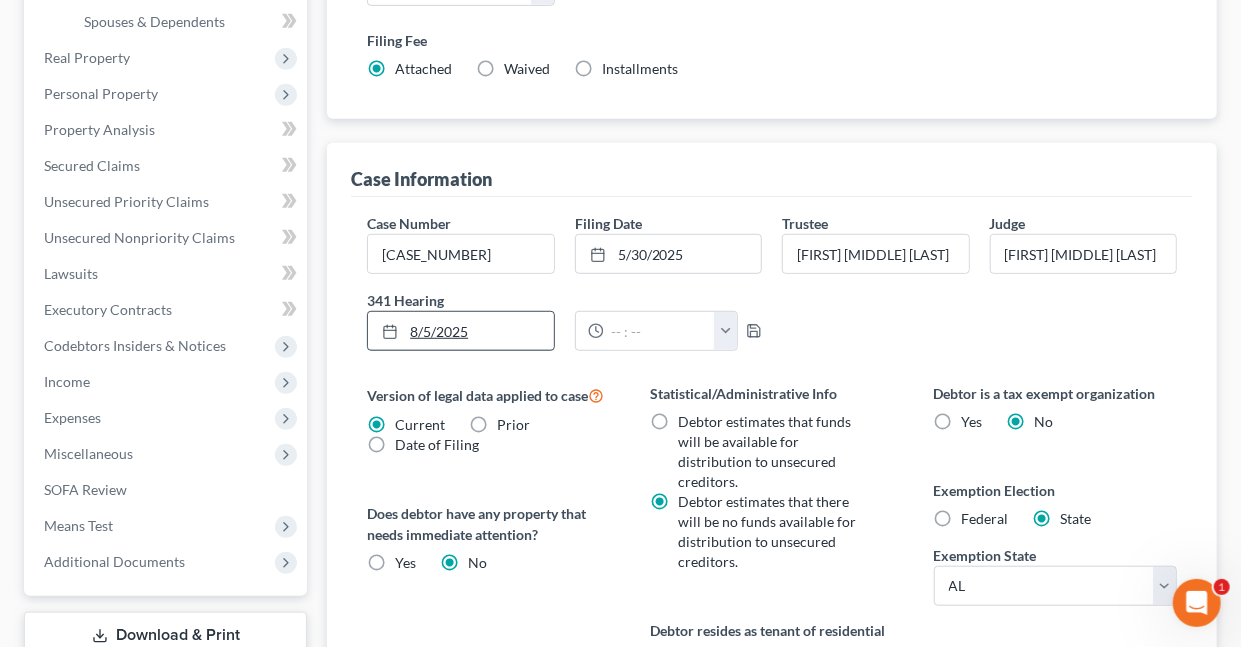 click on "8/5/2025" at bounding box center (460, 331) 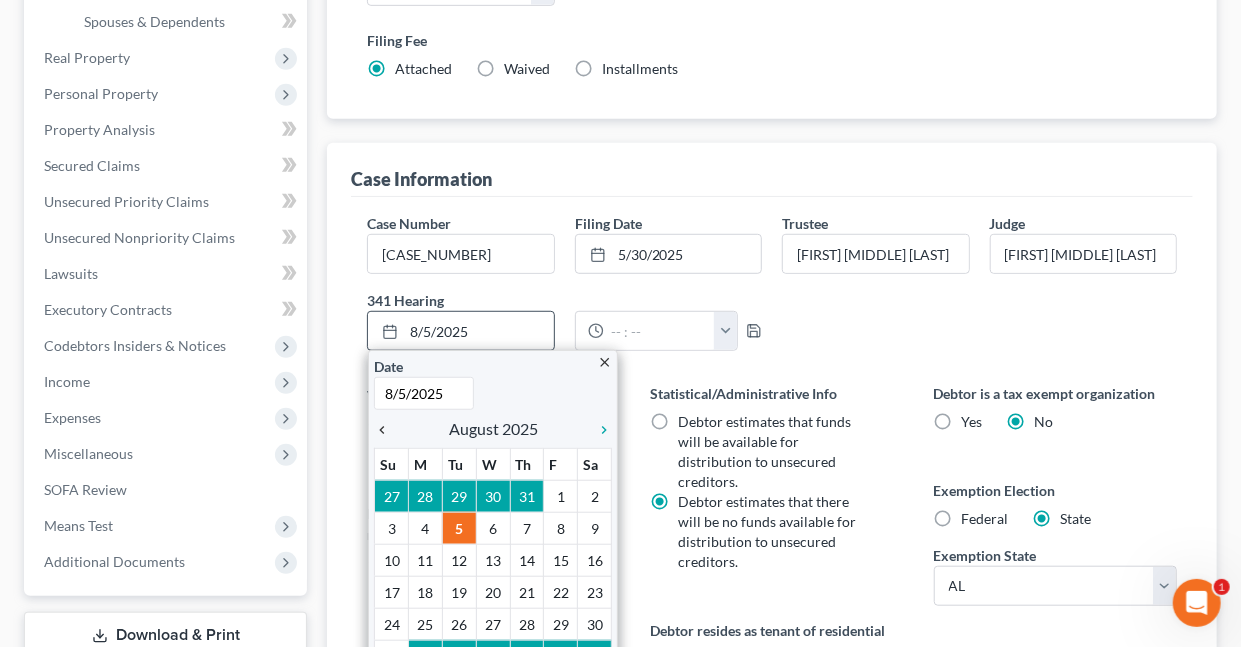 click on "chevron_left" at bounding box center (387, 430) 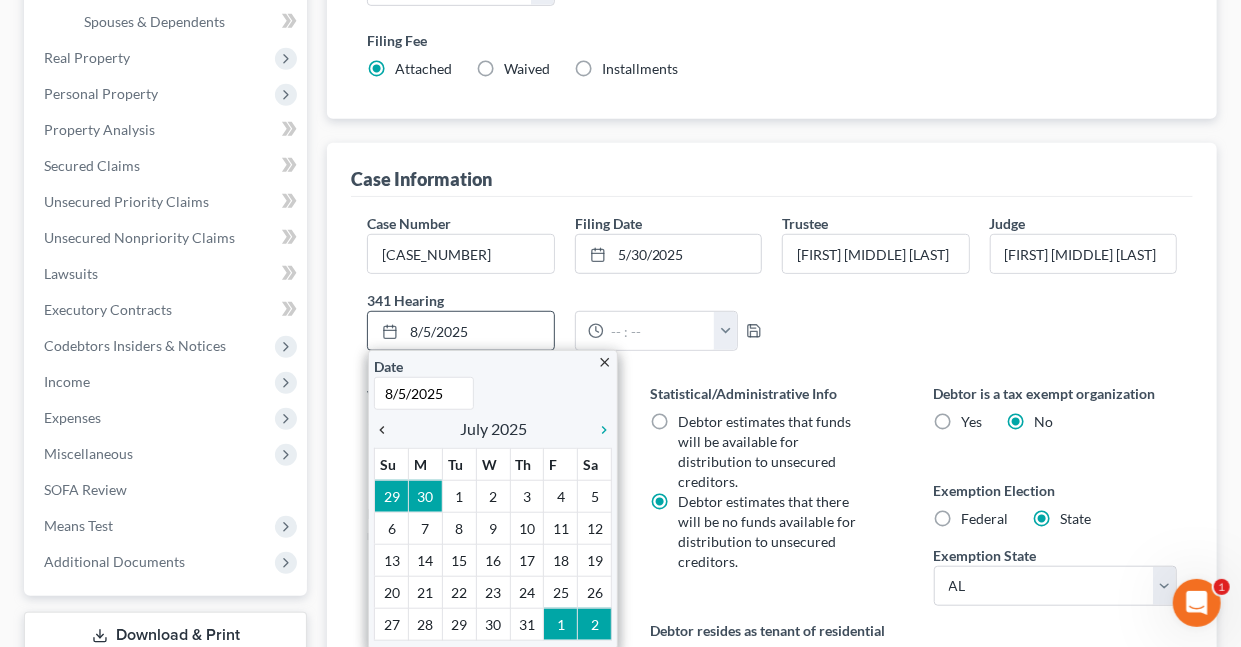 click on "chevron_left" at bounding box center [387, 430] 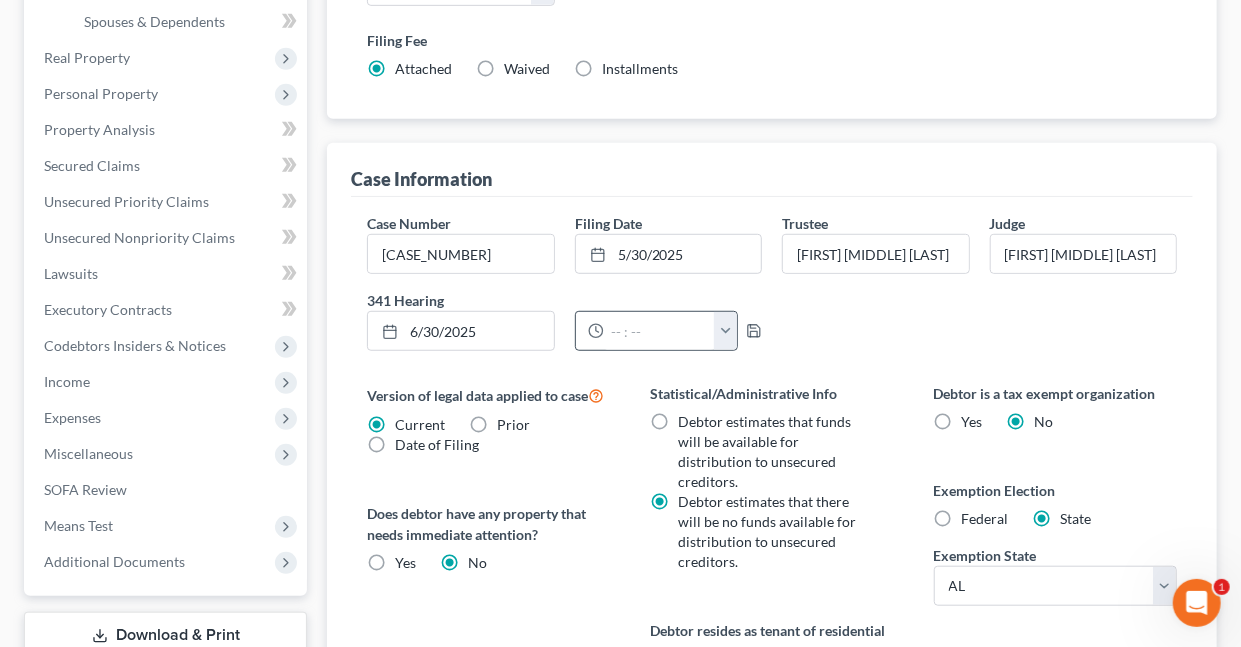 click at bounding box center [725, 331] 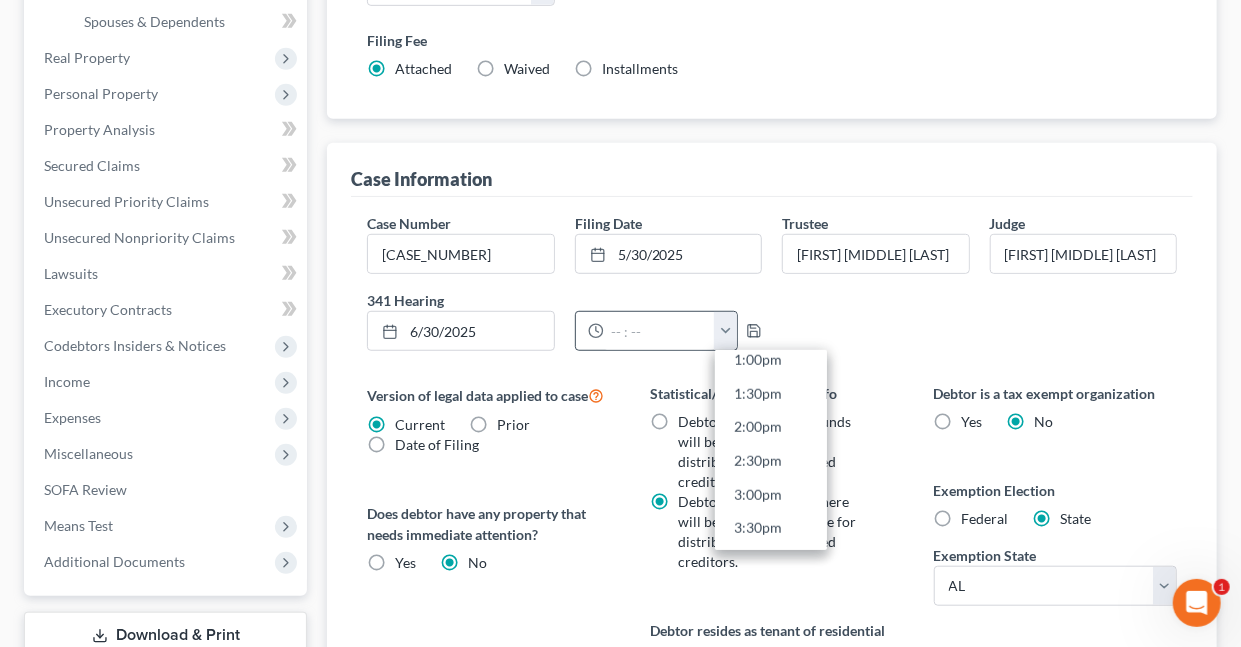 scroll, scrollTop: 896, scrollLeft: 0, axis: vertical 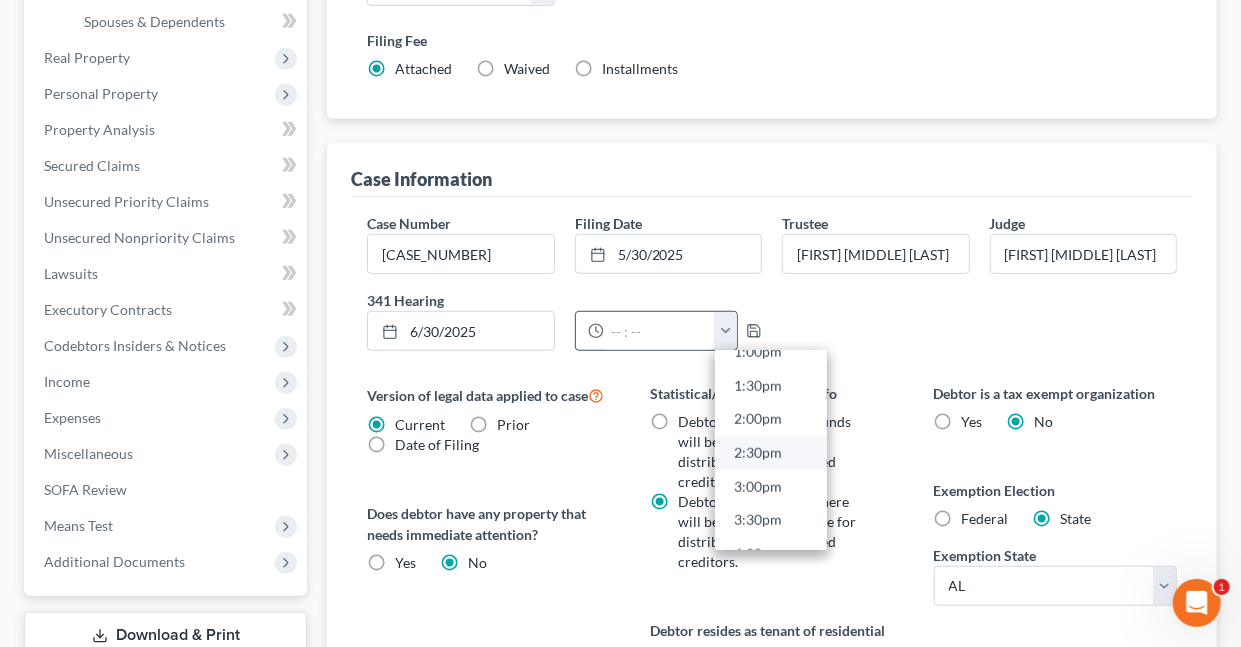 click on "2:30pm" at bounding box center (771, 453) 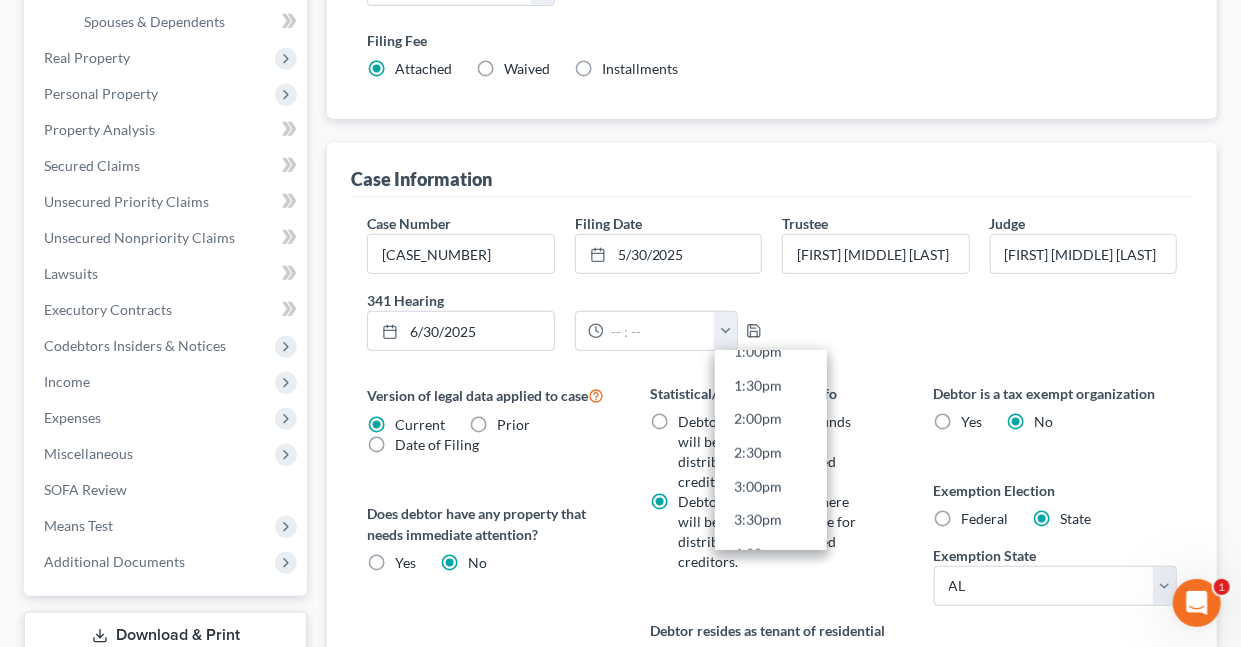 type on "2:30pm" 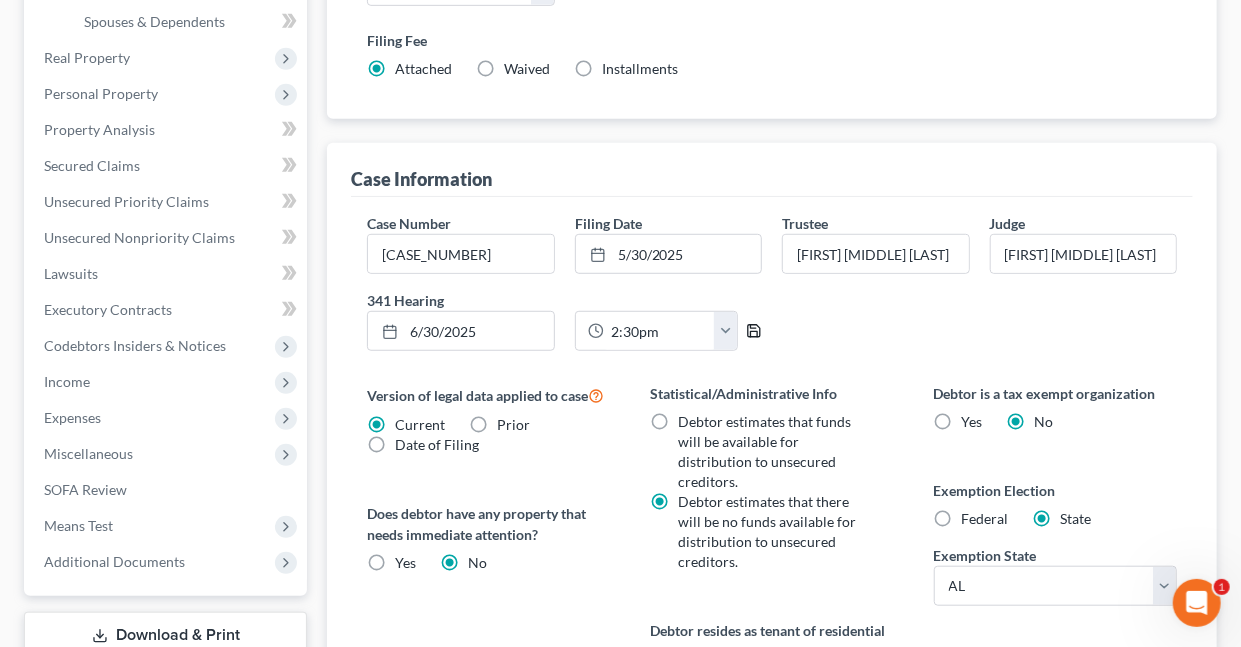 click 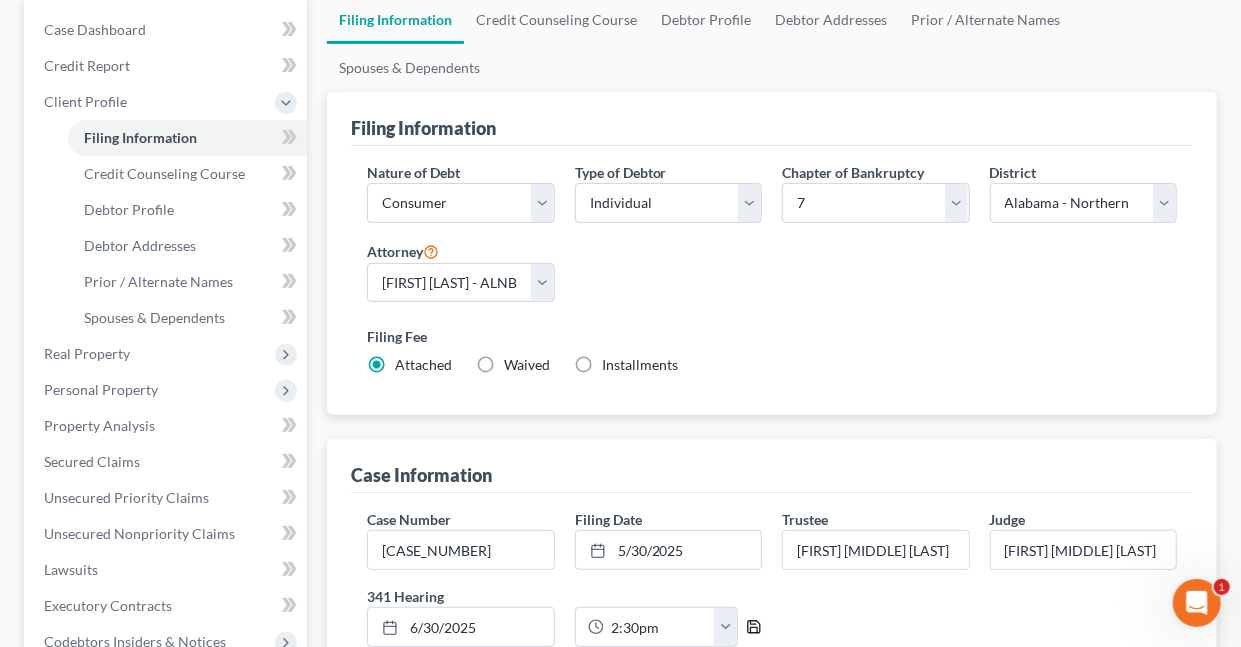scroll, scrollTop: 0, scrollLeft: 0, axis: both 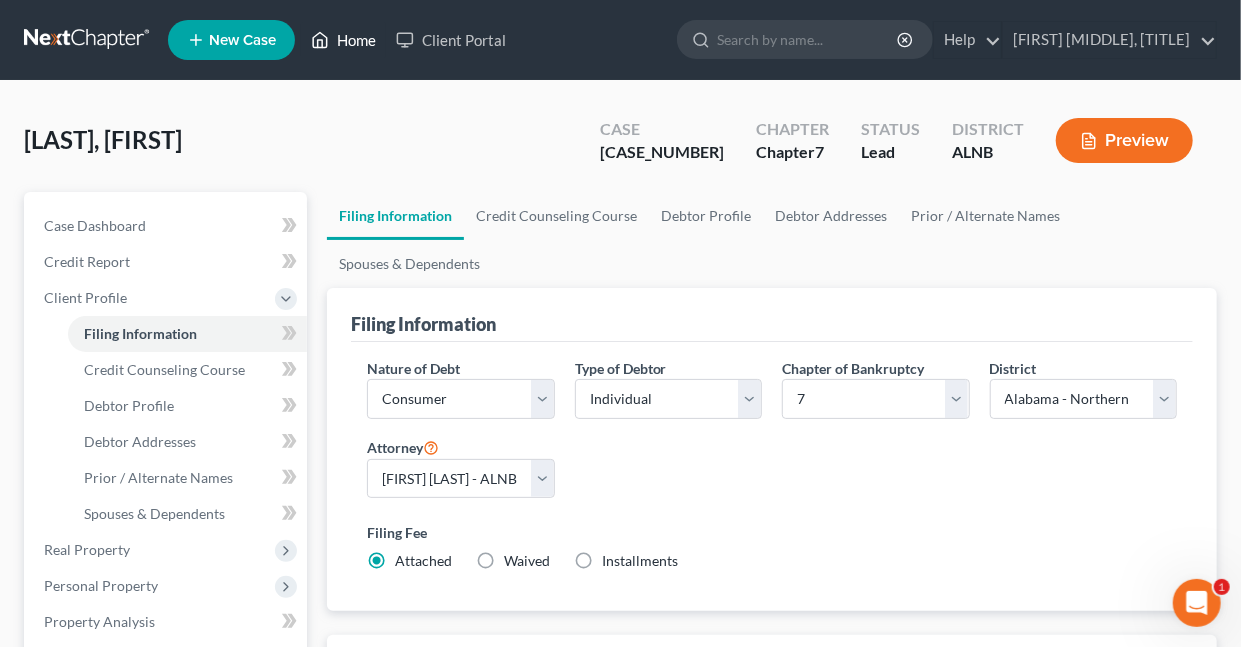 click on "Home" at bounding box center [343, 40] 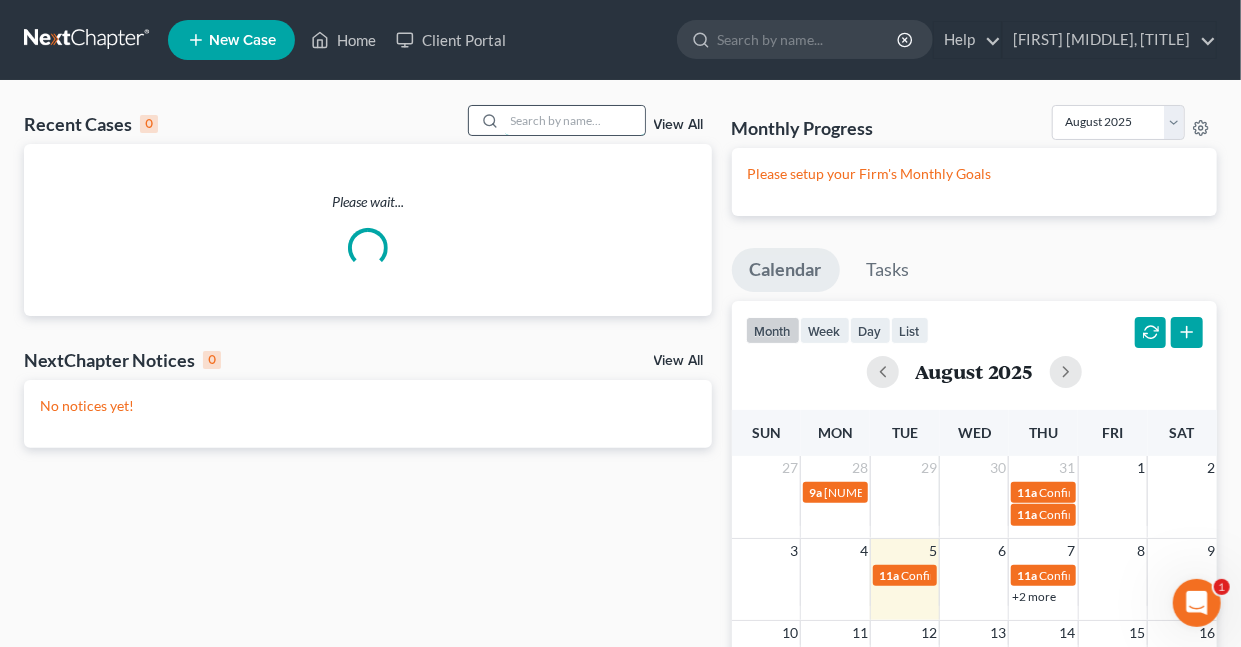 click at bounding box center [575, 120] 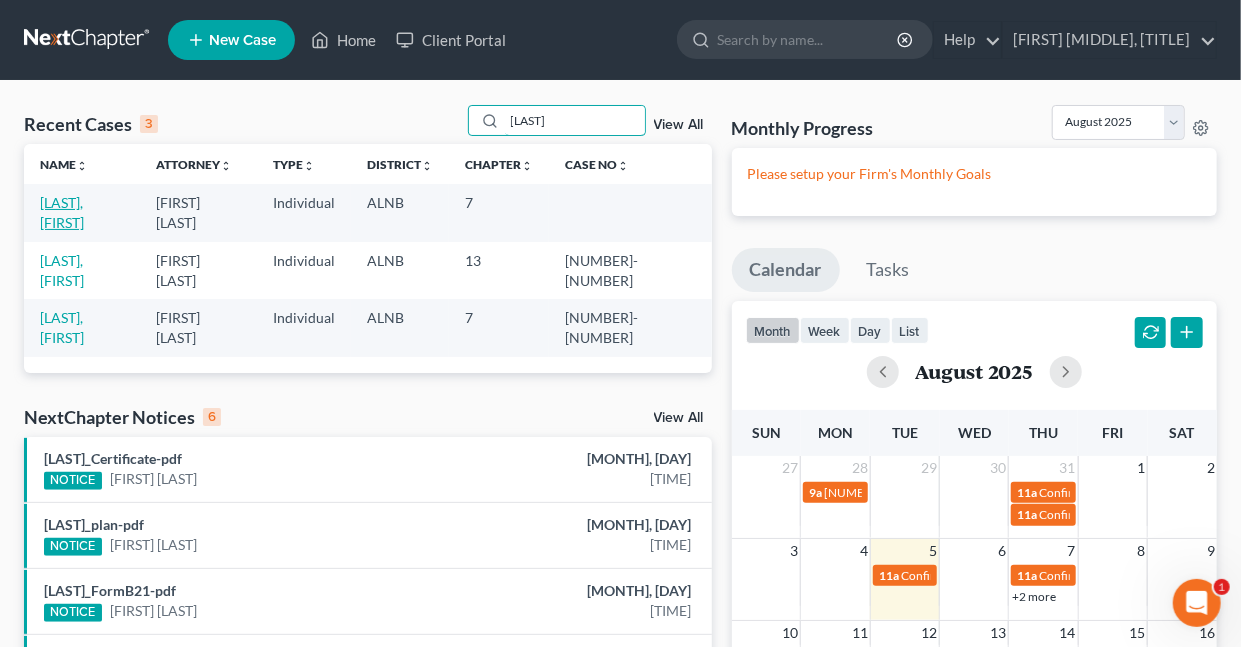 type on "[LAST]" 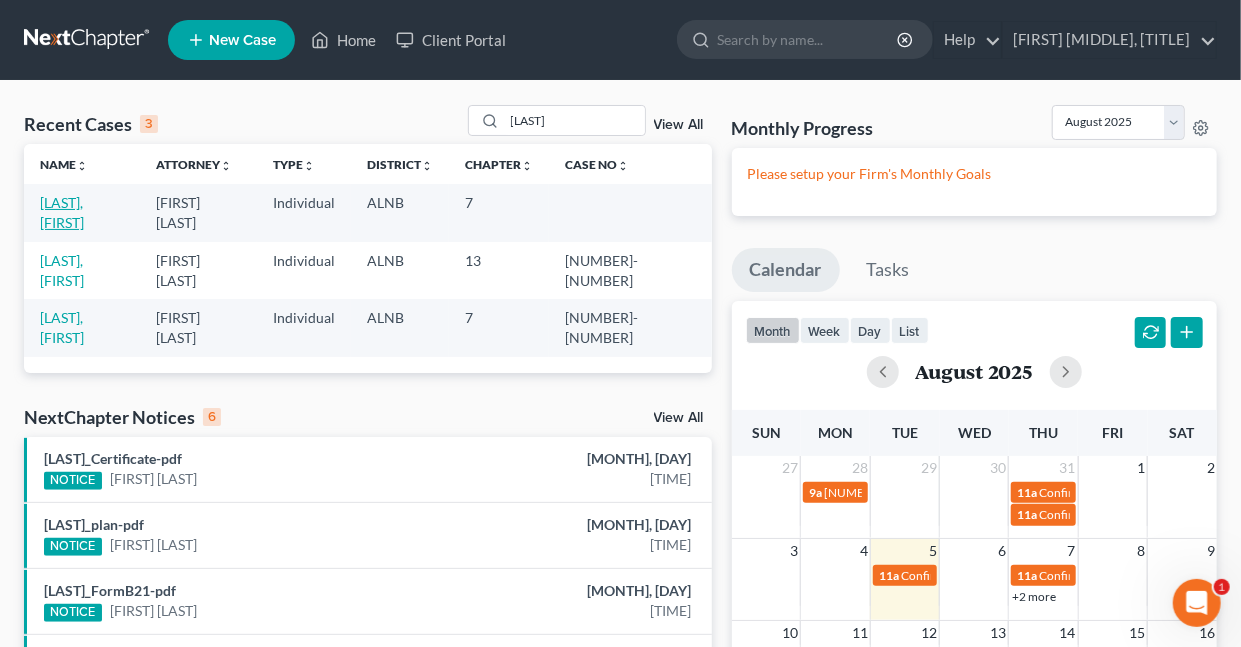 click on "[LAST], [FIRST]" at bounding box center (62, 212) 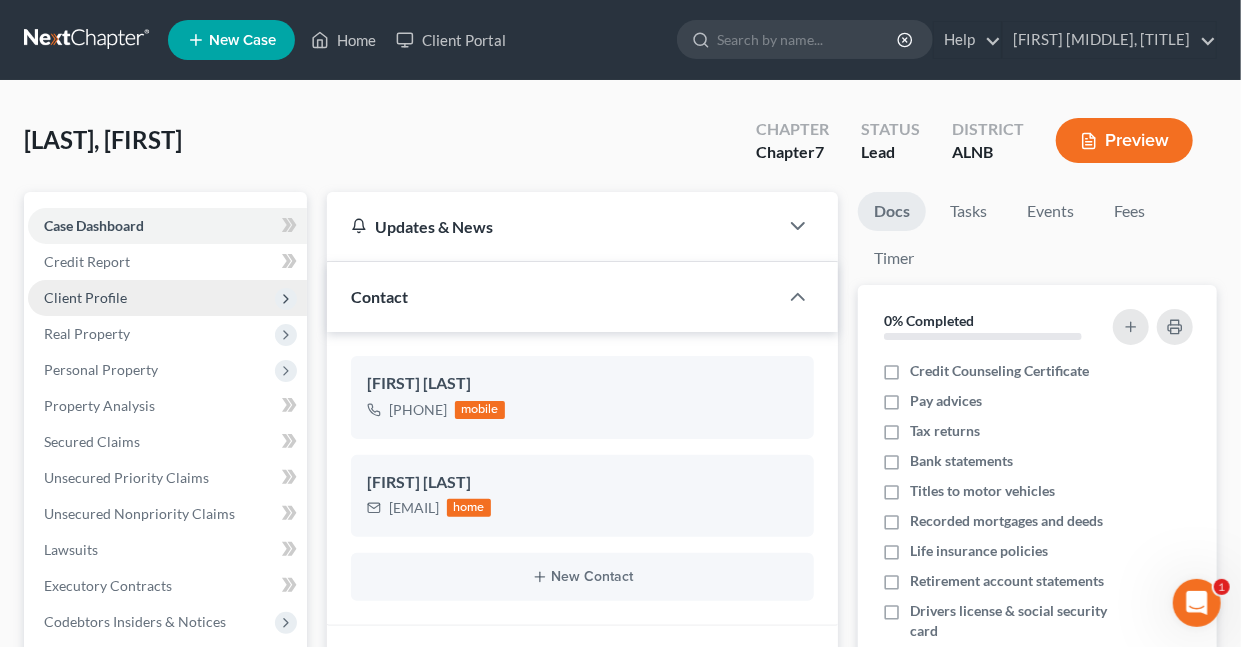 click on "Client Profile" at bounding box center [85, 297] 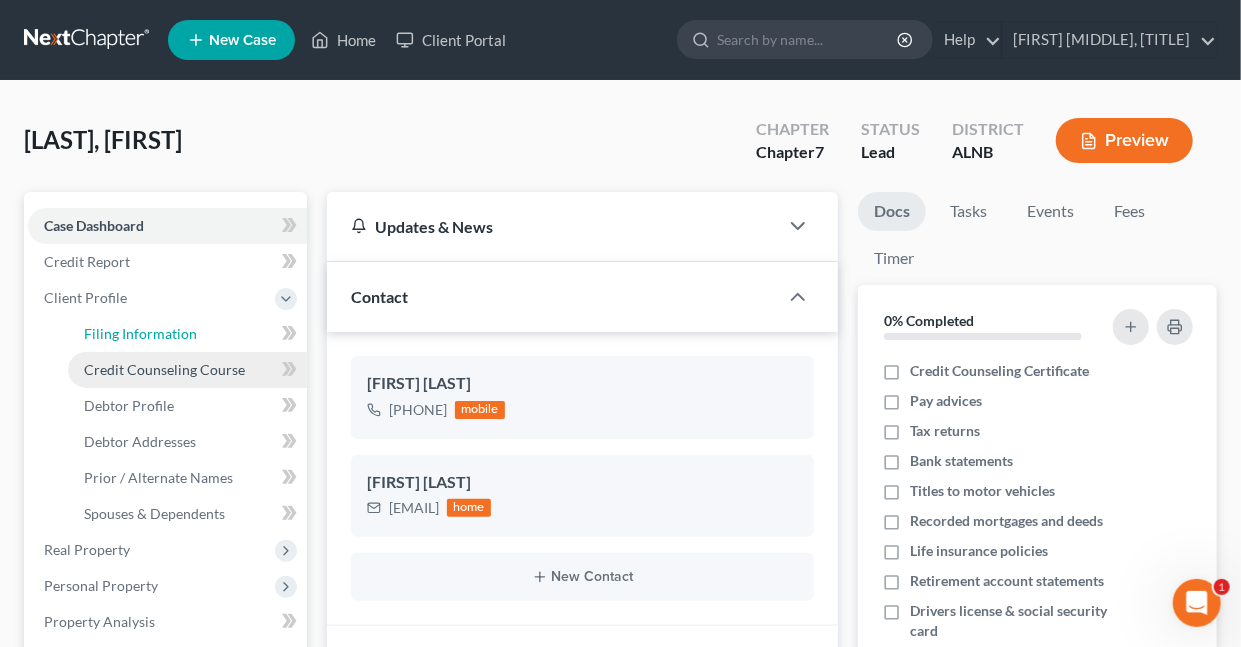 drag, startPoint x: 131, startPoint y: 334, endPoint x: 191, endPoint y: 360, distance: 65.39113 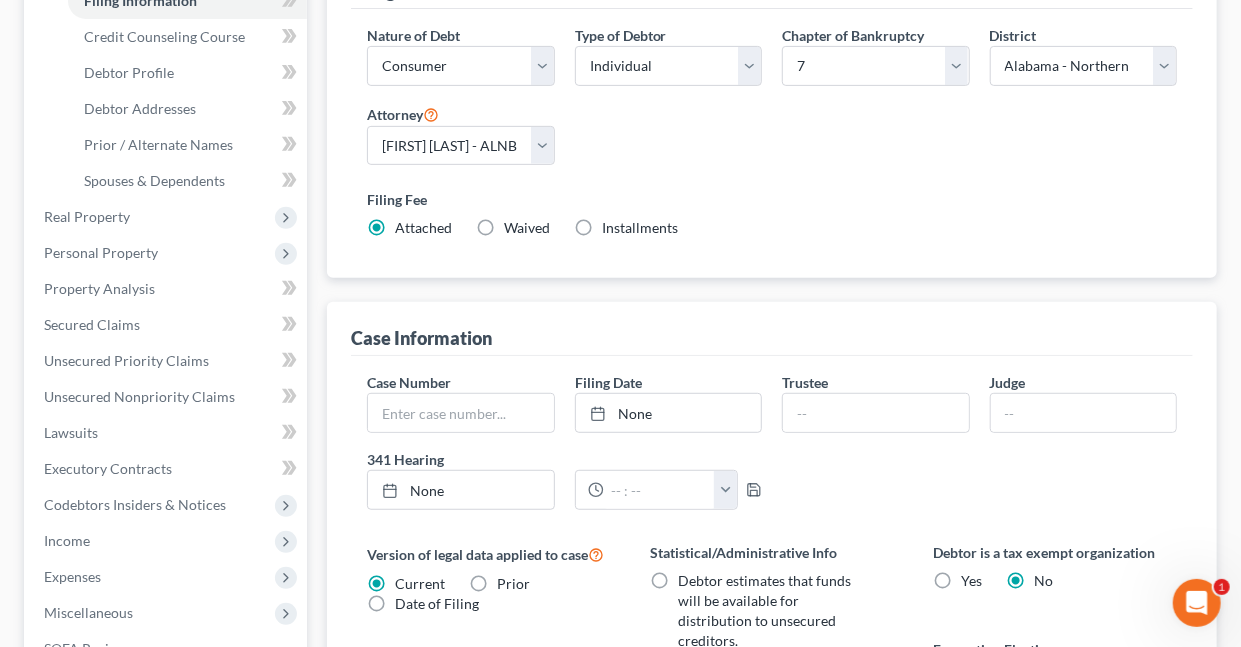 scroll, scrollTop: 439, scrollLeft: 0, axis: vertical 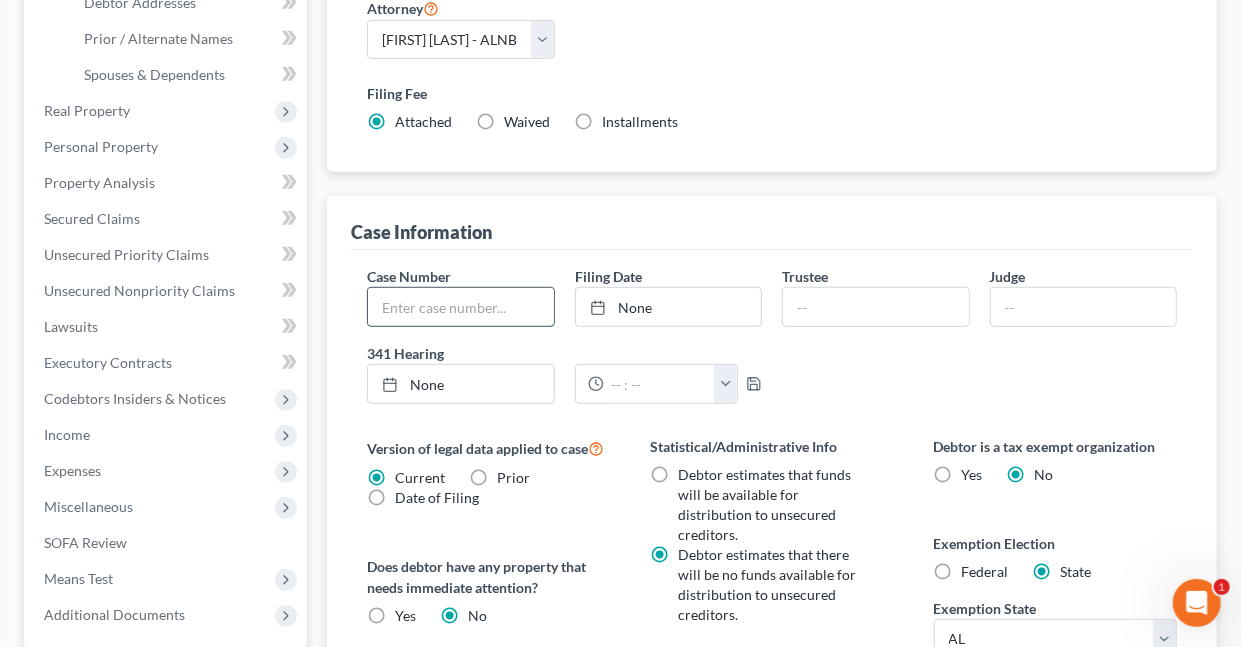 click at bounding box center (460, 307) 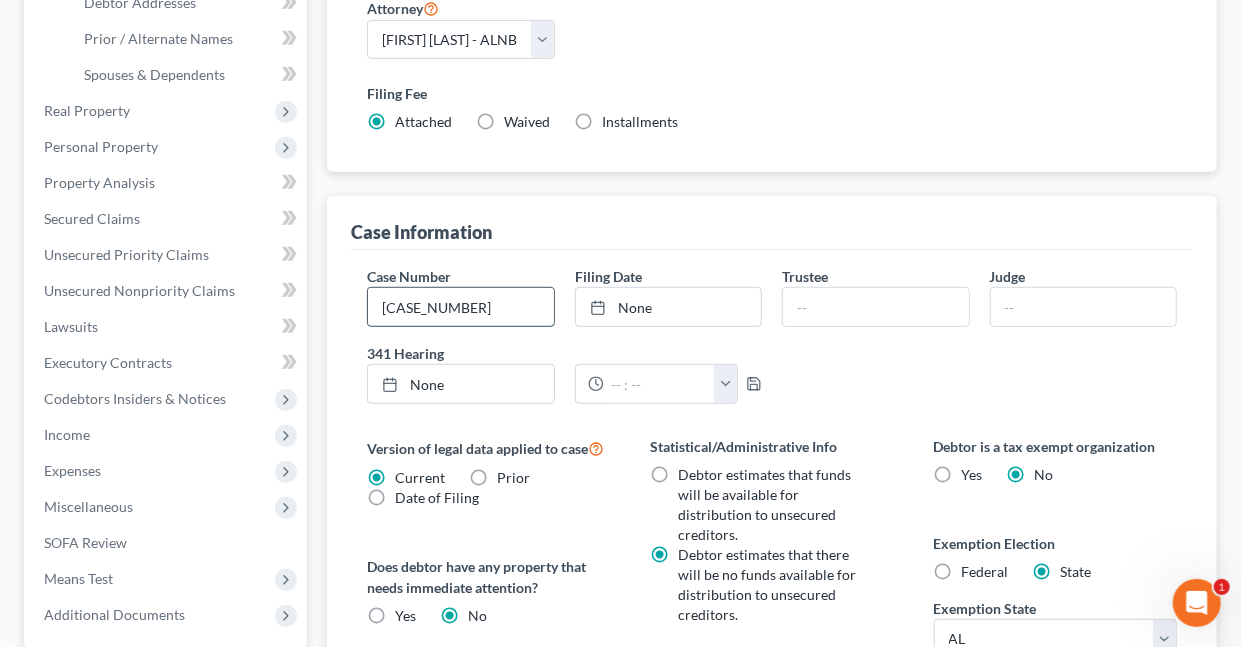 type on "[CASE_NUMBER]" 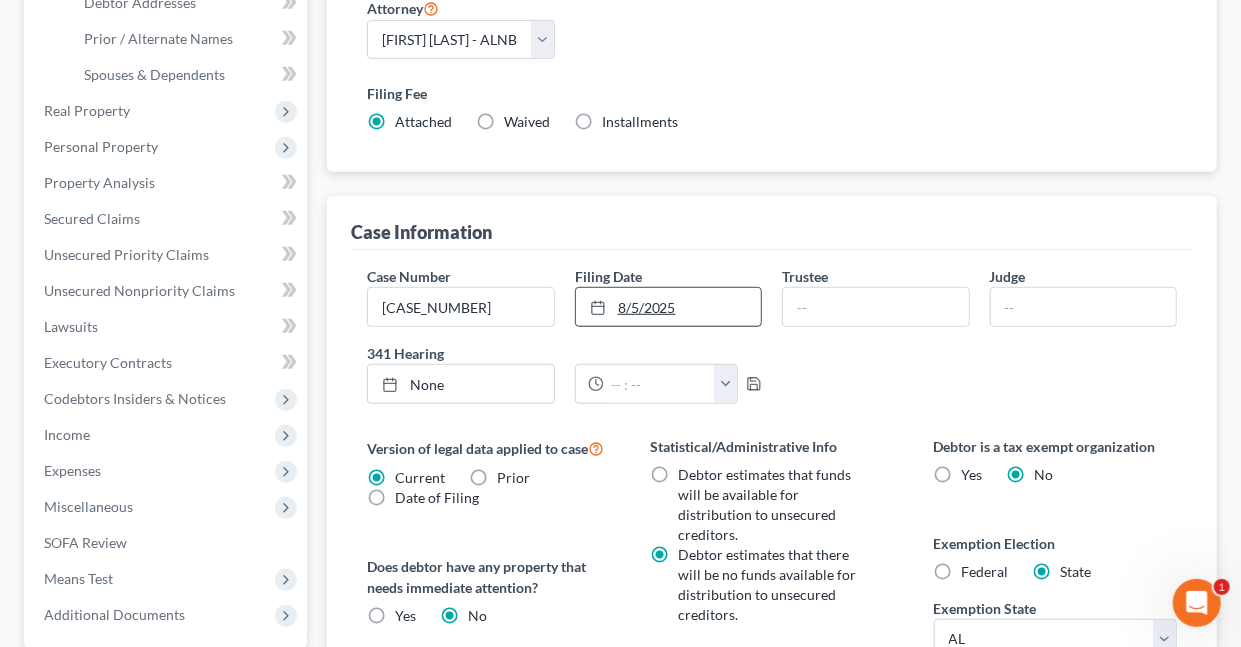 click 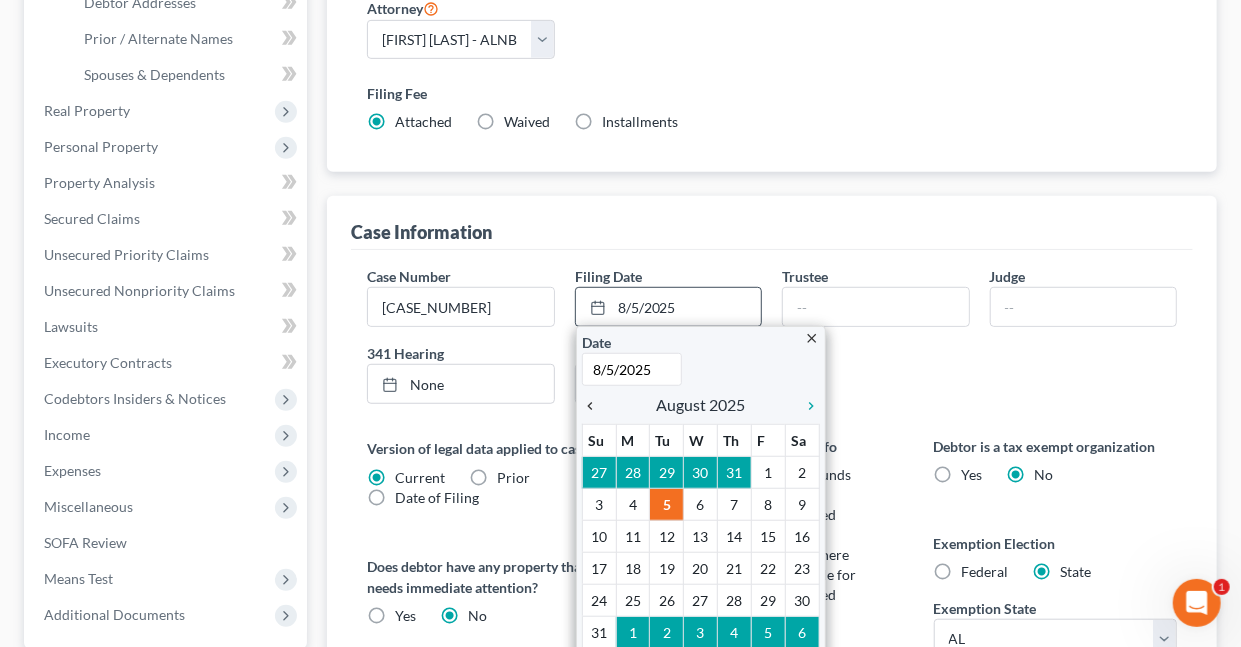 click on "chevron_left" at bounding box center [595, 406] 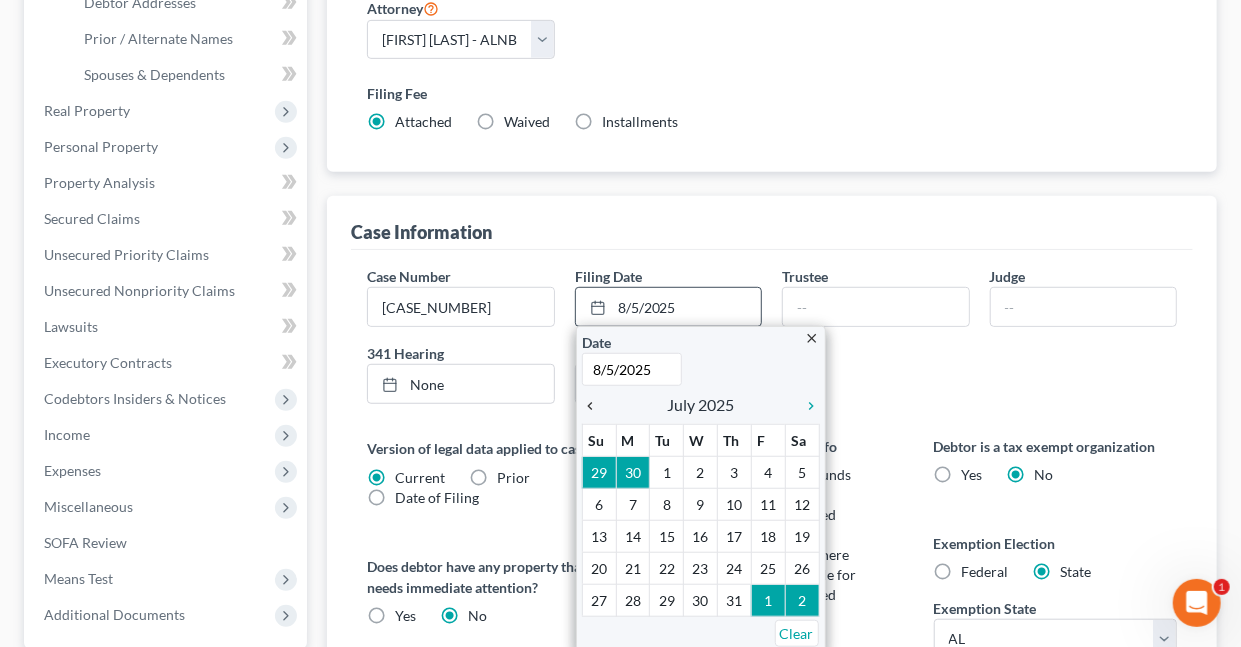 click on "chevron_left" at bounding box center [595, 406] 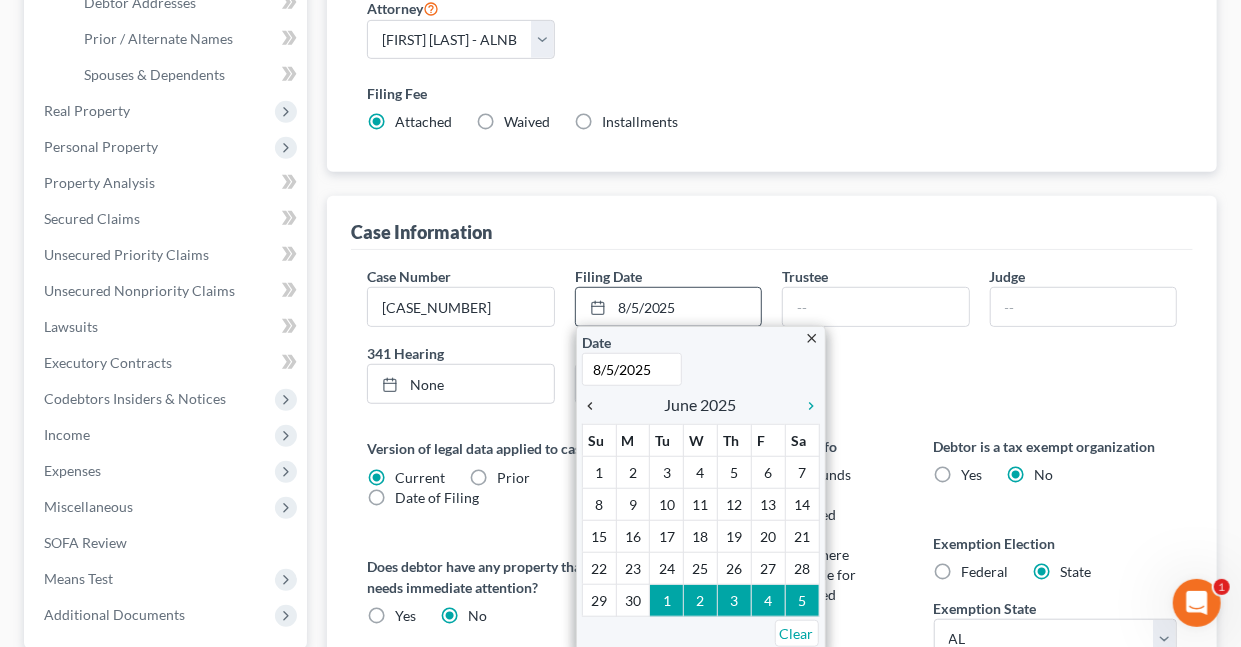 click on "chevron_left" at bounding box center [595, 406] 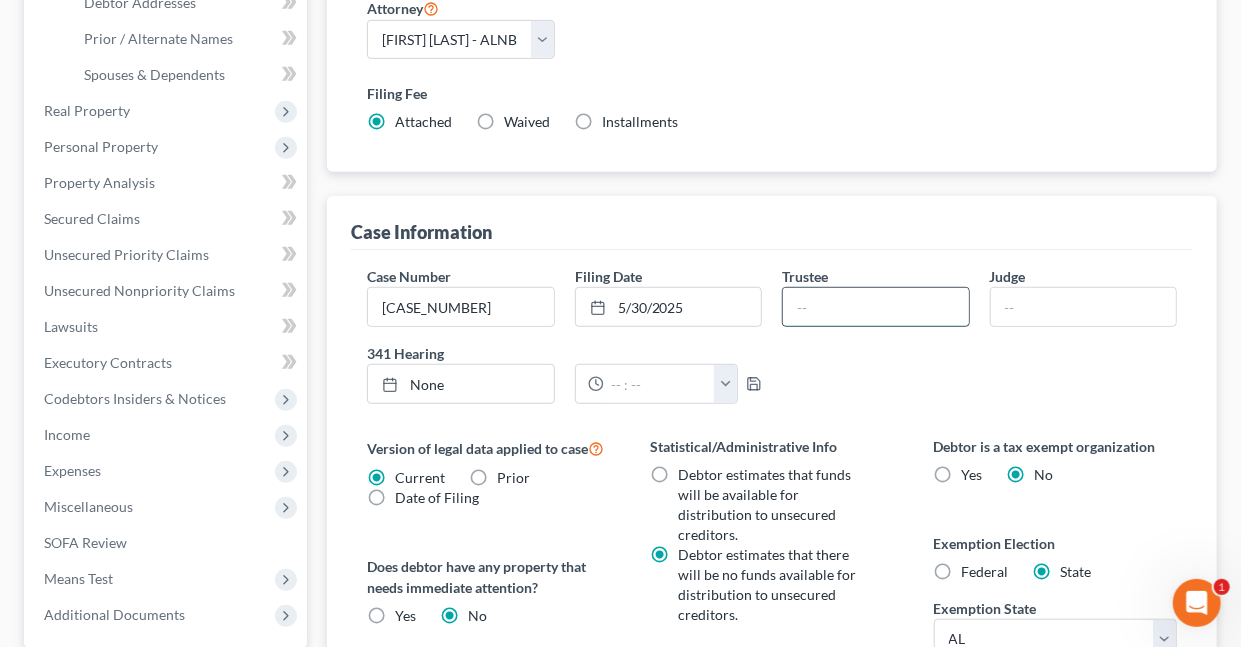 click at bounding box center (875, 307) 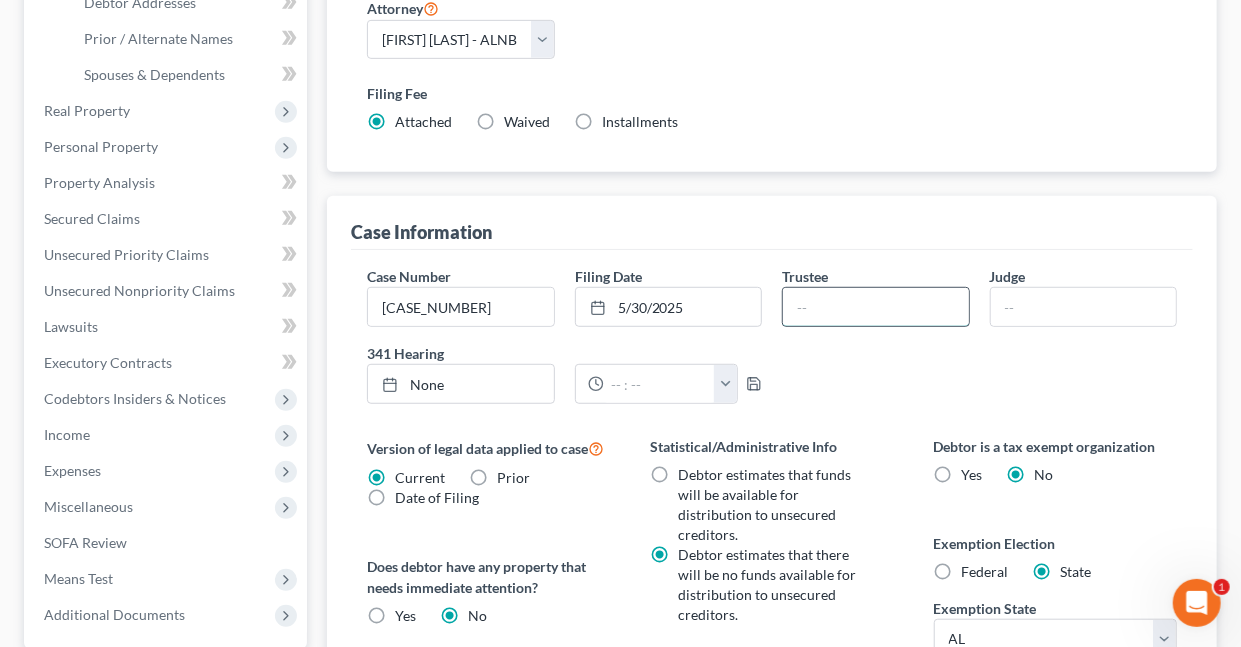 type on "[FIRST] [MIDDLE] [LAST]" 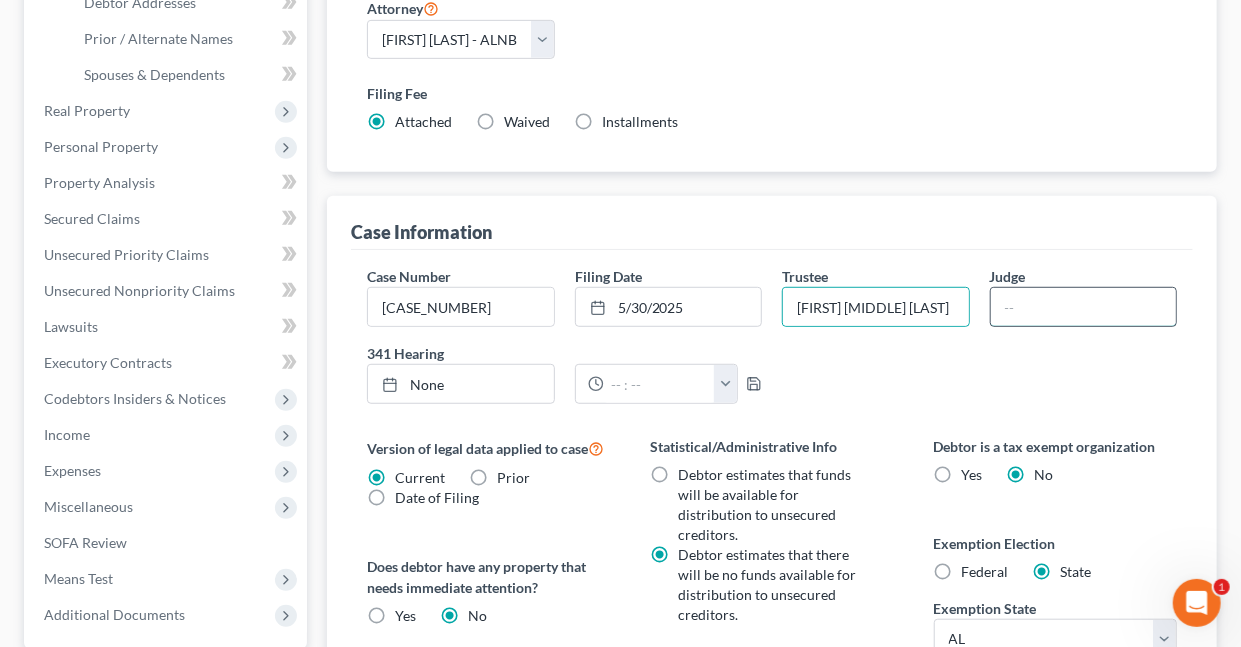 click at bounding box center [1083, 307] 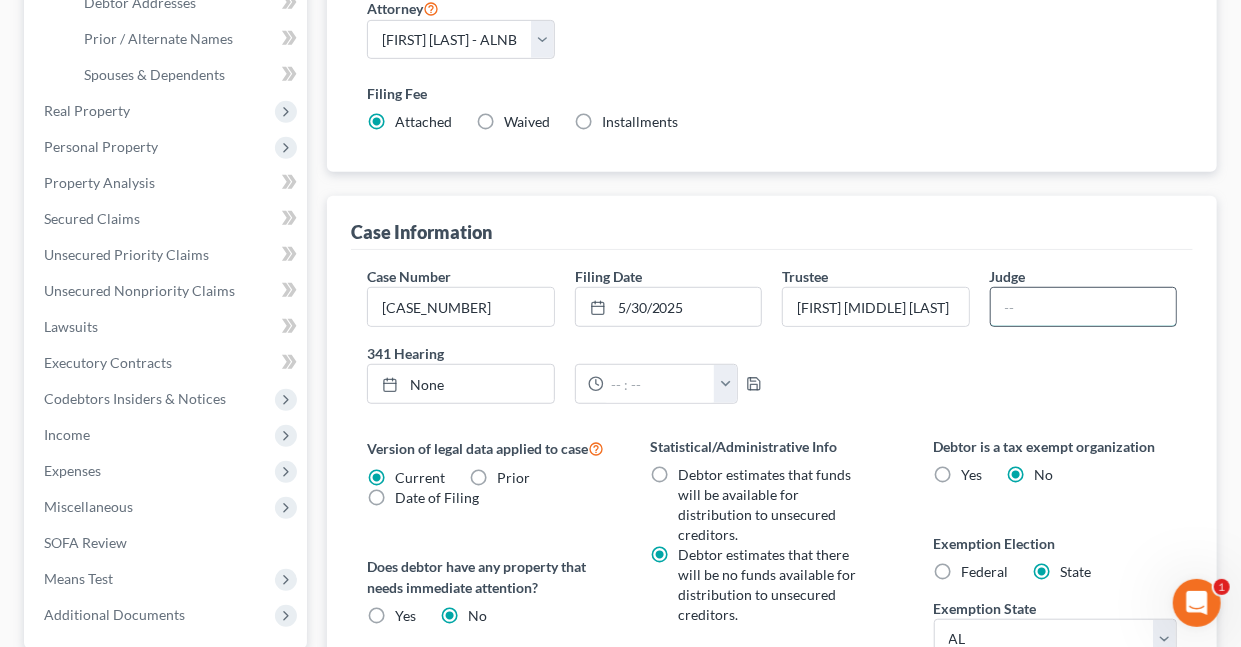 type on "[FIRST] [MIDDLE] [LAST]" 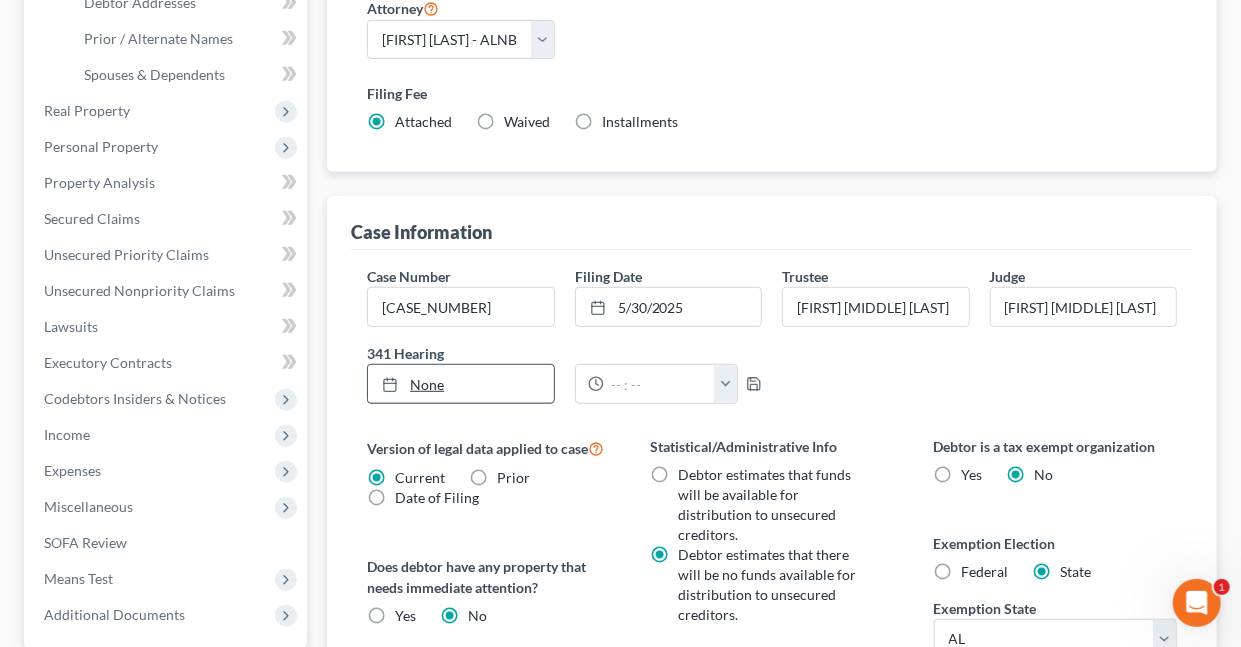 type on "8/5/2025" 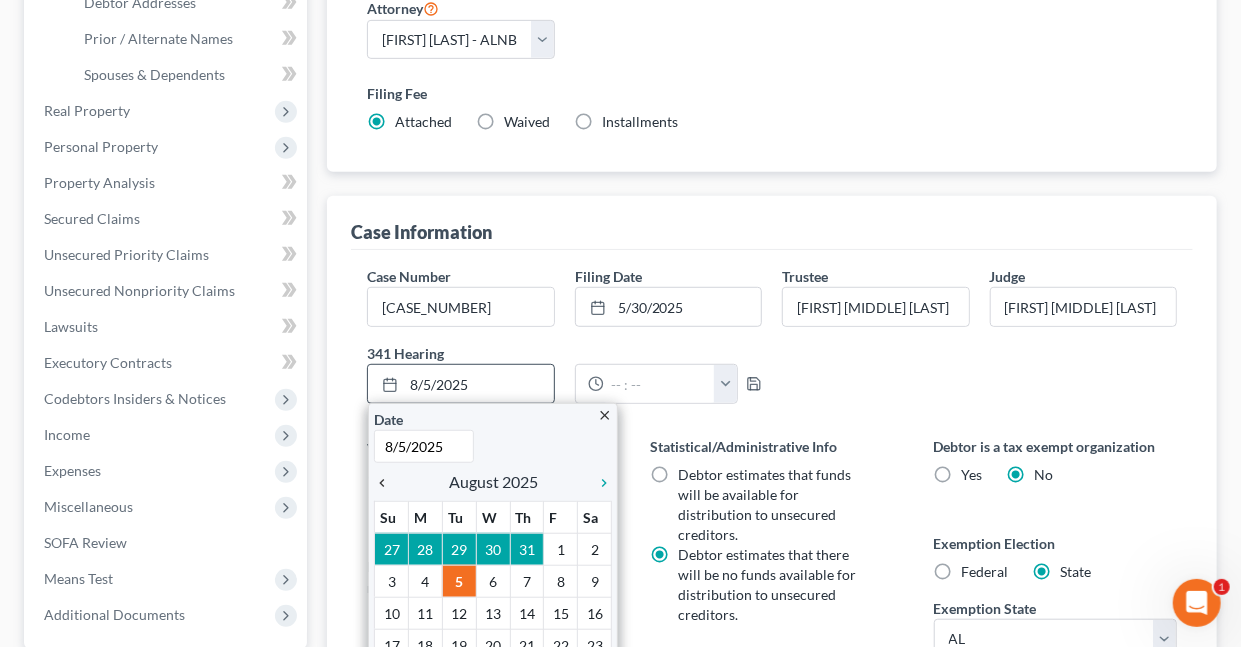 click on "chevron_left" at bounding box center [387, 483] 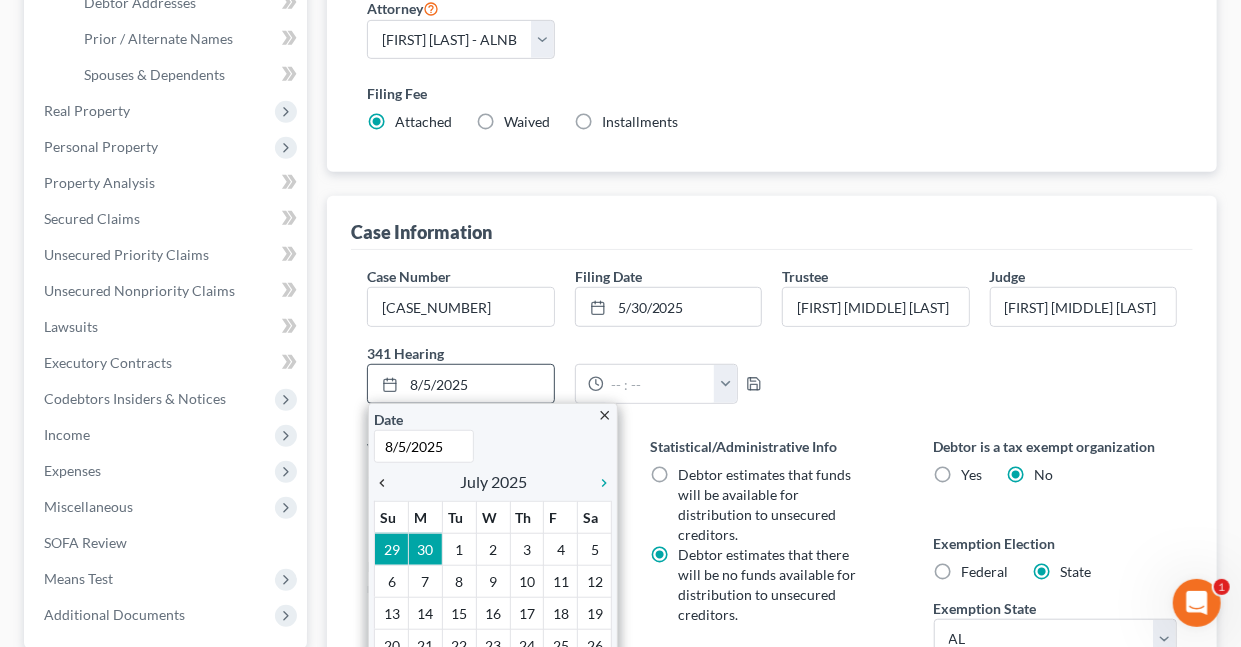 click on "chevron_left" at bounding box center (387, 483) 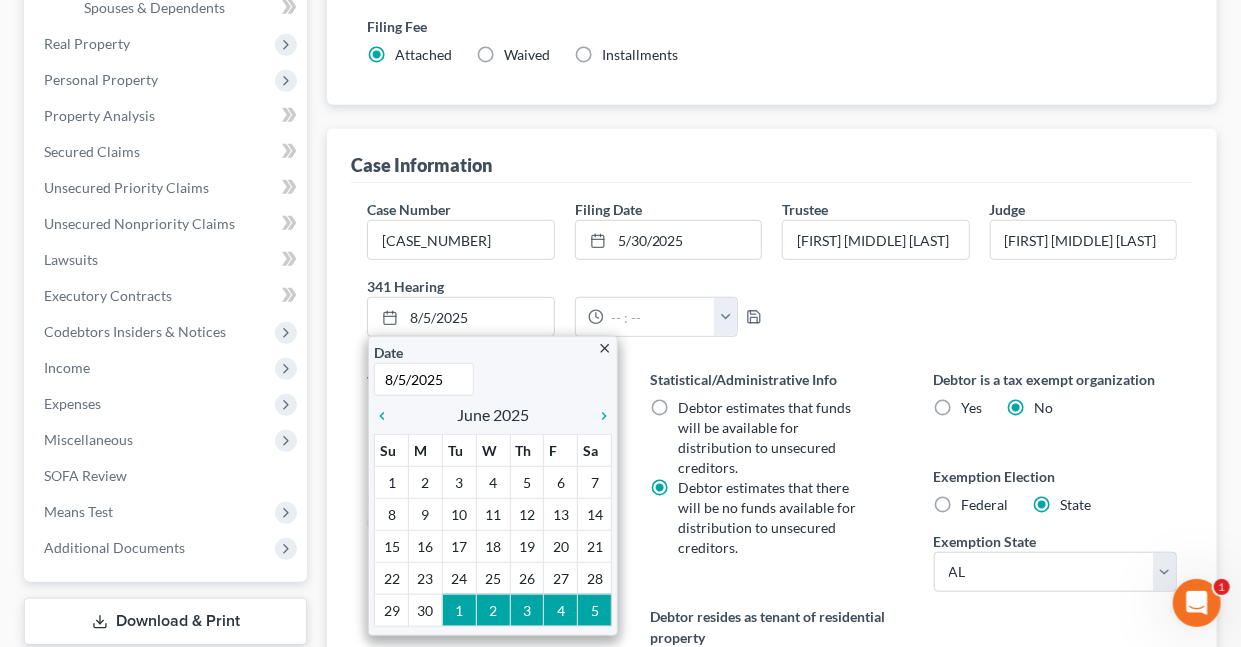 scroll, scrollTop: 510, scrollLeft: 0, axis: vertical 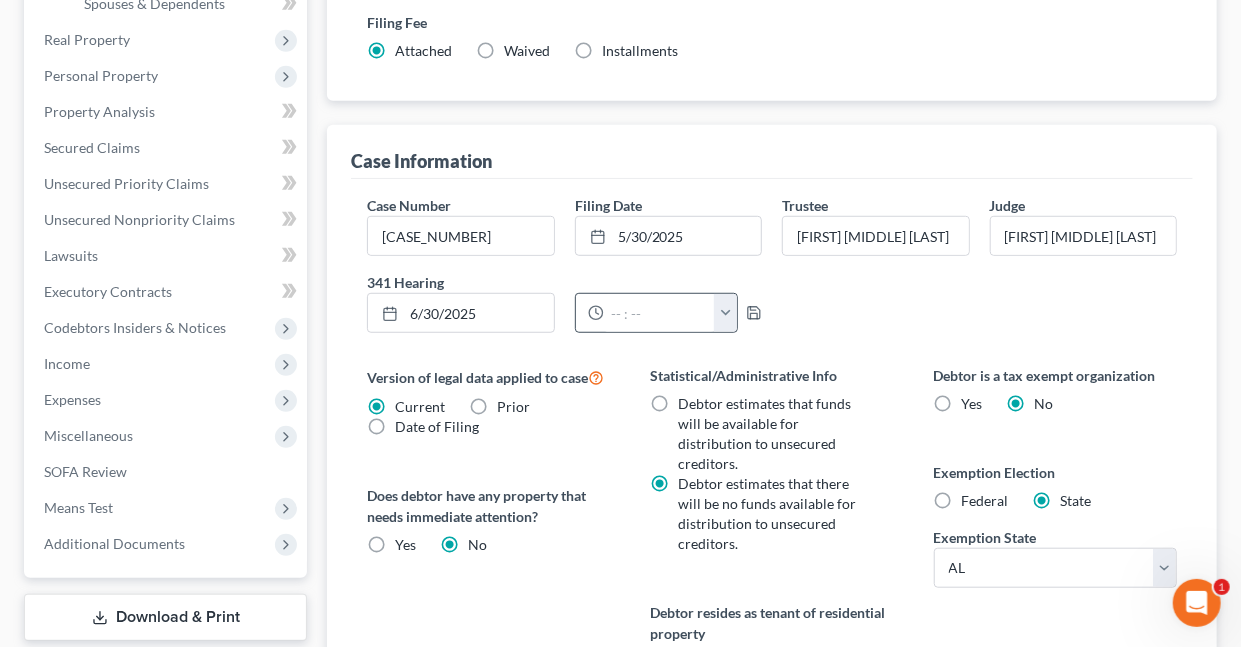 click at bounding box center (725, 313) 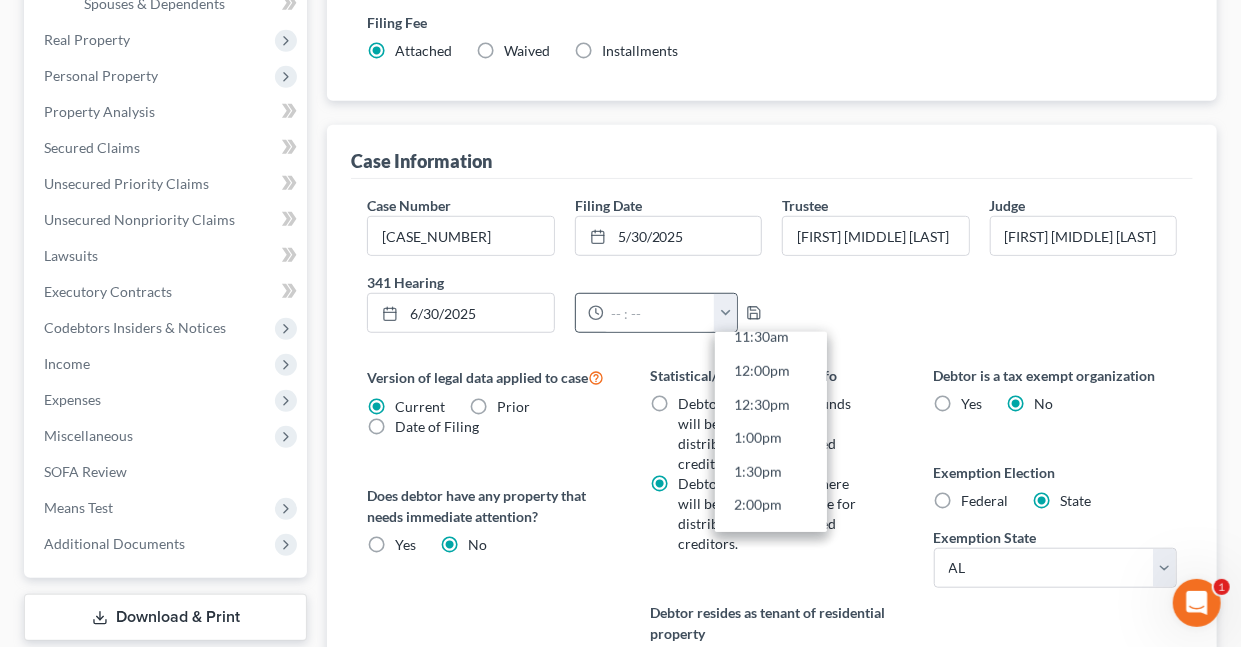 scroll, scrollTop: 808, scrollLeft: 0, axis: vertical 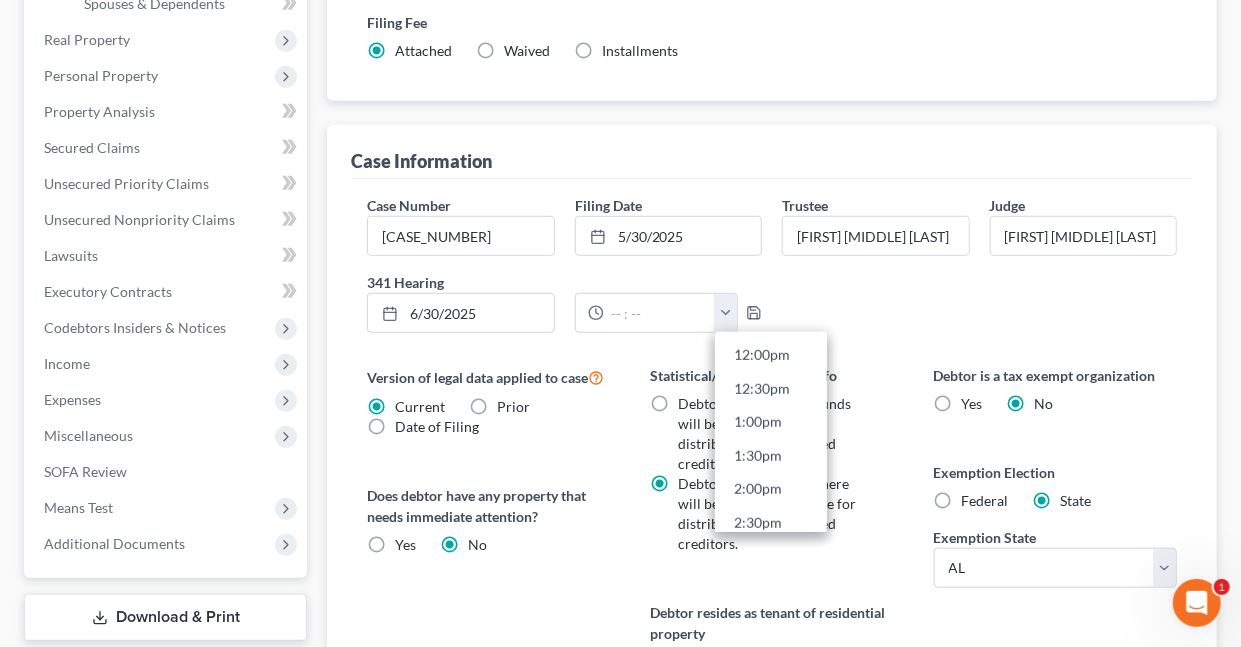 drag, startPoint x: 753, startPoint y: 417, endPoint x: 754, endPoint y: 347, distance: 70.00714 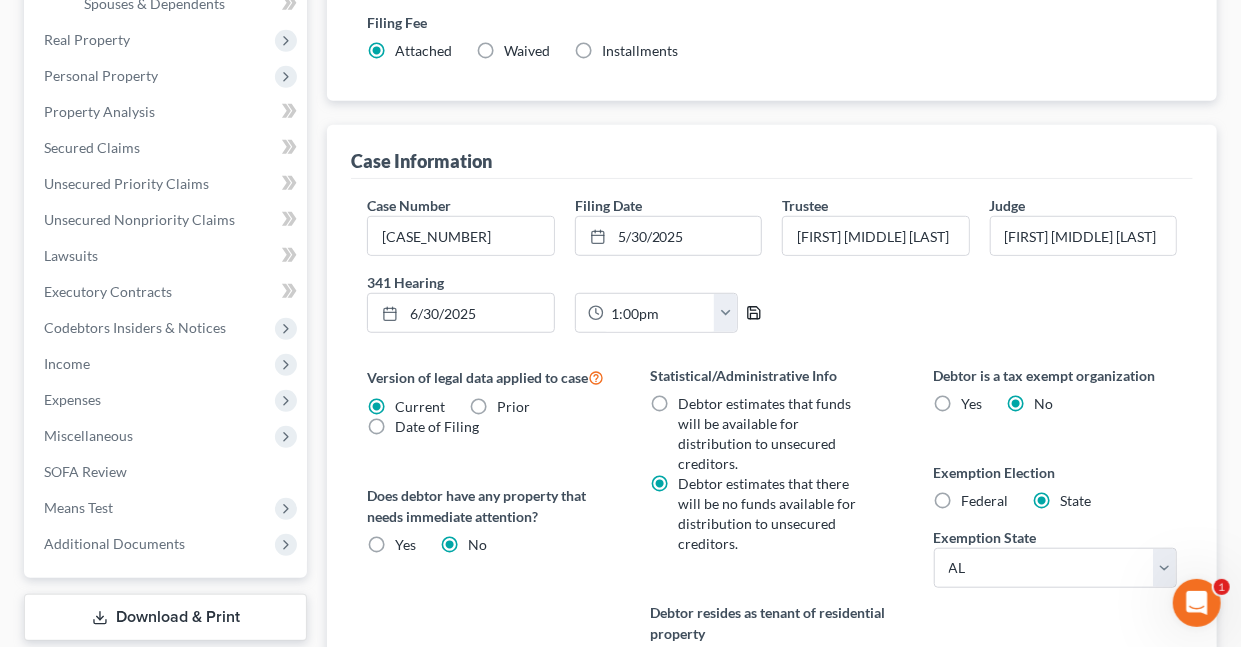 click 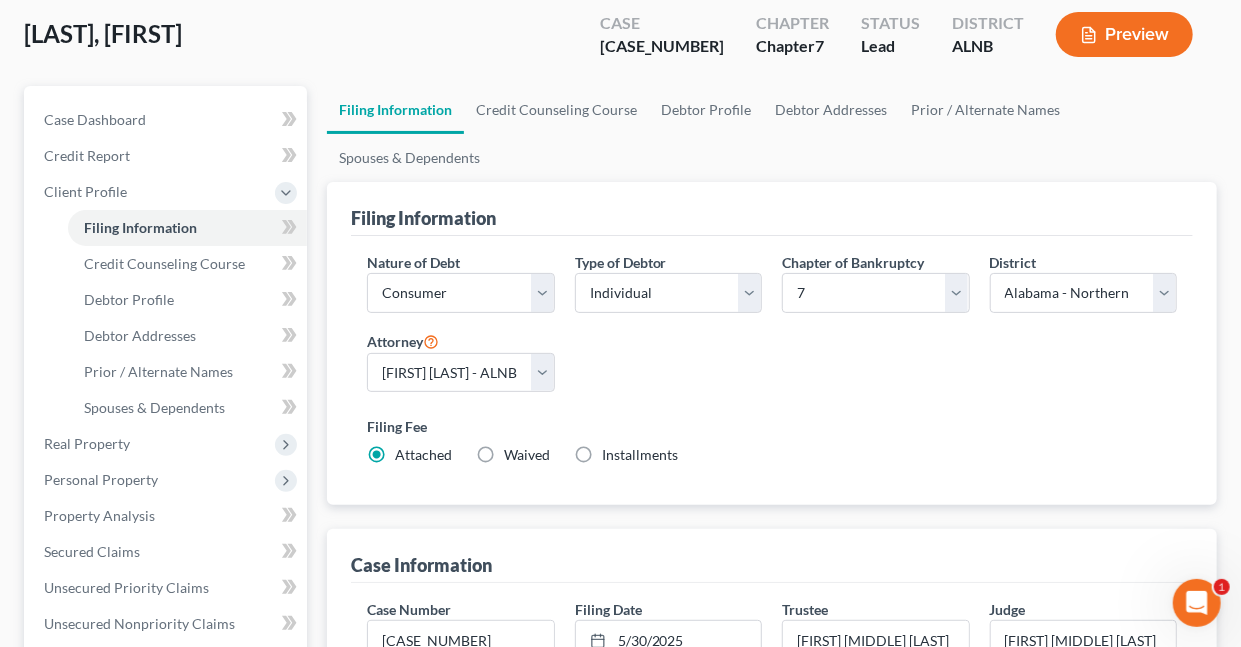 scroll, scrollTop: 0, scrollLeft: 0, axis: both 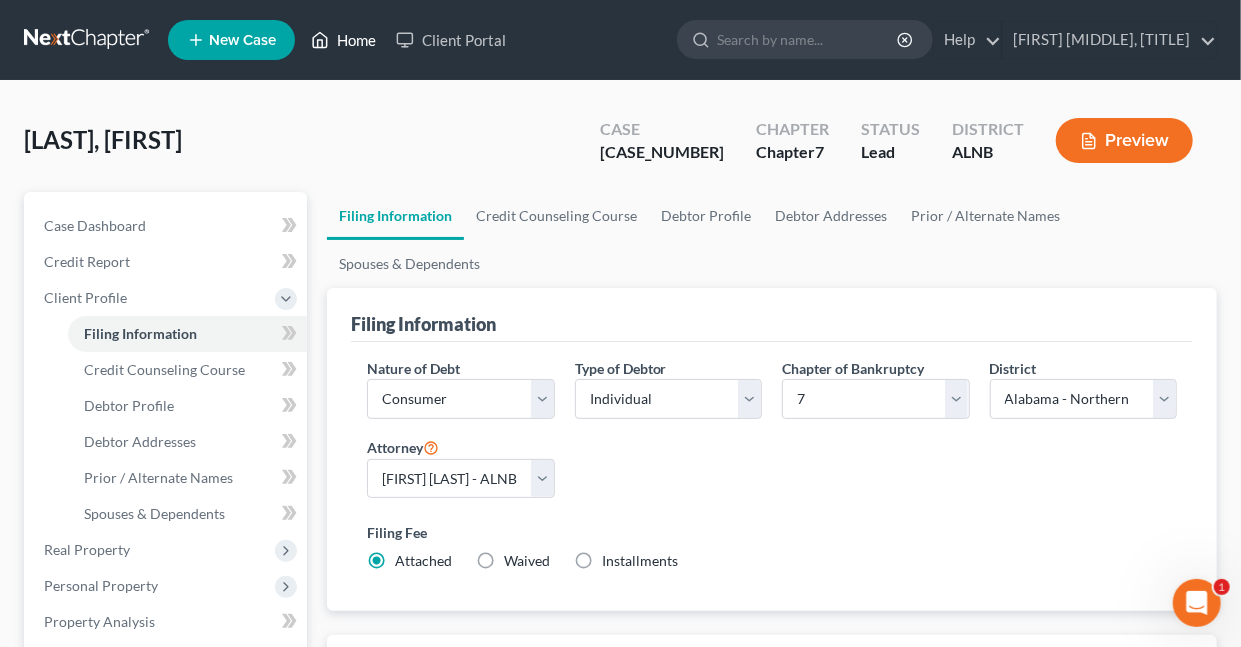 click on "Home" at bounding box center [343, 40] 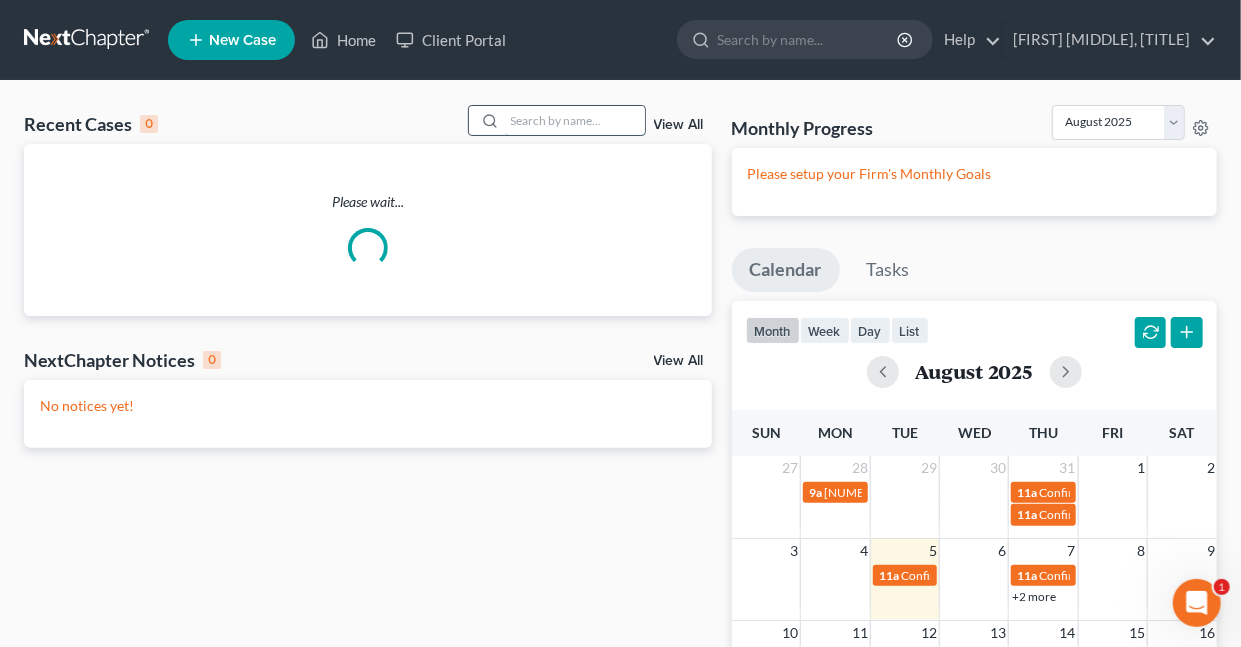 click at bounding box center (575, 120) 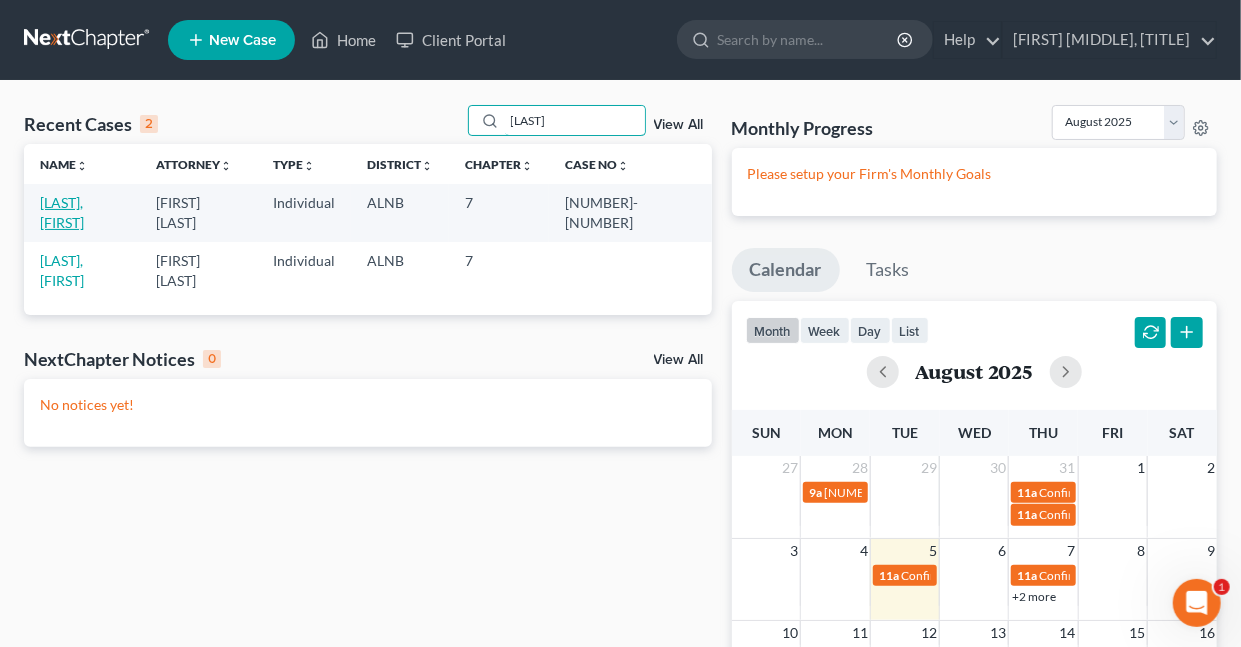 type on "[LAST]" 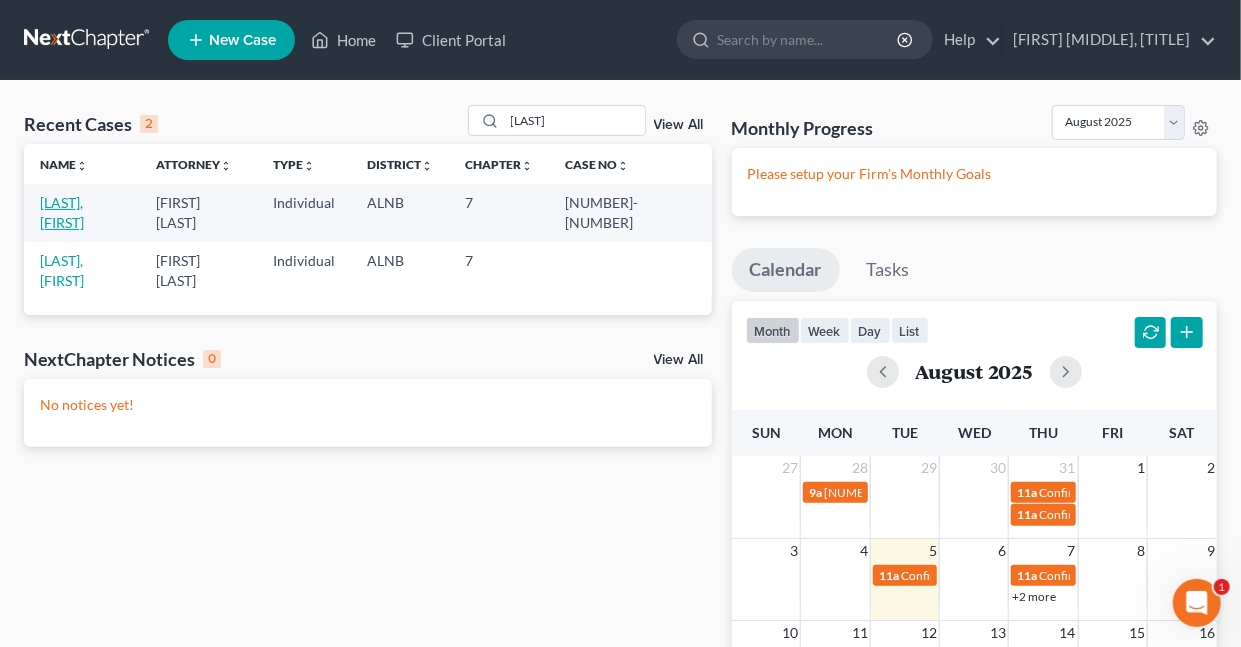 click on "[LAST], [FIRST]" at bounding box center [62, 212] 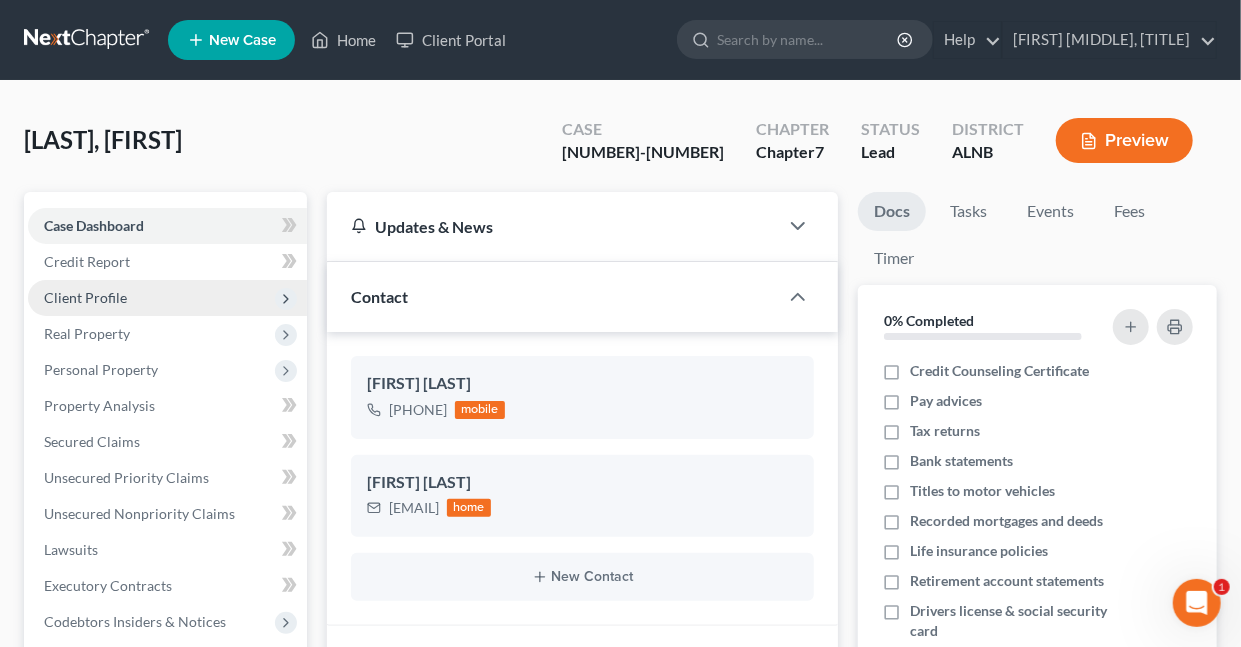 click on "Client Profile" at bounding box center [85, 297] 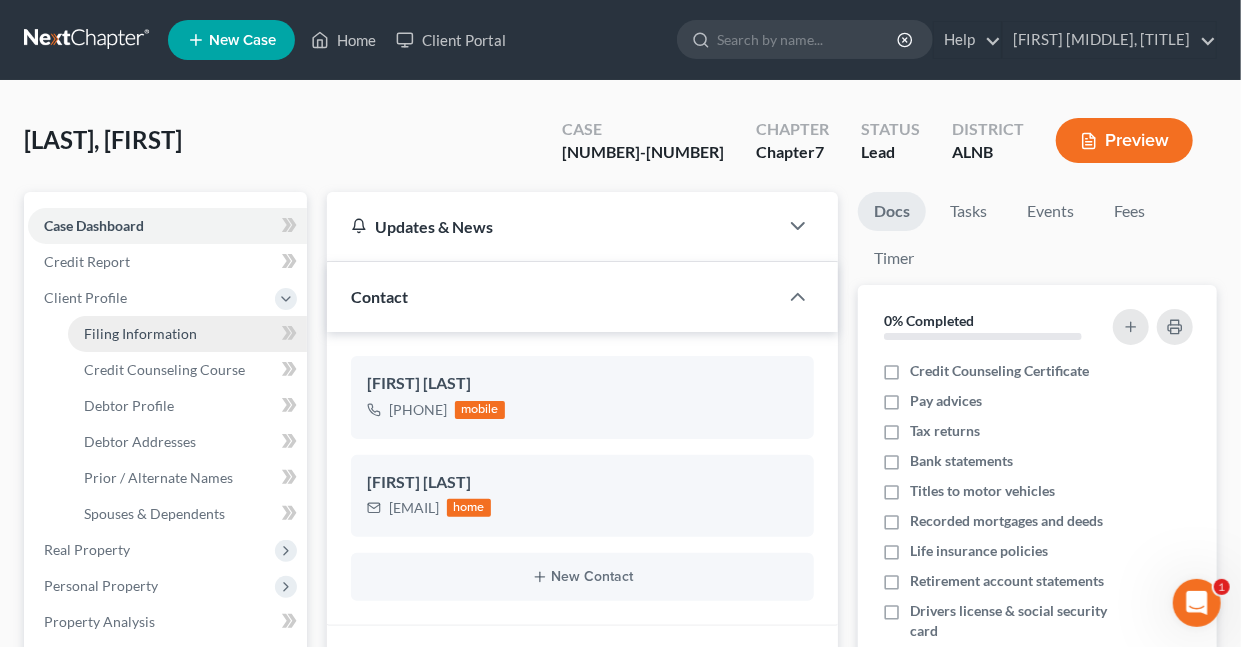 click on "Filing Information" at bounding box center [140, 333] 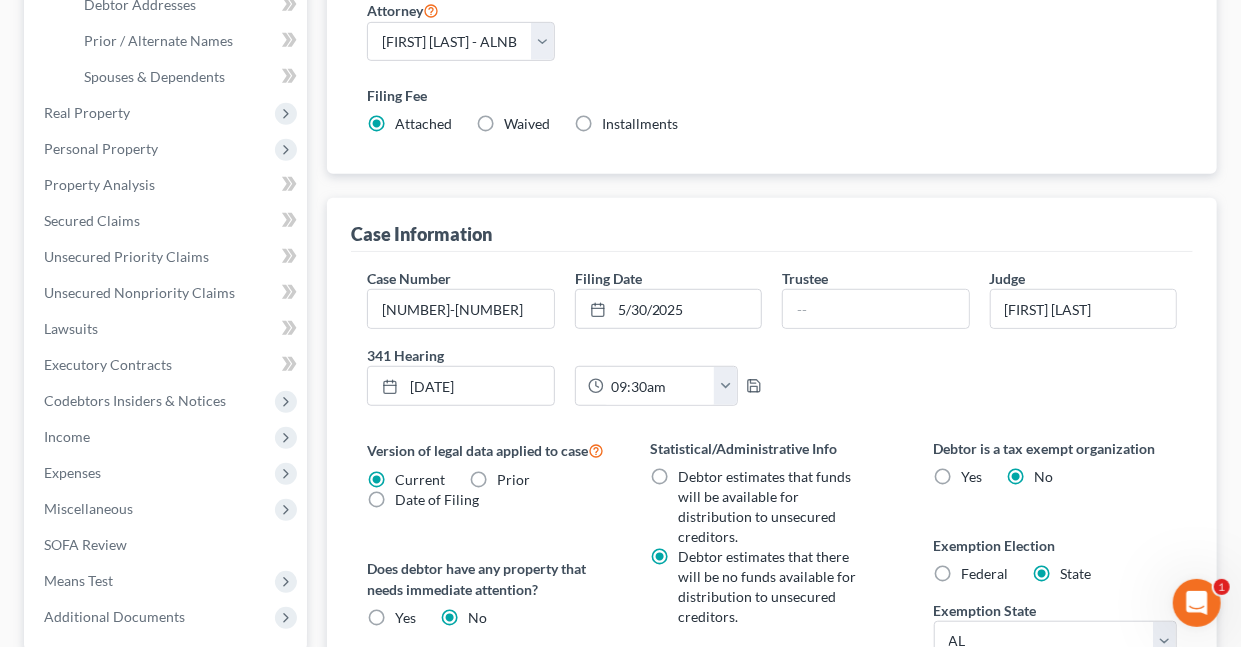 scroll, scrollTop: 439, scrollLeft: 0, axis: vertical 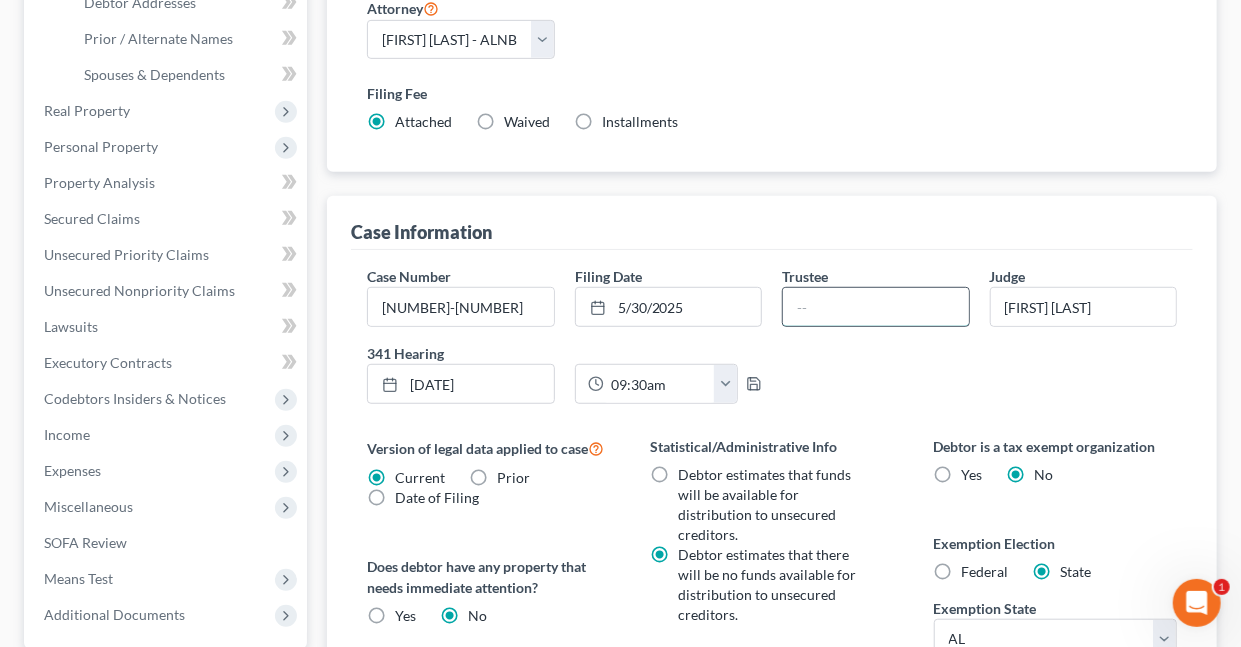 click at bounding box center (875, 307) 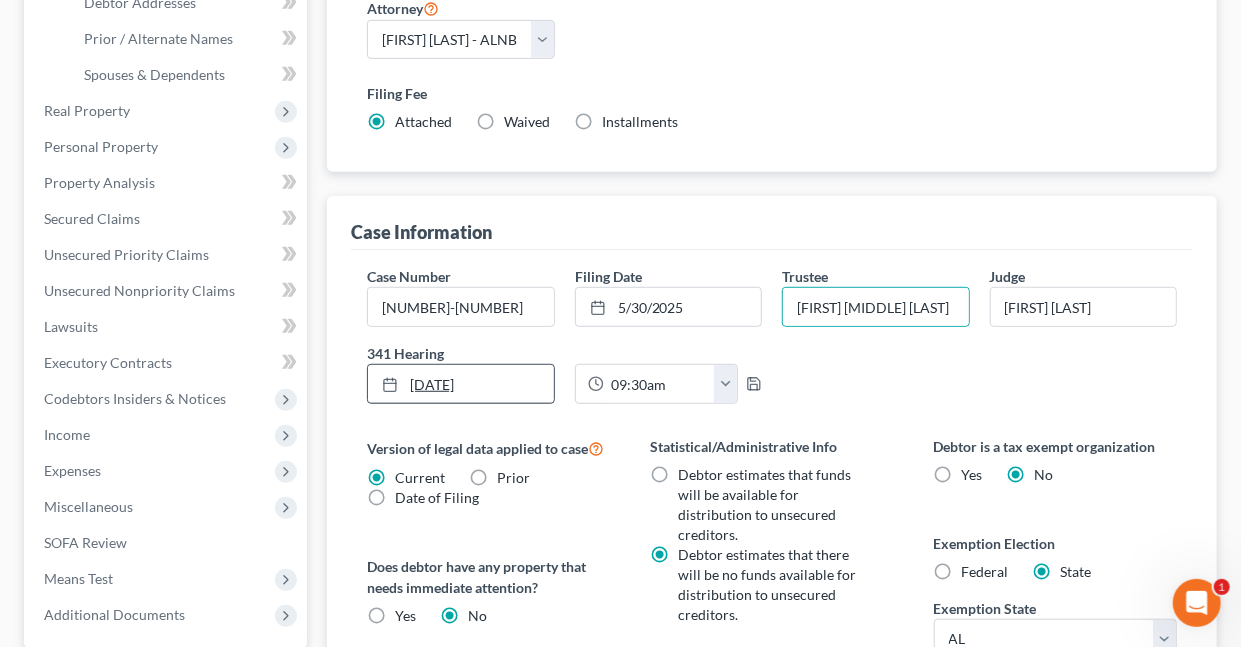 click 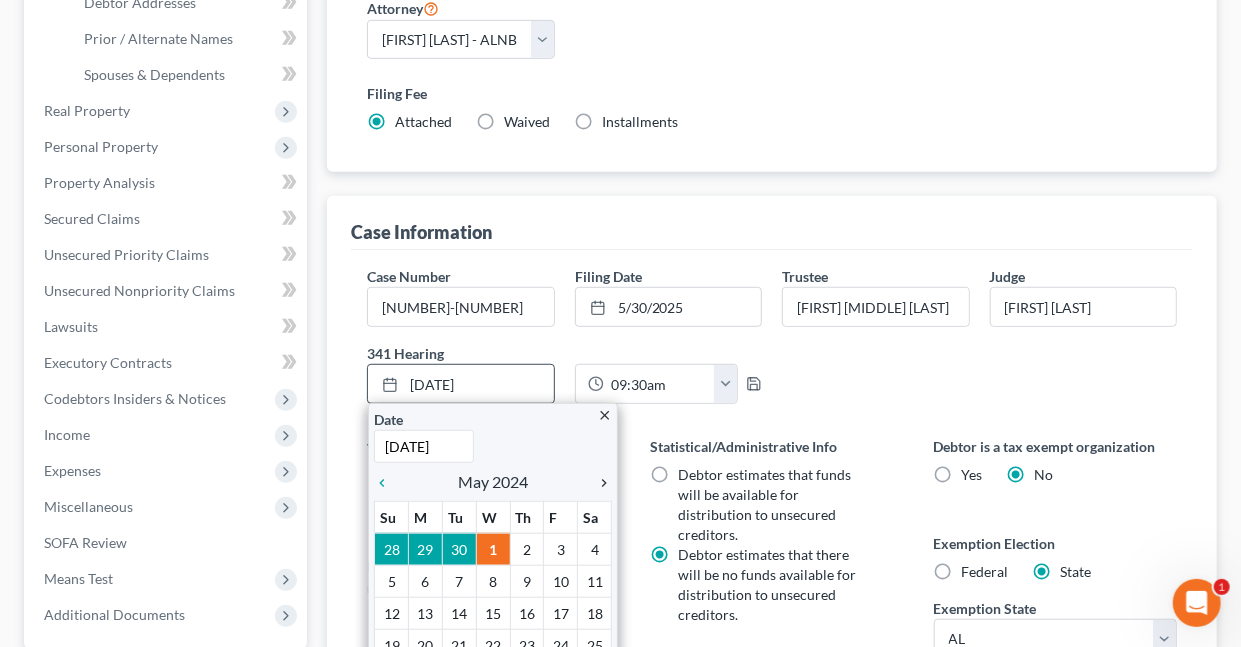 click on "chevron_right" at bounding box center [599, 483] 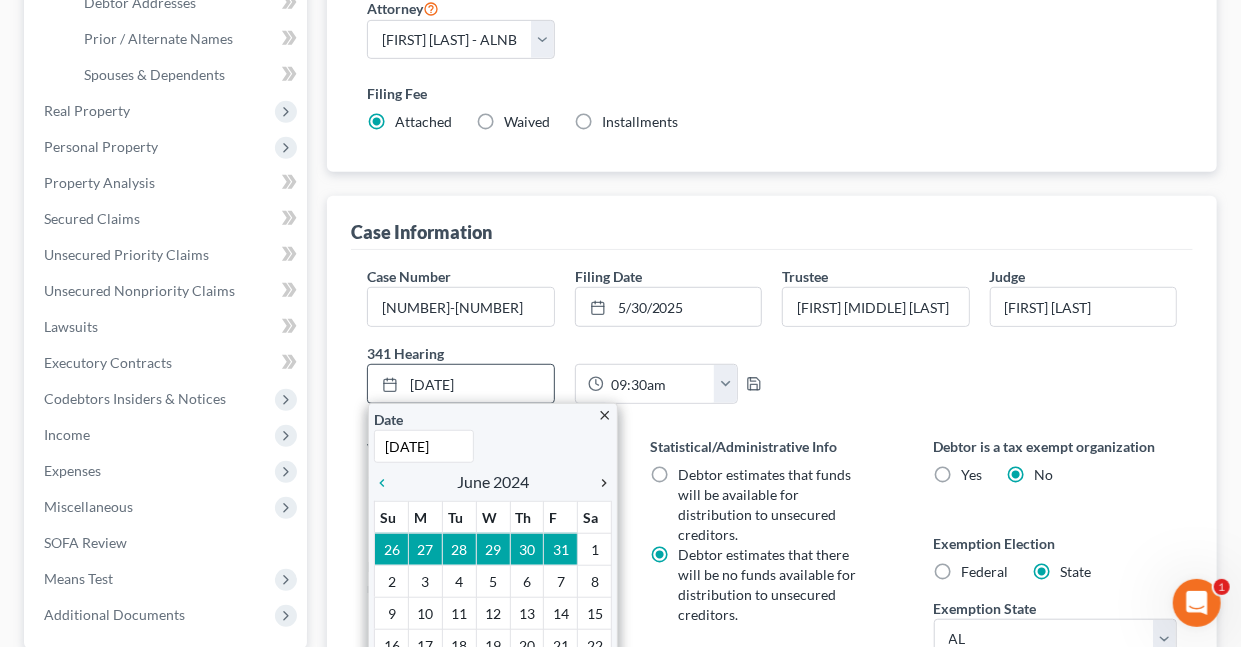click on "chevron_right" at bounding box center [599, 483] 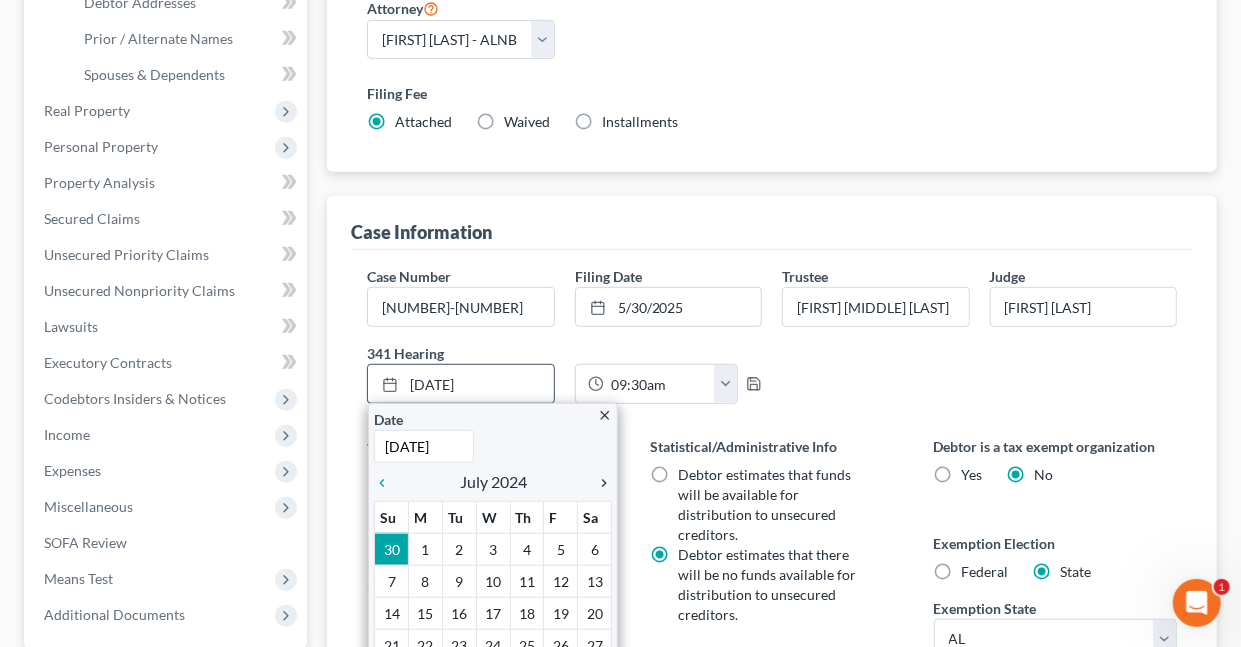 click on "chevron_right" at bounding box center (599, 483) 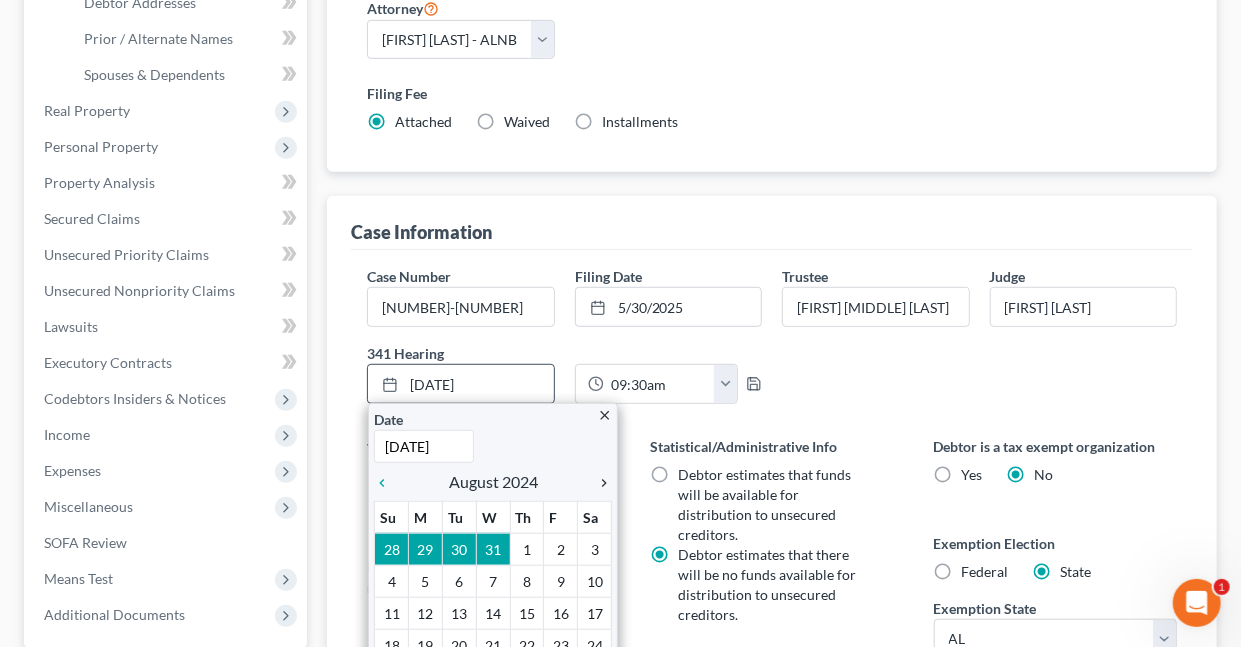click on "chevron_right" at bounding box center (599, 483) 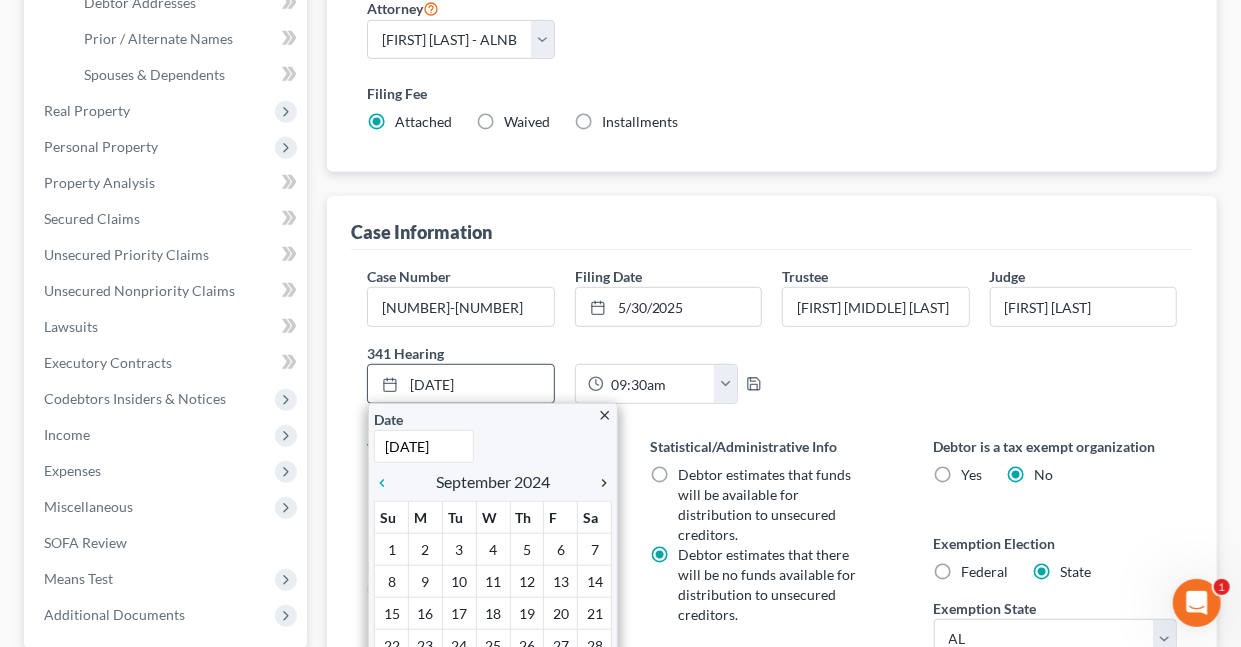 click on "chevron_right" at bounding box center [599, 483] 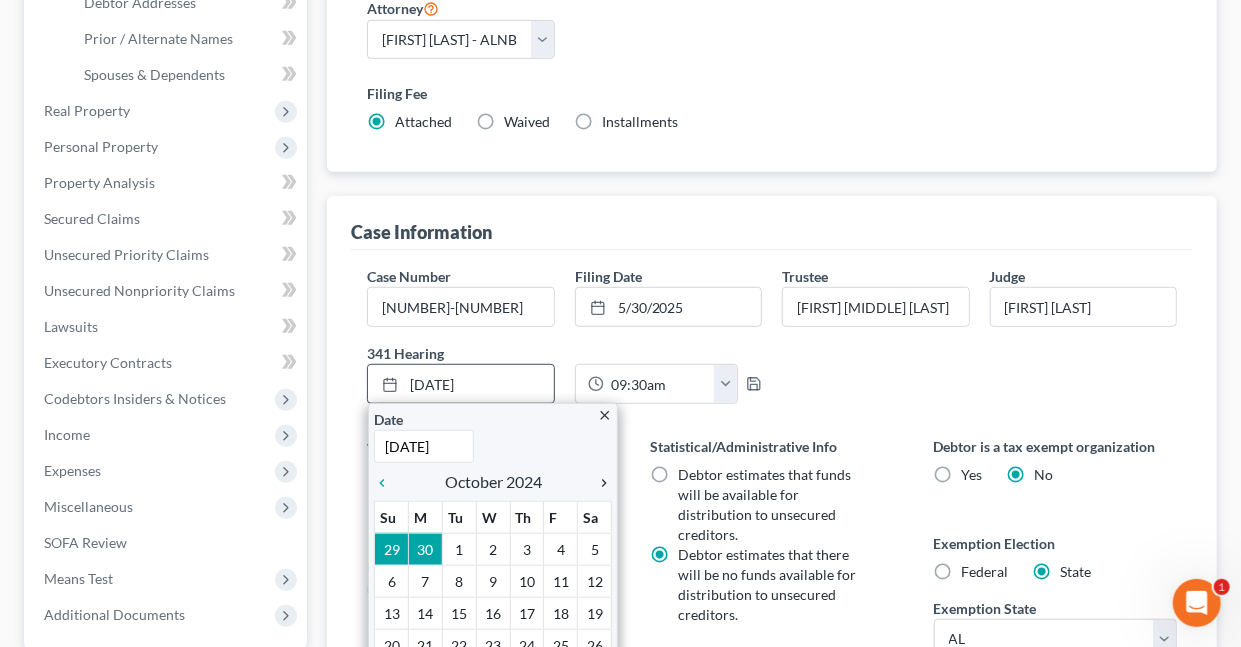 click on "chevron_right" at bounding box center (599, 483) 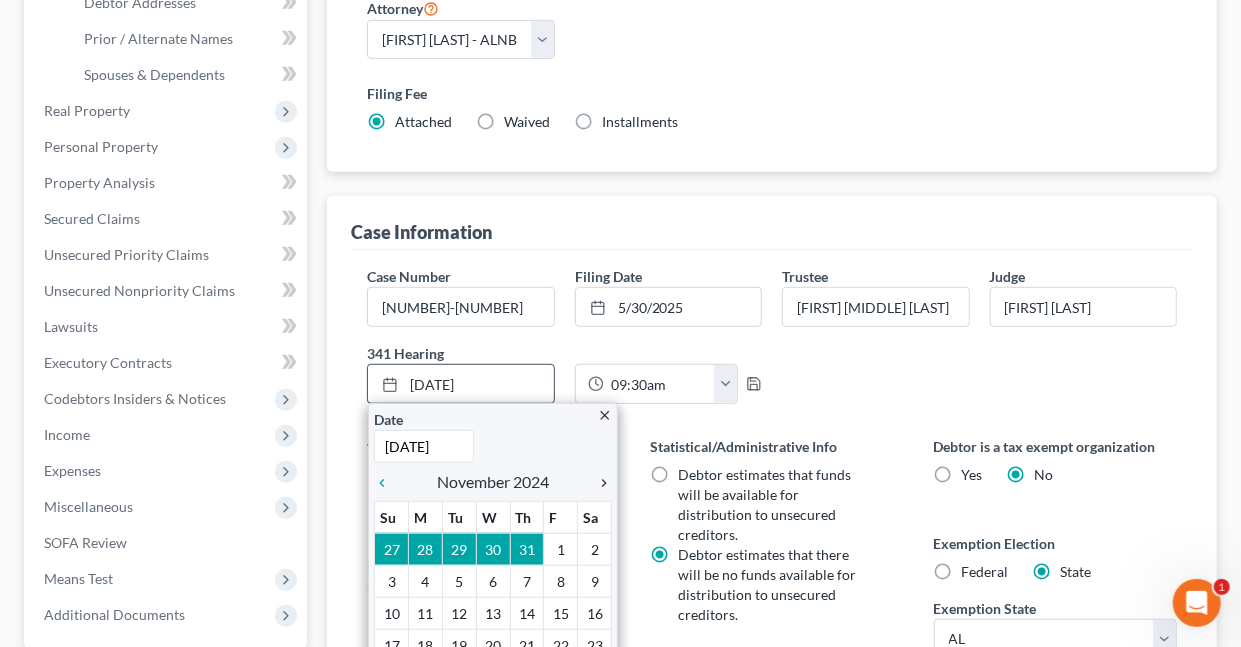 click on "chevron_right" at bounding box center [599, 483] 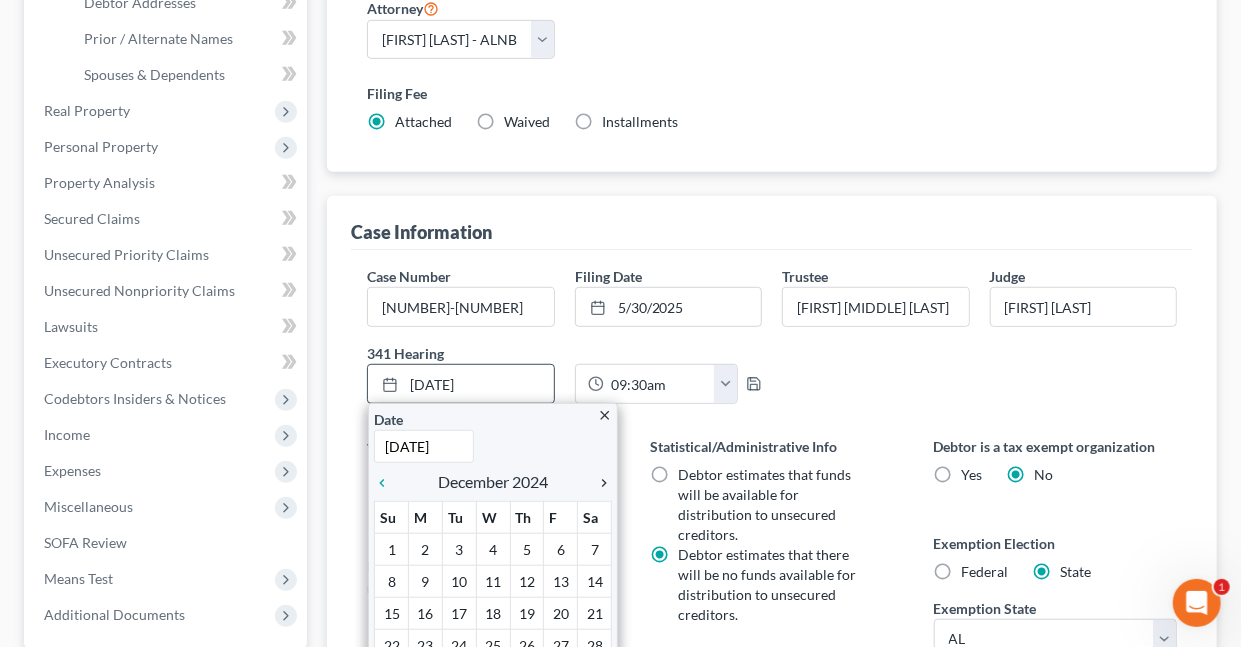 click on "chevron_right" at bounding box center (599, 483) 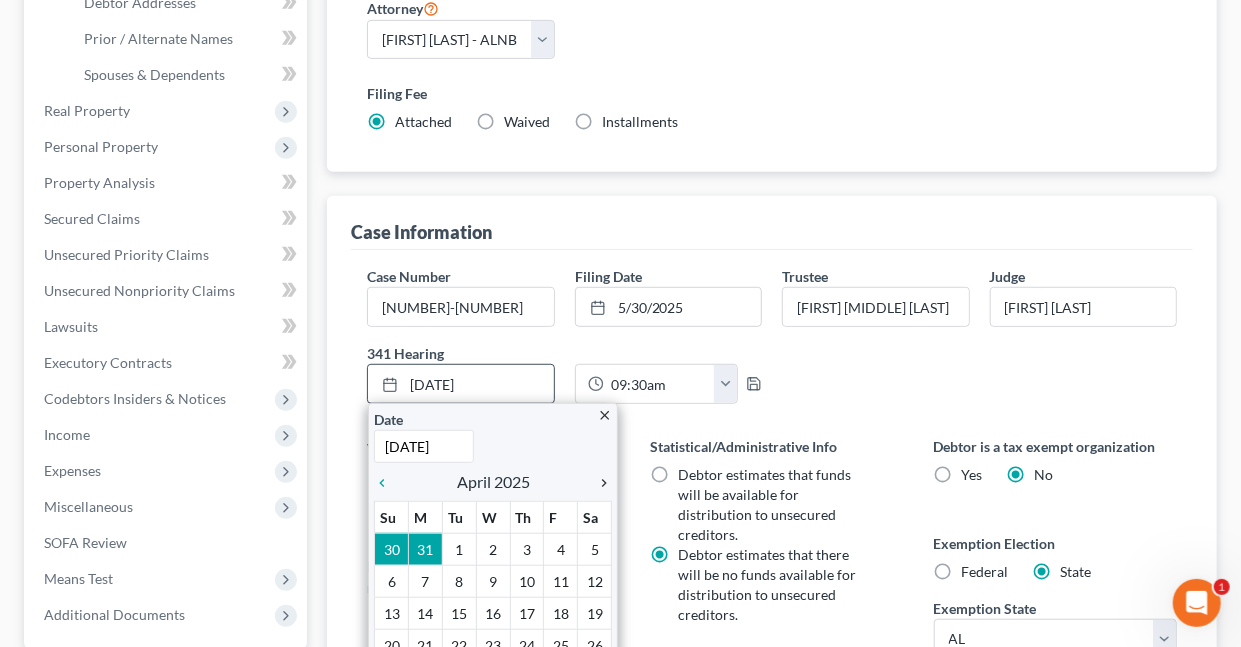 click on "chevron_right" at bounding box center [599, 483] 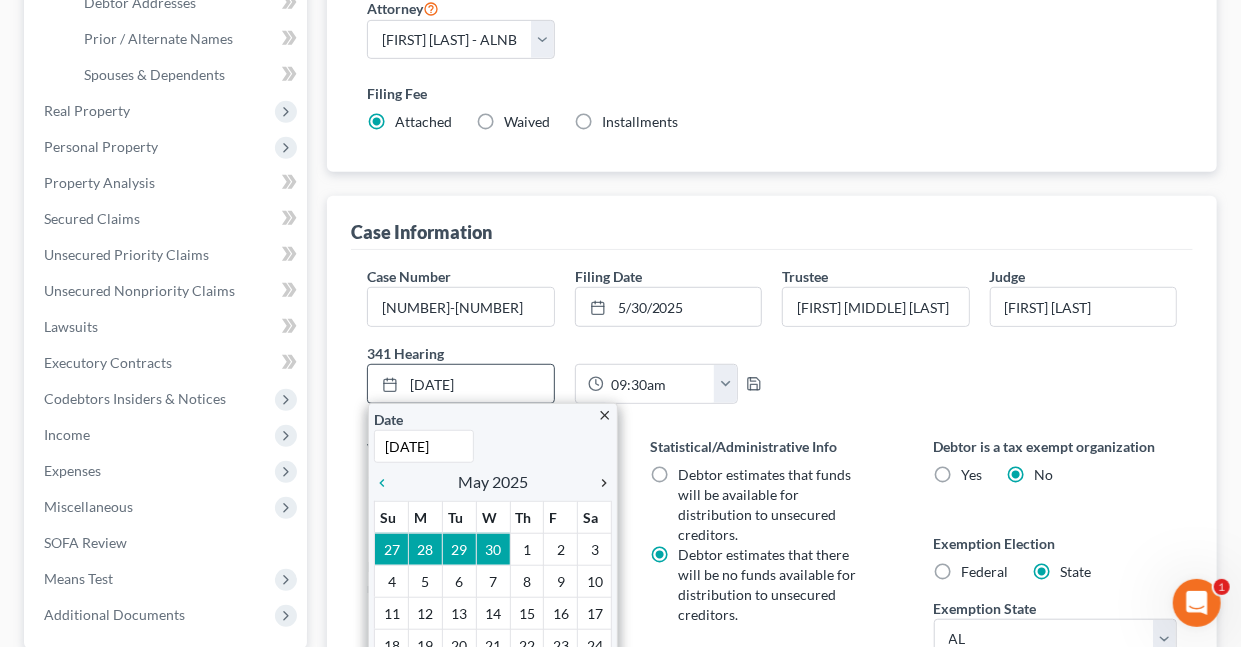 click on "chevron_right" at bounding box center [599, 483] 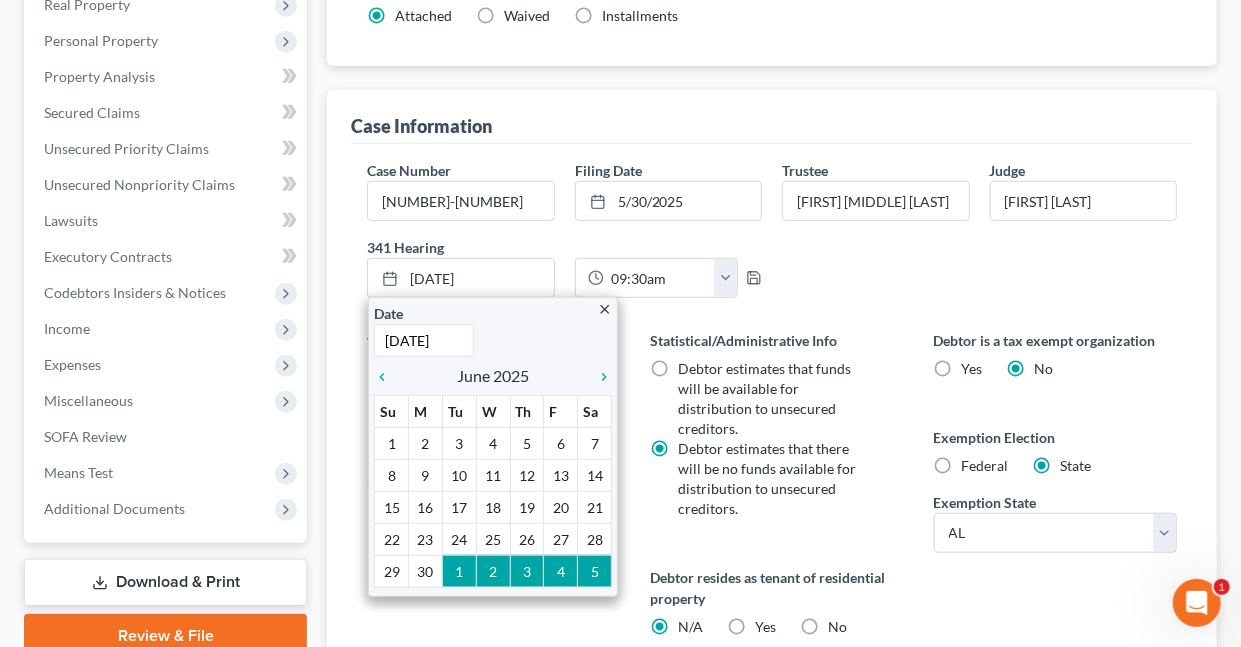 scroll, scrollTop: 630, scrollLeft: 0, axis: vertical 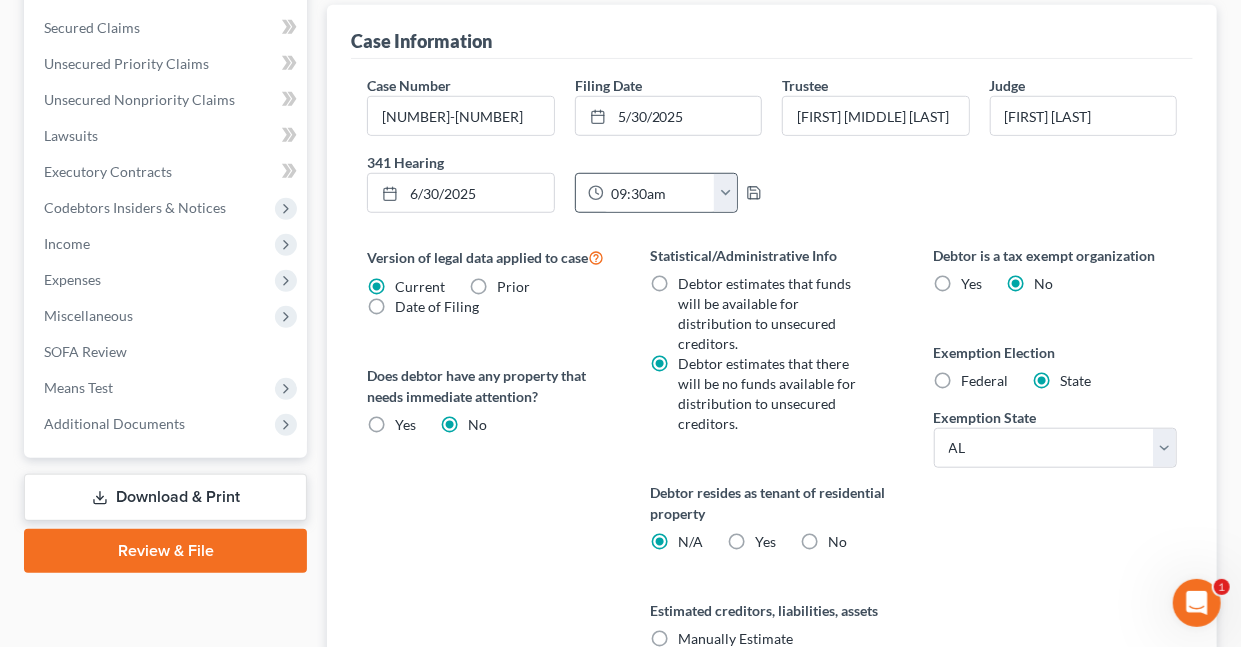 click at bounding box center [725, 193] 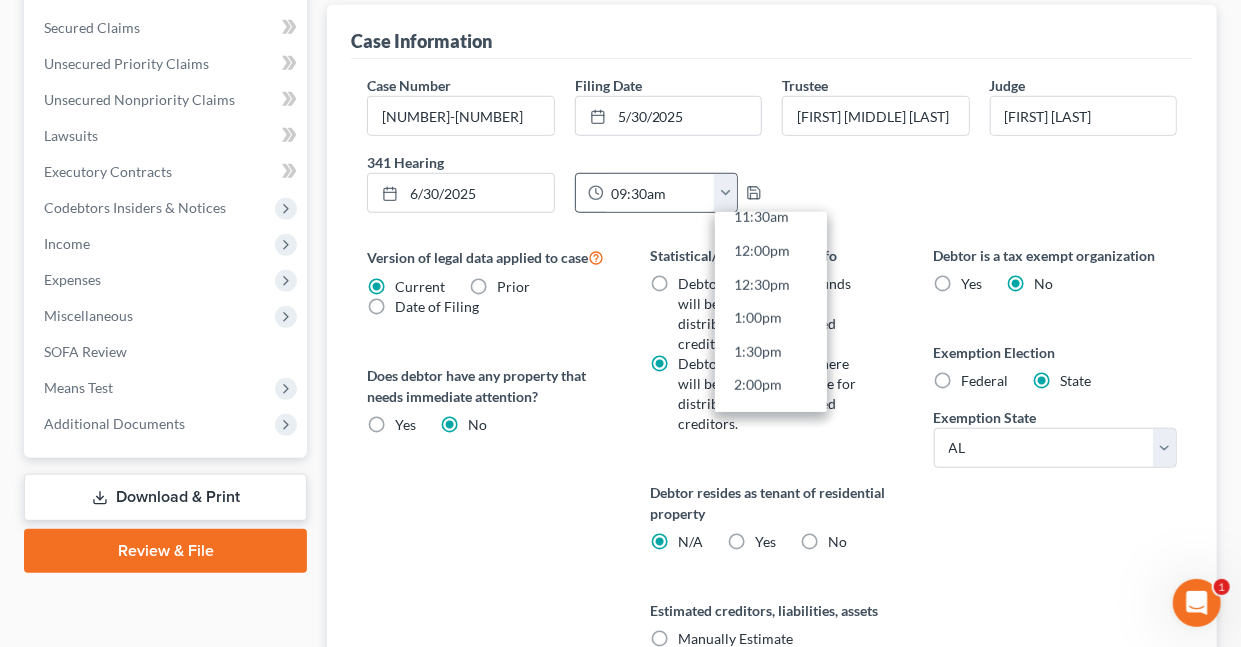 scroll, scrollTop: 808, scrollLeft: 0, axis: vertical 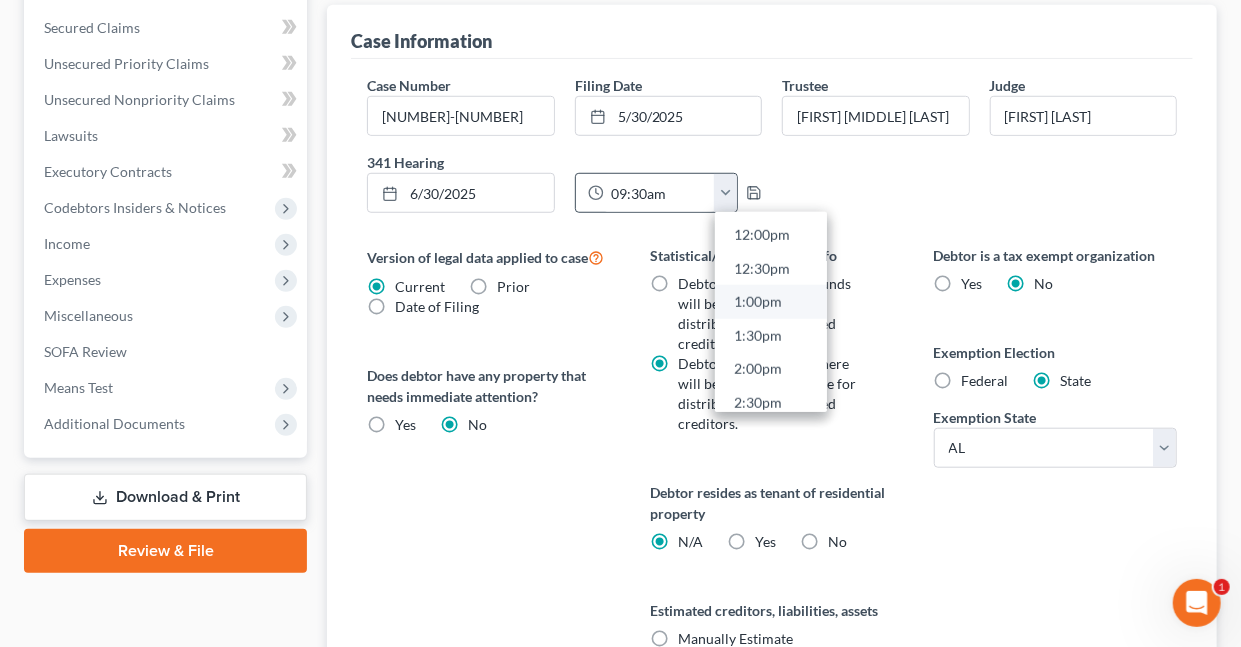 click on "1:00pm" at bounding box center (771, 303) 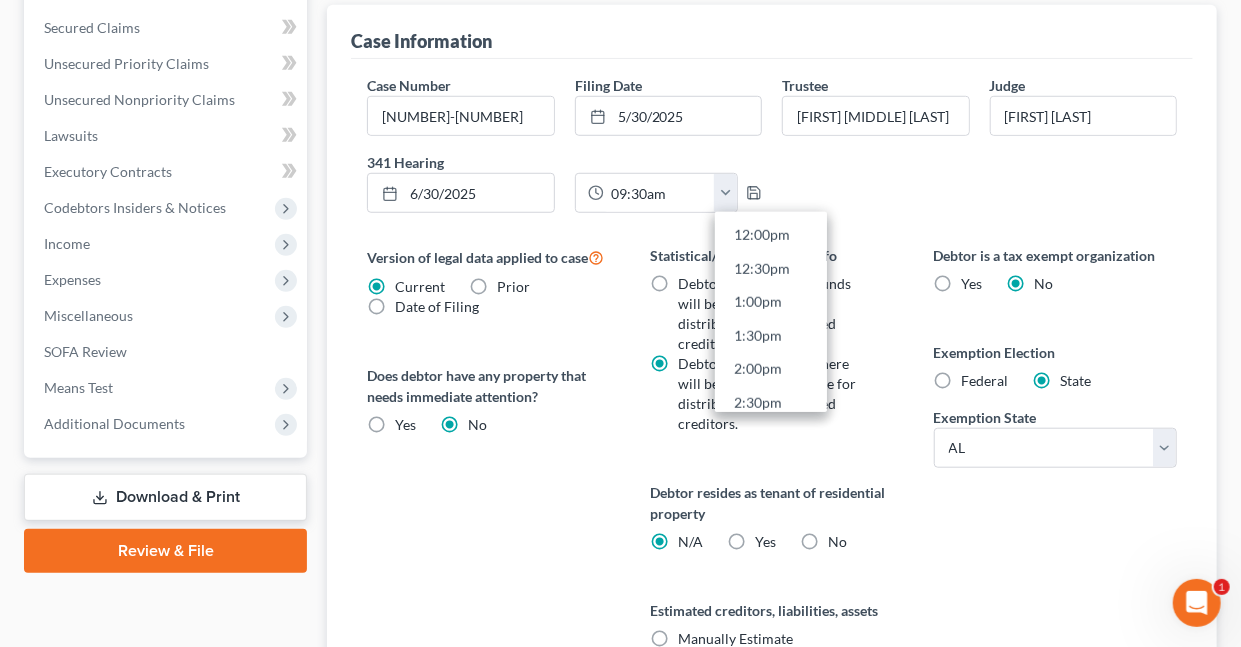 type on "1:00pm" 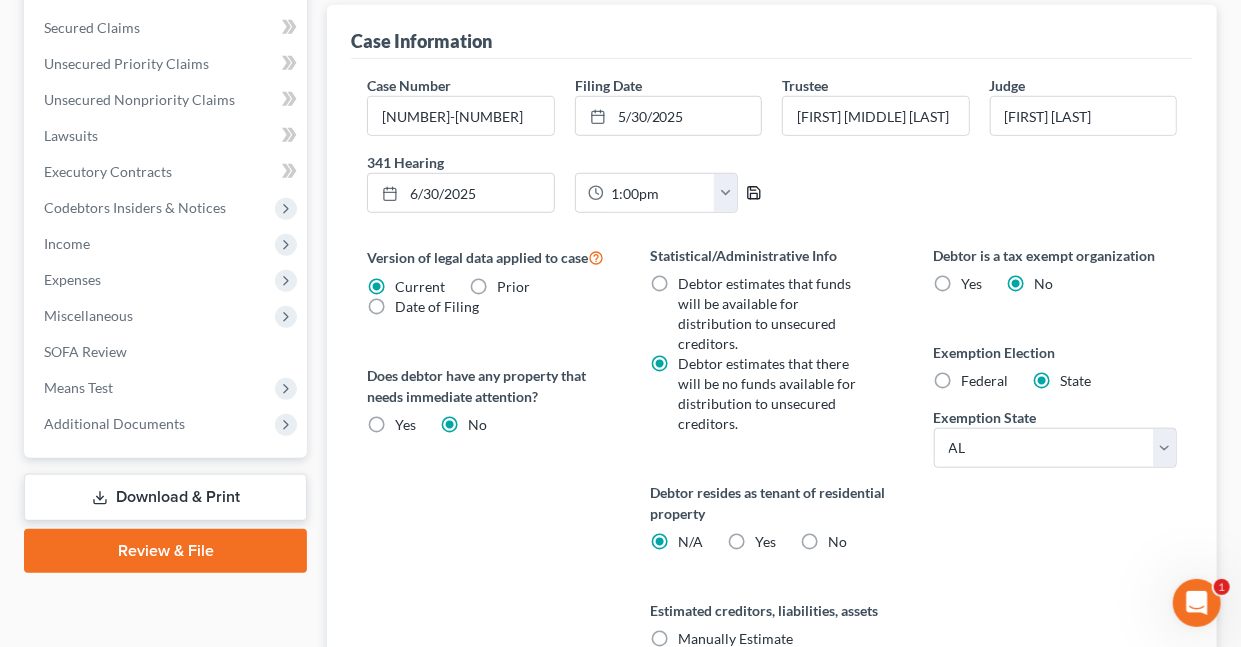click 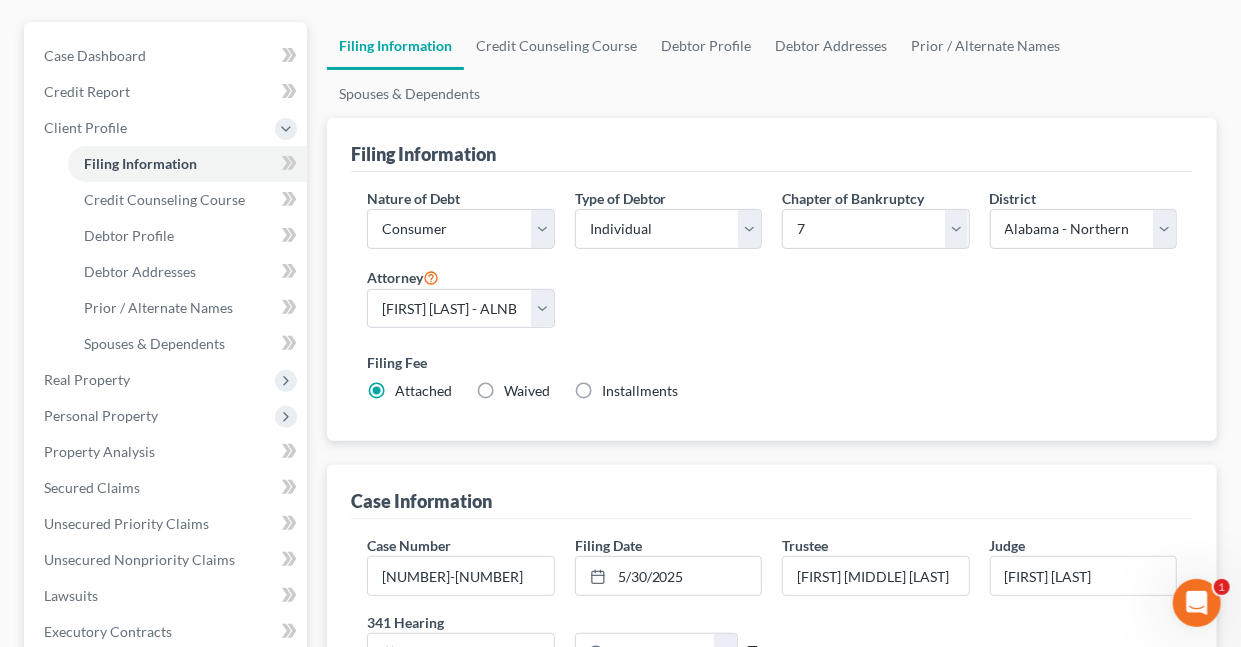 scroll, scrollTop: 0, scrollLeft: 0, axis: both 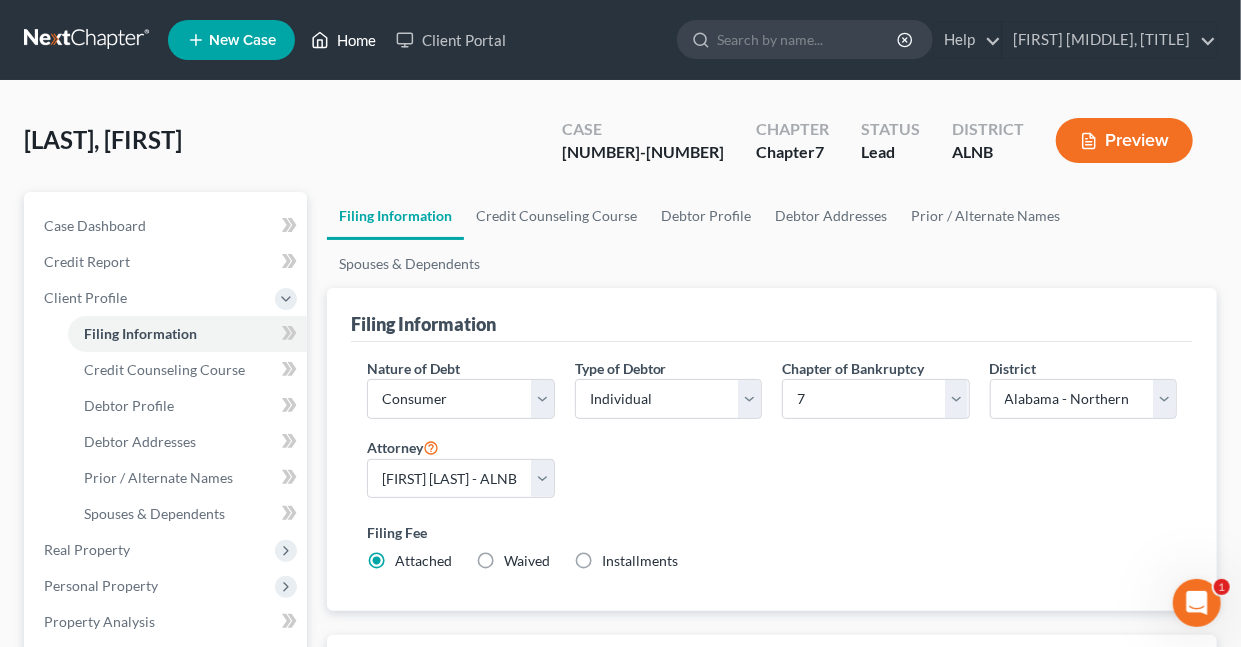 click on "Home" at bounding box center (343, 40) 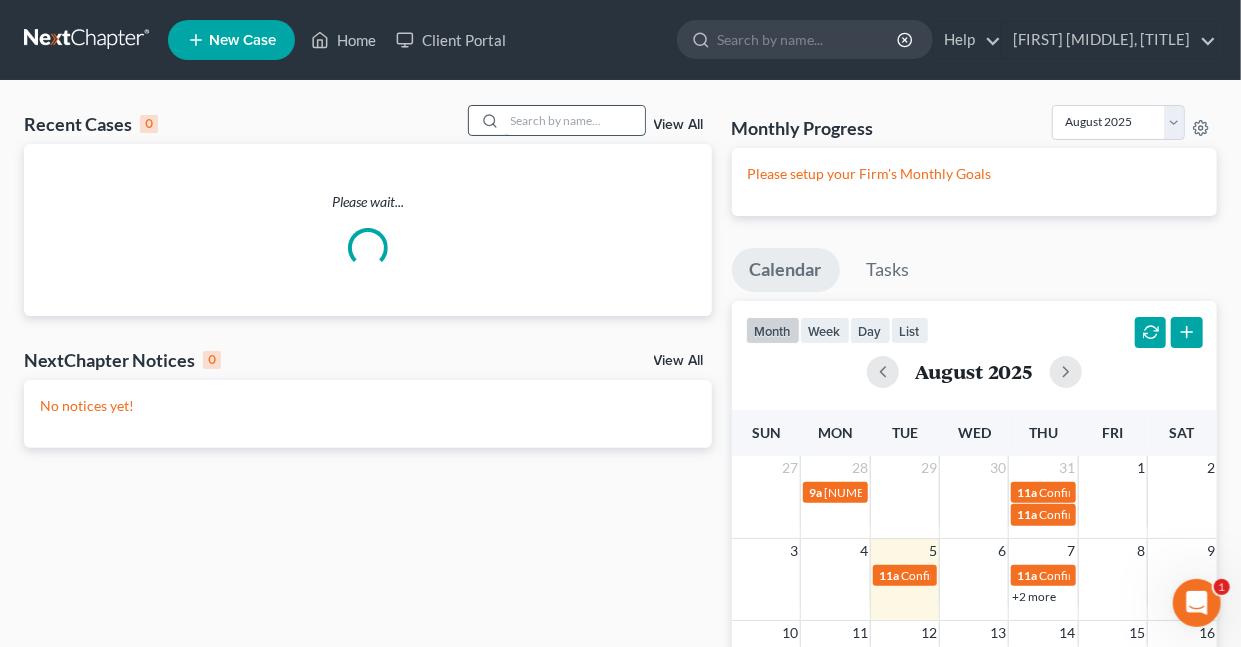 click at bounding box center (575, 120) 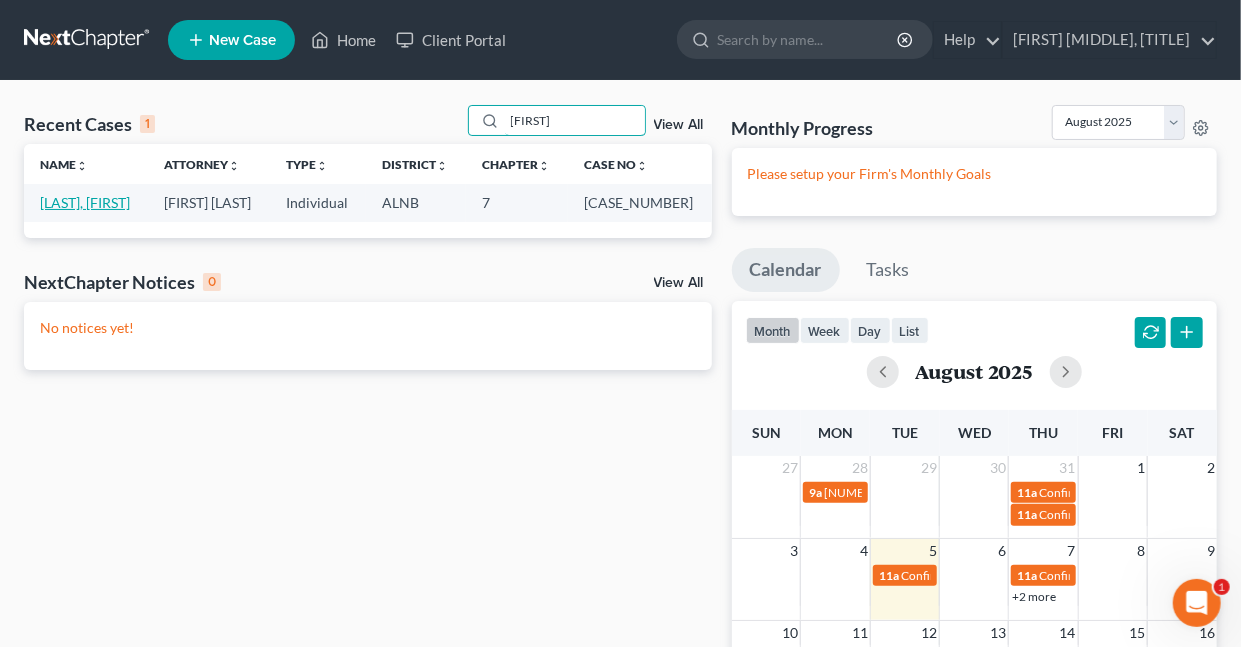 type on "[FIRST]" 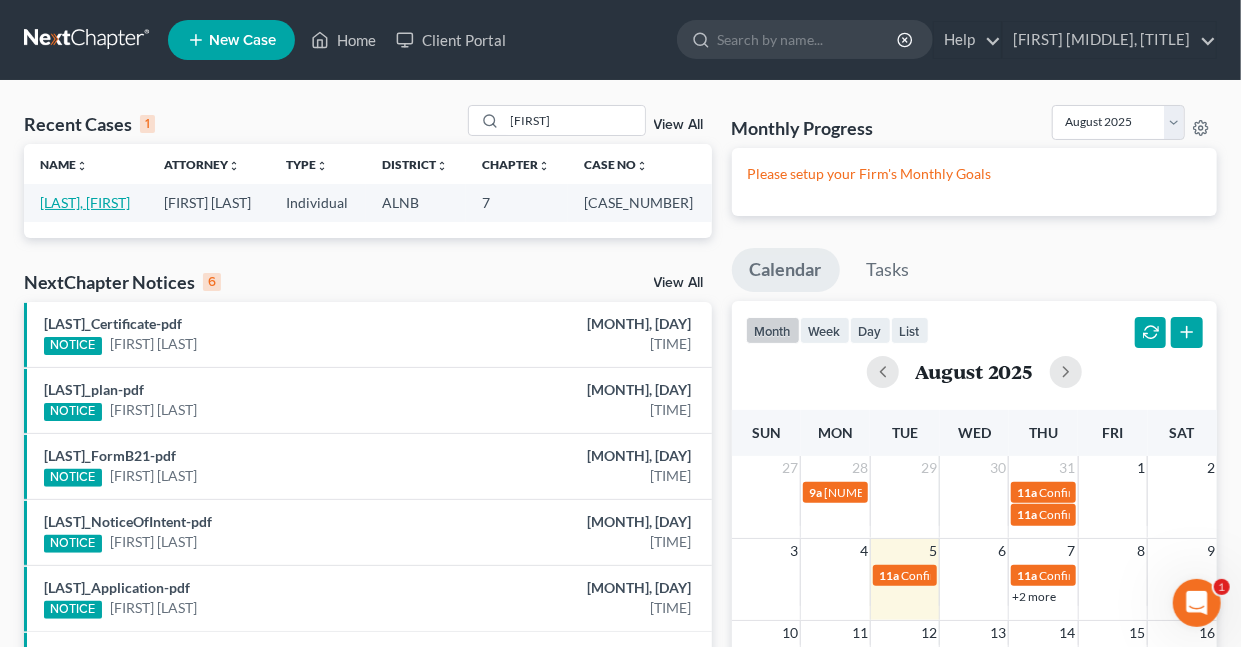 click on "[LAST], [FIRST]" at bounding box center [85, 202] 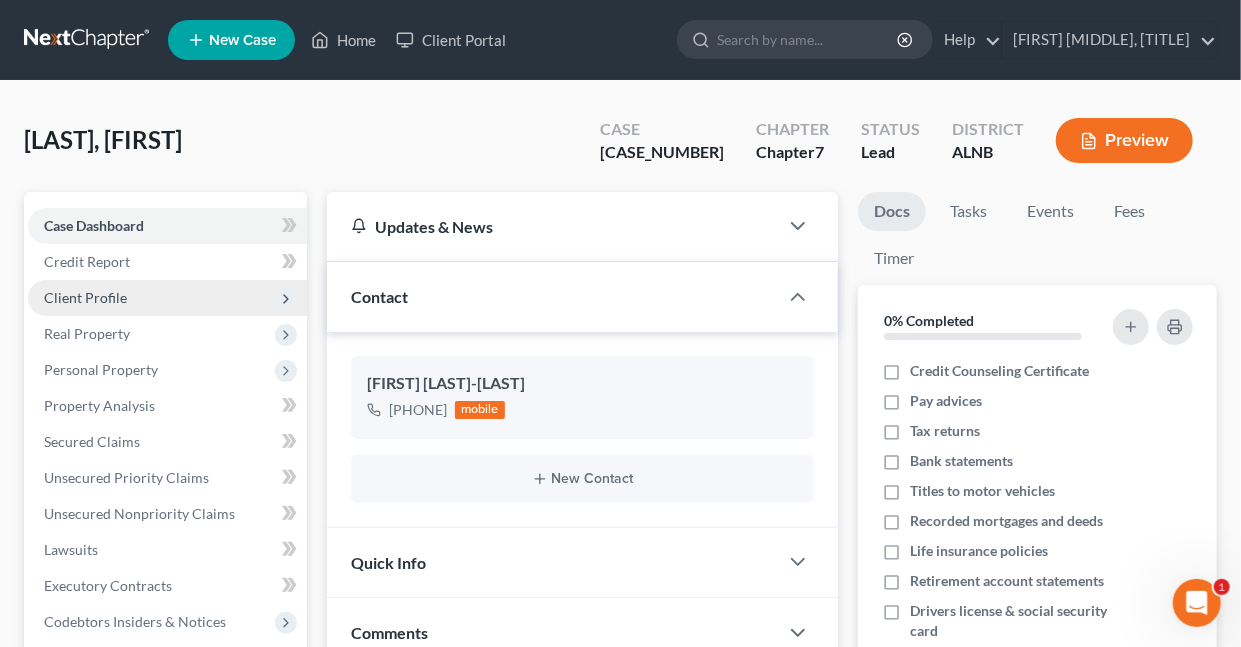 click on "Client Profile" at bounding box center [85, 297] 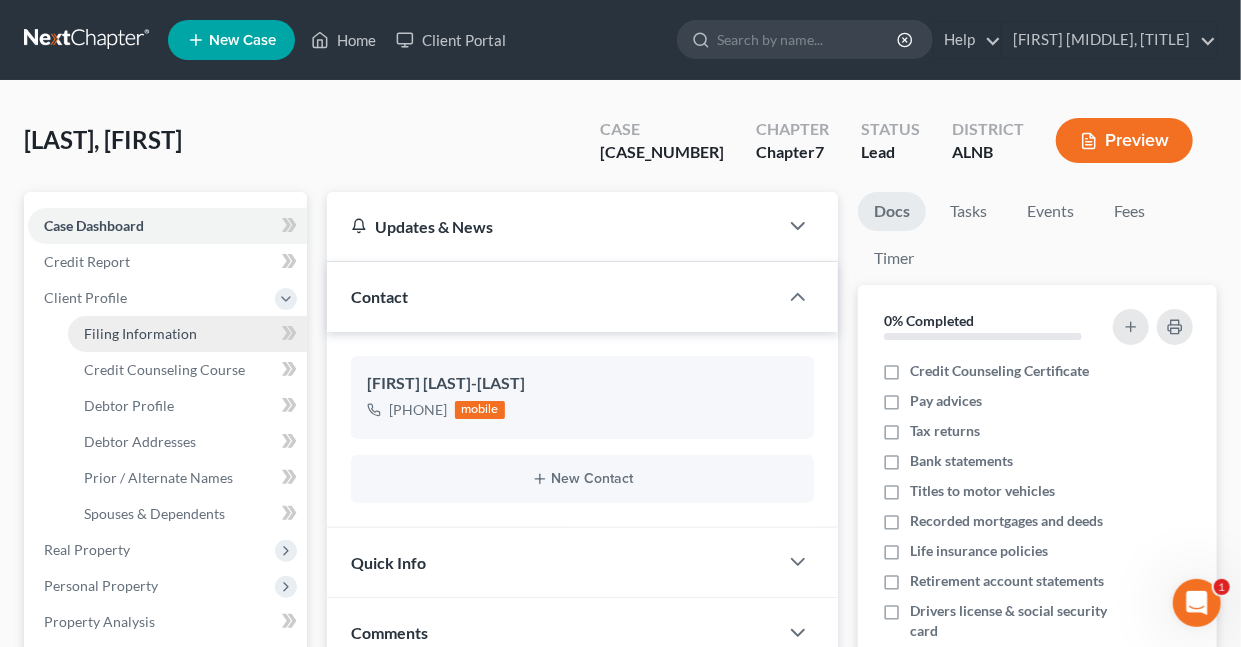 click on "Filing Information" at bounding box center (140, 333) 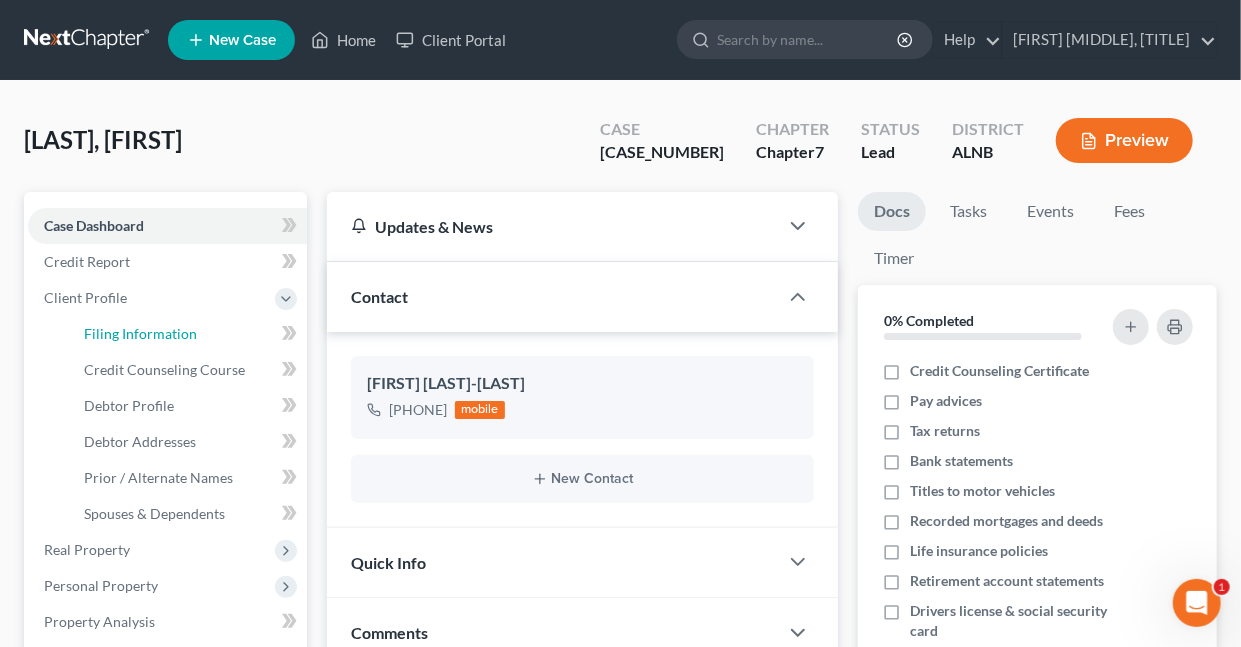 select on "1" 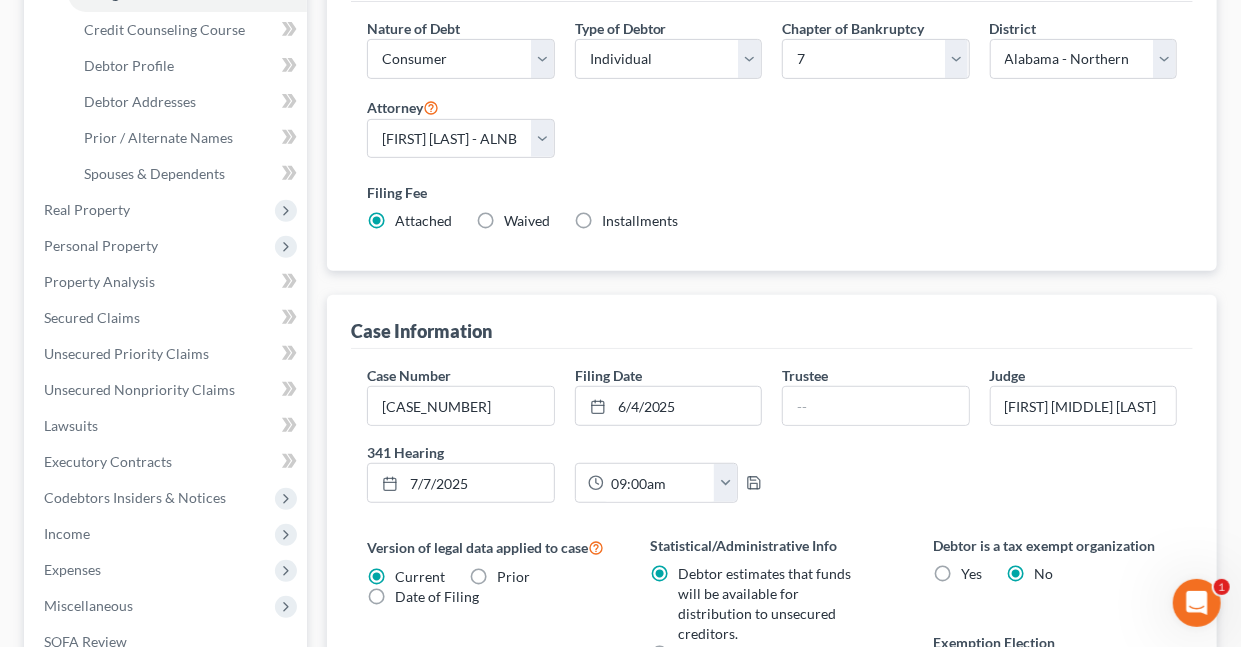 scroll, scrollTop: 465, scrollLeft: 0, axis: vertical 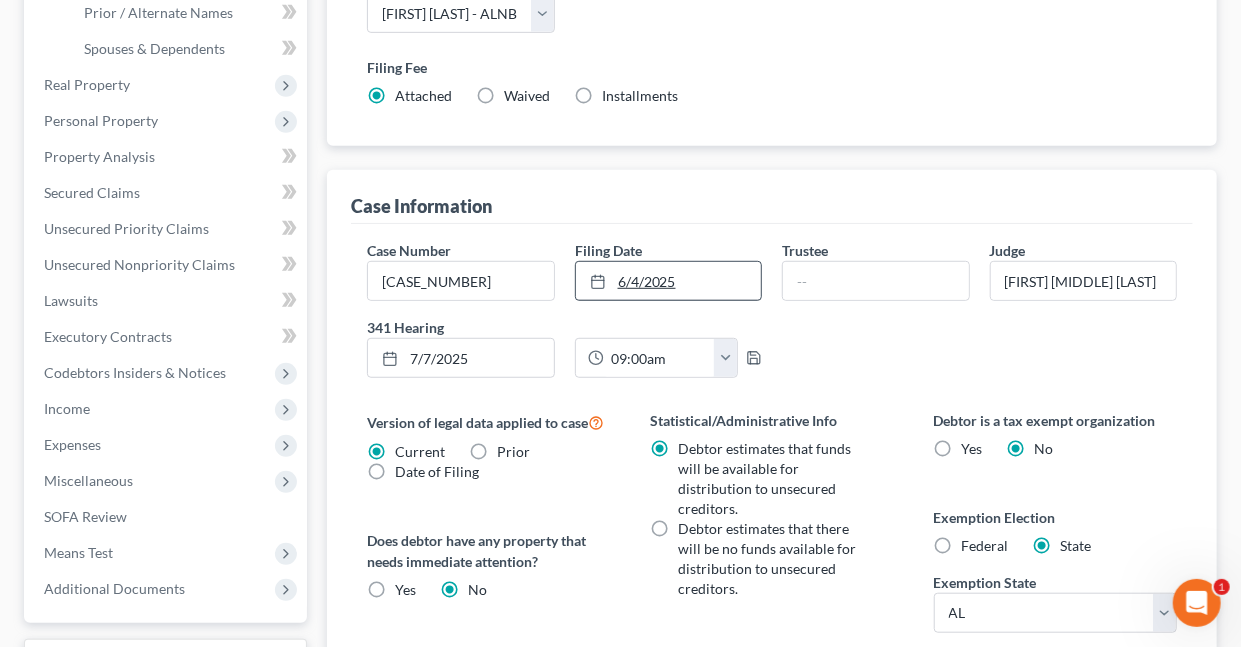 click 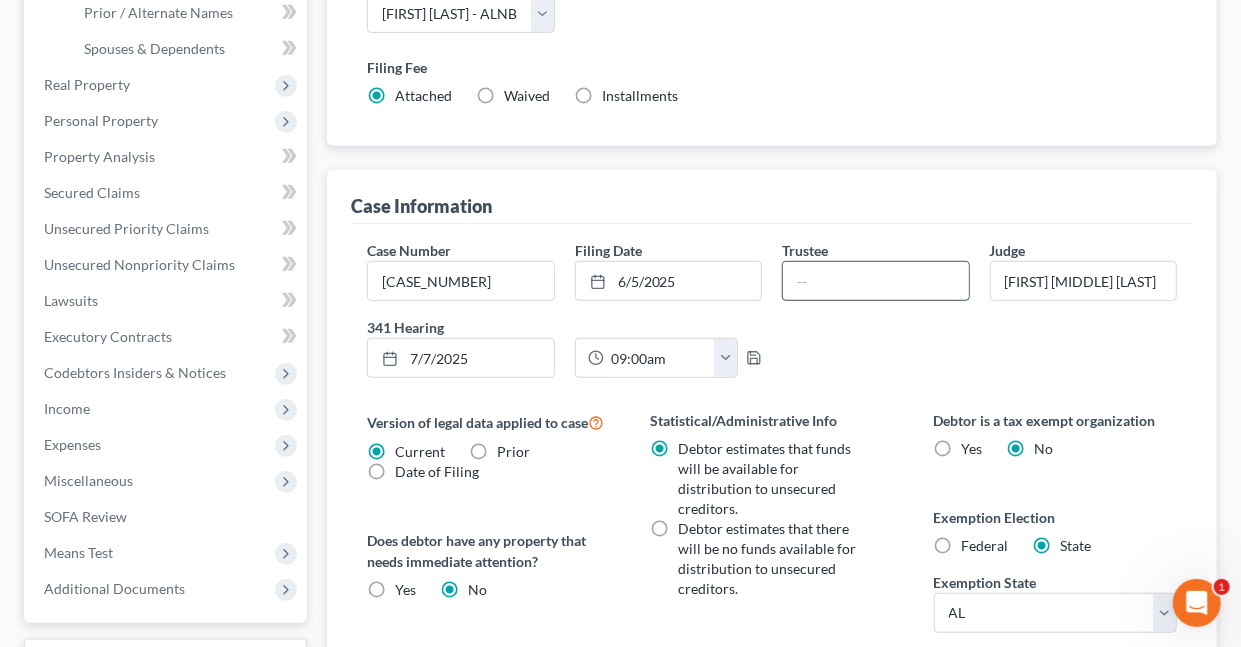 click at bounding box center [875, 281] 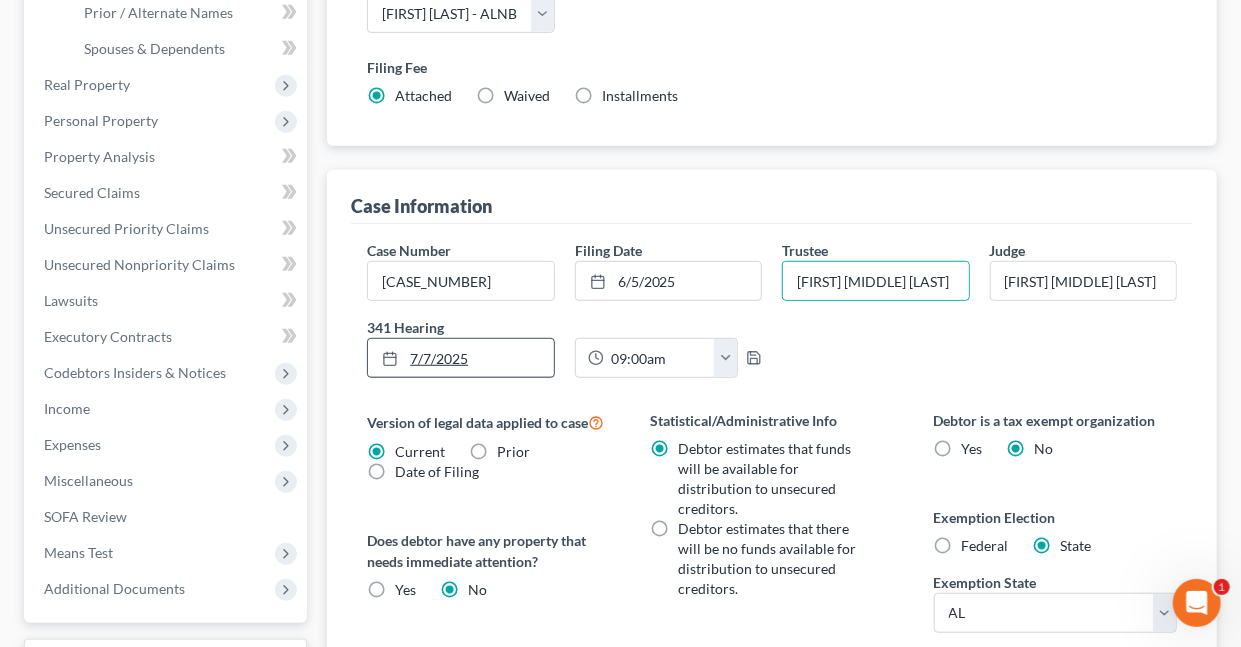 click on "7/7/2025" at bounding box center [460, 358] 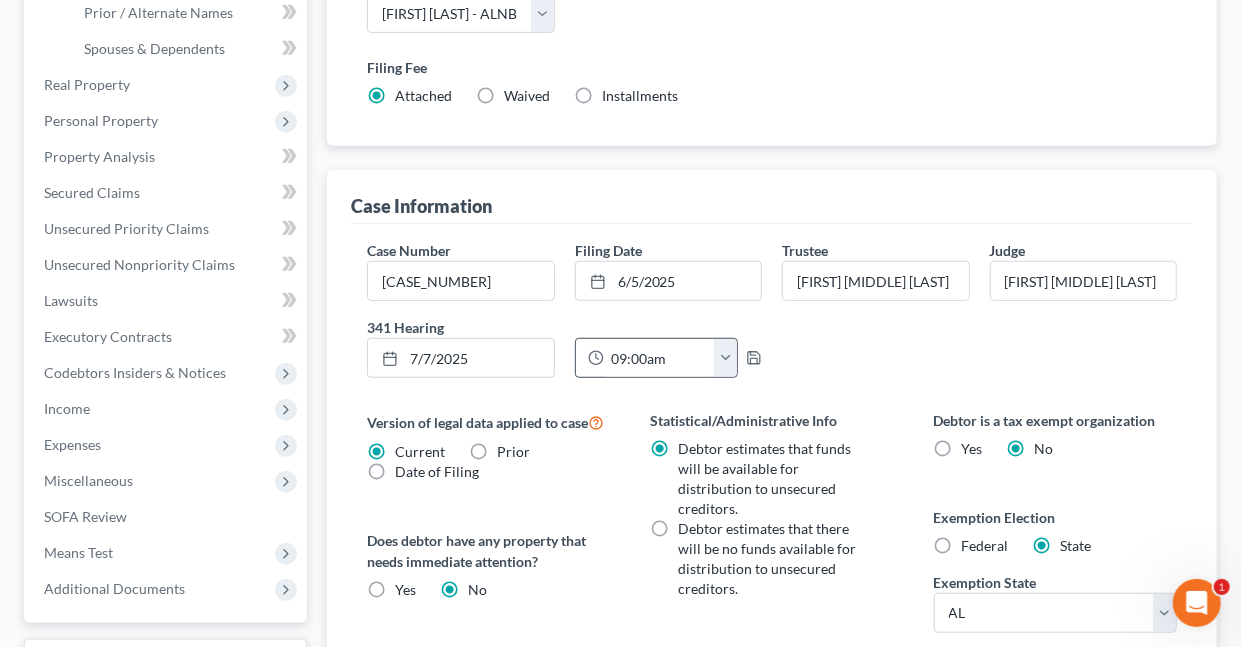 click at bounding box center [725, 358] 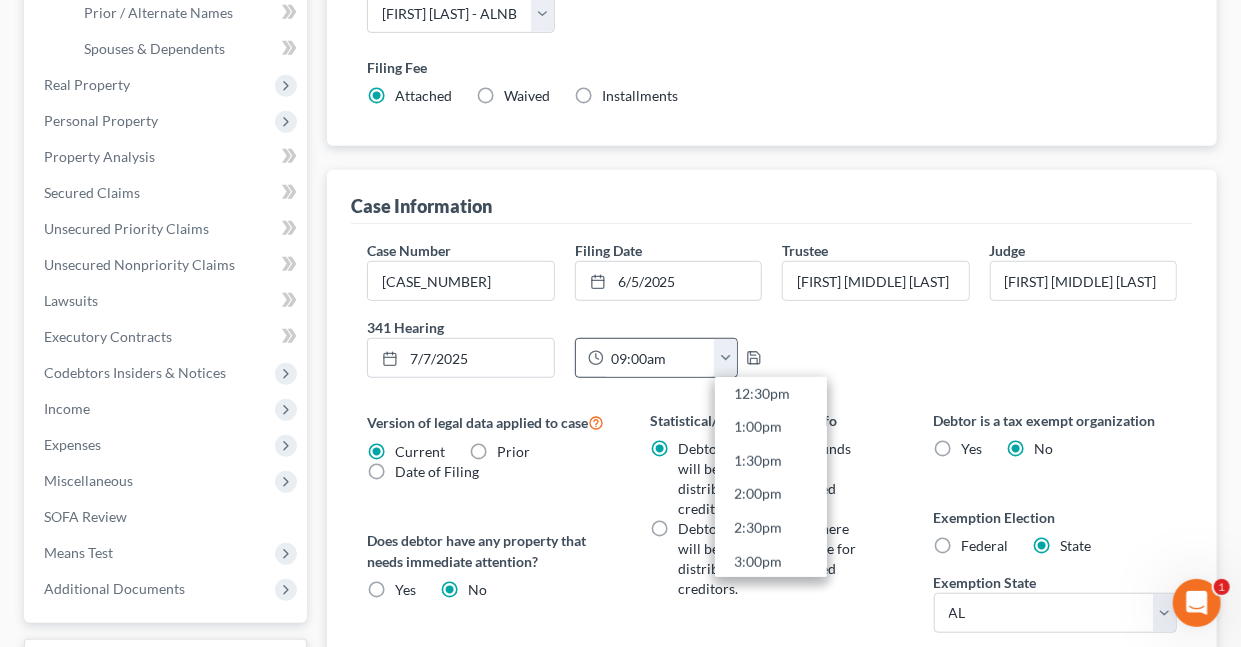 scroll, scrollTop: 888, scrollLeft: 0, axis: vertical 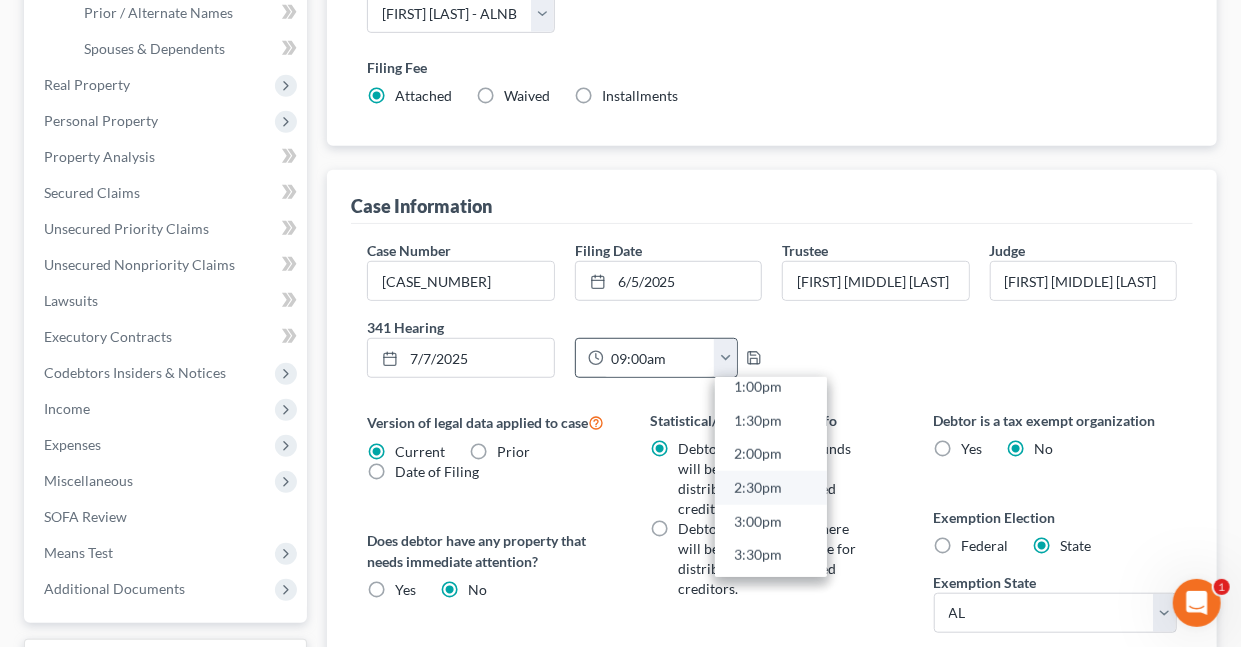 click on "2:30pm" at bounding box center [771, 488] 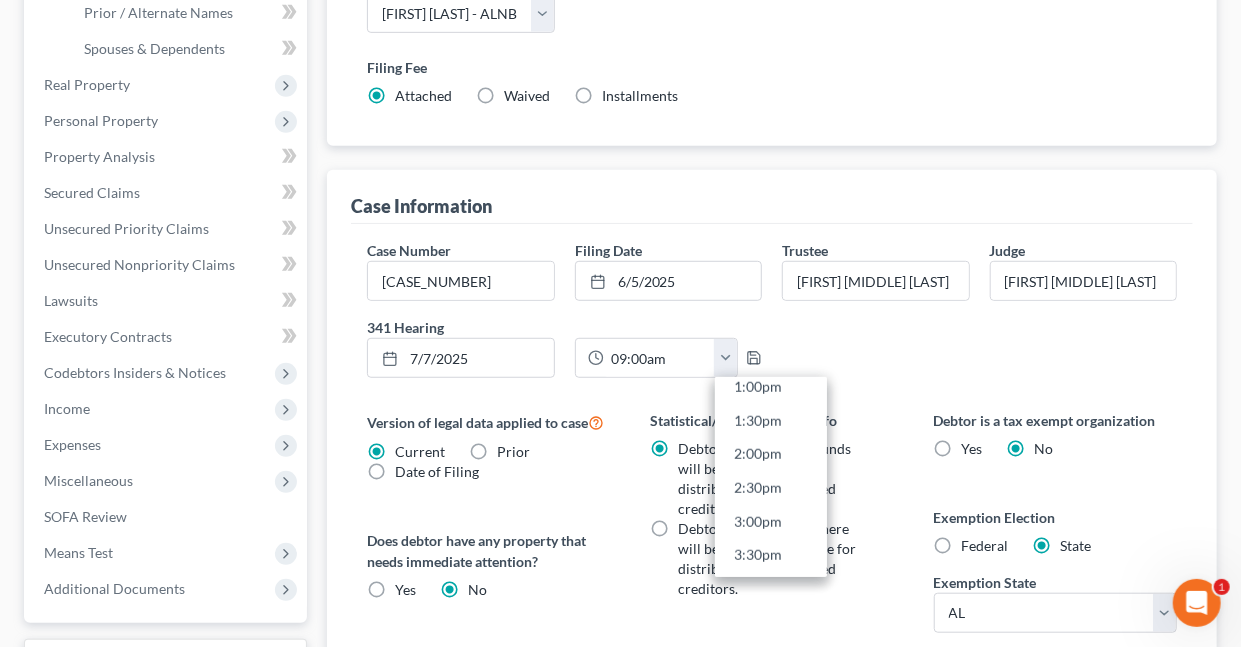 type on "2:30pm" 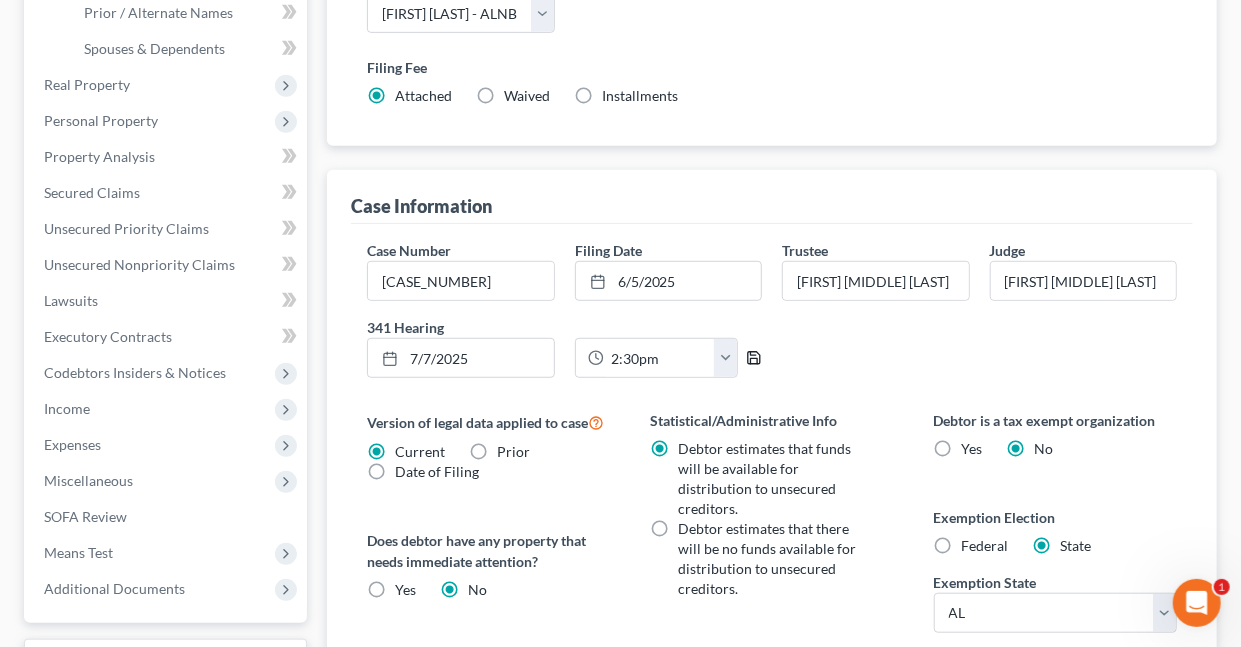 click 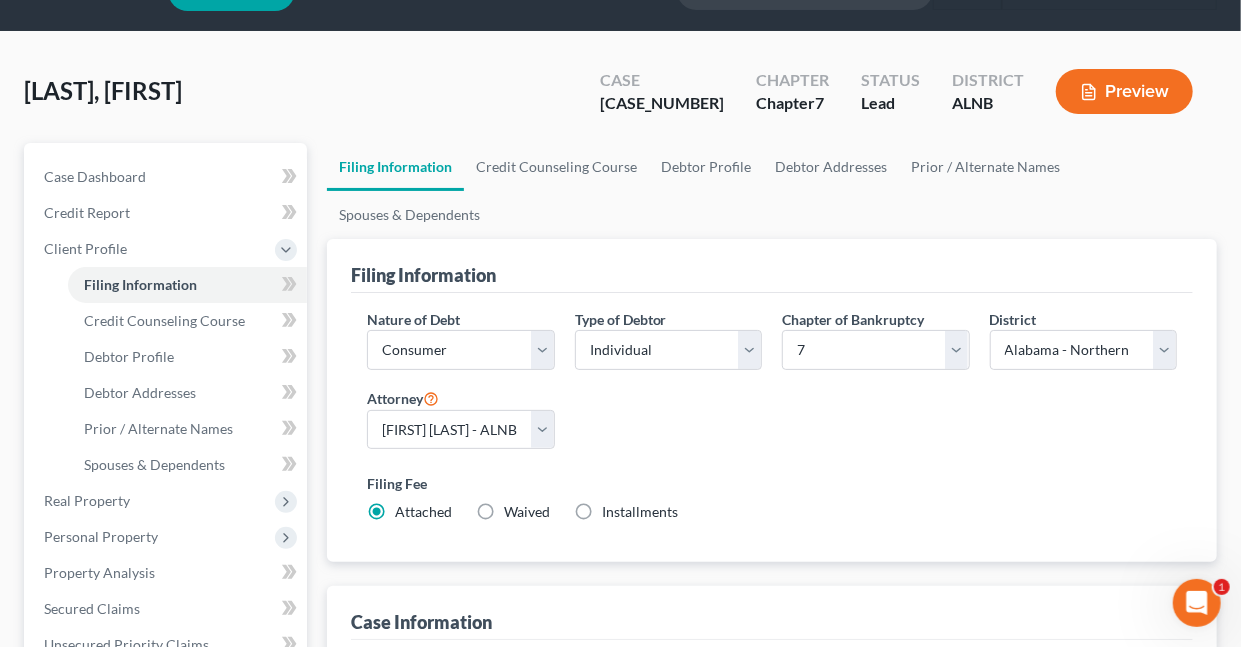 scroll, scrollTop: 0, scrollLeft: 0, axis: both 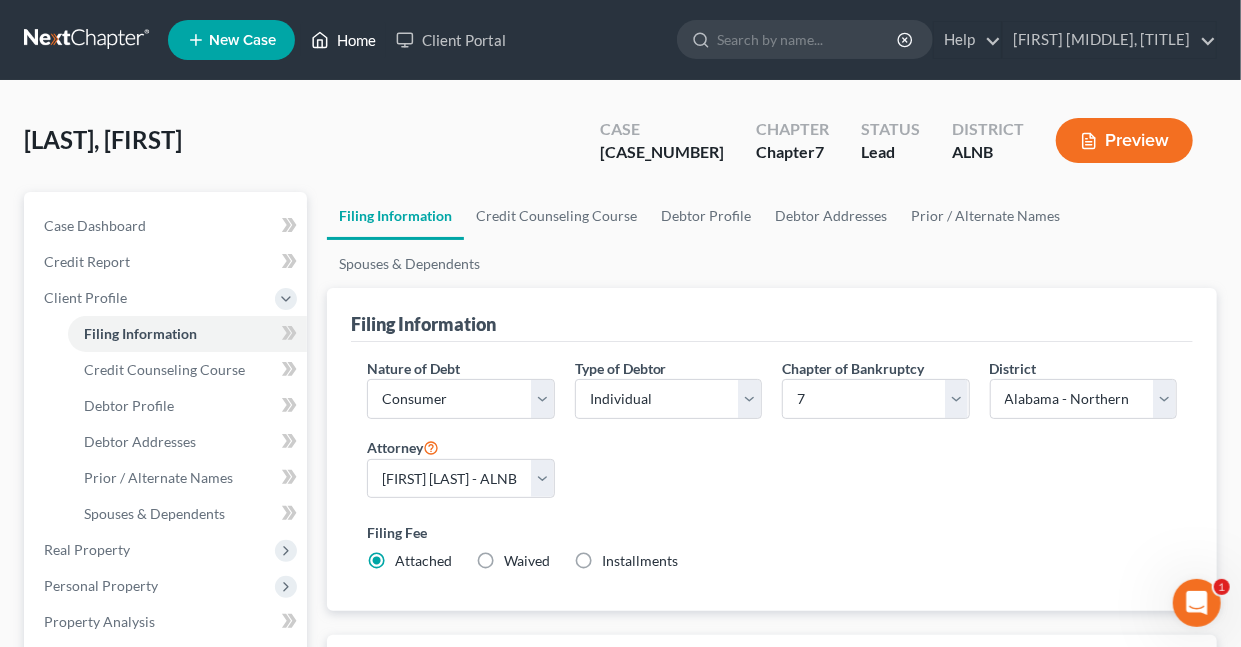 click on "Home" at bounding box center [343, 40] 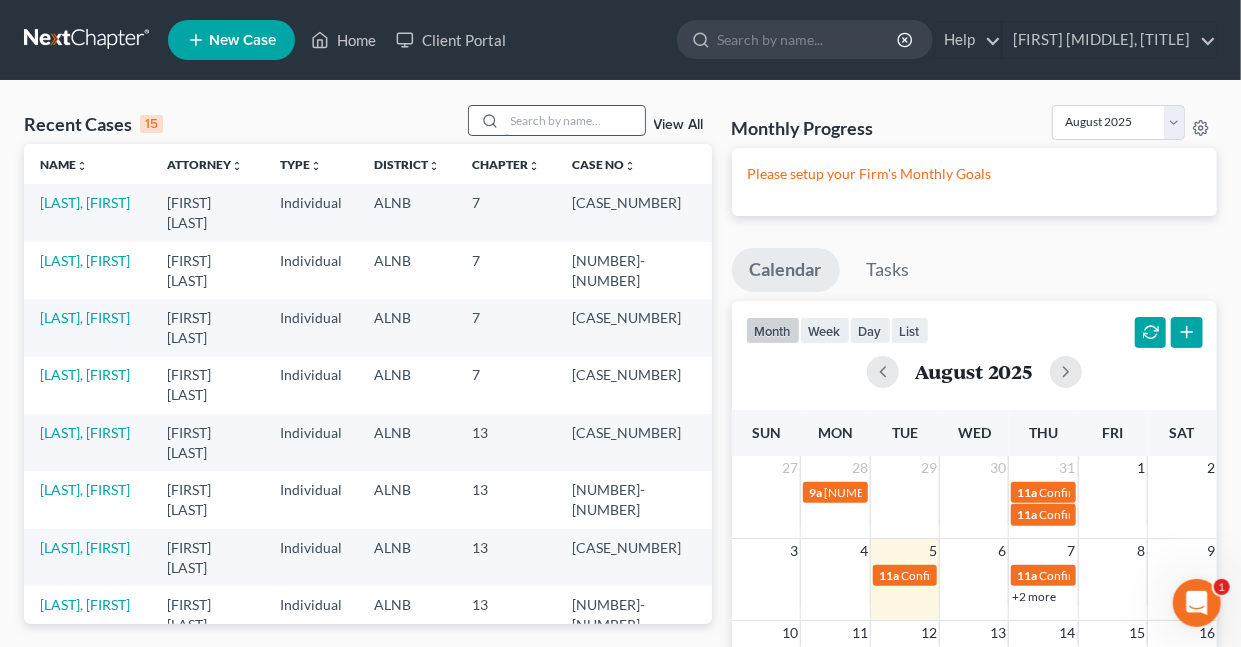 click at bounding box center [575, 120] 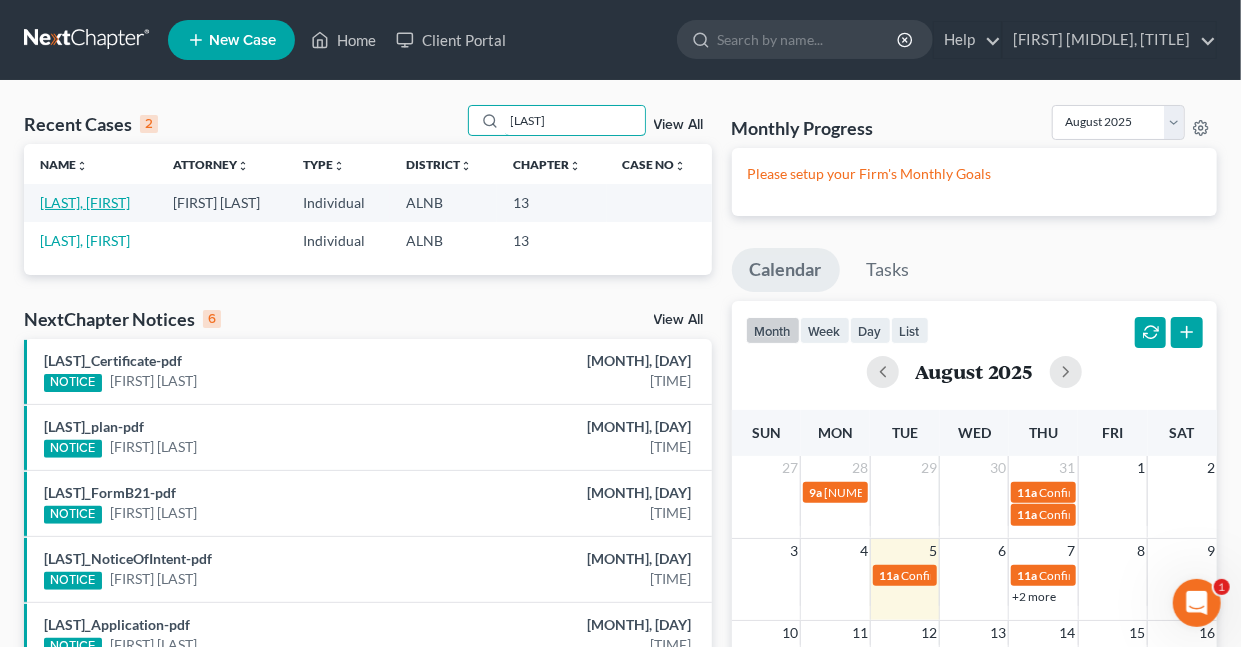 type on "[LAST]" 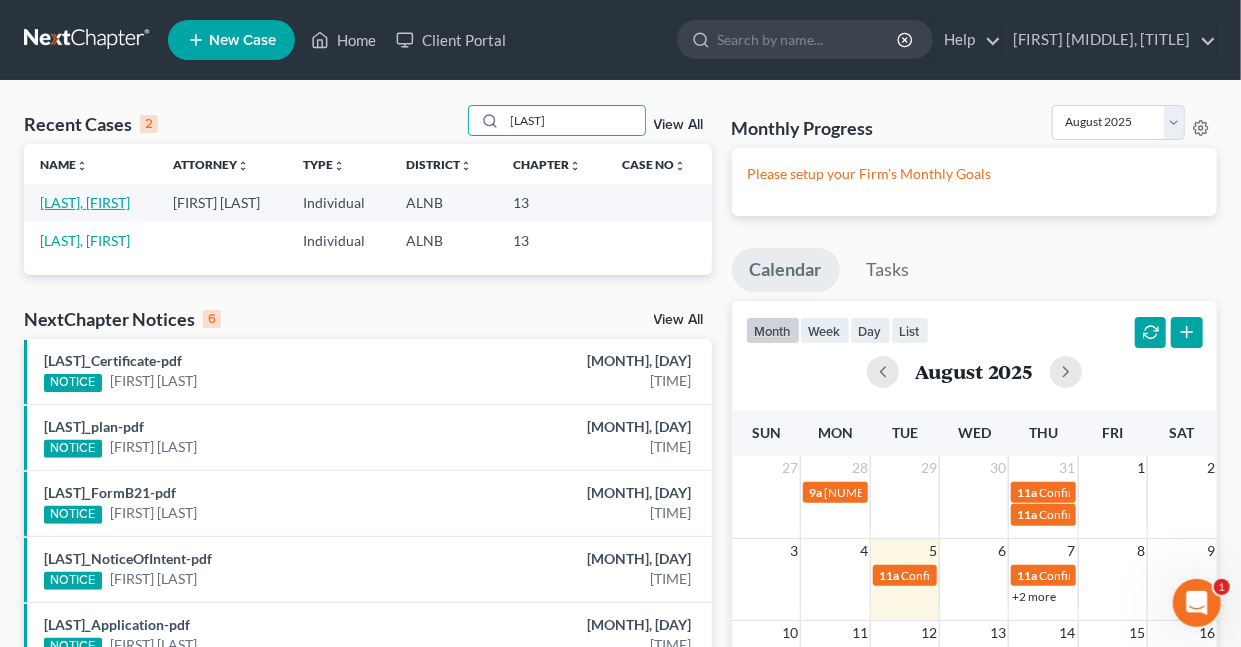 click on "[LAST], [FIRST]" at bounding box center [85, 202] 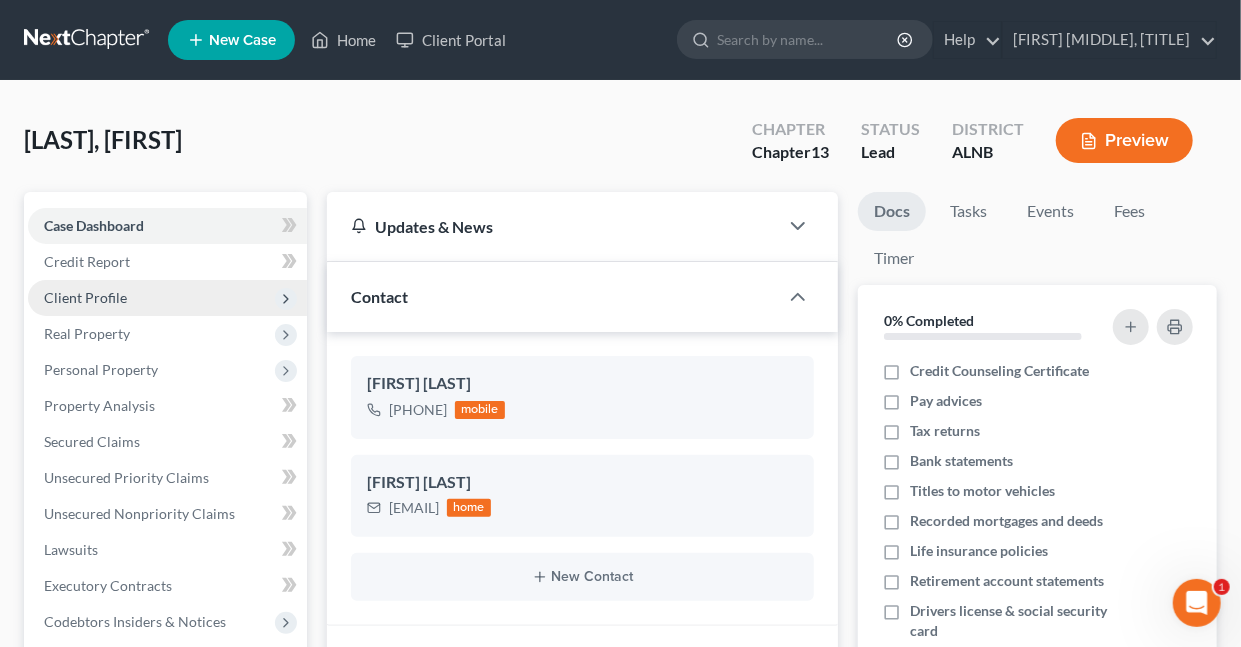click on "Client Profile" at bounding box center (85, 297) 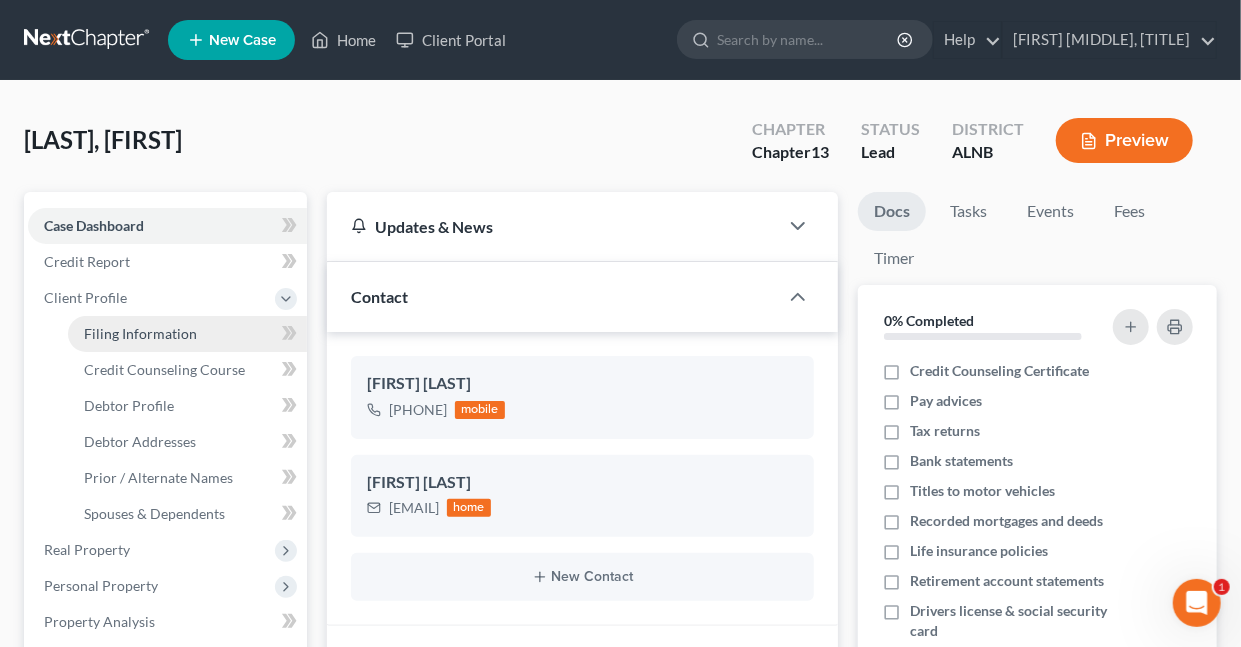 click on "Filing Information" at bounding box center (140, 333) 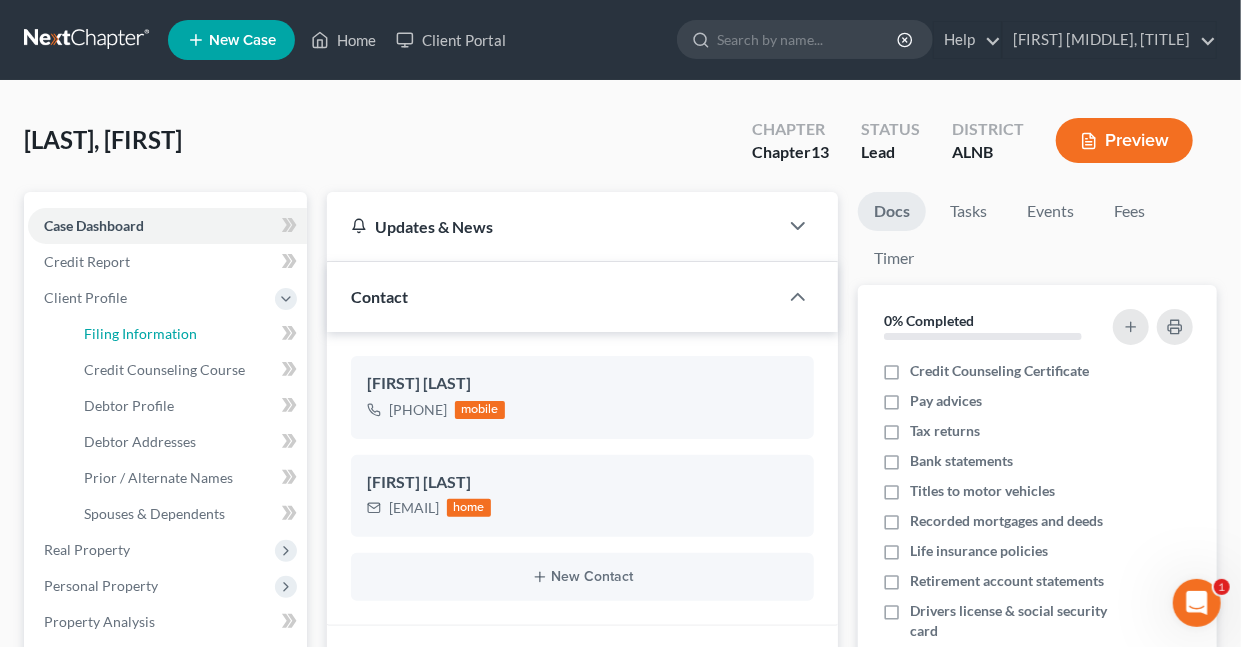 select on "1" 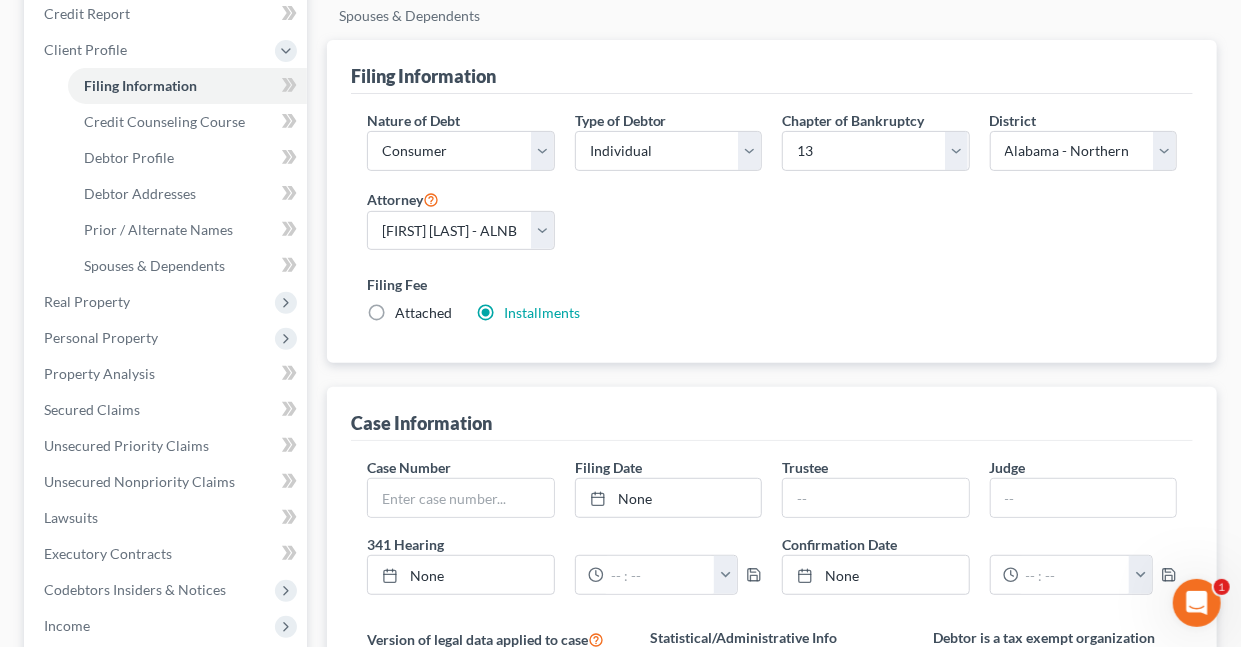 scroll, scrollTop: 303, scrollLeft: 0, axis: vertical 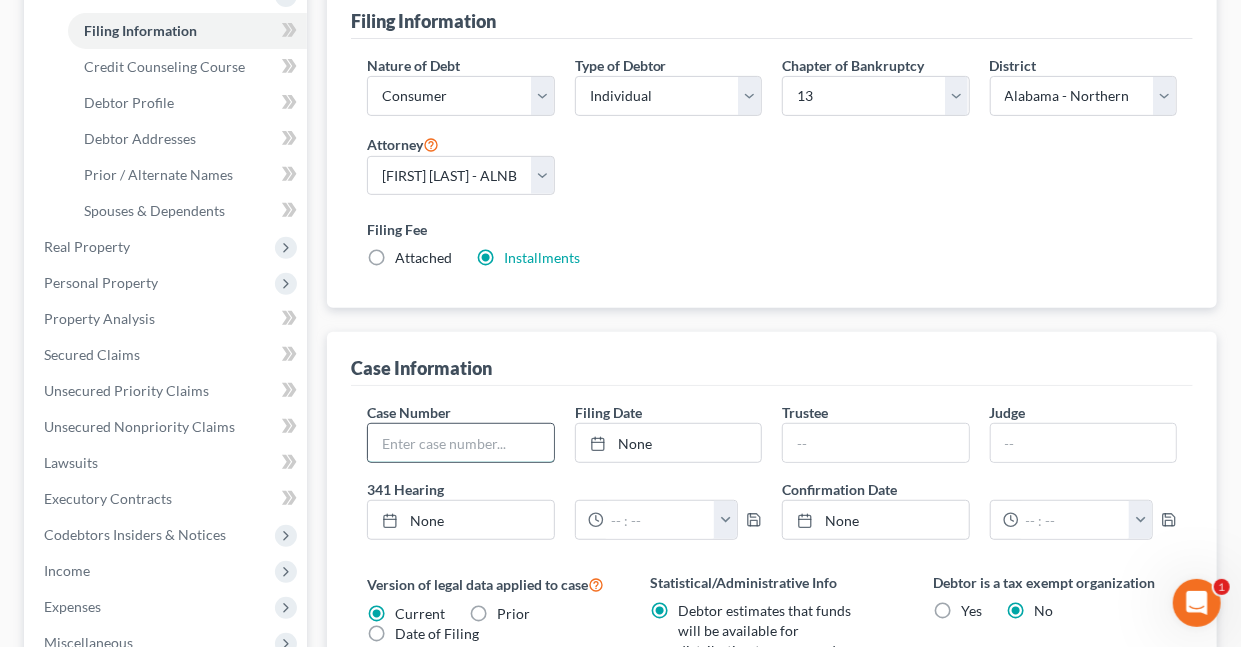 click at bounding box center [460, 443] 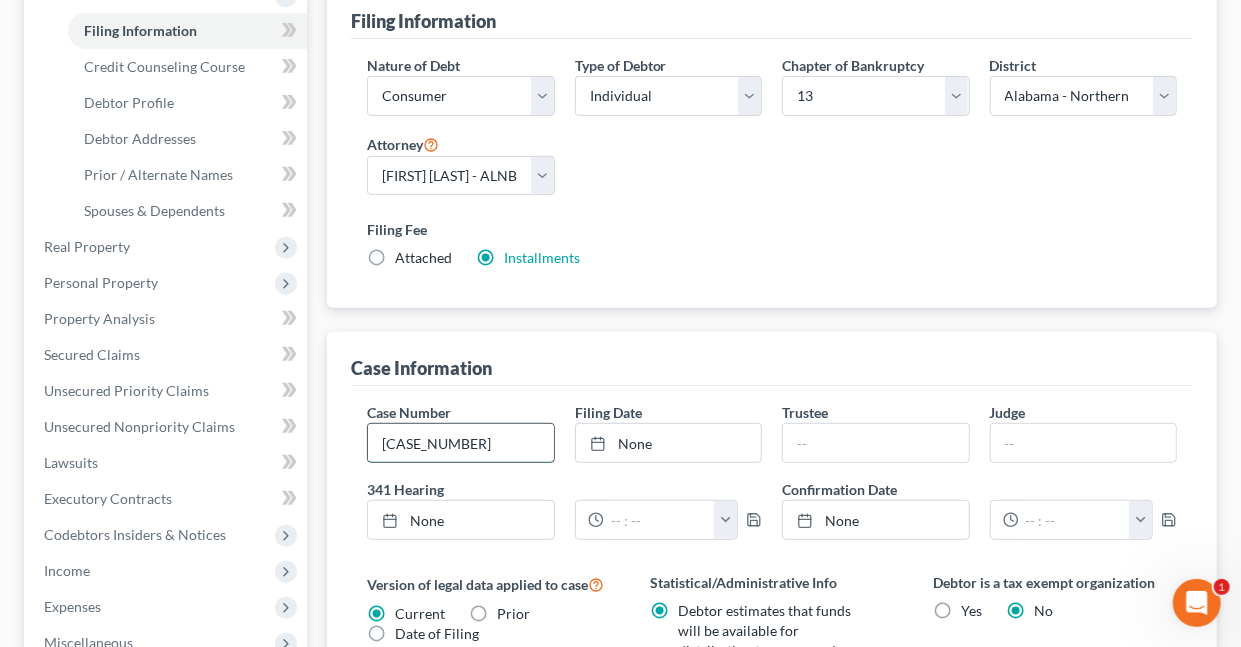 scroll, scrollTop: 278, scrollLeft: 0, axis: vertical 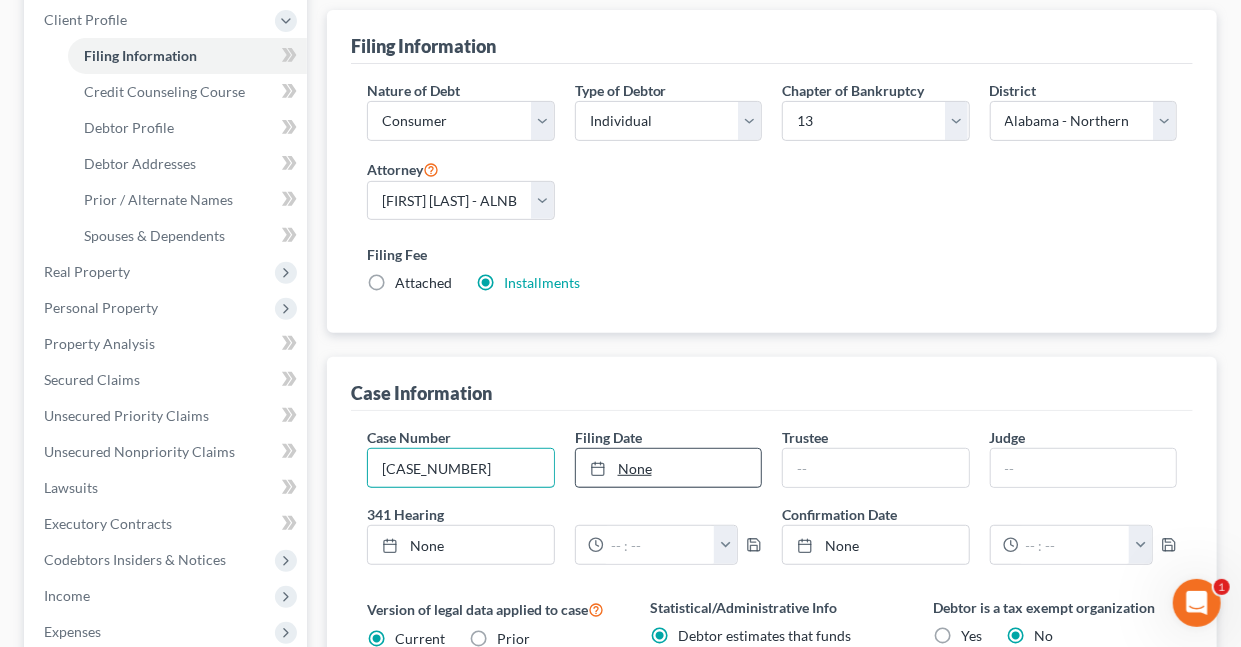 type on "[CASE_NUMBER]" 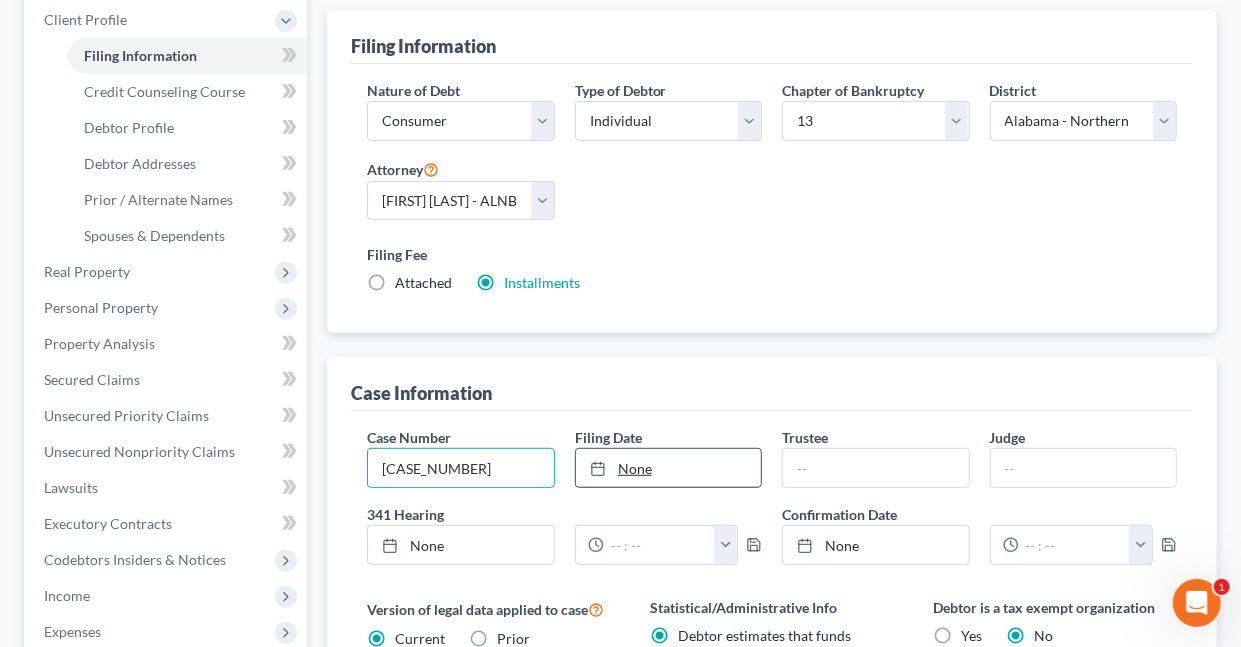 type on "8/5/2025" 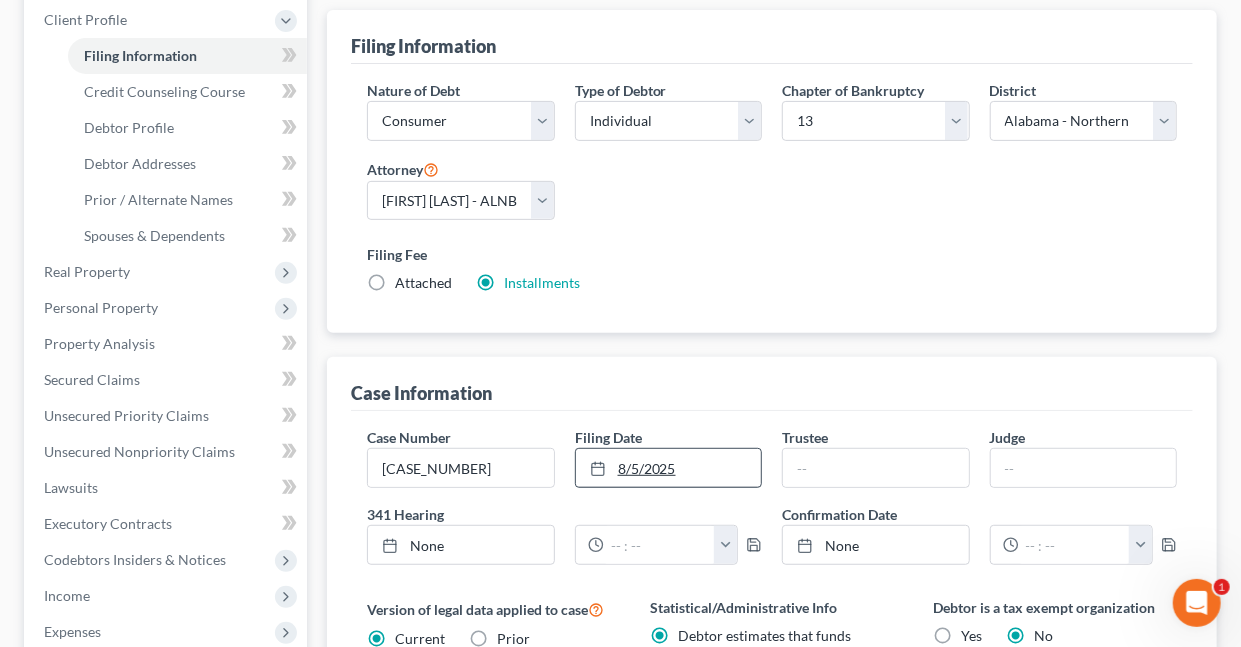 click on "8/5/2025" at bounding box center [668, 468] 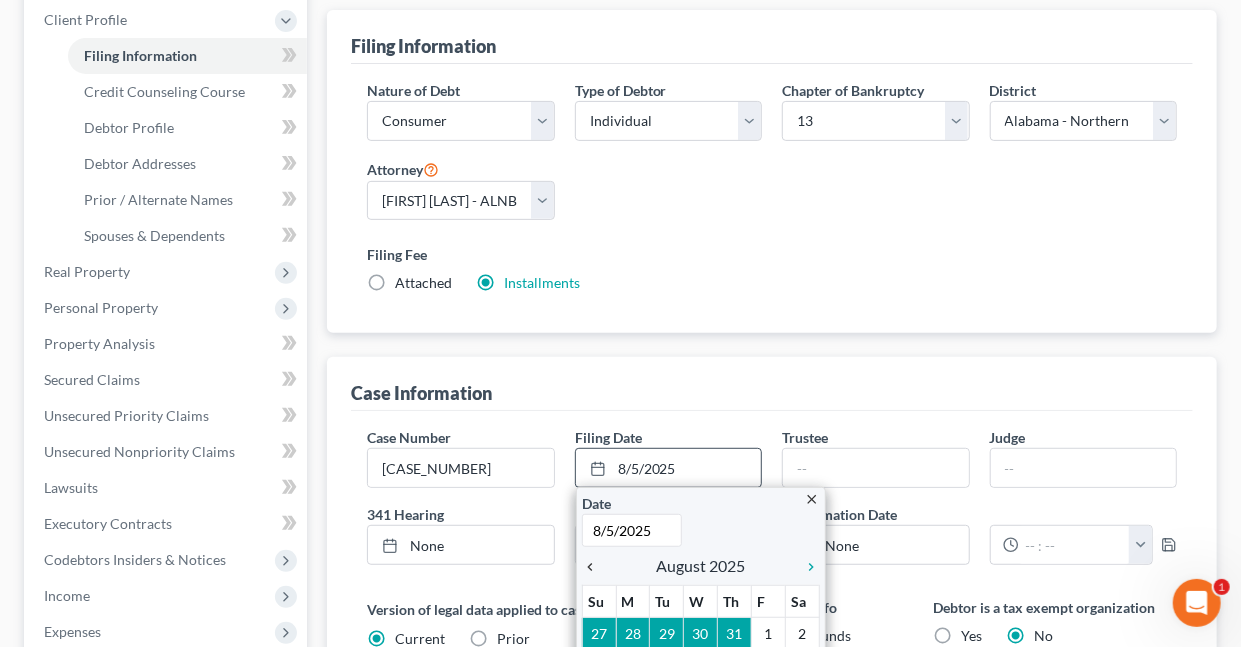 click on "chevron_left" at bounding box center [595, 567] 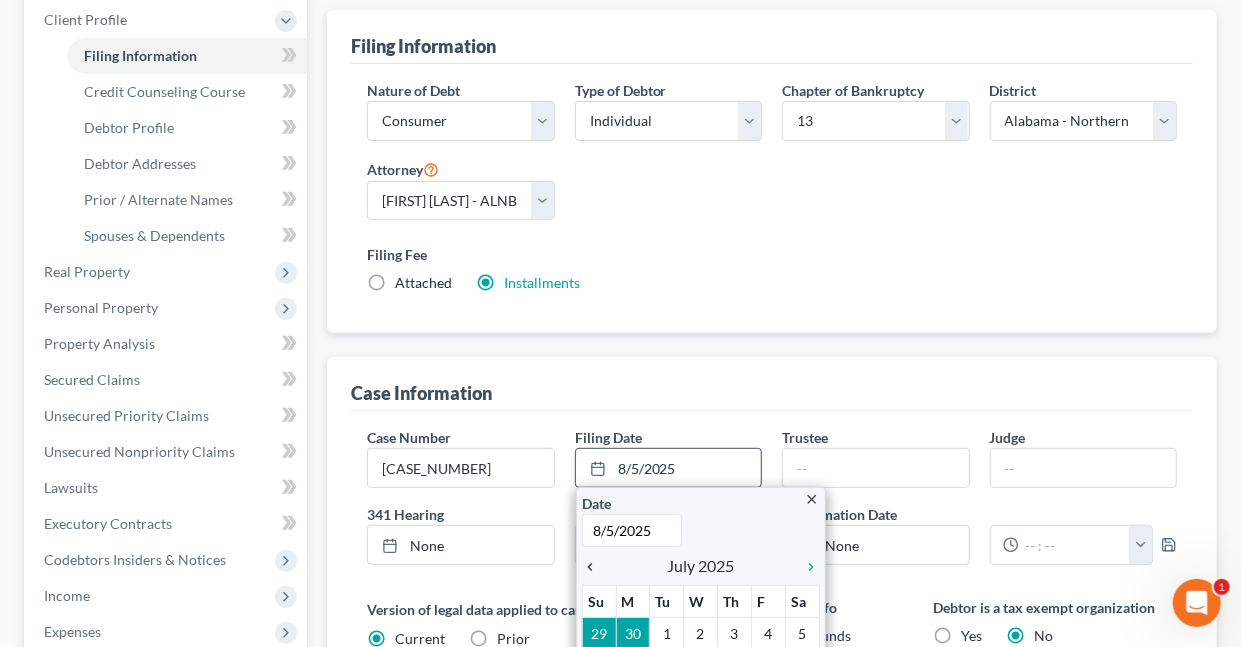click on "chevron_left" at bounding box center [595, 567] 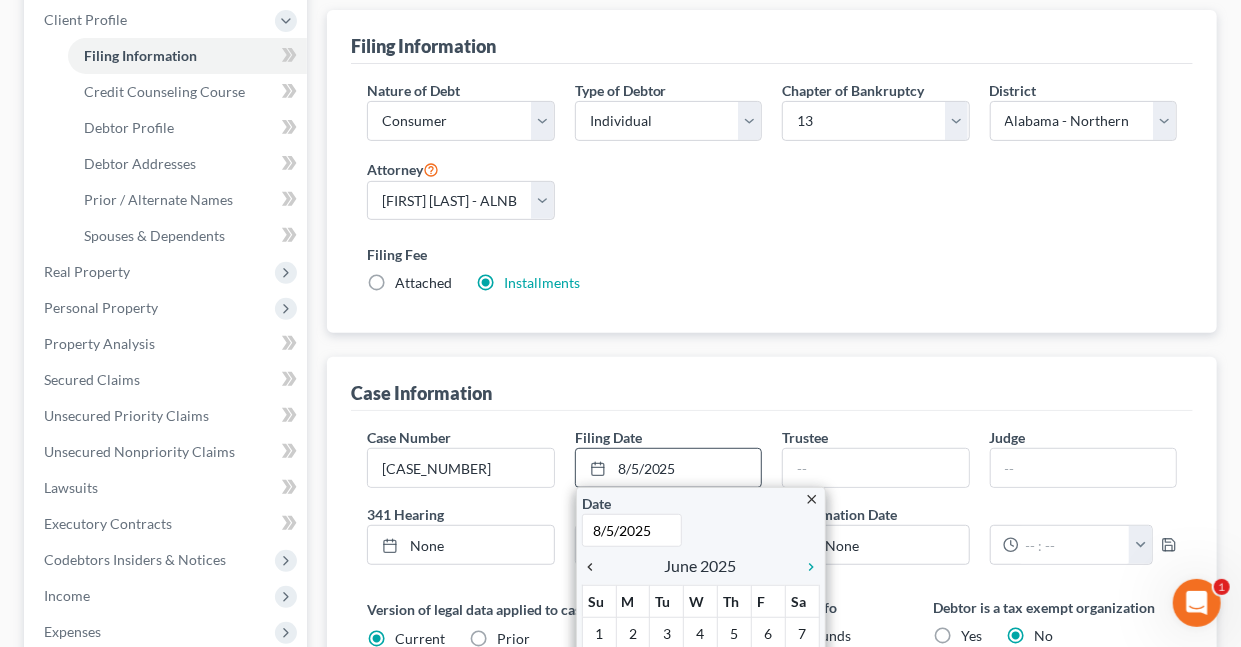 click on "chevron_left" at bounding box center [595, 567] 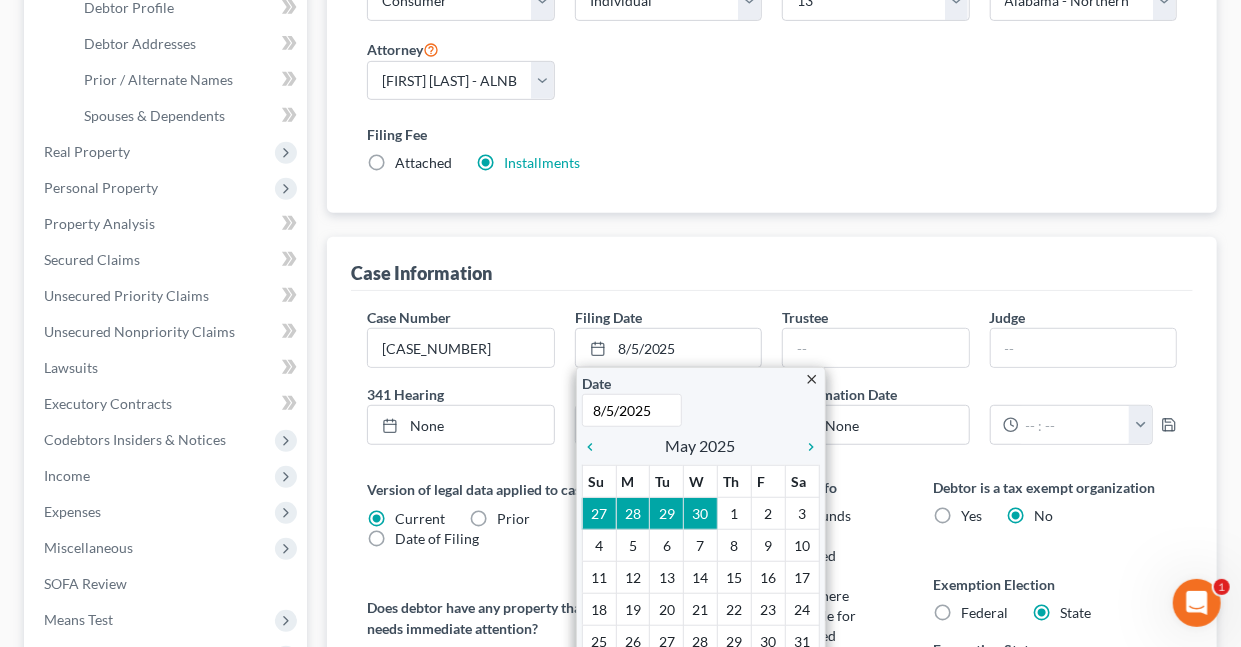 scroll, scrollTop: 426, scrollLeft: 0, axis: vertical 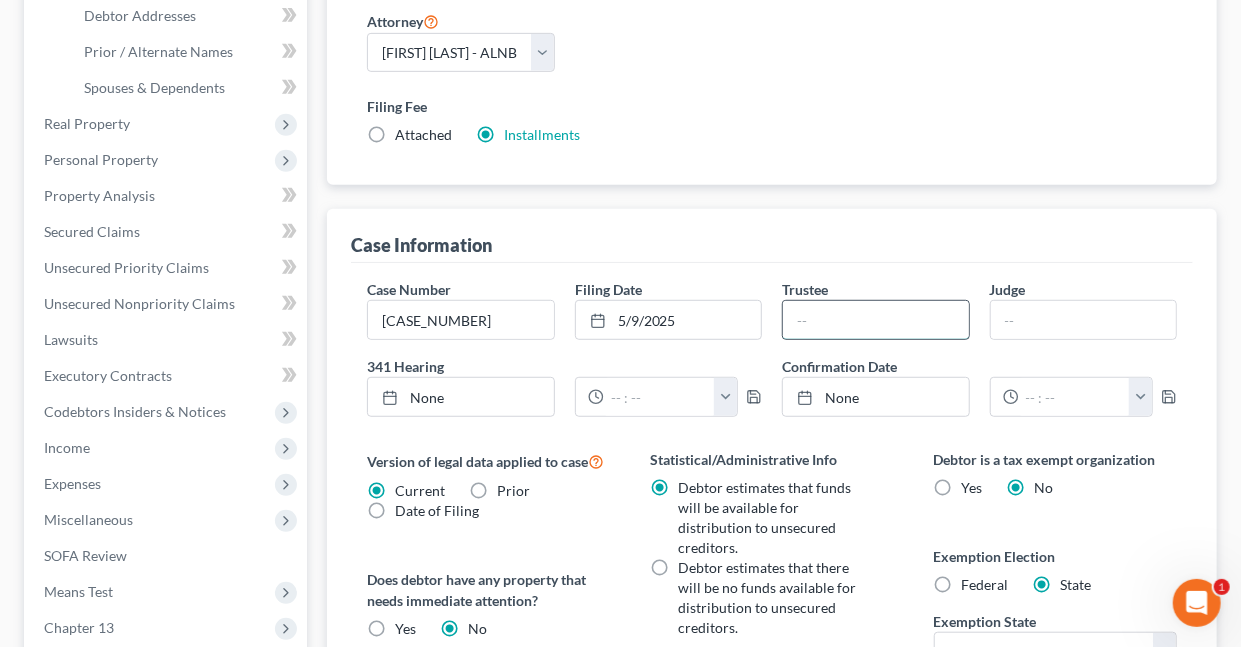 click at bounding box center [875, 320] 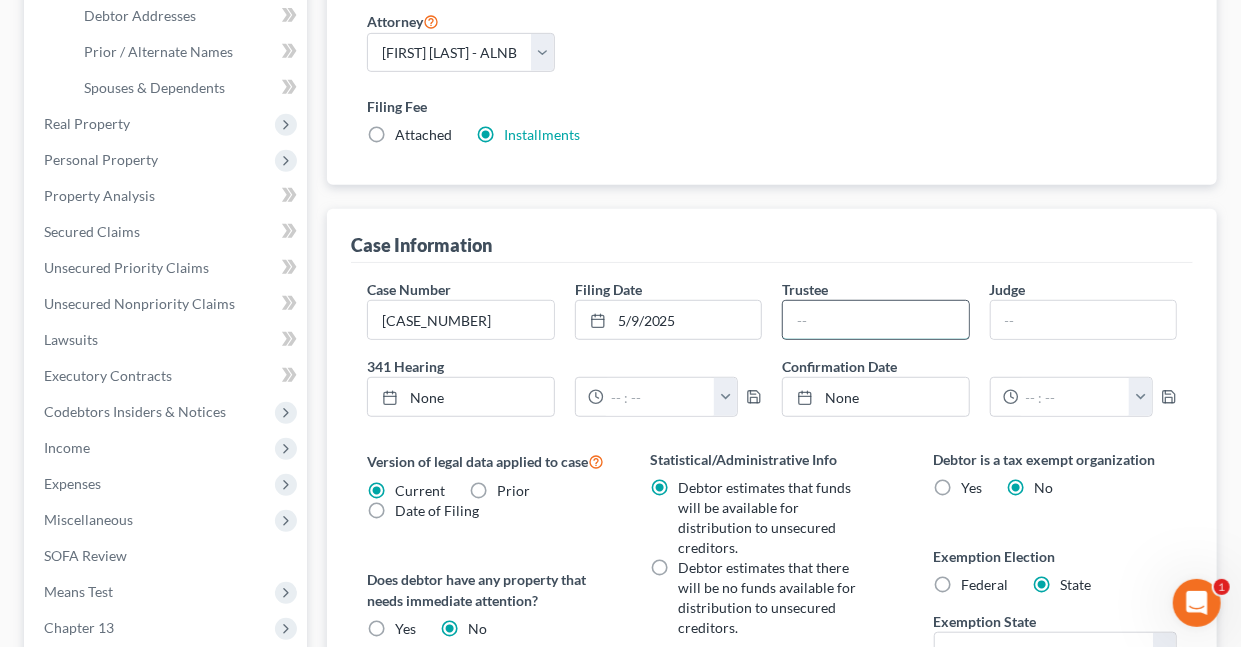 type on "[FIRST] [MIDDLE] [LAST]" 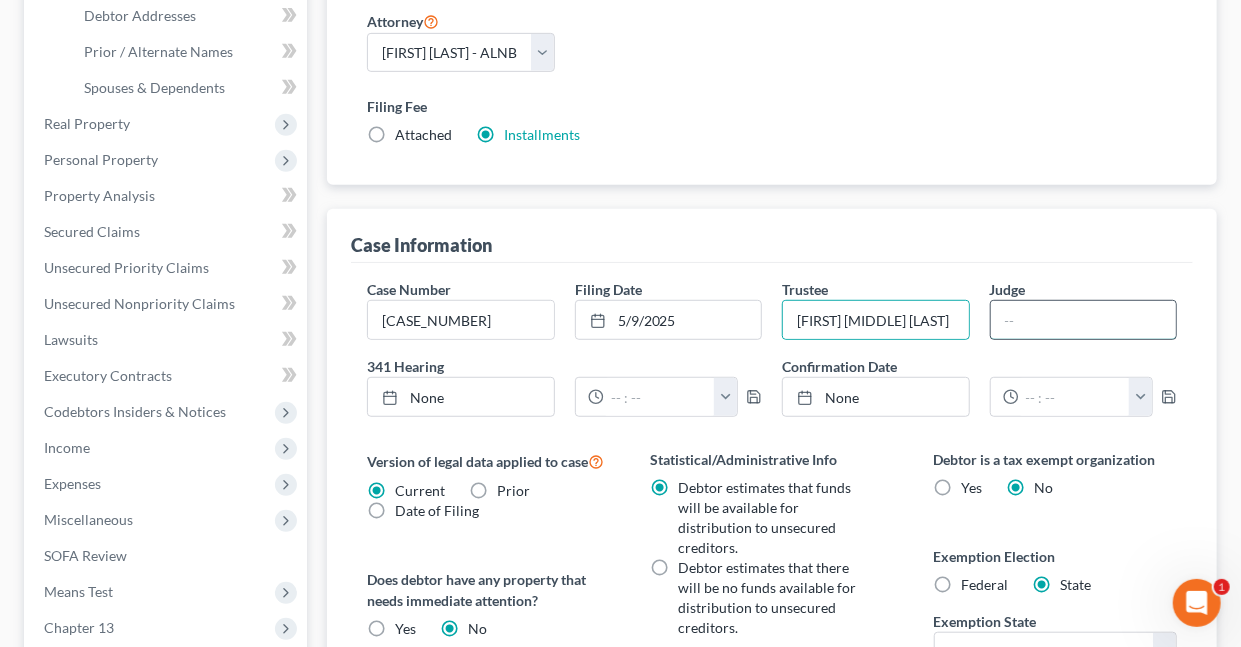 drag, startPoint x: 1025, startPoint y: 307, endPoint x: 1025, endPoint y: 326, distance: 19 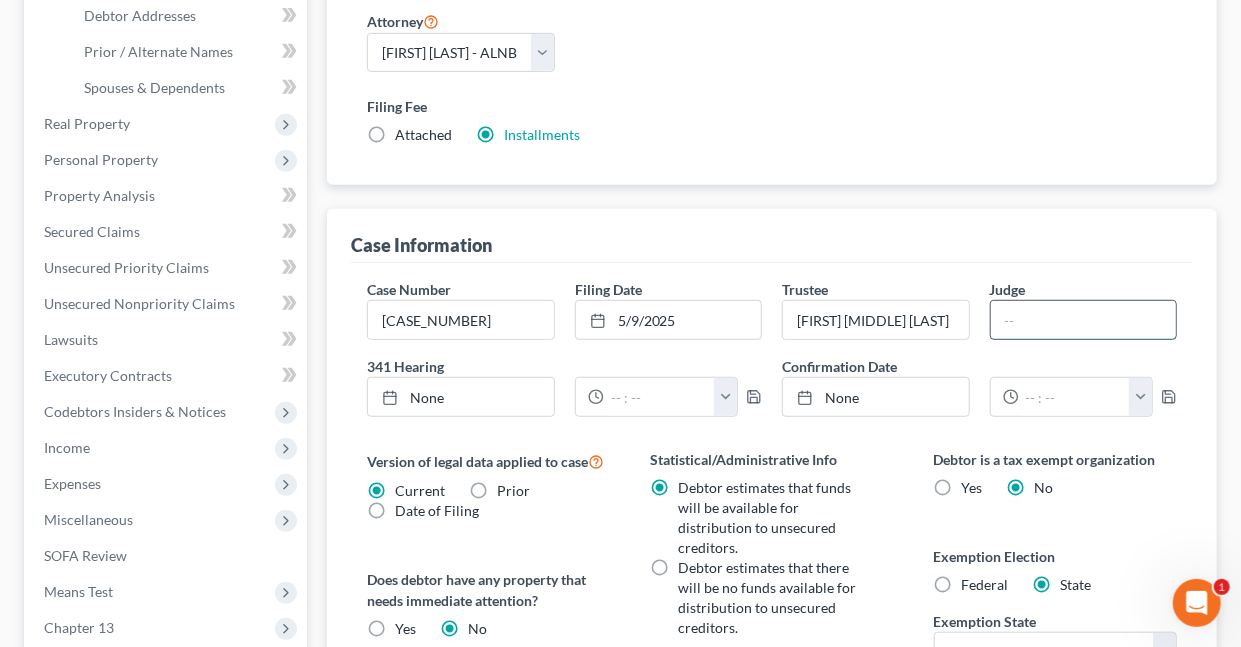 type on "[FIRST] [MIDDLE] [LAST]" 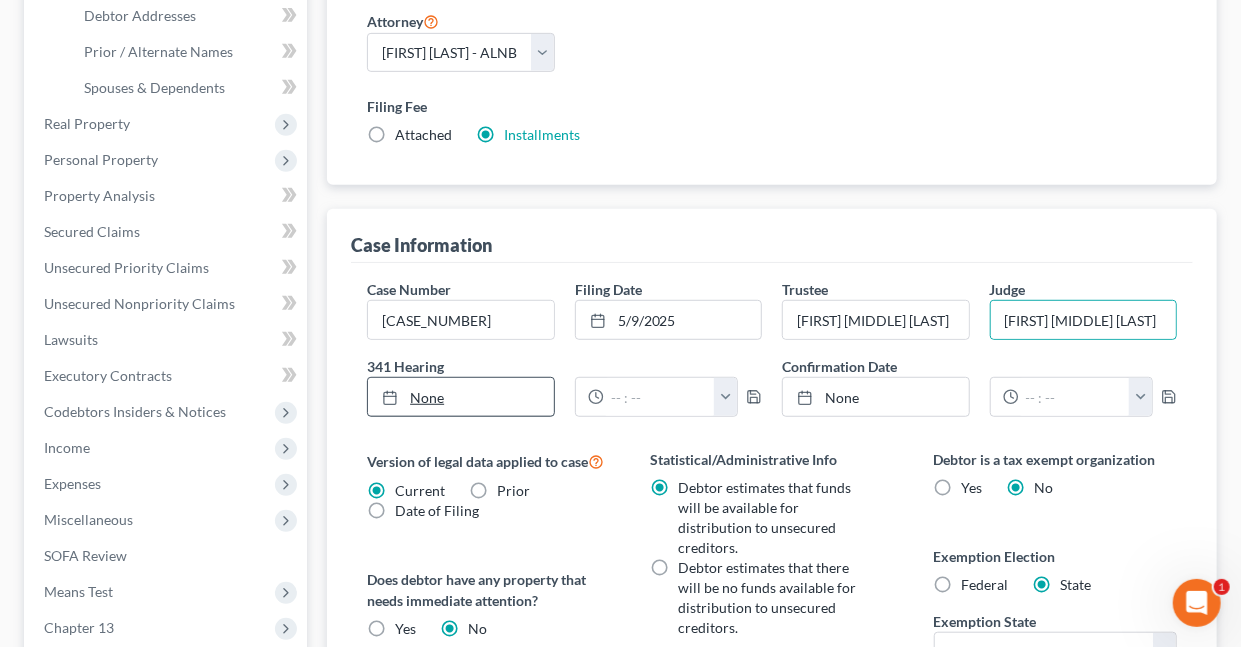 click on "None" at bounding box center [460, 397] 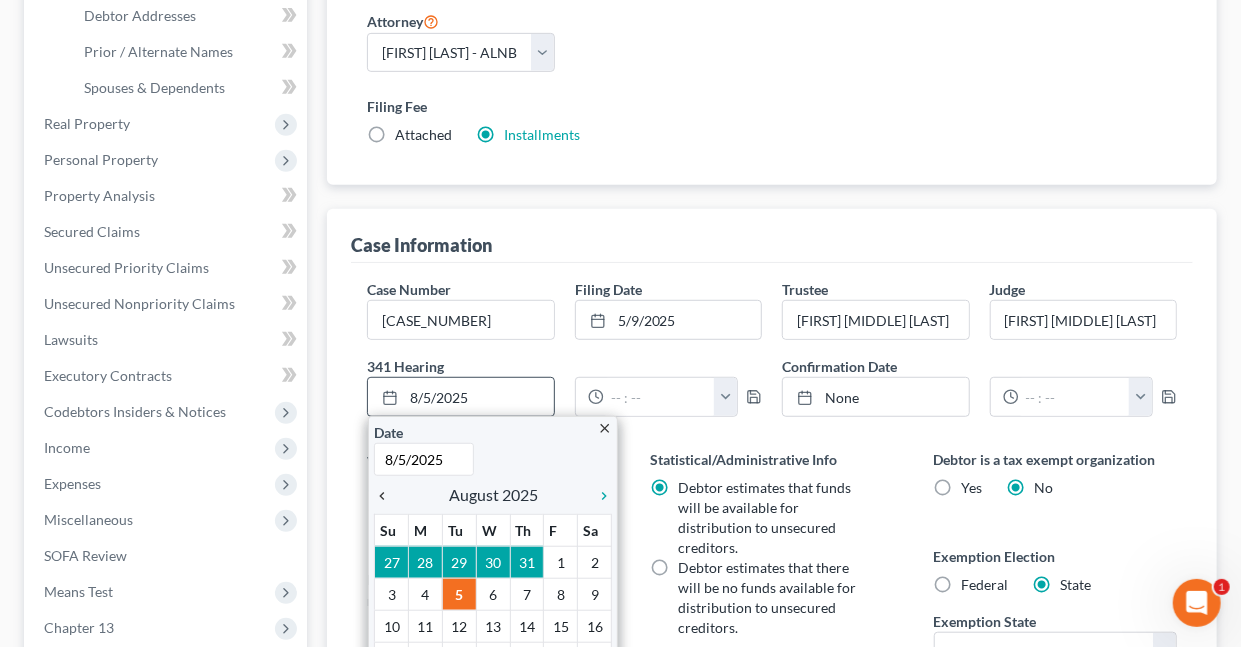 click on "chevron_left" at bounding box center [387, 496] 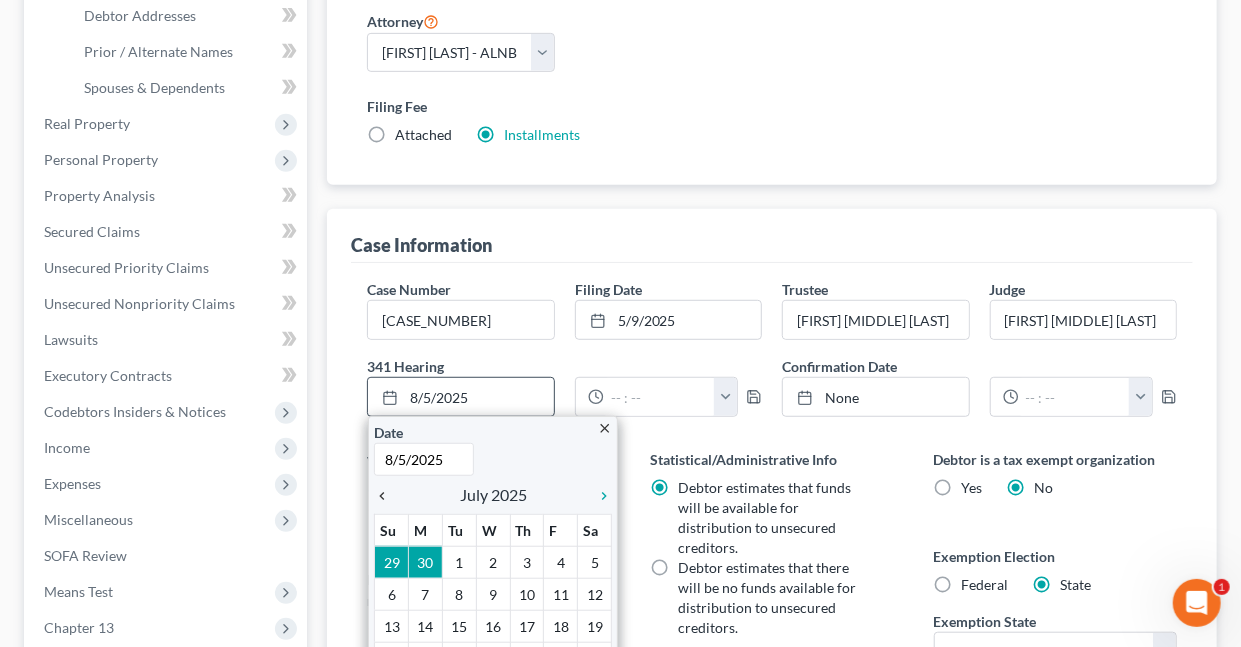 click on "chevron_left" at bounding box center [387, 496] 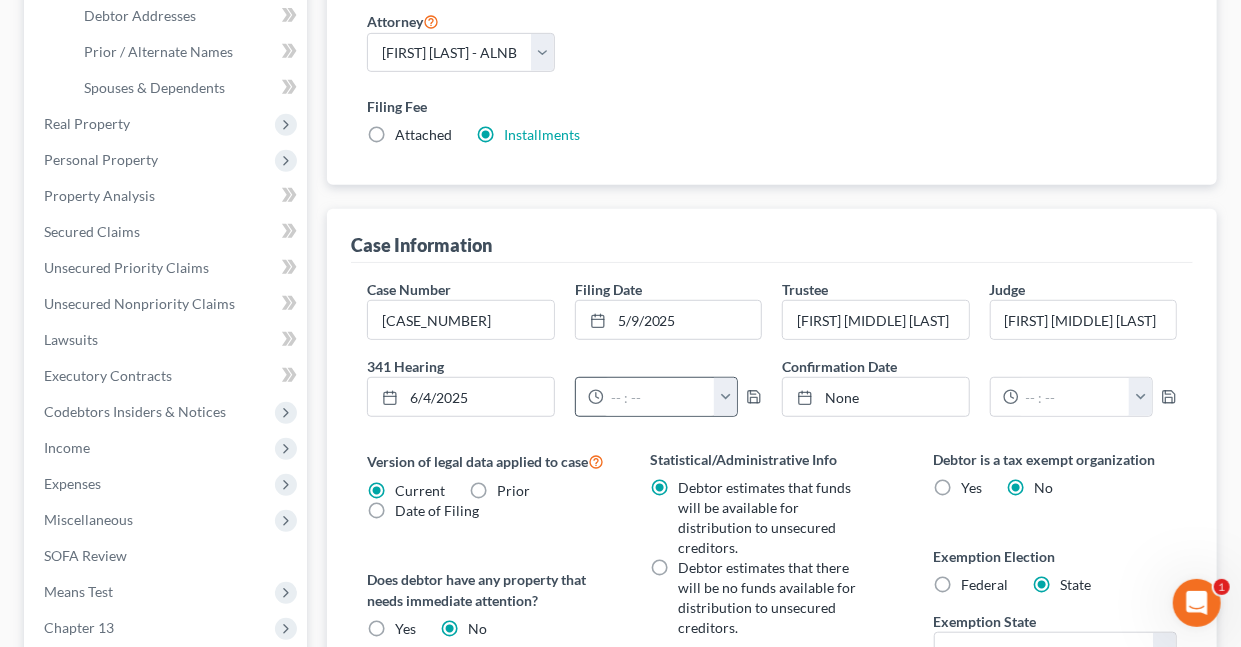 click at bounding box center (725, 397) 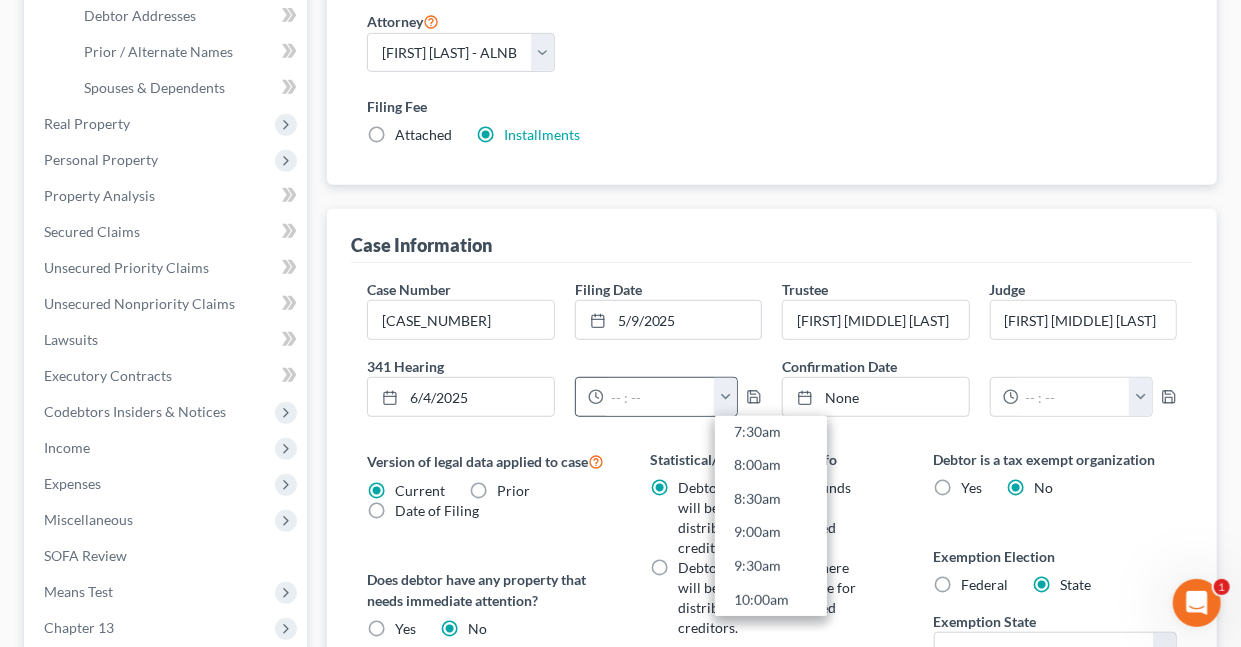 scroll, scrollTop: 577, scrollLeft: 0, axis: vertical 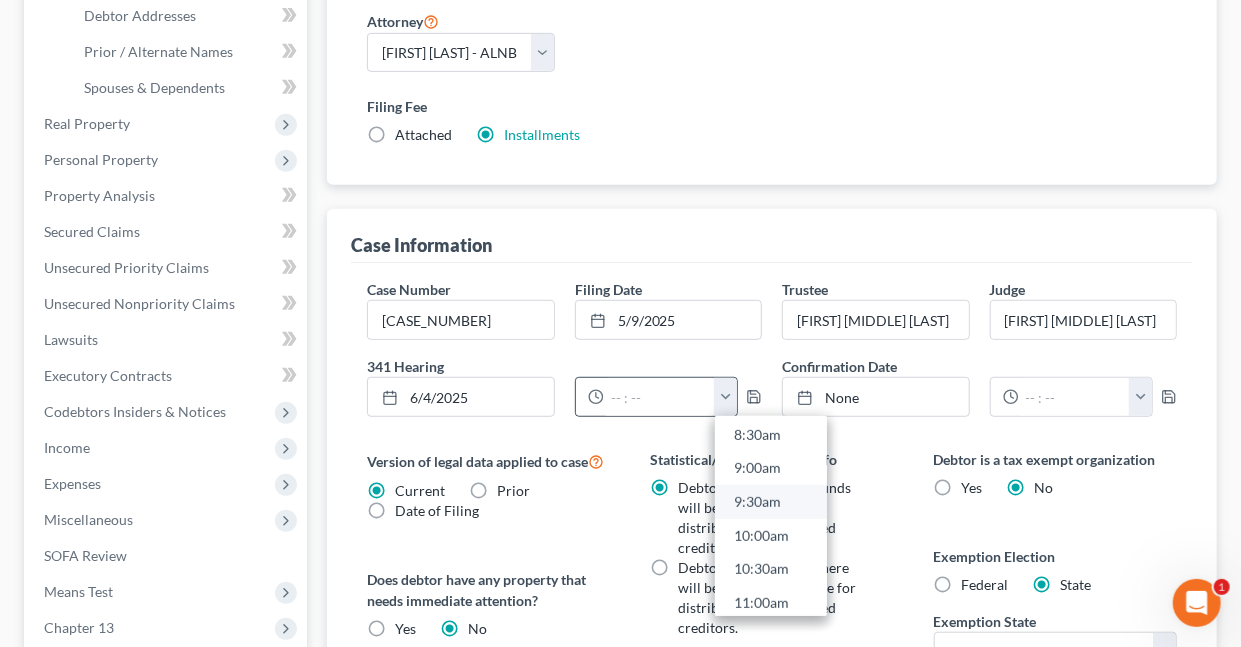 click on "9:30am" at bounding box center (771, 502) 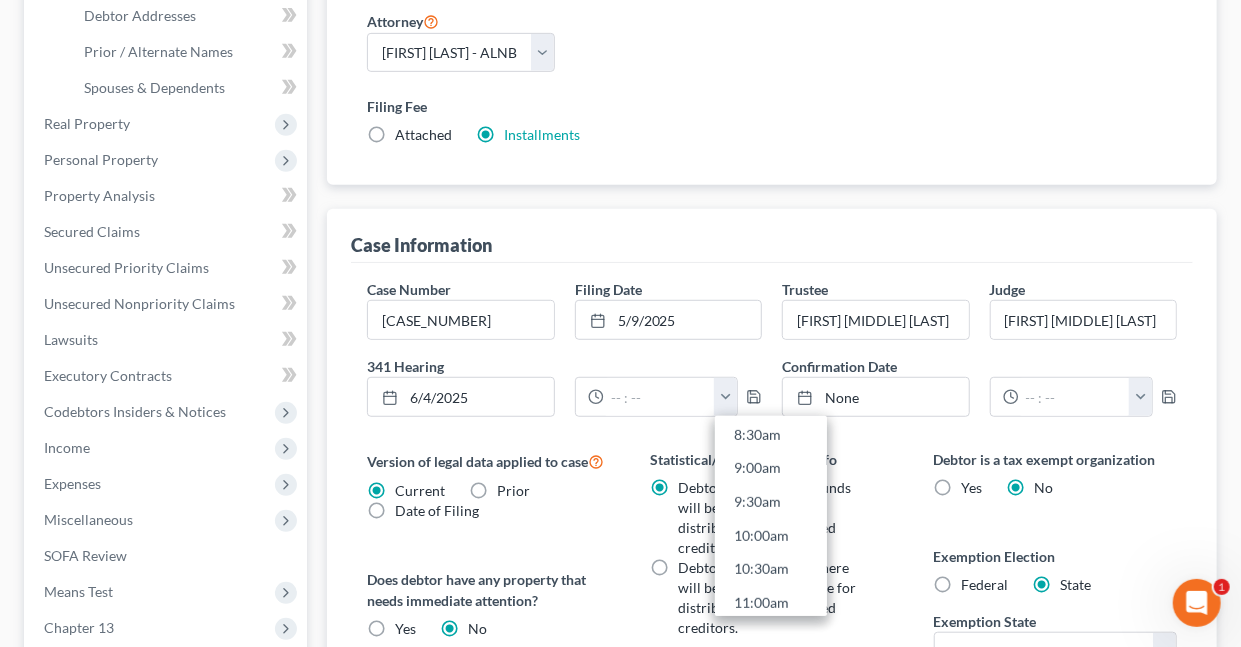 type on "9:30am" 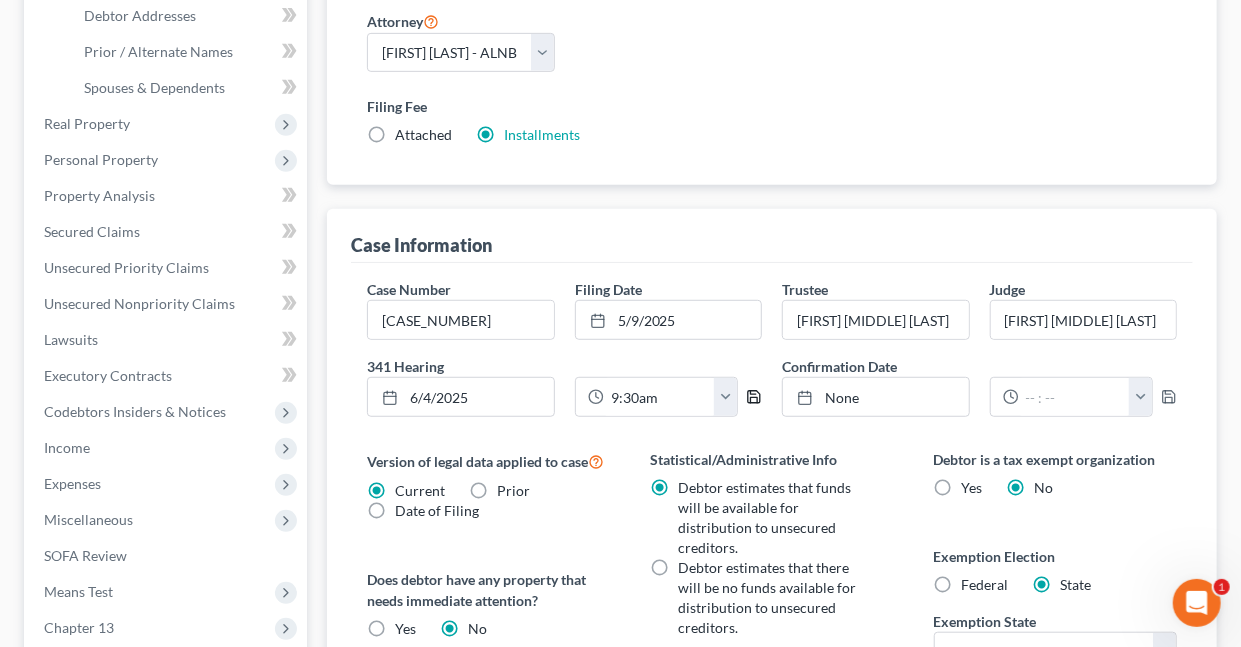 click 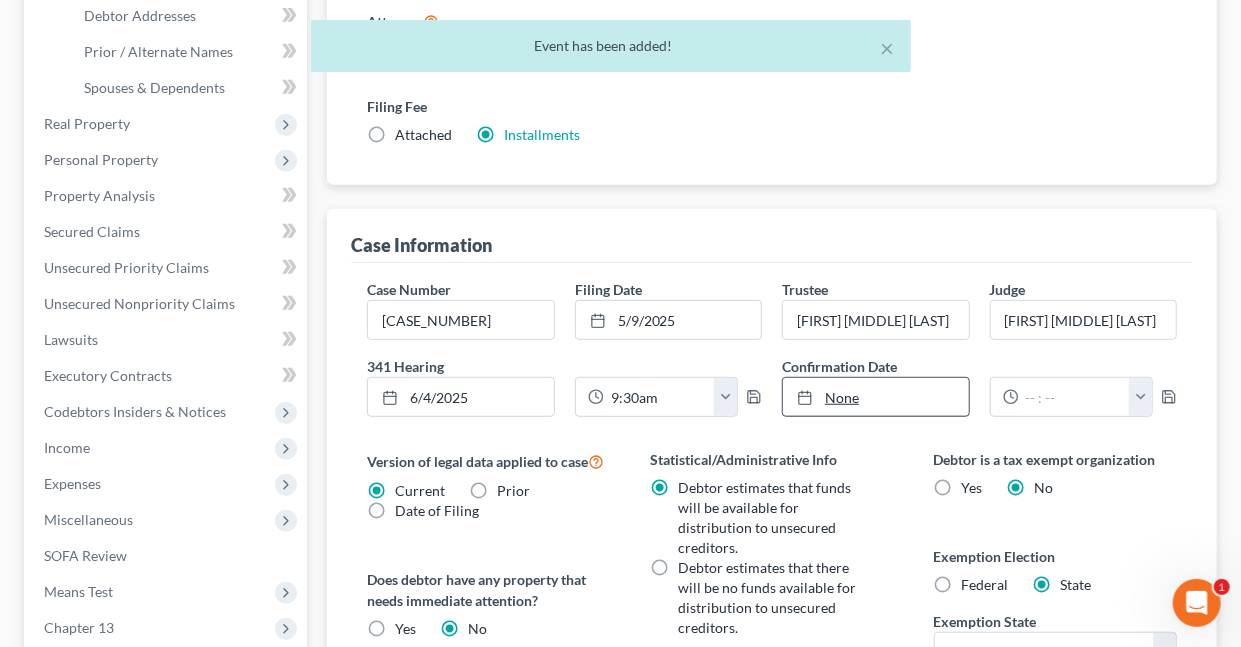 type on "8/5/2025" 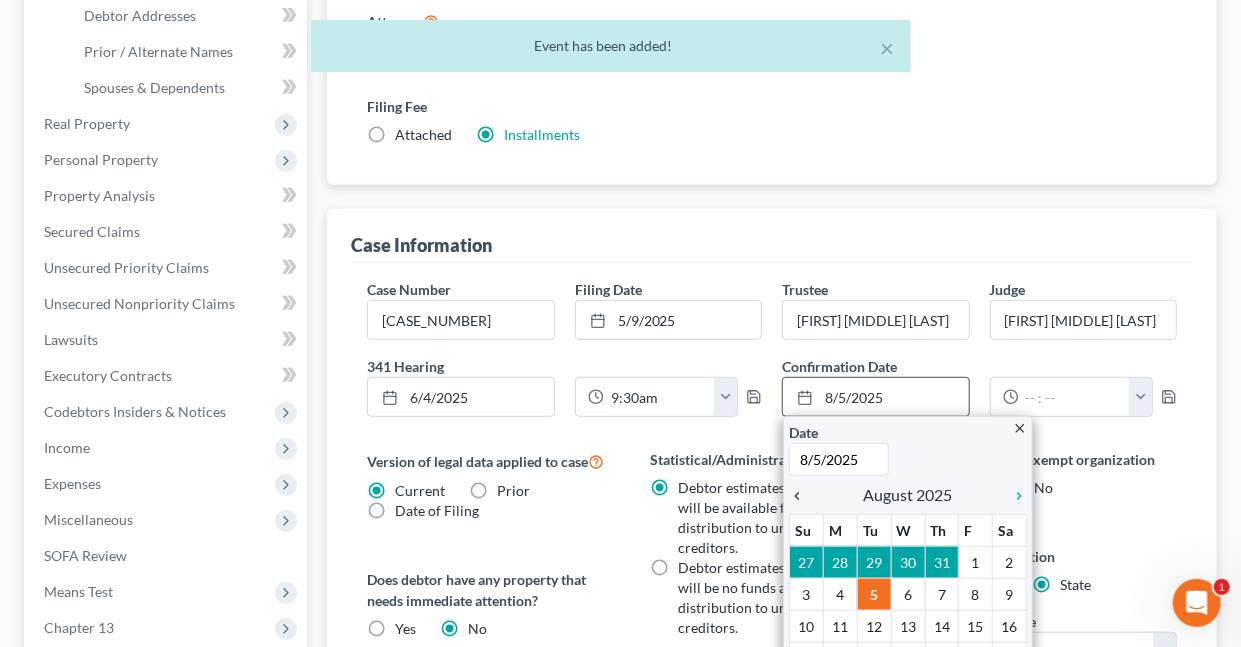 click on "chevron_left" at bounding box center [802, 496] 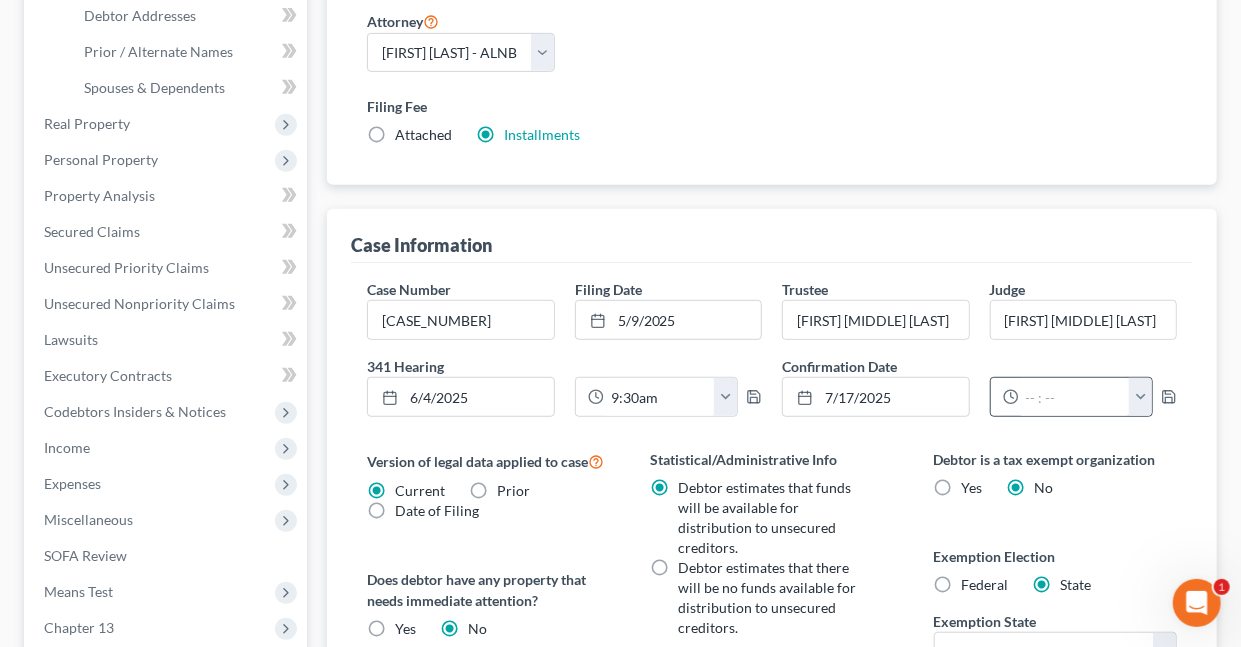 click at bounding box center (1140, 397) 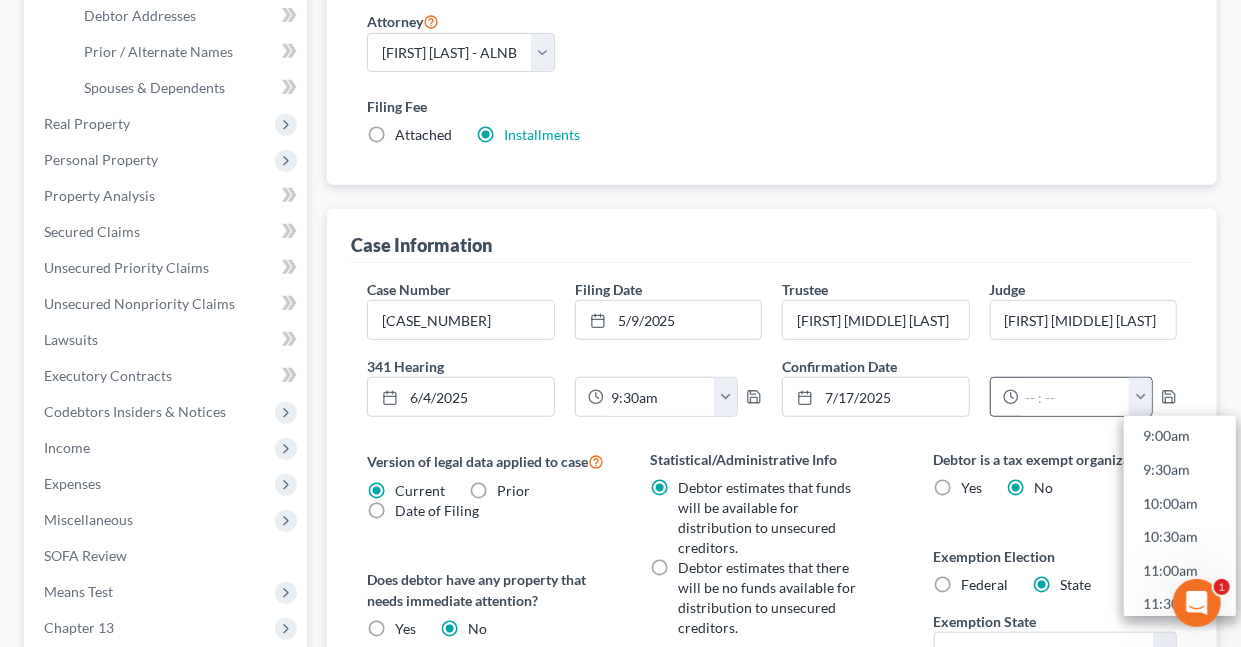 scroll, scrollTop: 617, scrollLeft: 0, axis: vertical 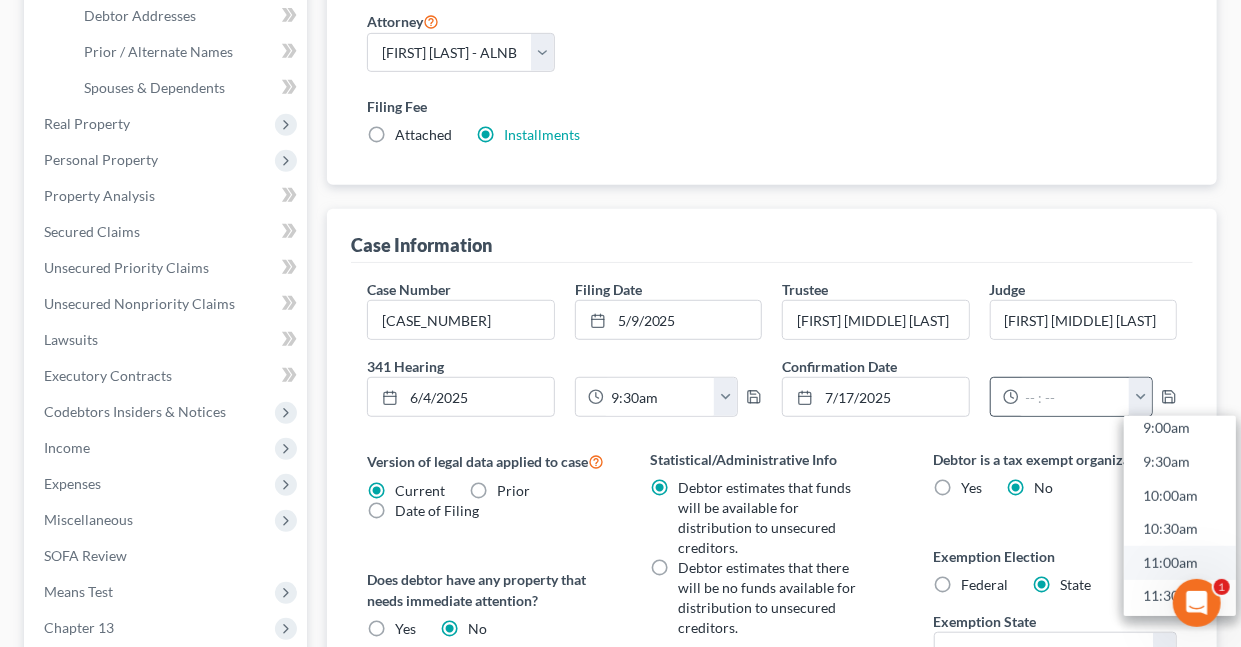 click on "11:00am" at bounding box center (1180, 563) 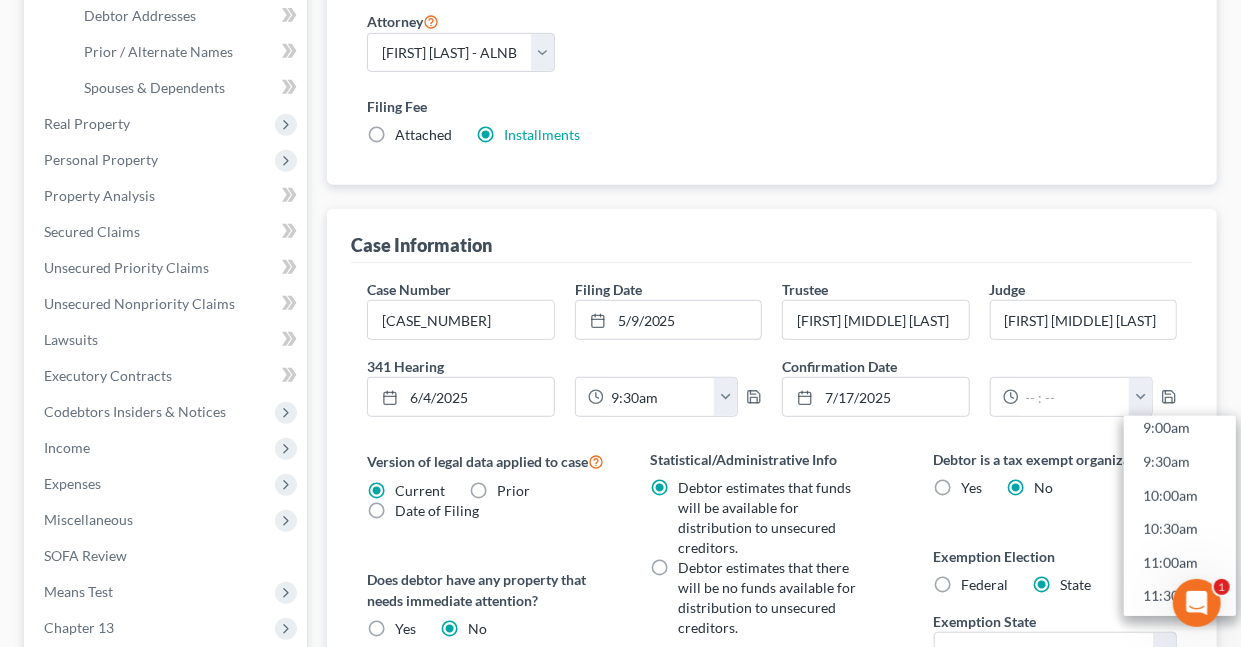 type on "11:00am" 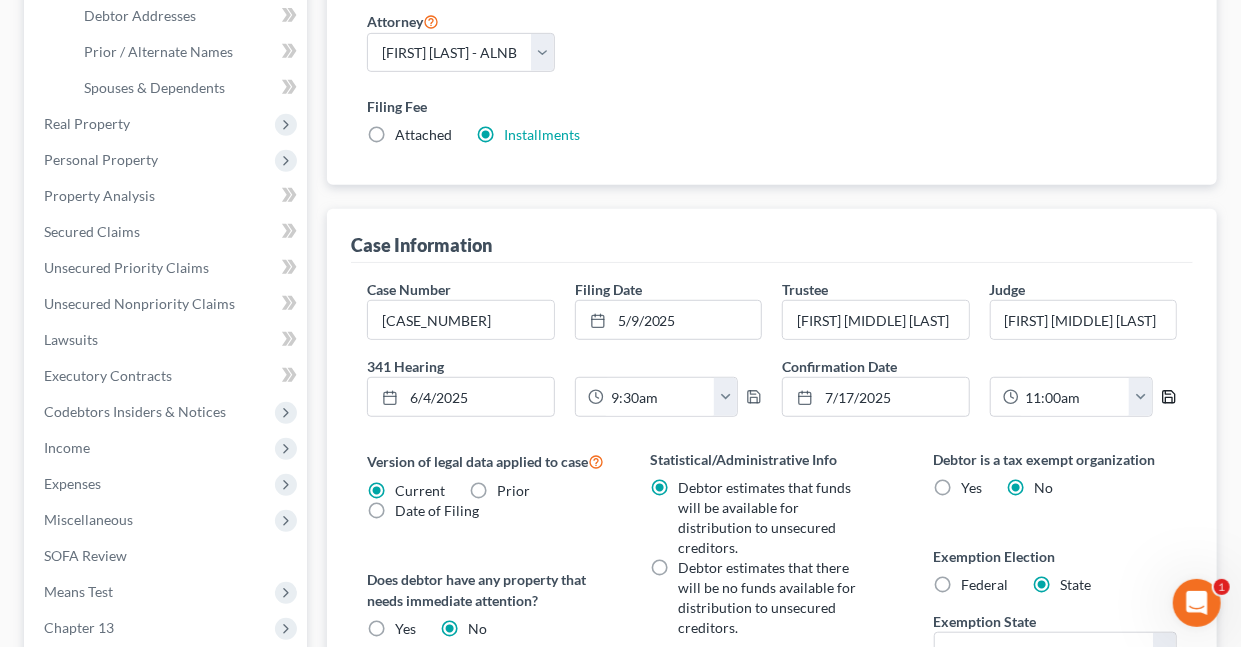 click 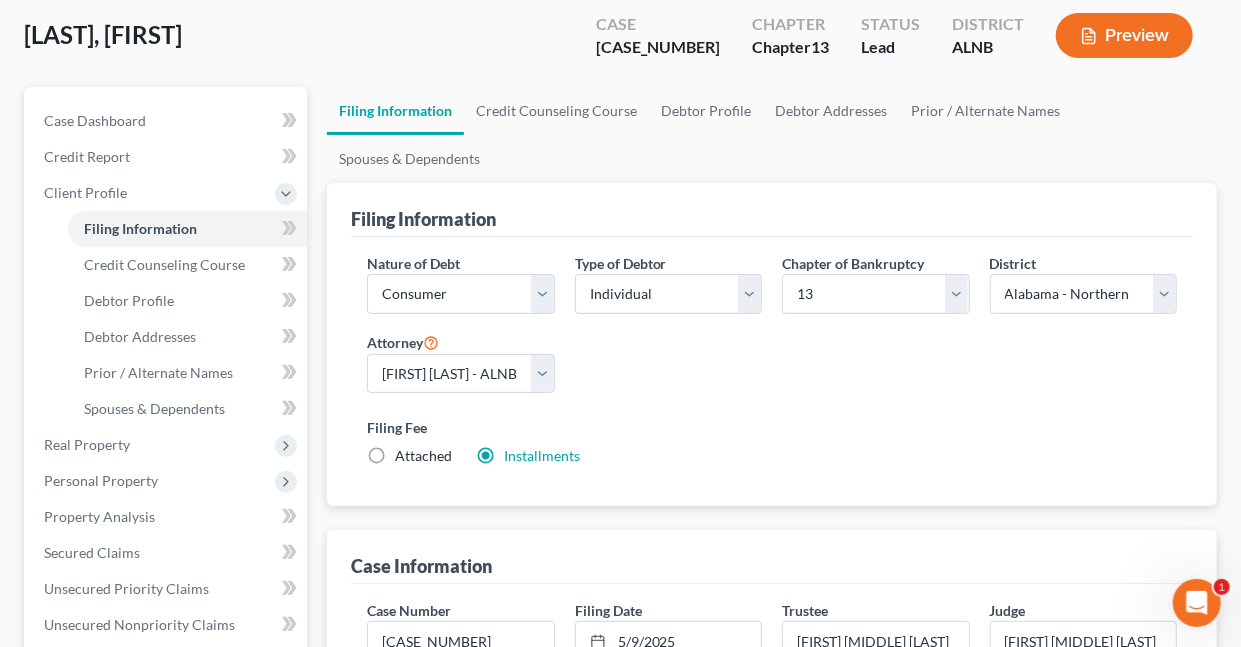 scroll, scrollTop: 0, scrollLeft: 0, axis: both 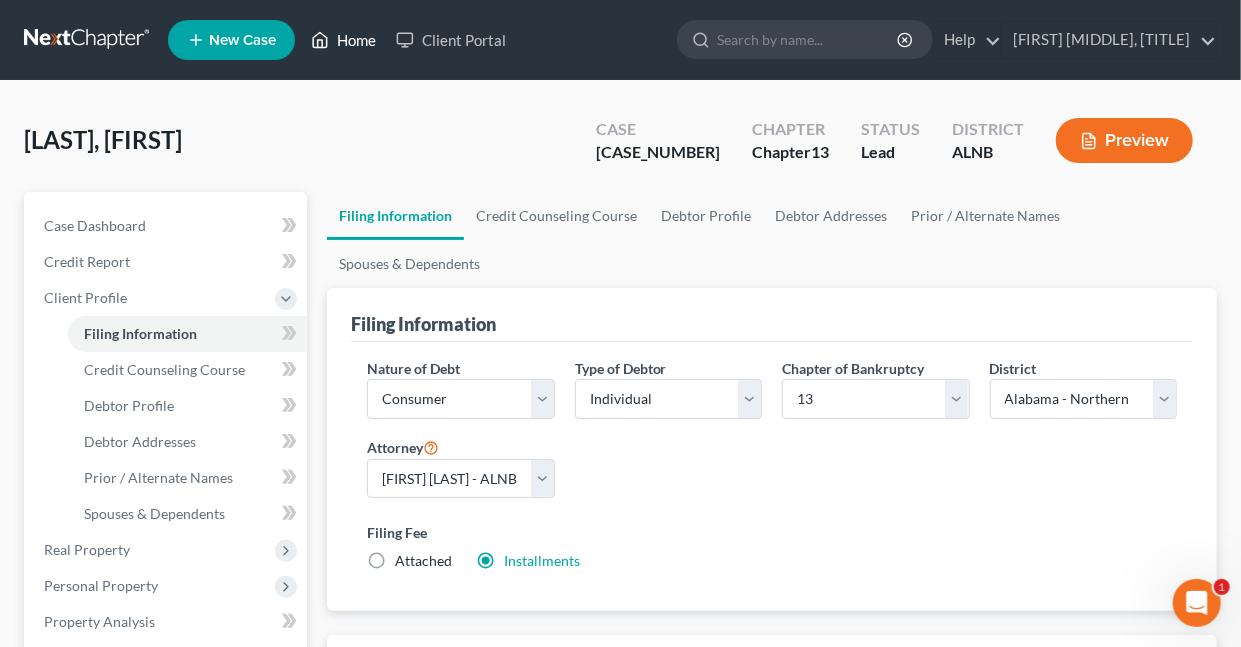 click on "Home" at bounding box center (343, 40) 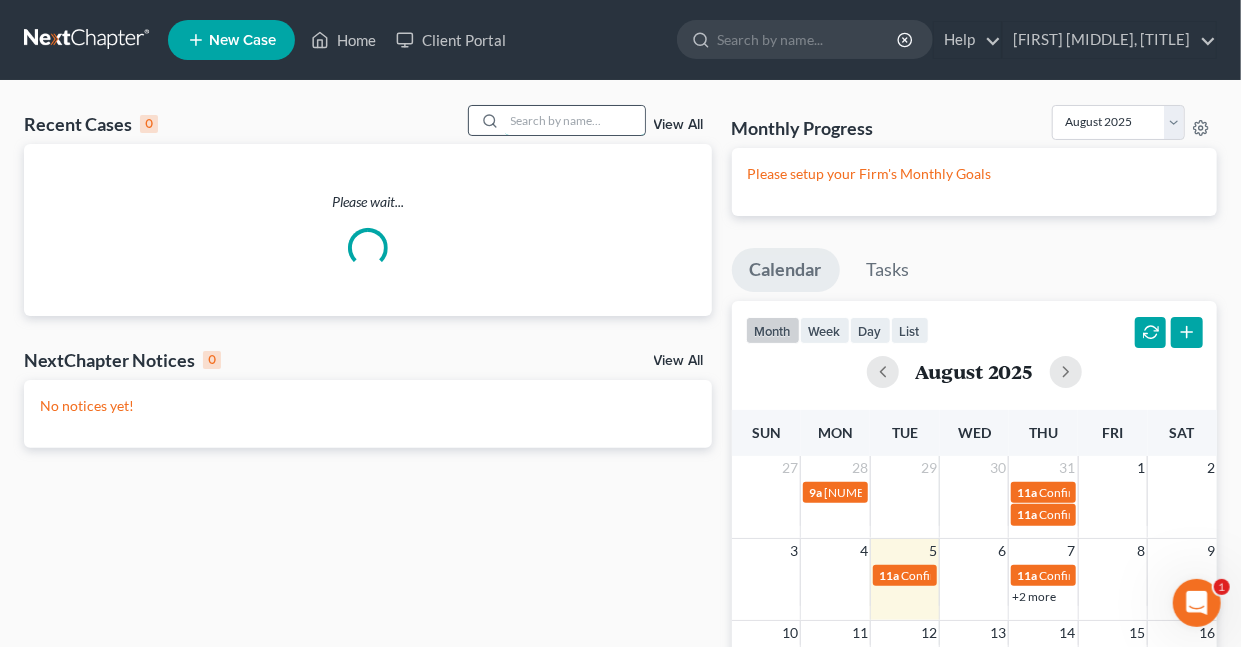 click at bounding box center [575, 120] 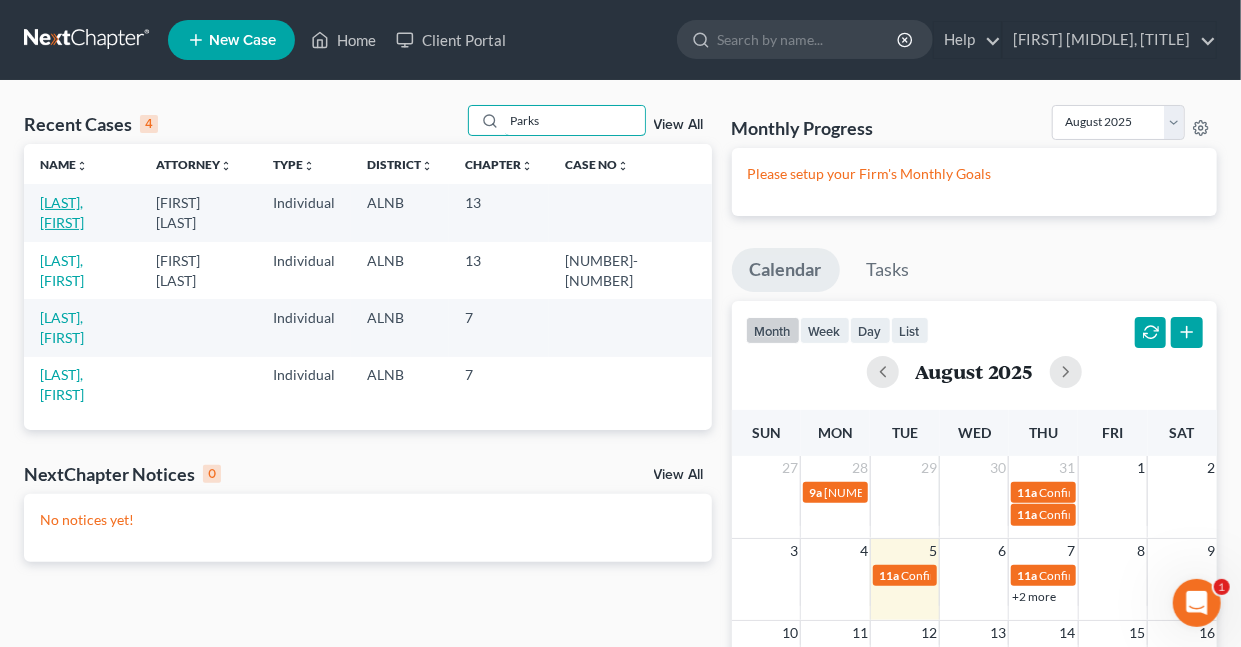 type on "Parks" 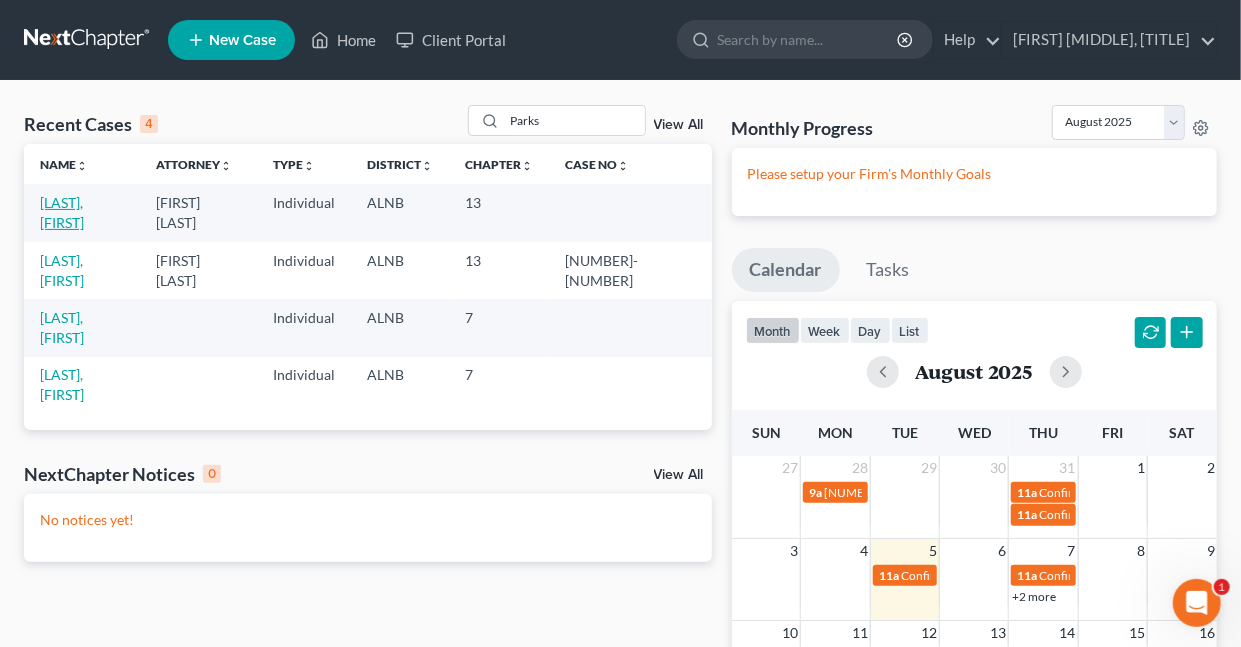 click on "[LAST], [FIRST]" at bounding box center (62, 212) 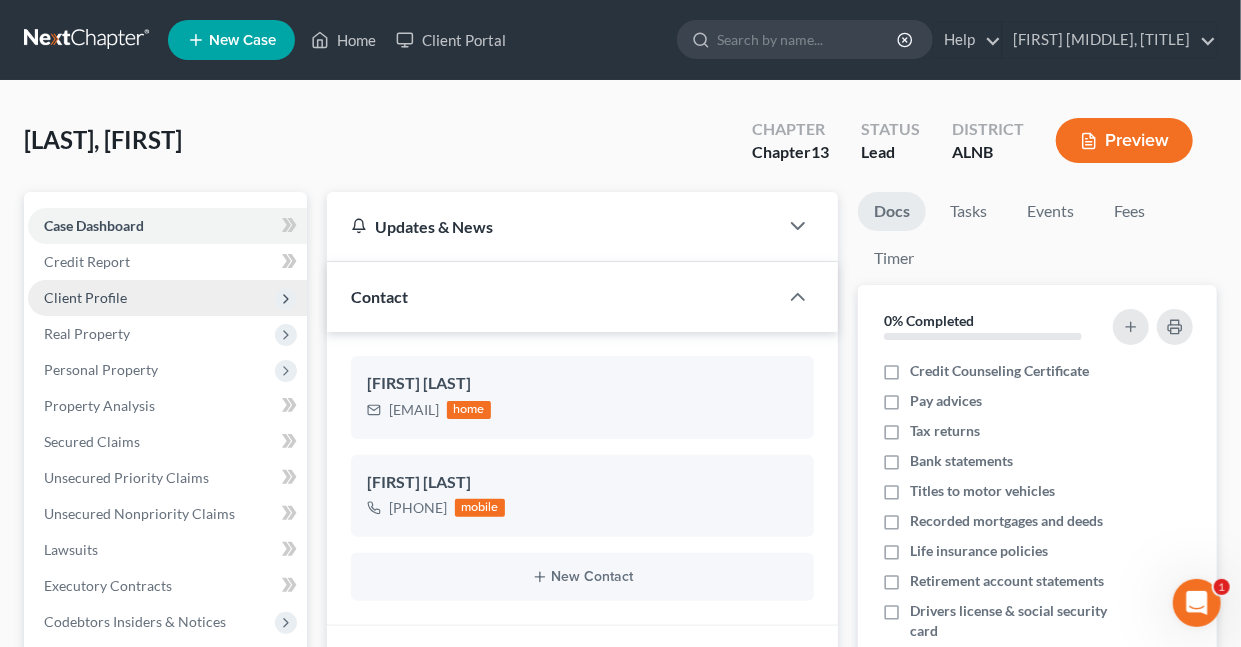 click on "Client Profile" at bounding box center [85, 297] 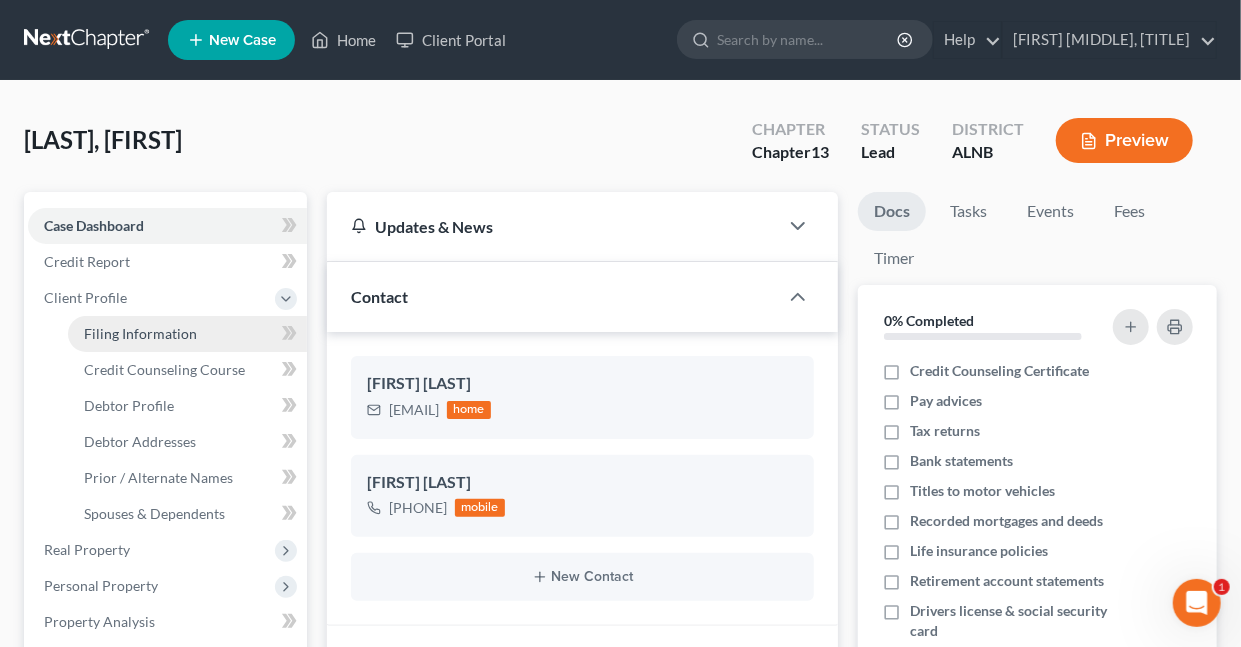 click on "Filing Information" at bounding box center (140, 333) 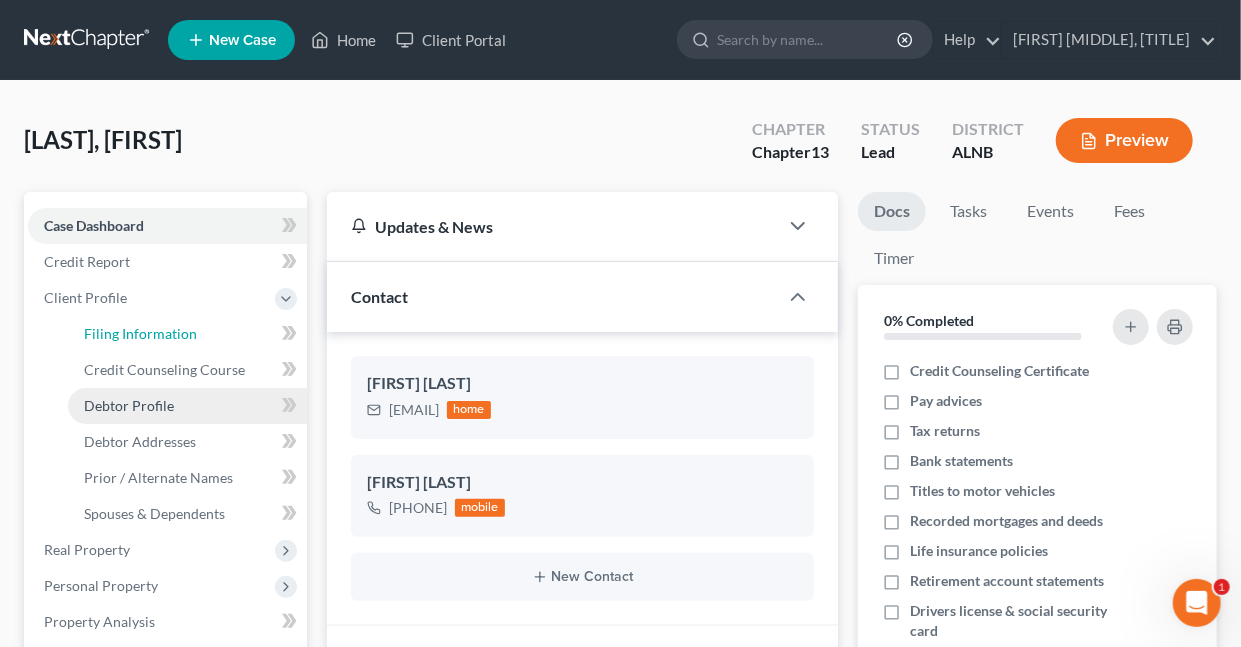 select on "1" 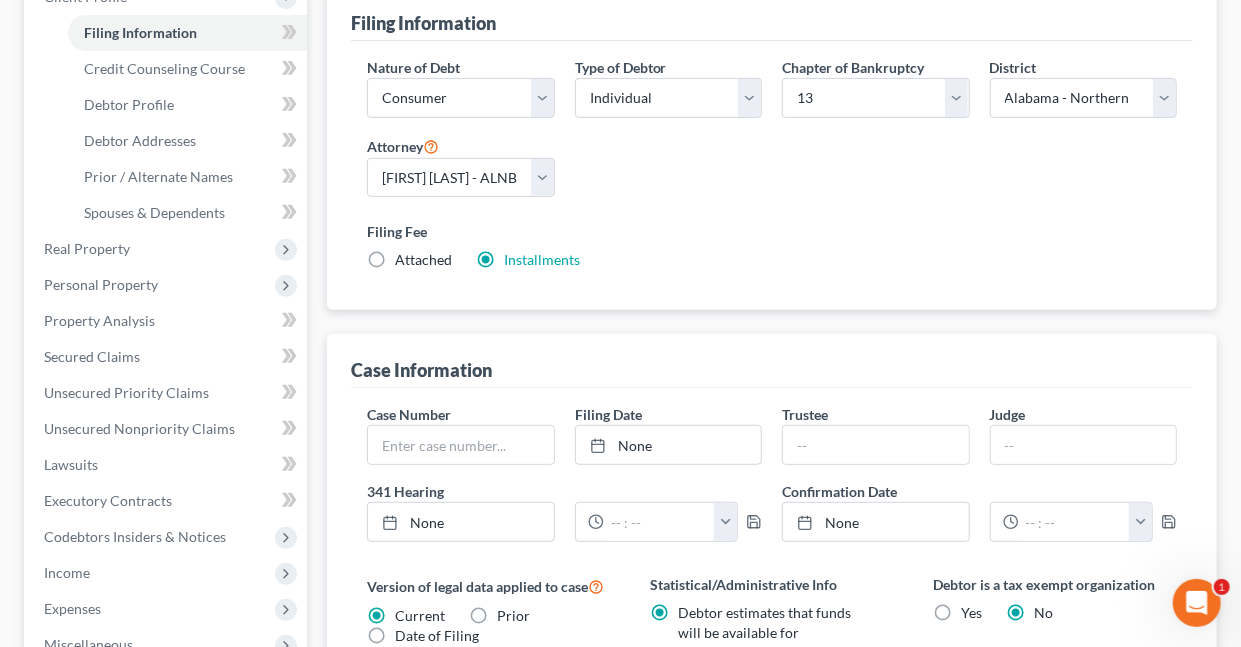 scroll, scrollTop: 363, scrollLeft: 0, axis: vertical 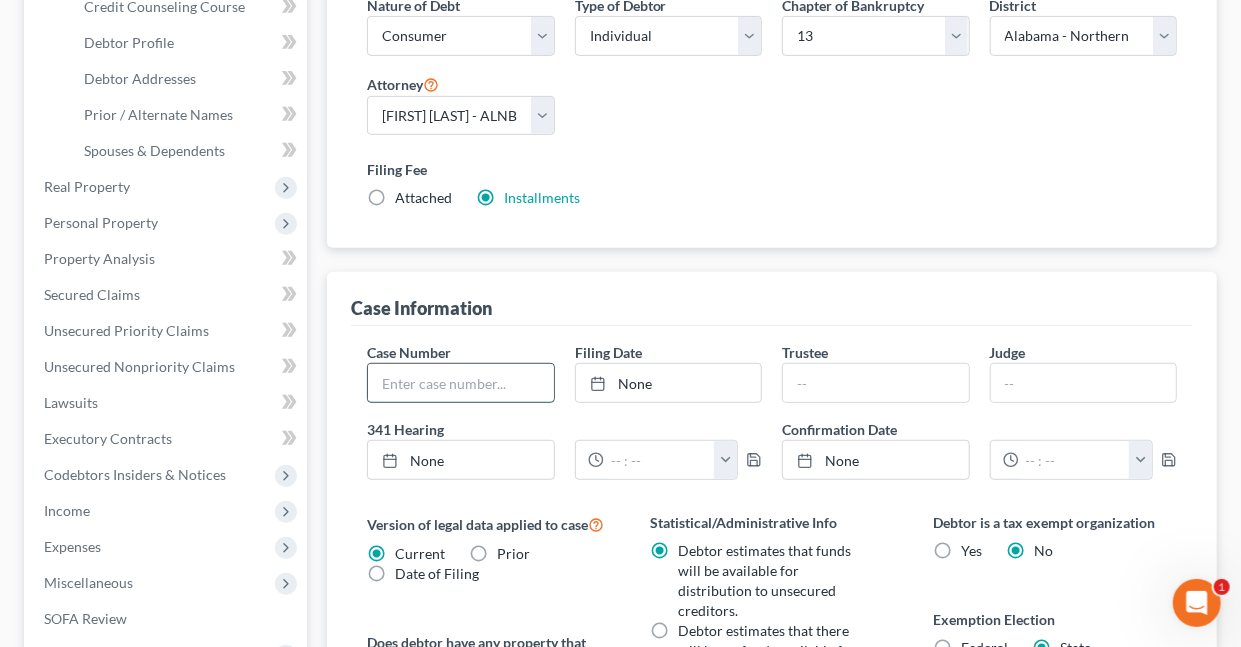 click at bounding box center [460, 383] 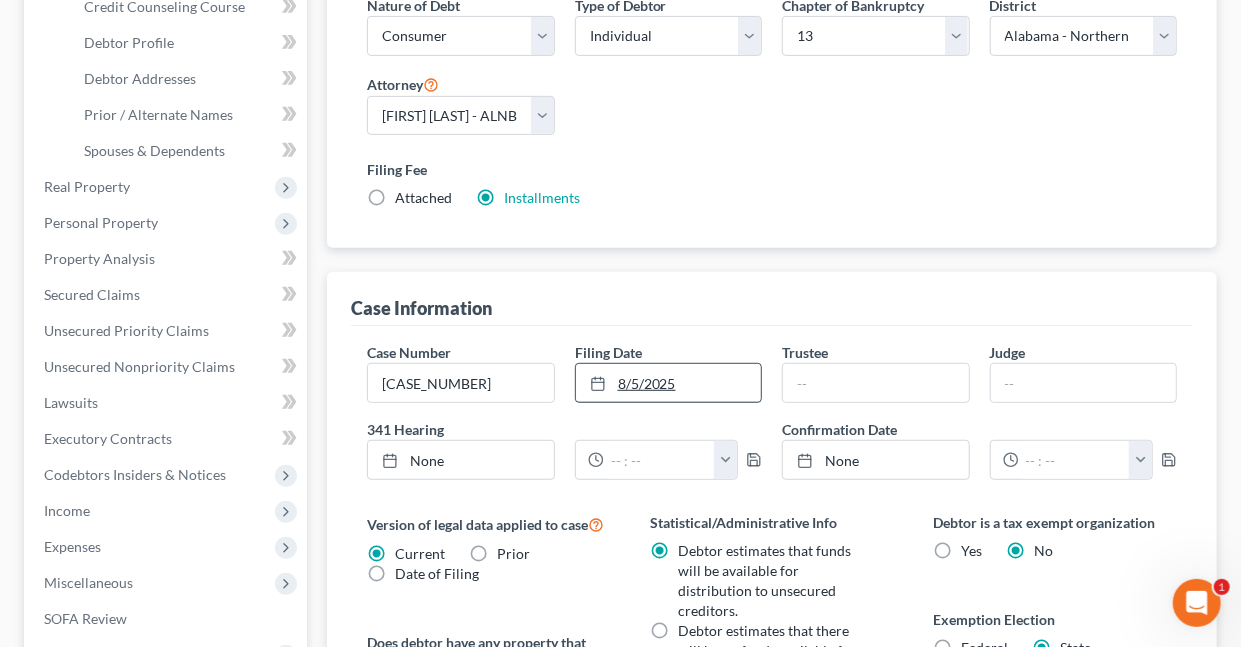 click on "8/5/2025" at bounding box center [668, 383] 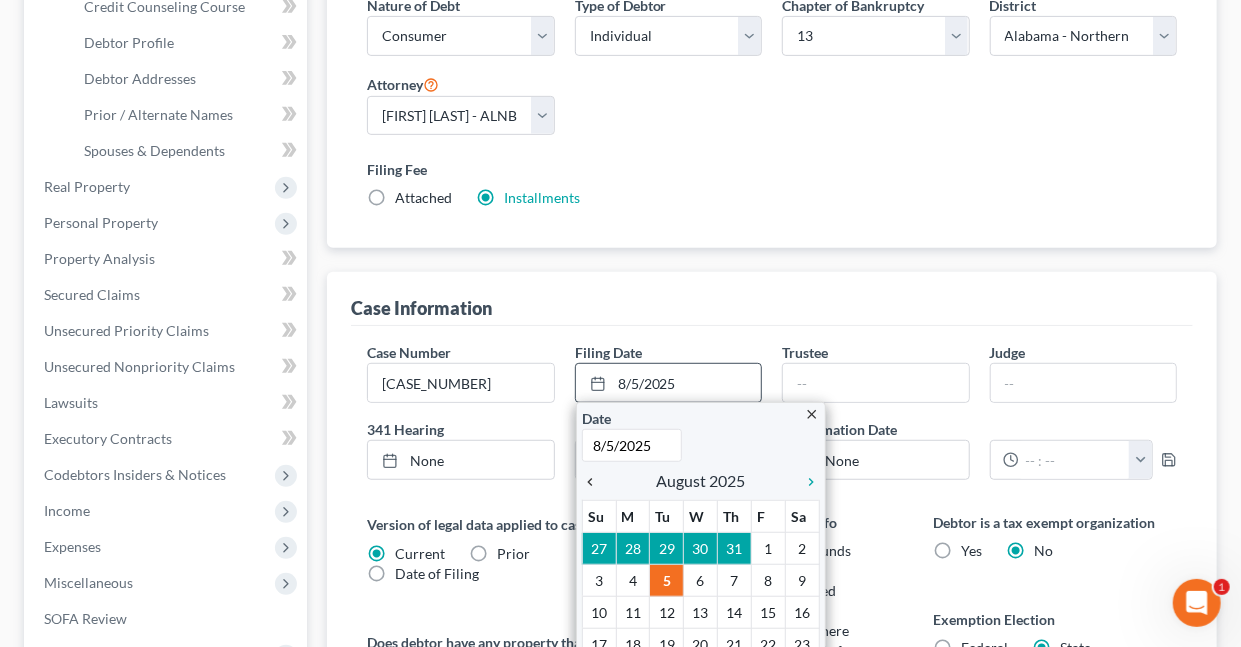 click on "chevron_left" at bounding box center (595, 482) 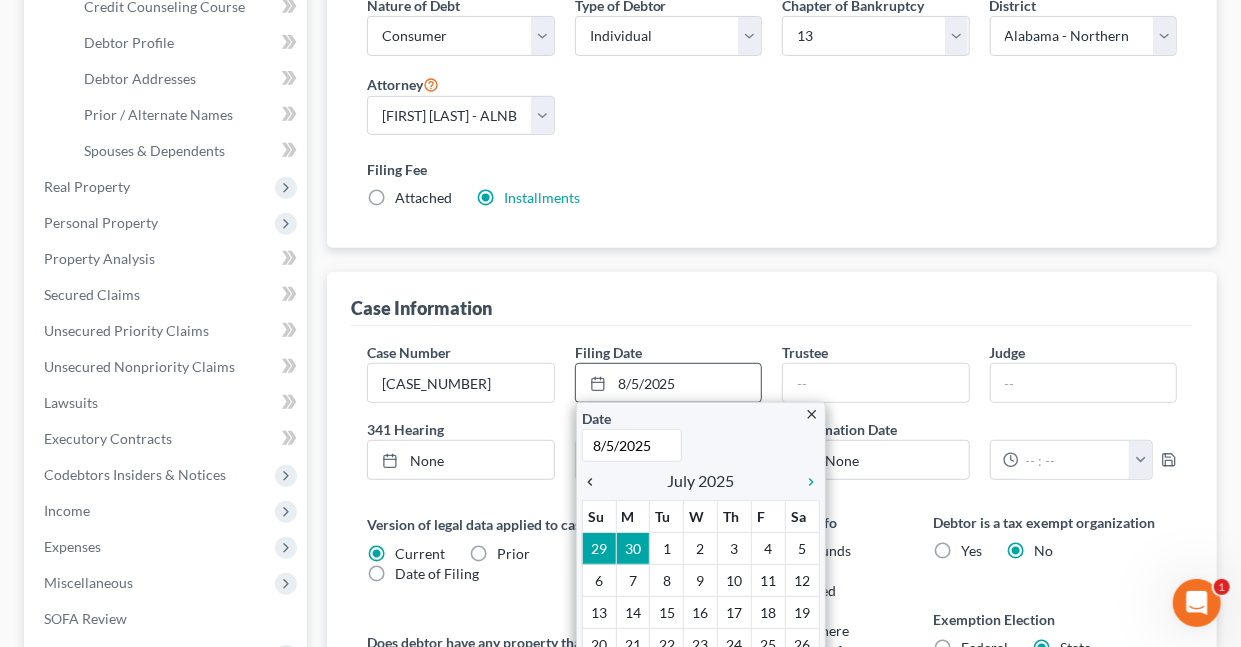 click on "chevron_left" at bounding box center (595, 482) 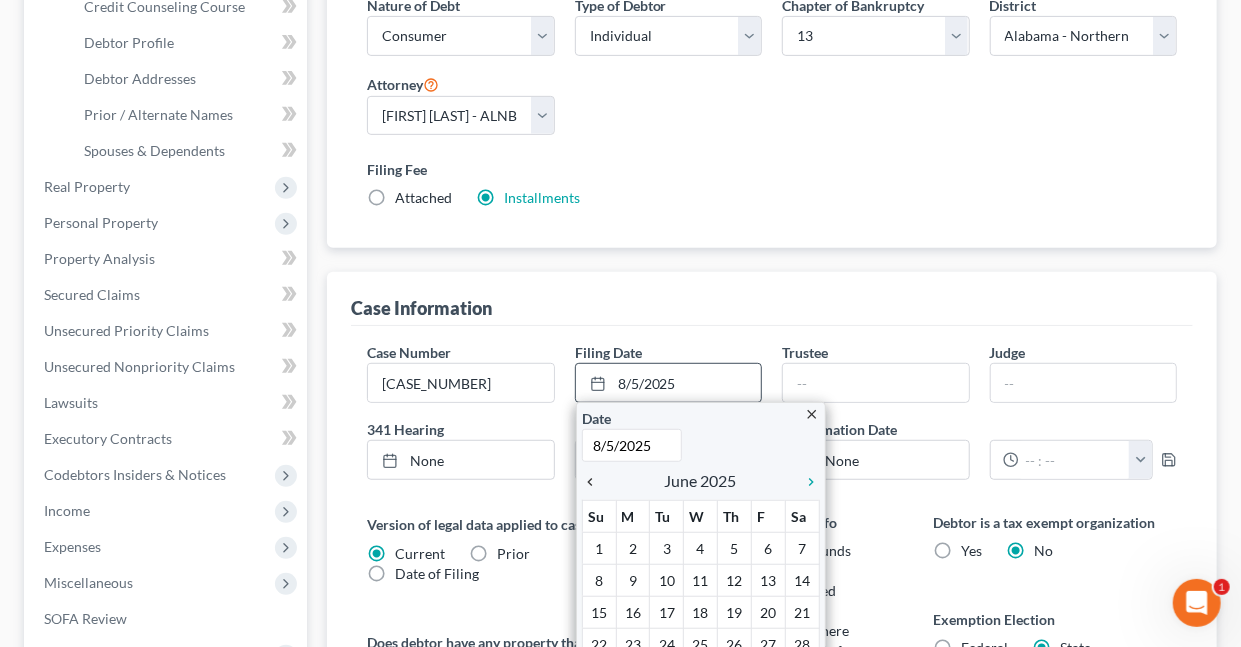 click on "chevron_left" at bounding box center (595, 482) 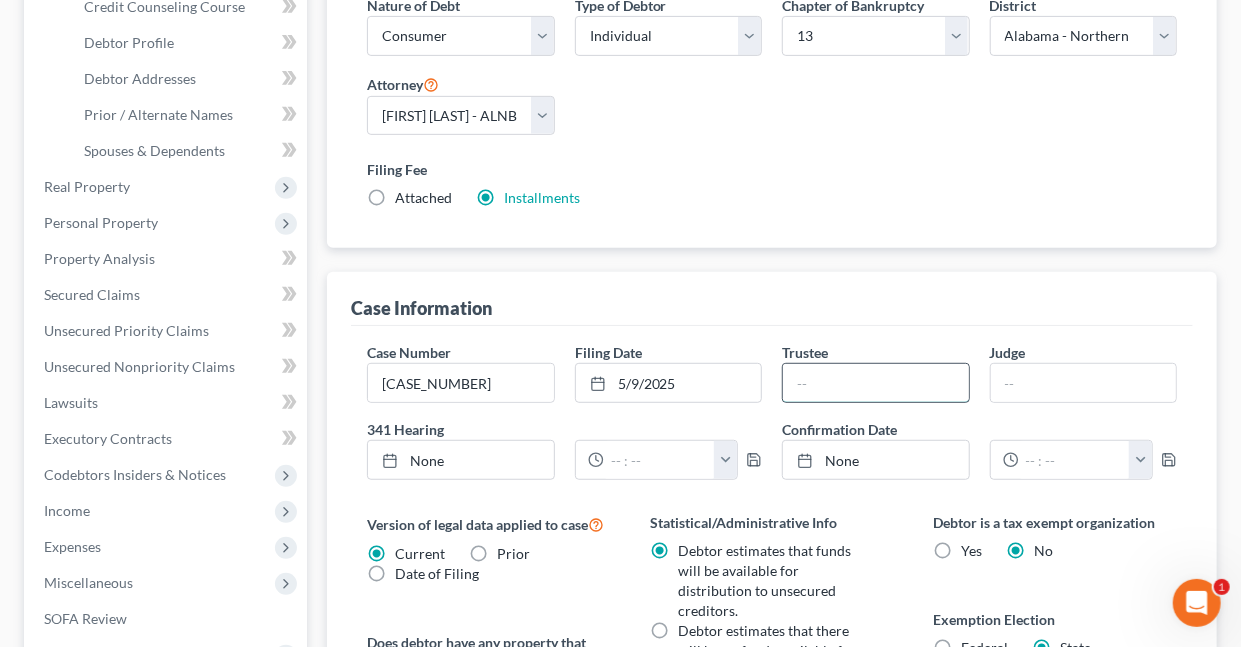 click at bounding box center [875, 383] 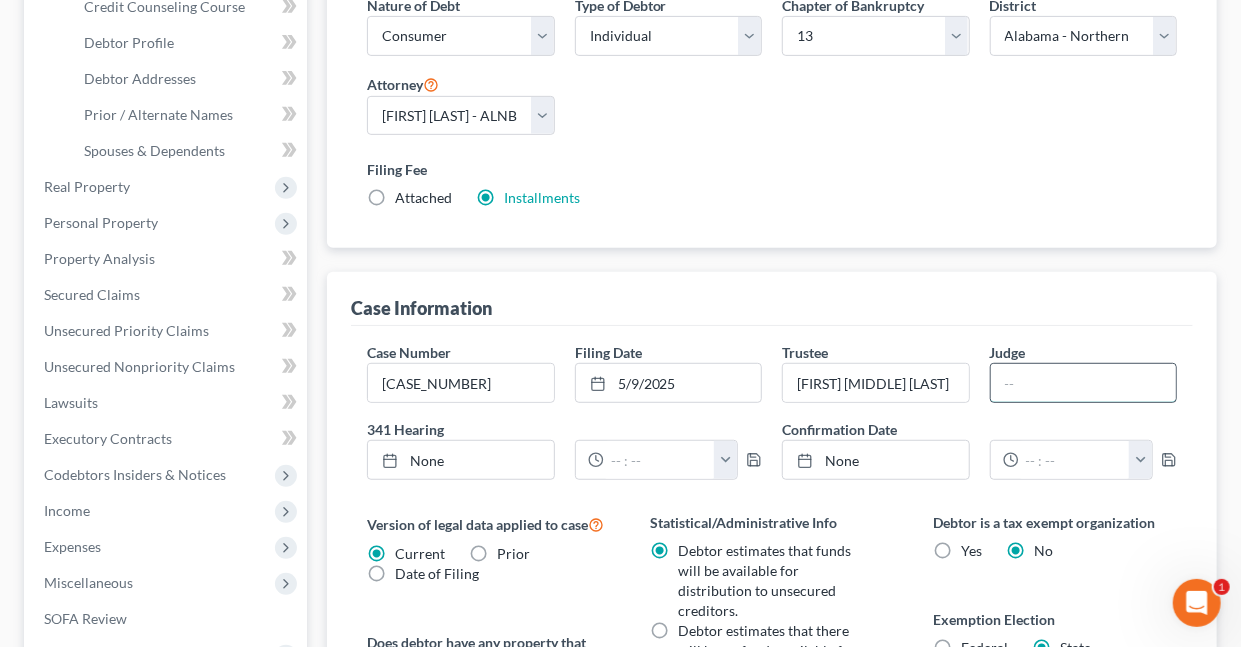 click at bounding box center (1083, 383) 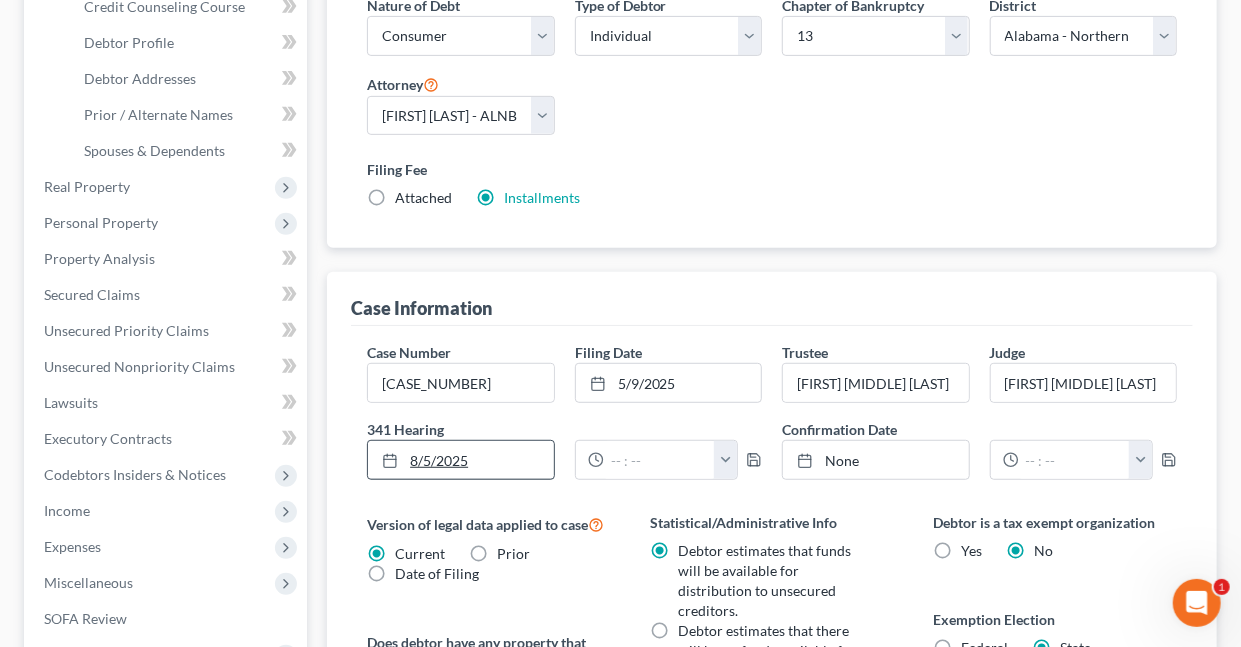 click on "8/5/2025" at bounding box center [460, 460] 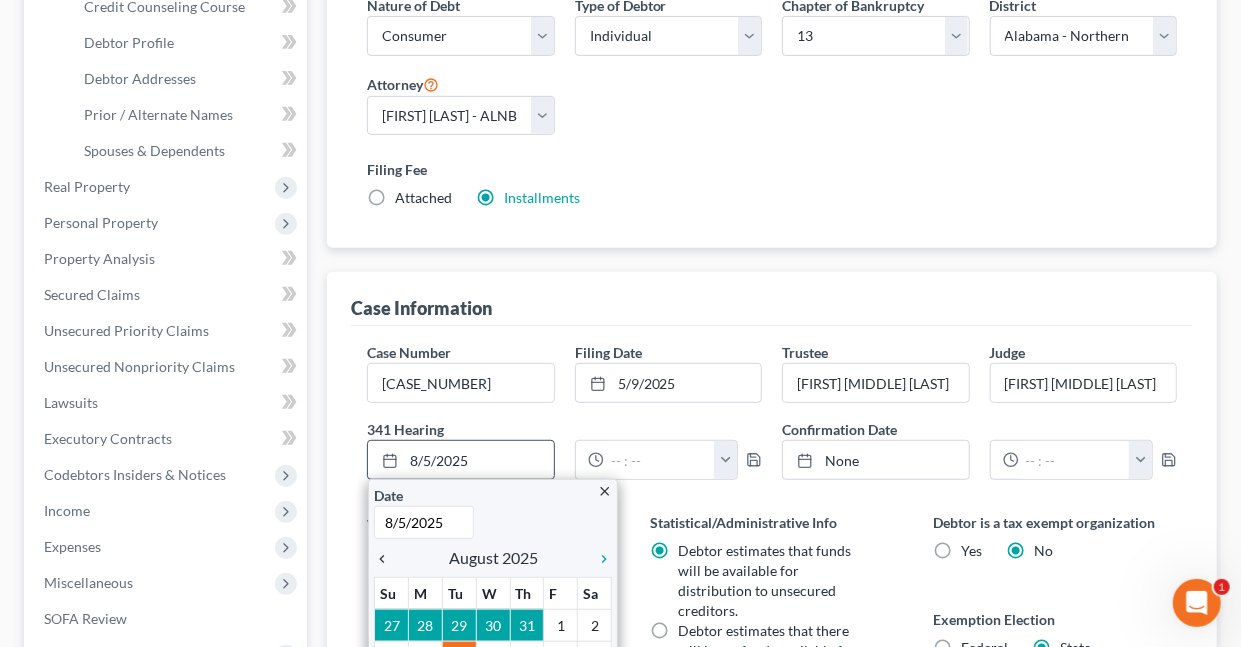 click on "chevron_left" at bounding box center (387, 559) 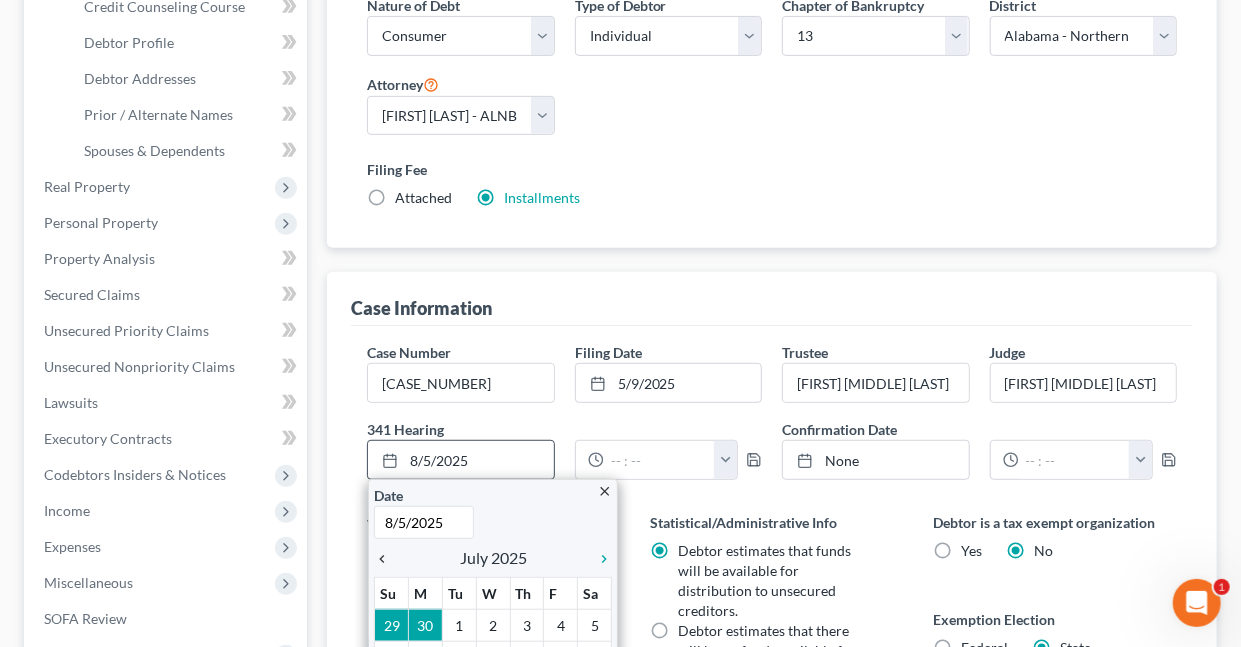 click on "chevron_left" at bounding box center [387, 559] 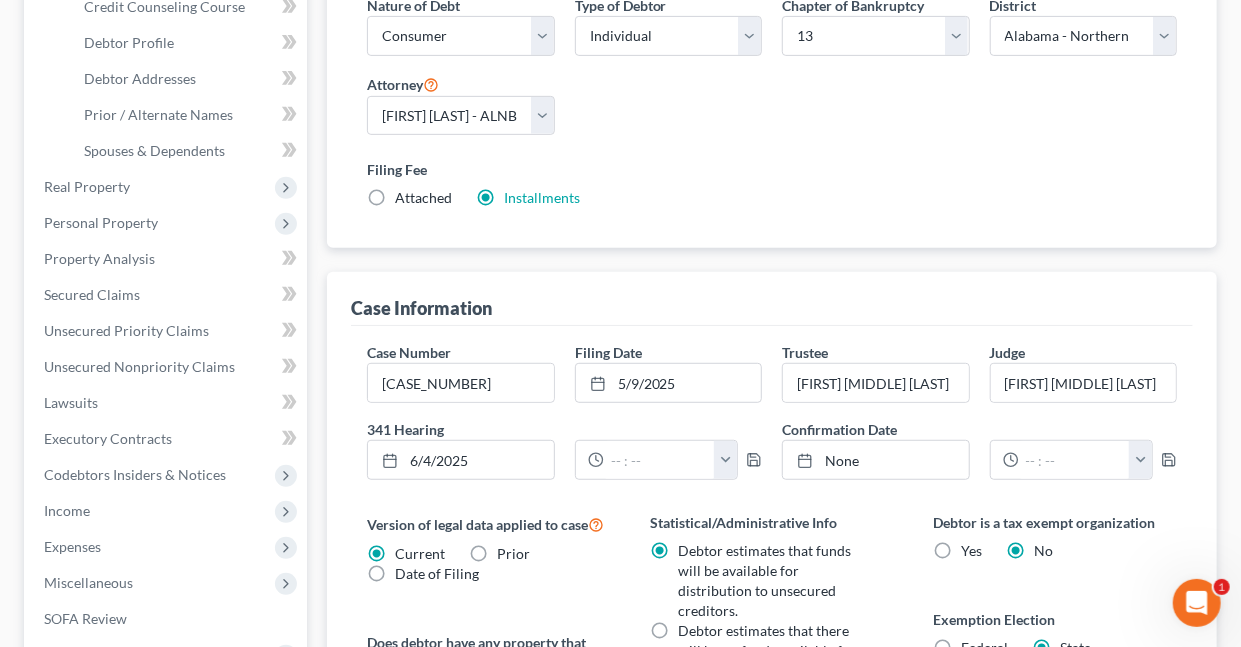drag, startPoint x: 492, startPoint y: 615, endPoint x: 611, endPoint y: 479, distance: 180.71248 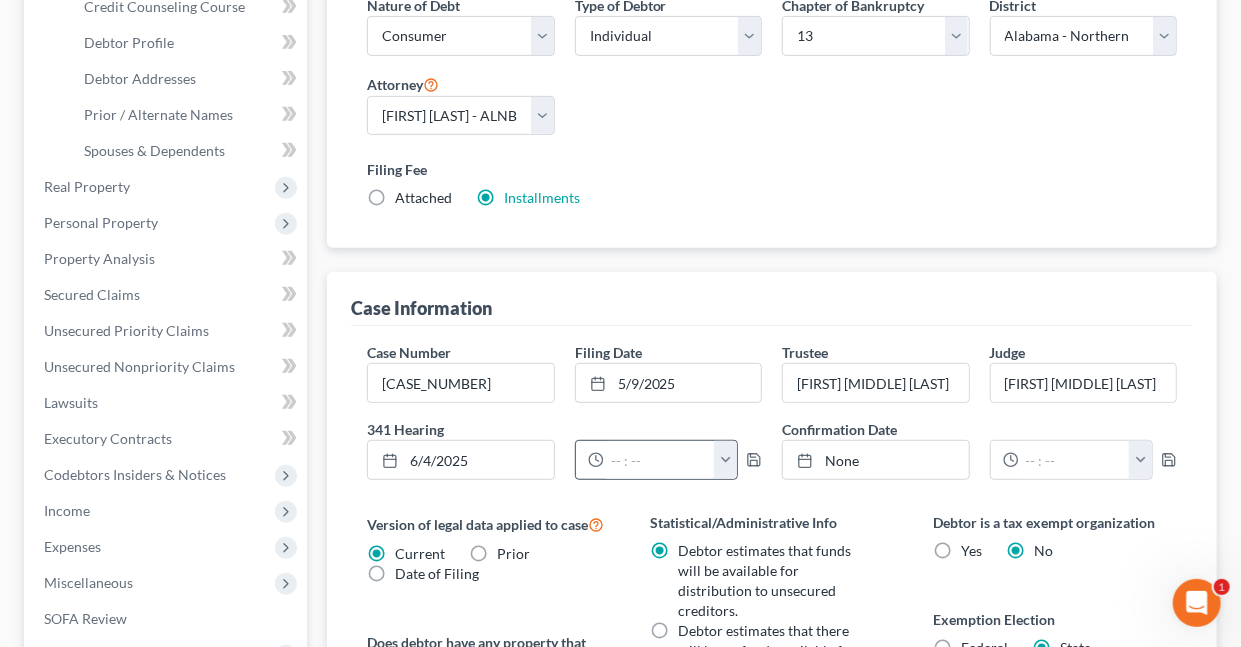 click at bounding box center (725, 460) 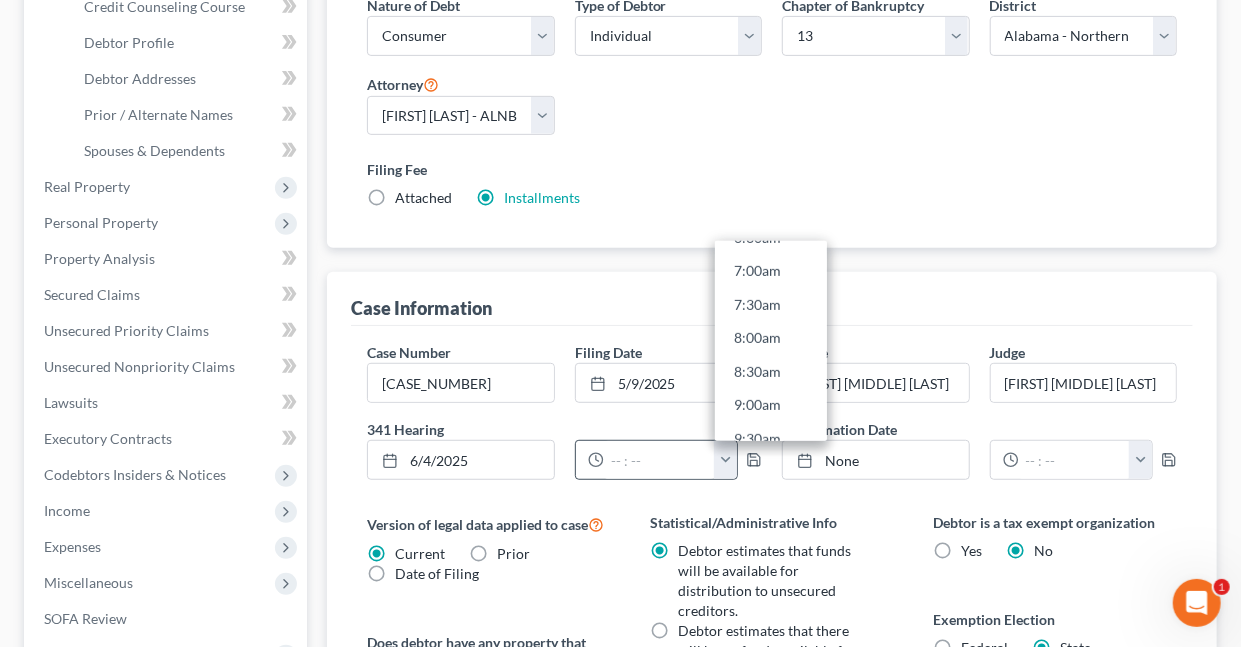 scroll, scrollTop: 489, scrollLeft: 0, axis: vertical 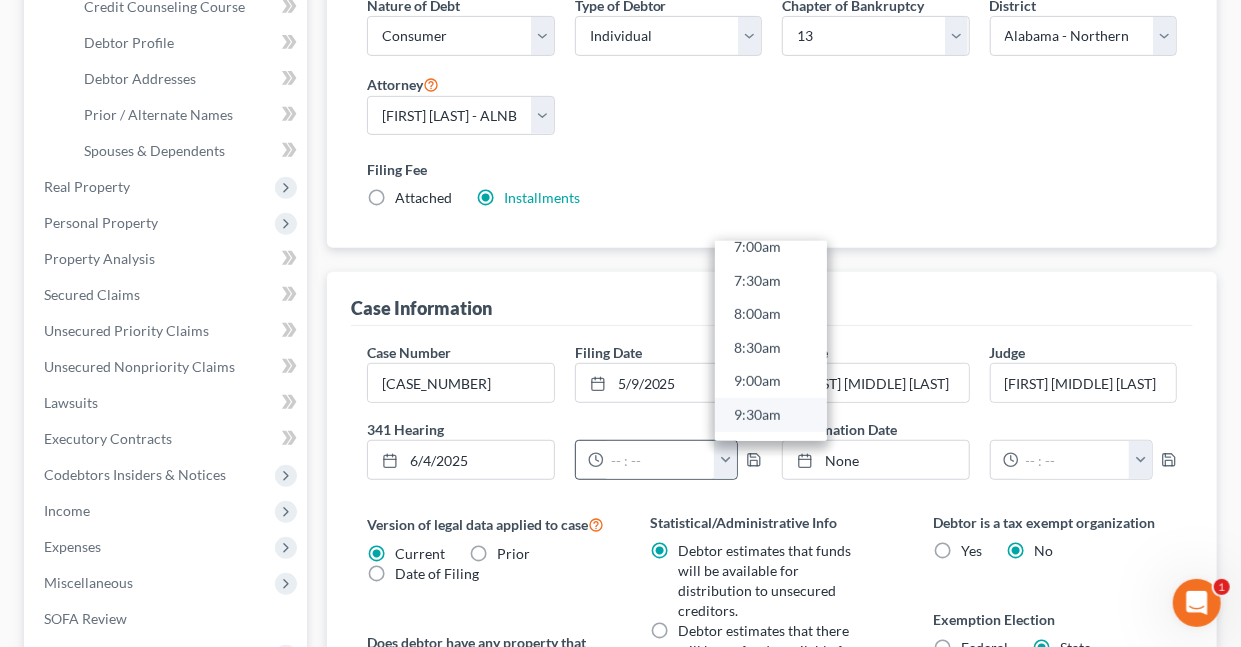 click on "9:30am" at bounding box center (771, 415) 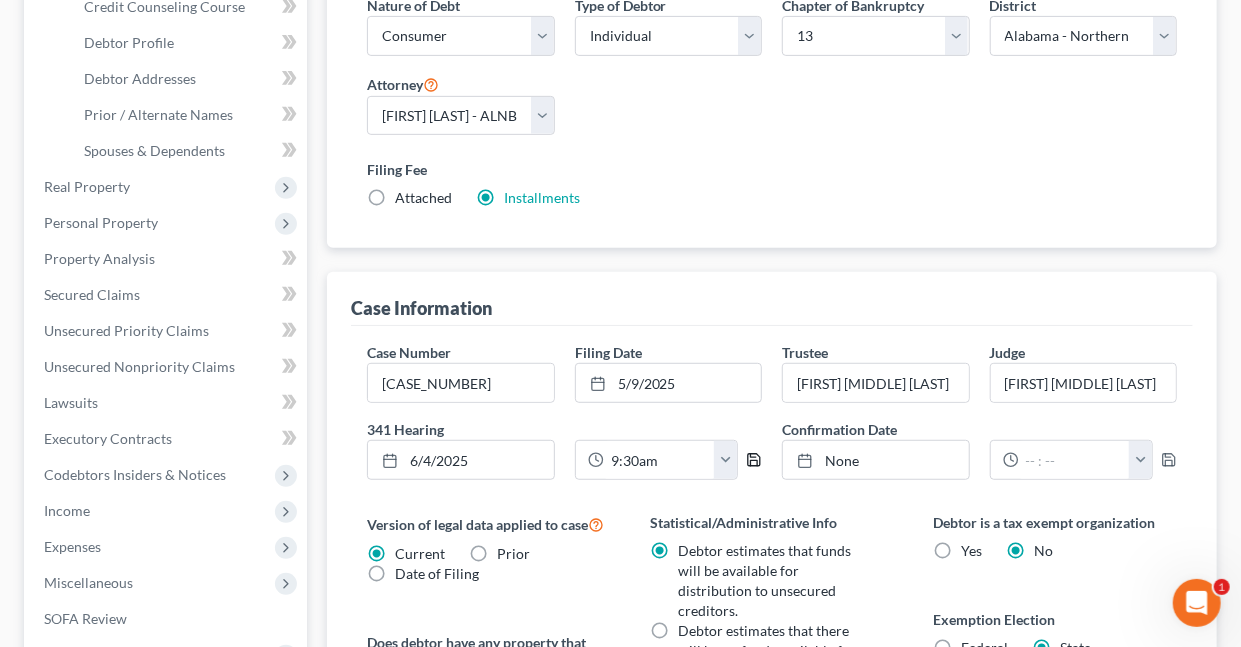 click 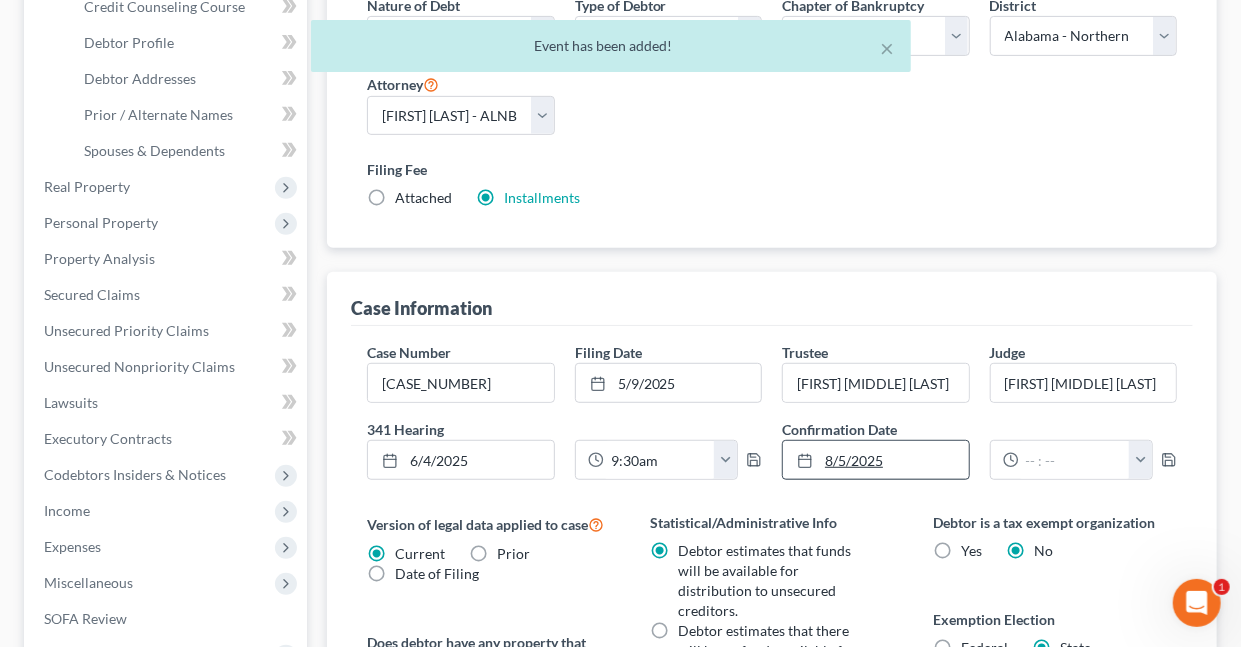 click on "8/5/2025" at bounding box center [875, 460] 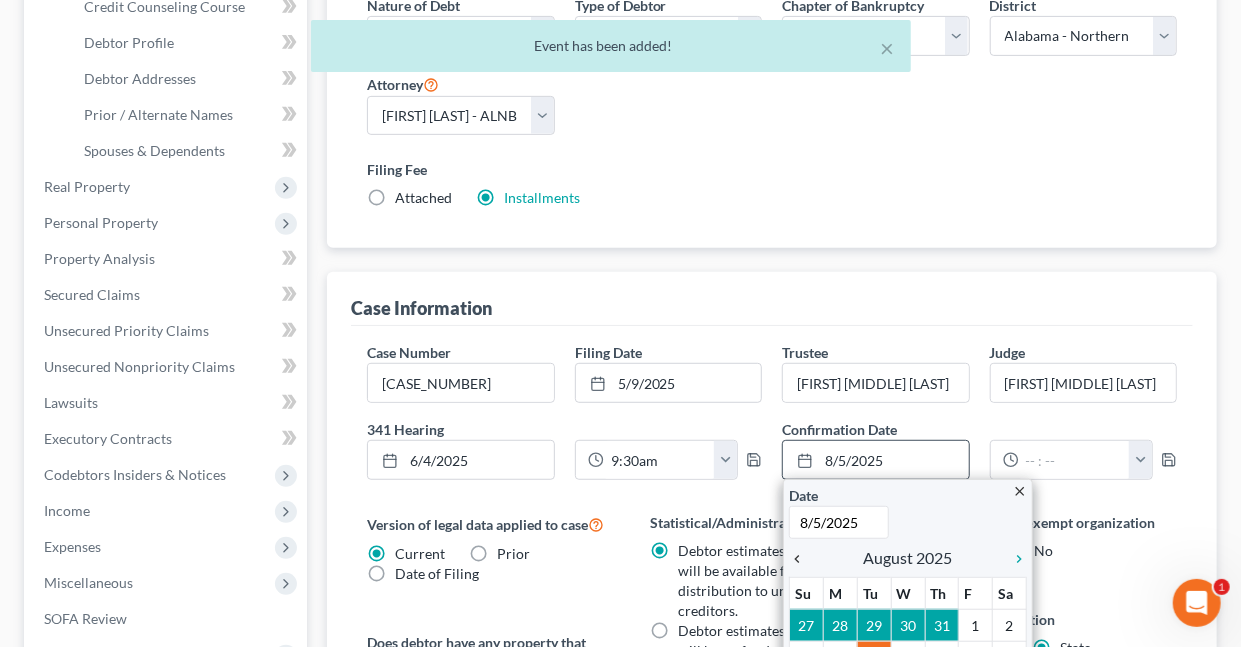 click on "chevron_left" at bounding box center (802, 559) 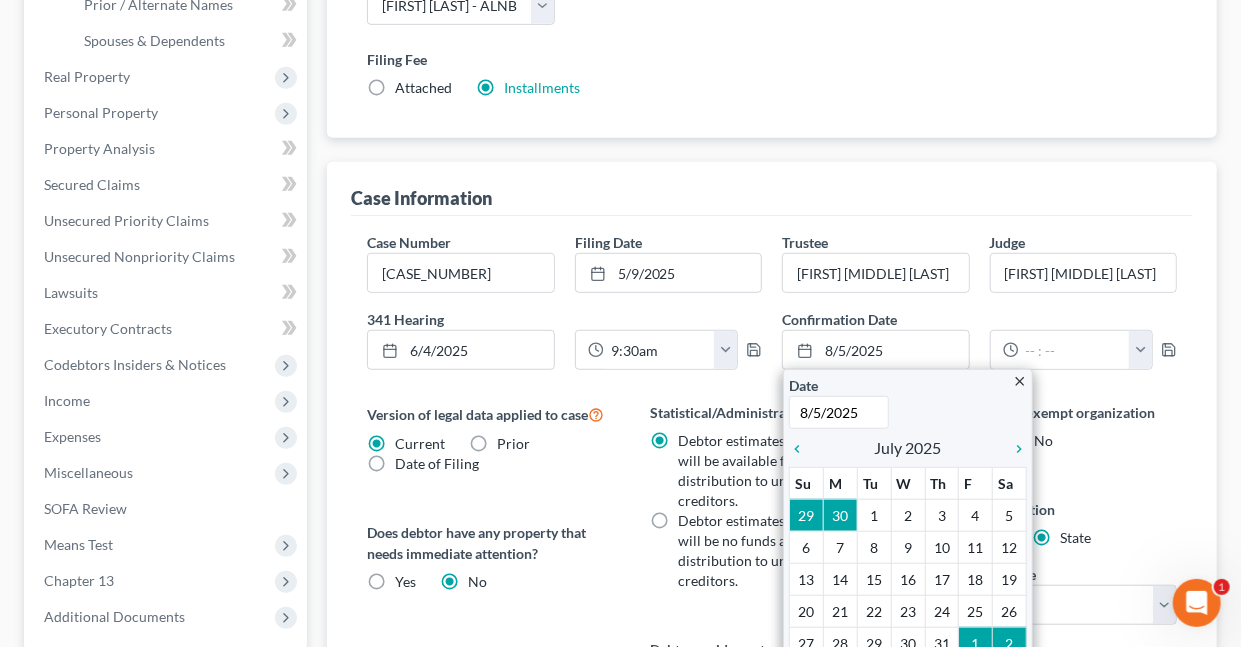 scroll, scrollTop: 478, scrollLeft: 0, axis: vertical 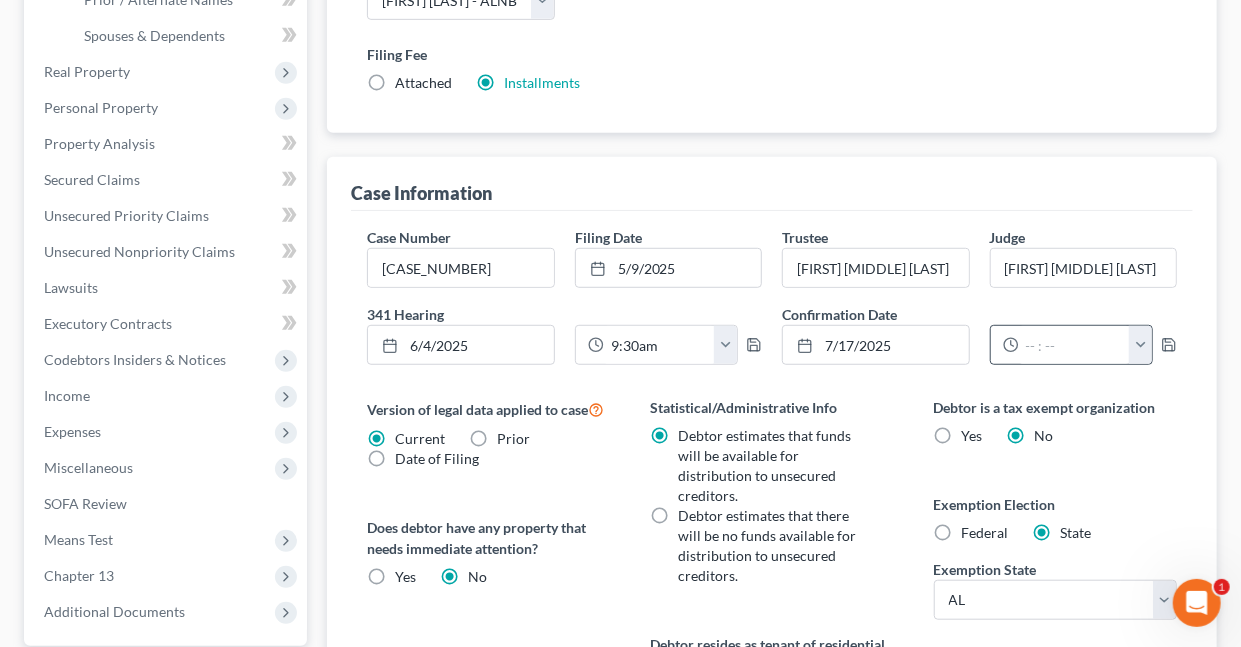 click at bounding box center (1140, 345) 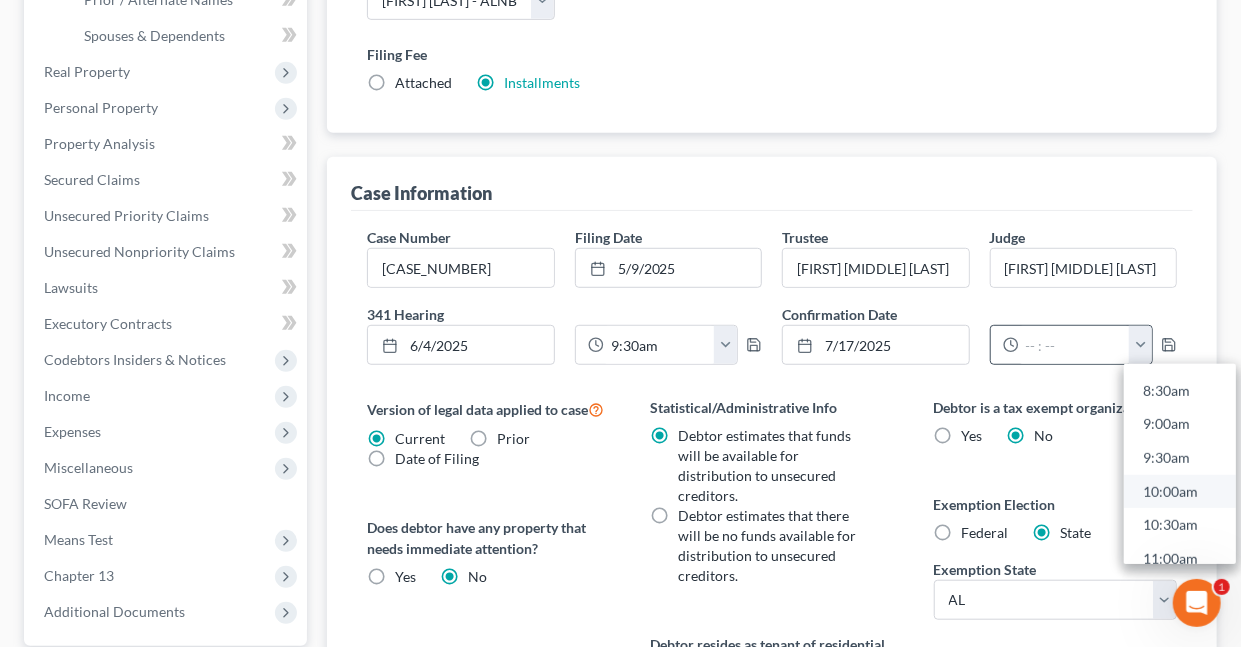 scroll, scrollTop: 577, scrollLeft: 0, axis: vertical 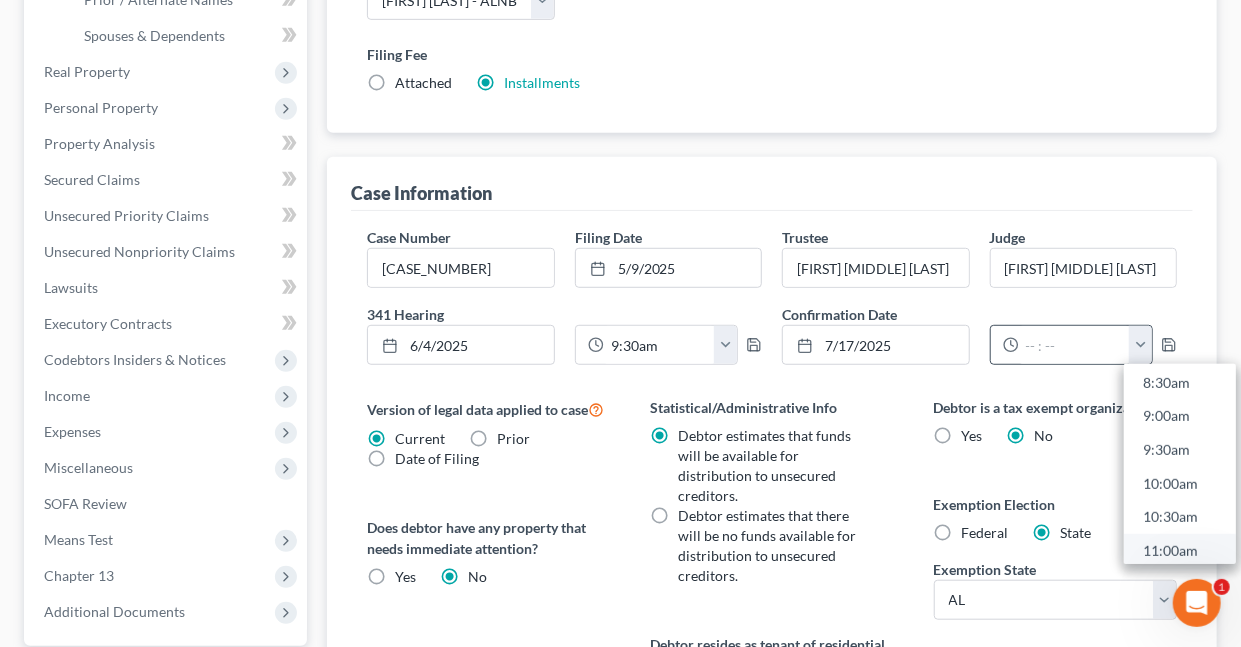 click on "11:00am" at bounding box center [1180, 551] 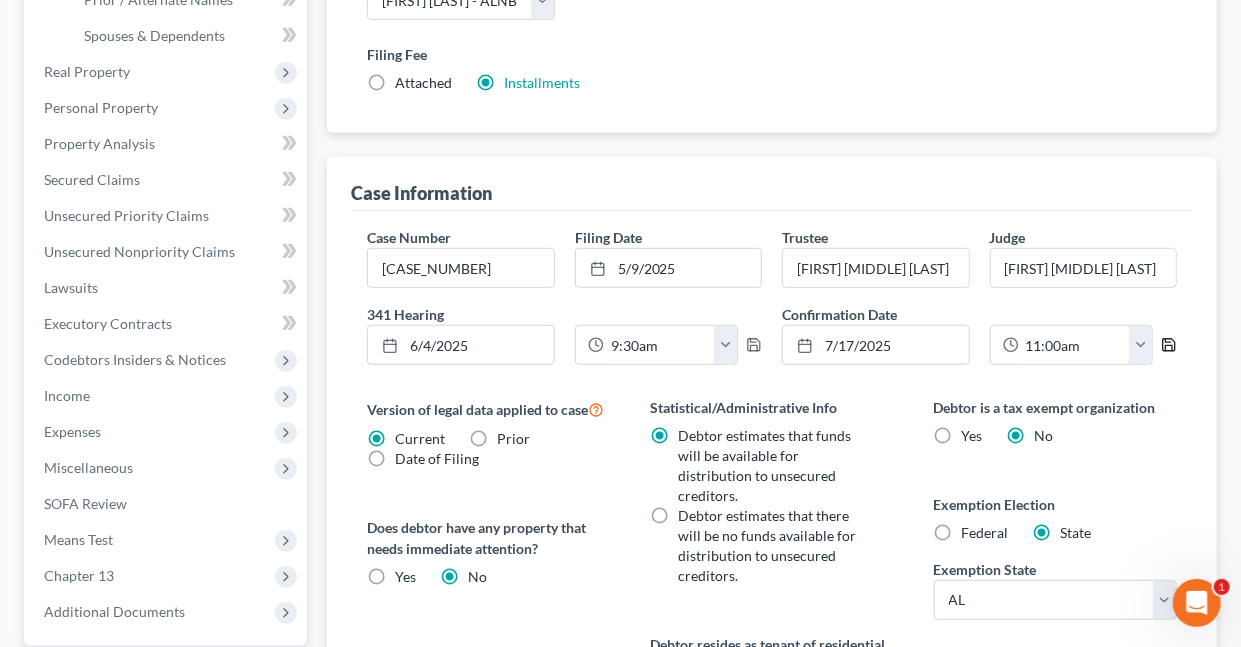 click 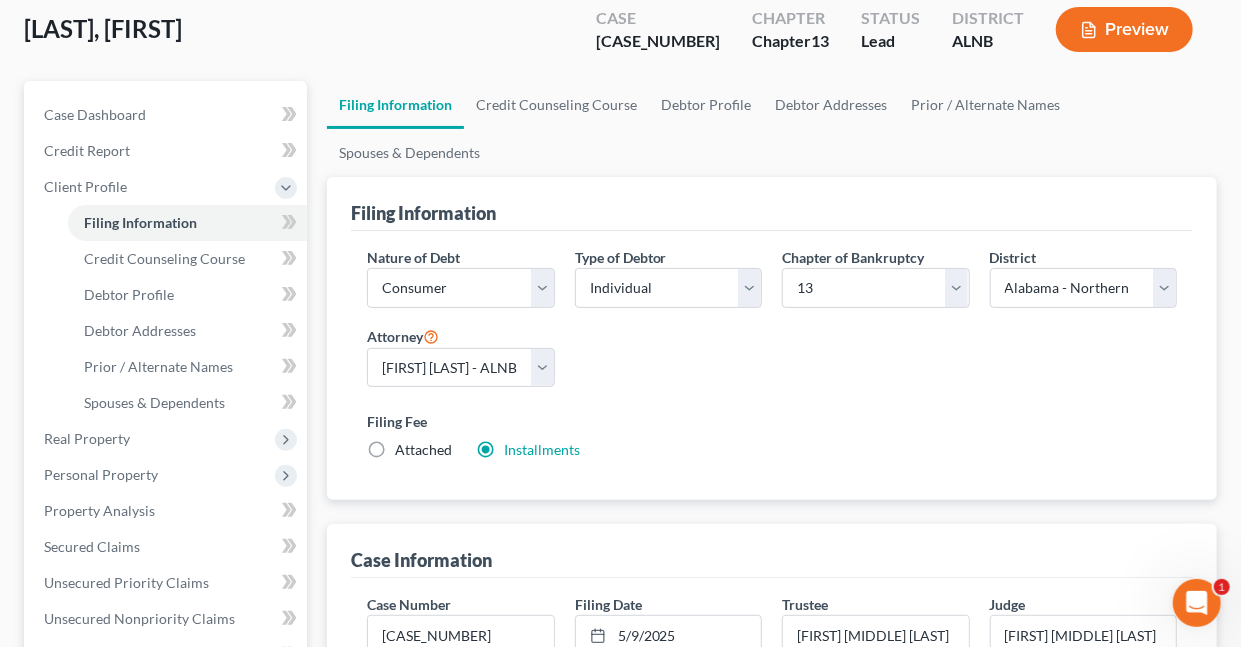 scroll, scrollTop: 0, scrollLeft: 0, axis: both 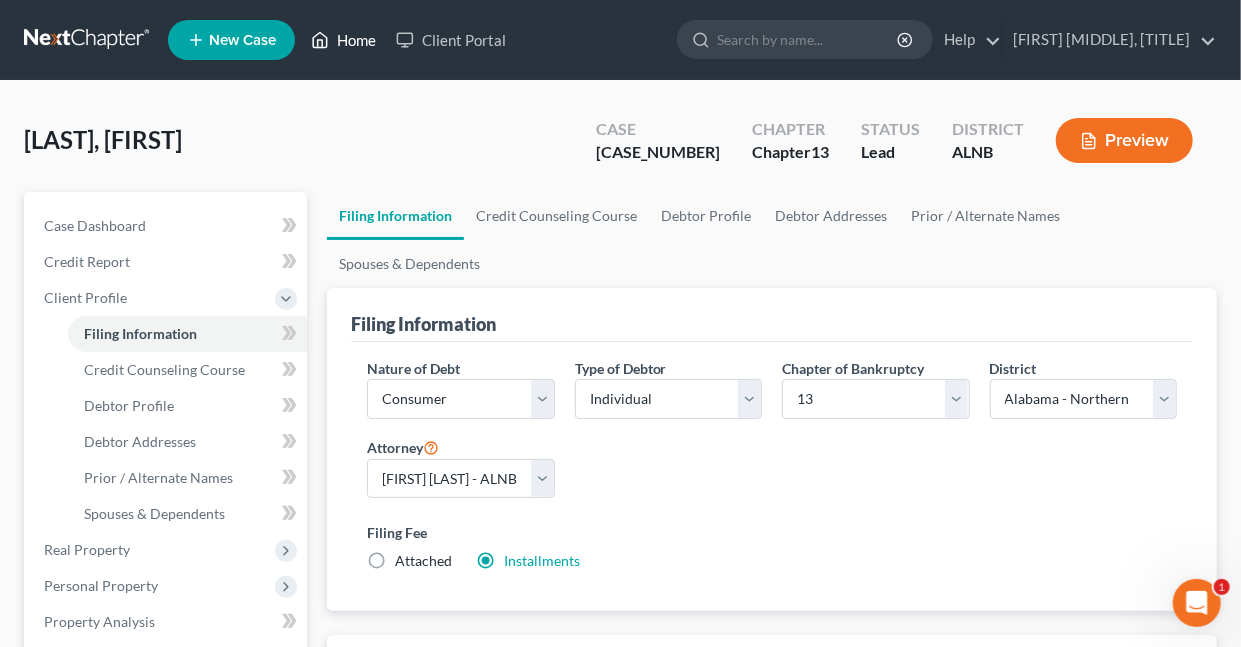 click on "Home" at bounding box center (343, 40) 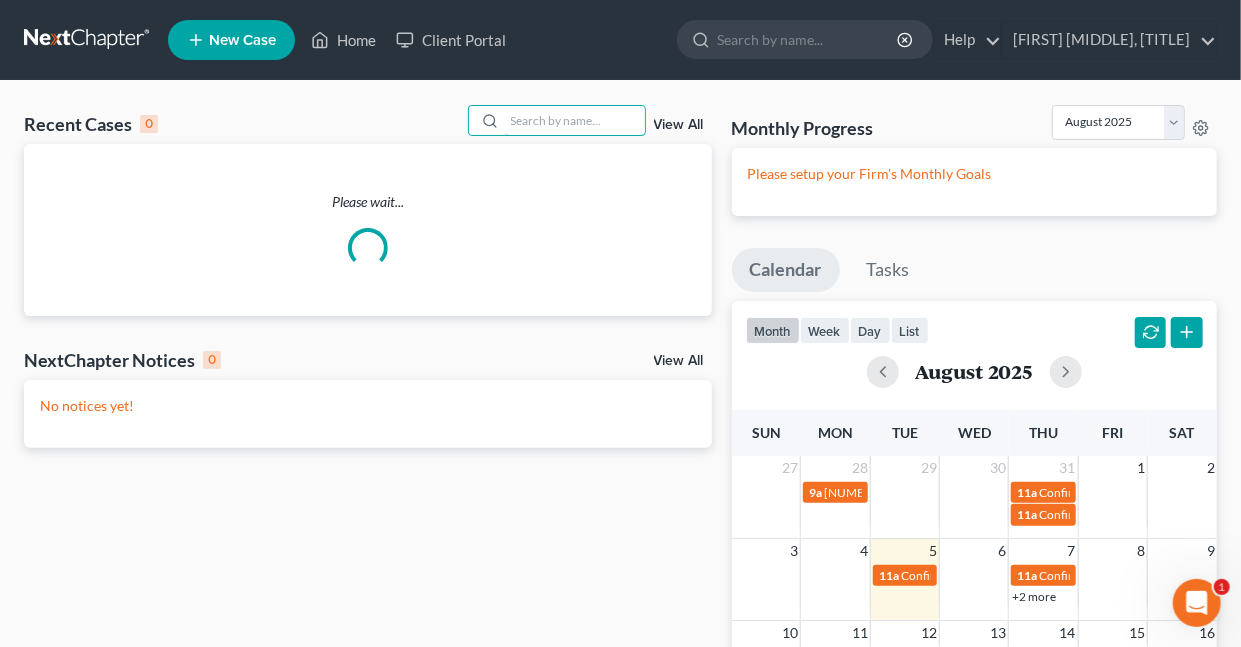 drag, startPoint x: 568, startPoint y: 121, endPoint x: 562, endPoint y: 147, distance: 26.683329 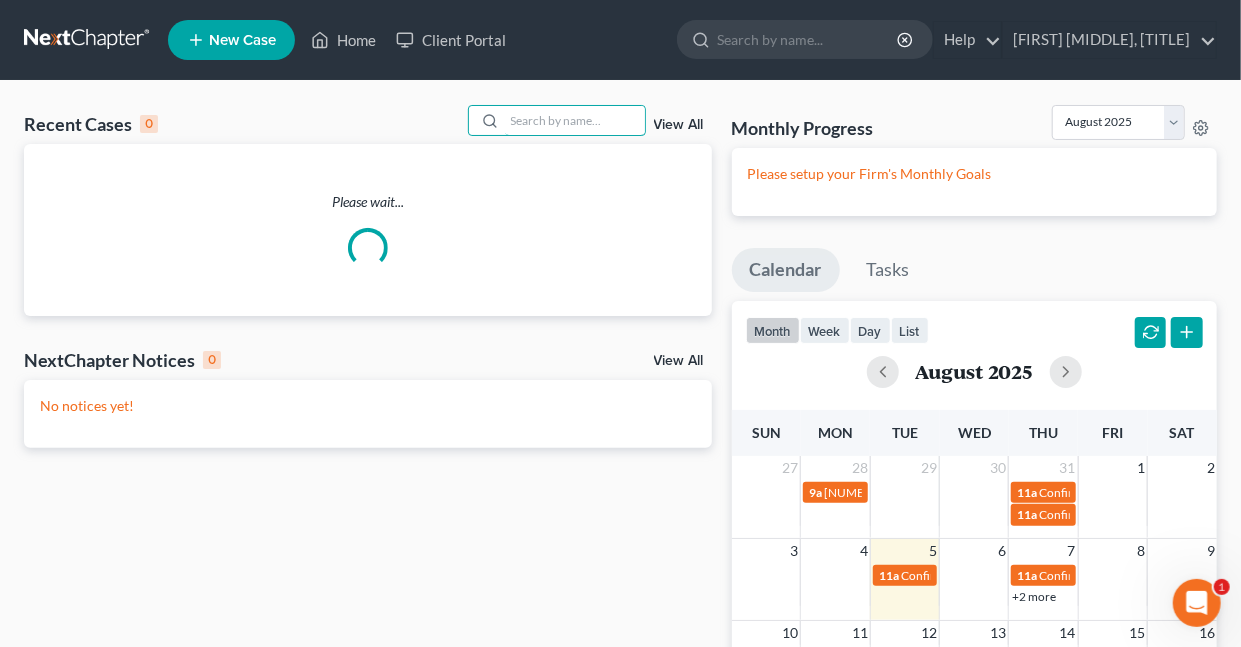 click at bounding box center (575, 120) 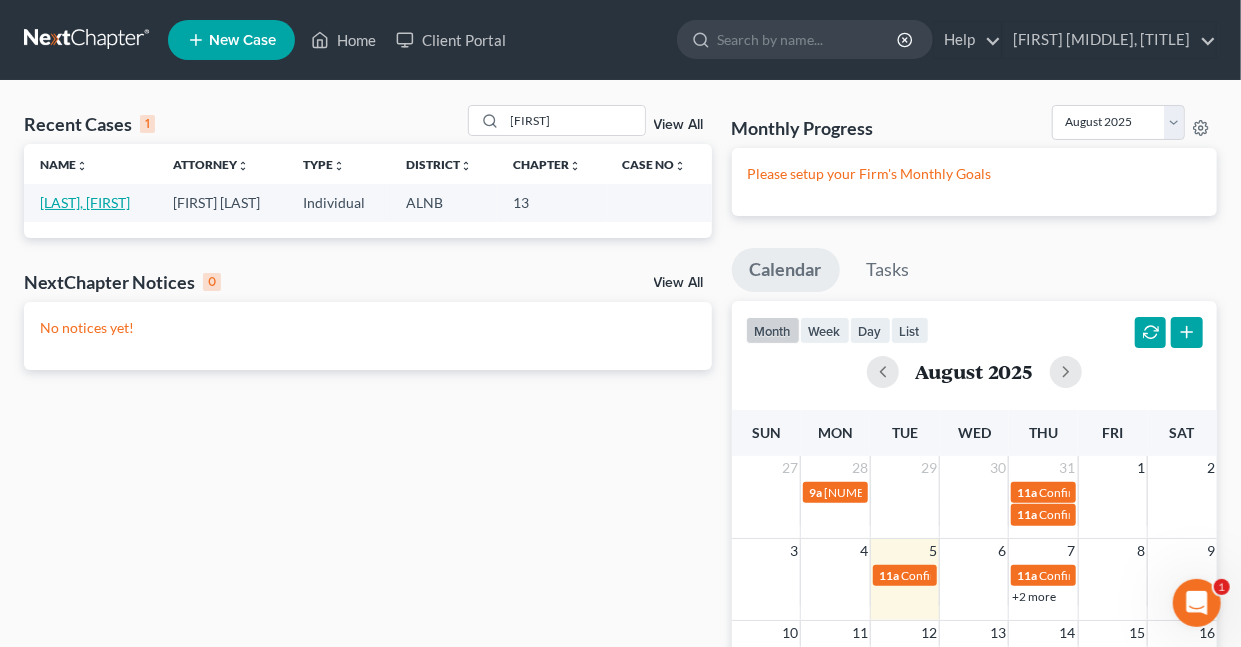 click on "[LAST], [FIRST]" at bounding box center (85, 202) 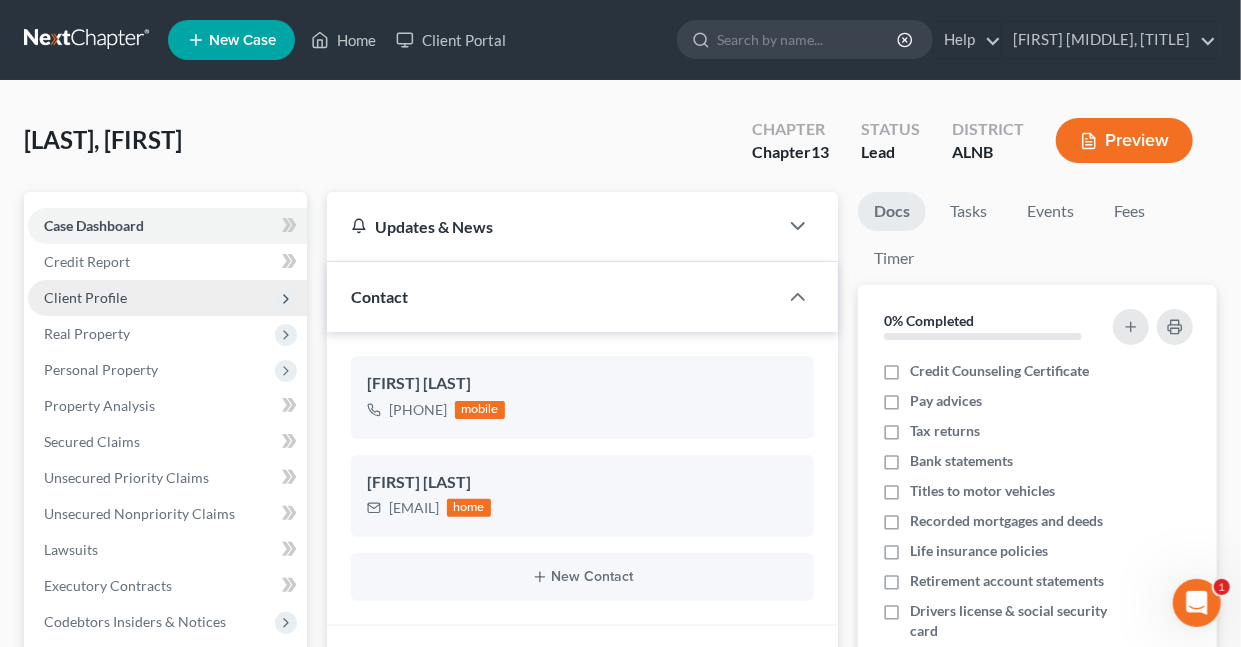 click on "Client Profile" at bounding box center [85, 297] 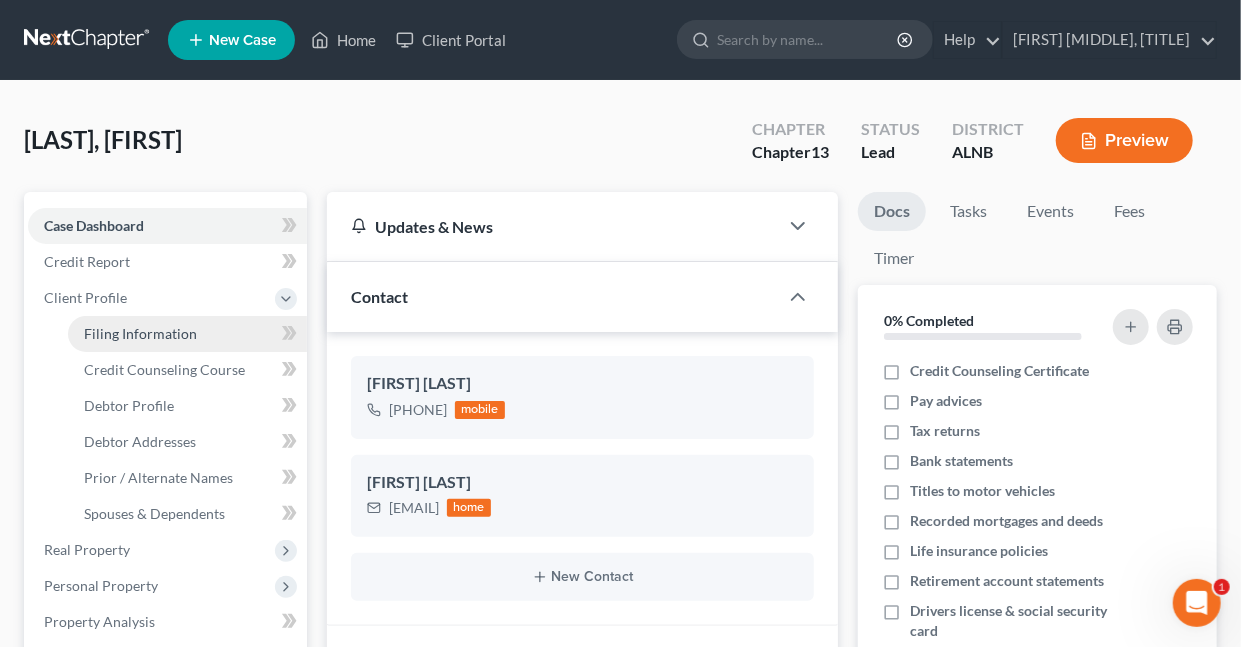 click on "Filing Information" at bounding box center (140, 333) 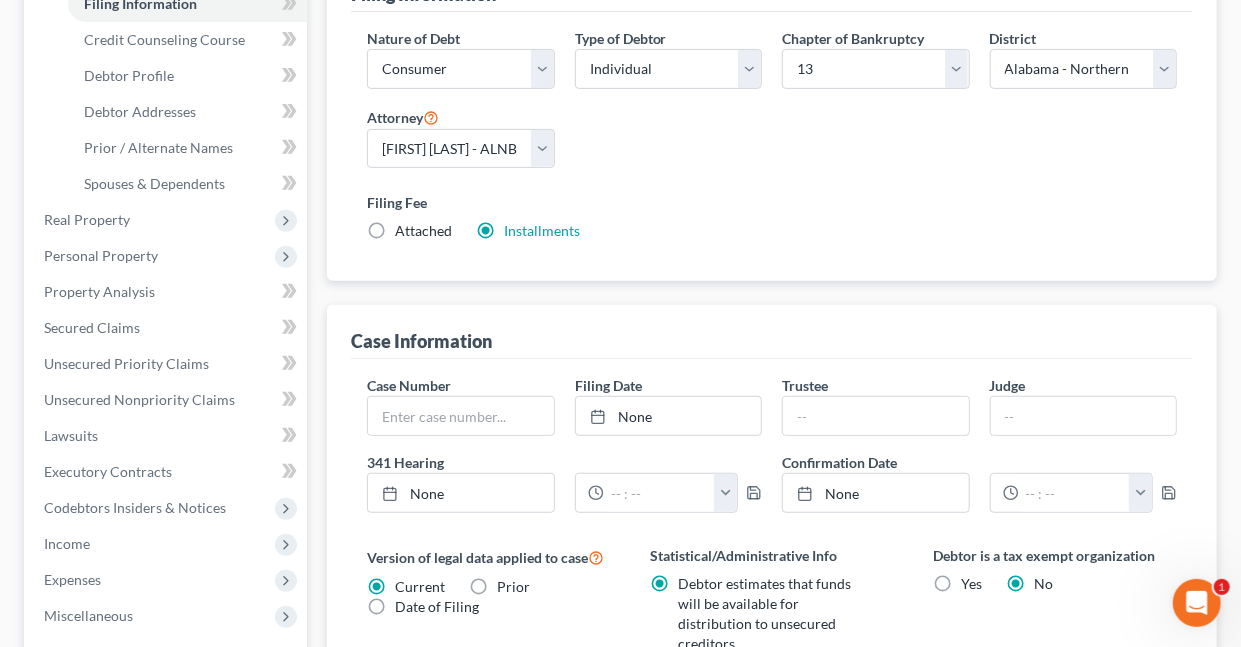 scroll, scrollTop: 383, scrollLeft: 0, axis: vertical 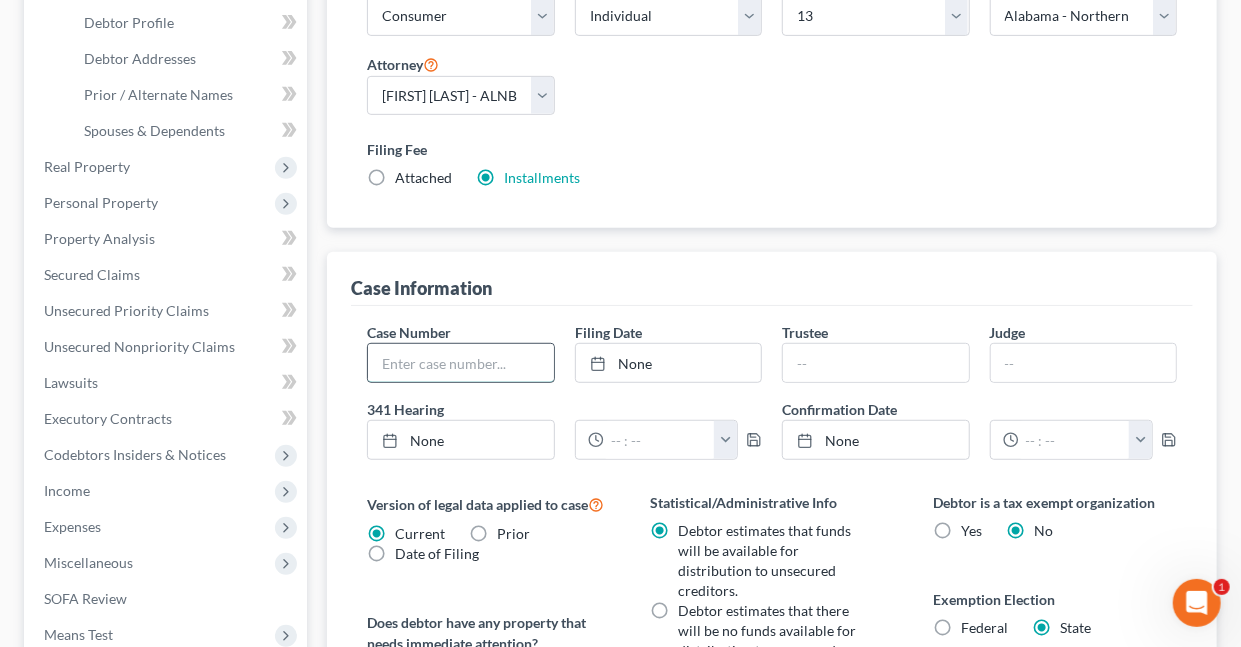 click at bounding box center [460, 363] 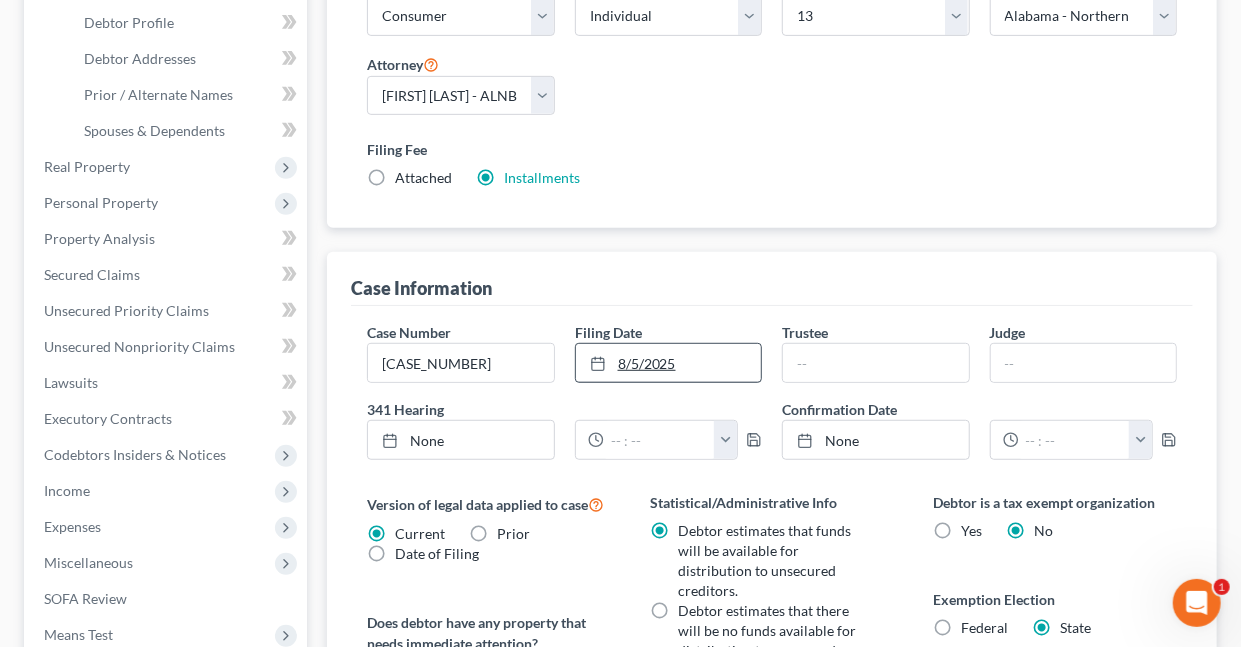 click on "8/5/2025" at bounding box center (668, 363) 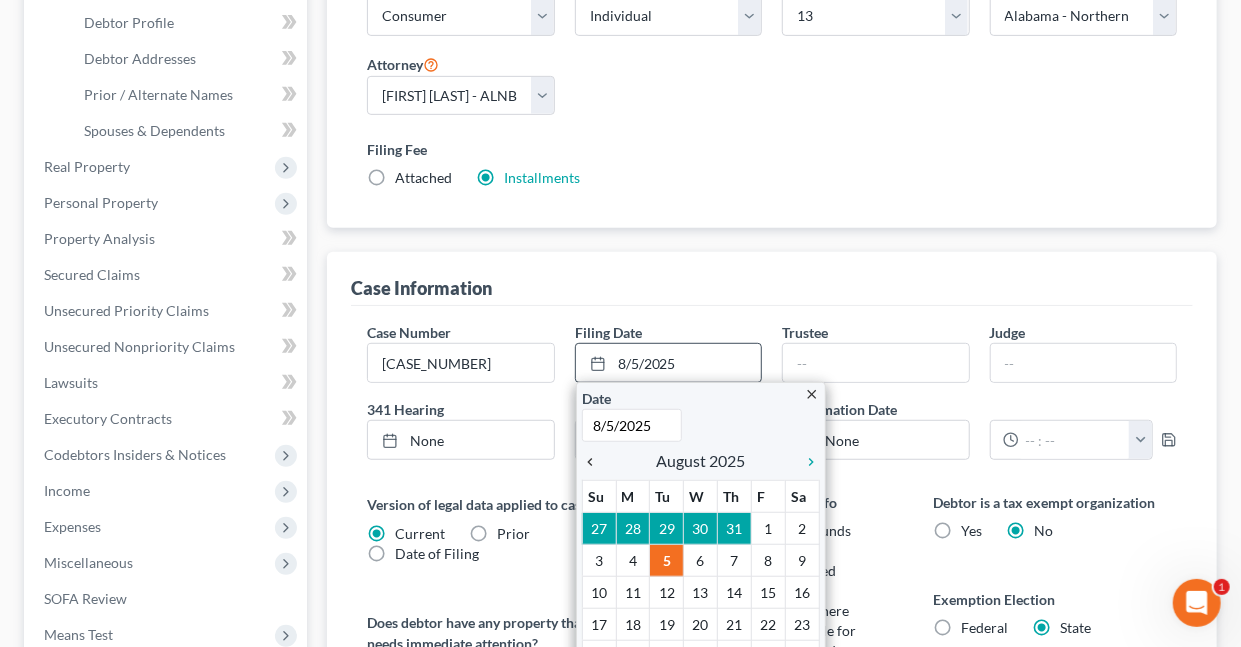 click on "chevron_left" at bounding box center (595, 462) 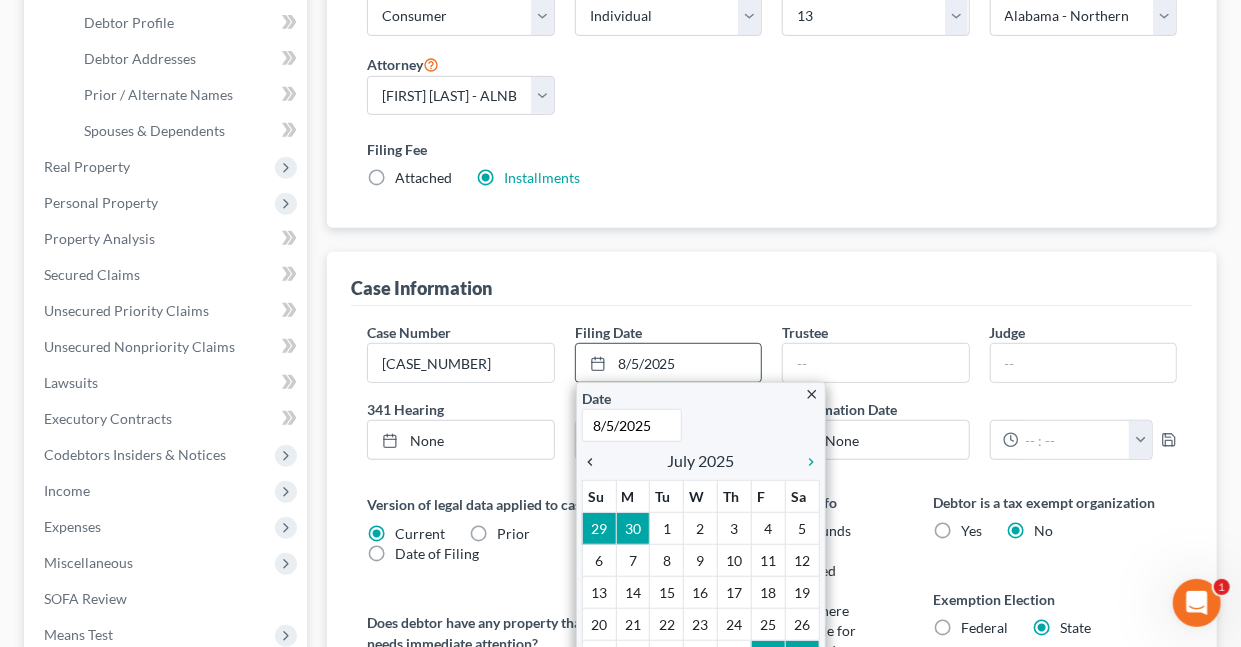 click on "chevron_left" at bounding box center (595, 462) 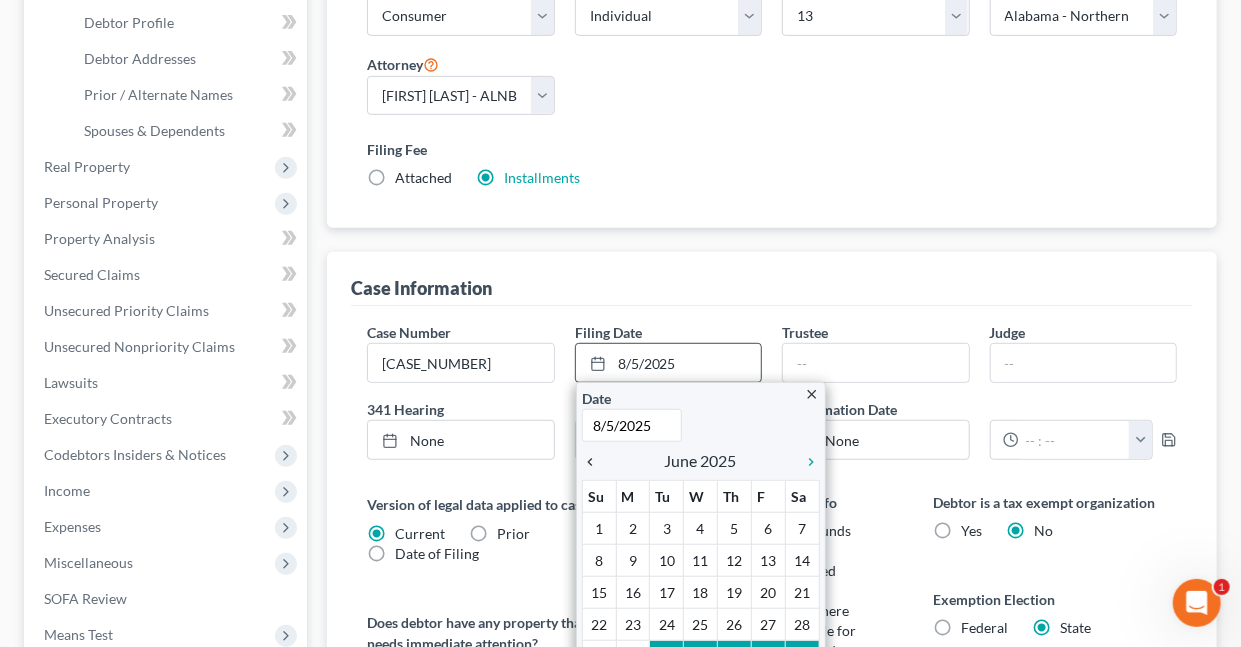 click on "chevron_left" at bounding box center [595, 462] 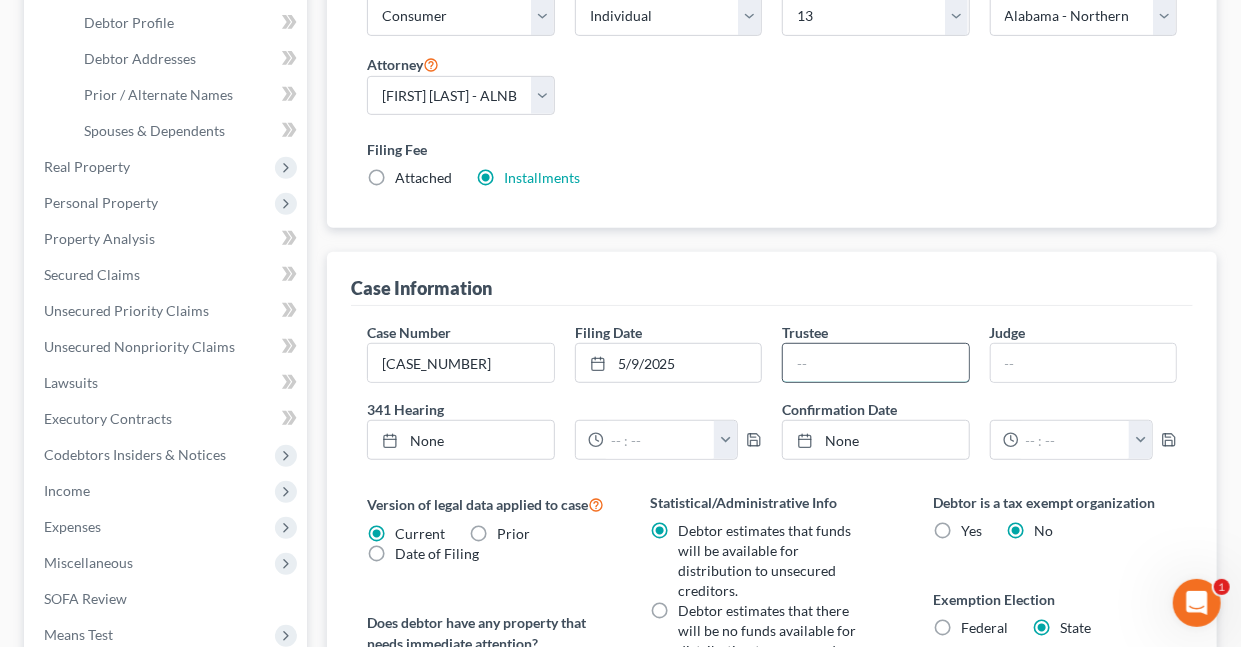 click at bounding box center (875, 363) 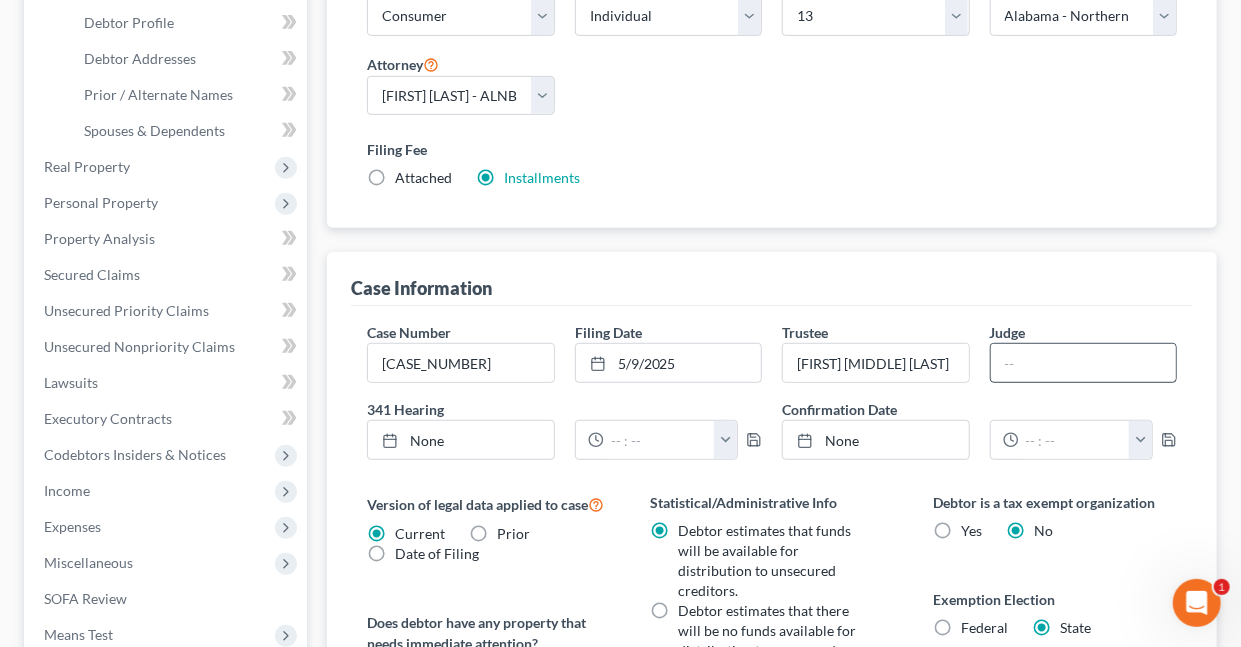 drag, startPoint x: 1051, startPoint y: 338, endPoint x: 1048, endPoint y: 349, distance: 11.401754 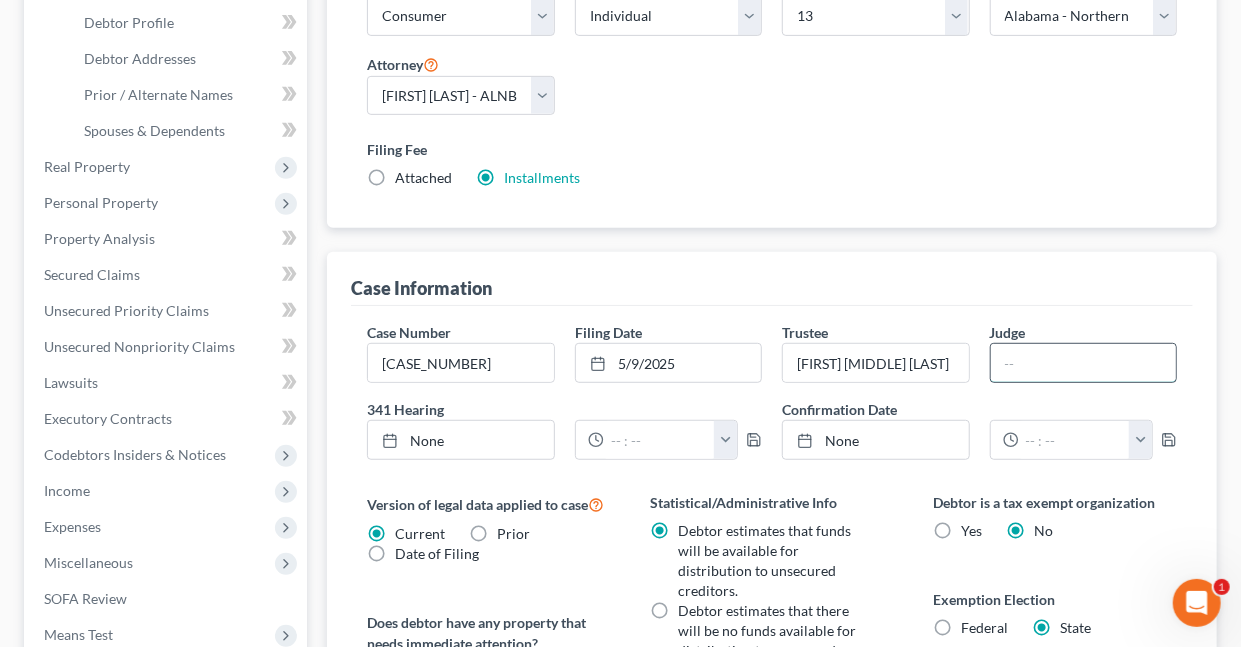 click at bounding box center (1083, 363) 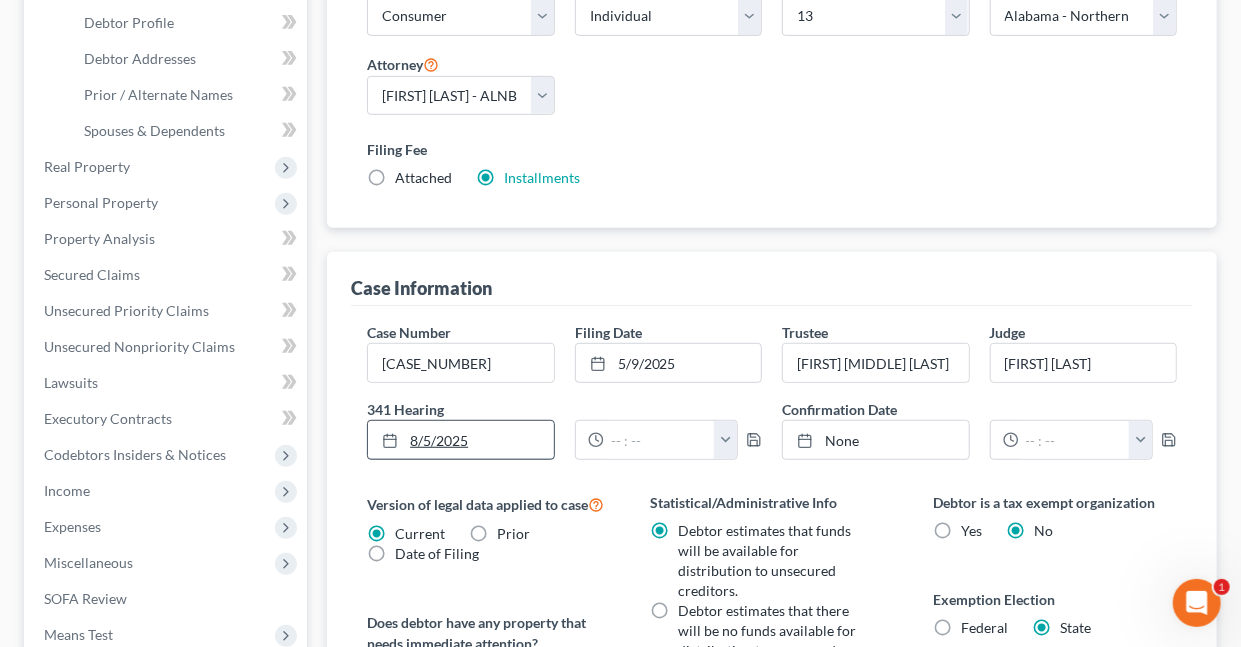click on "8/5/2025" at bounding box center [460, 440] 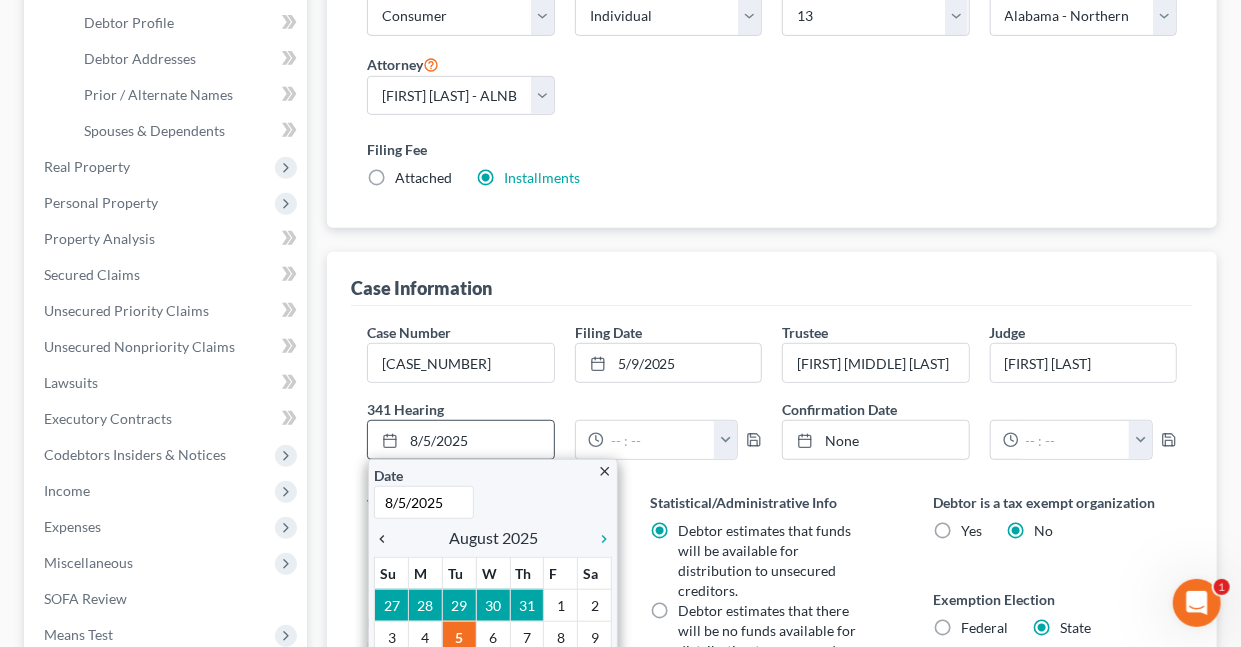 click on "chevron_left" at bounding box center [387, 539] 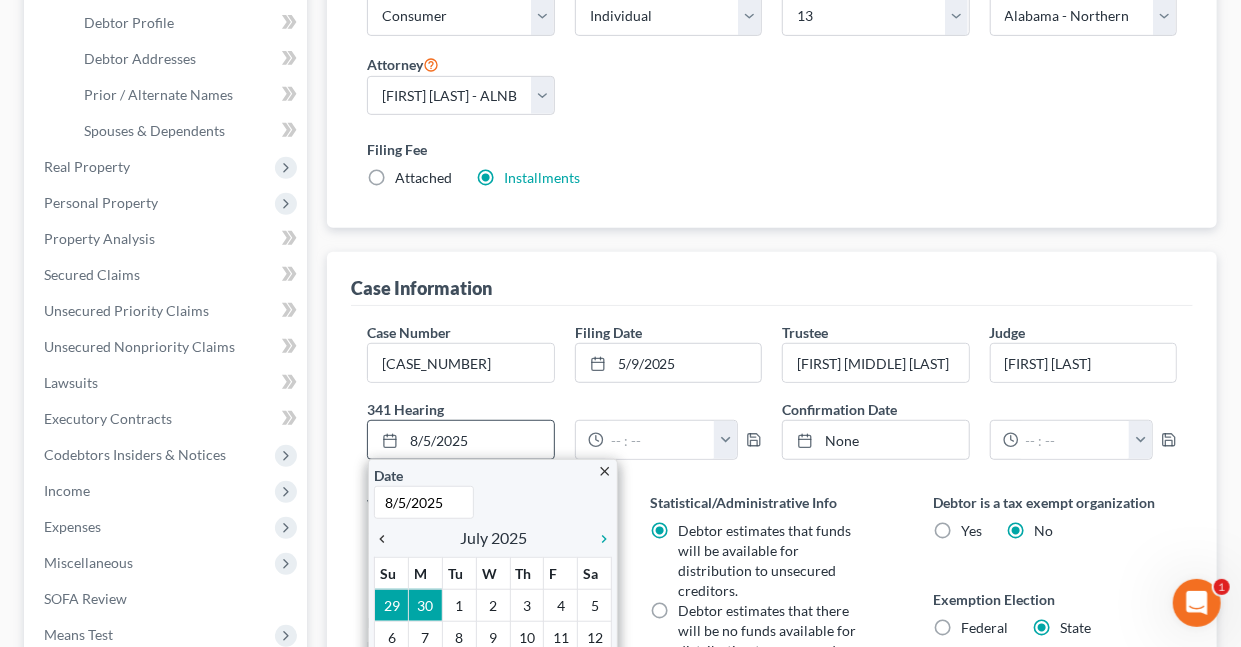 click on "chevron_left" at bounding box center [387, 539] 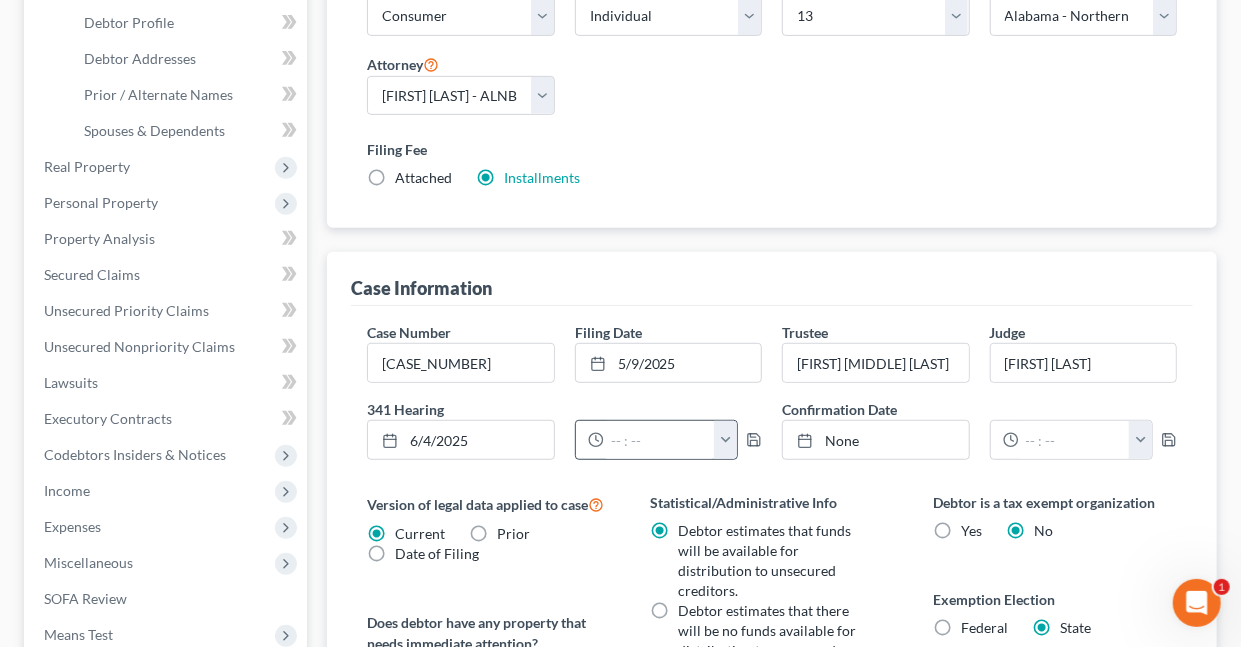 click at bounding box center [725, 440] 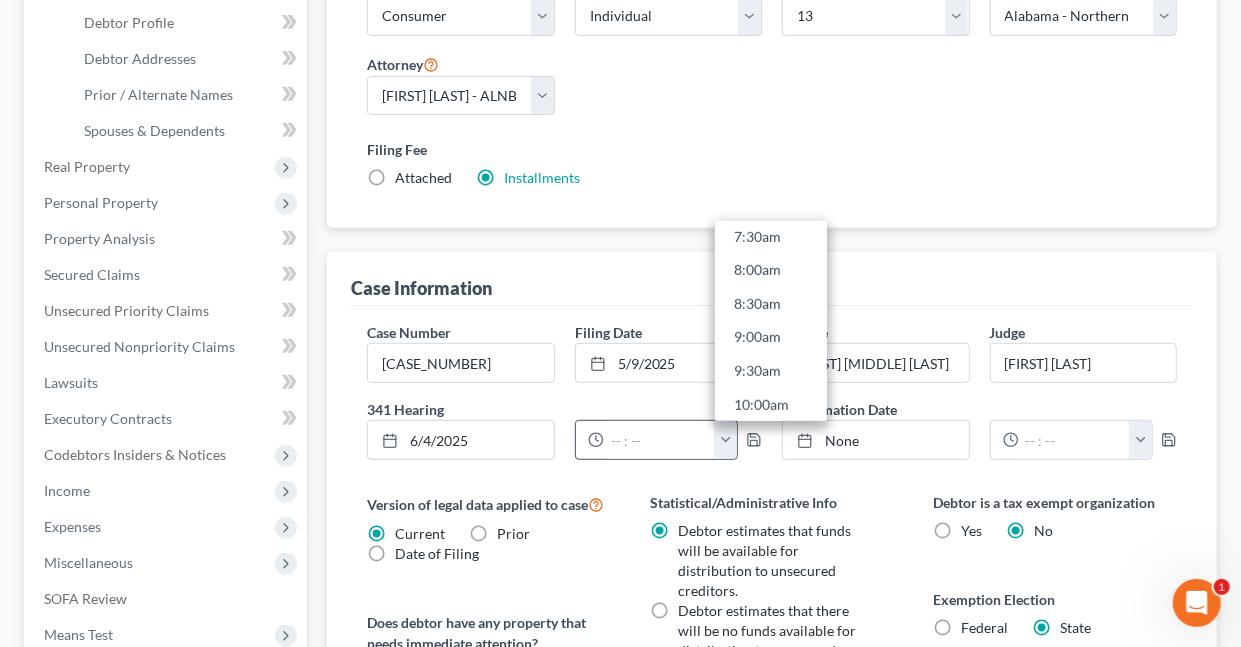 scroll, scrollTop: 553, scrollLeft: 0, axis: vertical 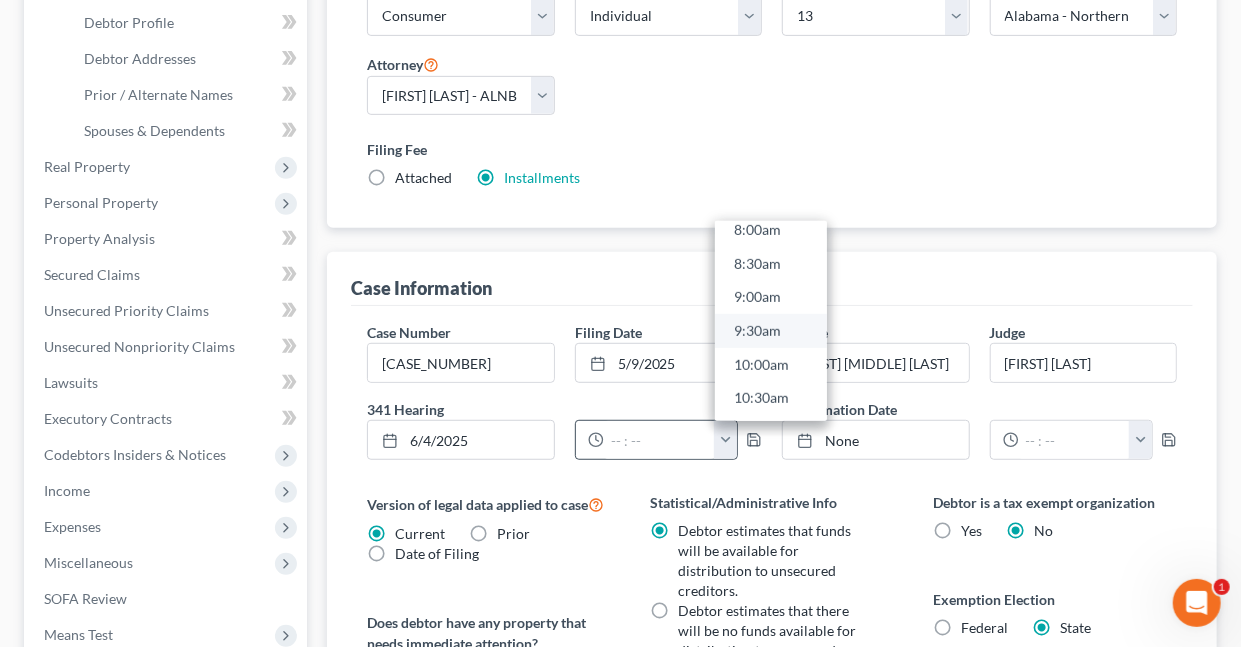 click on "9:30am" at bounding box center [771, 331] 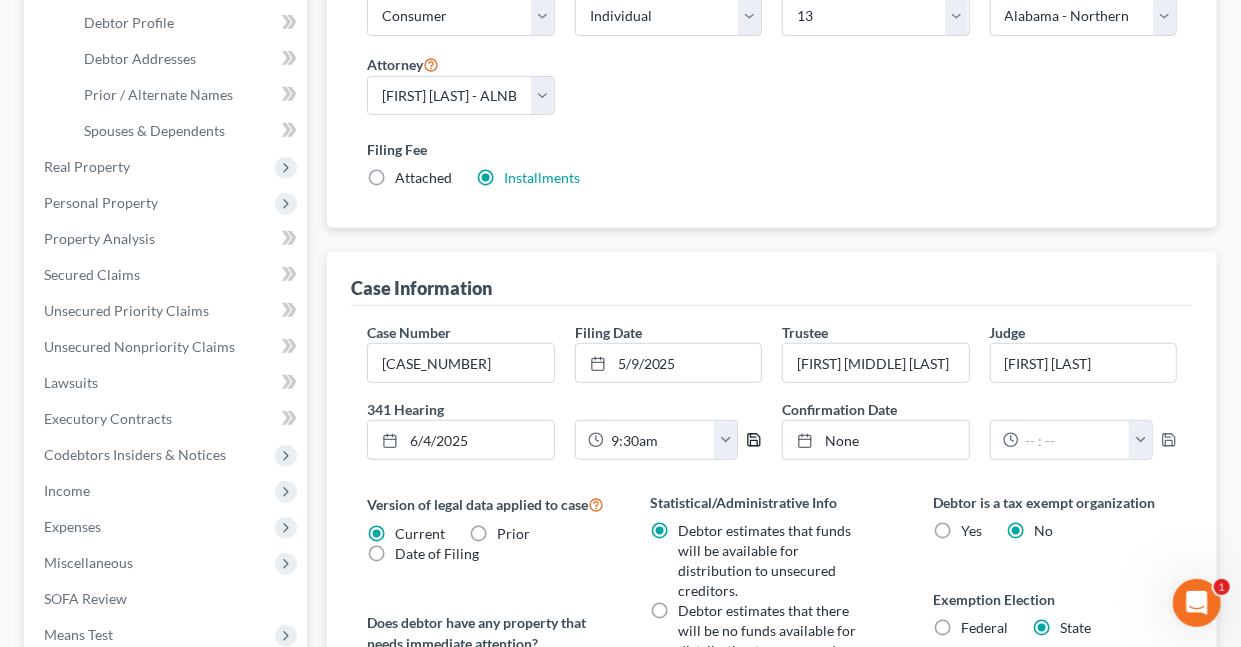 click 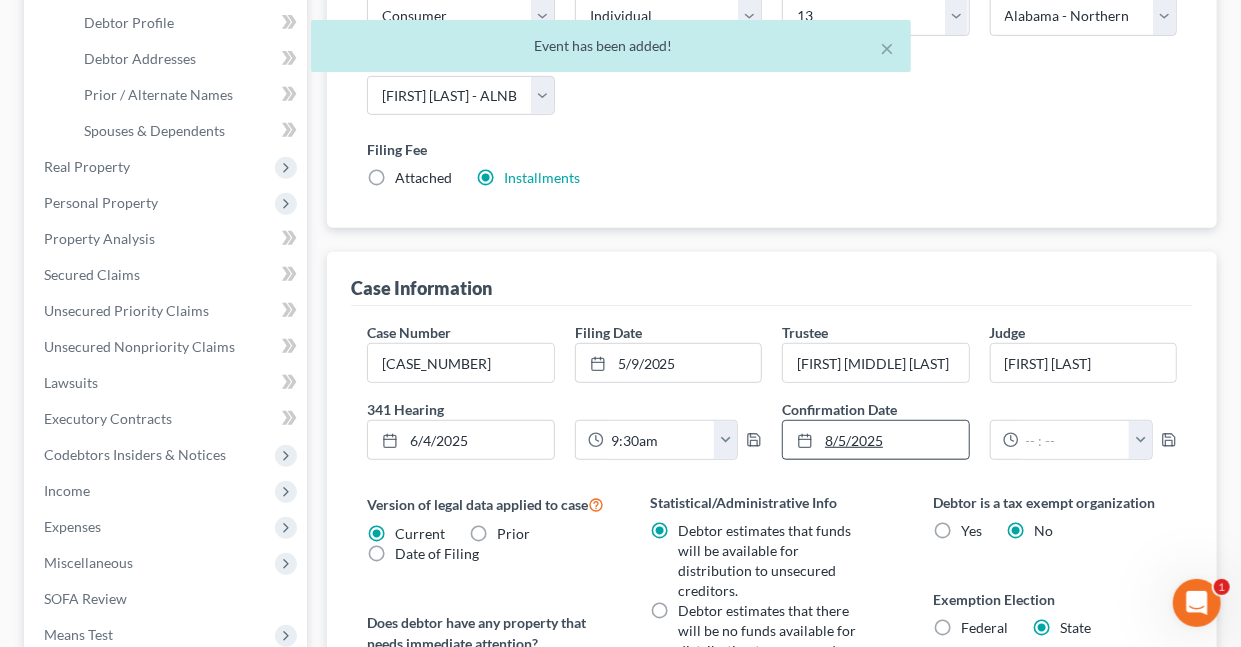 click on "8/5/2025" at bounding box center (875, 440) 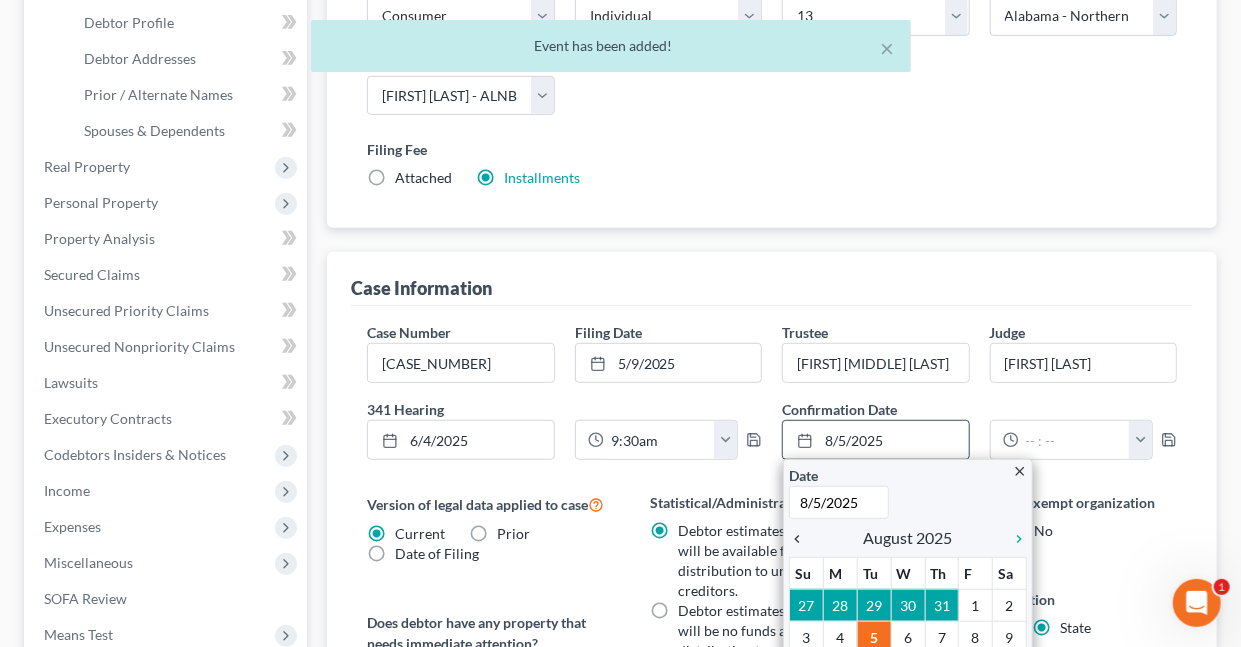 click on "chevron_left" at bounding box center (802, 539) 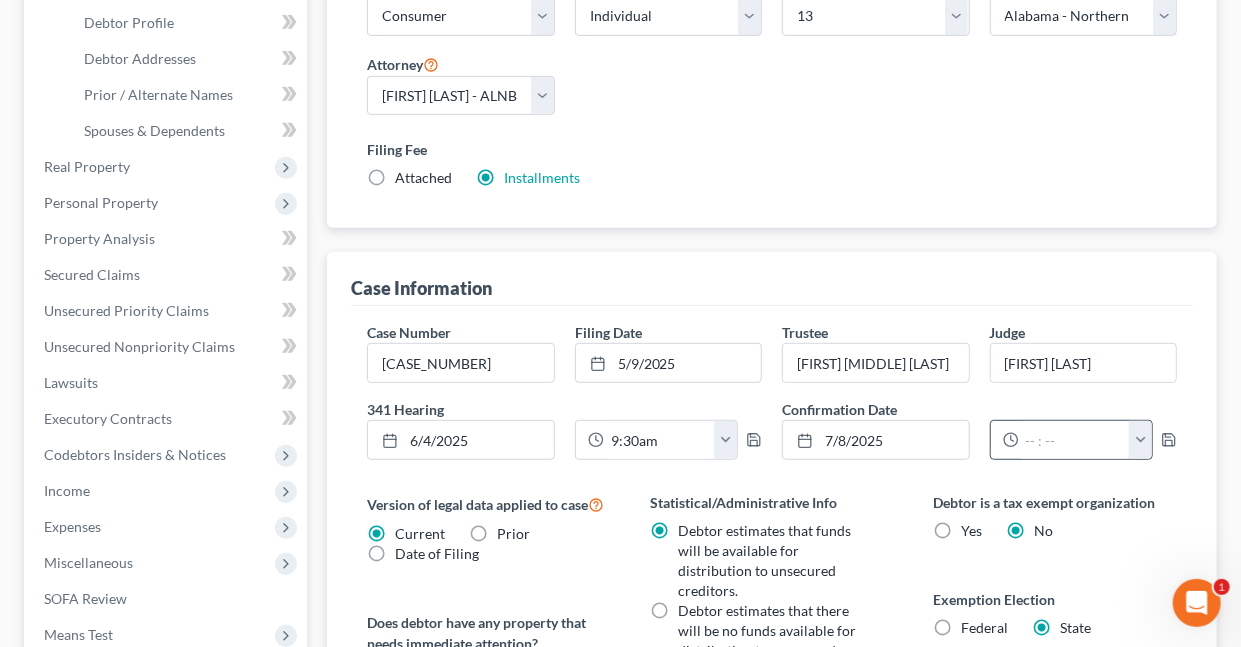 click at bounding box center (1140, 440) 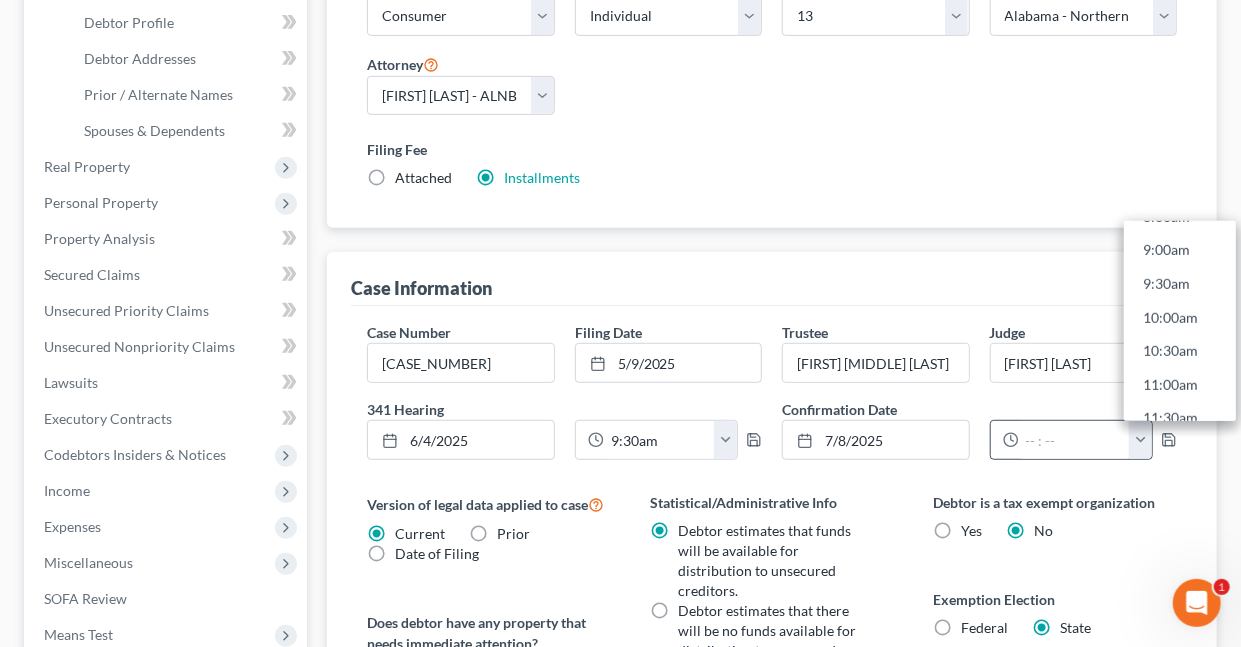 scroll, scrollTop: 609, scrollLeft: 0, axis: vertical 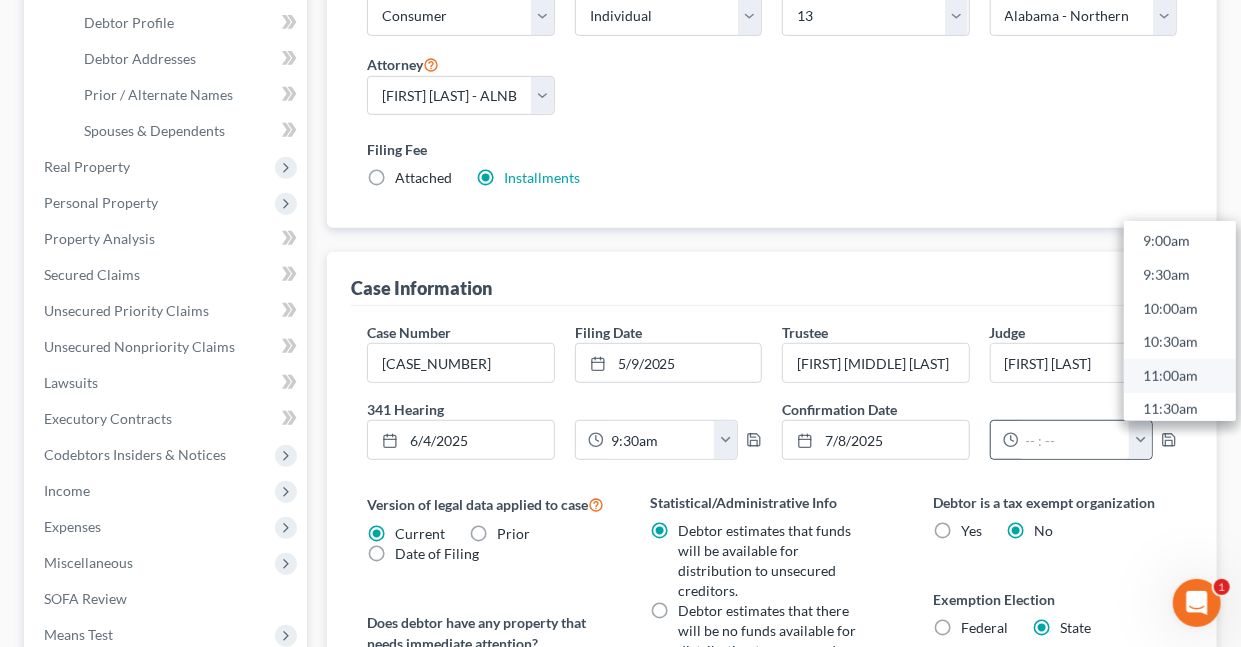 click on "11:00am" at bounding box center [1180, 376] 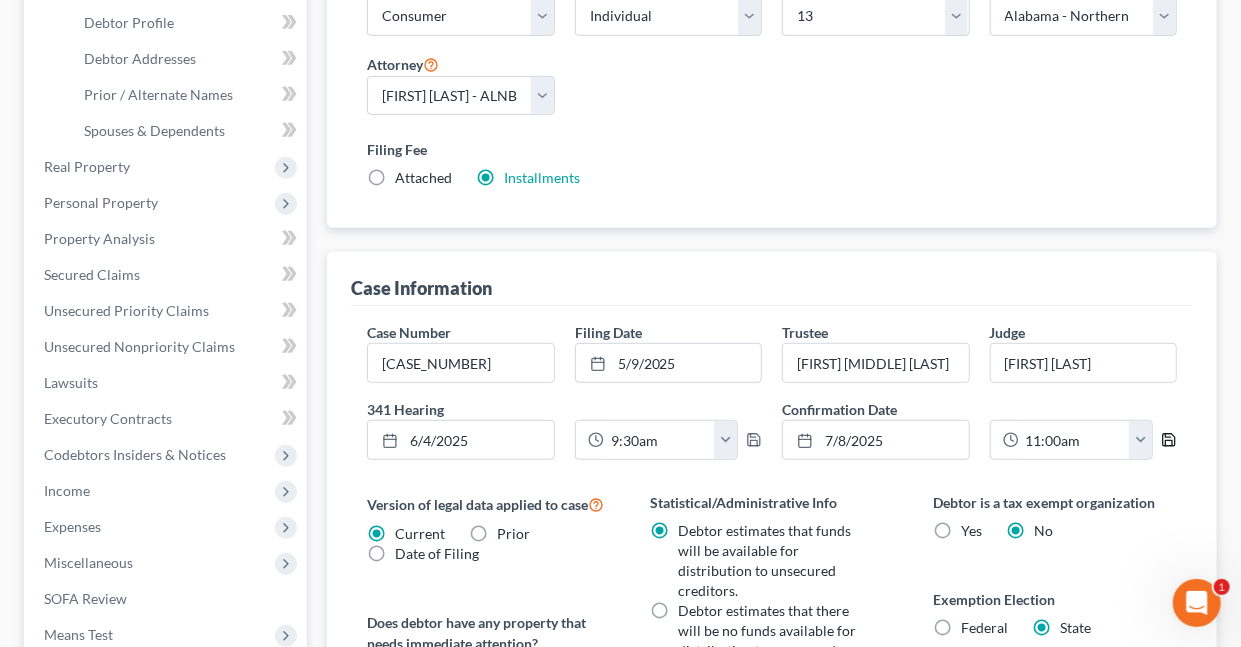click 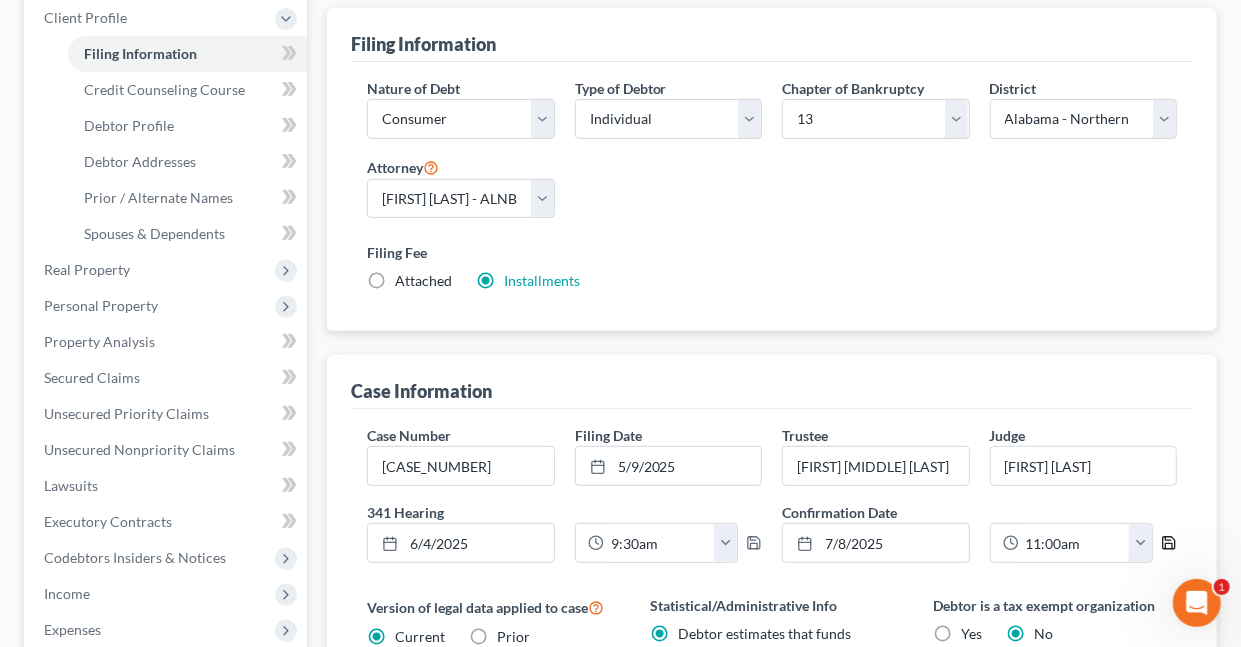 scroll, scrollTop: 0, scrollLeft: 0, axis: both 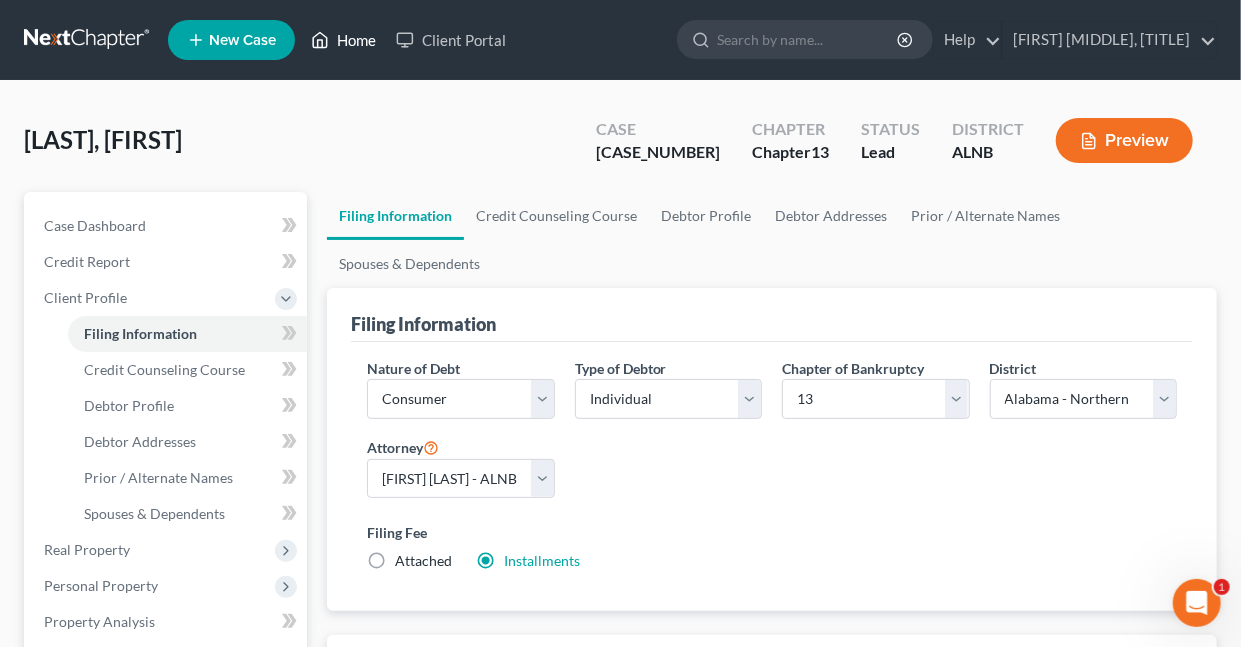 click on "Home" at bounding box center [343, 40] 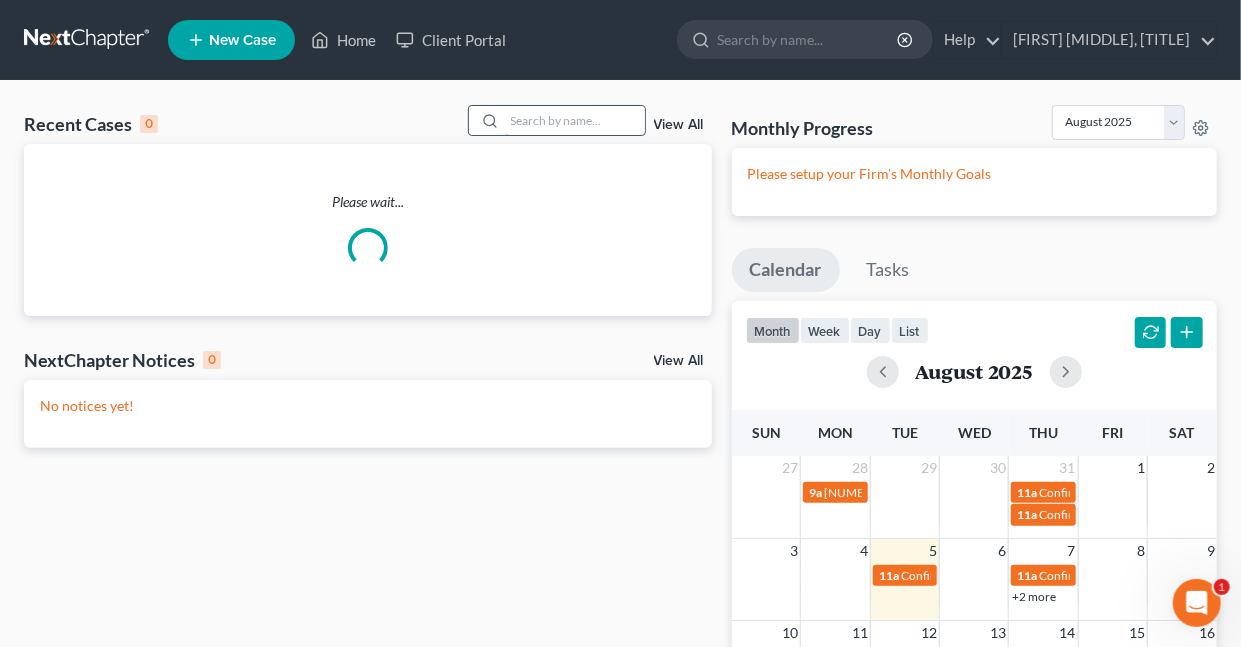 click at bounding box center [575, 120] 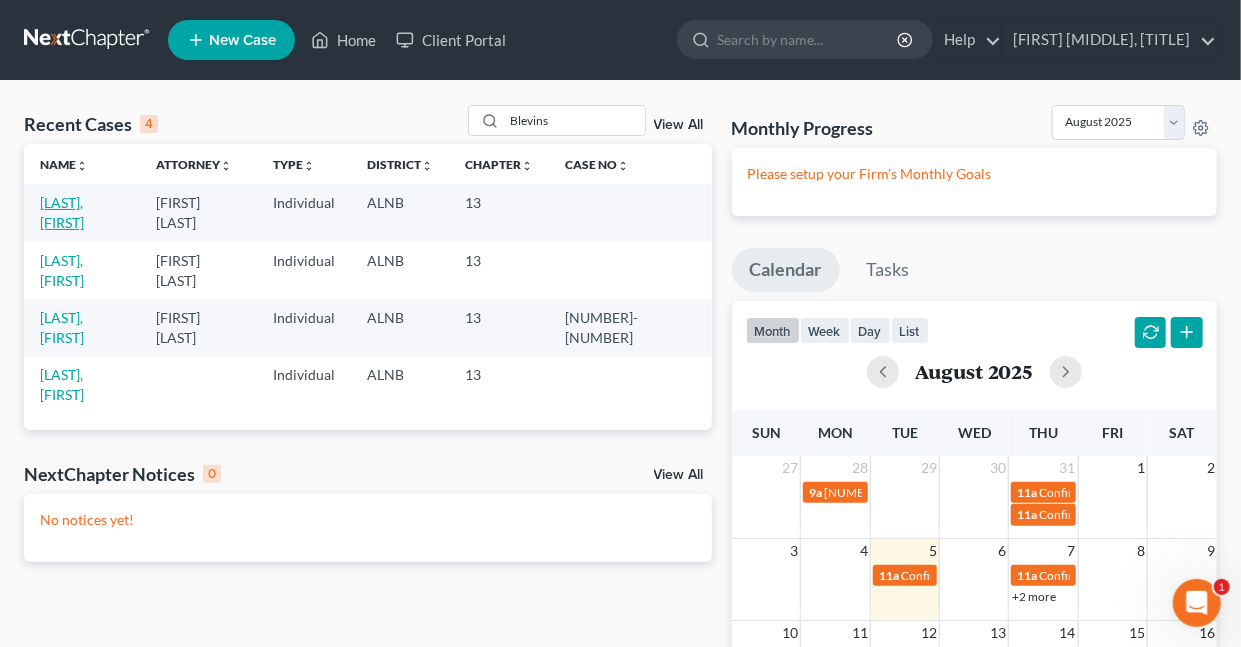 click on "[LAST], [FIRST]" at bounding box center (62, 212) 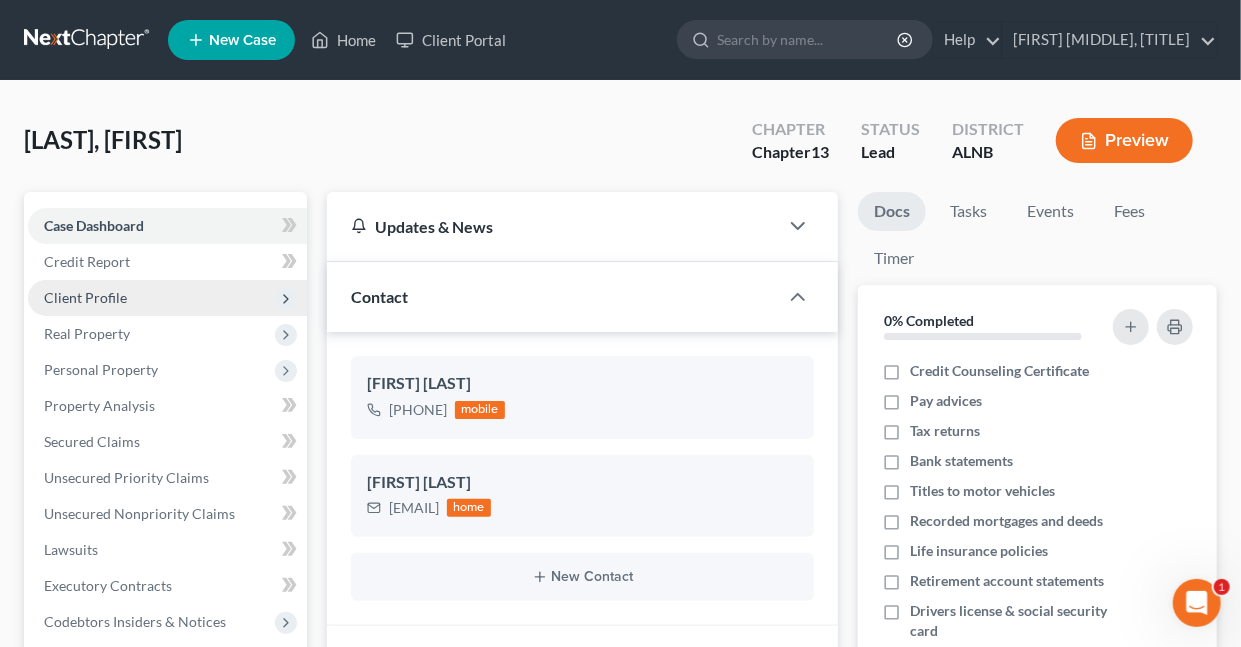 click on "Client Profile" at bounding box center (85, 297) 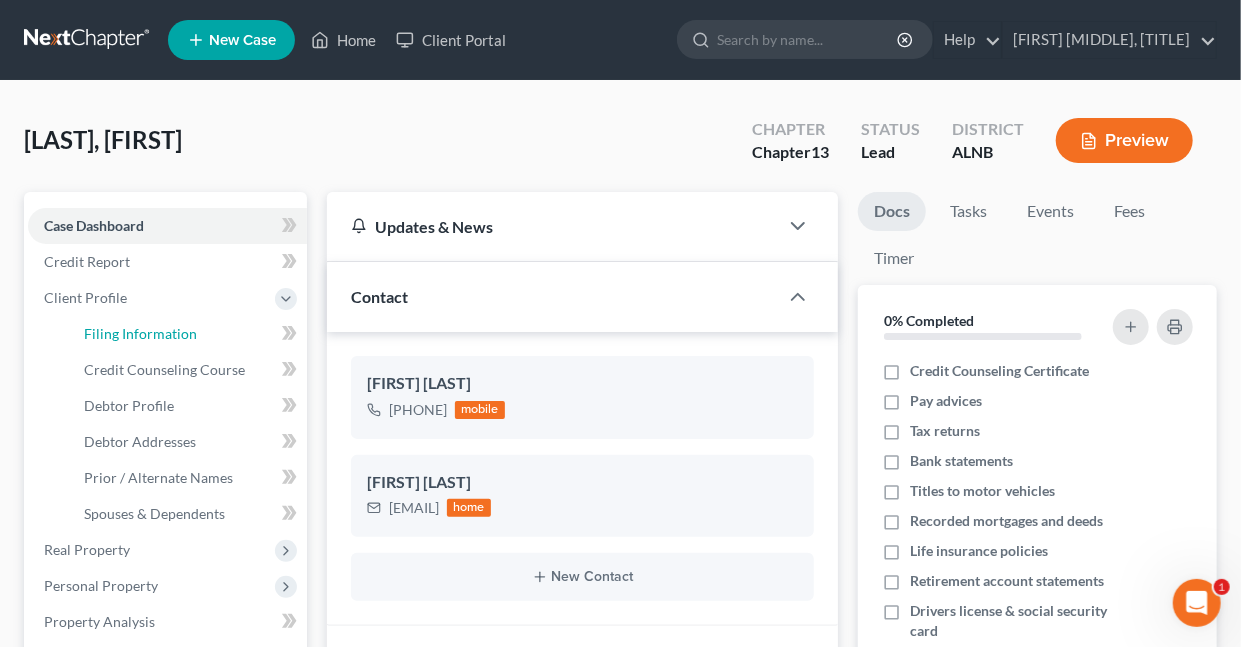 drag, startPoint x: 114, startPoint y: 329, endPoint x: 1177, endPoint y: 178, distance: 1073.6713 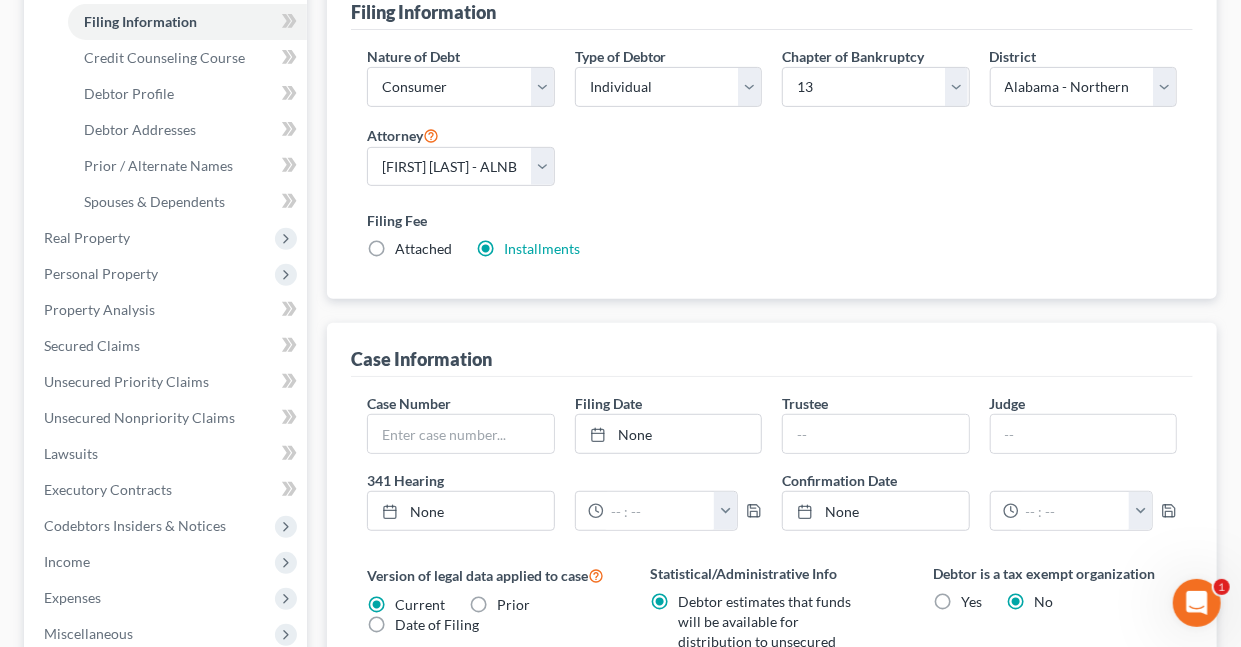 scroll, scrollTop: 342, scrollLeft: 0, axis: vertical 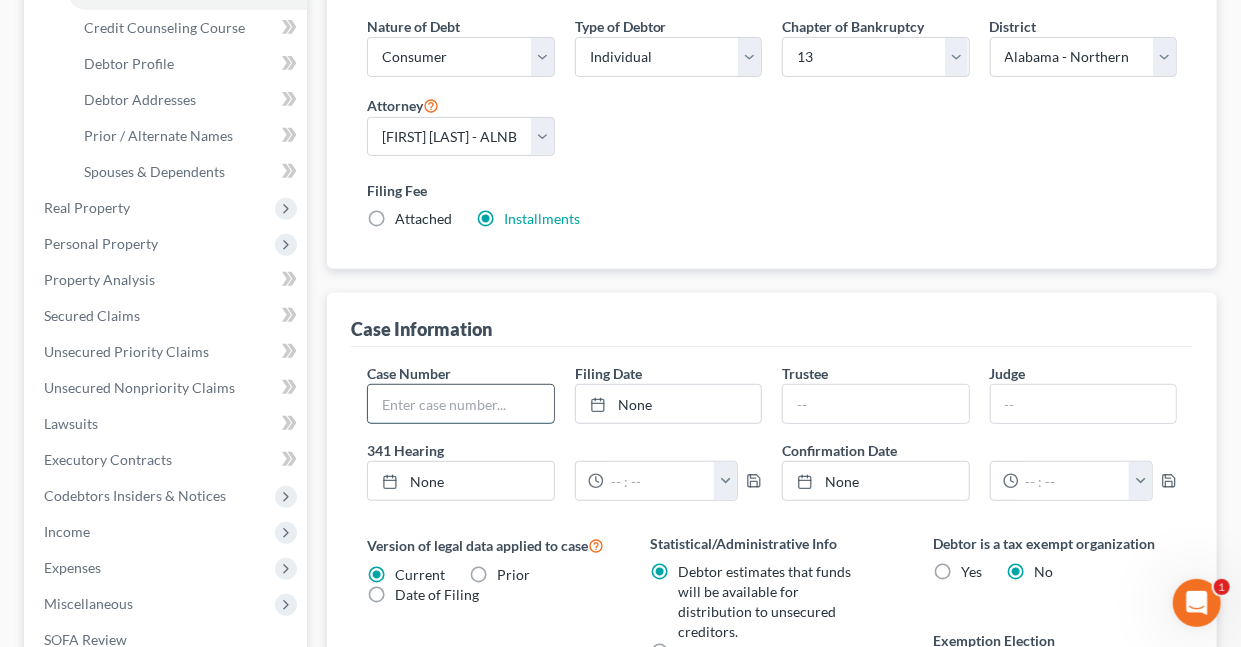 click at bounding box center [460, 404] 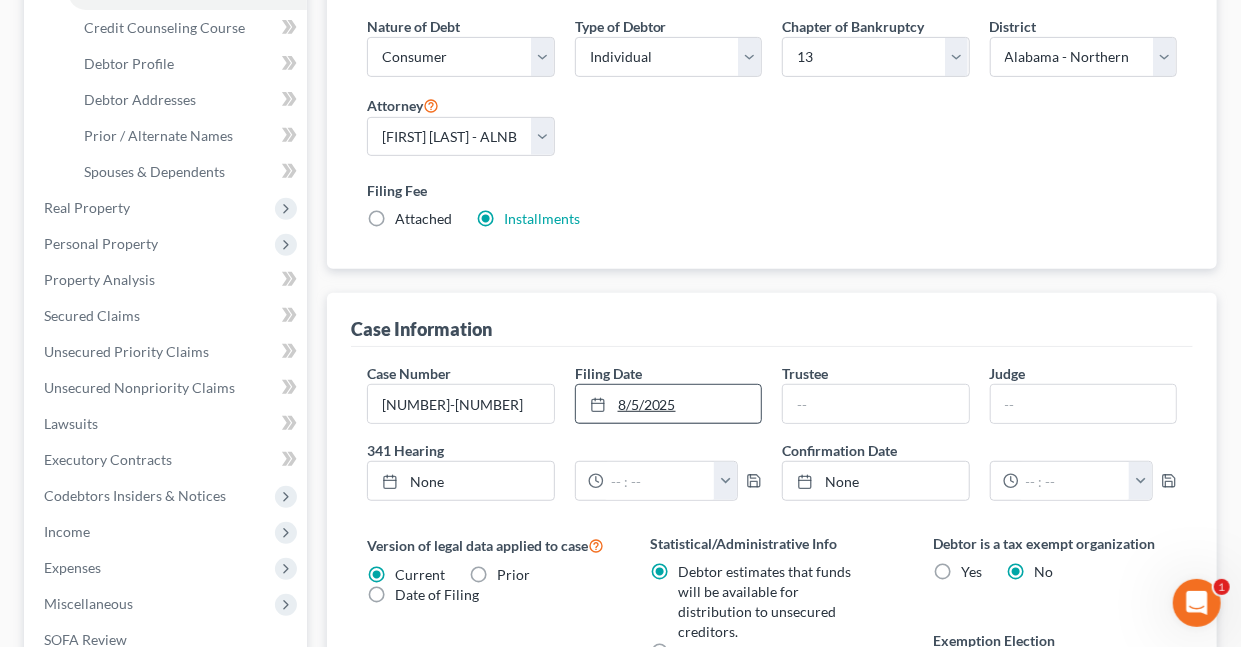 click on "8/5/2025" at bounding box center (668, 404) 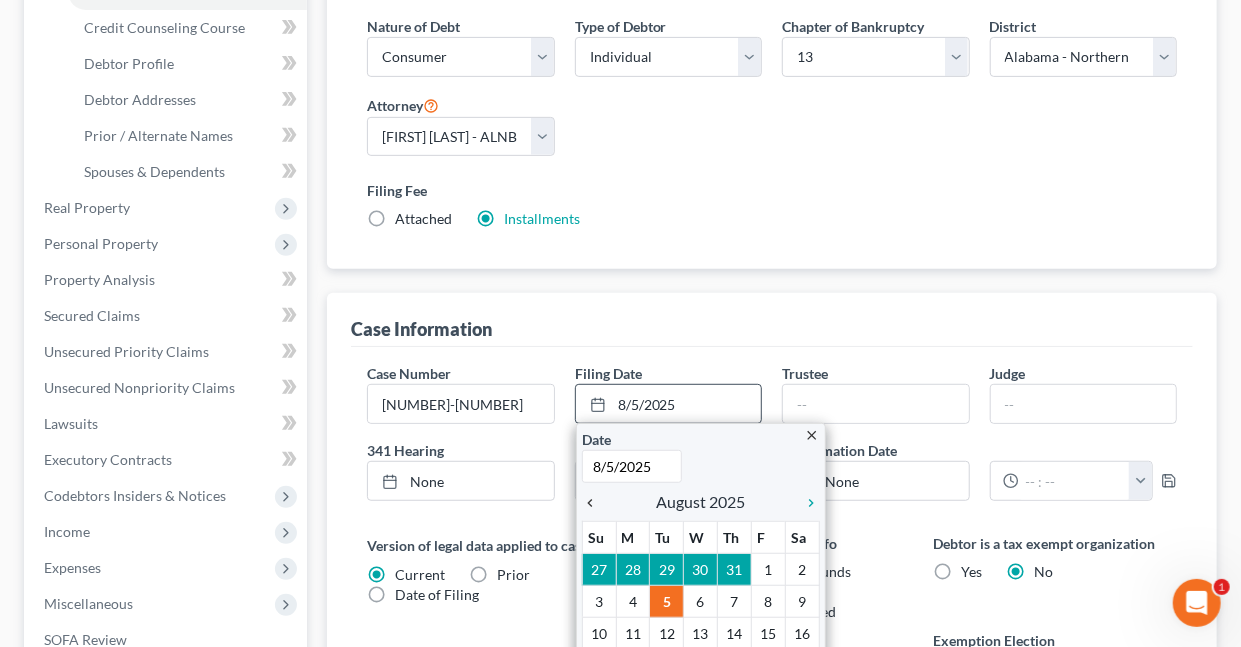 click on "chevron_left" at bounding box center (595, 503) 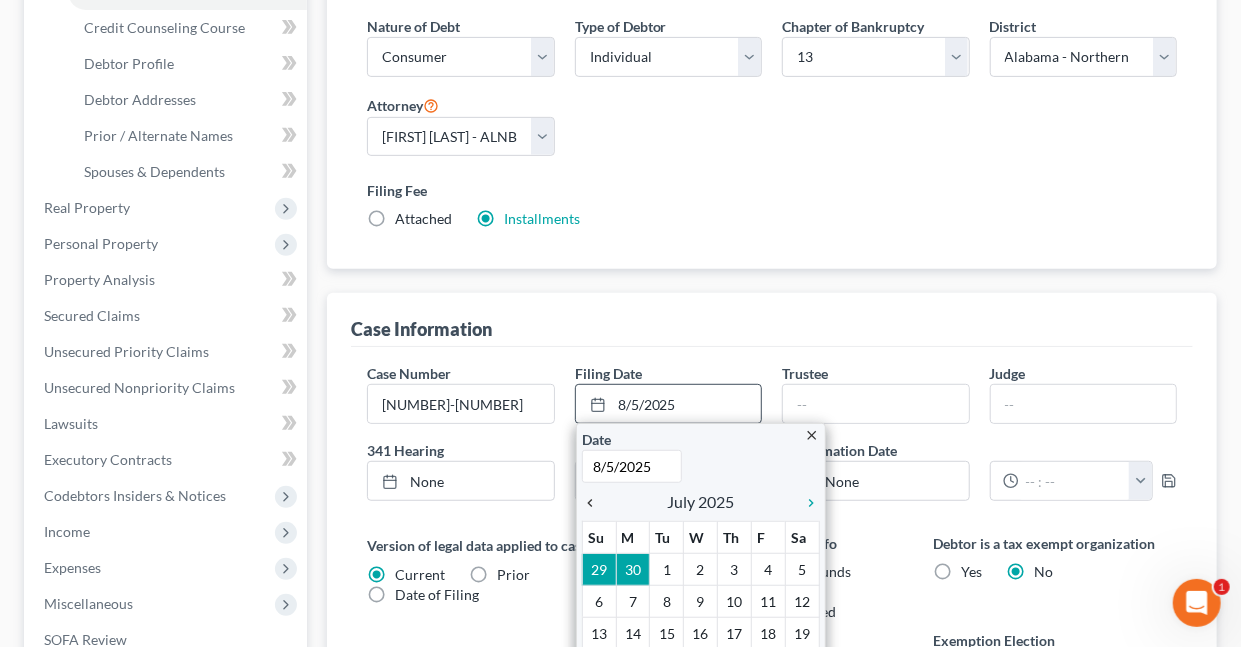 click on "chevron_left" at bounding box center [595, 503] 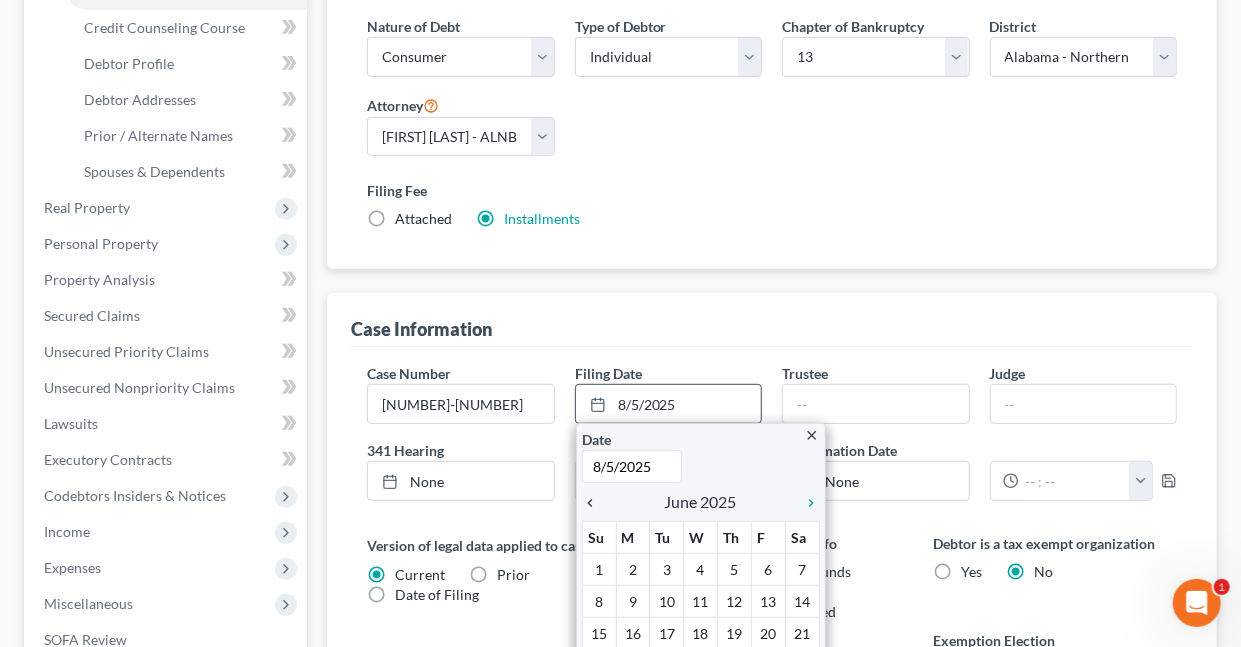 click on "chevron_left" at bounding box center (595, 503) 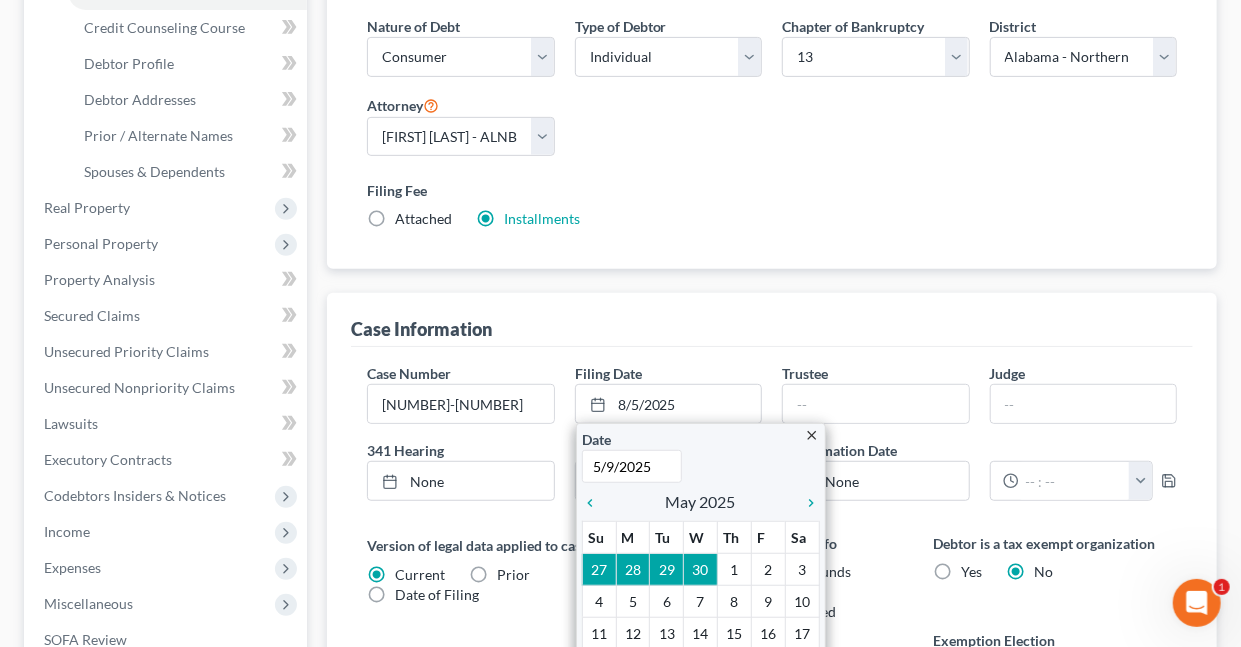 drag, startPoint x: 775, startPoint y: 591, endPoint x: 759, endPoint y: 555, distance: 39.39543 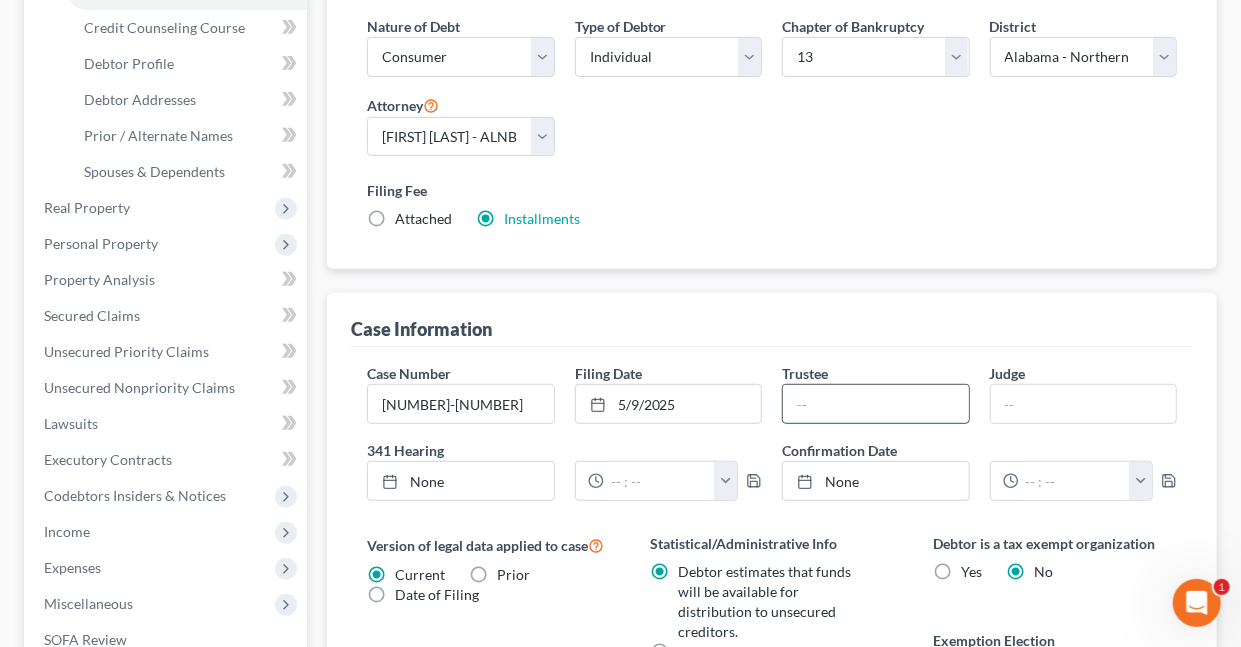 click at bounding box center (875, 404) 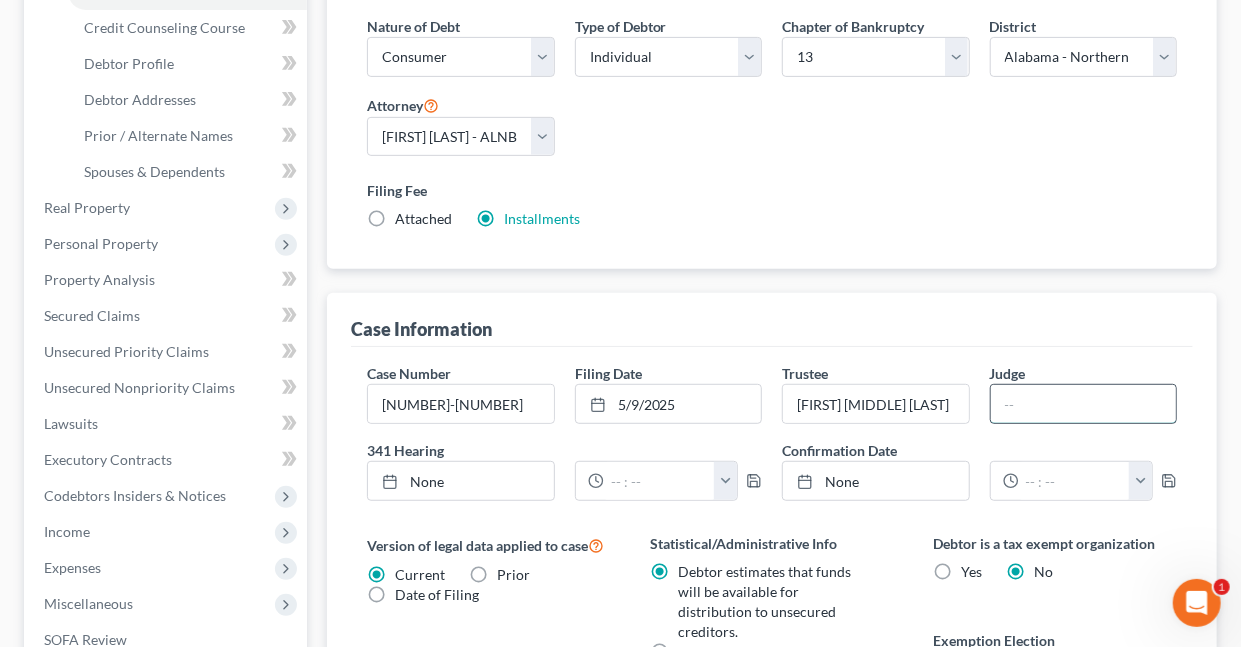 click at bounding box center (1083, 404) 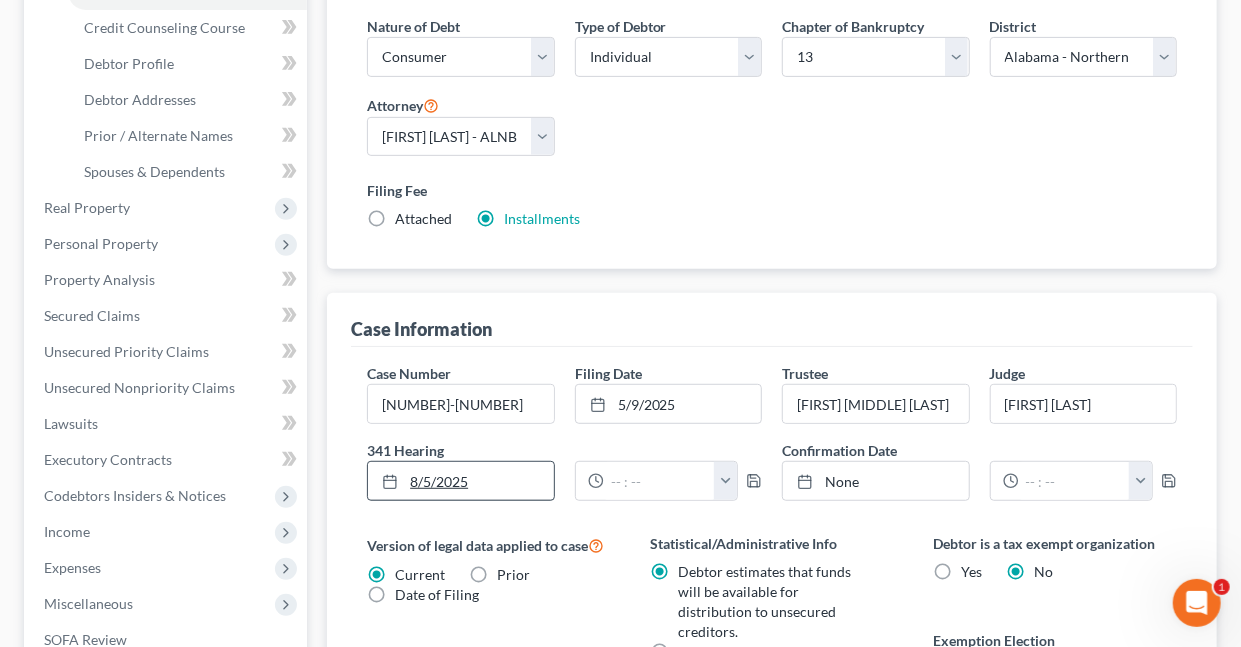 click on "8/5/2025" at bounding box center [460, 481] 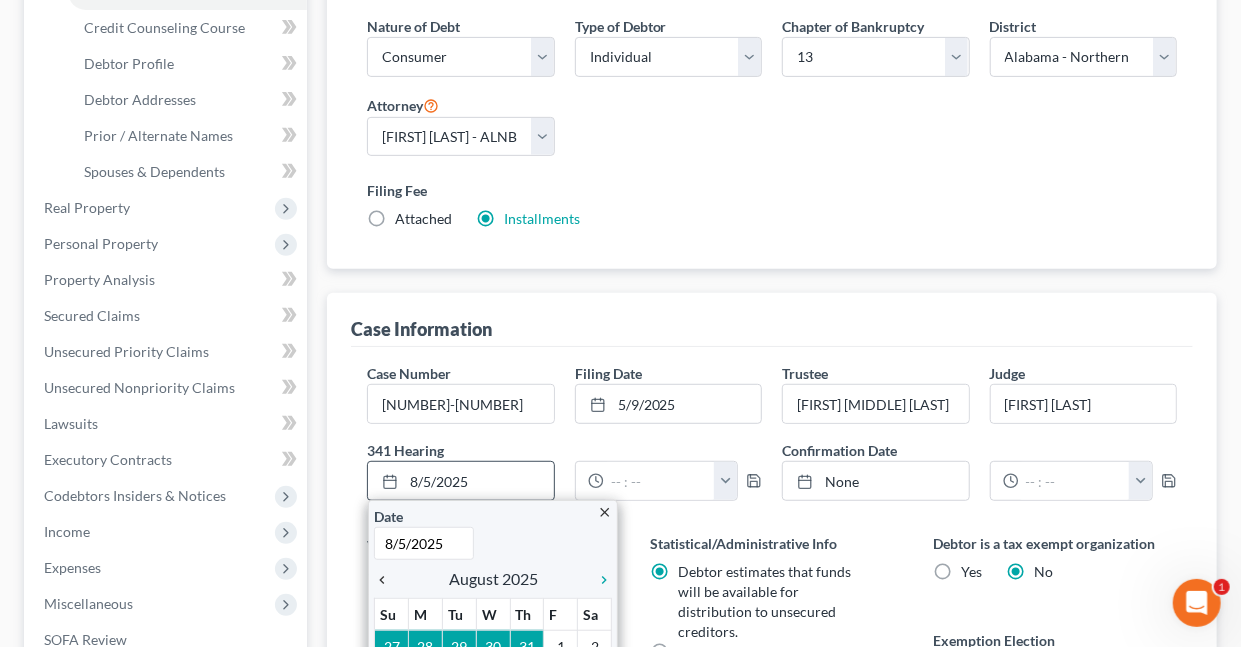 click on "chevron_left" at bounding box center (387, 580) 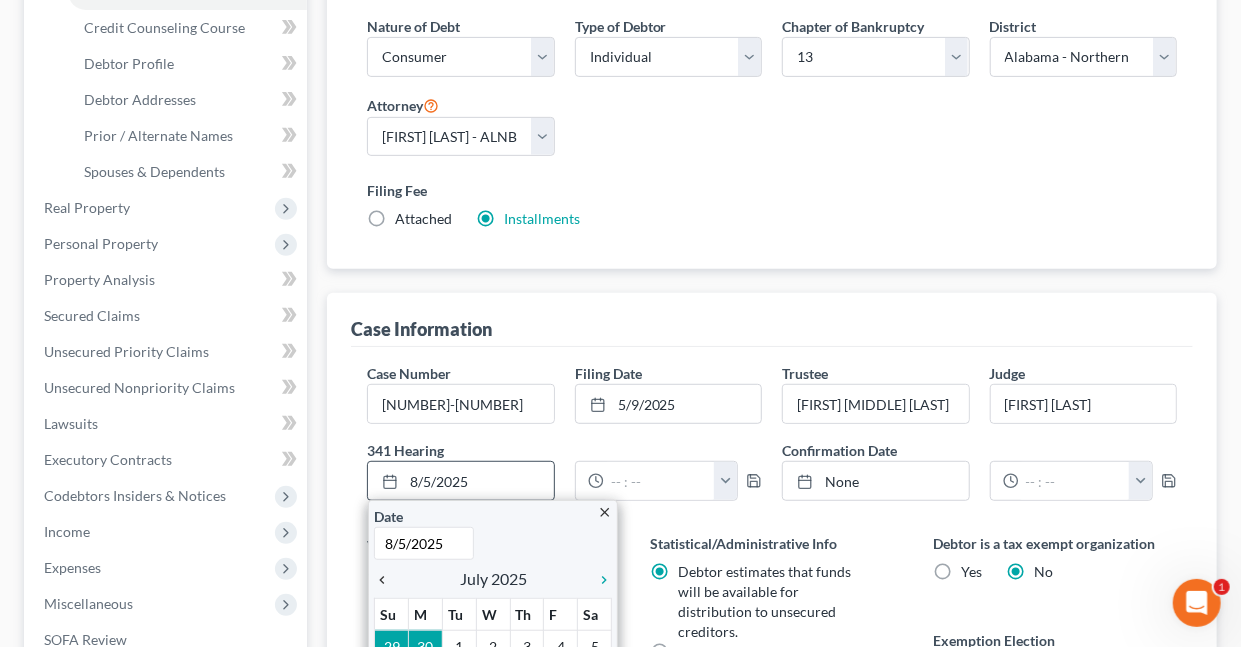 click on "chevron_left" at bounding box center [387, 580] 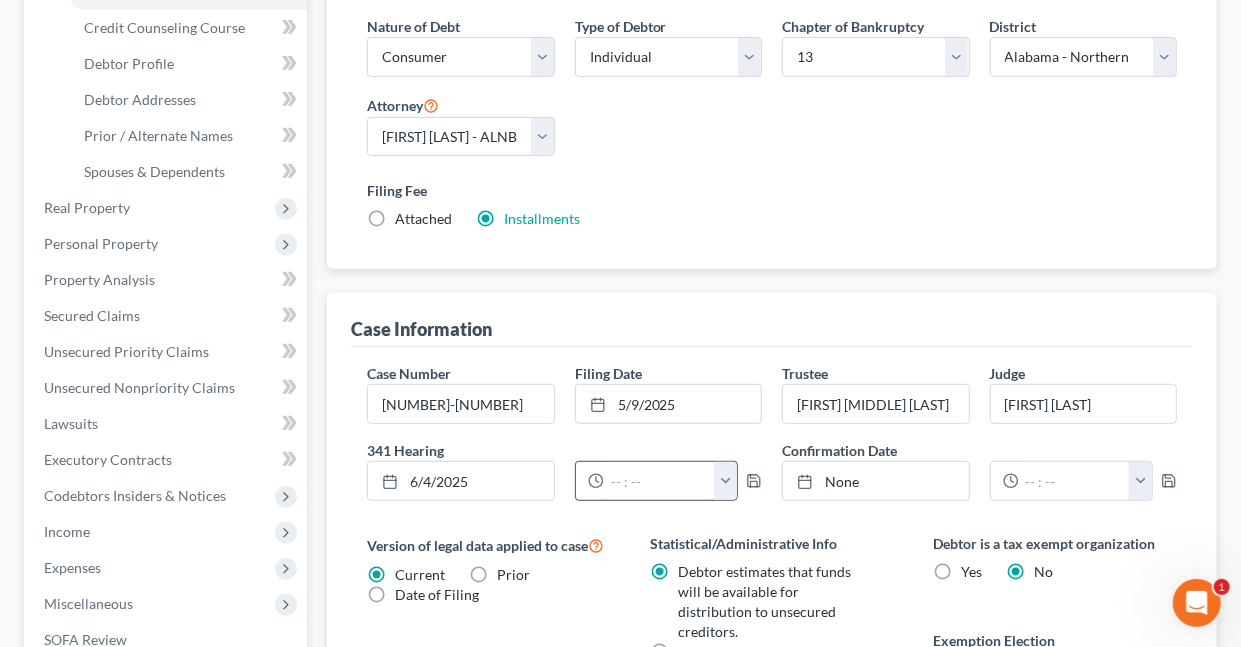drag, startPoint x: 726, startPoint y: 473, endPoint x: 707, endPoint y: 495, distance: 29.068884 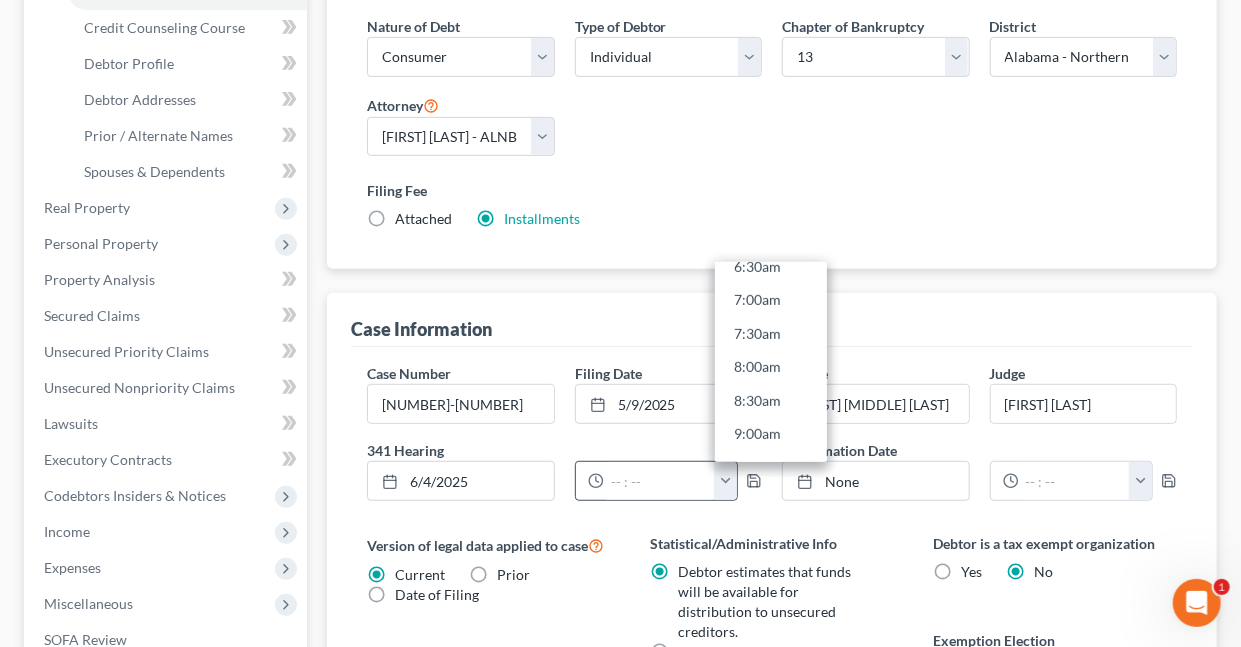 scroll, scrollTop: 537, scrollLeft: 0, axis: vertical 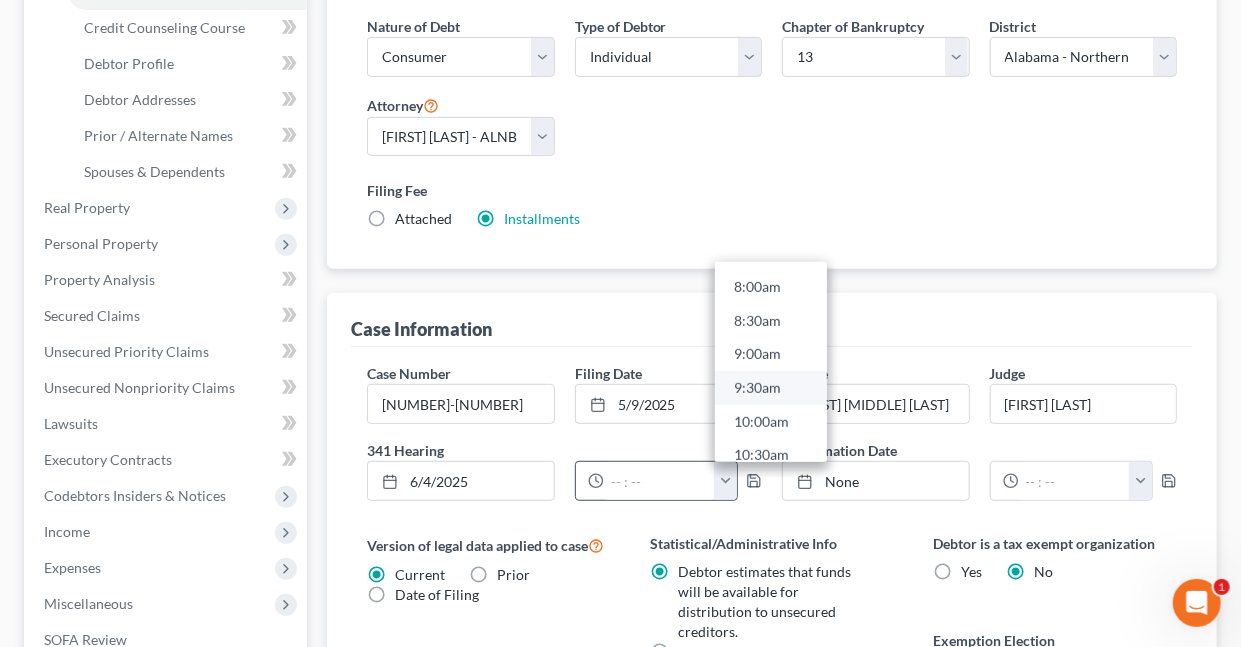 click on "9:30am" at bounding box center (771, 388) 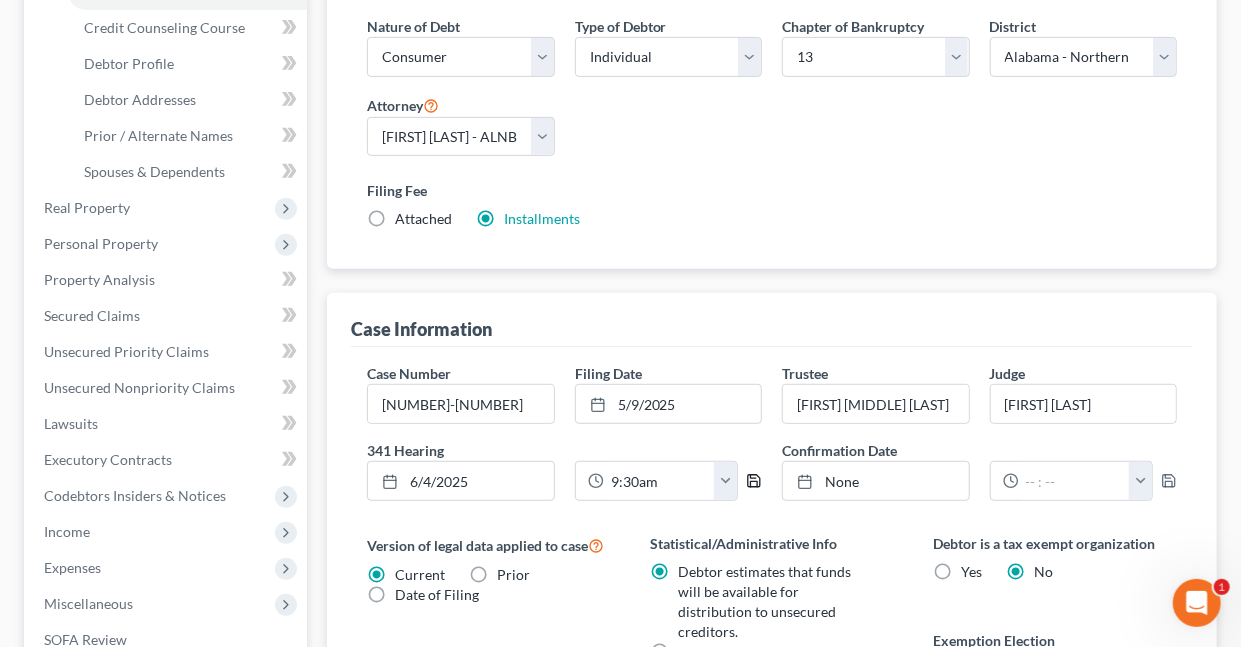 click 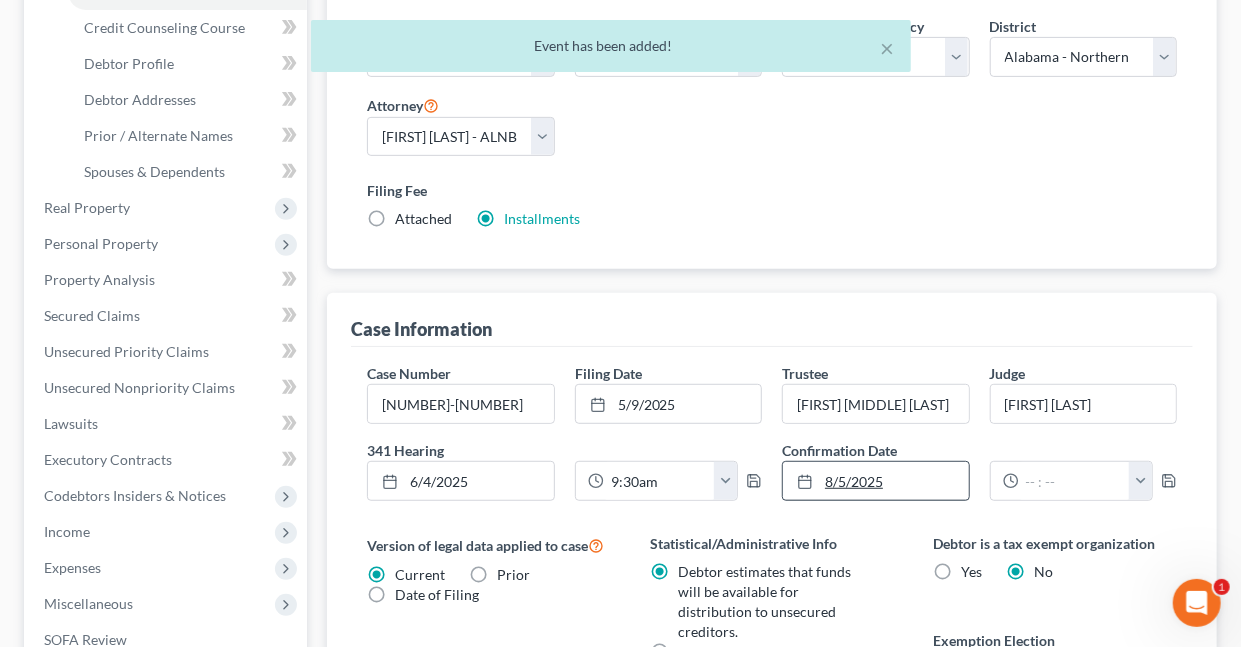 click on "8/5/2025" at bounding box center [875, 481] 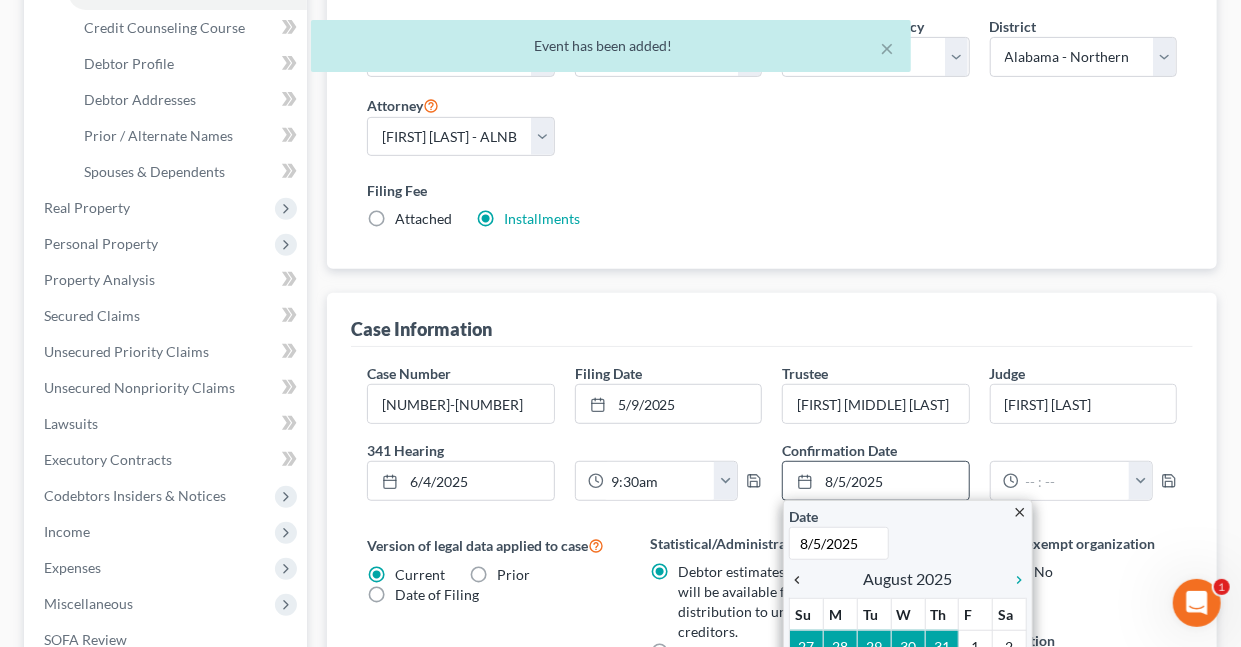 click on "chevron_left" at bounding box center [802, 580] 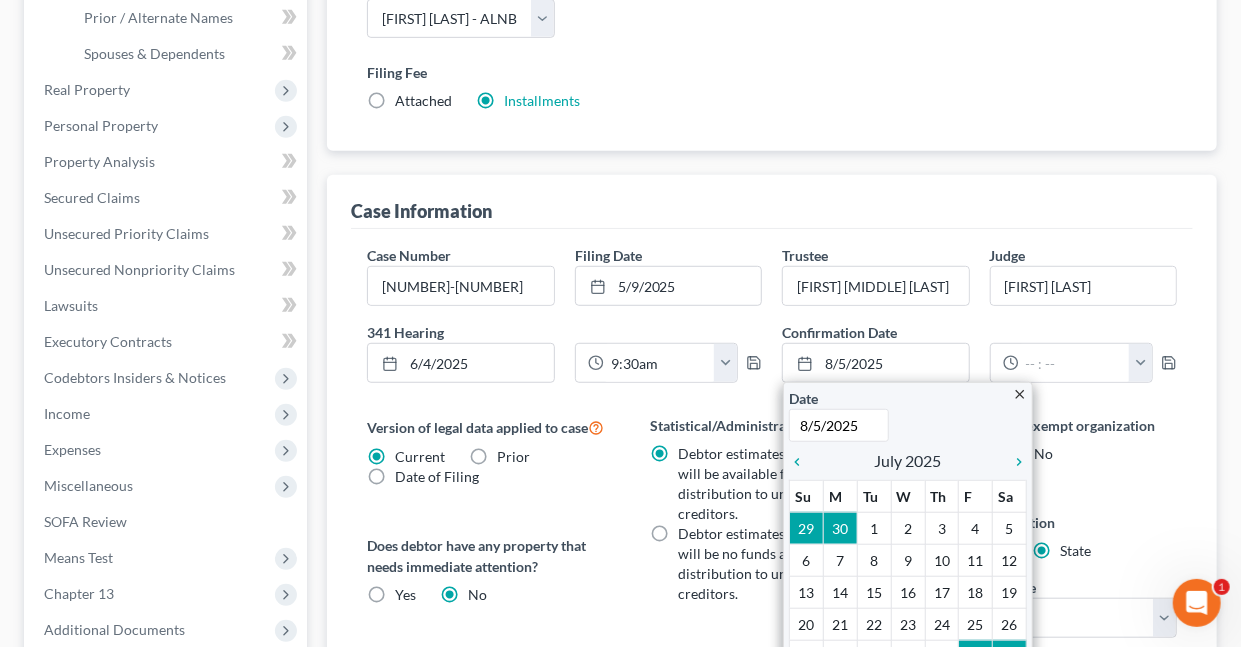 scroll, scrollTop: 477, scrollLeft: 0, axis: vertical 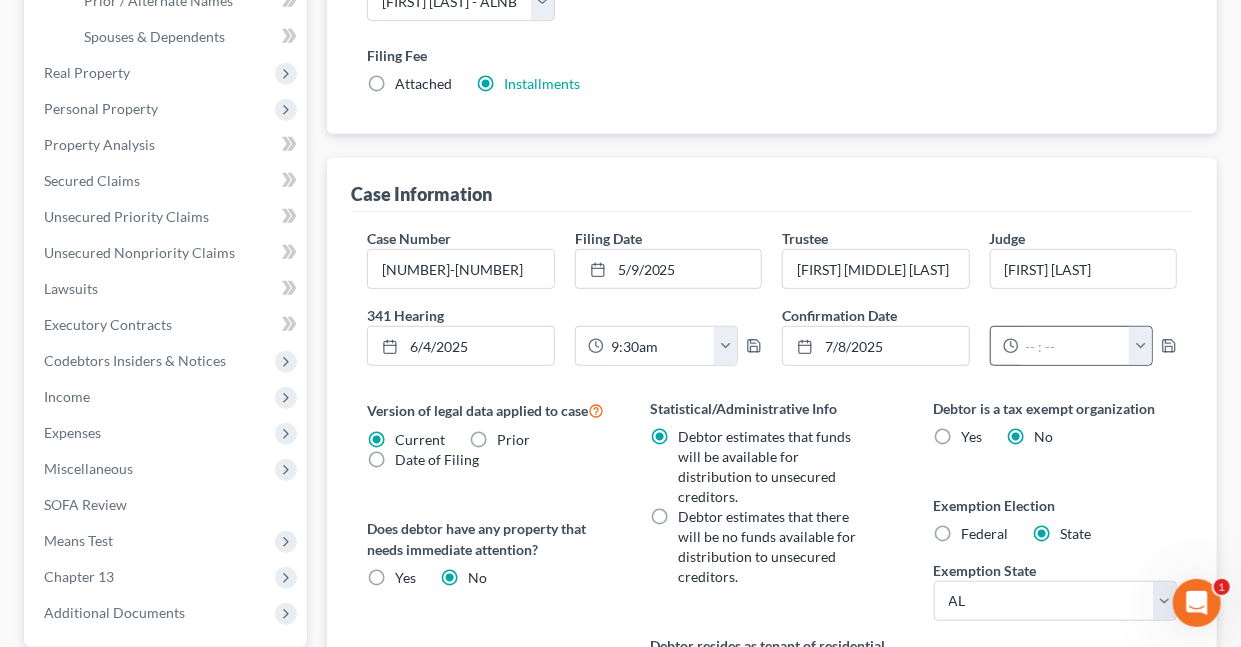 click at bounding box center [1140, 346] 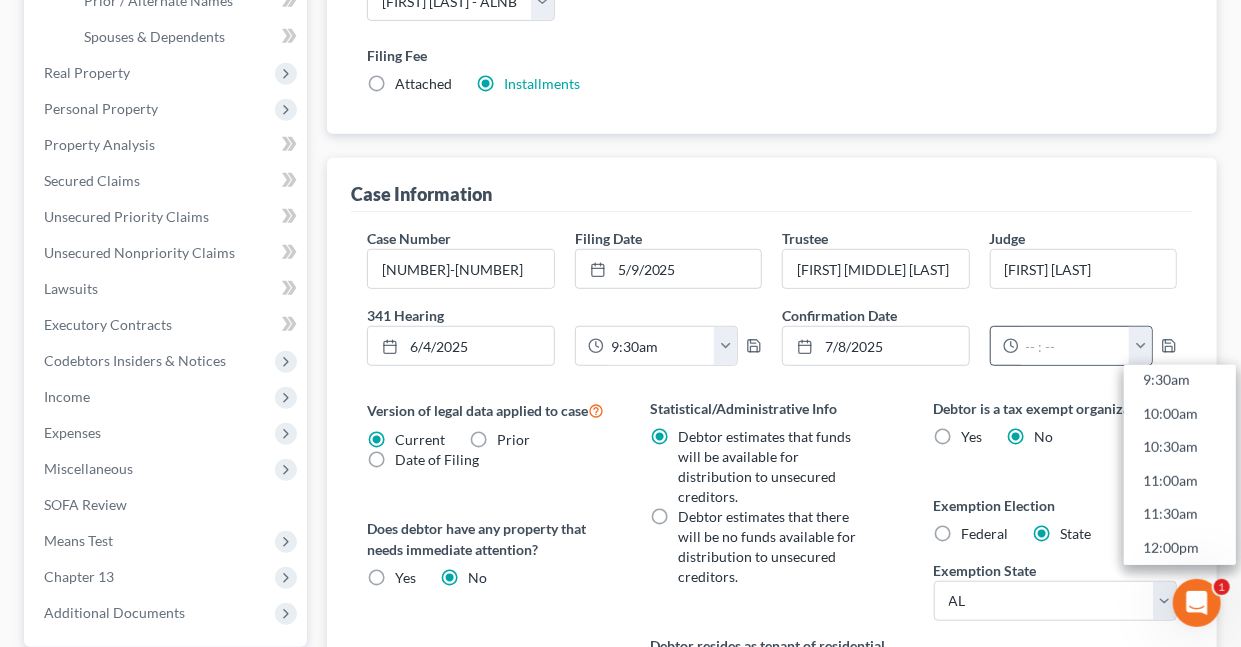 scroll, scrollTop: 657, scrollLeft: 0, axis: vertical 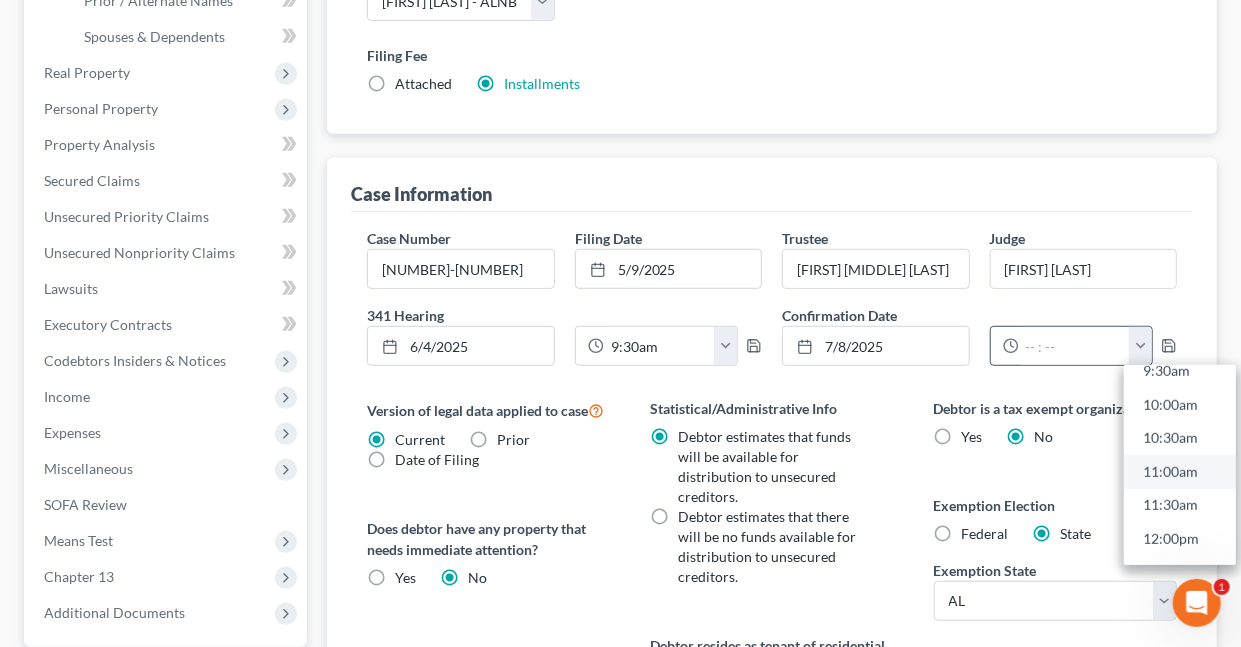 click on "11:00am" at bounding box center (1180, 472) 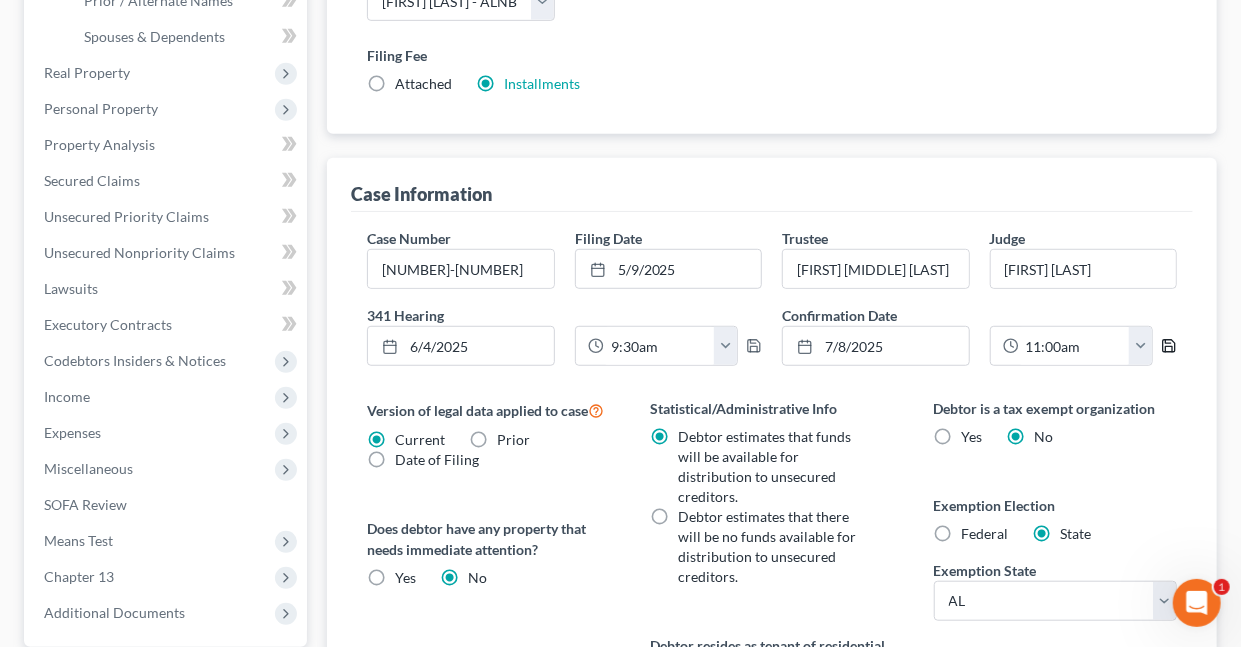 click 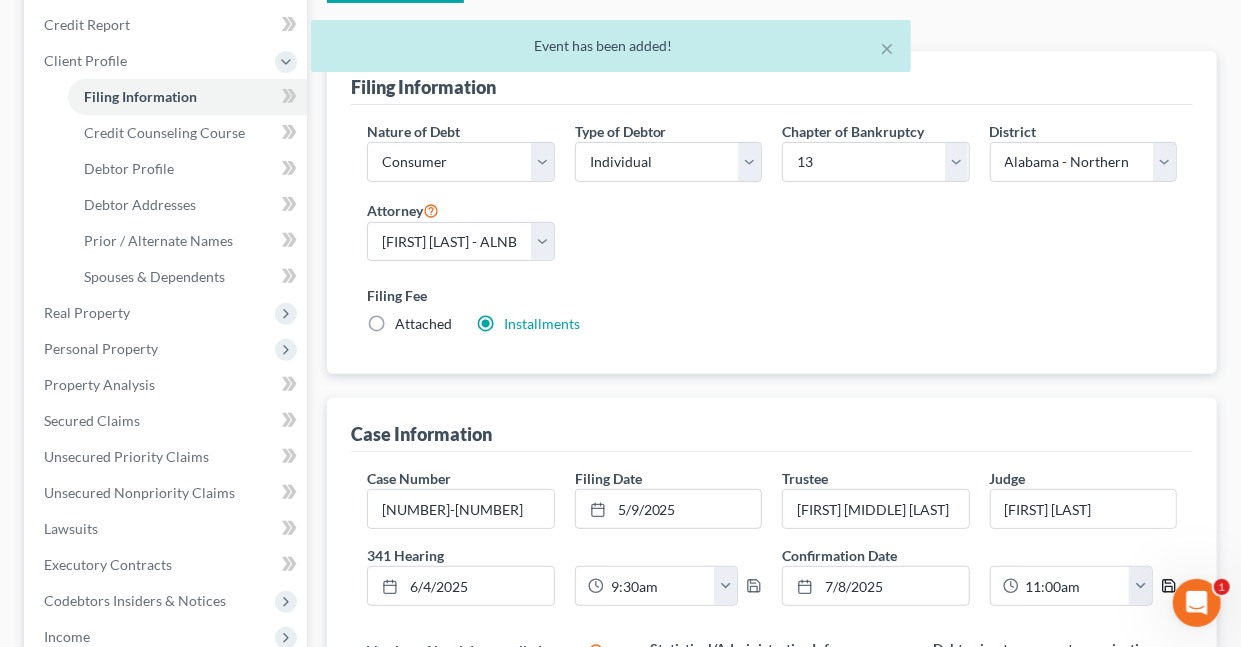 scroll, scrollTop: 0, scrollLeft: 0, axis: both 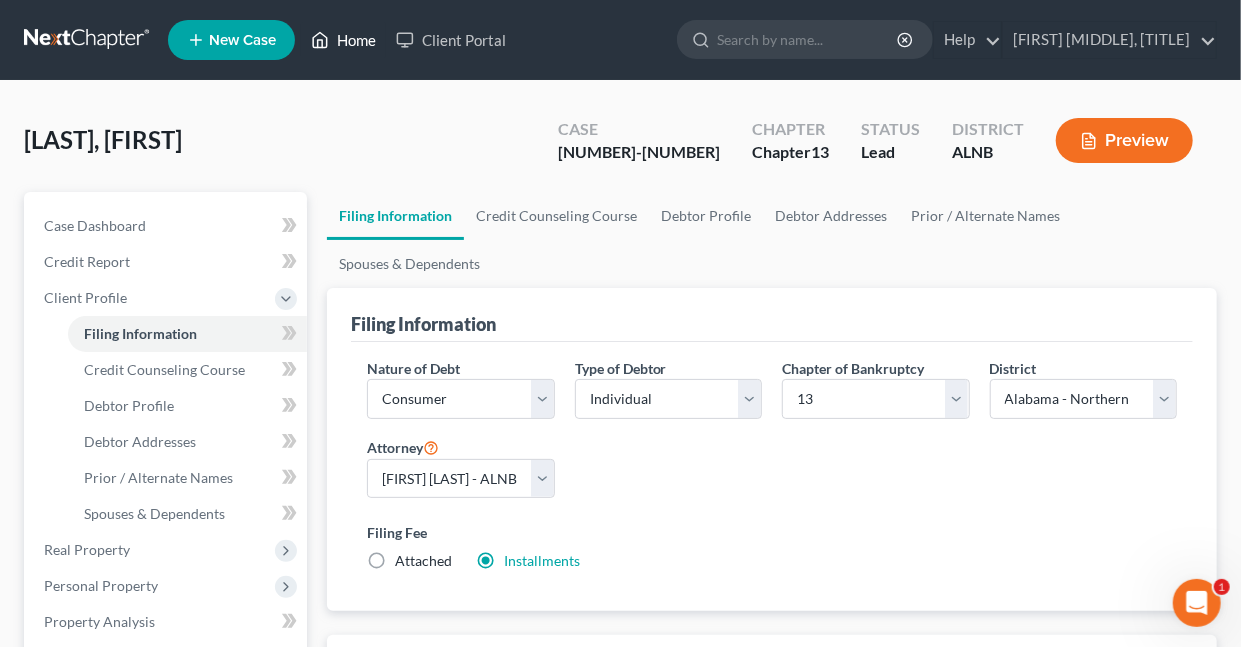click on "Home" at bounding box center (343, 40) 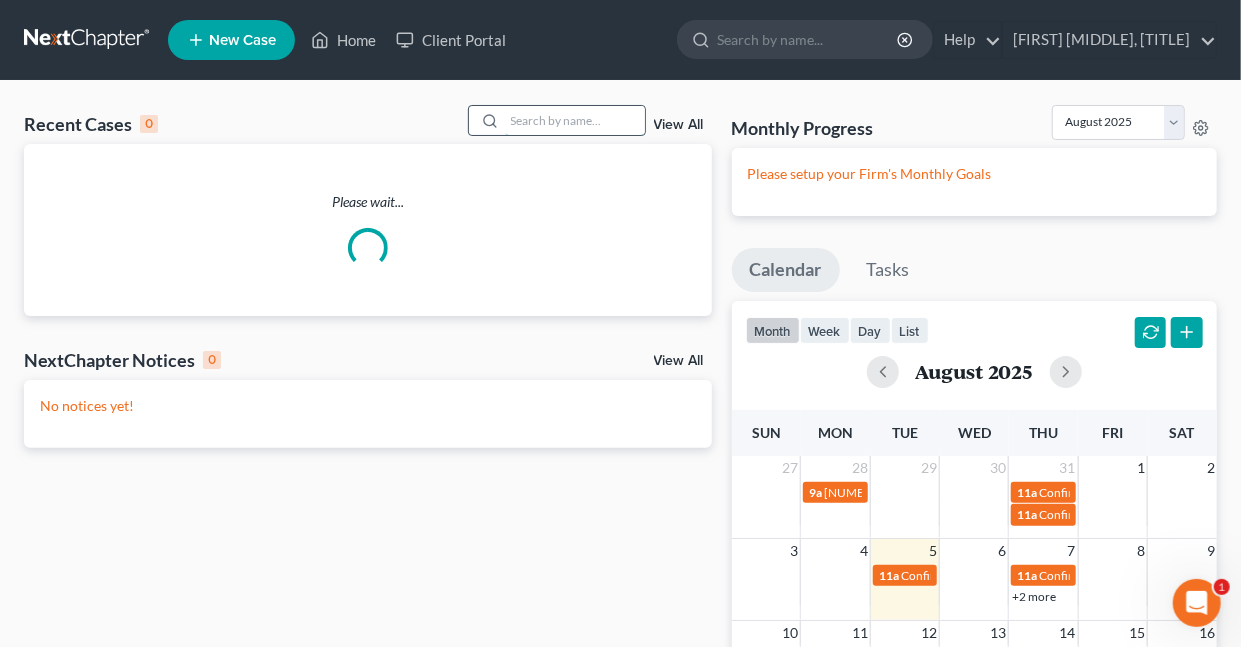 click at bounding box center (575, 120) 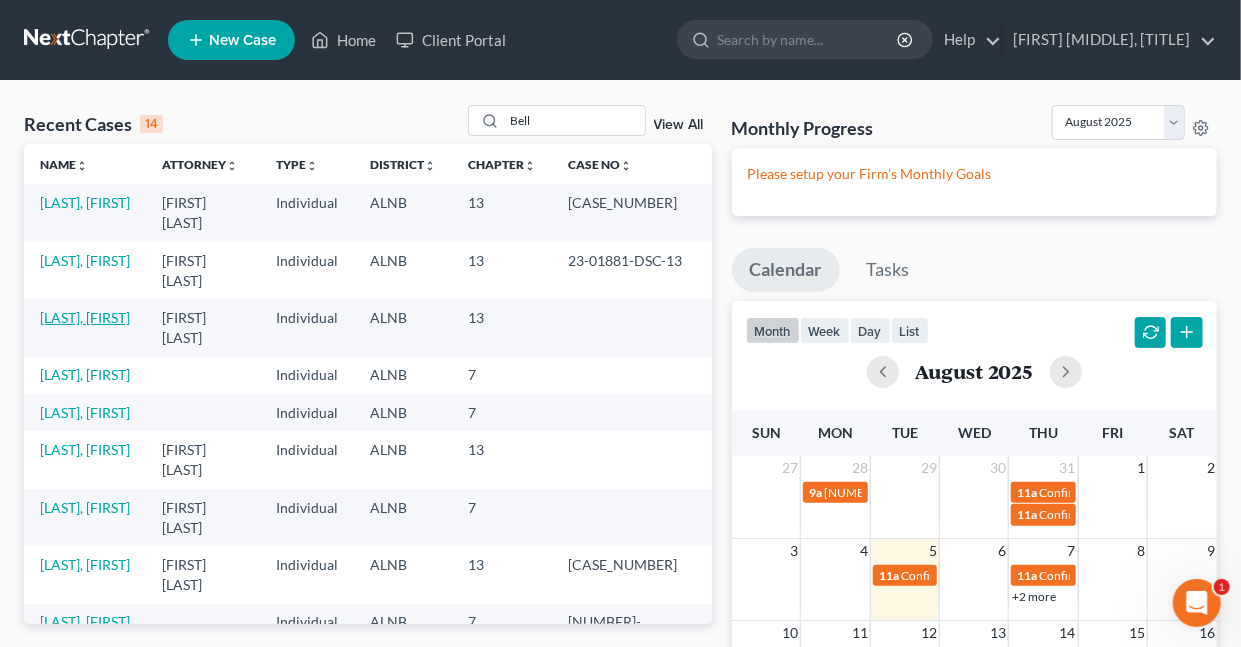 click on "[LAST], [FIRST]" at bounding box center [85, 317] 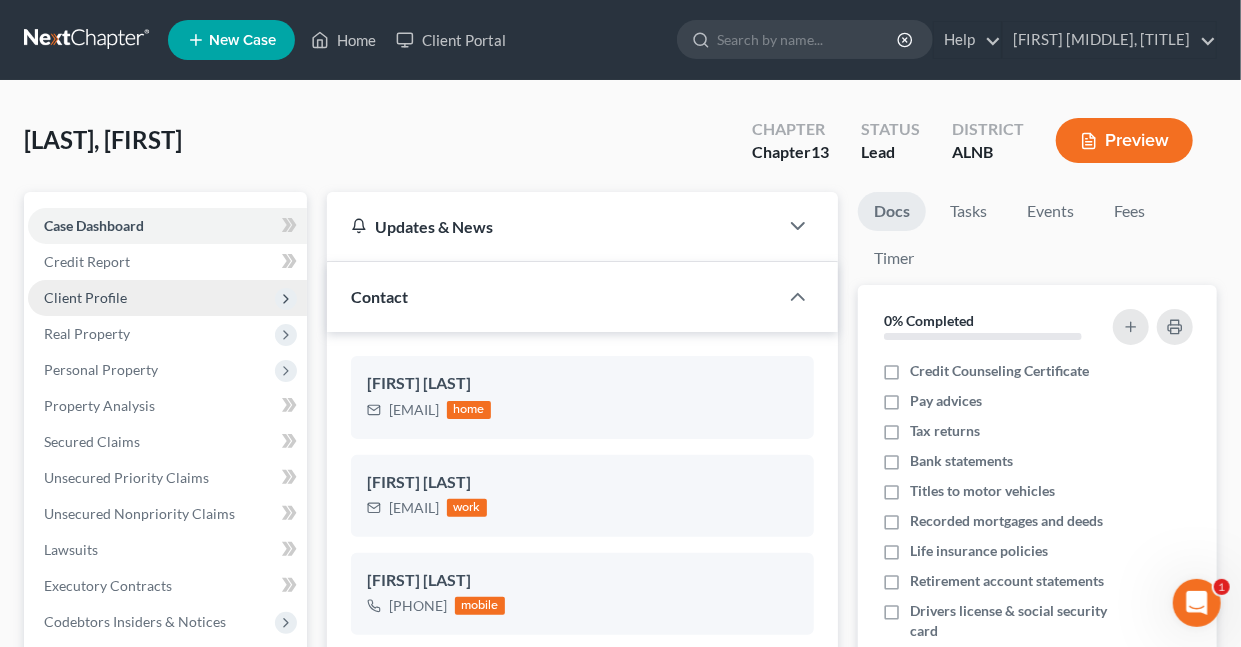 click on "Client Profile" at bounding box center [85, 297] 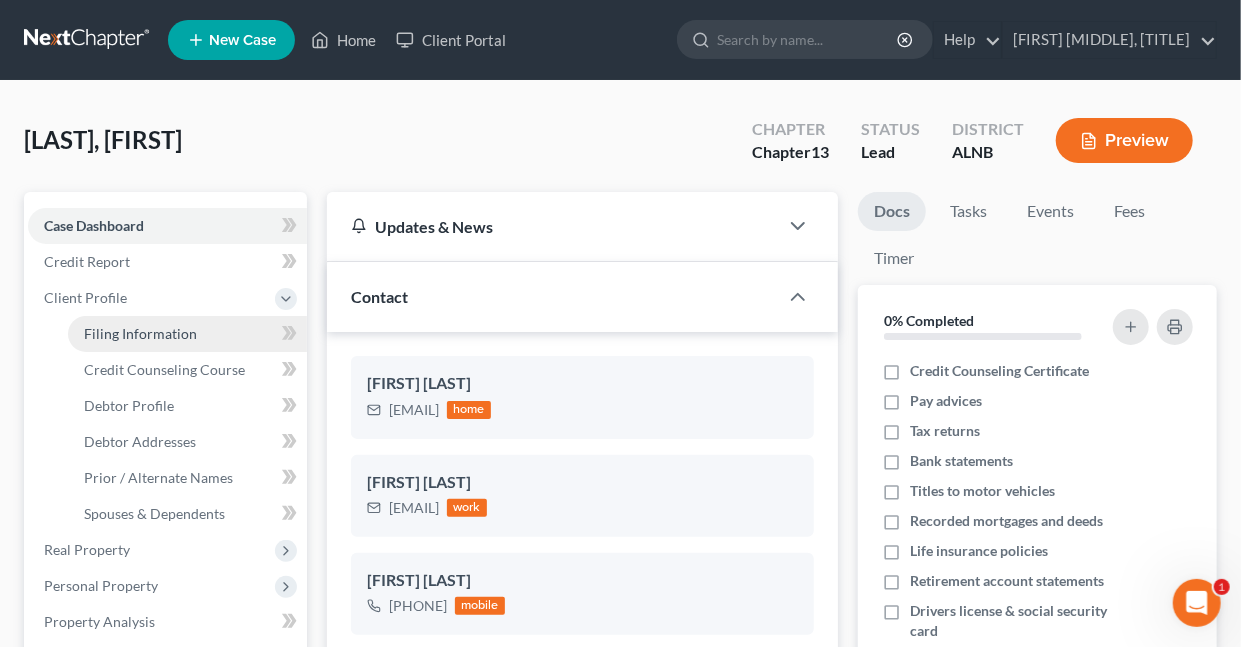 click on "Filing Information" at bounding box center [140, 333] 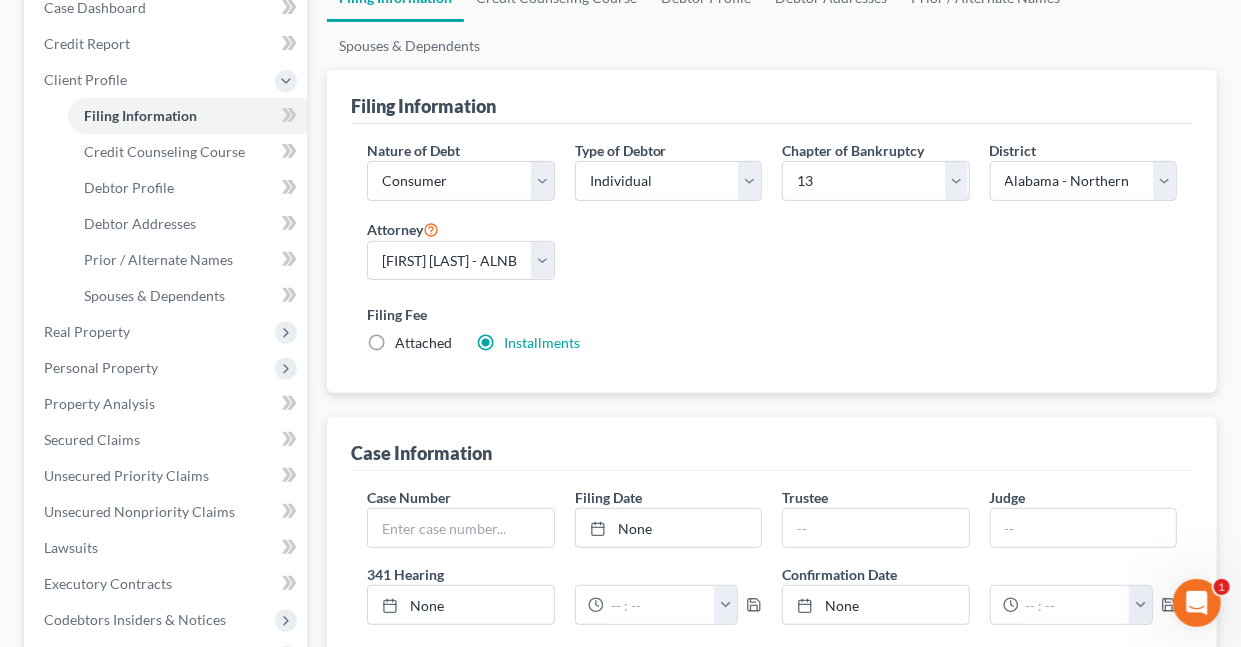 scroll, scrollTop: 240, scrollLeft: 0, axis: vertical 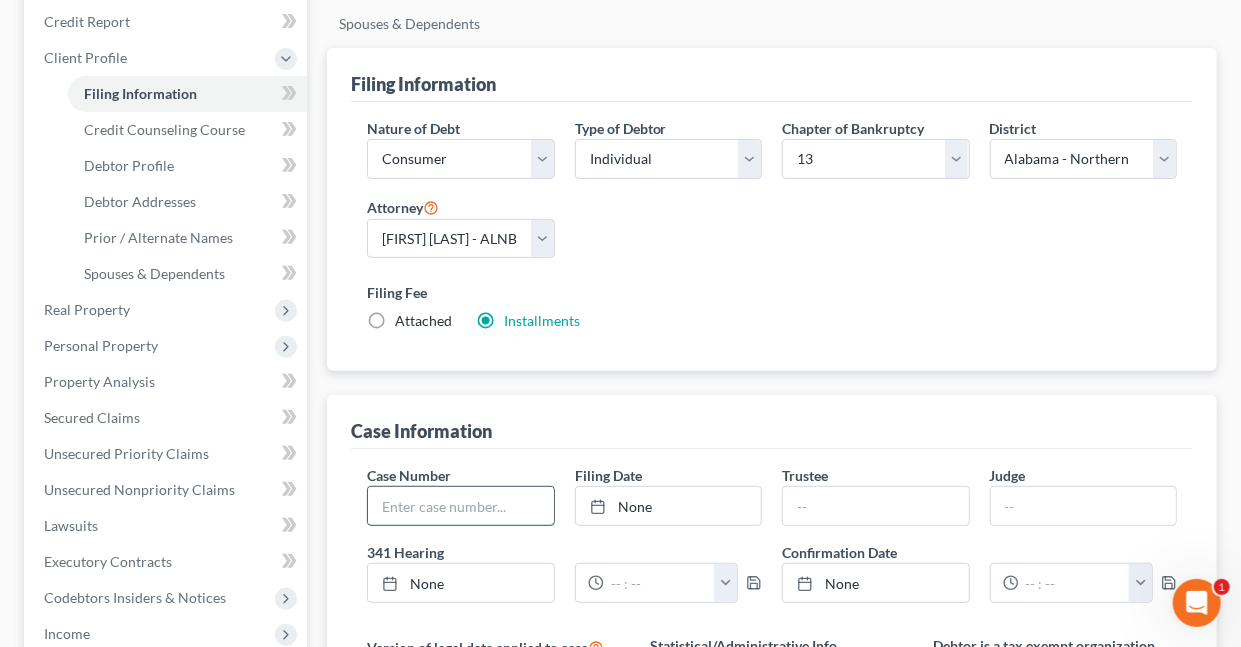drag, startPoint x: 491, startPoint y: 499, endPoint x: 497, endPoint y: 520, distance: 21.84033 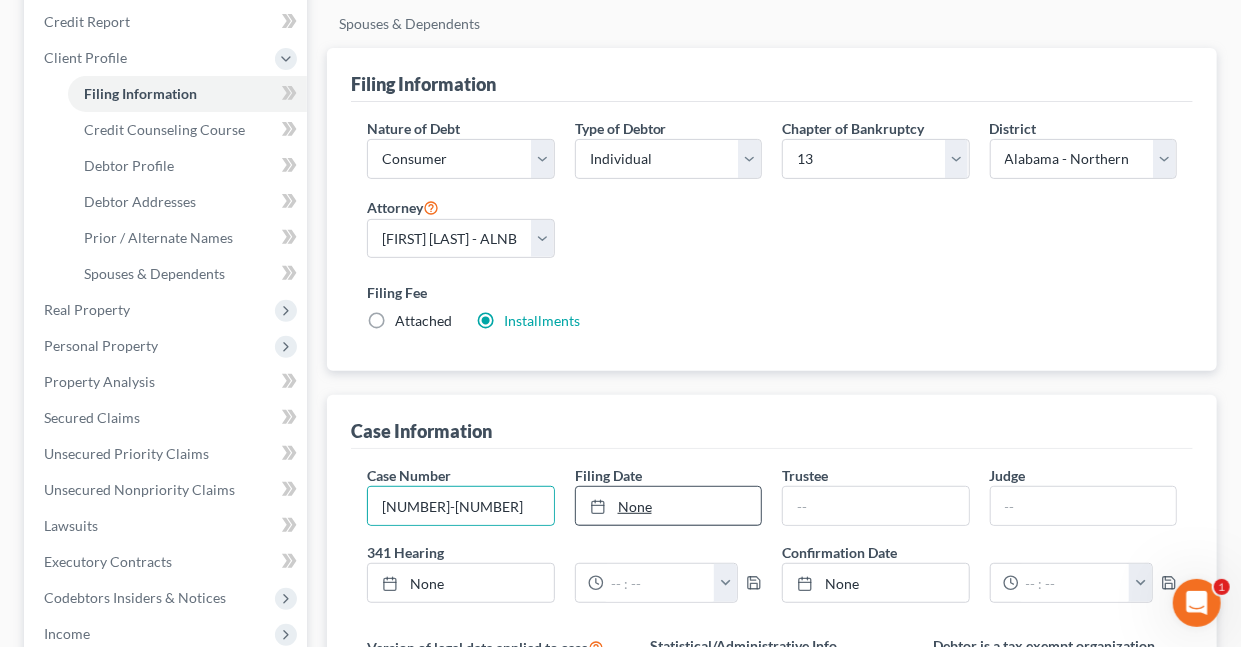 click on "None" at bounding box center (668, 506) 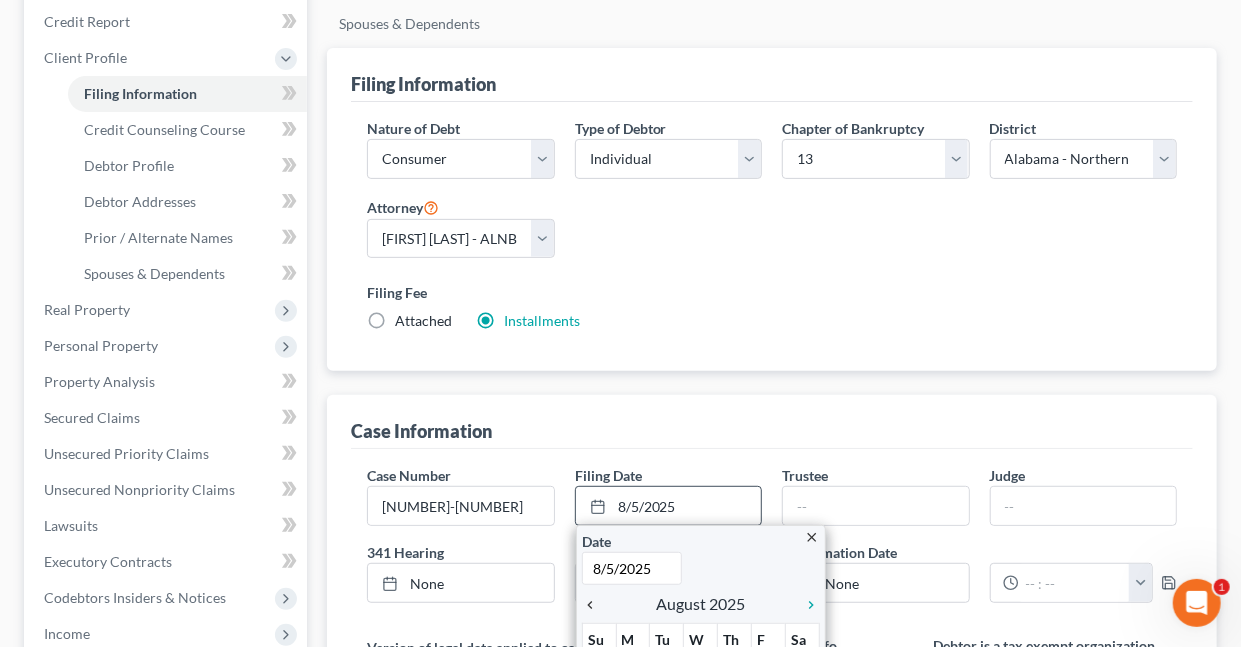 click on "chevron_left" at bounding box center [595, 605] 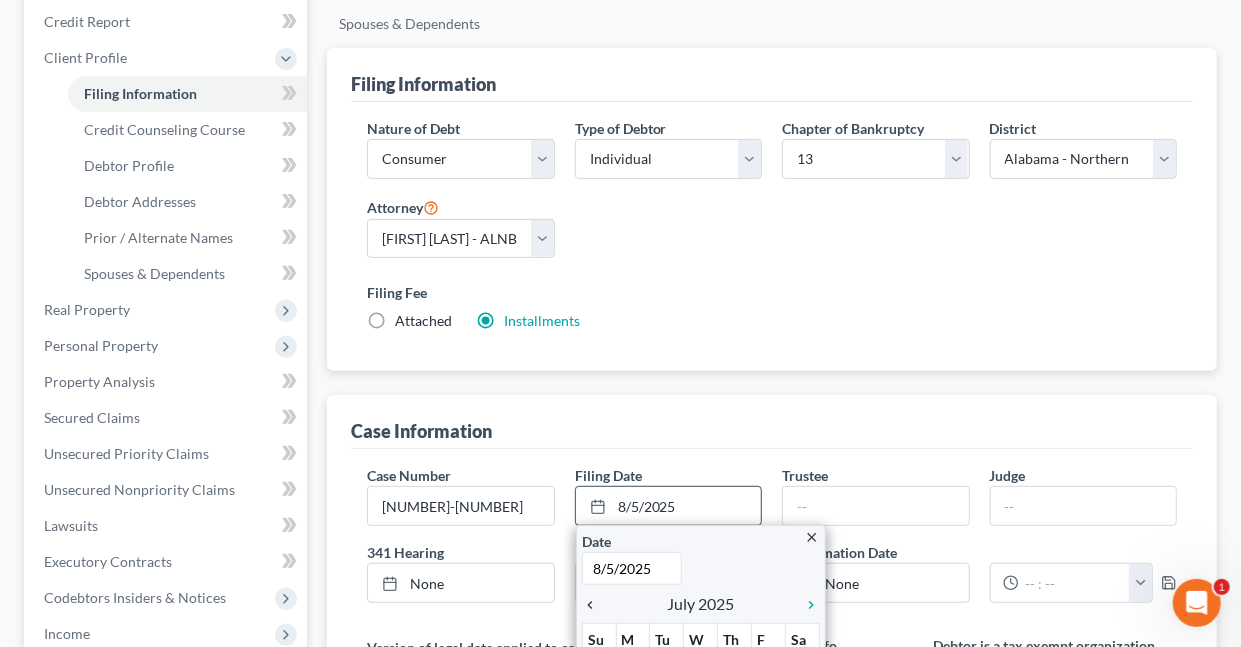 click on "chevron_left" at bounding box center [595, 605] 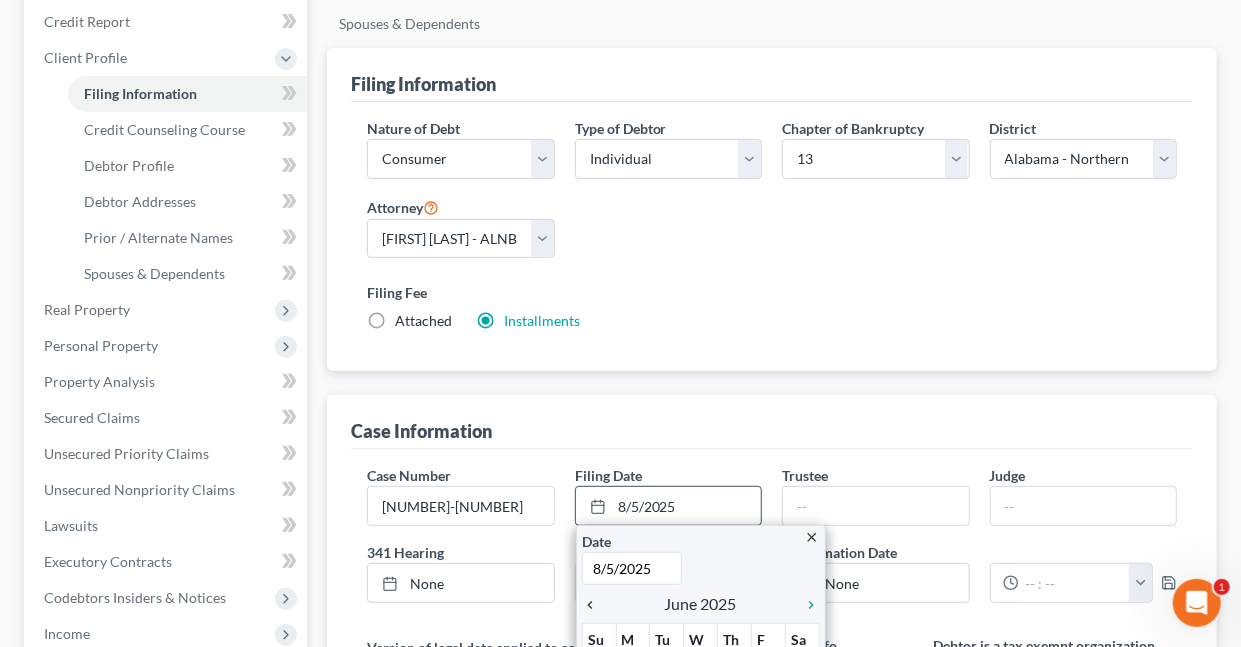 click on "chevron_left" at bounding box center [595, 605] 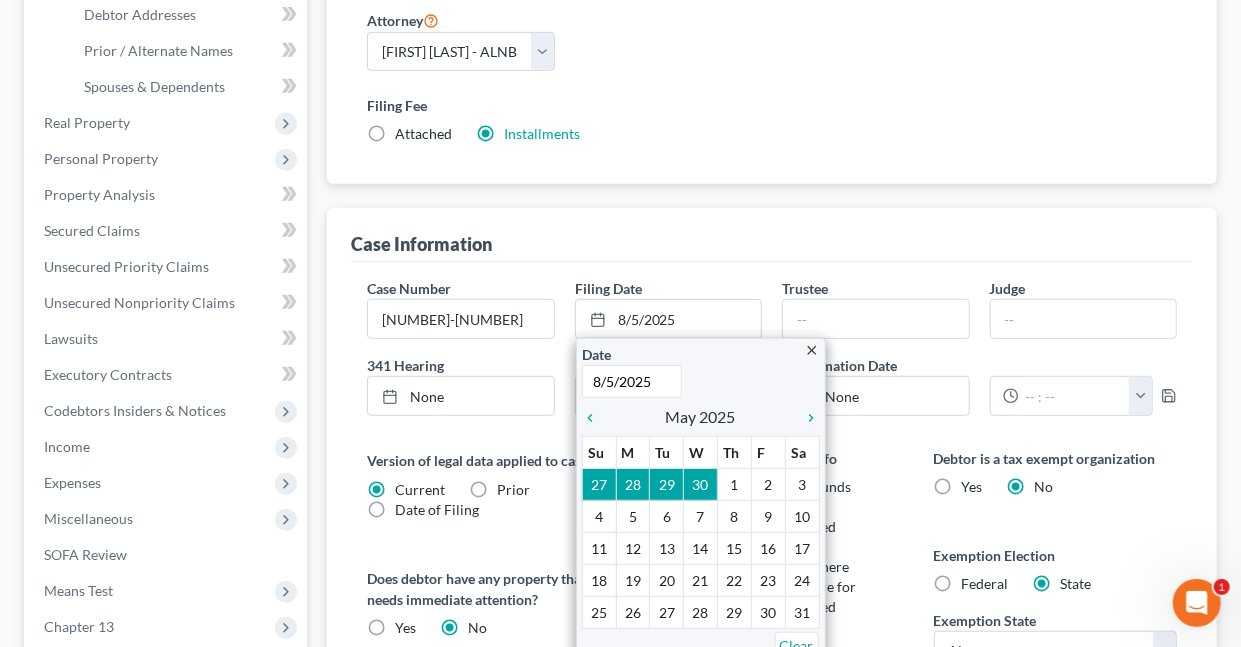 scroll, scrollTop: 466, scrollLeft: 0, axis: vertical 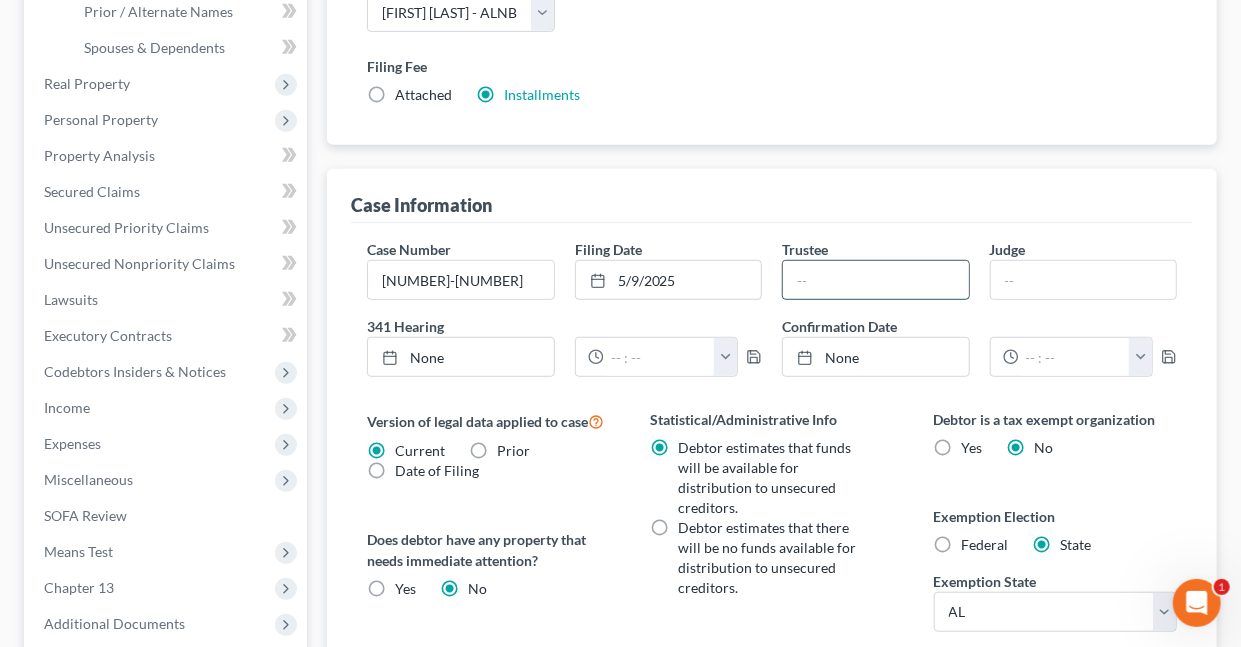 click at bounding box center (875, 280) 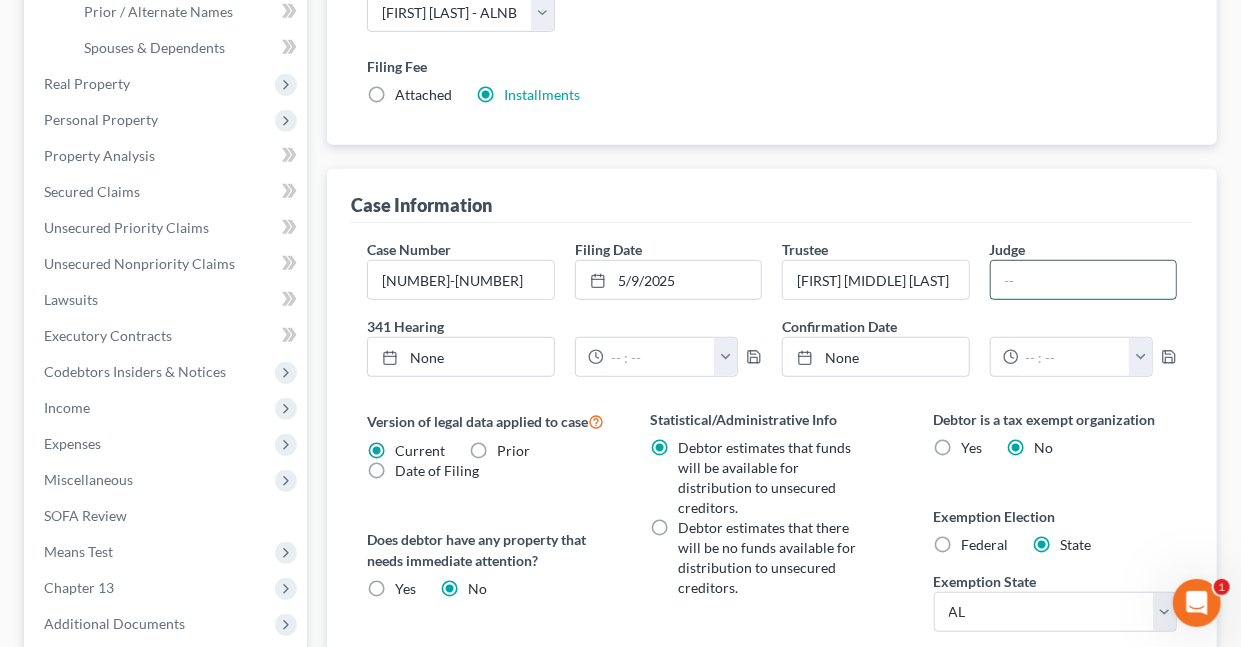 click at bounding box center (1083, 280) 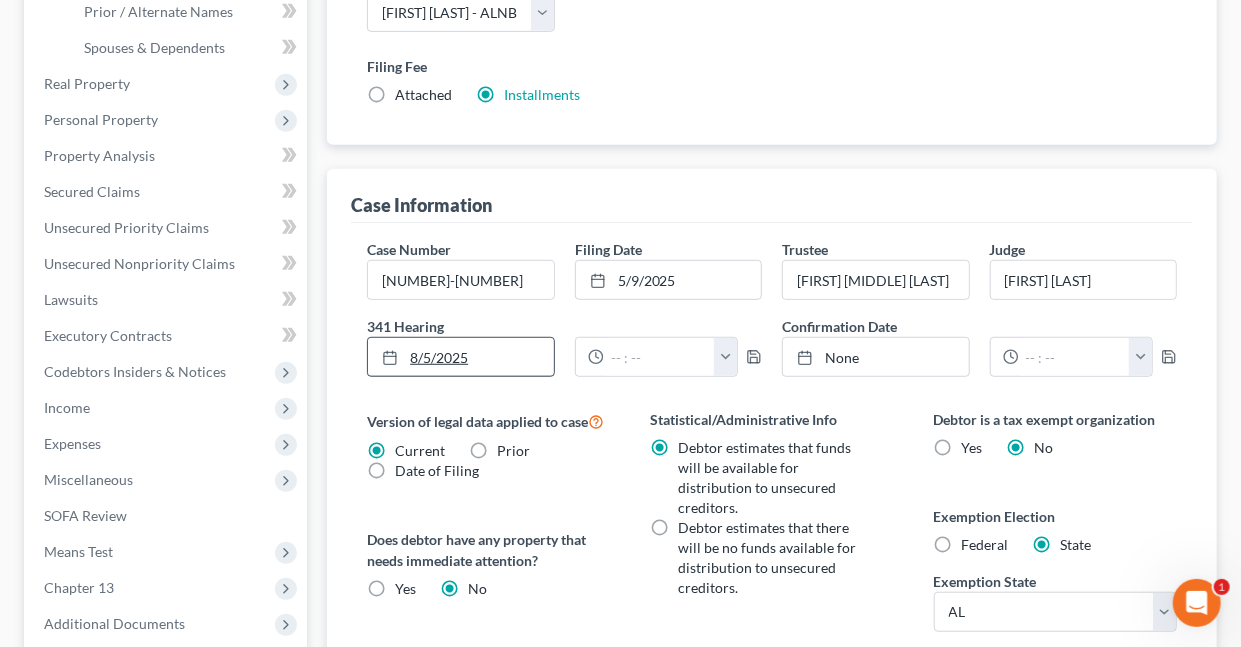 click on "8/5/2025" at bounding box center (460, 357) 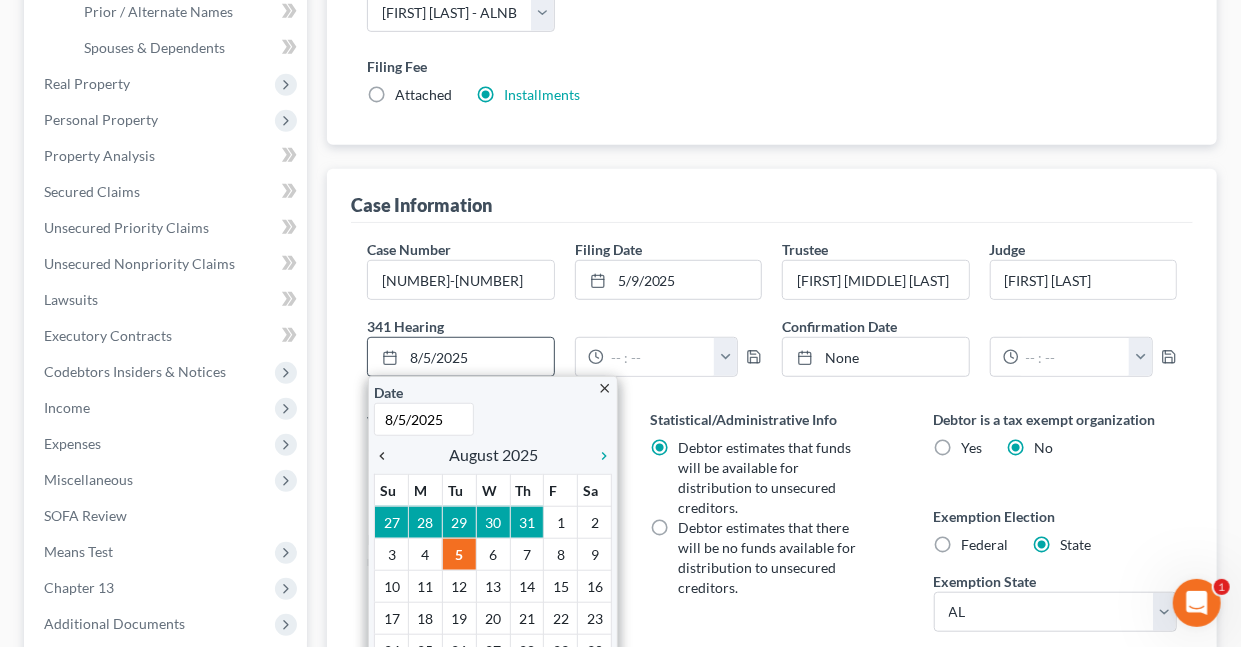 click on "chevron_left" at bounding box center [387, 456] 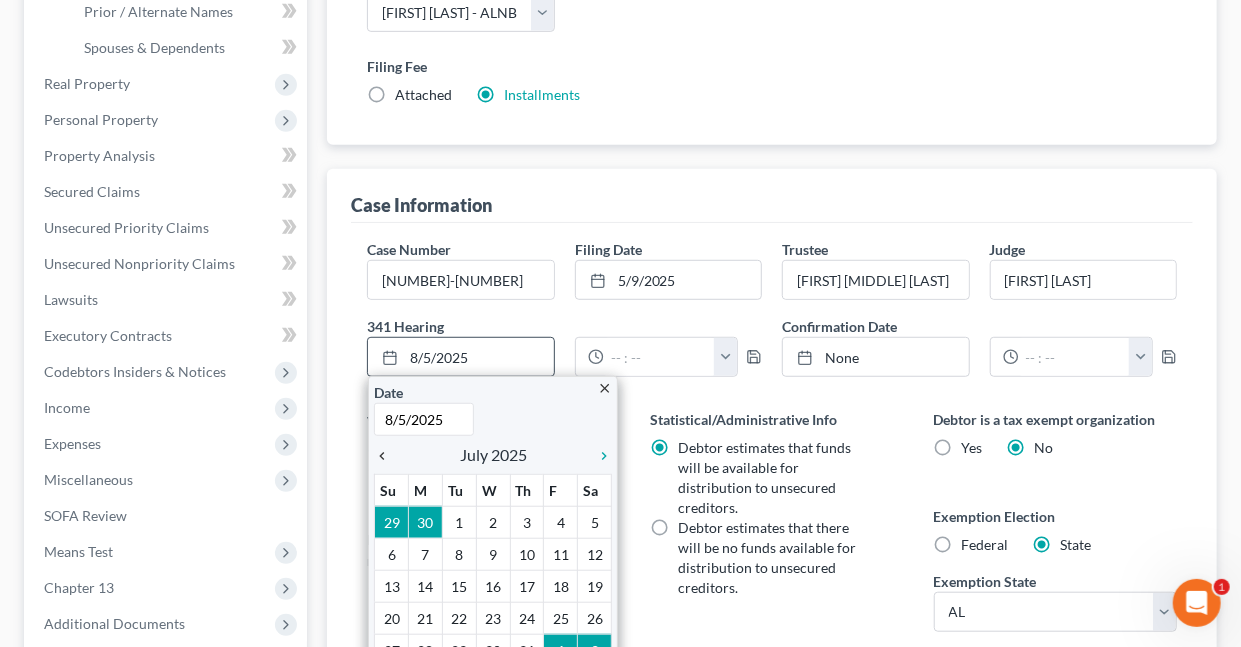 click on "chevron_left" at bounding box center (387, 456) 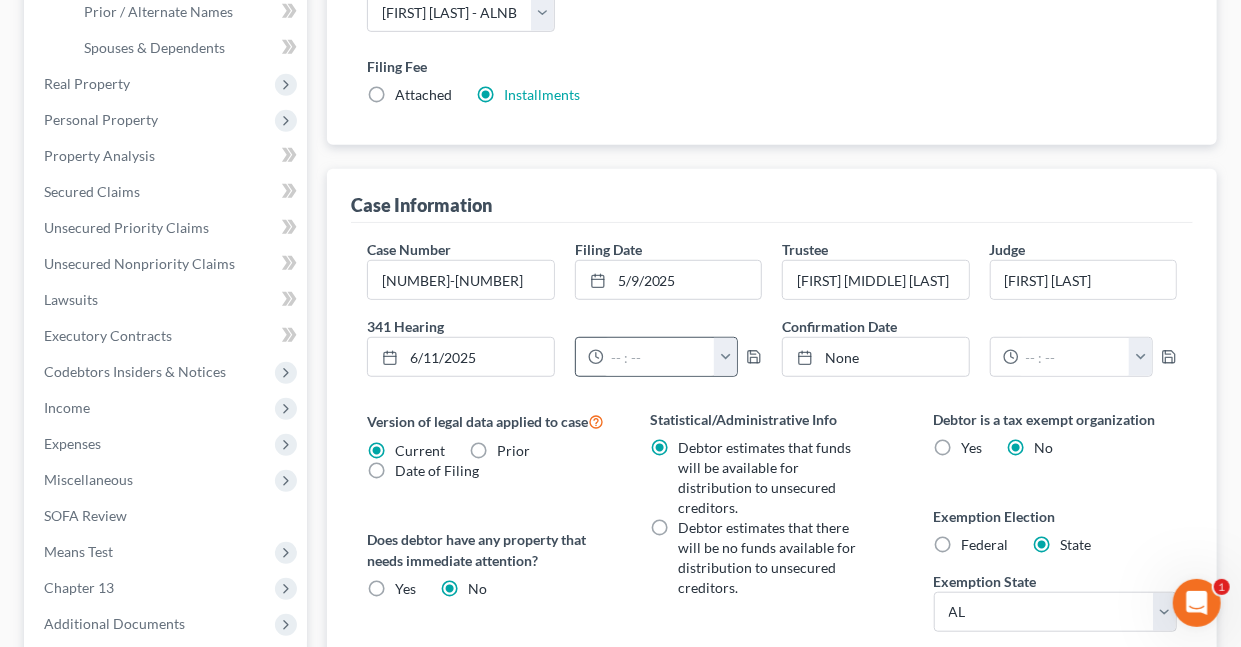 click at bounding box center [725, 357] 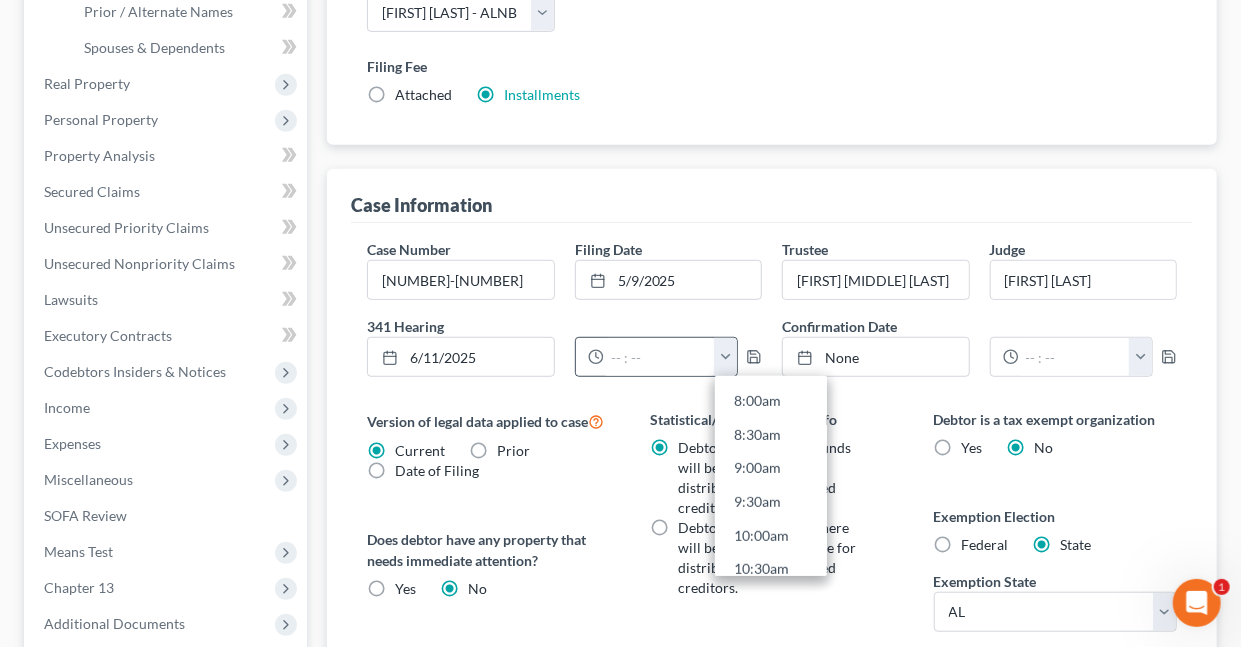 scroll, scrollTop: 553, scrollLeft: 0, axis: vertical 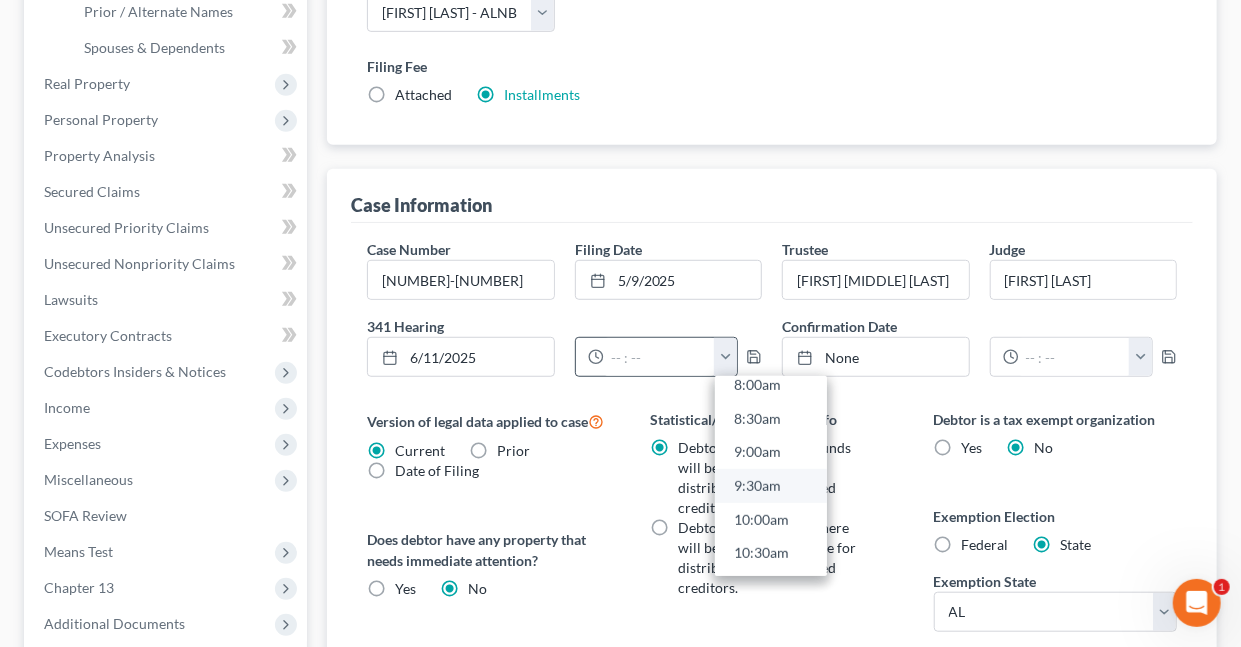 click on "9:30am" at bounding box center (771, 486) 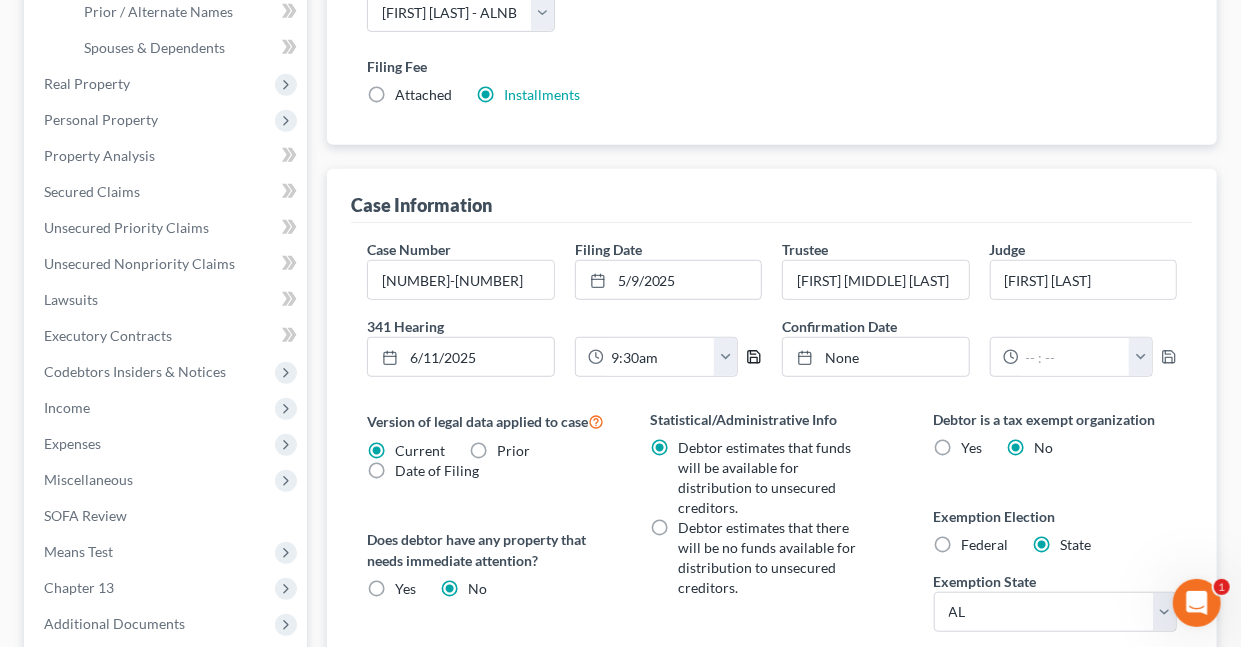 click 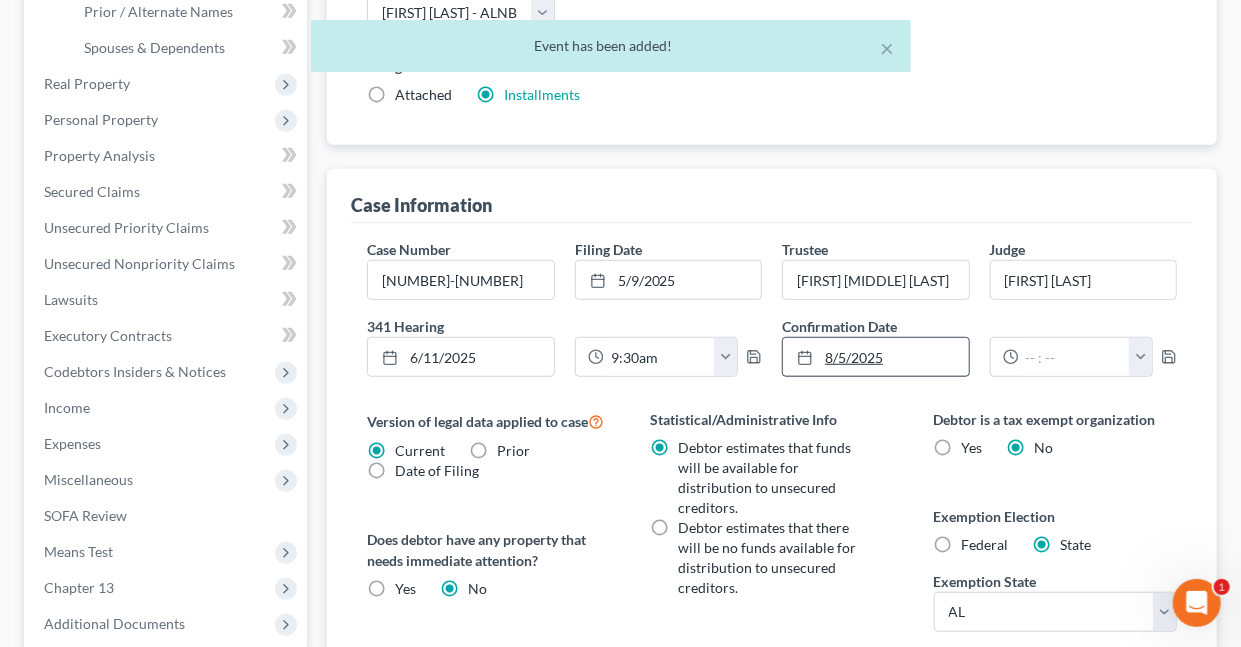 click on "8/5/2025" at bounding box center [875, 357] 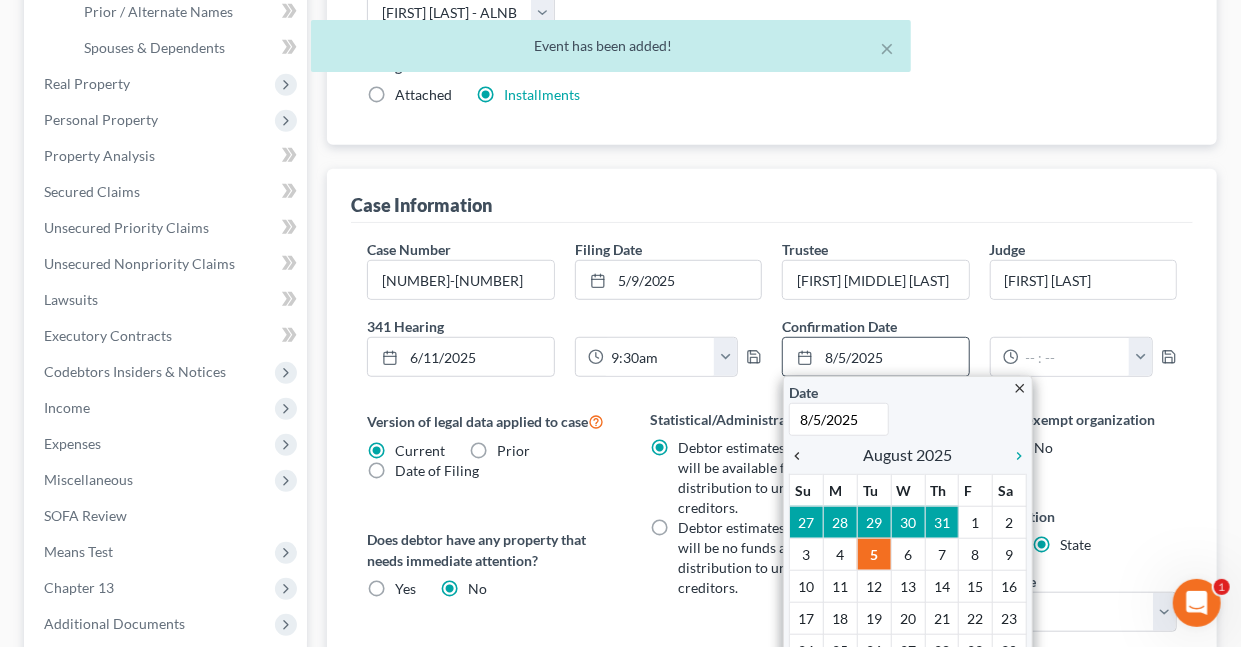 click on "chevron_left" at bounding box center (802, 456) 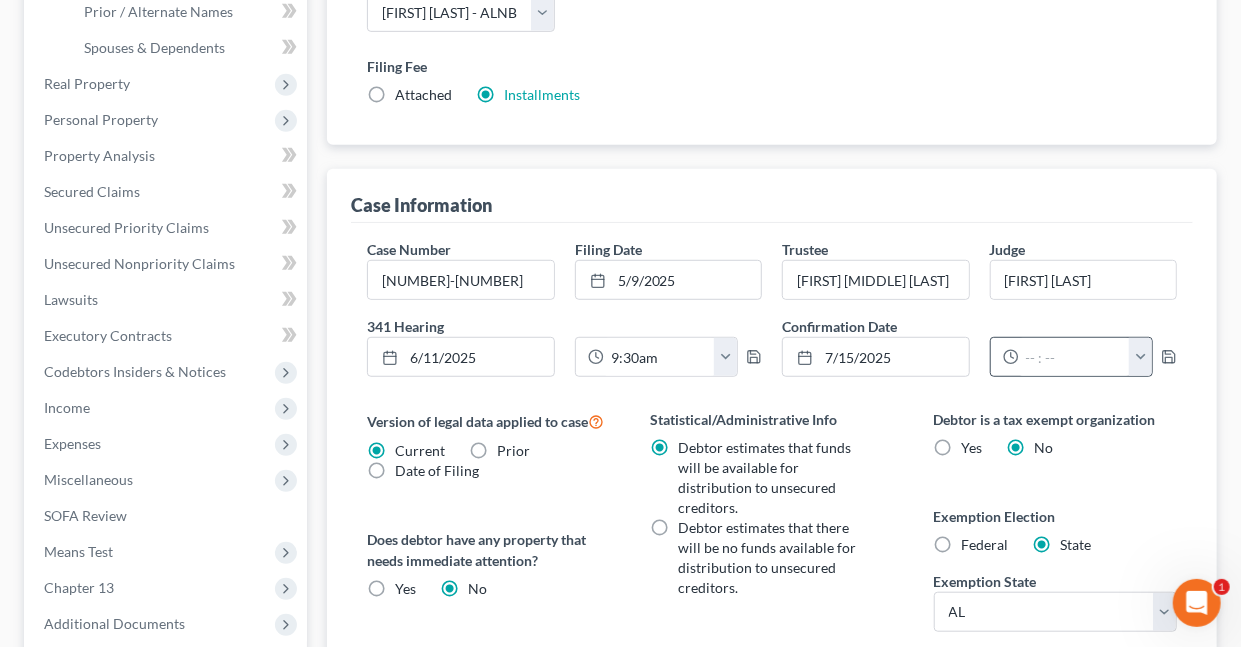 click at bounding box center (1140, 357) 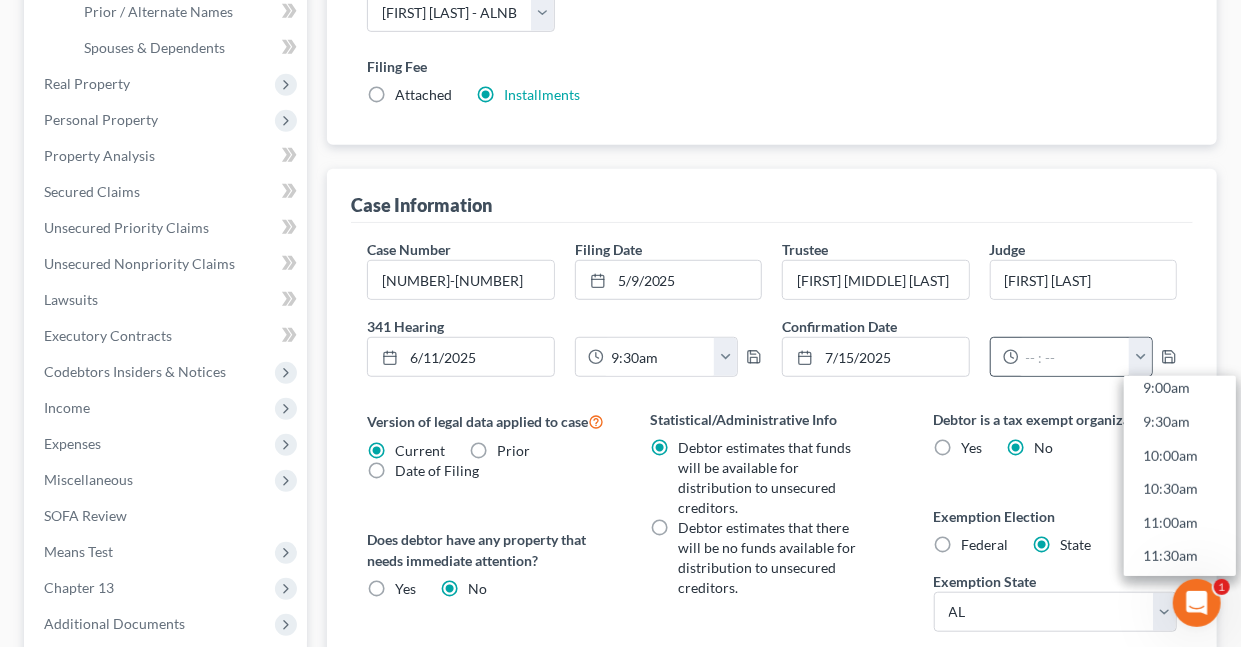 scroll, scrollTop: 641, scrollLeft: 0, axis: vertical 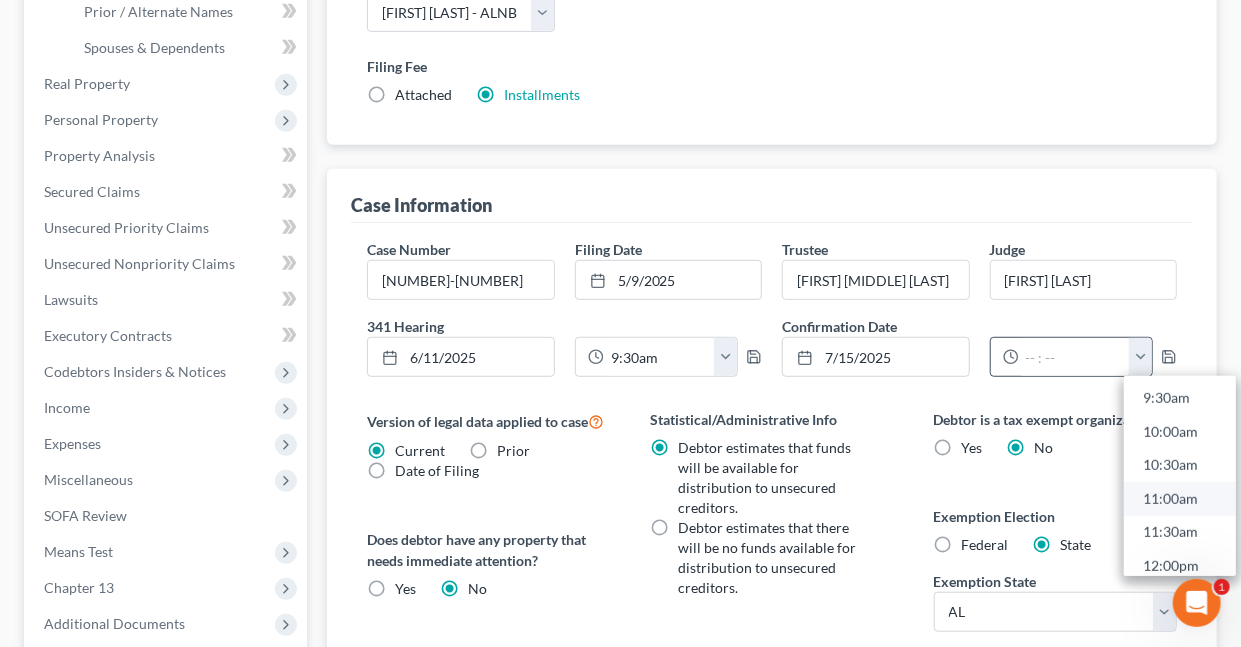 click on "11:00am" at bounding box center (1180, 499) 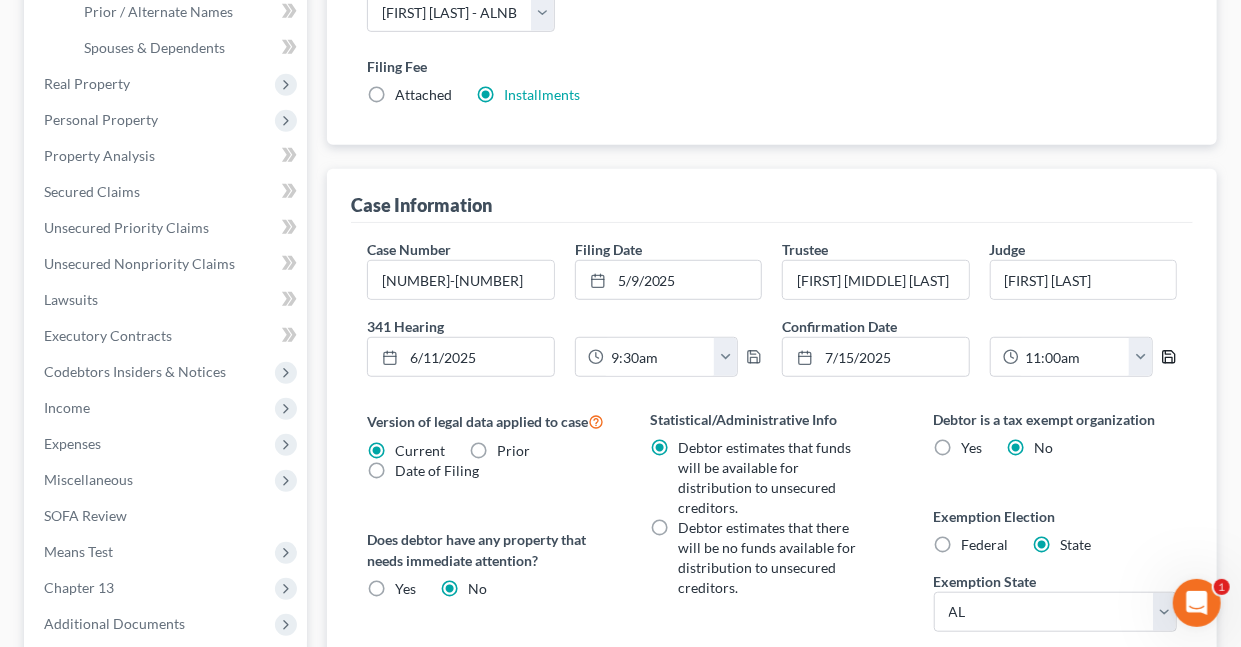 click 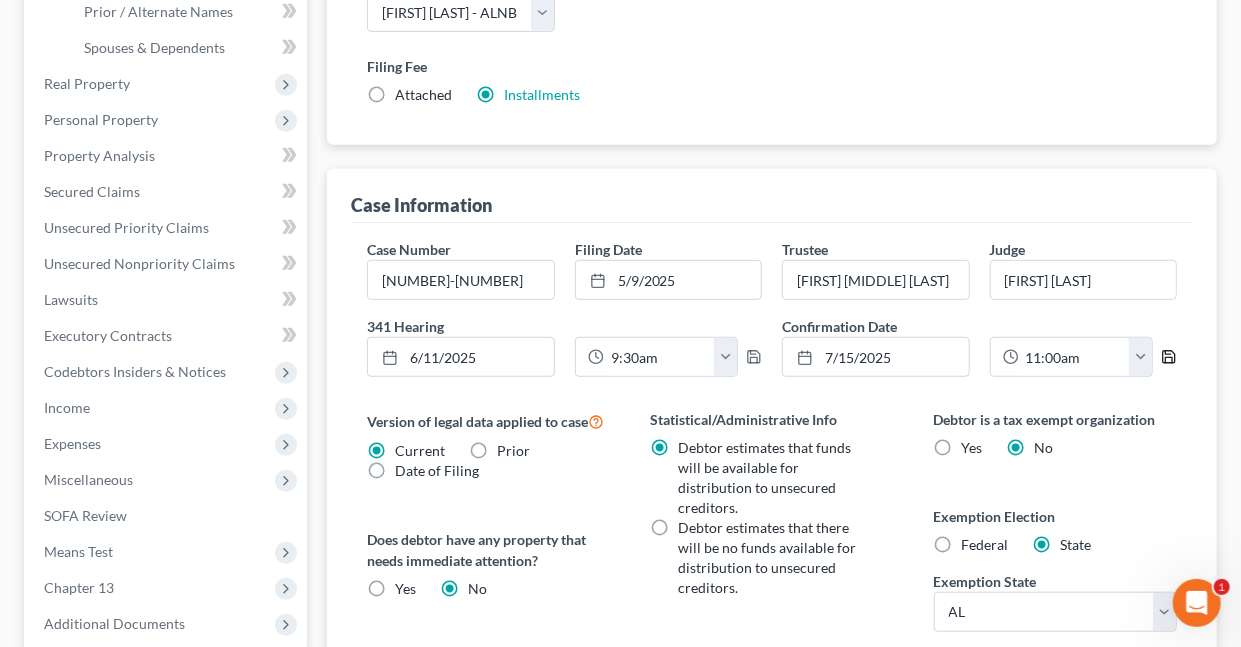 click 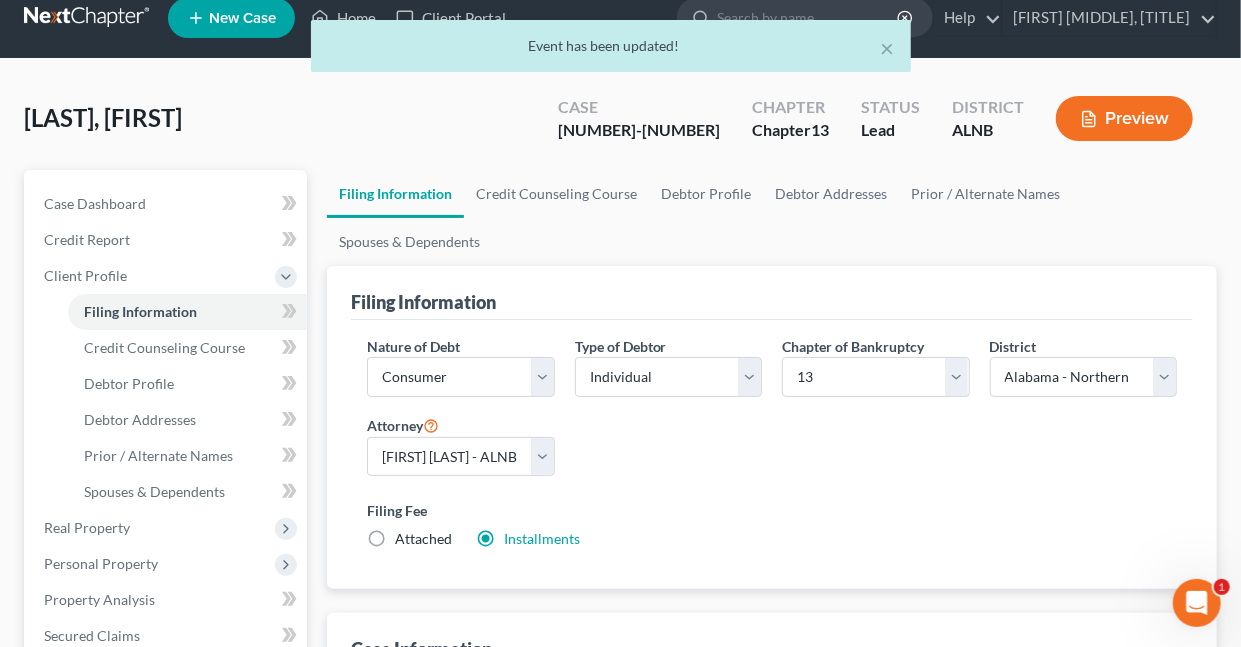 scroll, scrollTop: 0, scrollLeft: 0, axis: both 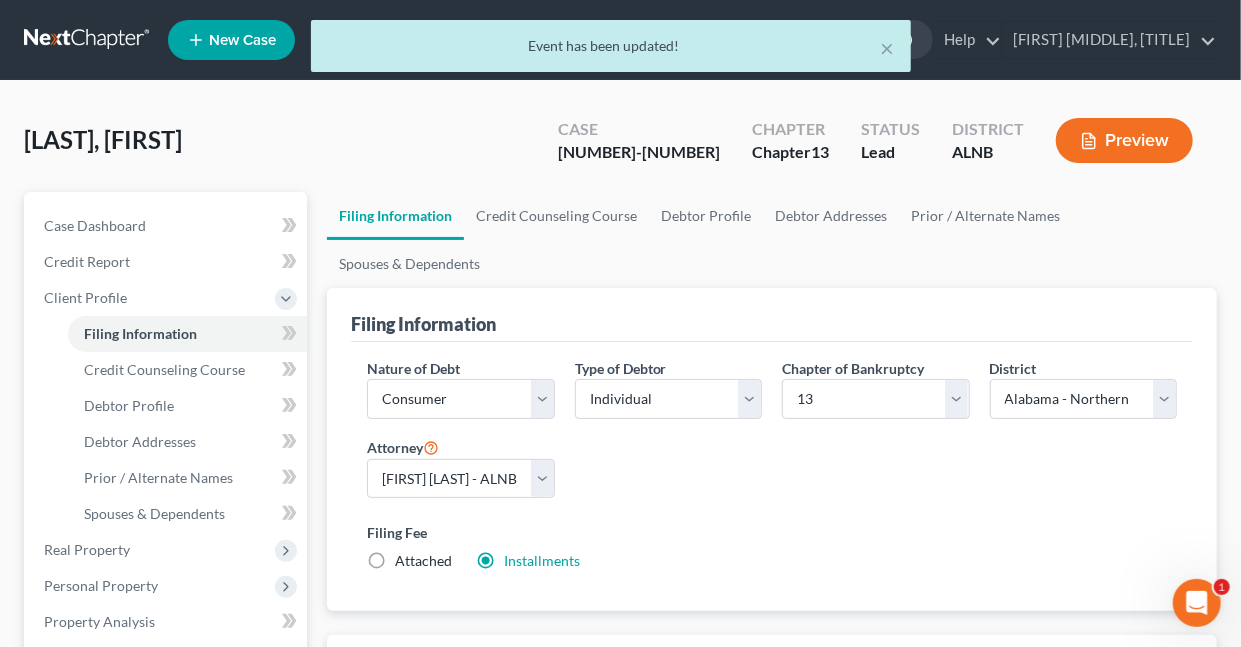 click on "×                     Event has been updated!" at bounding box center [610, 51] 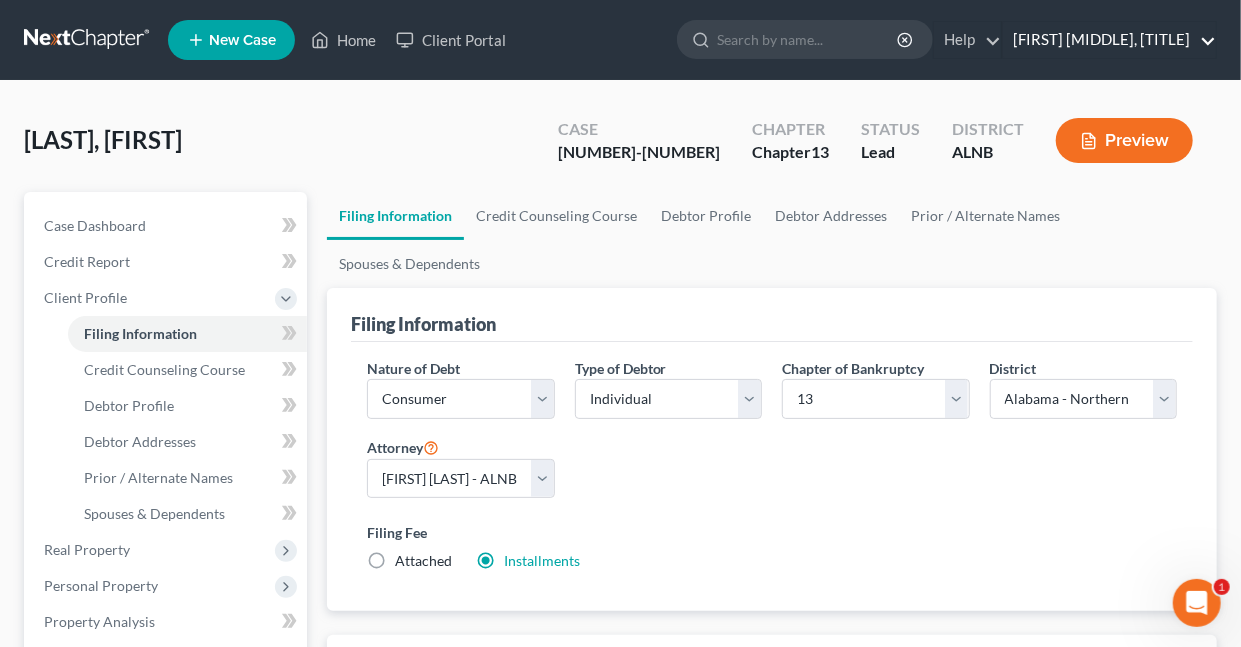 click on "[FIRST] [MIDDLE], [TITLE]" at bounding box center (1109, 40) 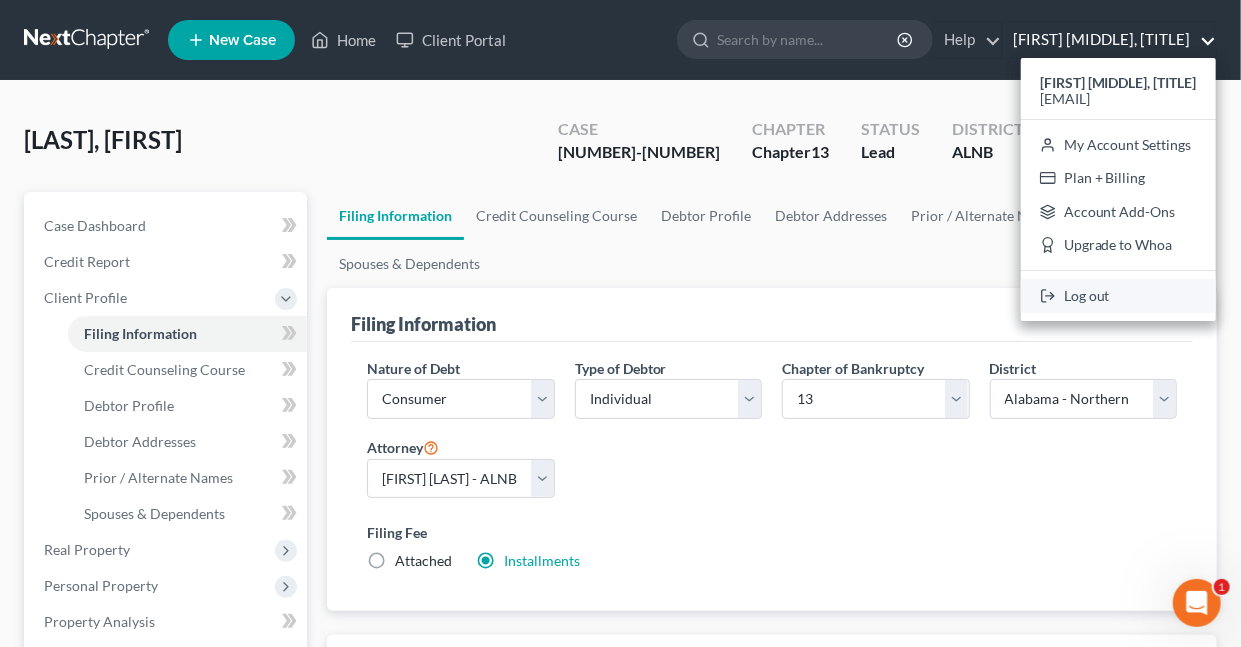 click on "Log out" at bounding box center (1118, 296) 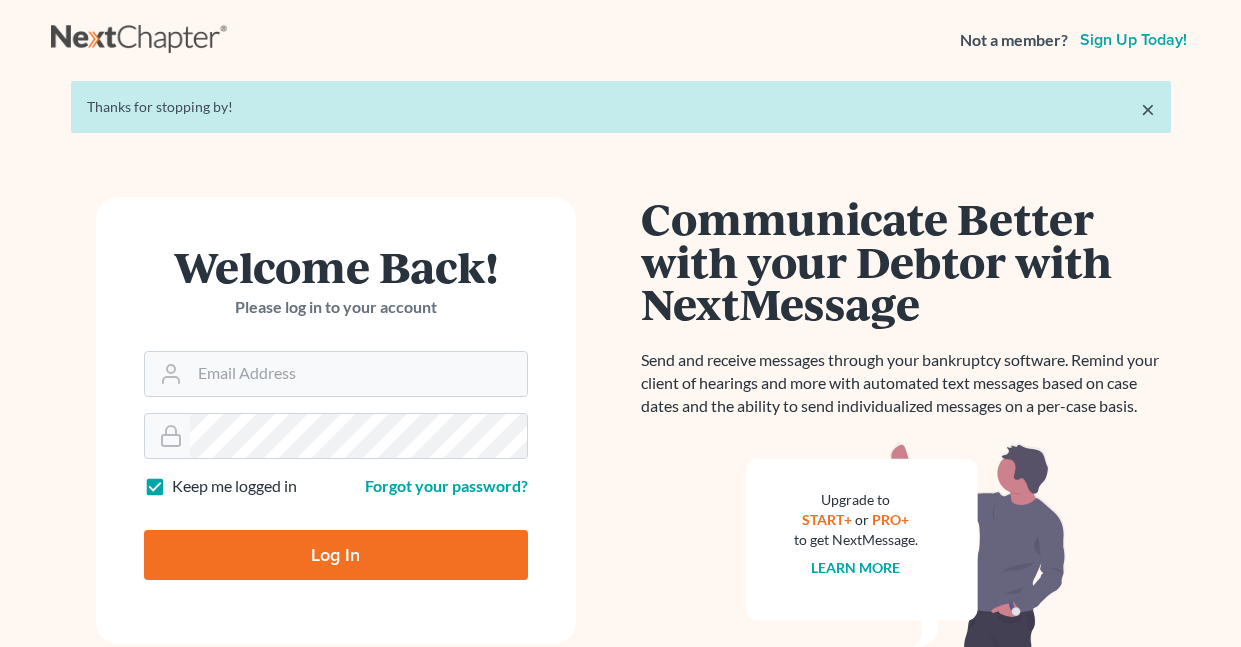 scroll, scrollTop: 0, scrollLeft: 0, axis: both 